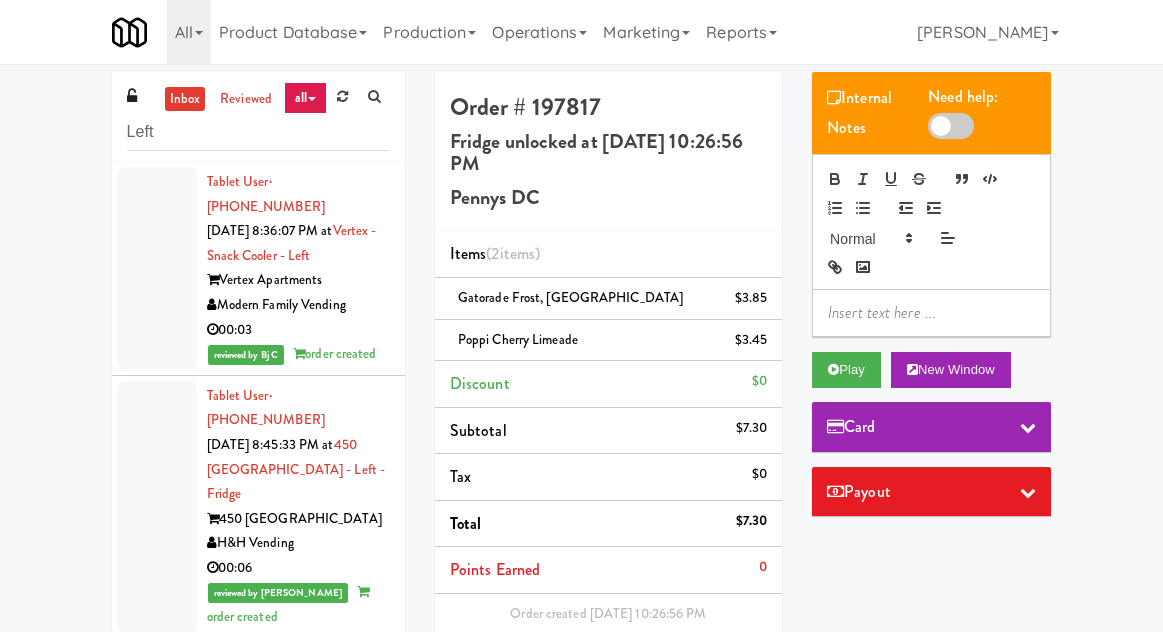 scroll, scrollTop: 0, scrollLeft: 0, axis: both 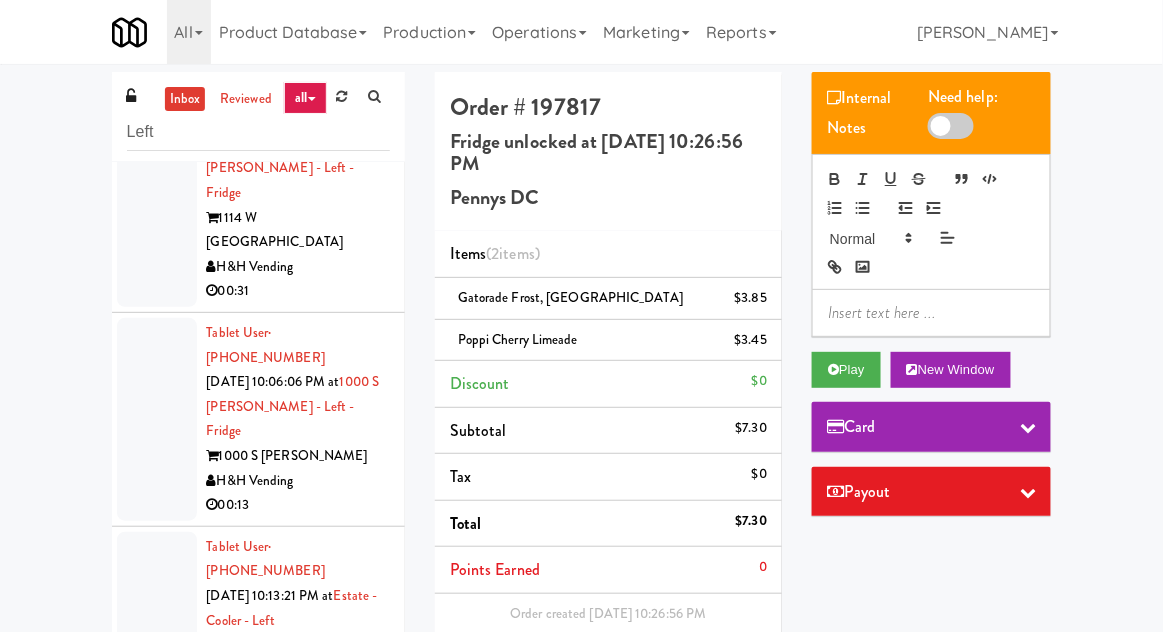 click on "inbox" at bounding box center [185, 99] 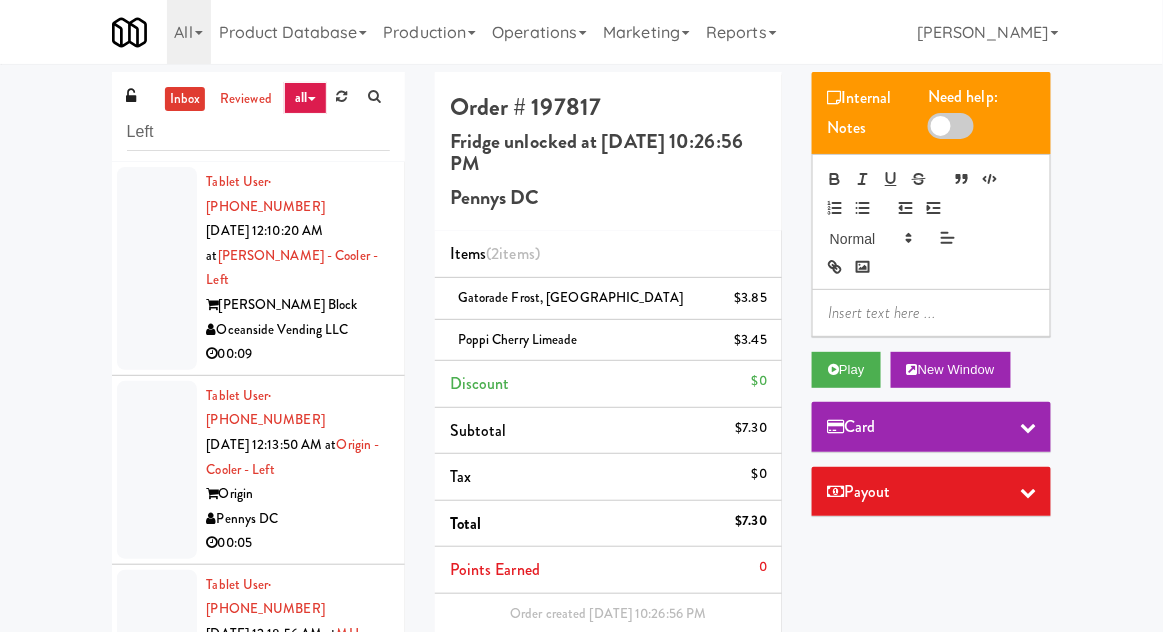 scroll, scrollTop: 48, scrollLeft: 0, axis: vertical 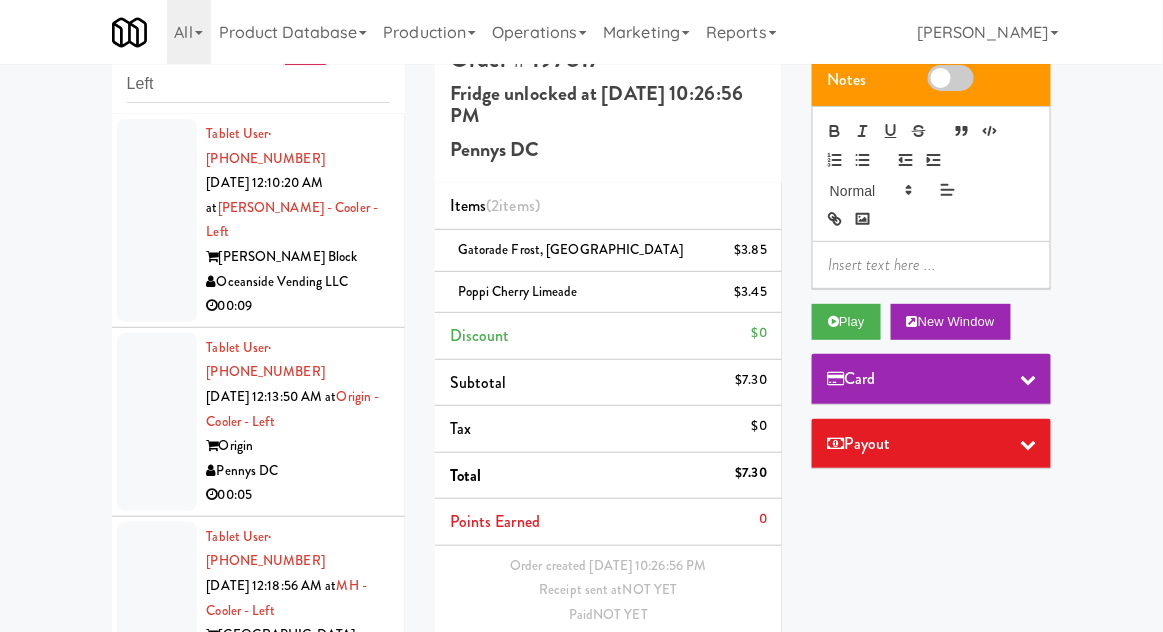 click at bounding box center [157, 220] 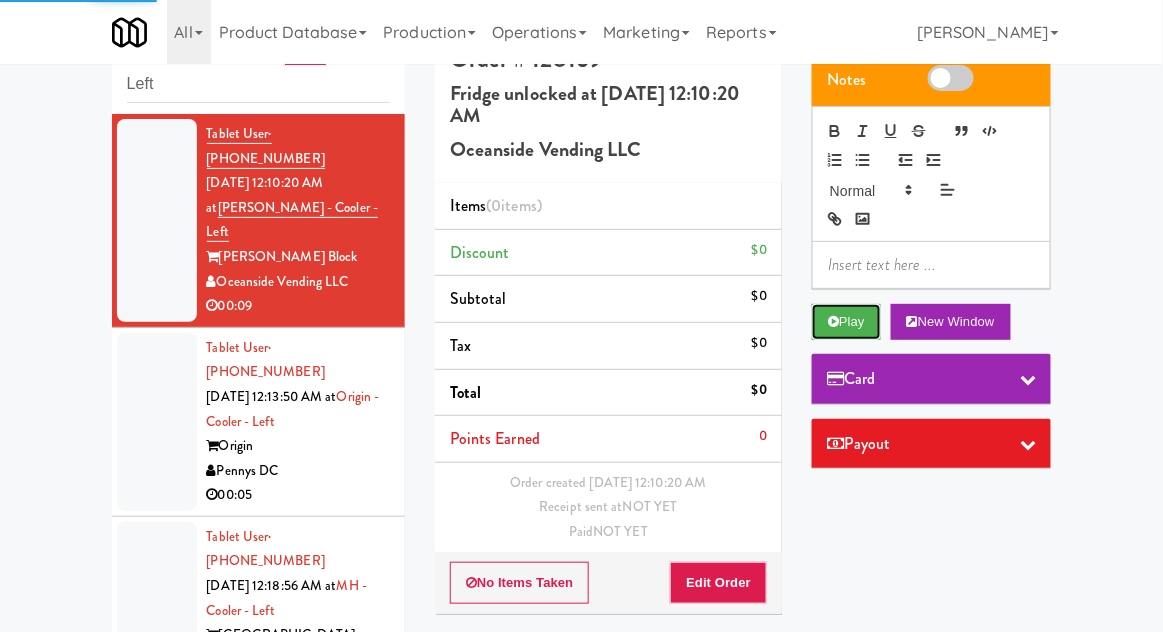 click on "Play" at bounding box center (846, 322) 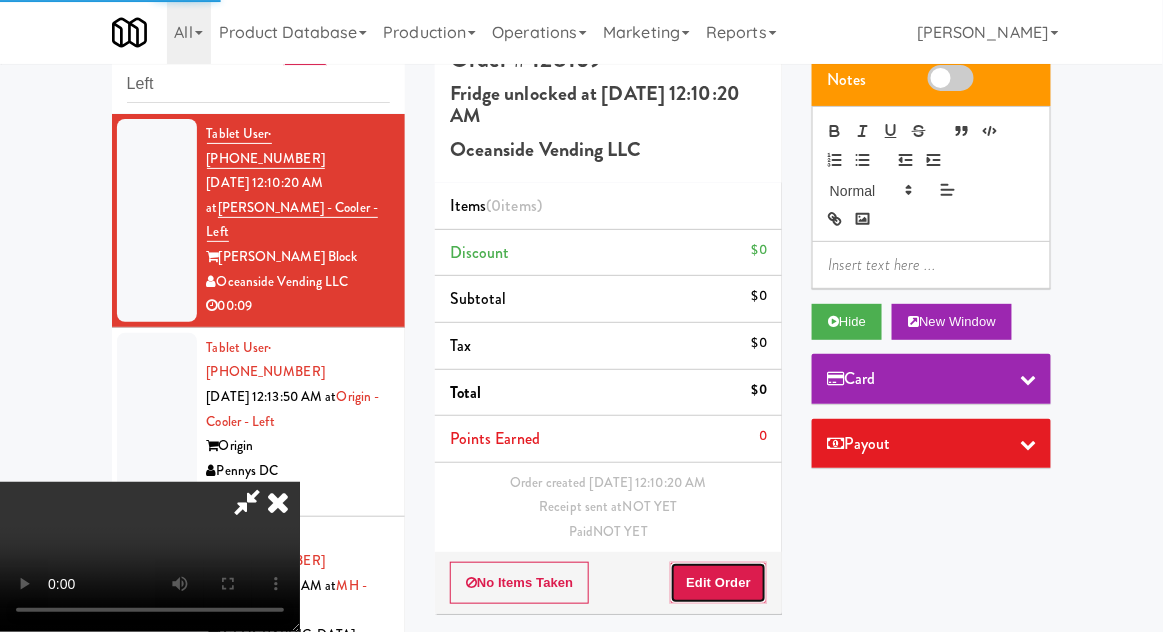 click on "Edit Order" at bounding box center (718, 583) 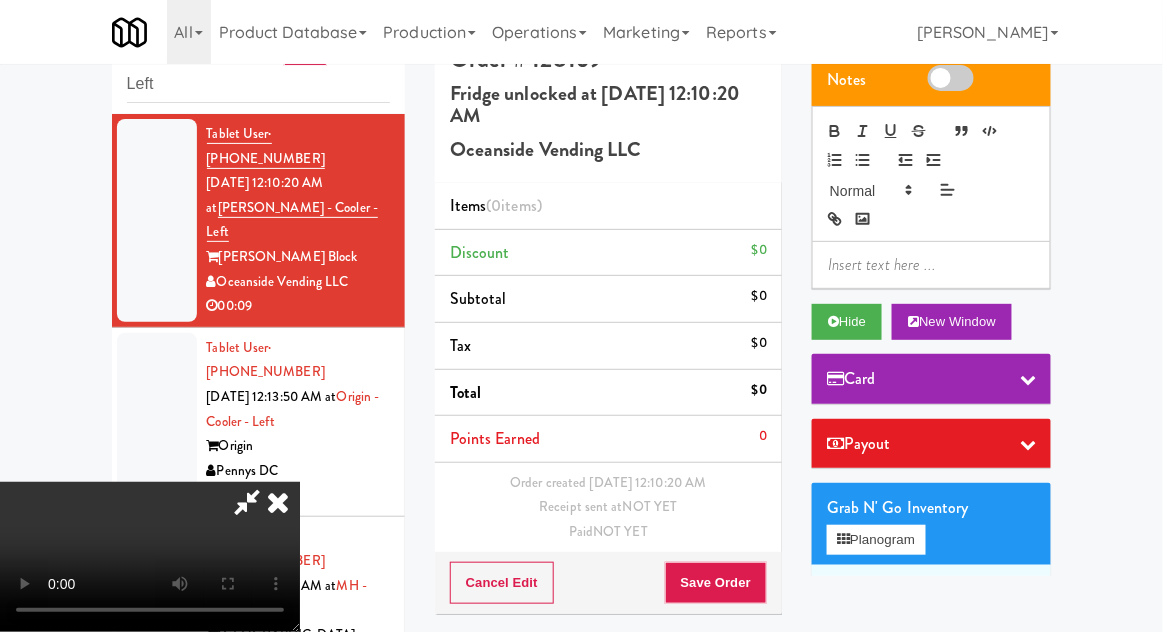 type 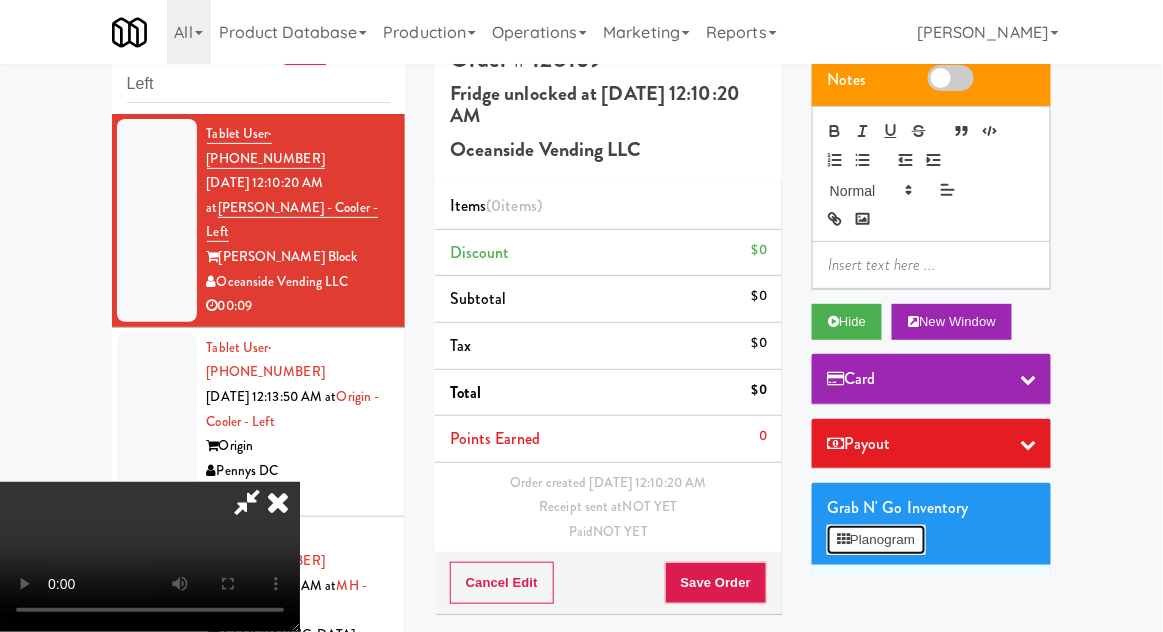 click on "Planogram" at bounding box center [876, 540] 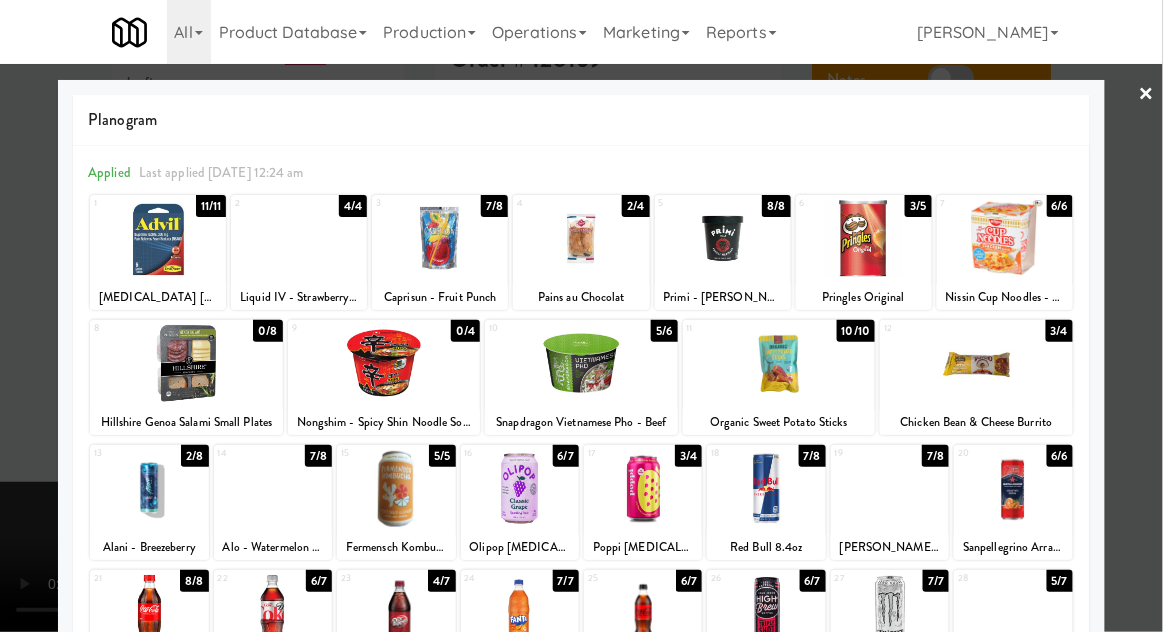 click at bounding box center [766, 488] 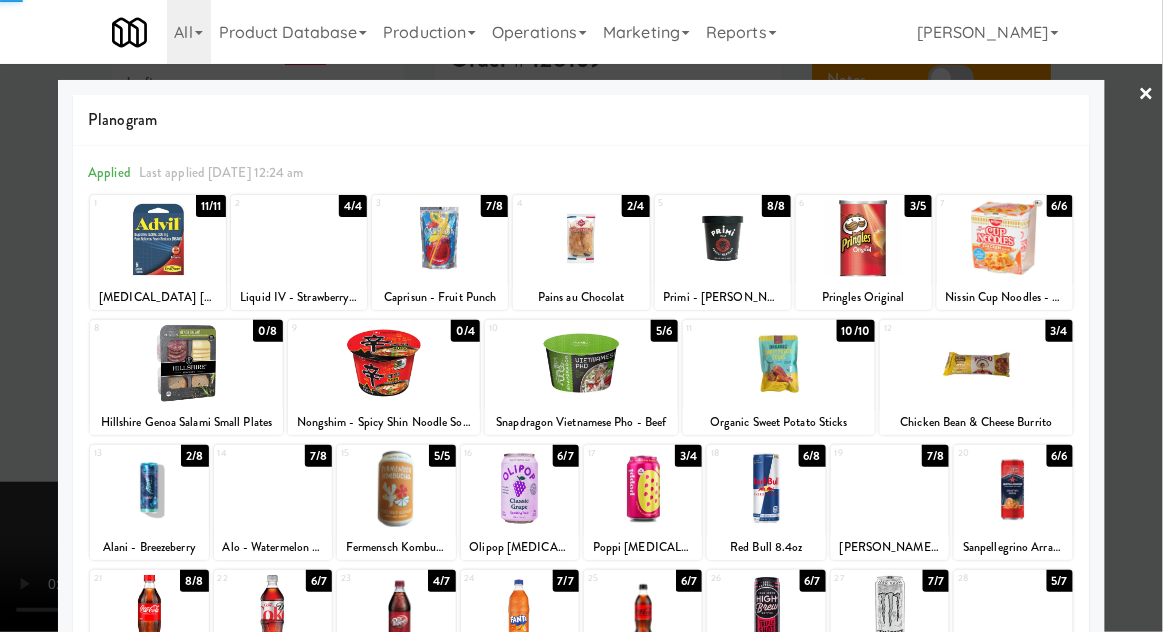 click at bounding box center (766, 488) 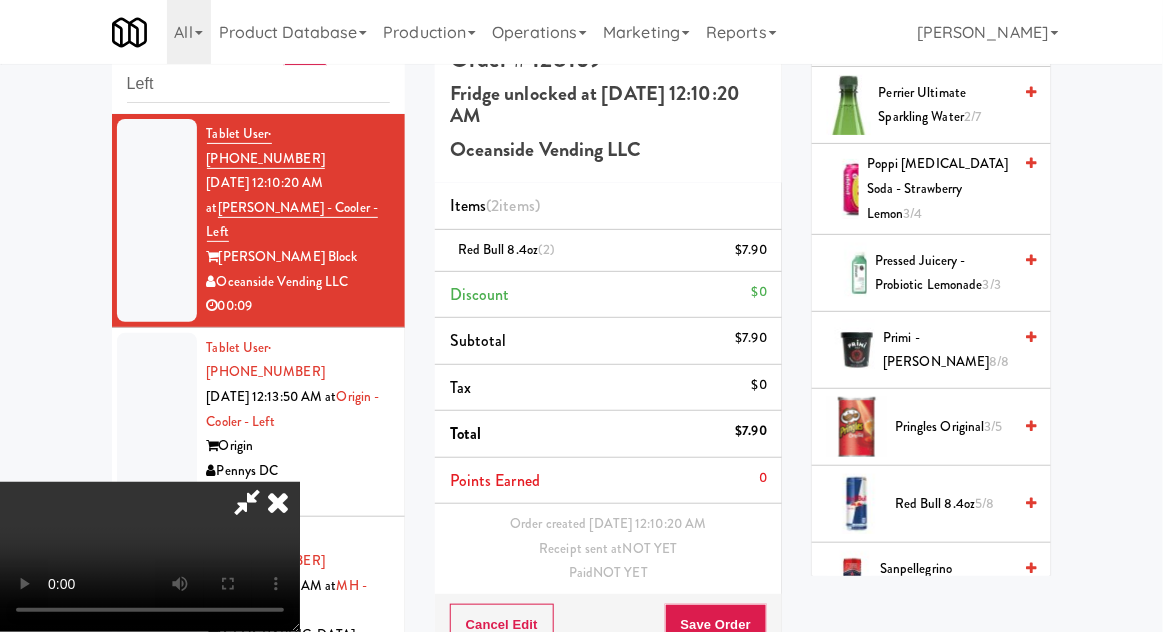 scroll, scrollTop: 2286, scrollLeft: 0, axis: vertical 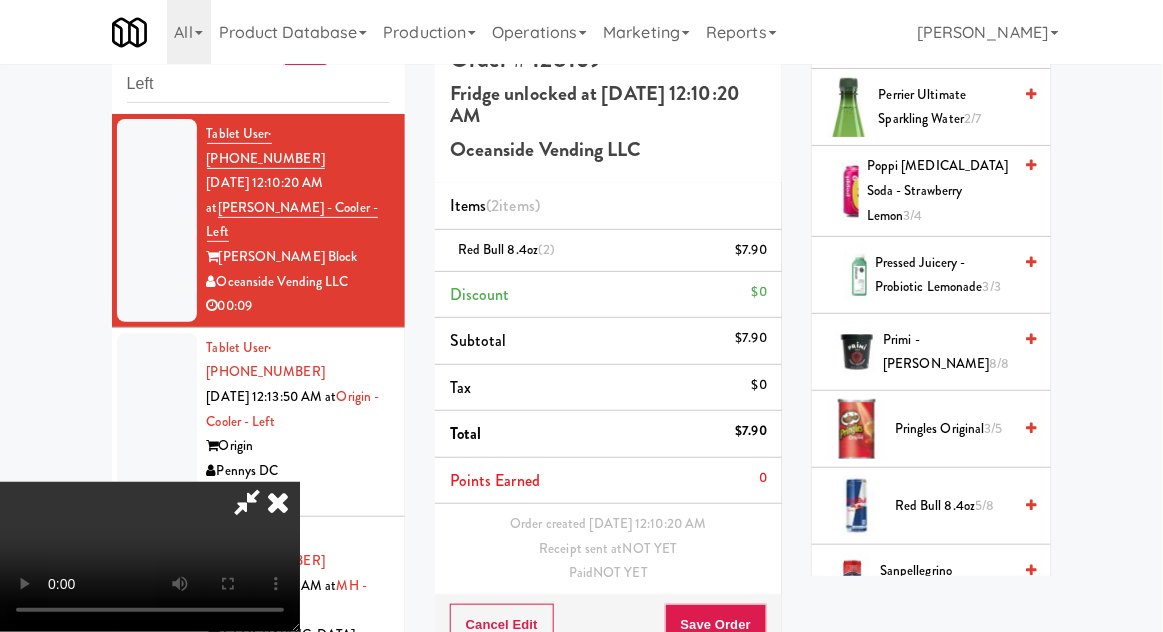click on "Red Bull 8.4oz  5/8" at bounding box center [953, 506] 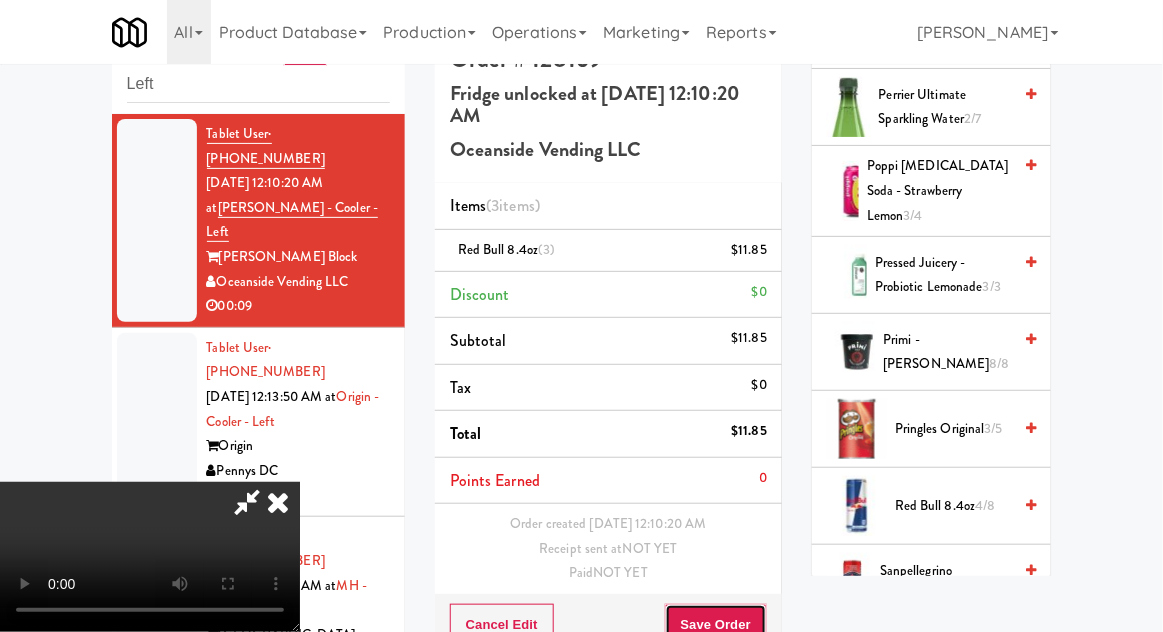 click on "Save Order" at bounding box center [716, 625] 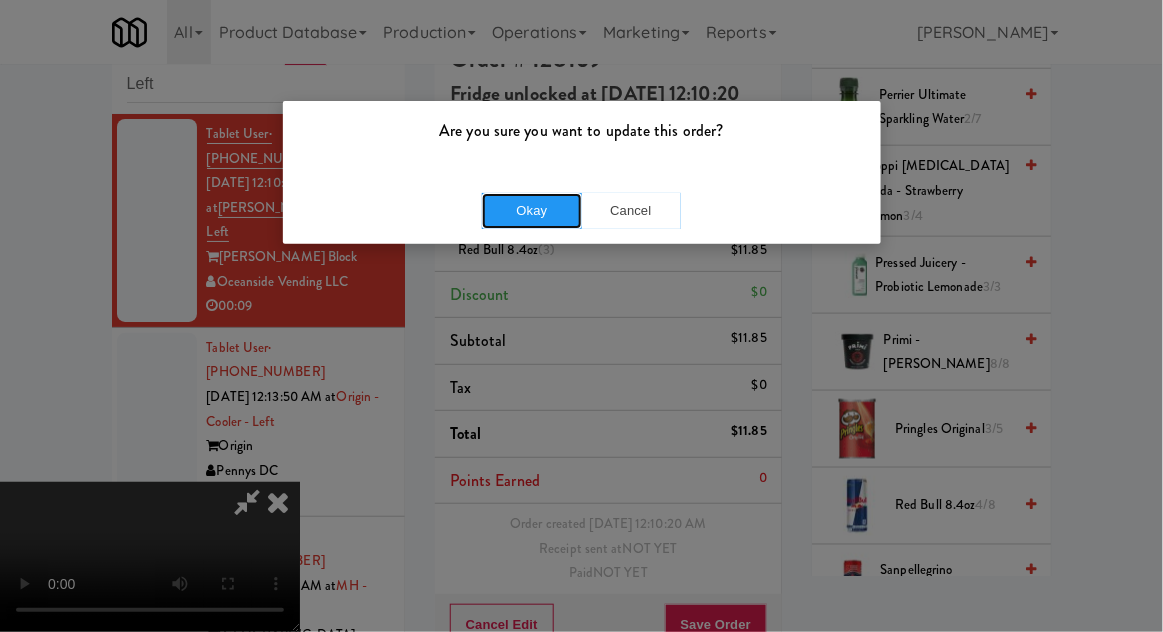 click on "Okay" at bounding box center [532, 211] 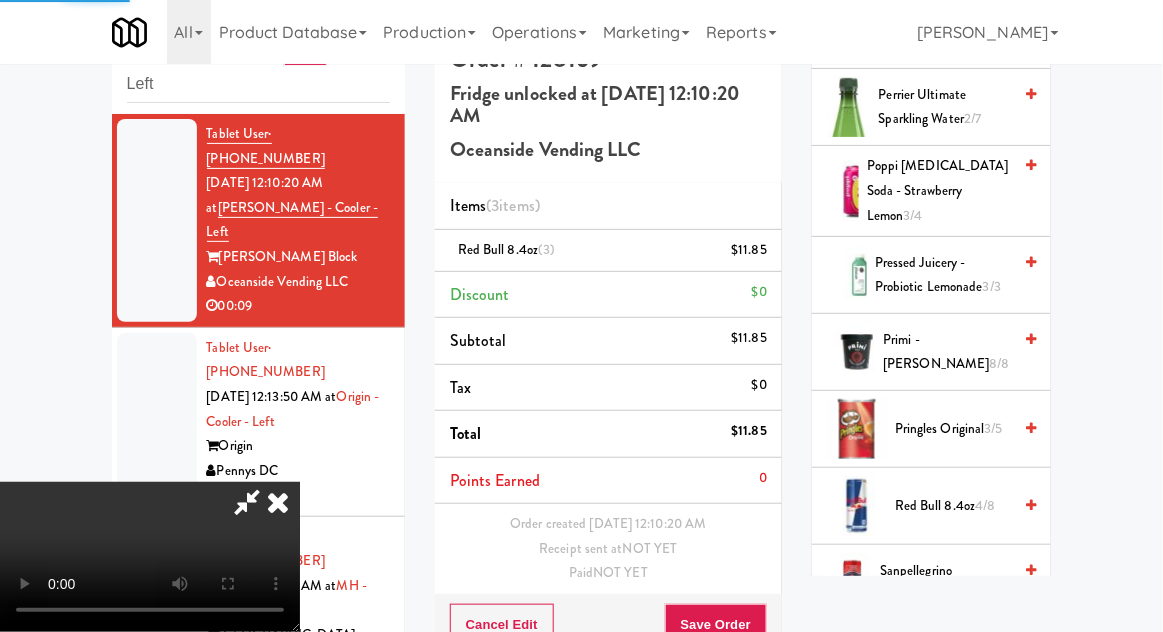 scroll, scrollTop: 0, scrollLeft: 0, axis: both 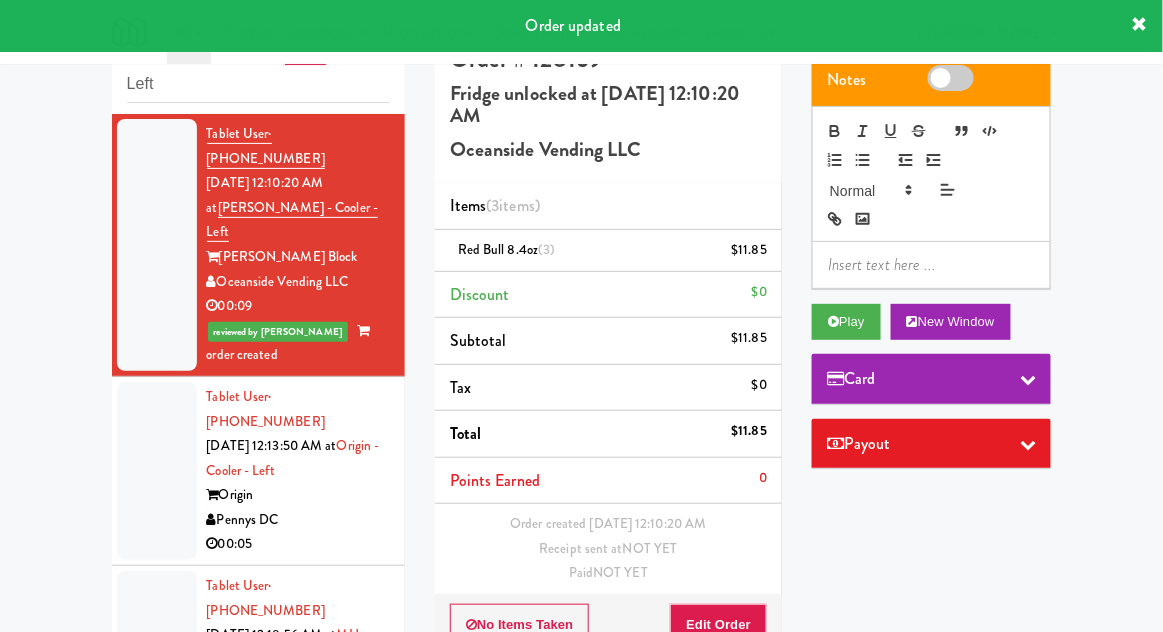 click at bounding box center (157, 471) 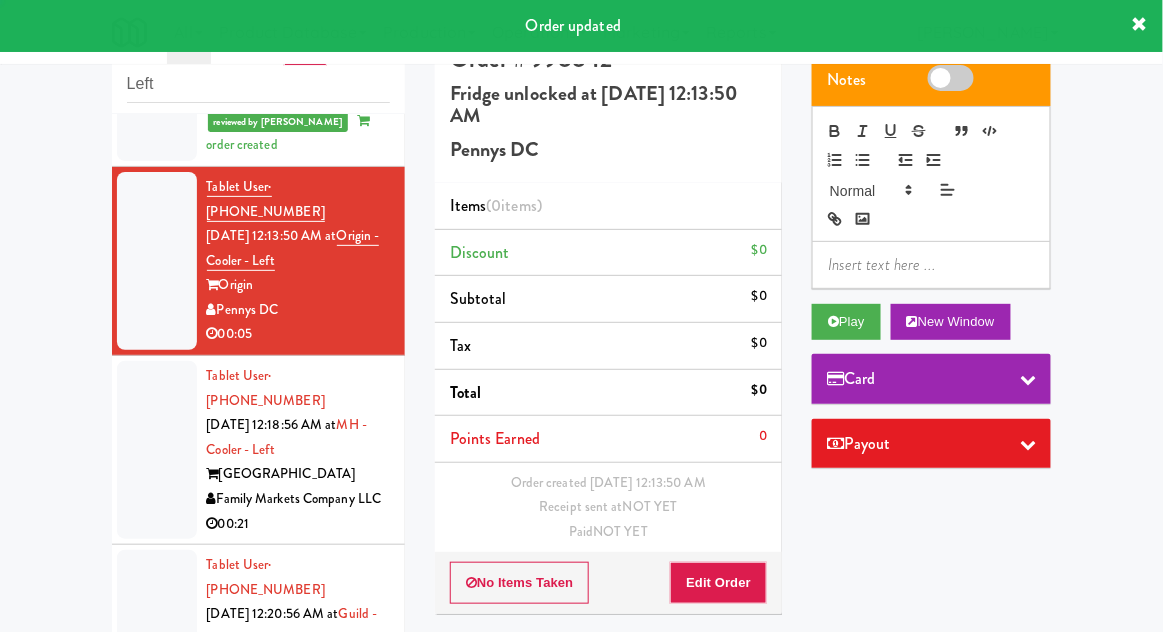 scroll, scrollTop: 213, scrollLeft: 0, axis: vertical 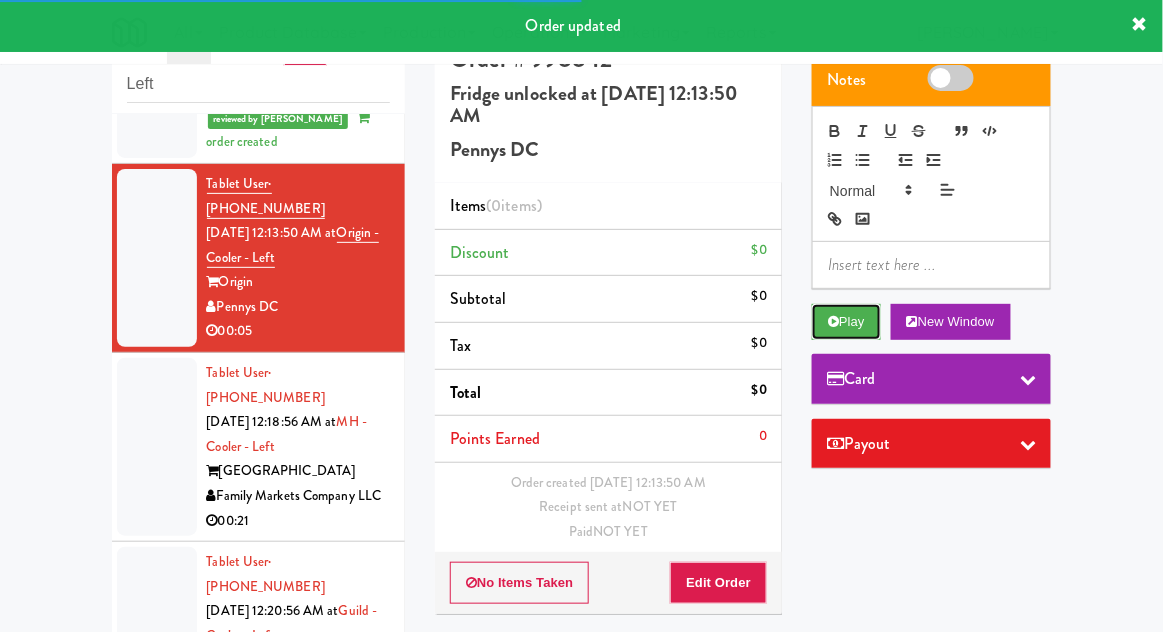 click on "Play" at bounding box center [846, 322] 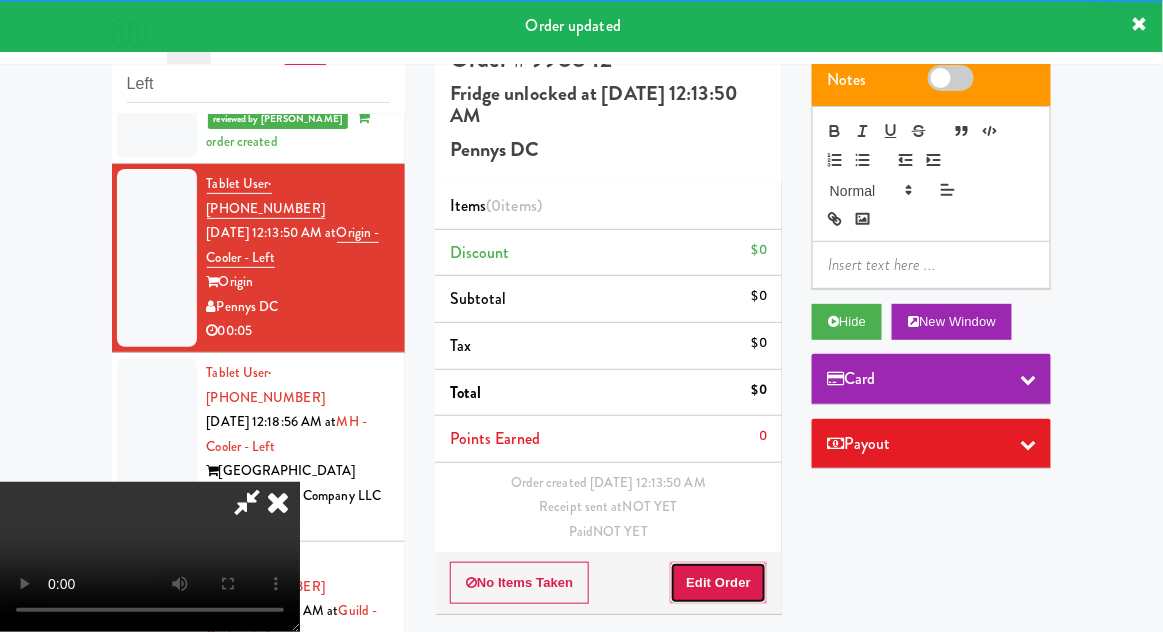 click on "Edit Order" at bounding box center [718, 583] 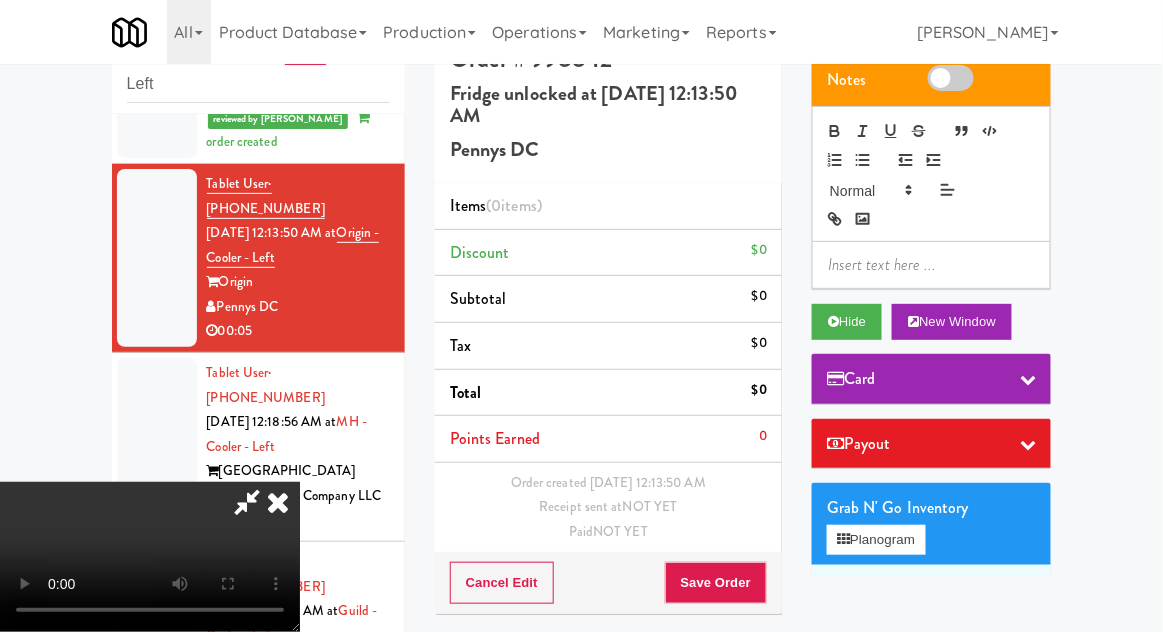 scroll, scrollTop: 73, scrollLeft: 0, axis: vertical 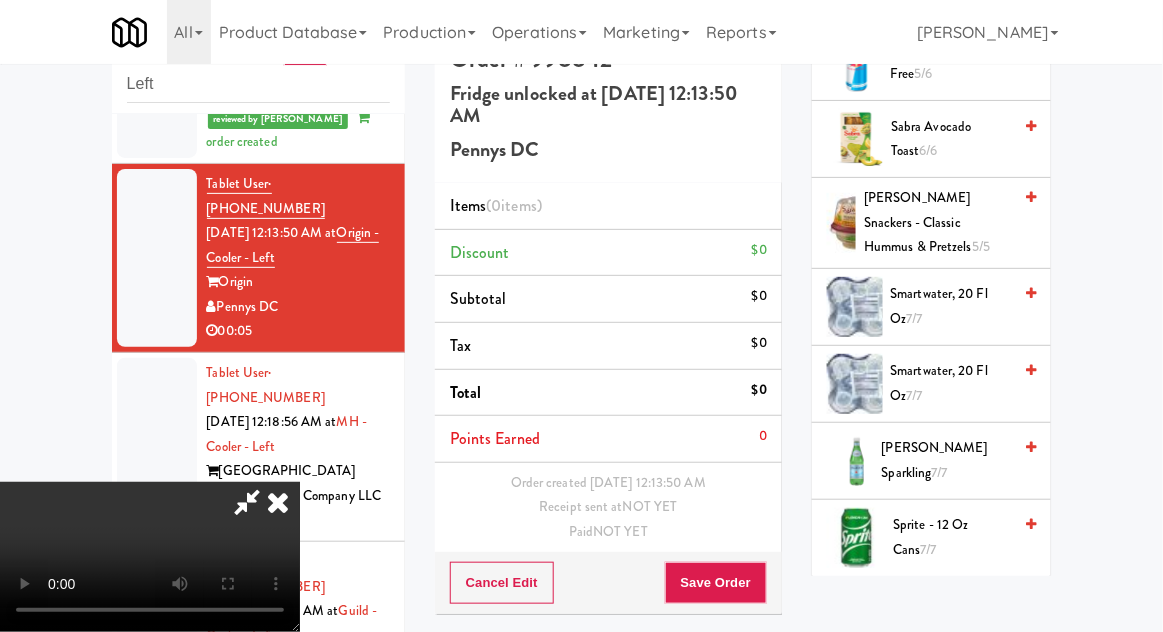 click on "smartwater, 20 fl oz  7/7" at bounding box center [951, 383] 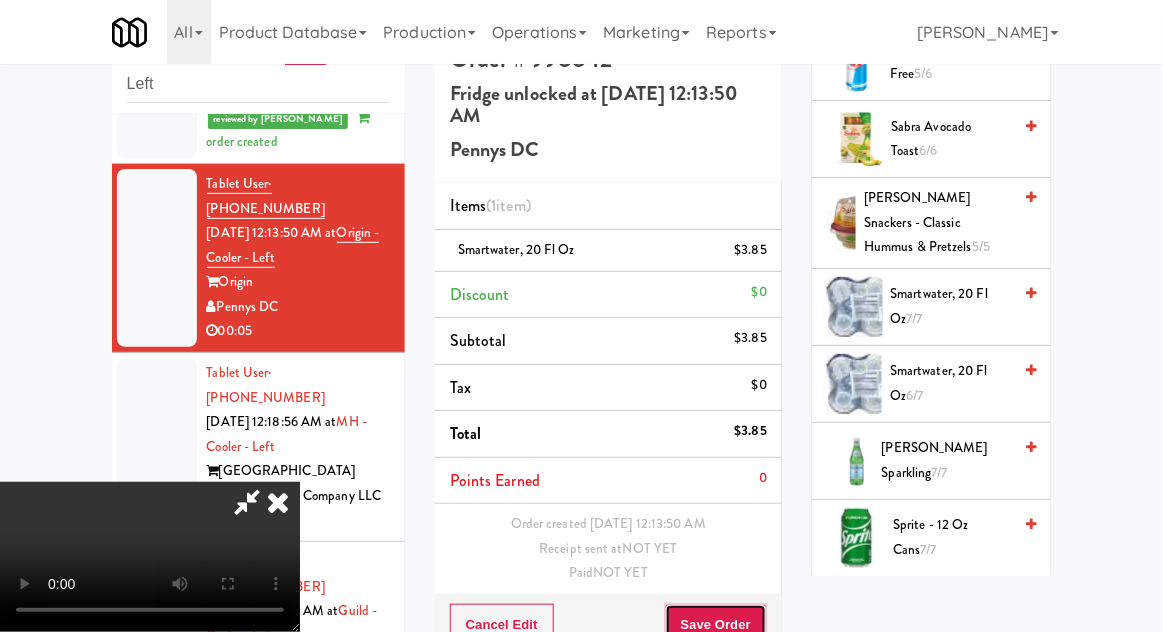 click on "Save Order" at bounding box center [716, 625] 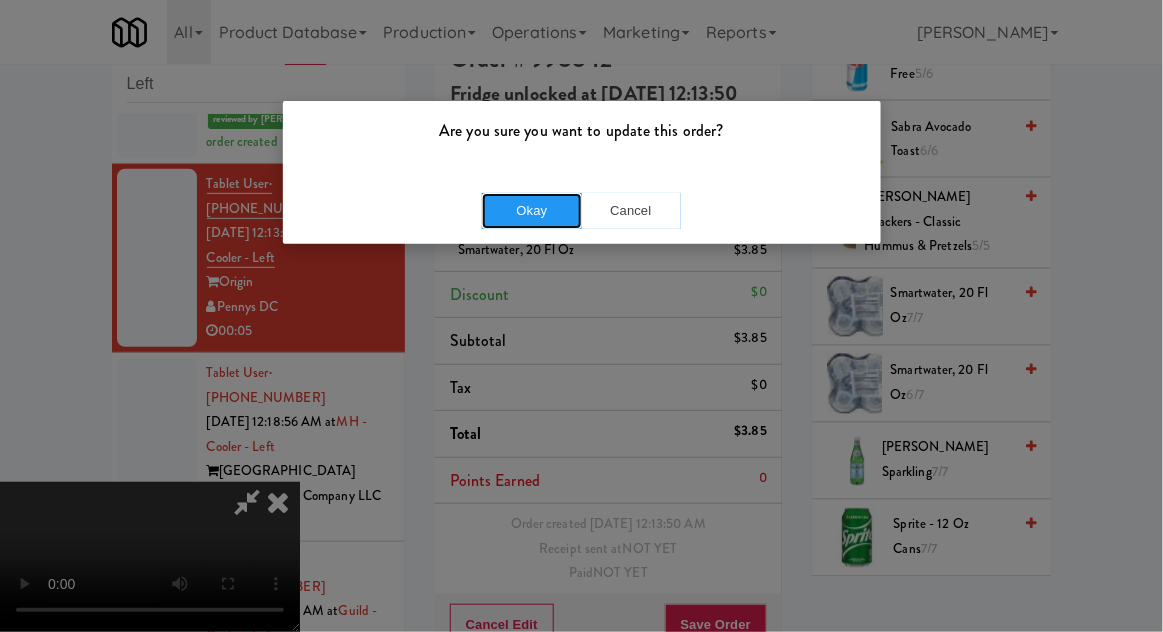 click on "Okay" at bounding box center (532, 211) 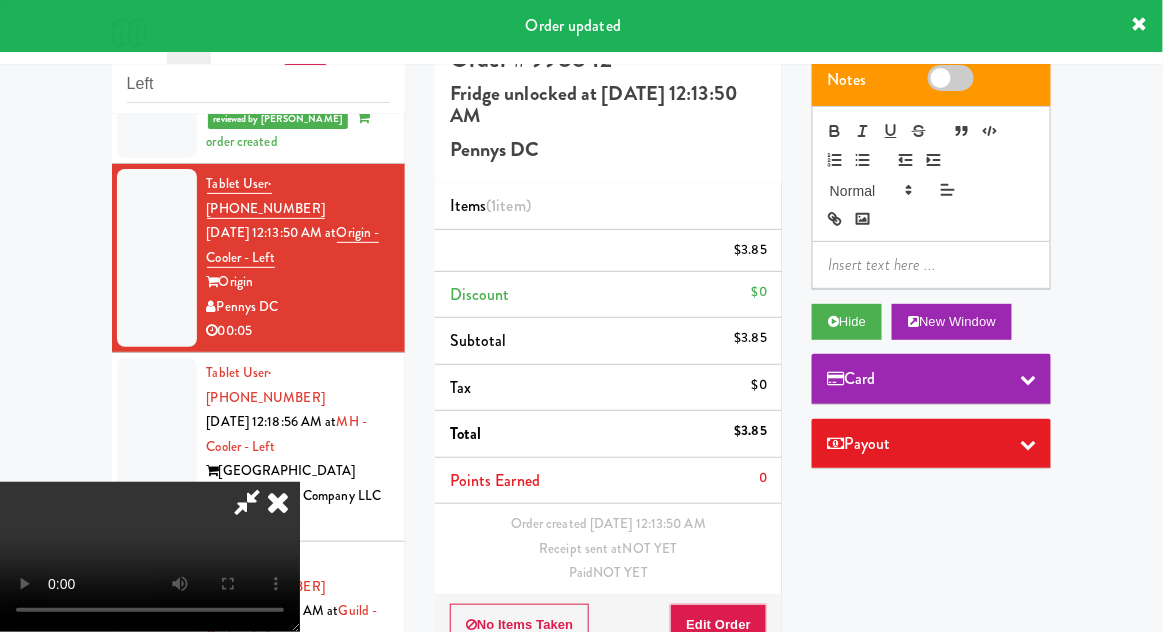 scroll, scrollTop: 0, scrollLeft: 0, axis: both 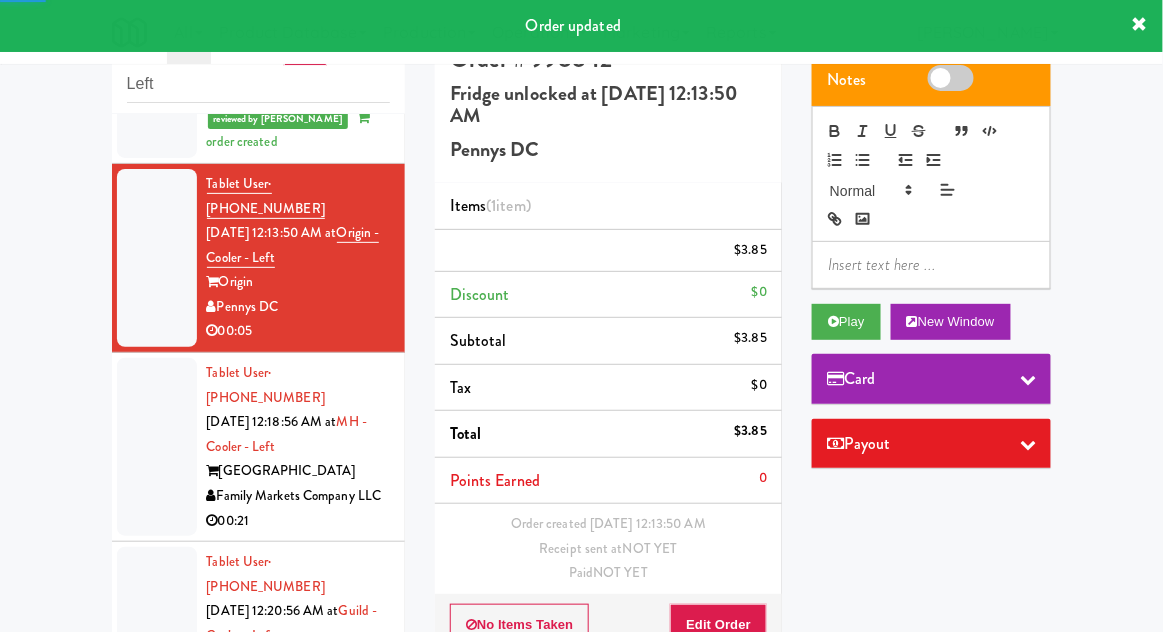 click at bounding box center [157, 447] 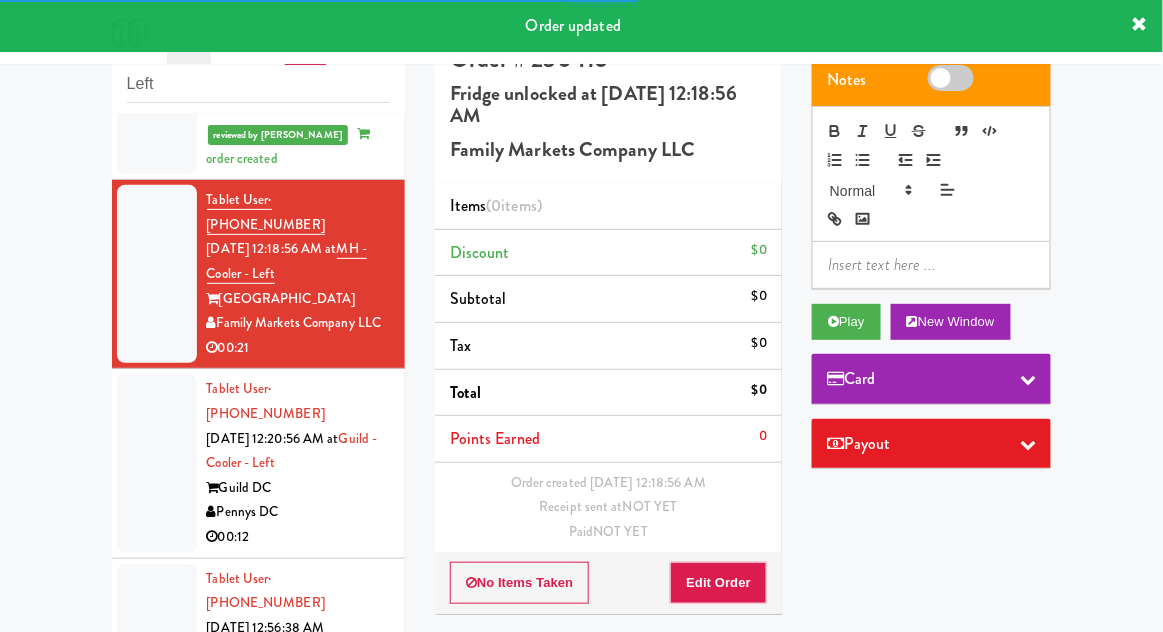 scroll, scrollTop: 436, scrollLeft: 0, axis: vertical 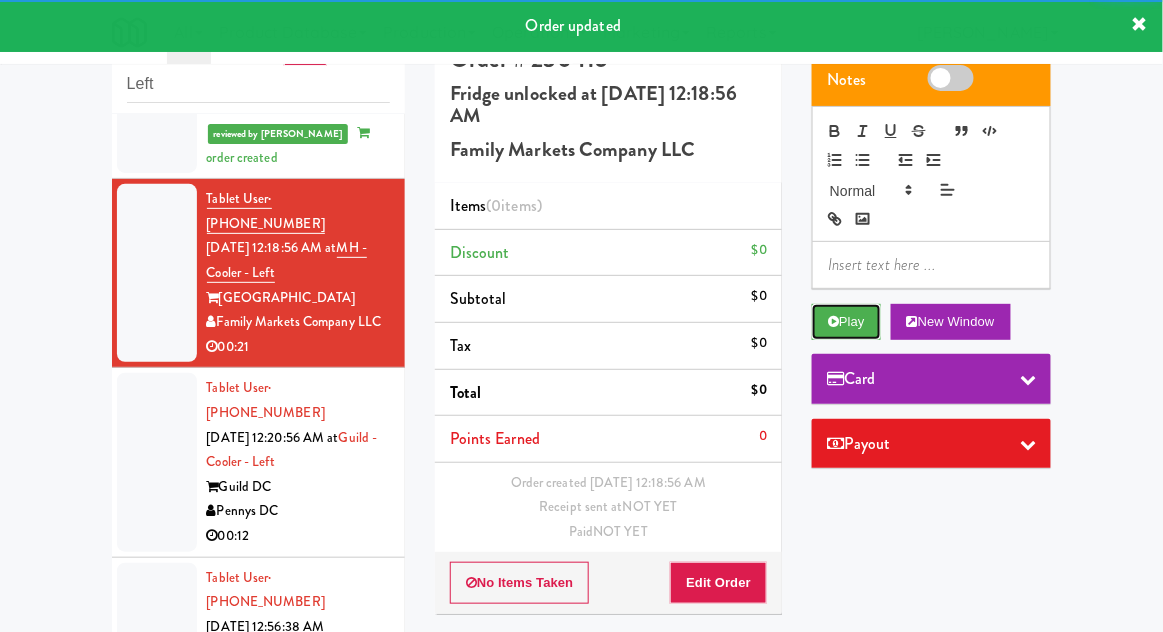 click on "Play" at bounding box center (846, 322) 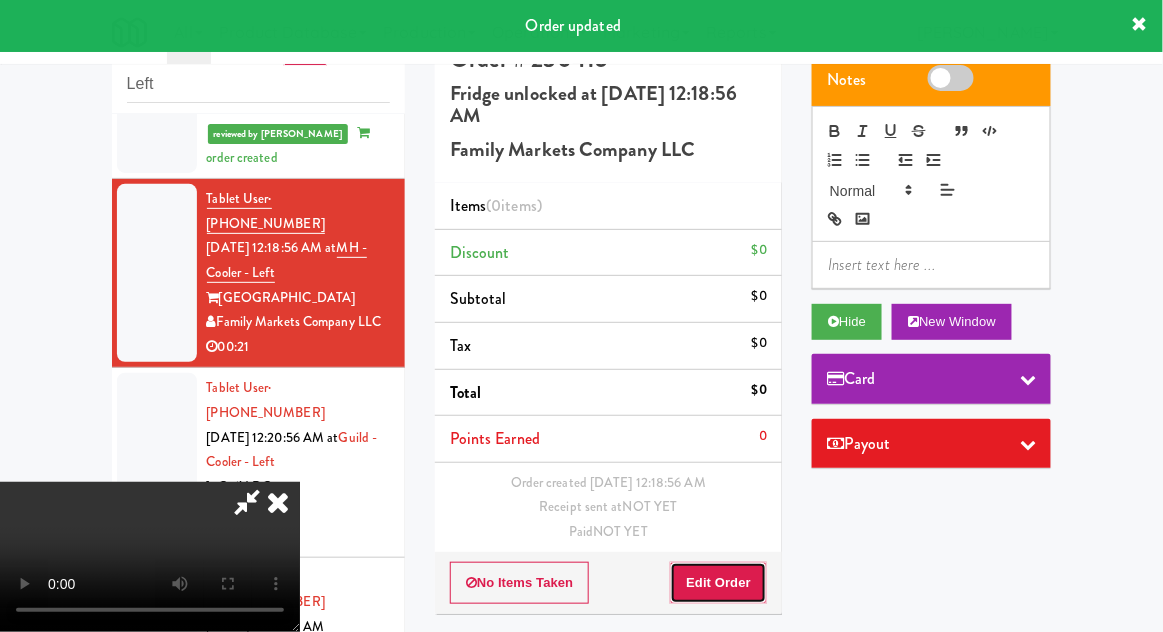 click on "Edit Order" at bounding box center [718, 583] 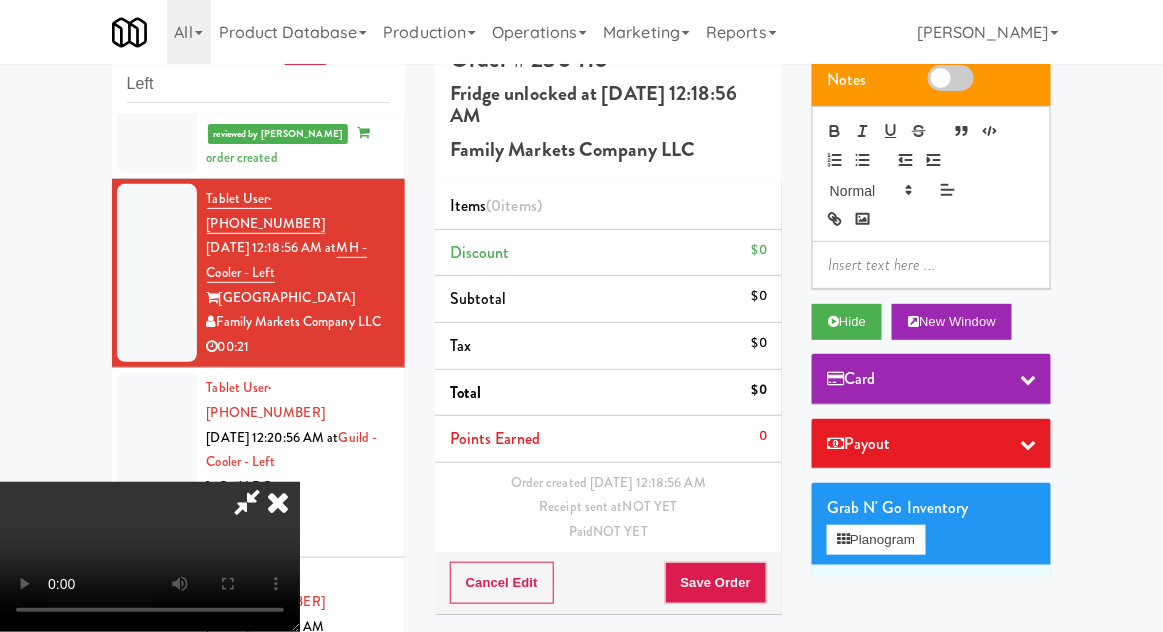 type 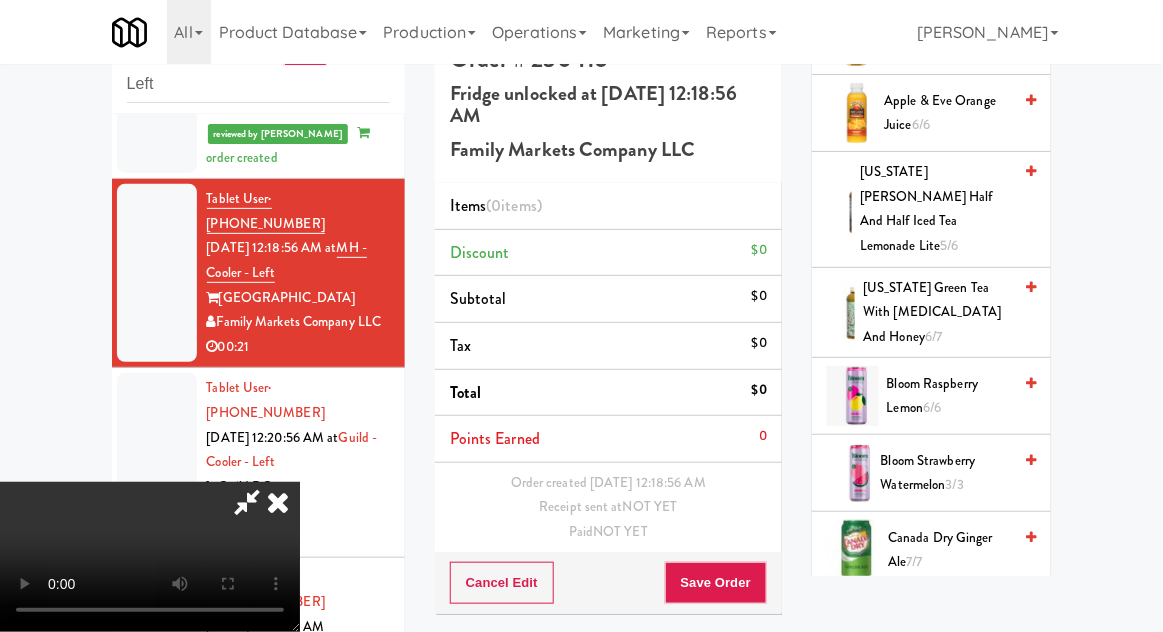 scroll, scrollTop: 761, scrollLeft: 0, axis: vertical 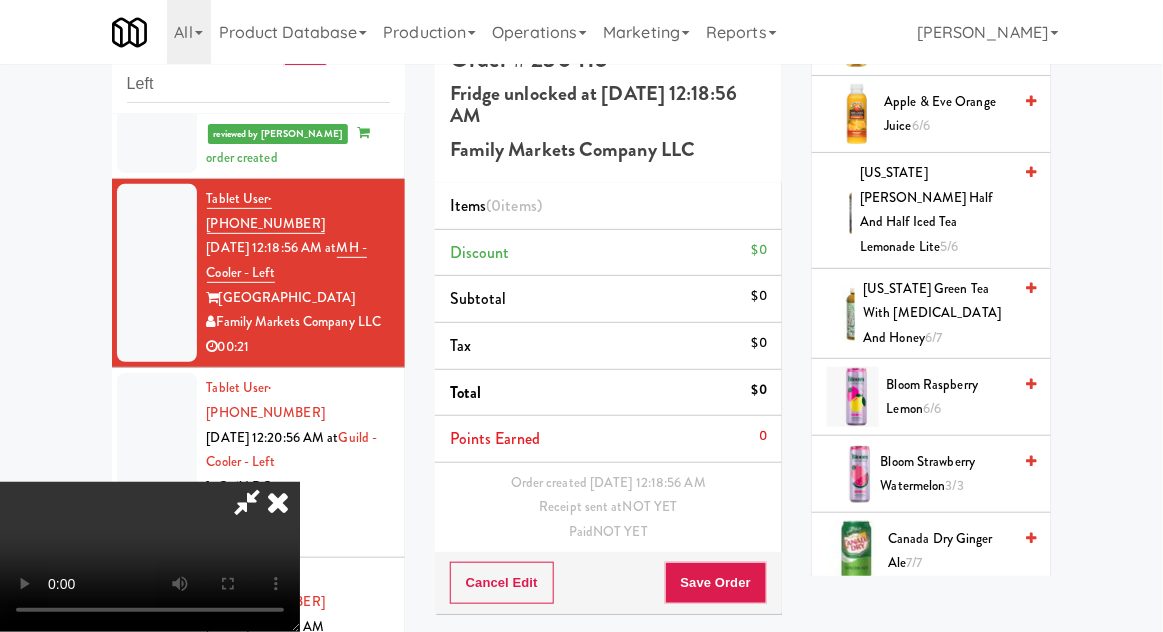 click on "Canada Dry Ginger Ale  7/7" at bounding box center (949, 551) 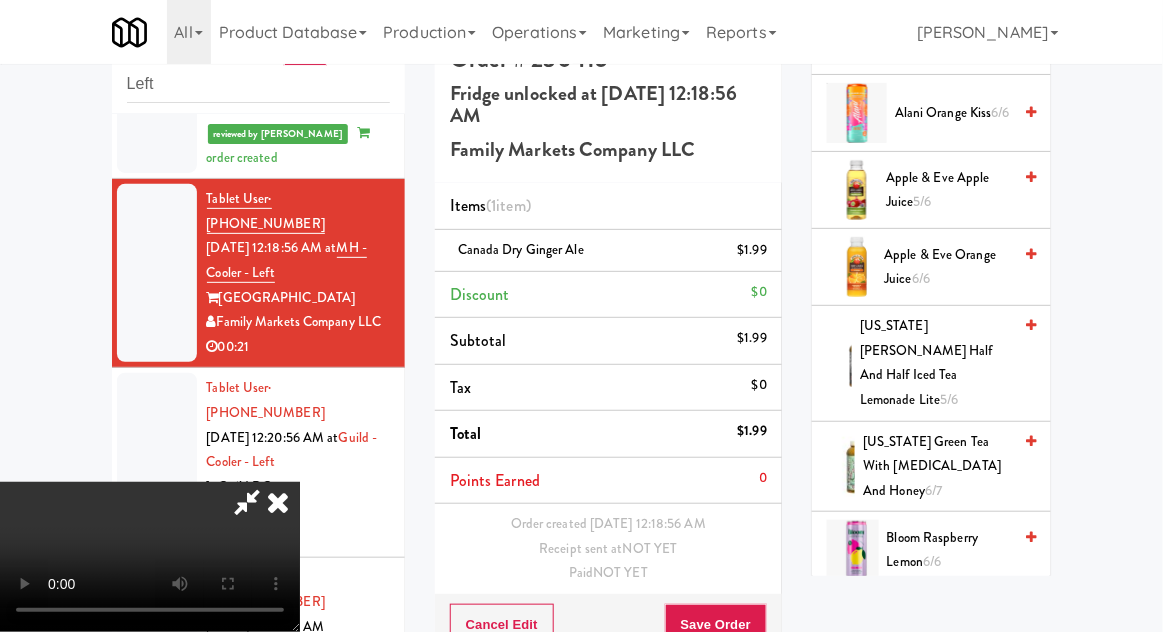 scroll, scrollTop: 607, scrollLeft: 0, axis: vertical 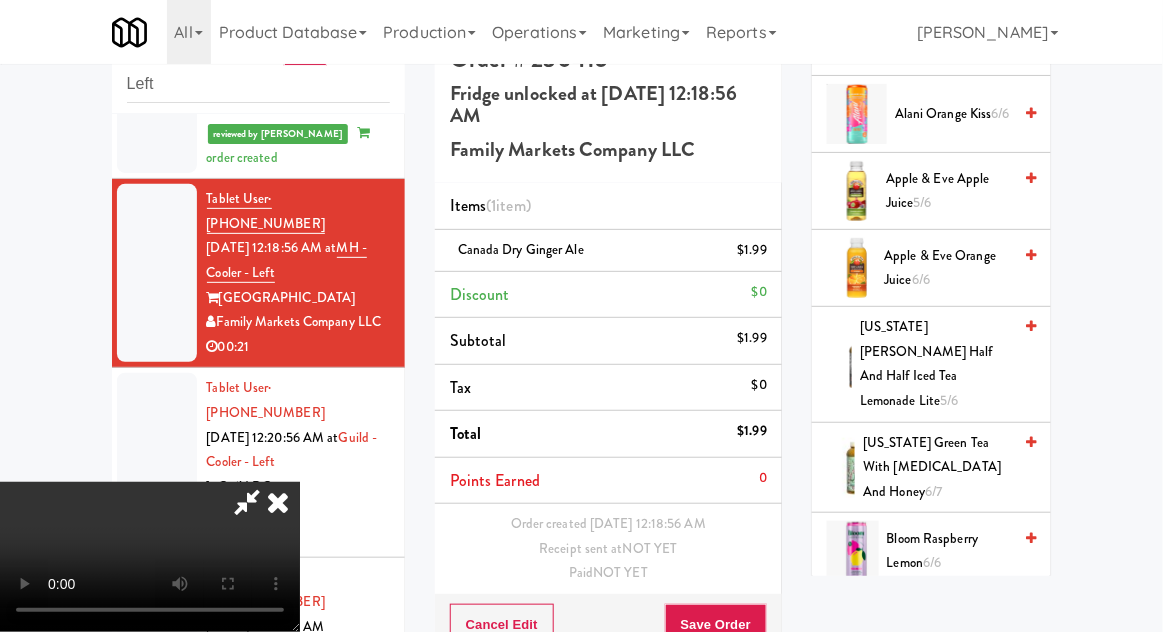 click on "[US_STATE] [PERSON_NAME] Half and Half Iced Tea Lemonade Lite  5/6" at bounding box center (935, 364) 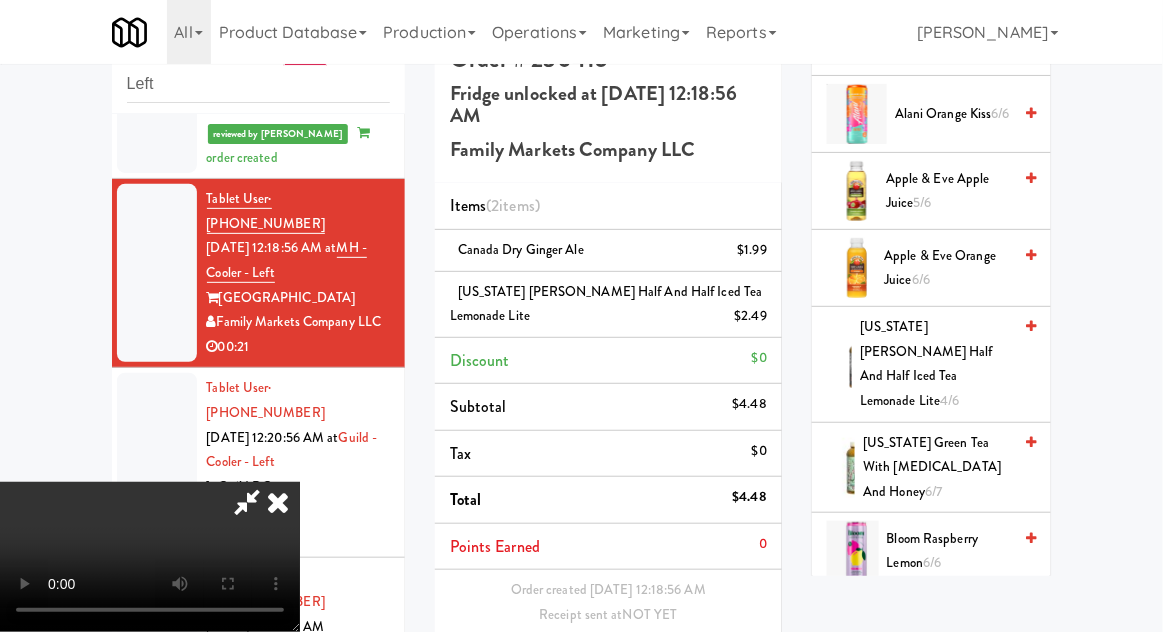 scroll, scrollTop: 54, scrollLeft: 0, axis: vertical 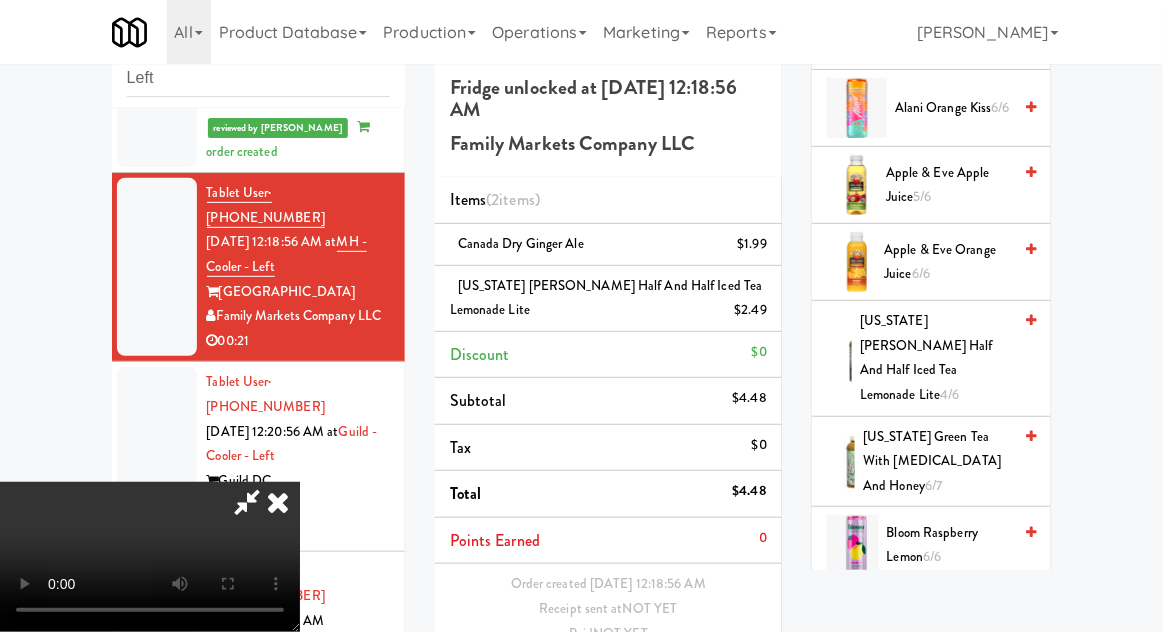 click on "Save Order" at bounding box center (716, 685) 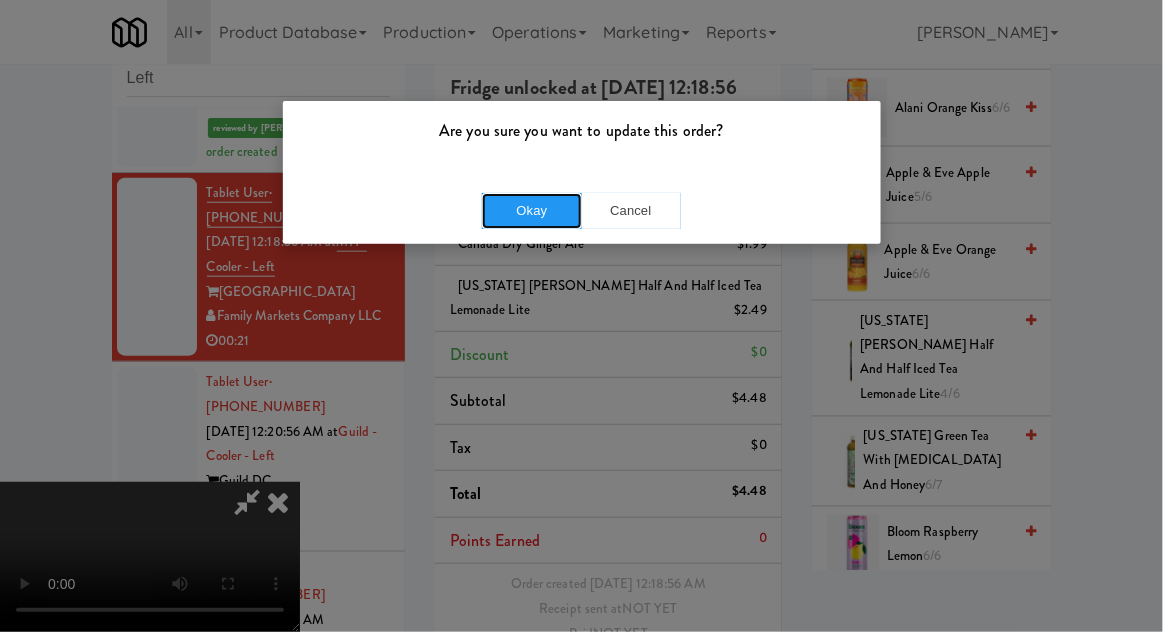 click on "Okay" at bounding box center (532, 211) 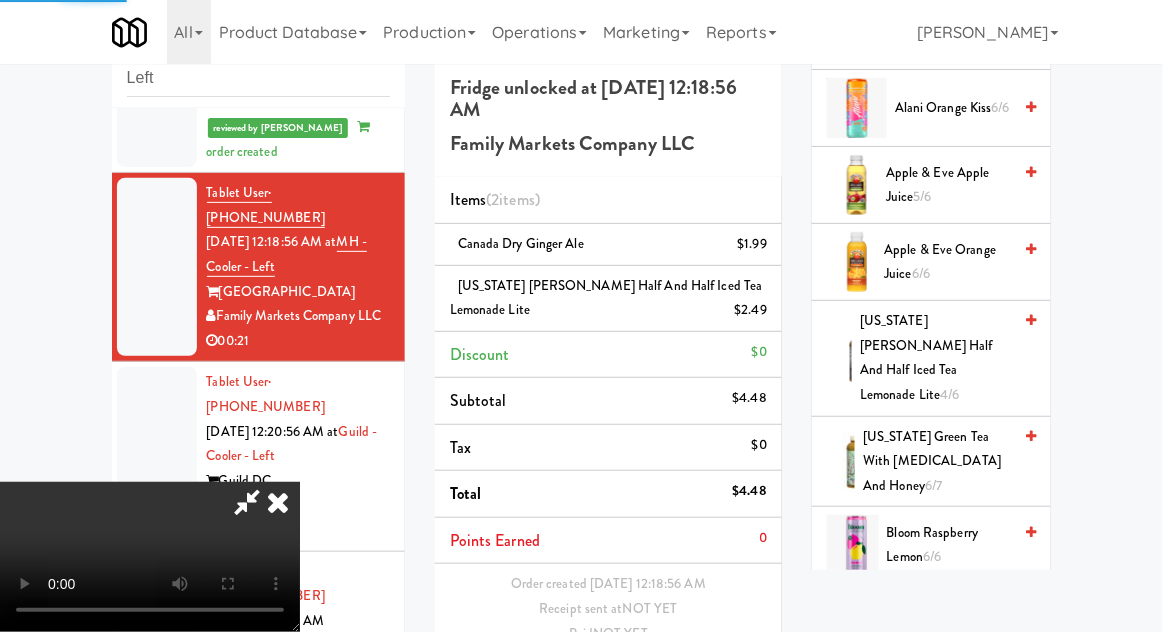 scroll, scrollTop: 48, scrollLeft: 0, axis: vertical 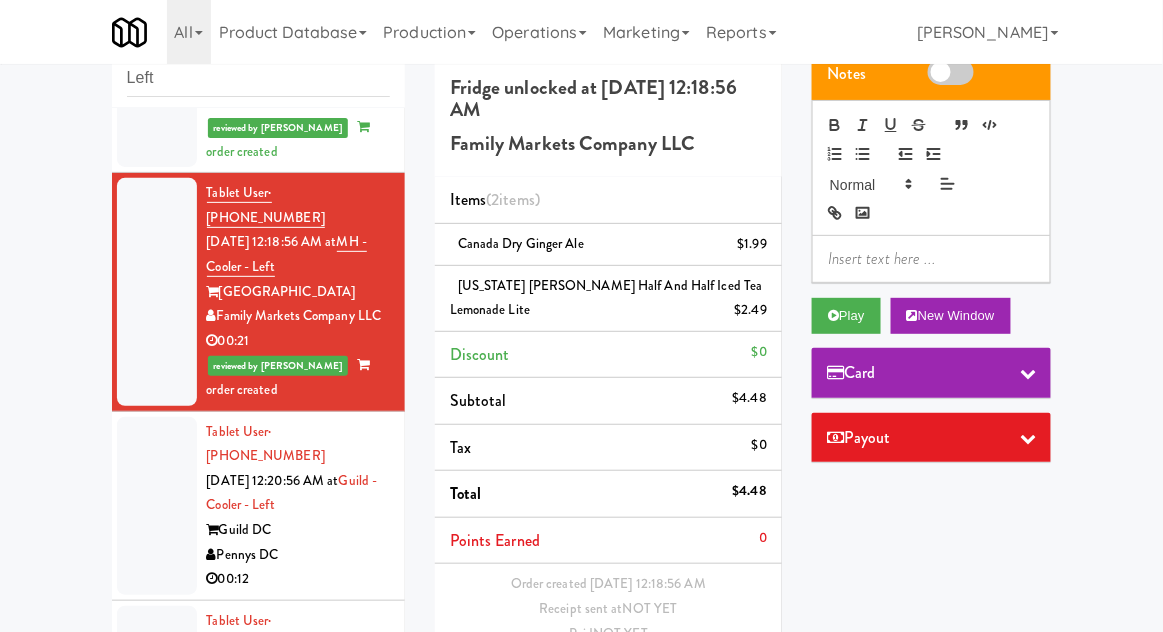 click at bounding box center [157, 506] 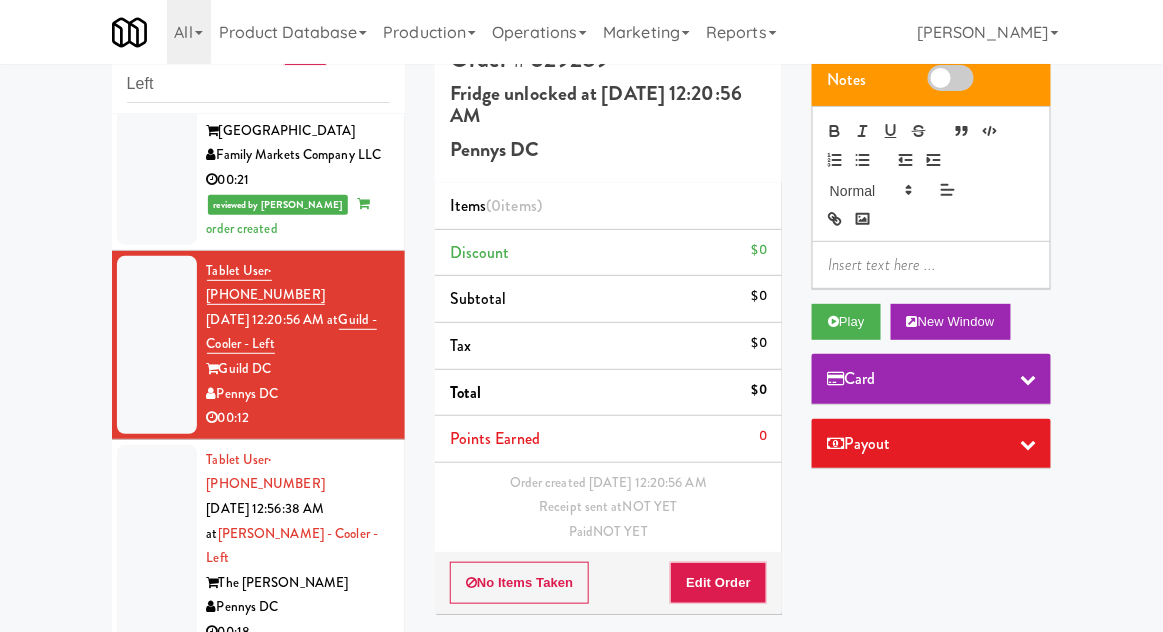 scroll, scrollTop: 618, scrollLeft: 0, axis: vertical 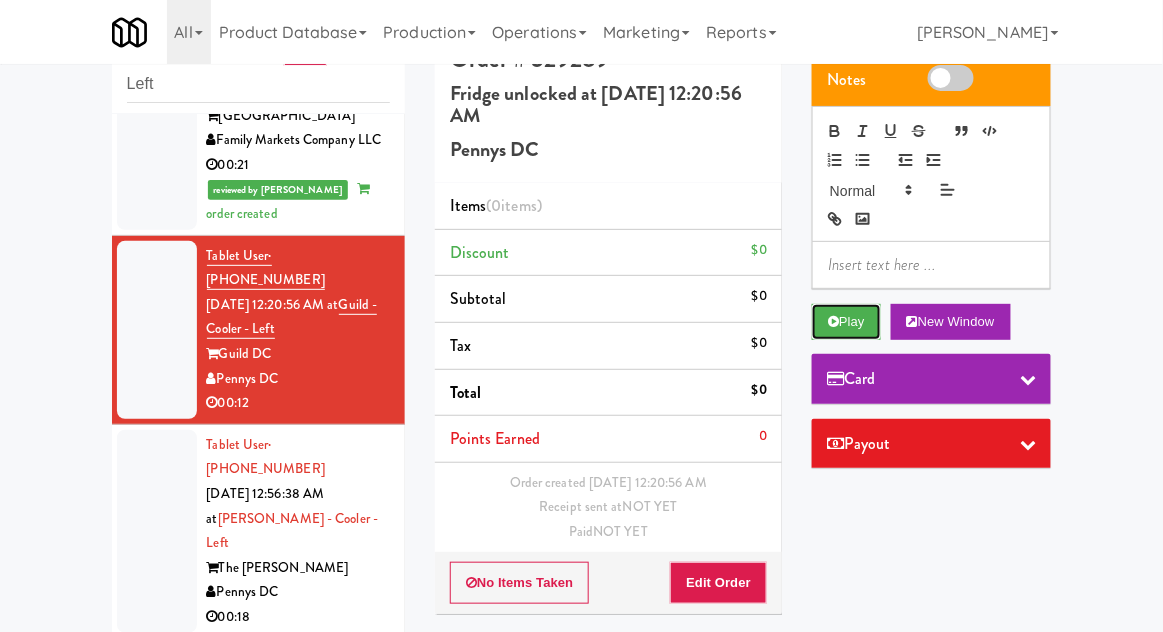 click on "Play" at bounding box center (846, 322) 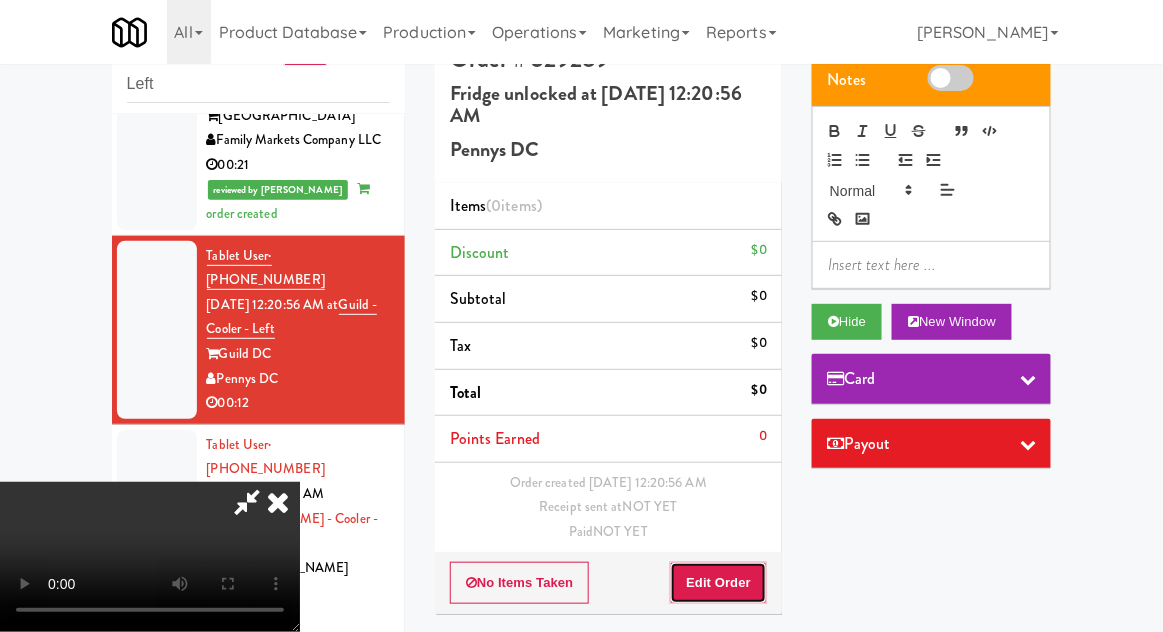 click on "Edit Order" at bounding box center [718, 583] 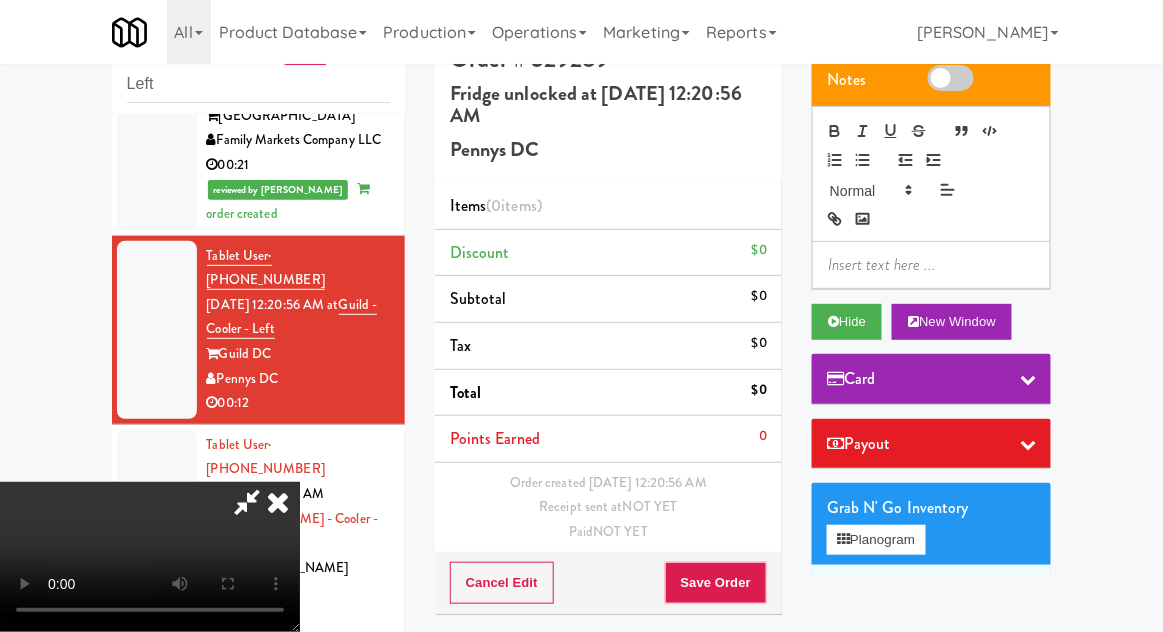 scroll, scrollTop: 73, scrollLeft: 0, axis: vertical 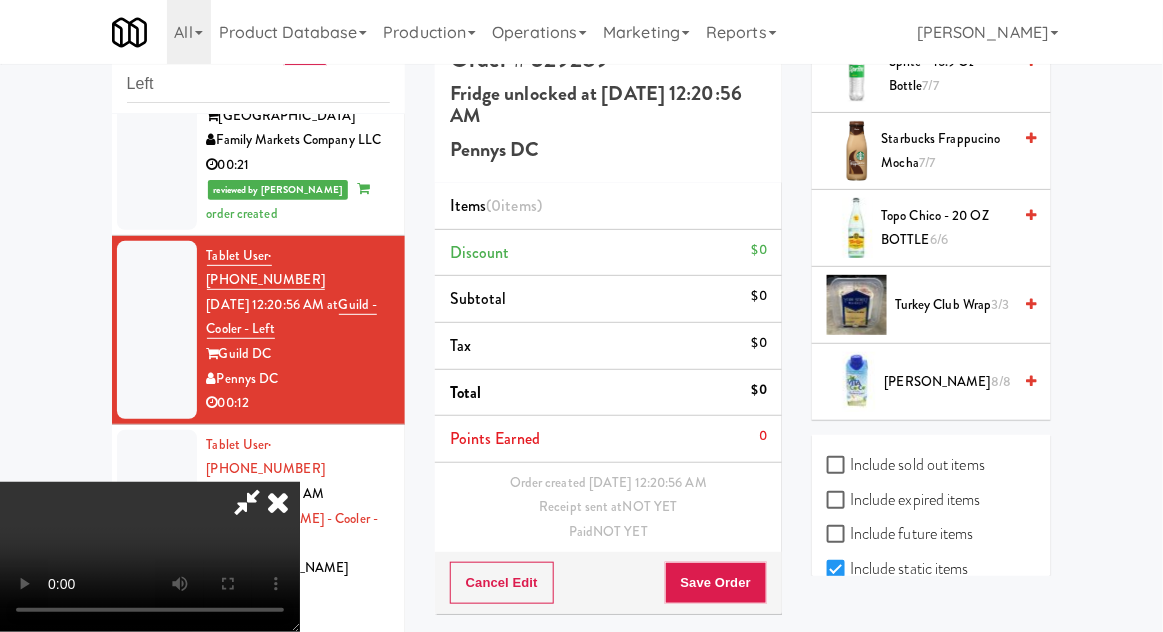 click on "6/6" at bounding box center (939, 239) 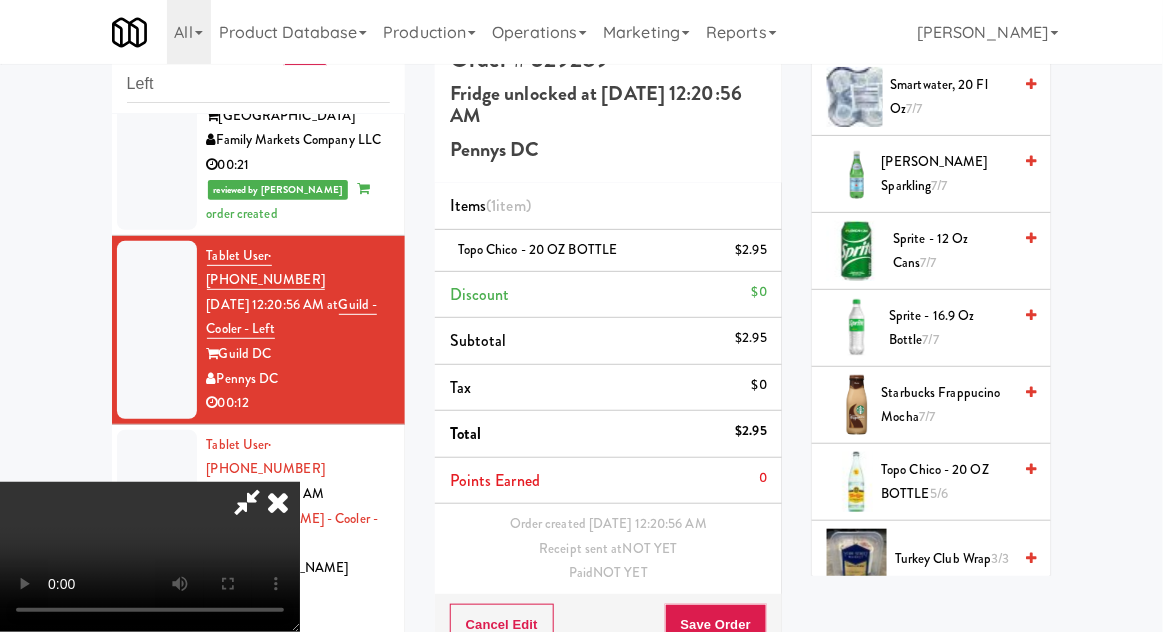 scroll, scrollTop: 2609, scrollLeft: 0, axis: vertical 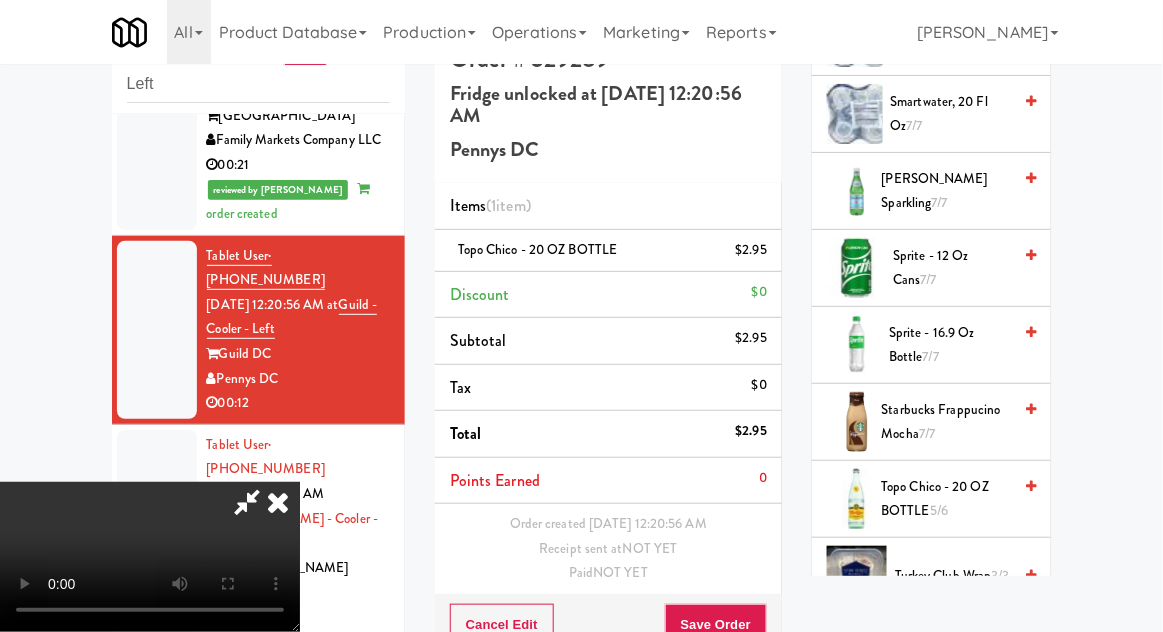 click on "[PERSON_NAME] Sparkling  7/7" at bounding box center (947, 191) 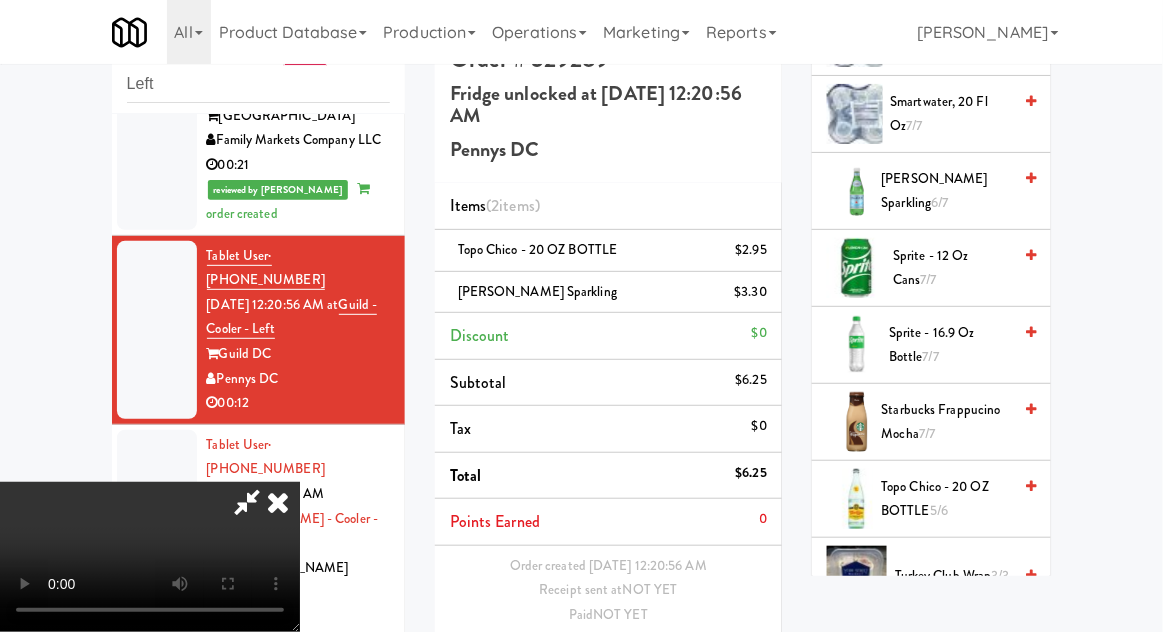 click on "Save Order" at bounding box center [716, 667] 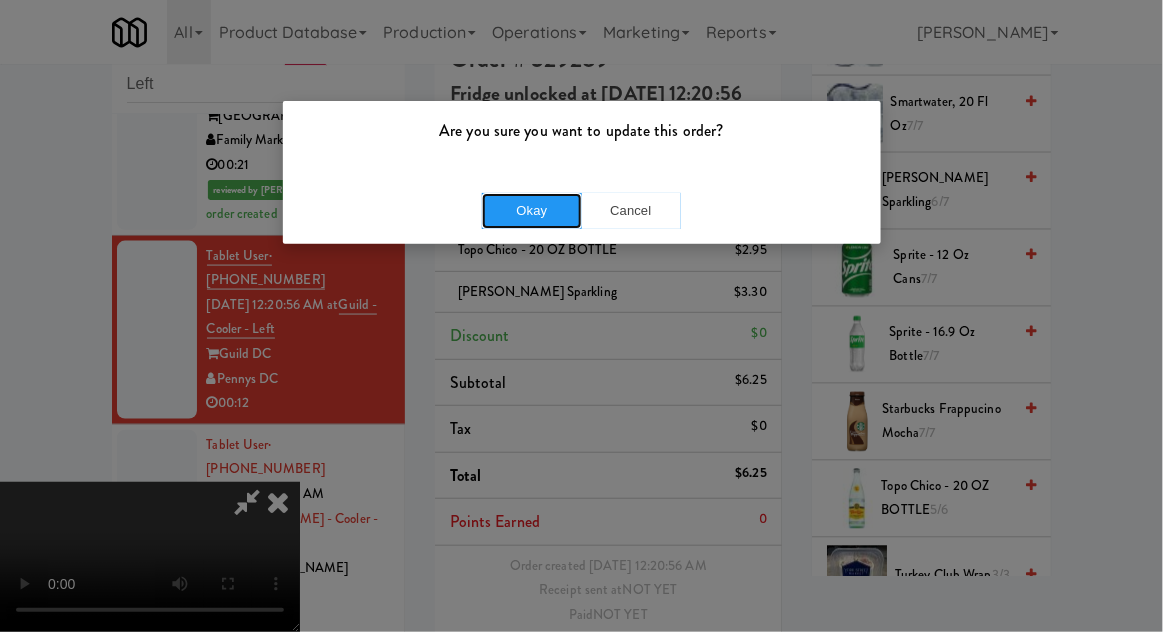 click on "Okay" at bounding box center [532, 211] 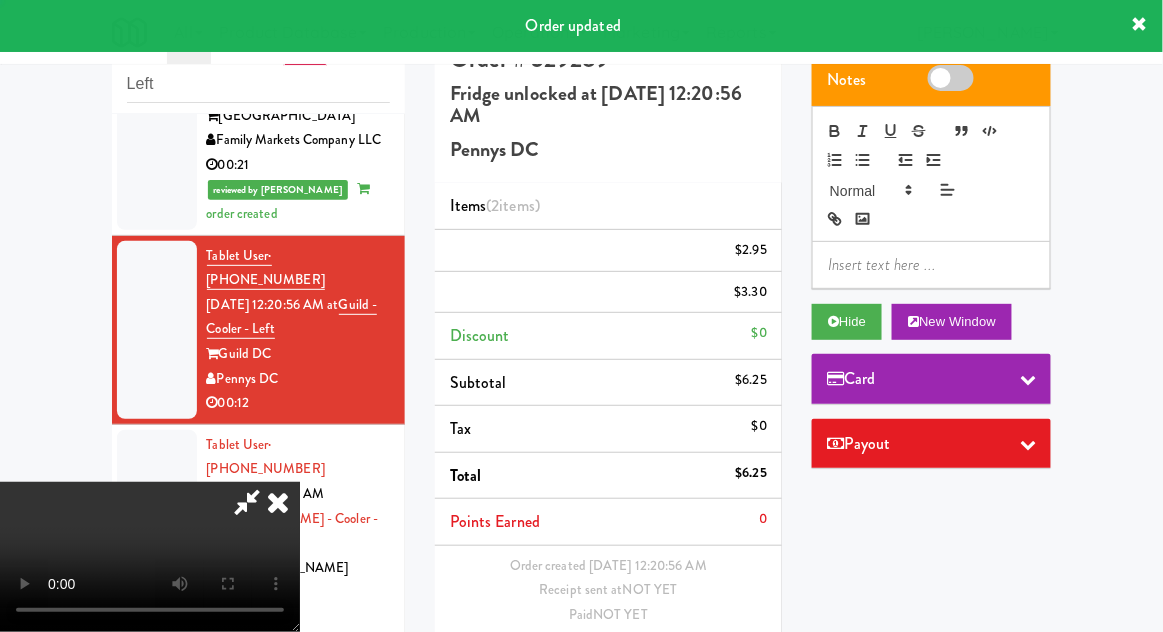 scroll, scrollTop: 0, scrollLeft: 0, axis: both 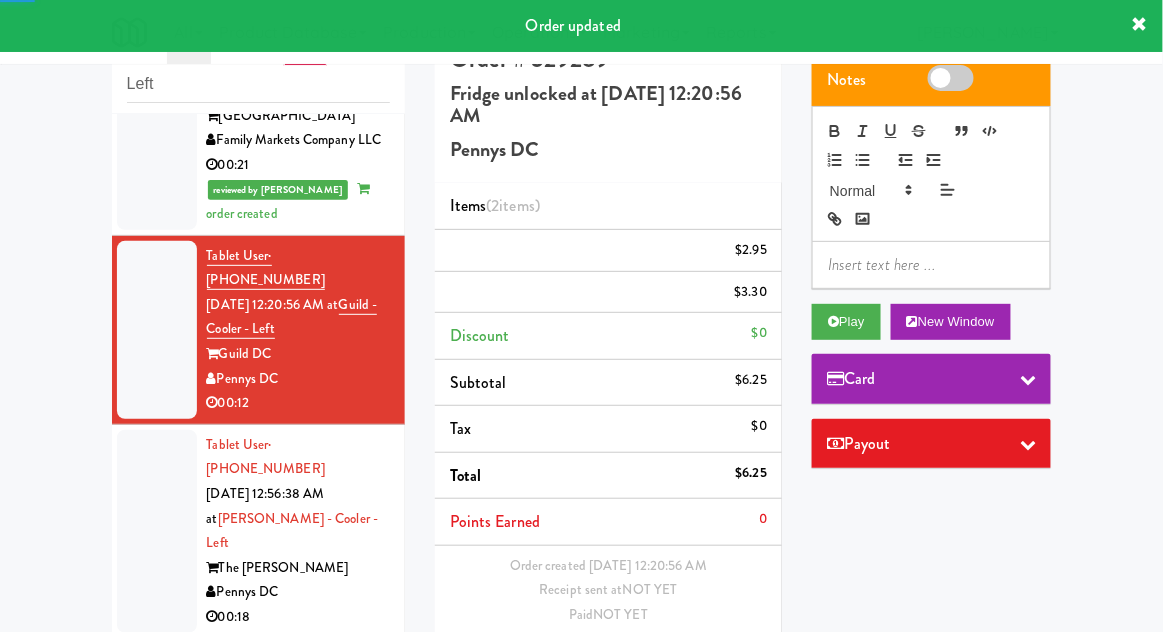 click at bounding box center (157, 531) 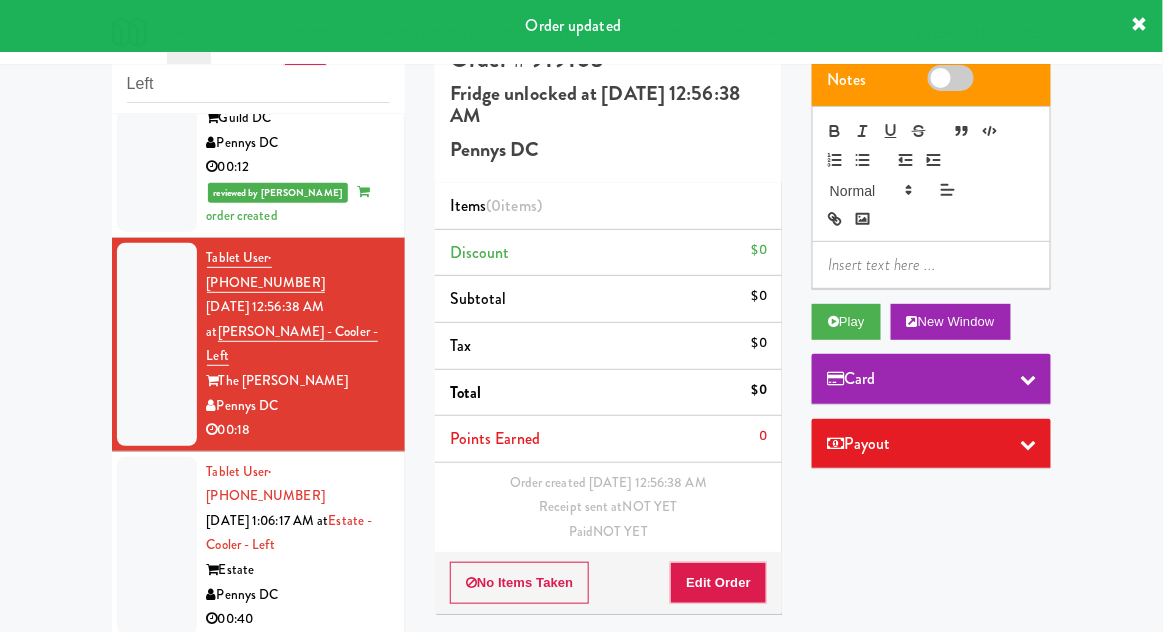 scroll, scrollTop: 851, scrollLeft: 0, axis: vertical 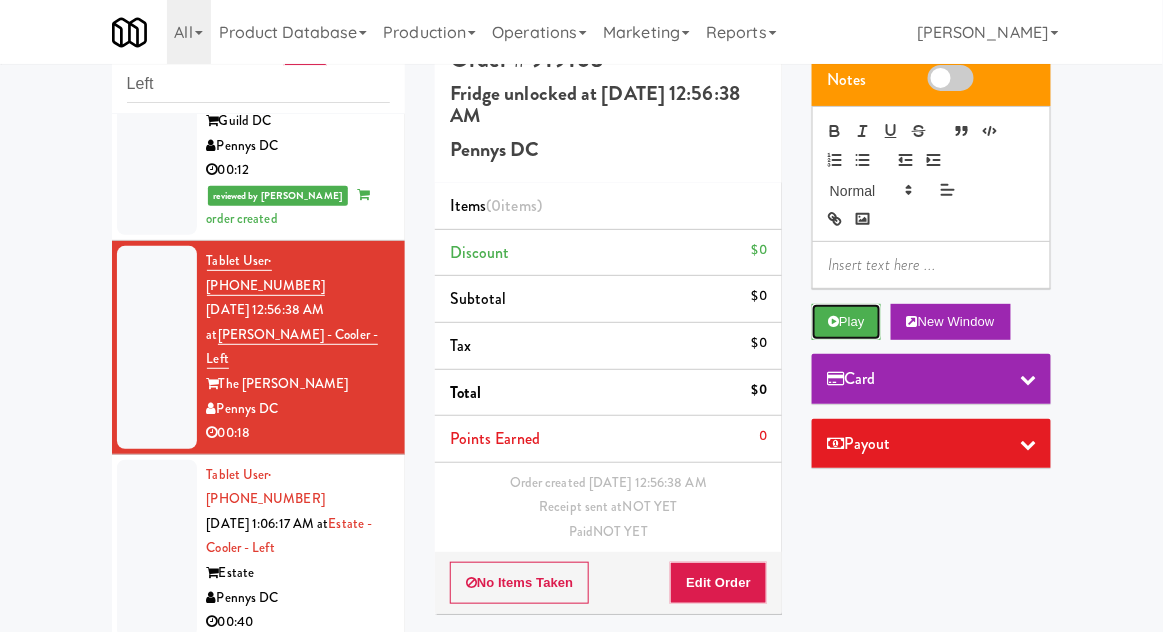 click on "Play" at bounding box center (846, 322) 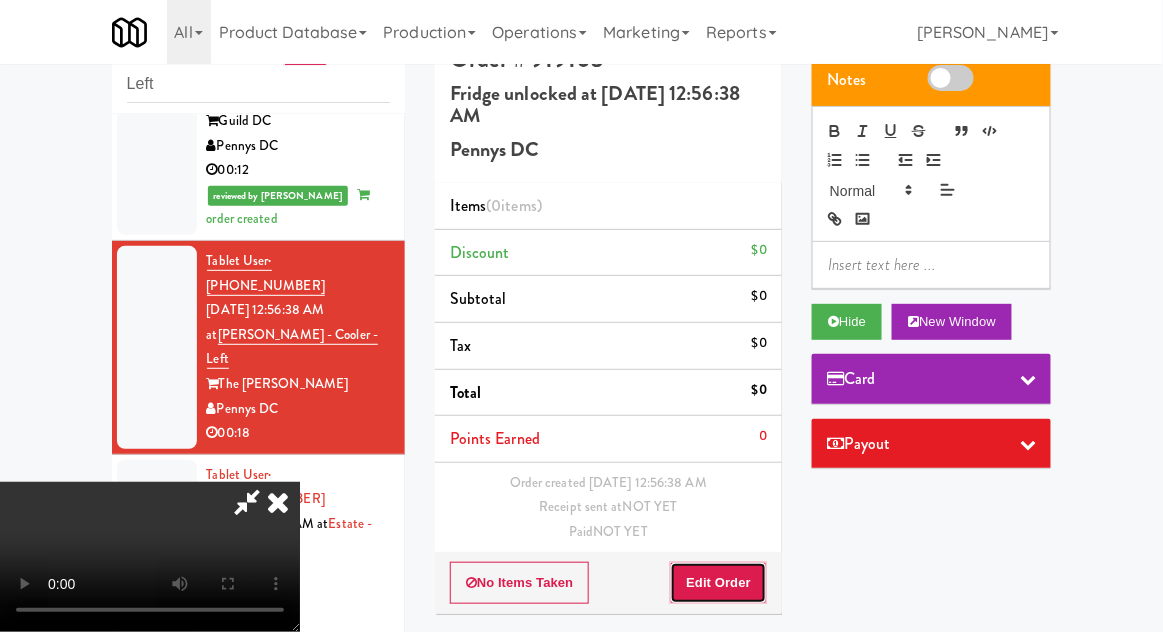 click on "Edit Order" at bounding box center [718, 583] 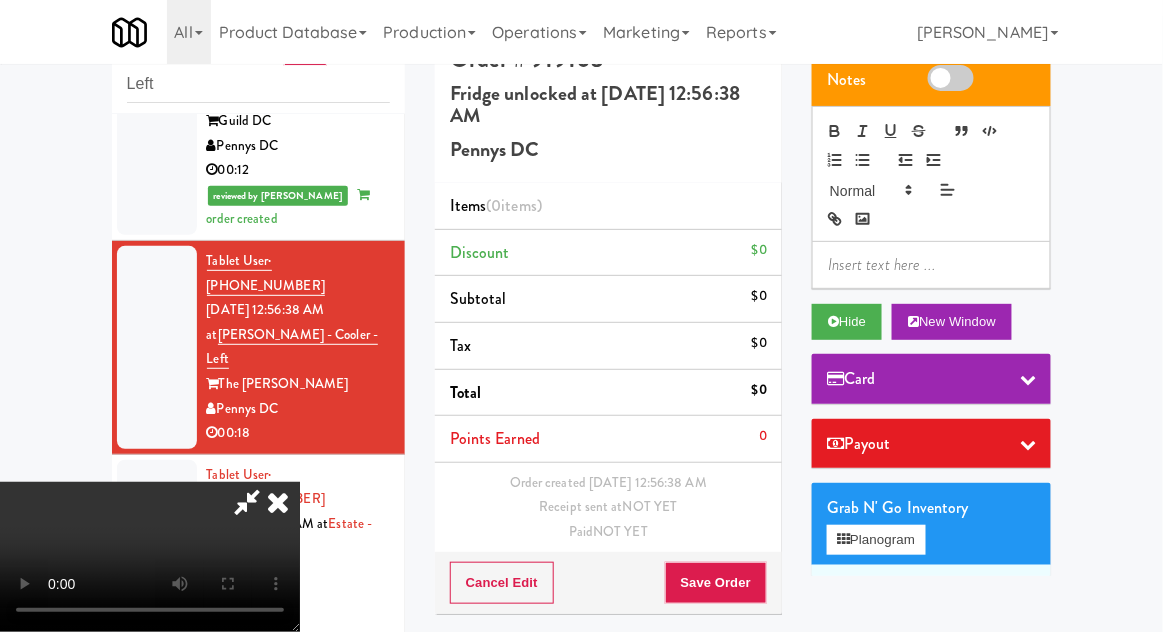 scroll, scrollTop: 73, scrollLeft: 0, axis: vertical 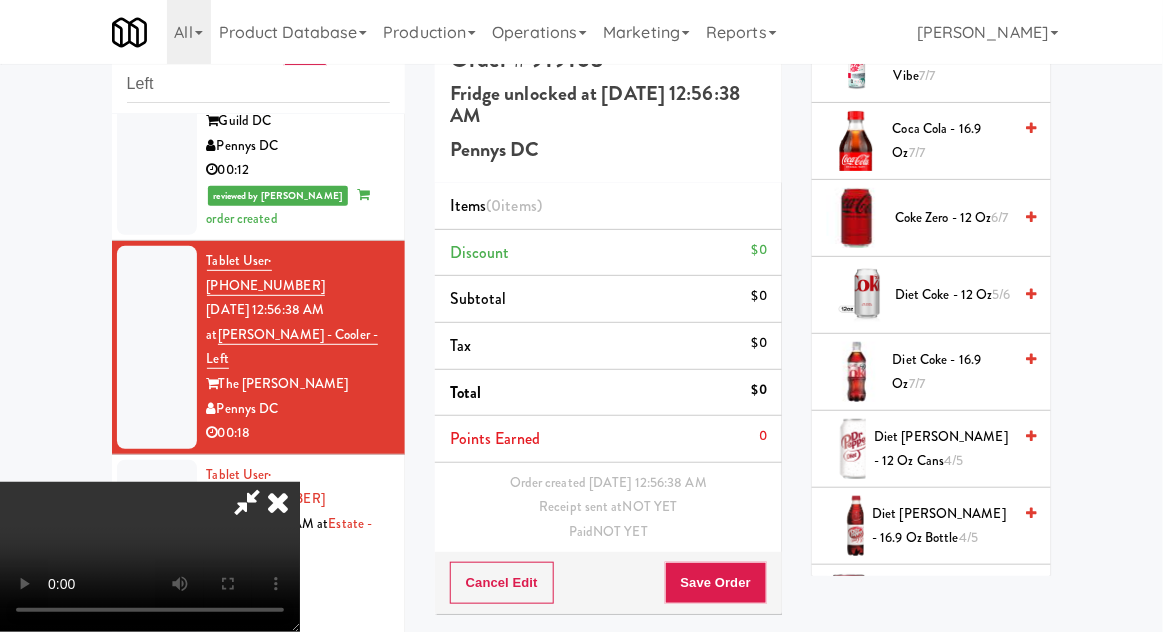 click on "Diet [PERSON_NAME] - 12 oz Cans  4/5" at bounding box center [942, 449] 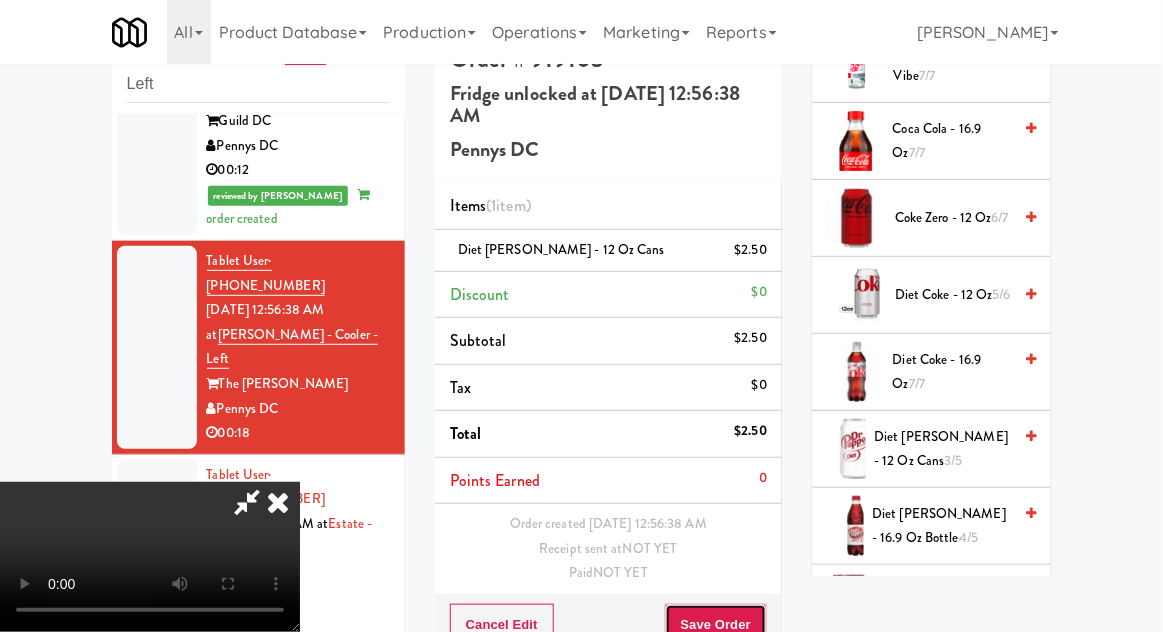 click on "Save Order" at bounding box center [716, 625] 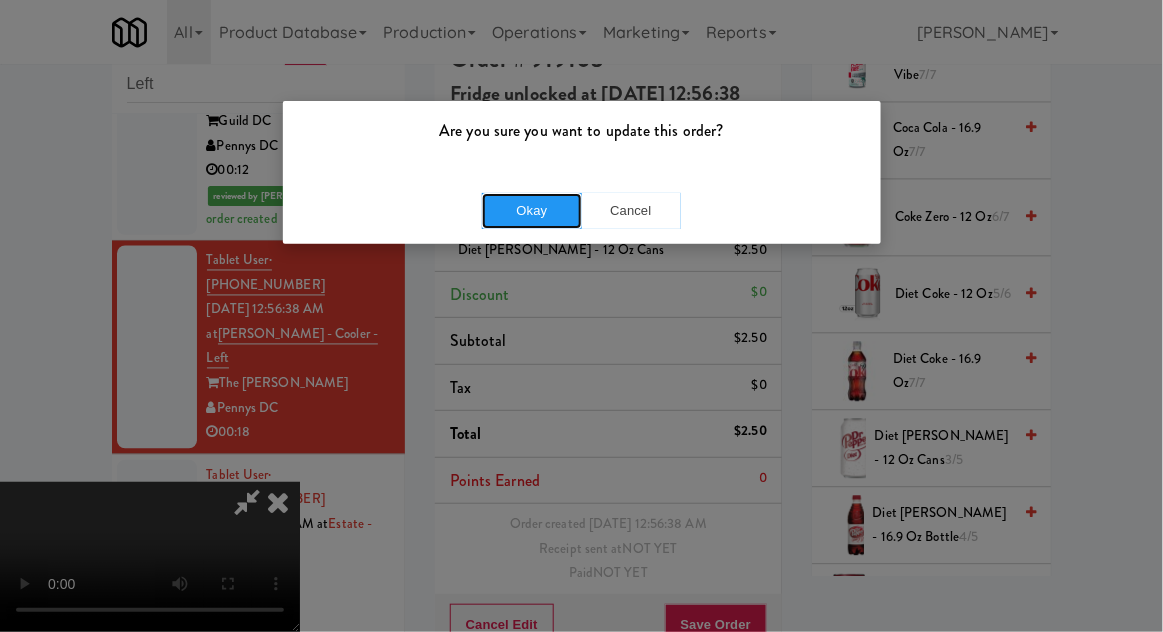 click on "Okay" at bounding box center [532, 211] 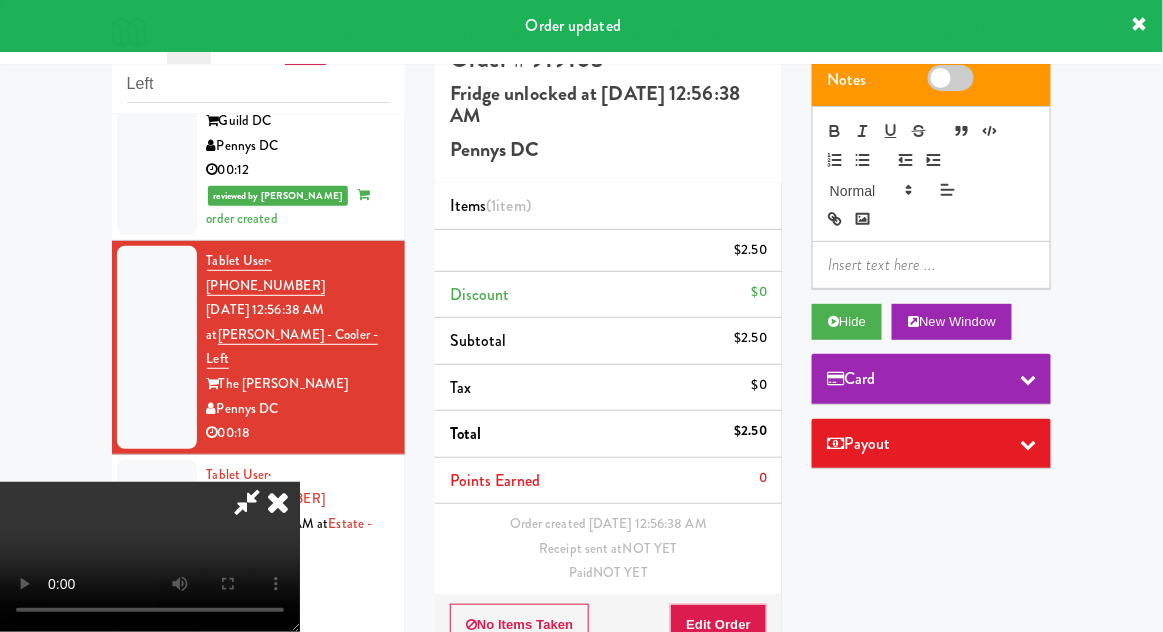 scroll, scrollTop: 0, scrollLeft: 0, axis: both 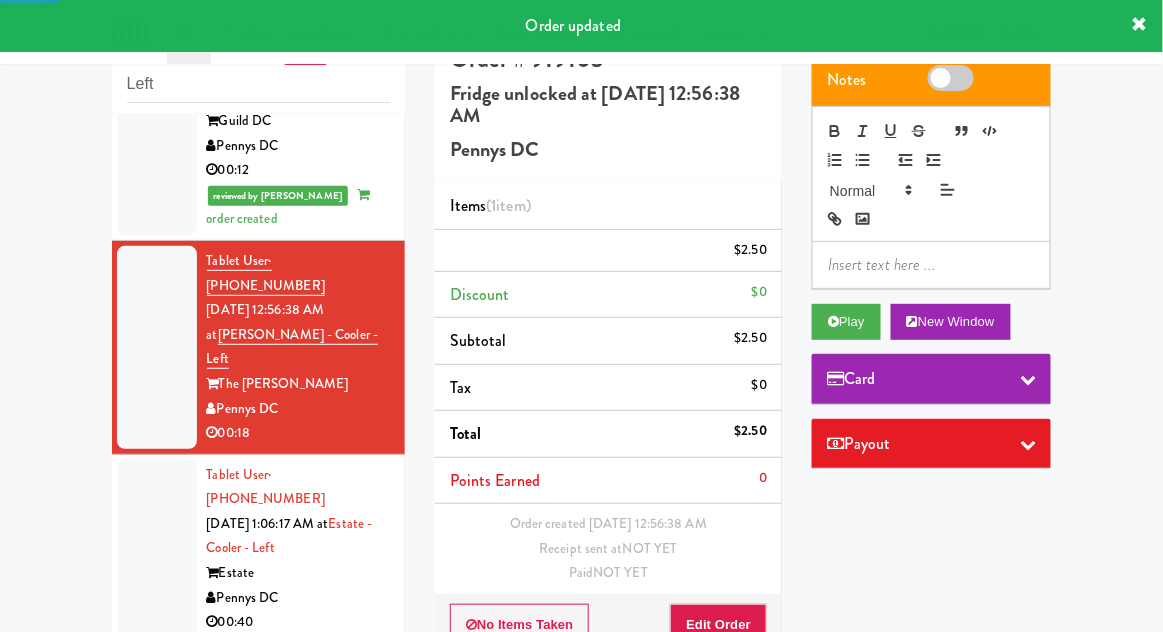 click at bounding box center (157, 549) 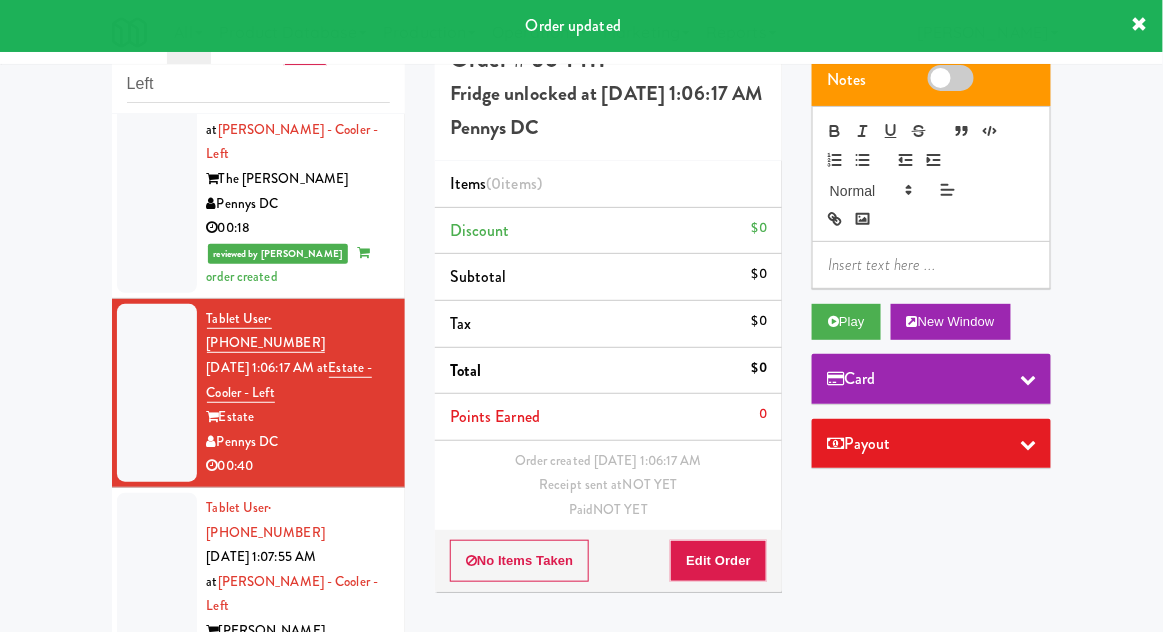 scroll, scrollTop: 1067, scrollLeft: 0, axis: vertical 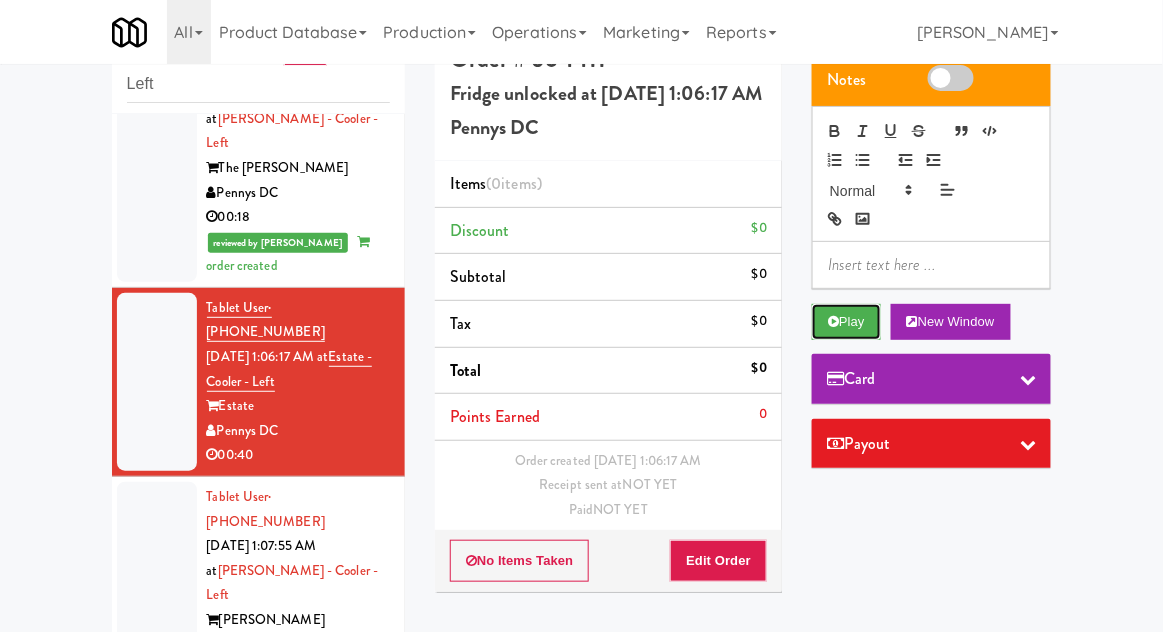 click on "Play" at bounding box center [846, 322] 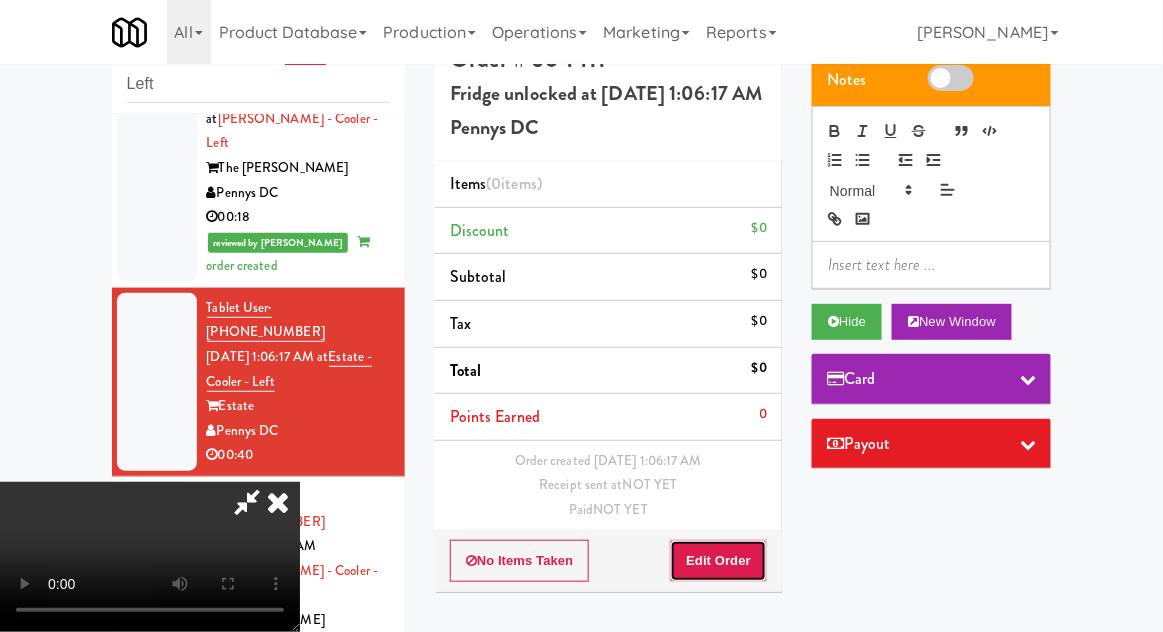 click on "Edit Order" at bounding box center (718, 561) 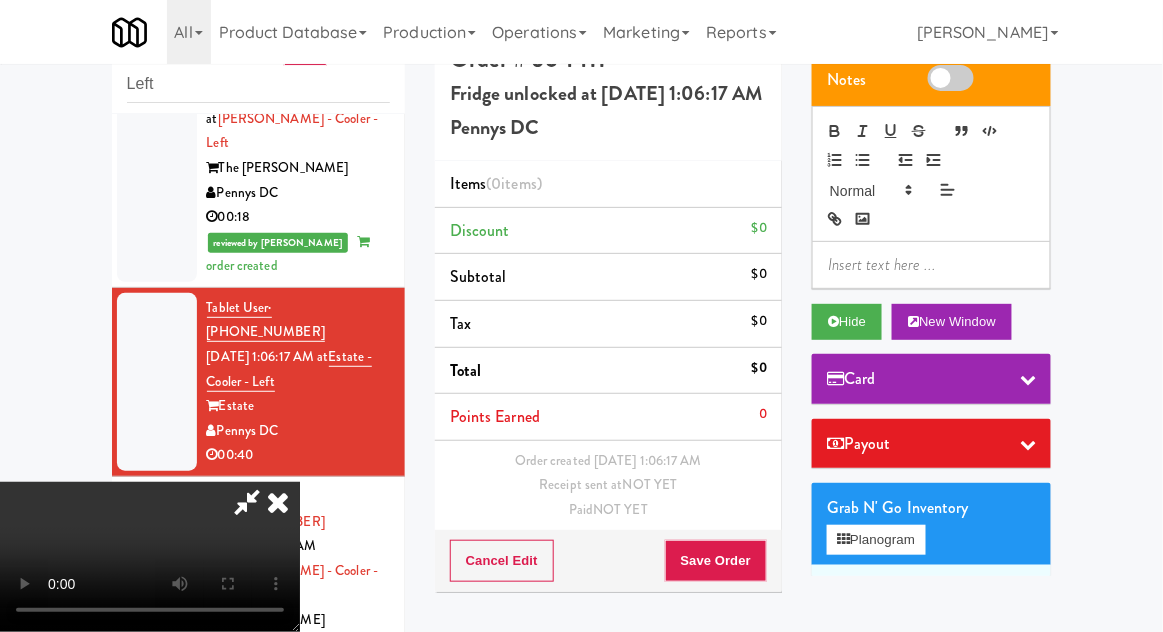 scroll, scrollTop: 73, scrollLeft: 0, axis: vertical 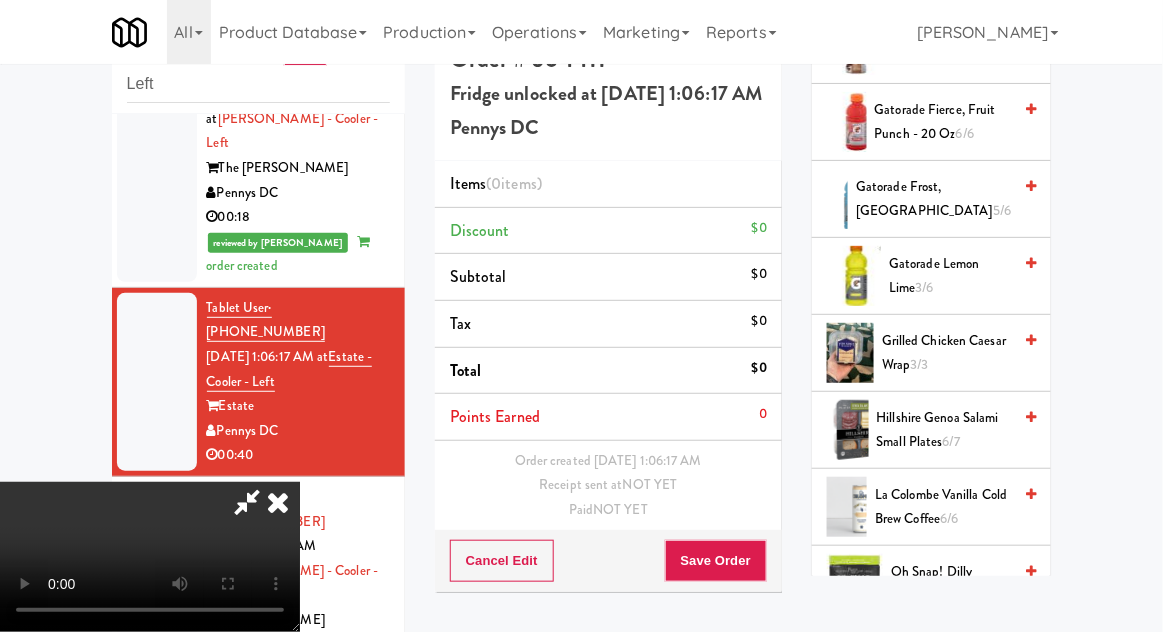 click on "Hillshire Genoa Salami Small Plates  6/7" at bounding box center [944, 430] 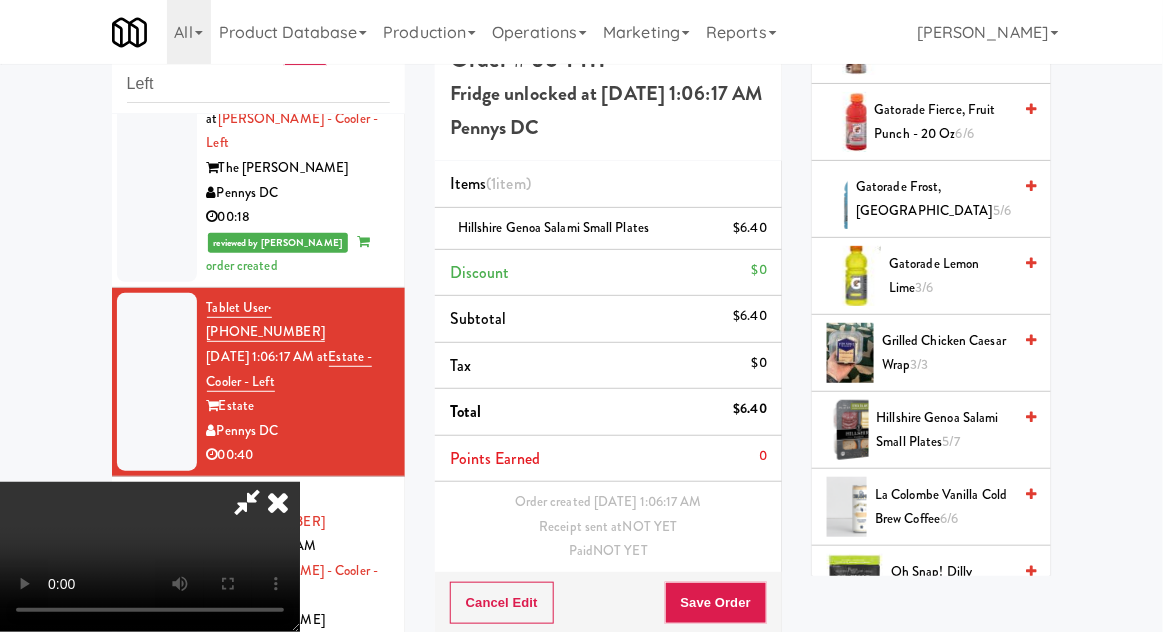 scroll, scrollTop: 0, scrollLeft: 0, axis: both 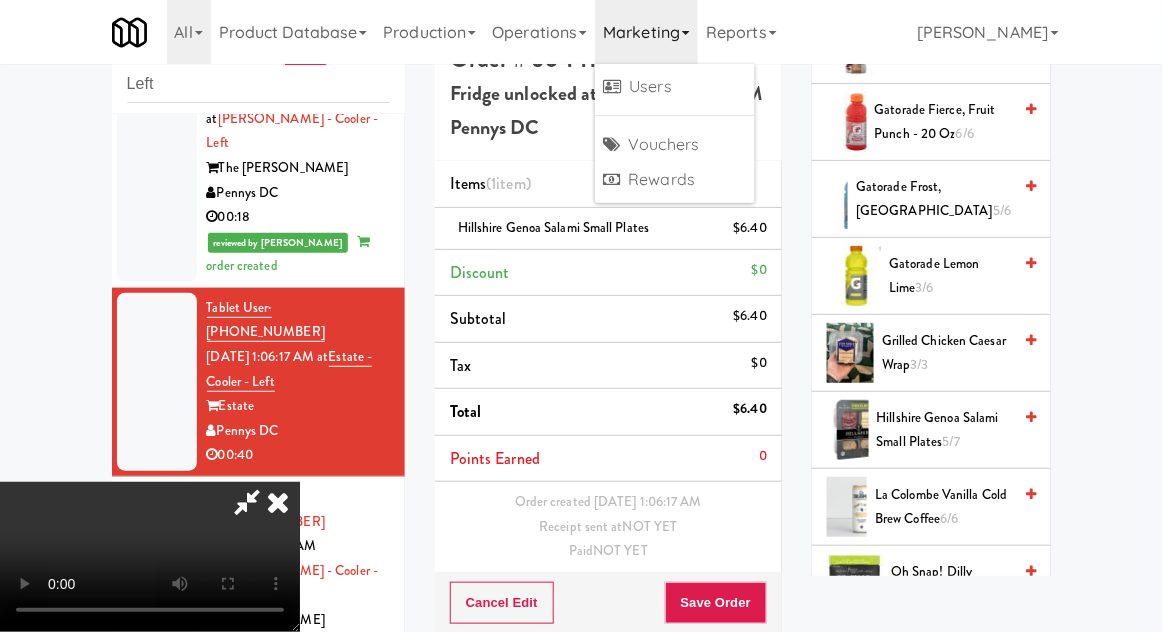 click on "Marketing" at bounding box center [646, 32] 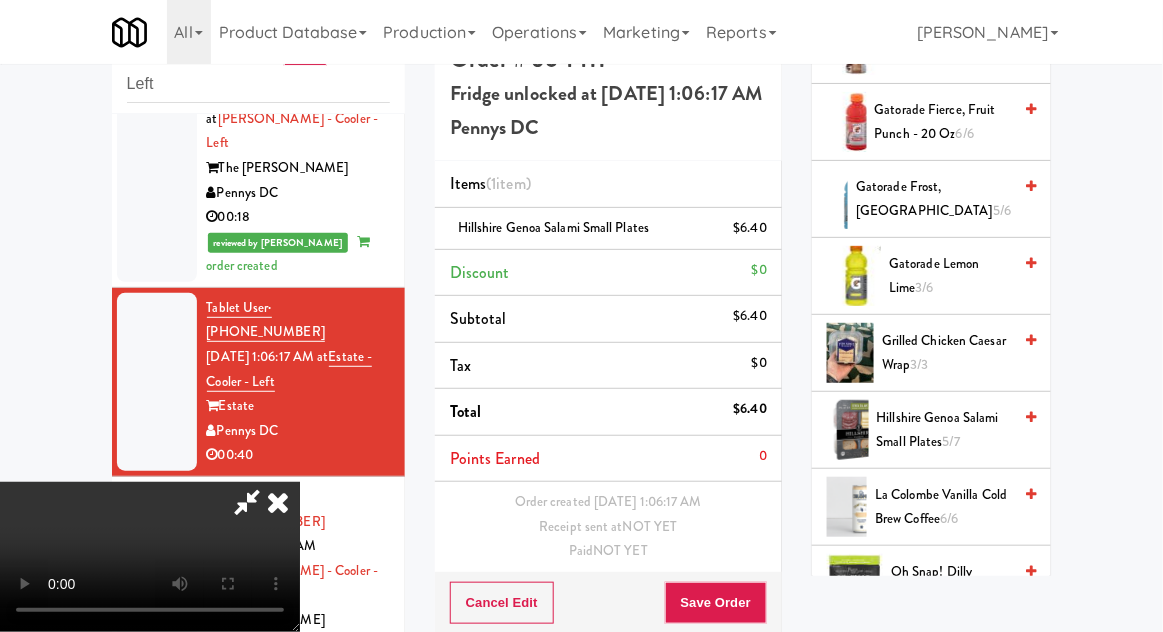click at bounding box center (247, 502) 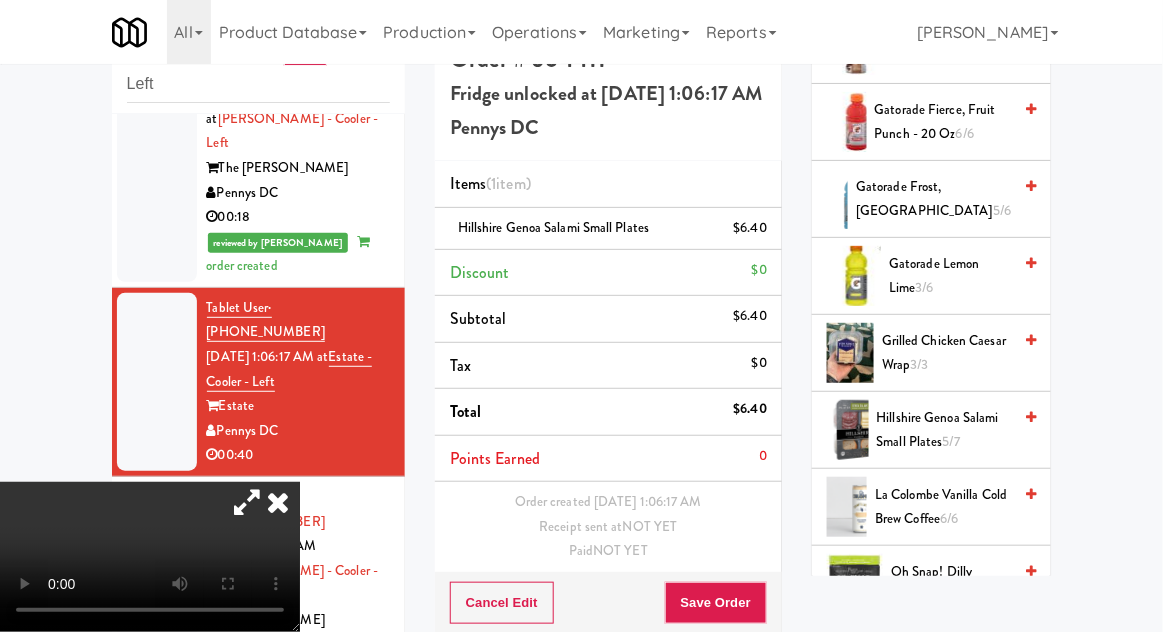 click at bounding box center (247, 502) 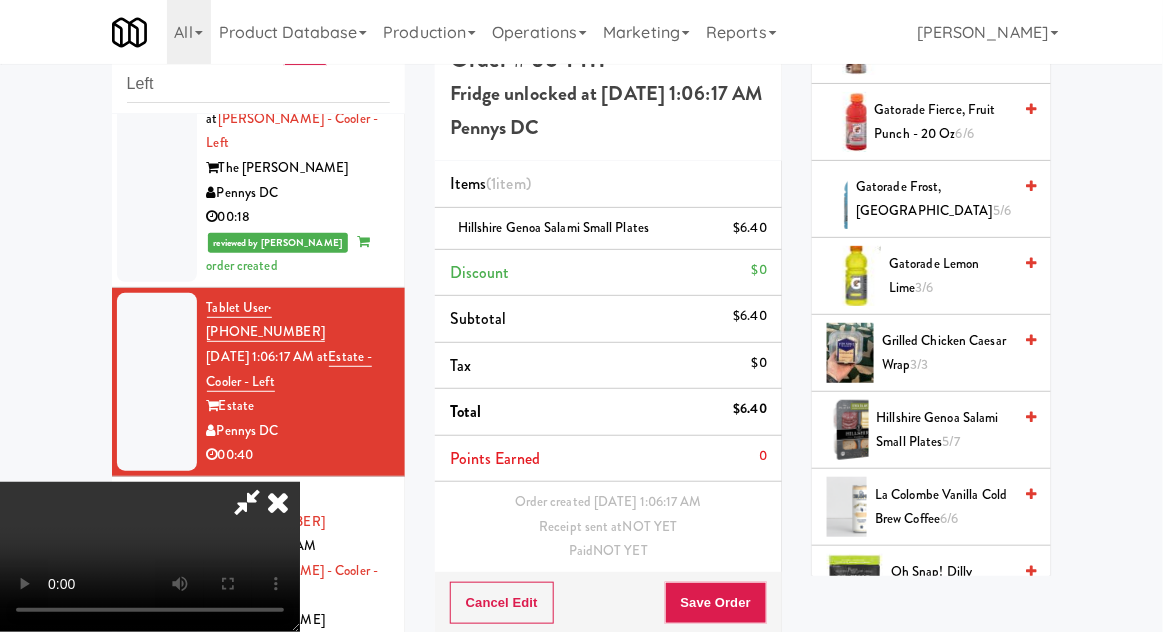 scroll, scrollTop: 0, scrollLeft: 0, axis: both 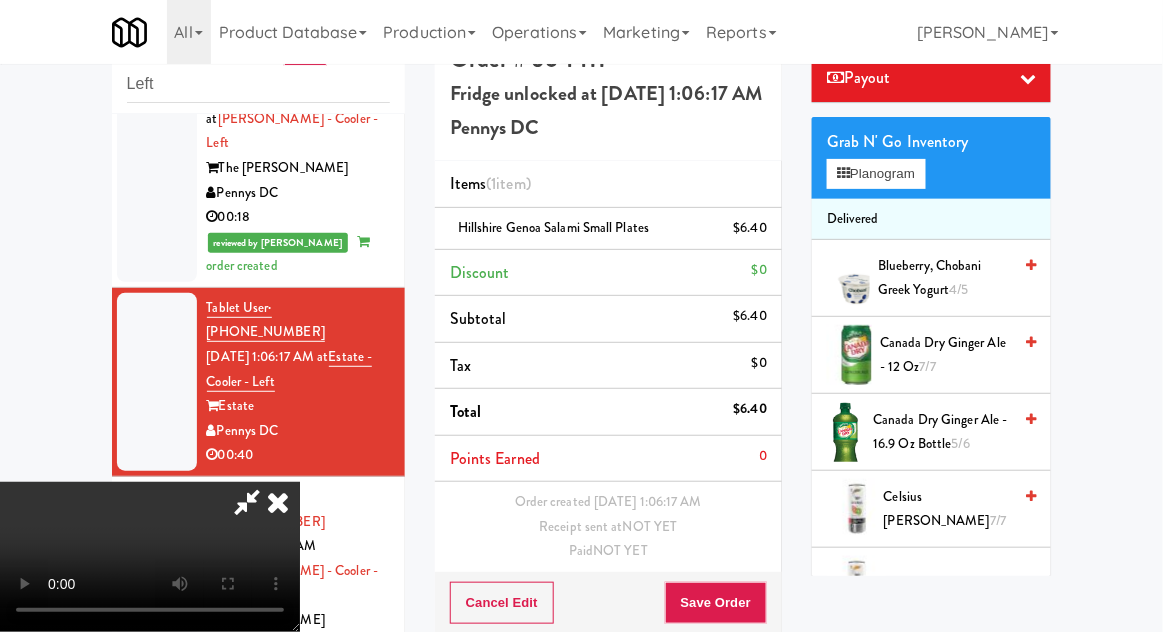 click on "4/5" at bounding box center (958, 289) 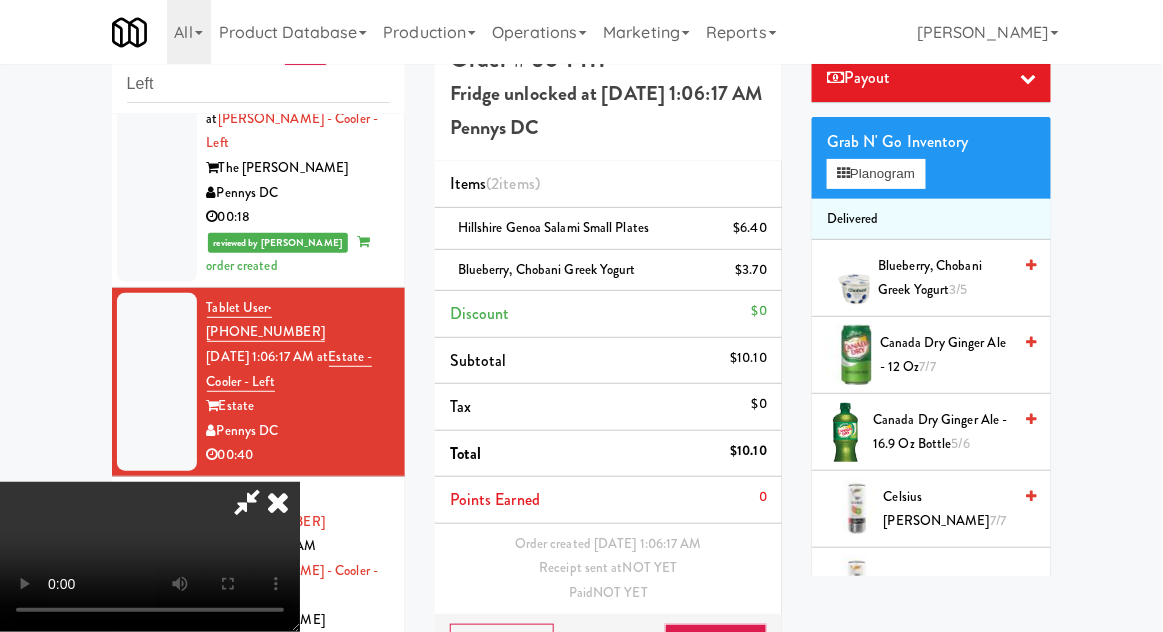 click on "Canada Dry Ginger Ale - 12 oz   7/7" at bounding box center [945, 355] 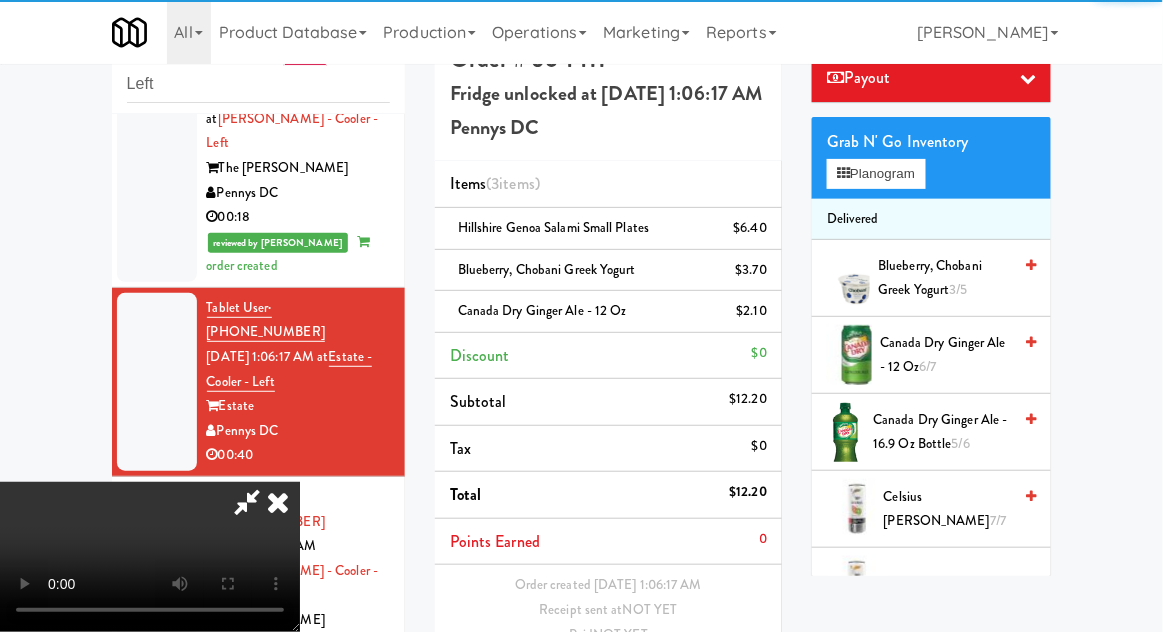 scroll, scrollTop: 73, scrollLeft: 0, axis: vertical 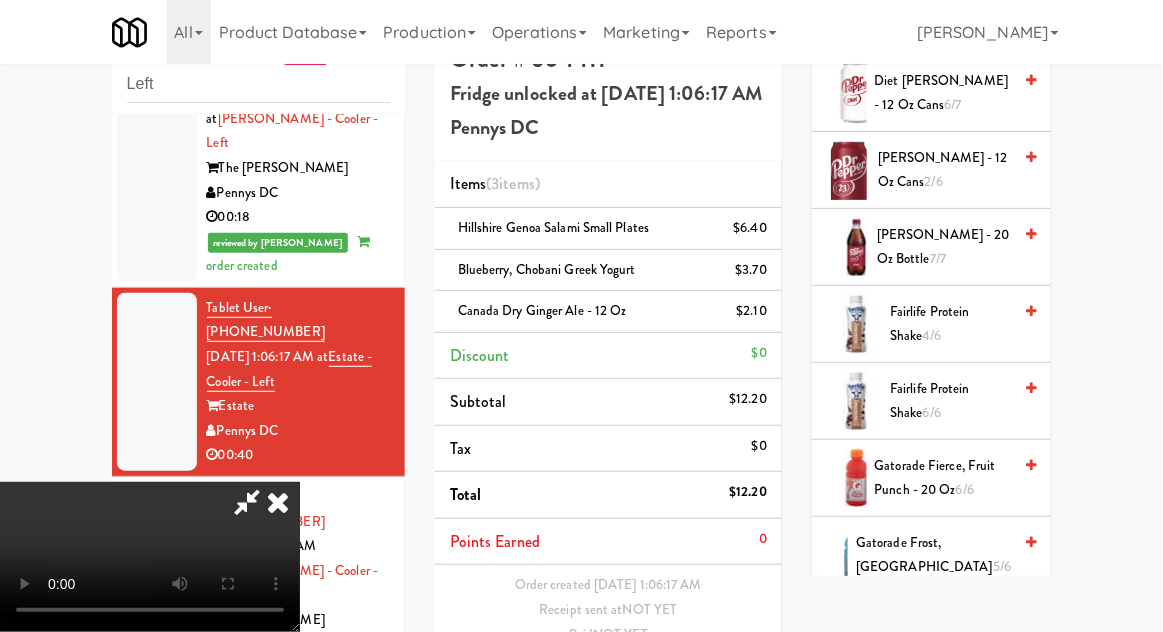 click on "Fairlife Protein Shake  4/6" at bounding box center [950, 324] 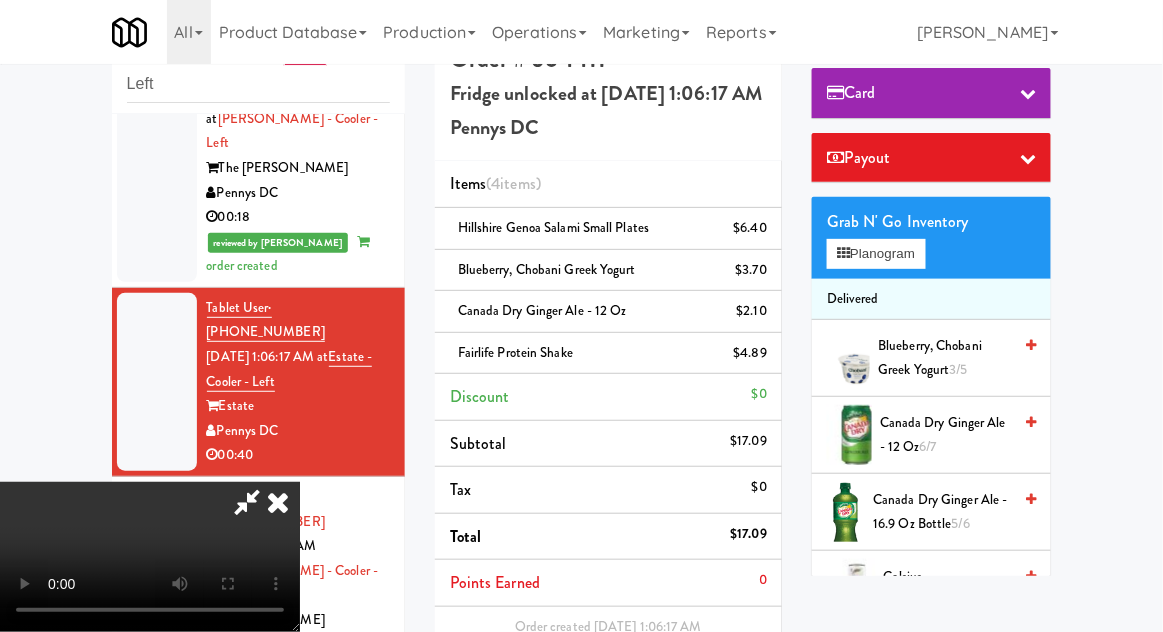scroll, scrollTop: 269, scrollLeft: 0, axis: vertical 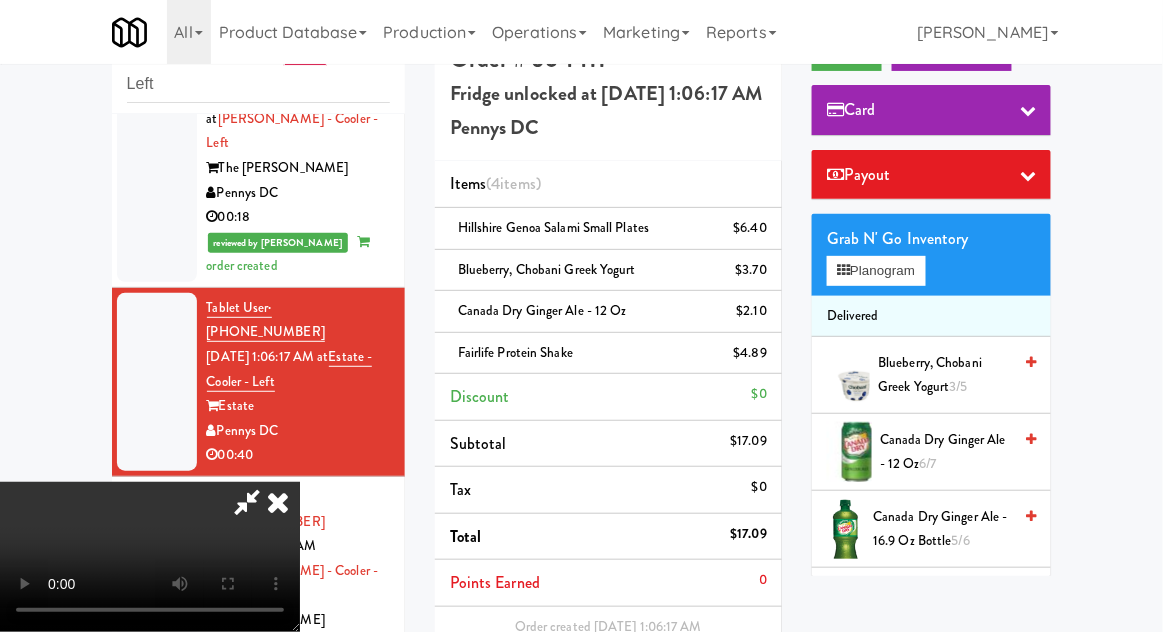 click on "3/5" at bounding box center [959, 386] 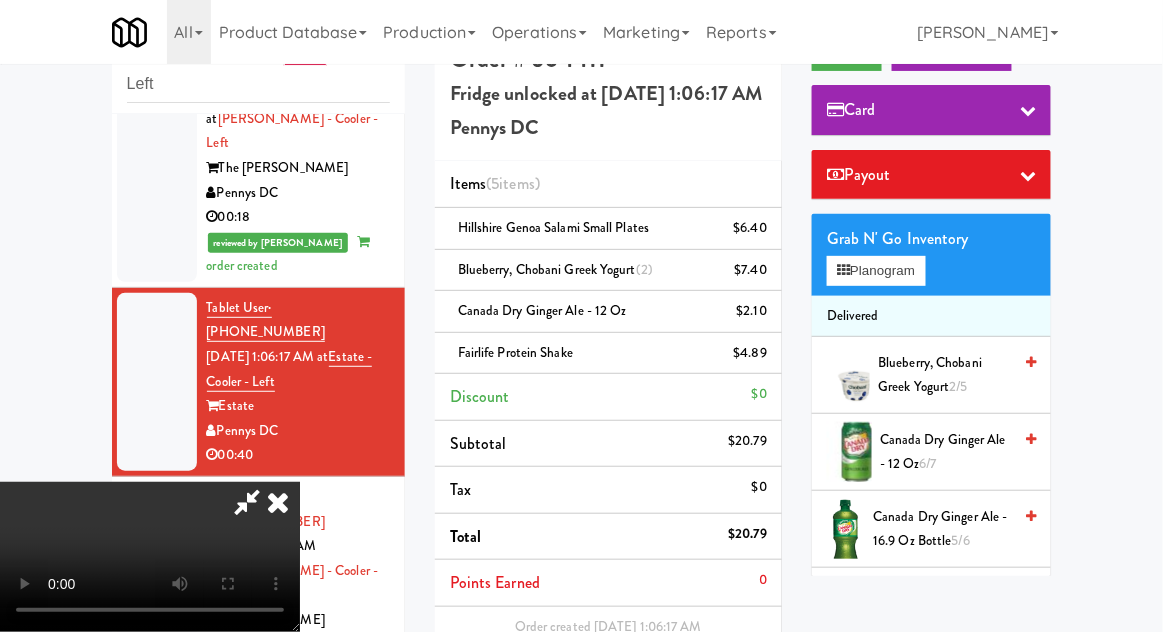 scroll, scrollTop: 112, scrollLeft: 0, axis: vertical 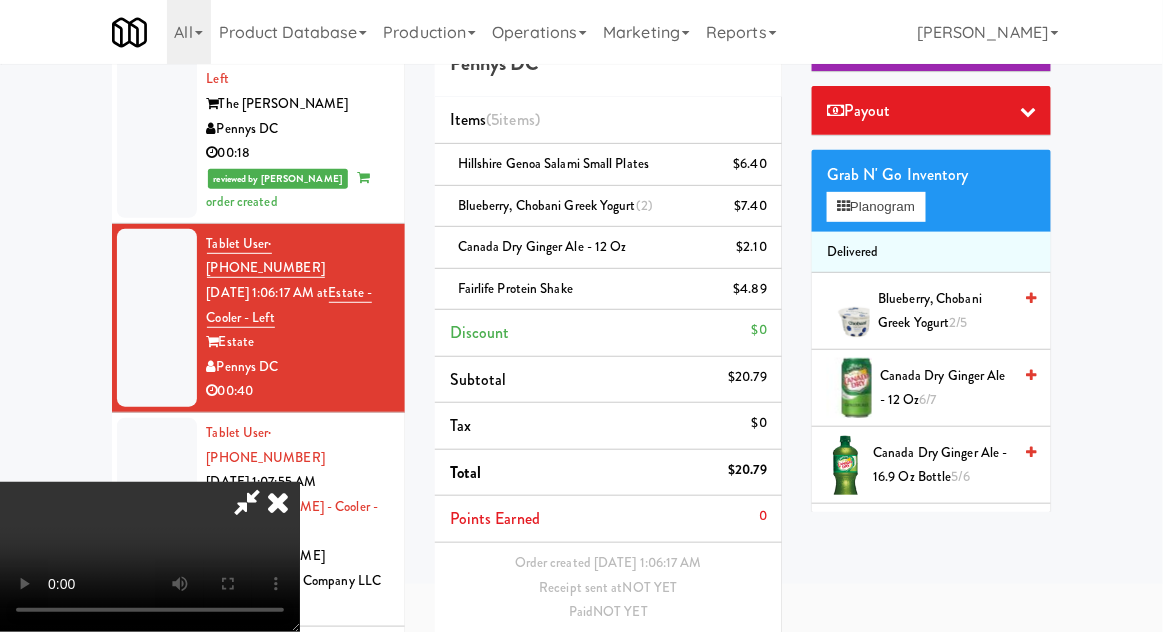 click on "Save Order" at bounding box center (716, 664) 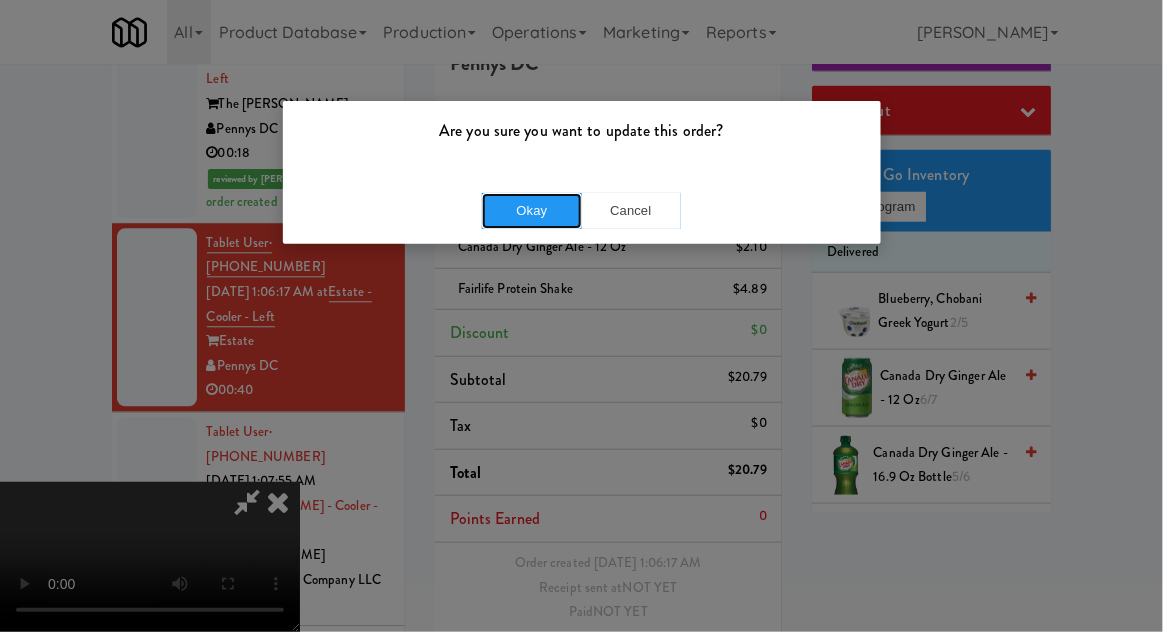 click on "Okay" at bounding box center [532, 211] 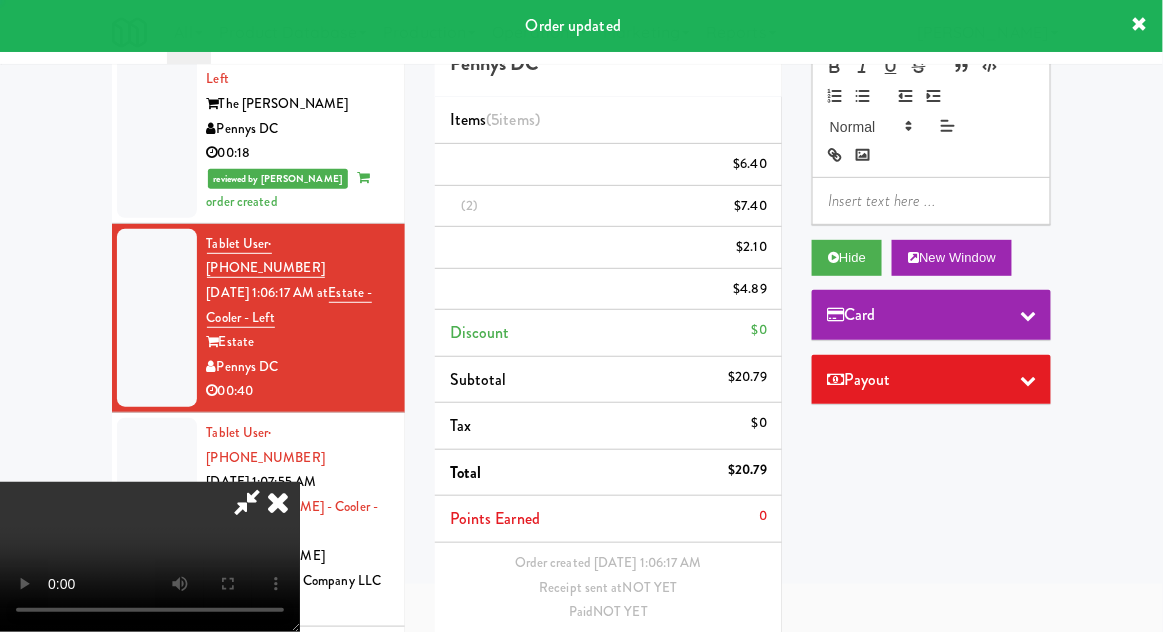 scroll, scrollTop: 0, scrollLeft: 0, axis: both 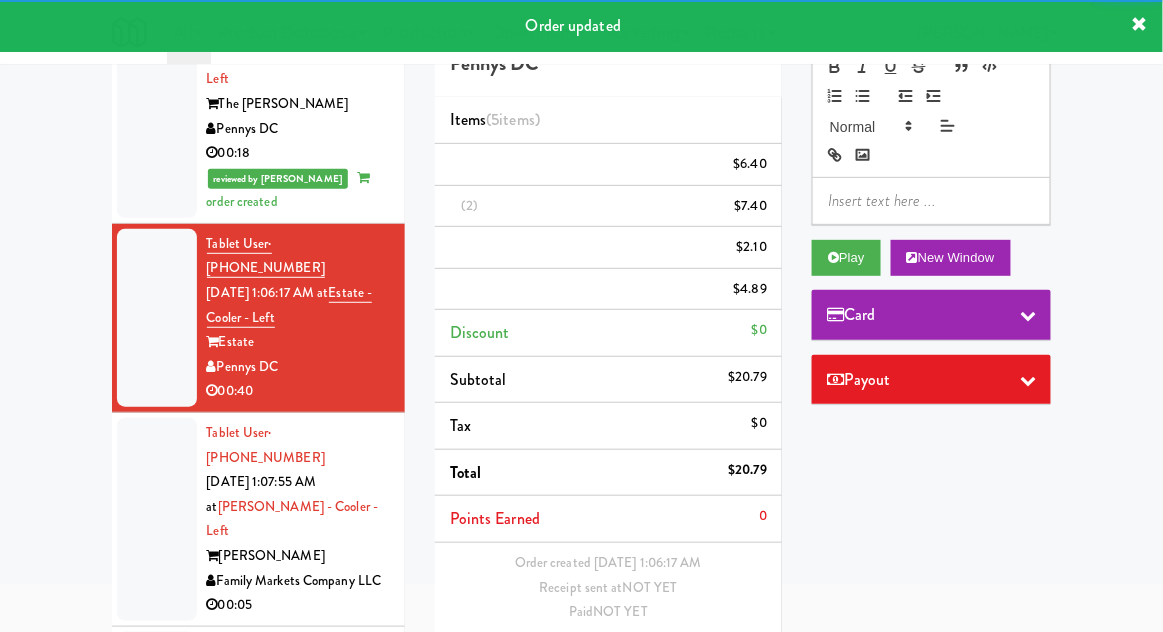click at bounding box center [157, 519] 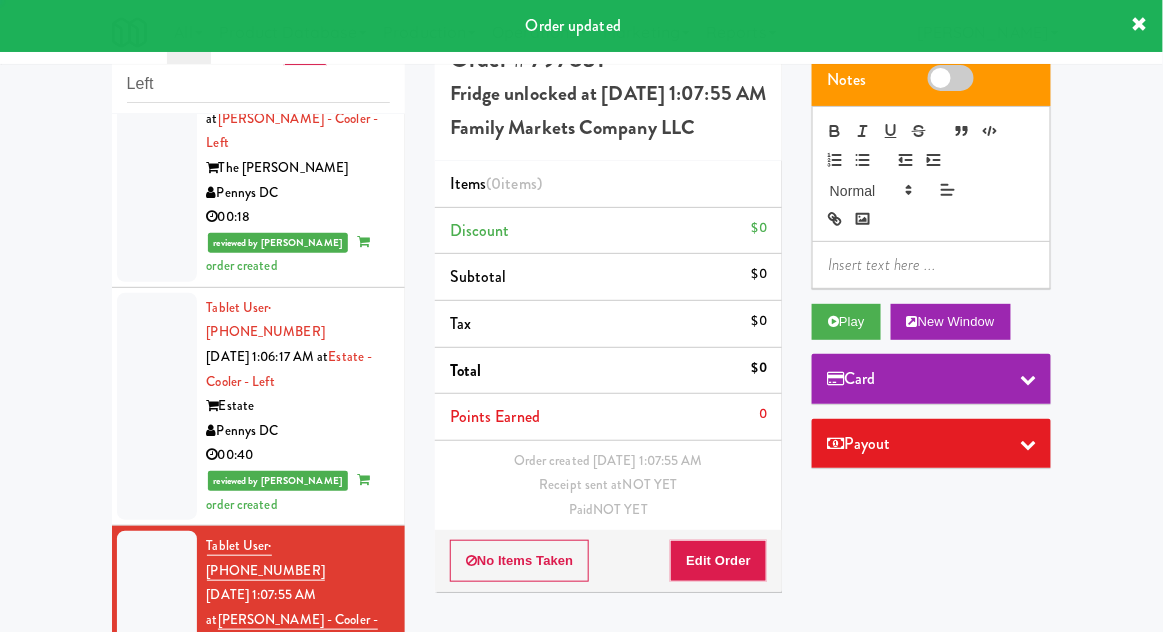 scroll, scrollTop: 42, scrollLeft: 0, axis: vertical 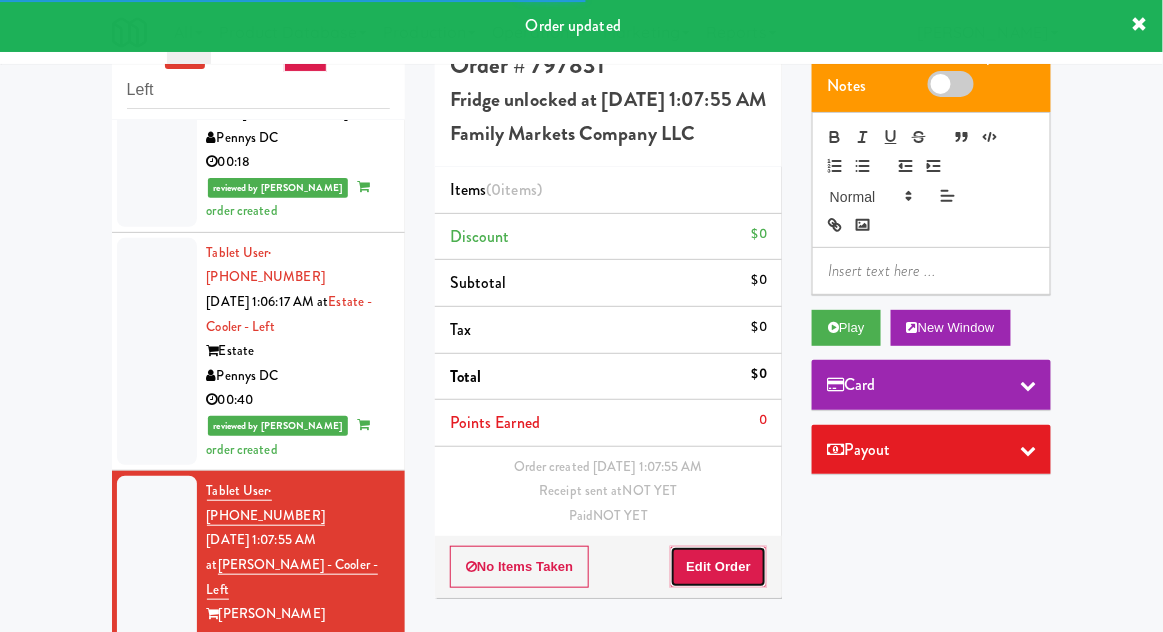 click on "Edit Order" at bounding box center [718, 567] 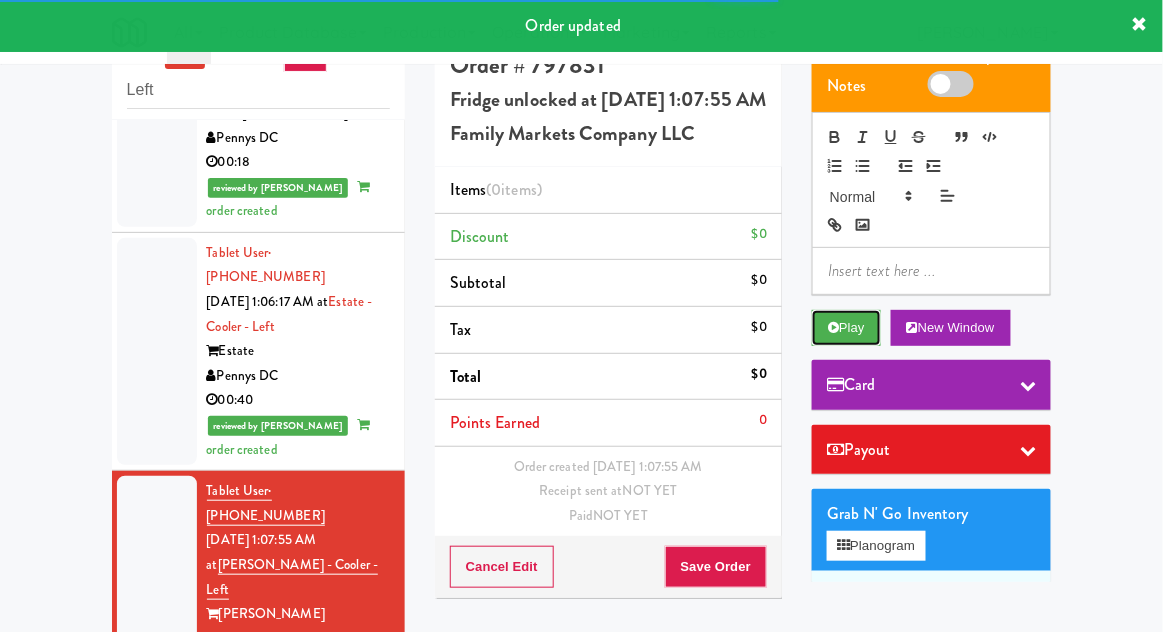 click on "Play" at bounding box center (846, 328) 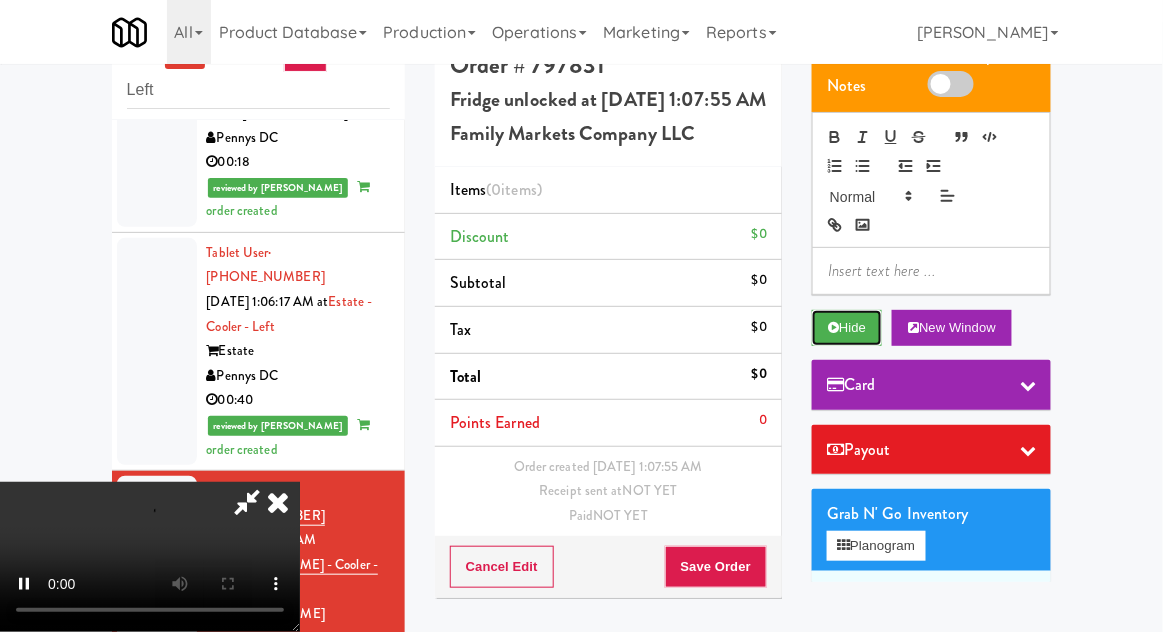 scroll, scrollTop: 48, scrollLeft: 0, axis: vertical 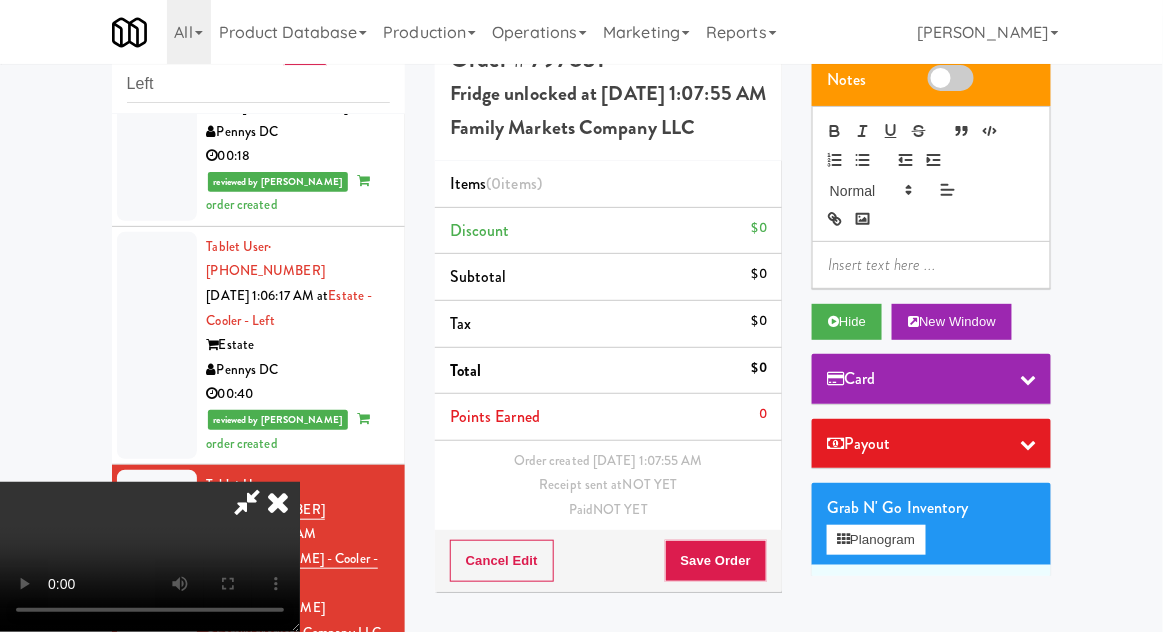 type 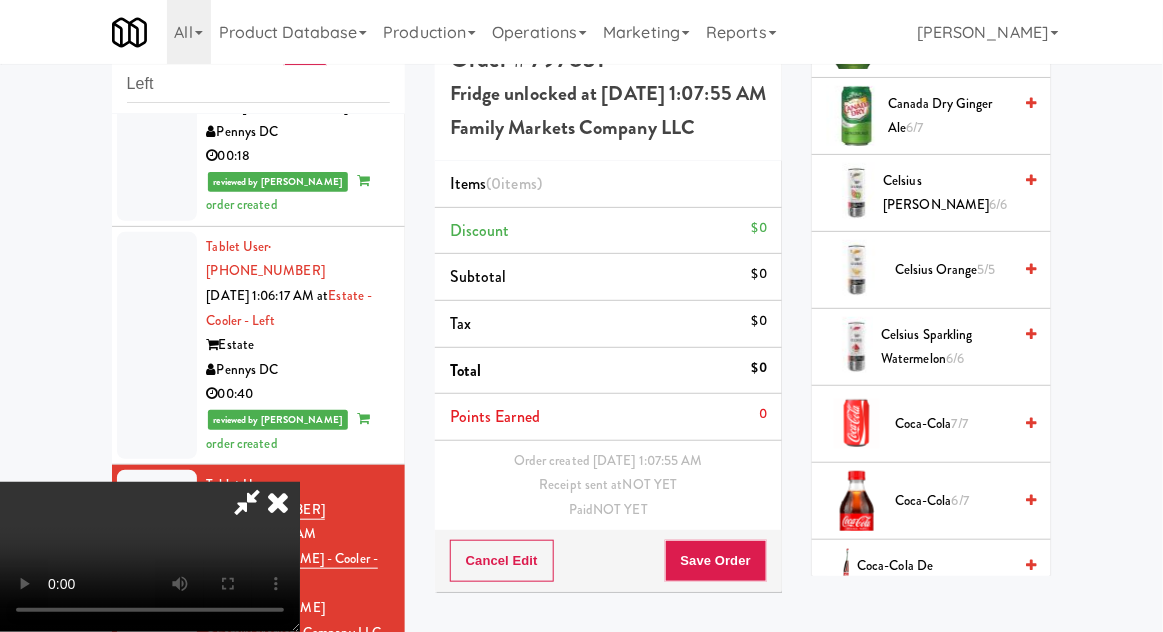 scroll, scrollTop: 1038, scrollLeft: 0, axis: vertical 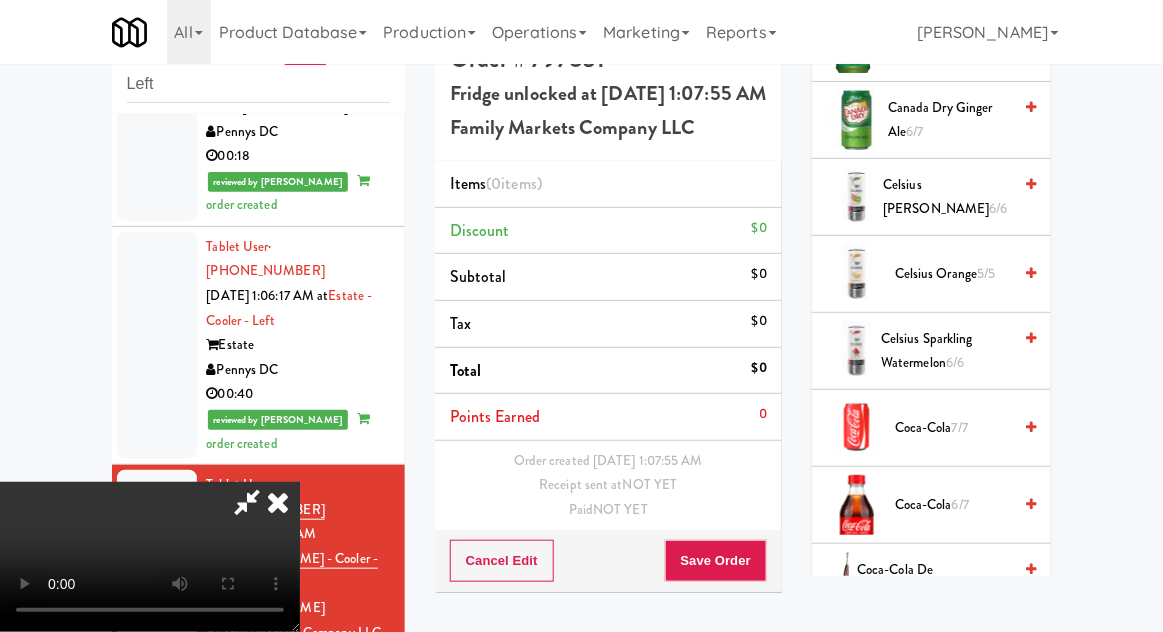 click on "7/7" at bounding box center (960, 427) 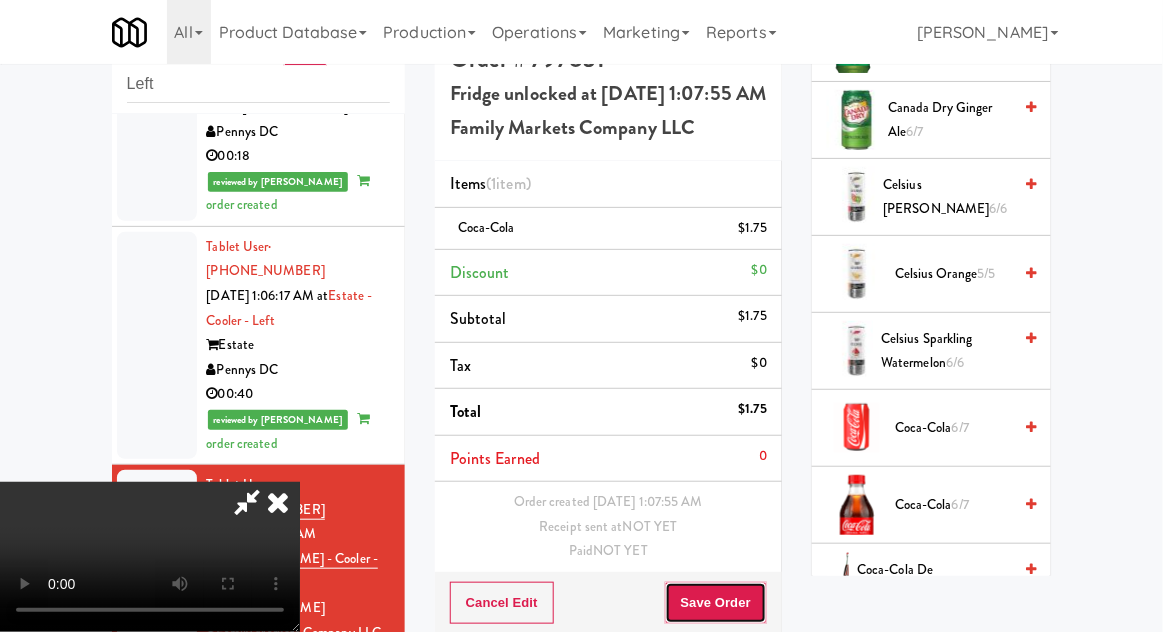 click on "Save Order" at bounding box center [716, 603] 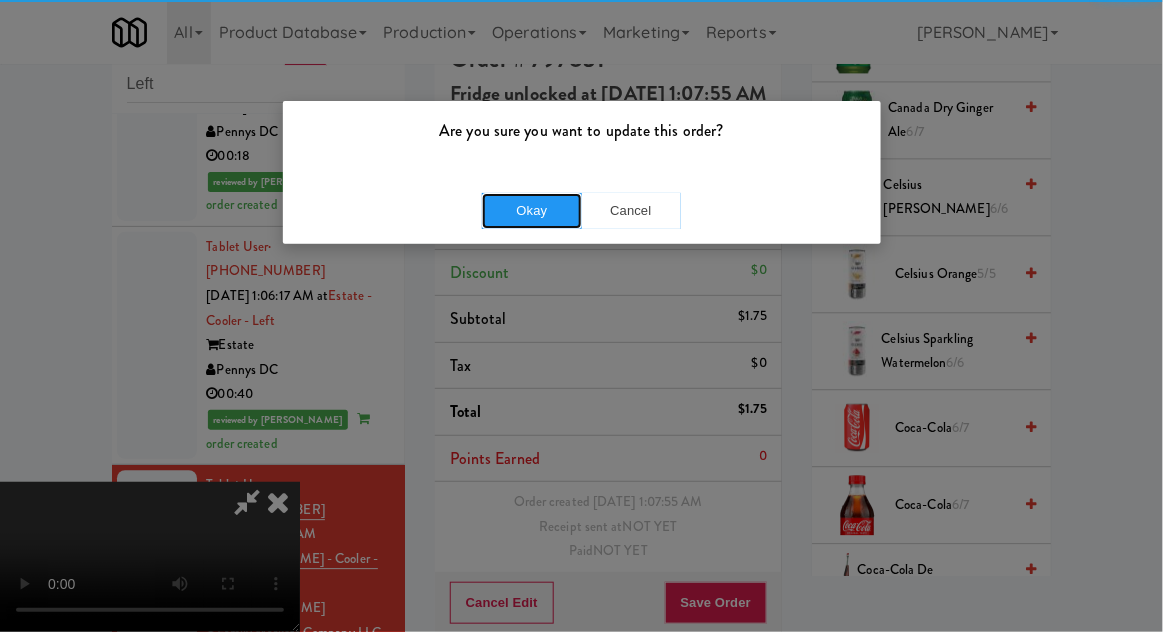 click on "Okay" at bounding box center (532, 211) 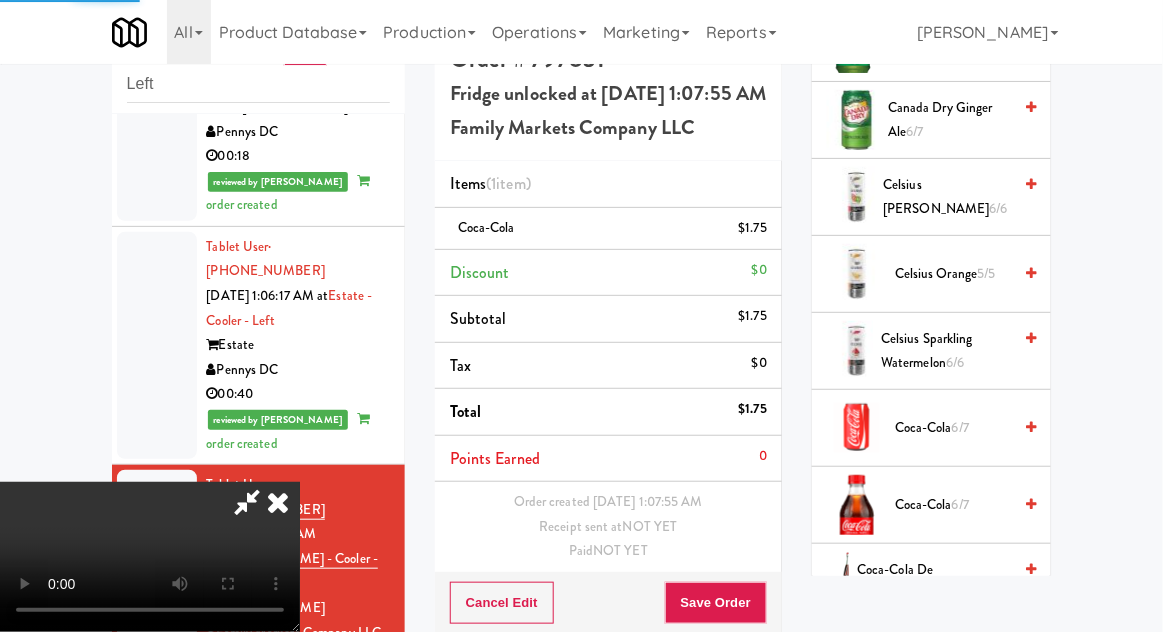 scroll, scrollTop: 0, scrollLeft: 0, axis: both 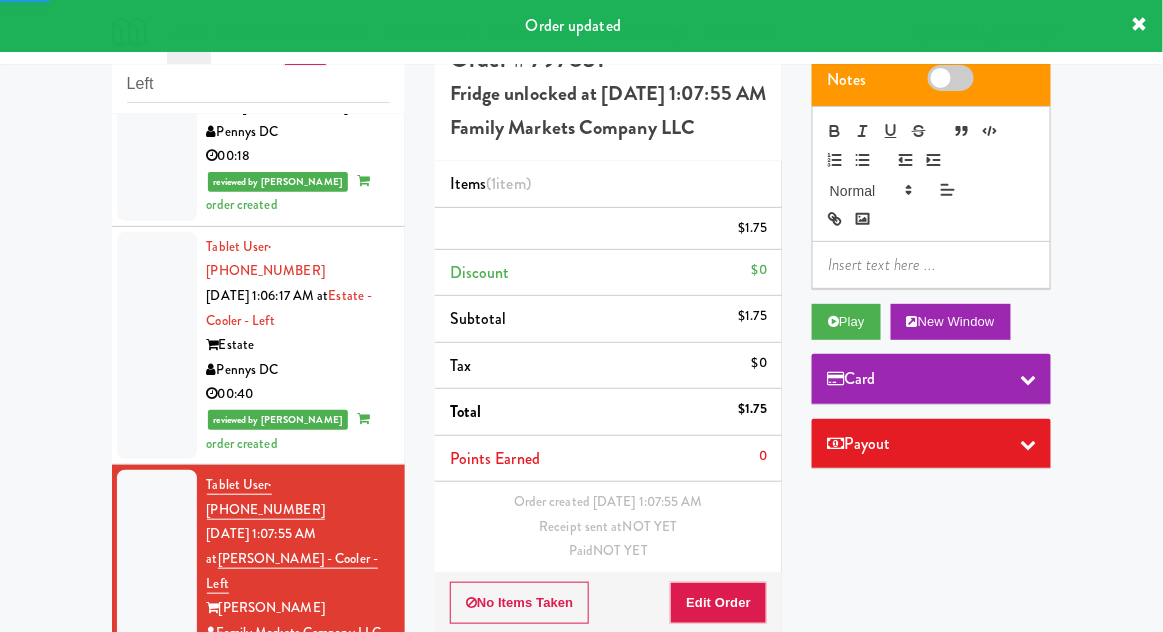 click at bounding box center [157, 785] 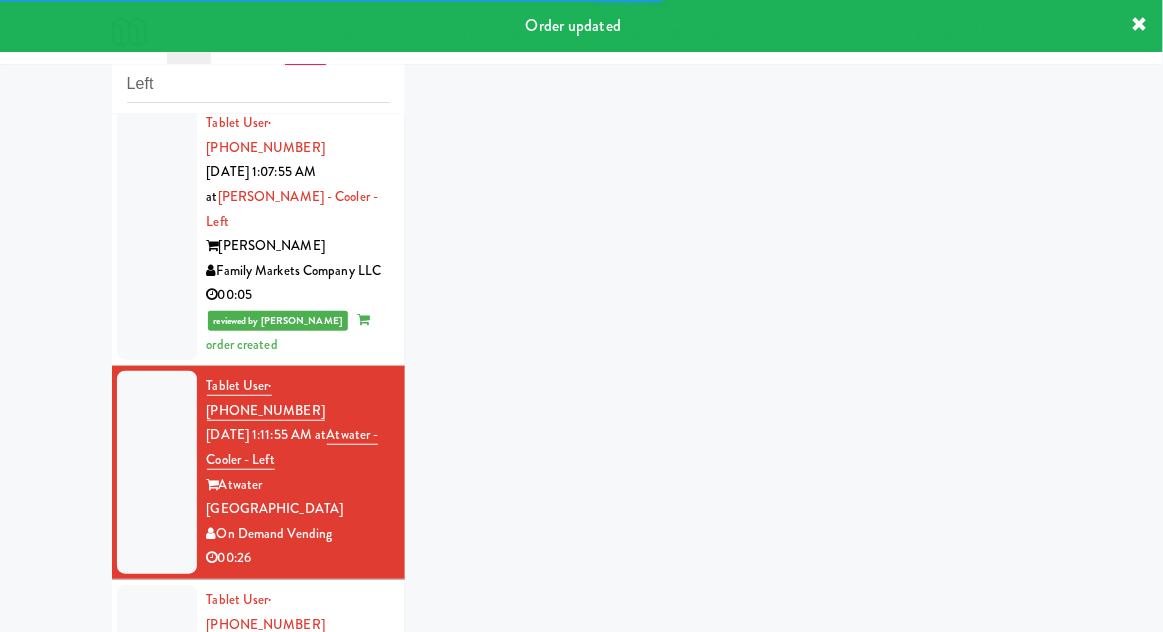 scroll, scrollTop: 1493, scrollLeft: 0, axis: vertical 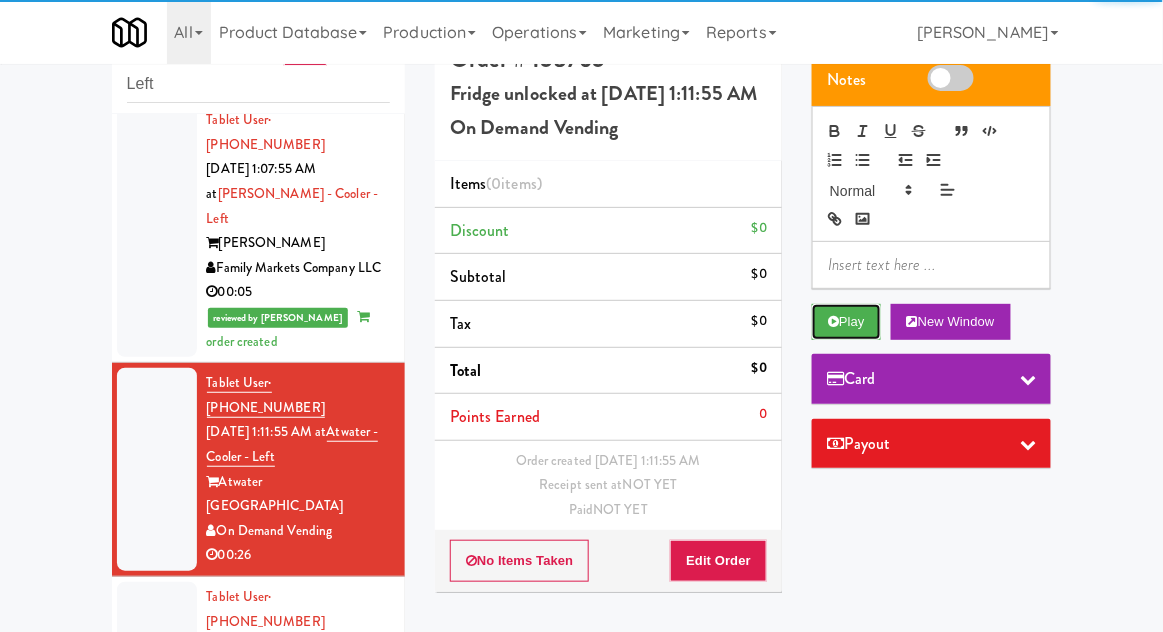 click on "Play" at bounding box center (846, 322) 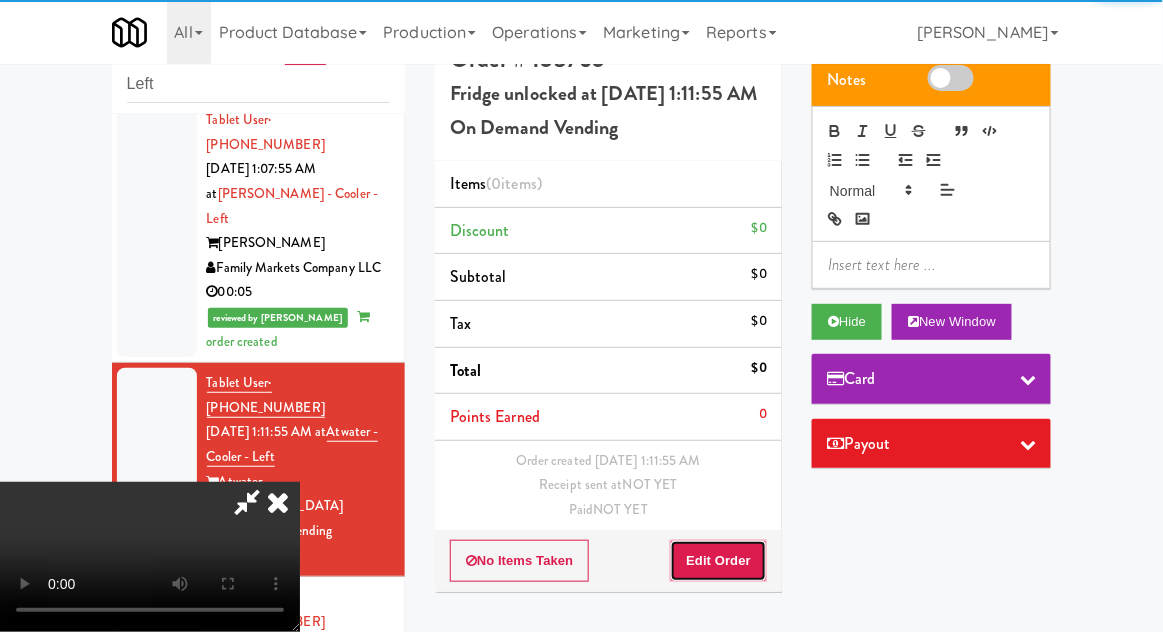 click on "Edit Order" at bounding box center [718, 561] 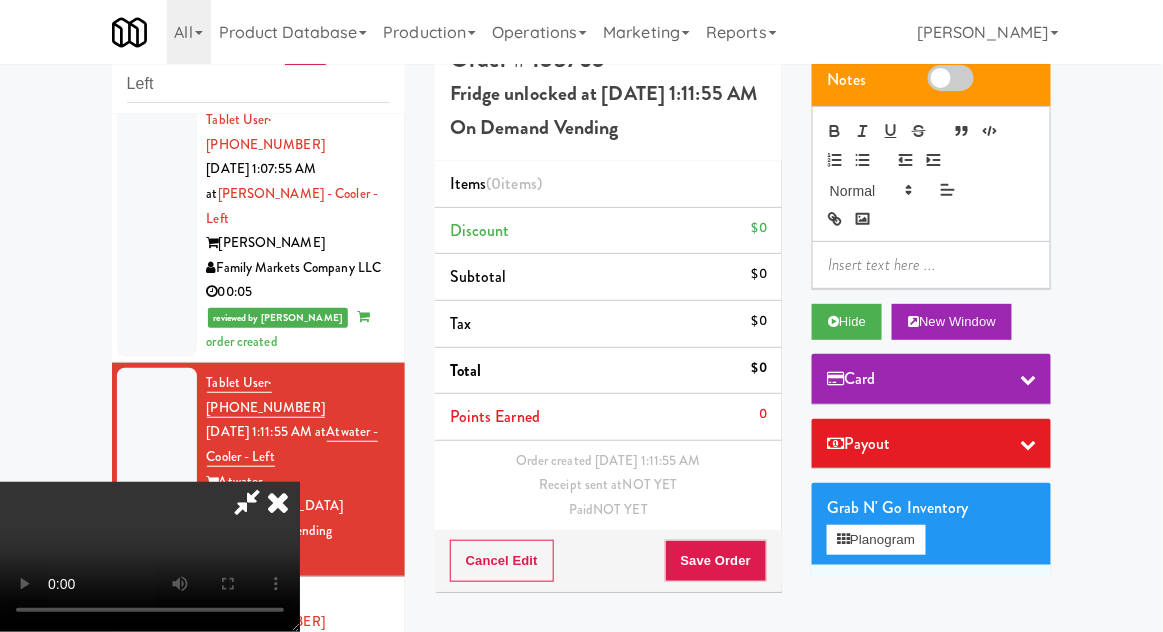 type 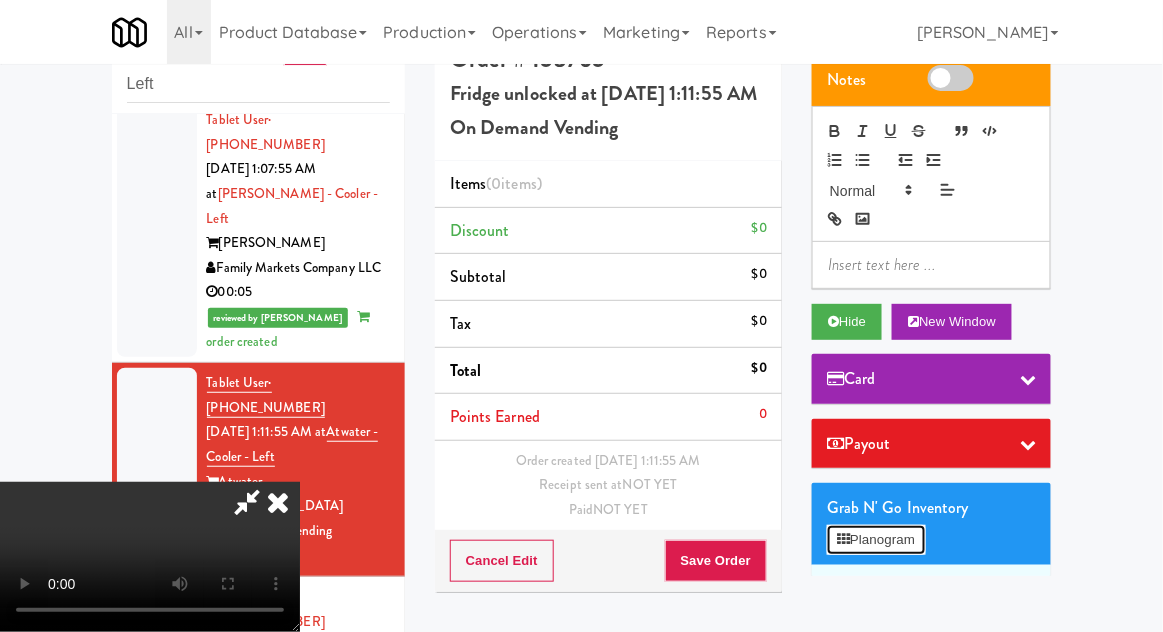 click on "Planogram" at bounding box center (876, 540) 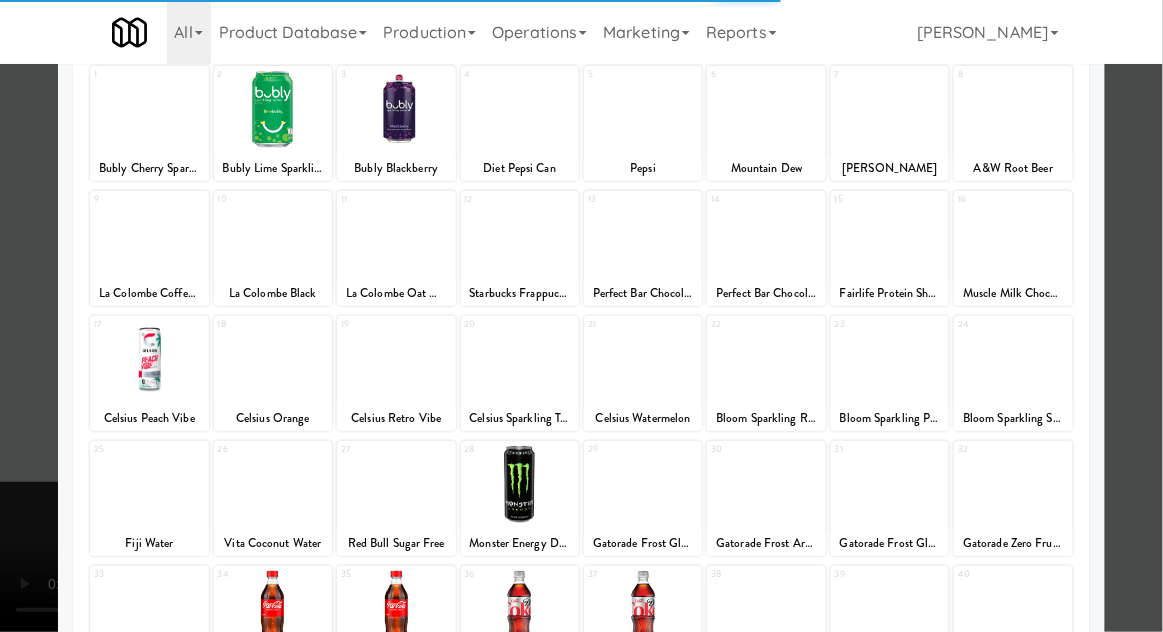 scroll, scrollTop: 128, scrollLeft: 0, axis: vertical 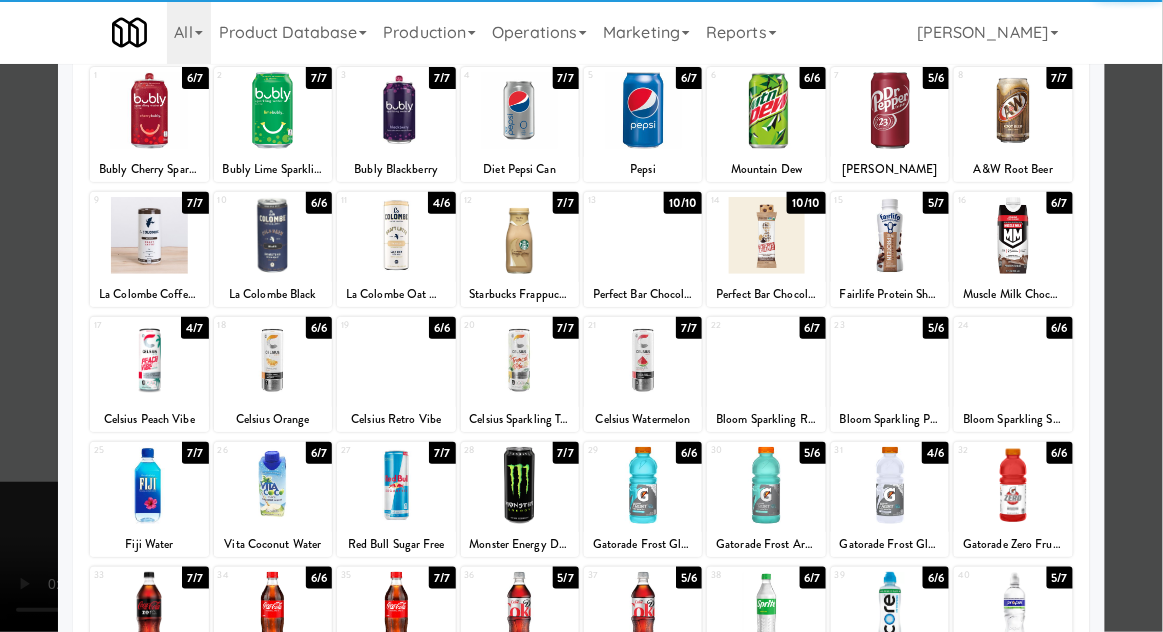 click at bounding box center (890, 610) 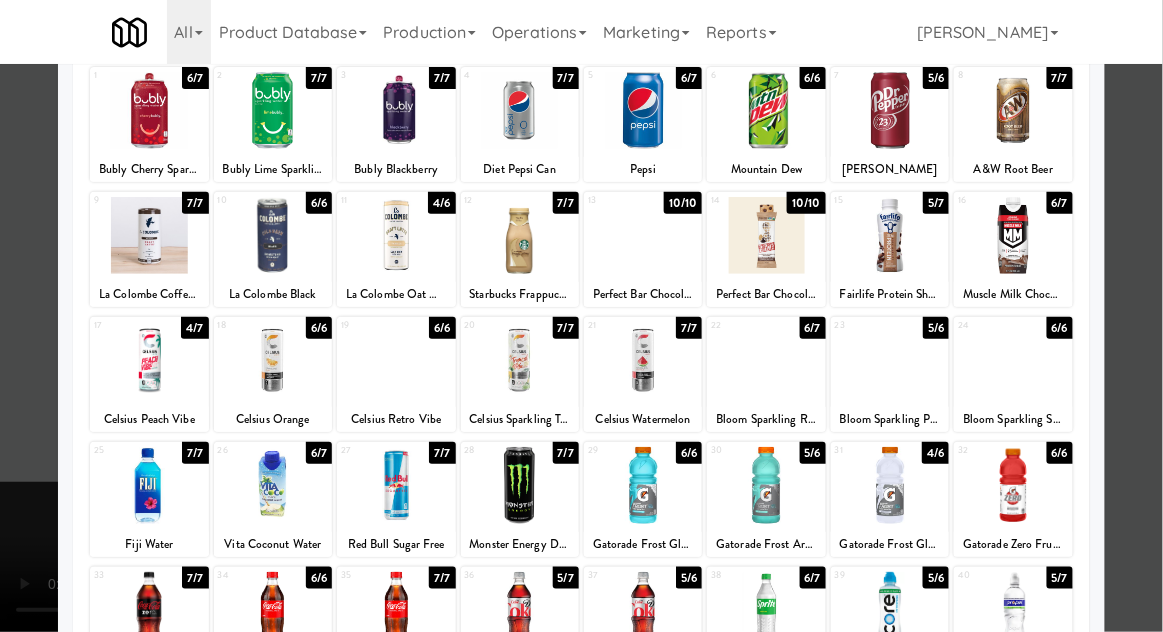 click at bounding box center [581, 316] 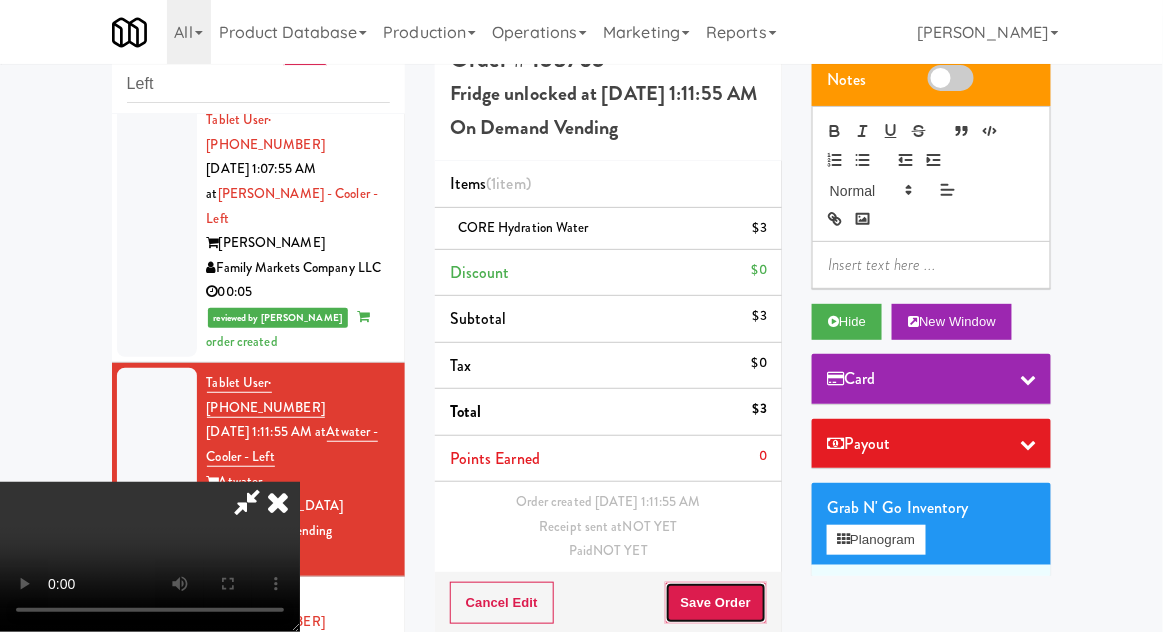 click on "Save Order" at bounding box center [716, 603] 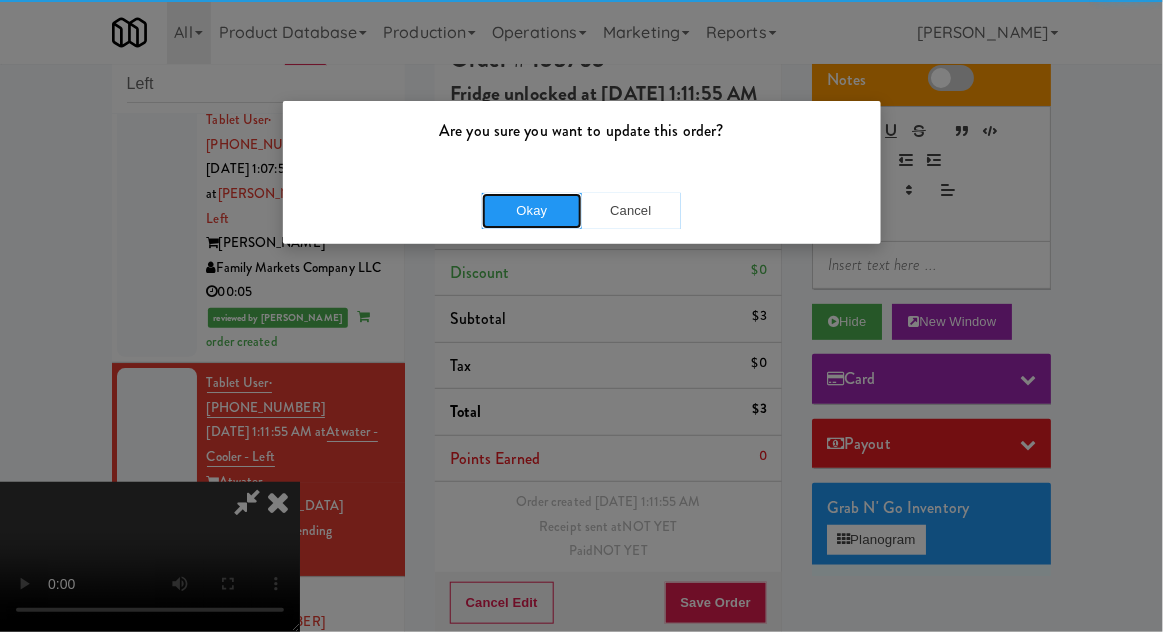 click on "Okay" at bounding box center [532, 211] 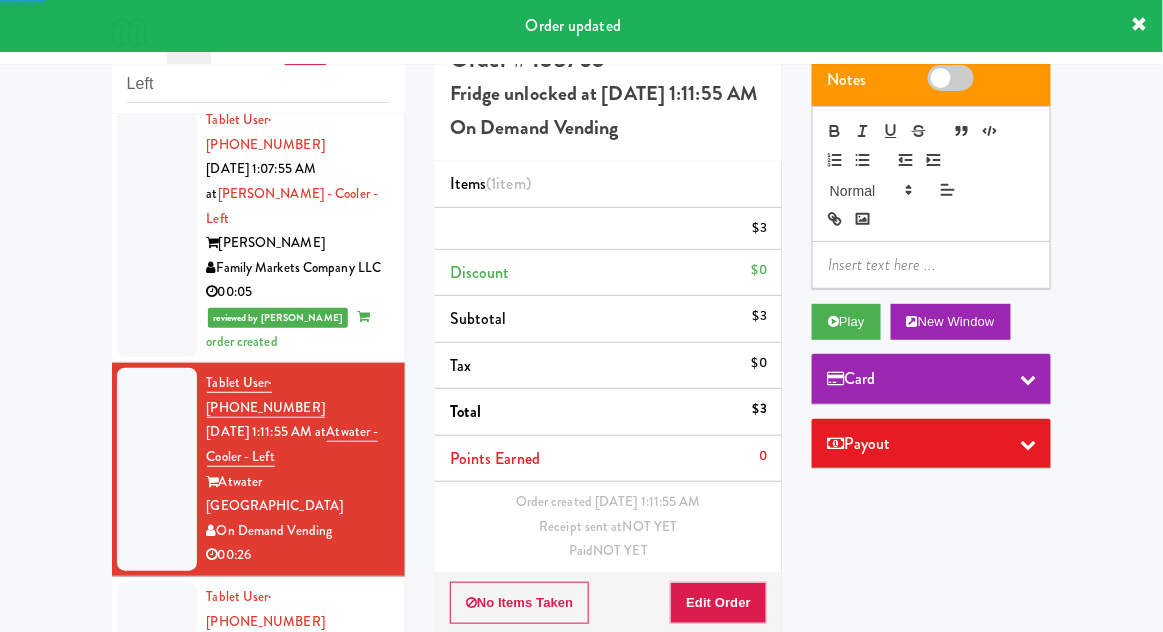click at bounding box center [157, 683] 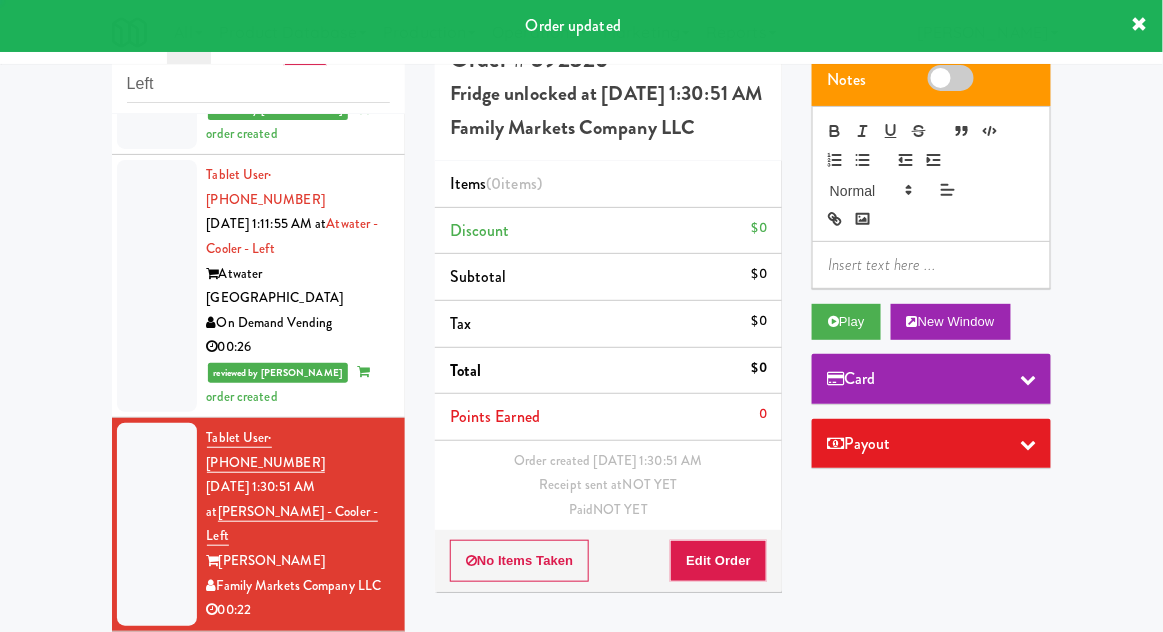 scroll, scrollTop: 1701, scrollLeft: 0, axis: vertical 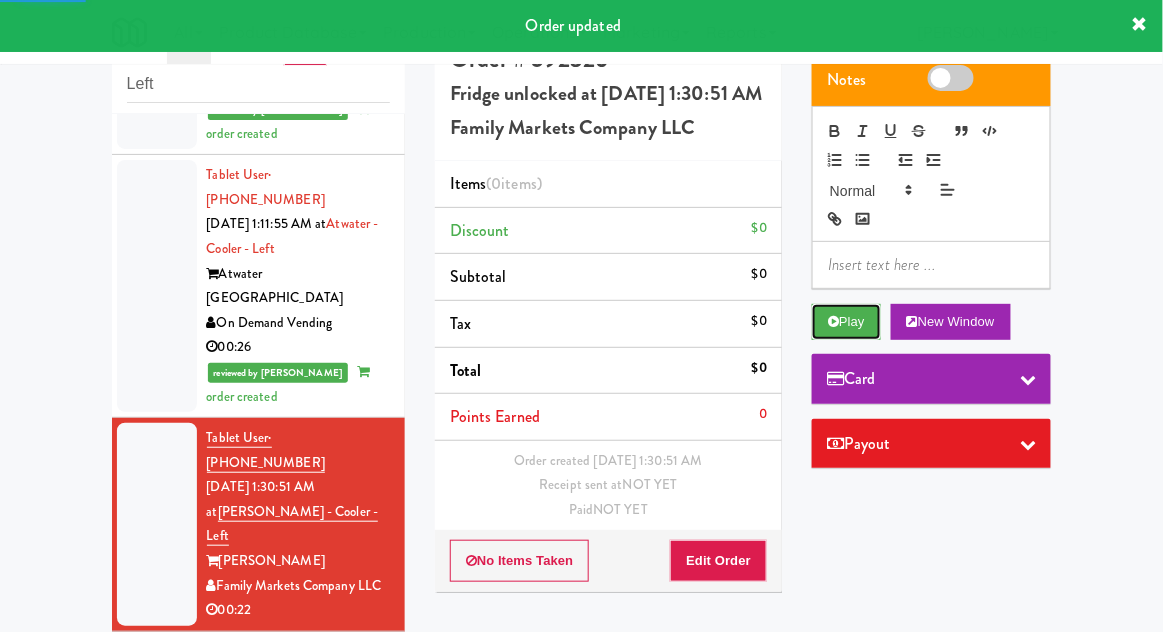 click on "Play" at bounding box center (846, 322) 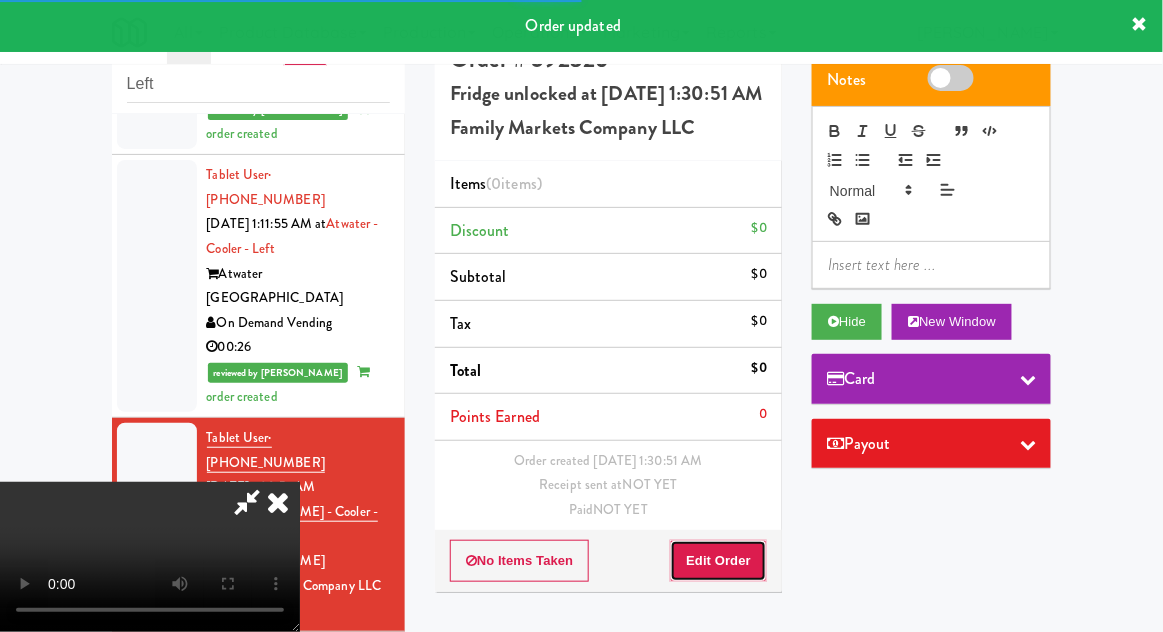 click on "Edit Order" at bounding box center (718, 561) 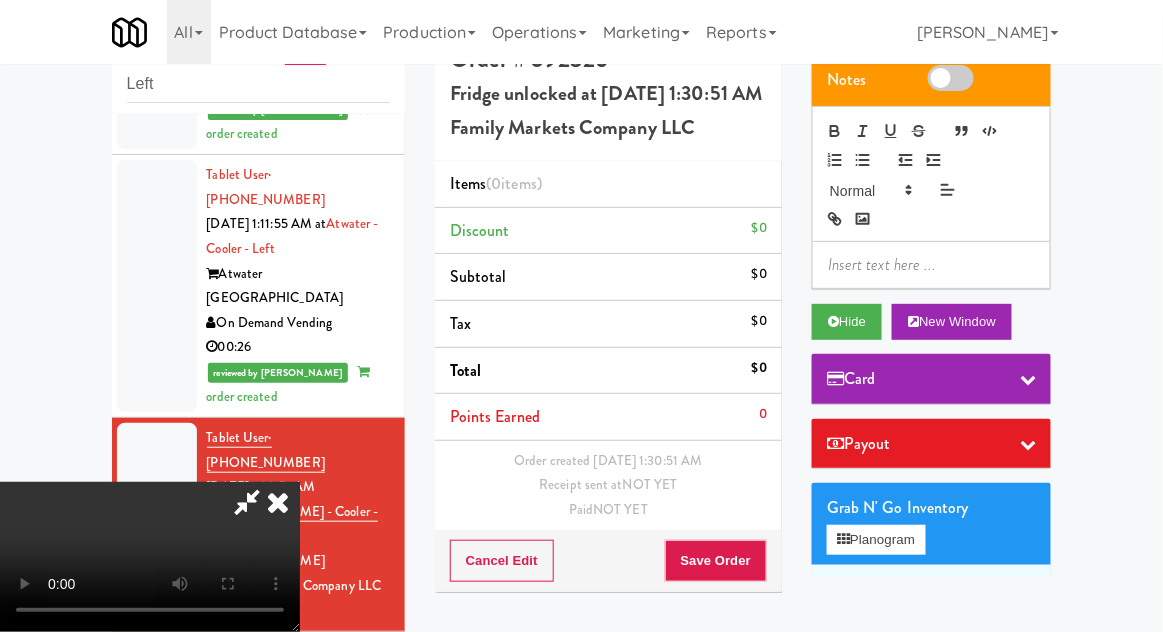 scroll, scrollTop: 73, scrollLeft: 0, axis: vertical 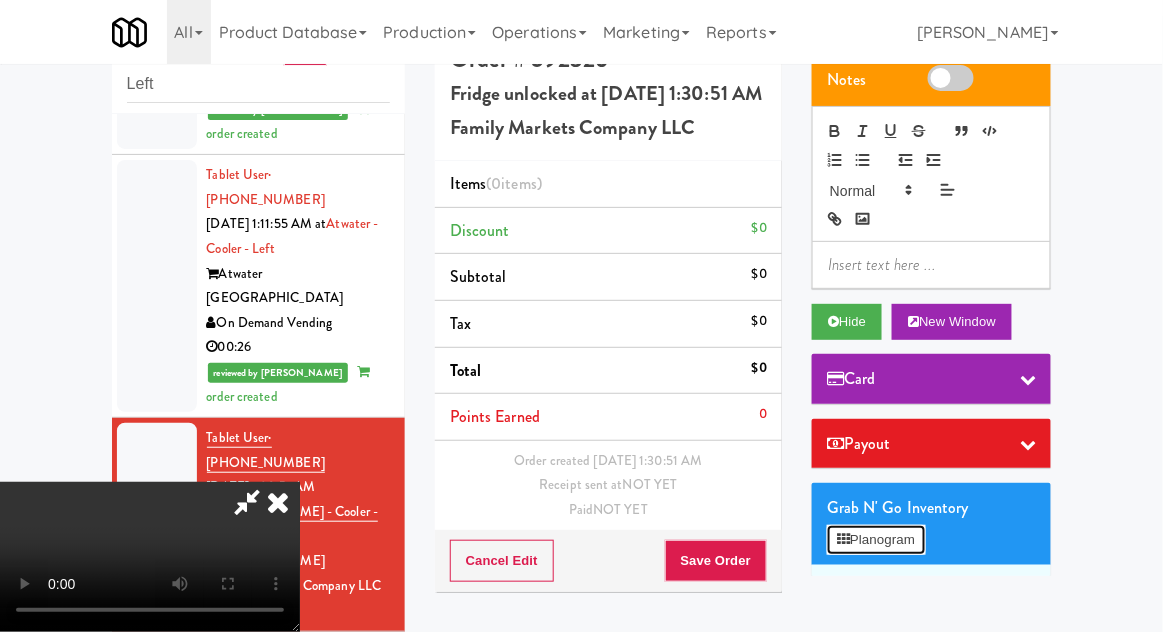 click on "Planogram" at bounding box center [876, 540] 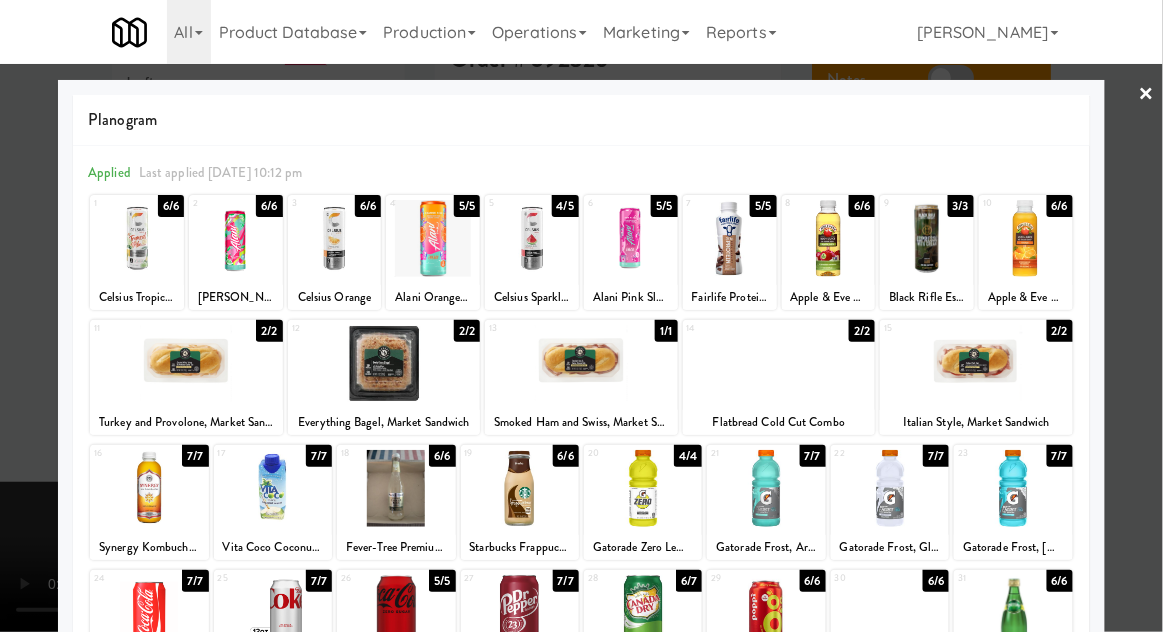 click at bounding box center (186, 363) 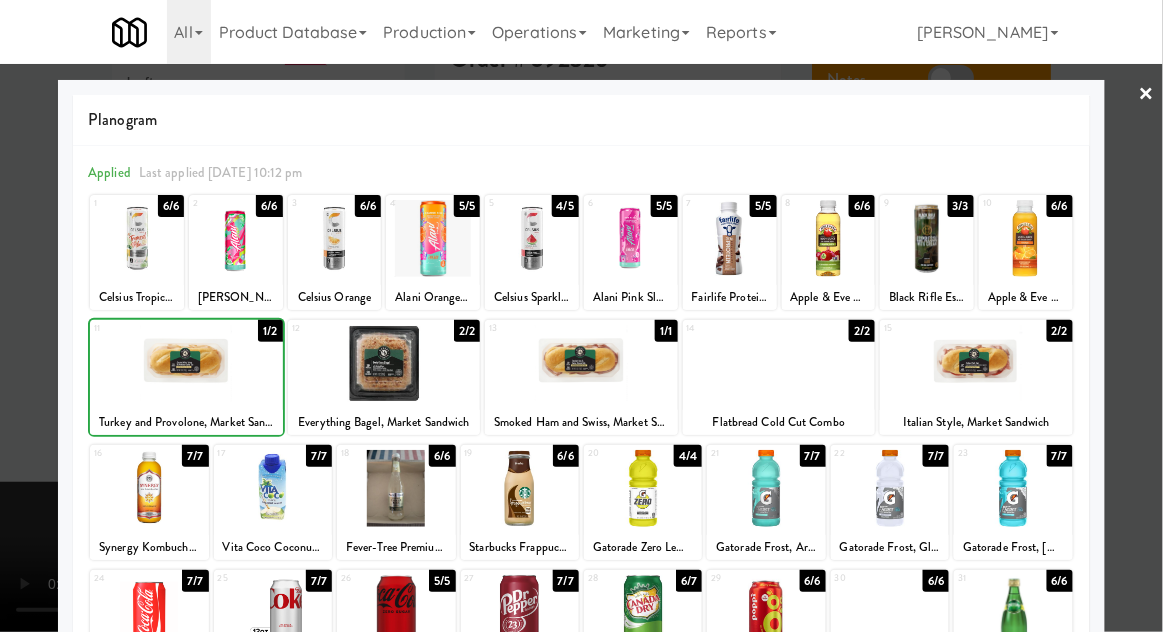 click at bounding box center (581, 316) 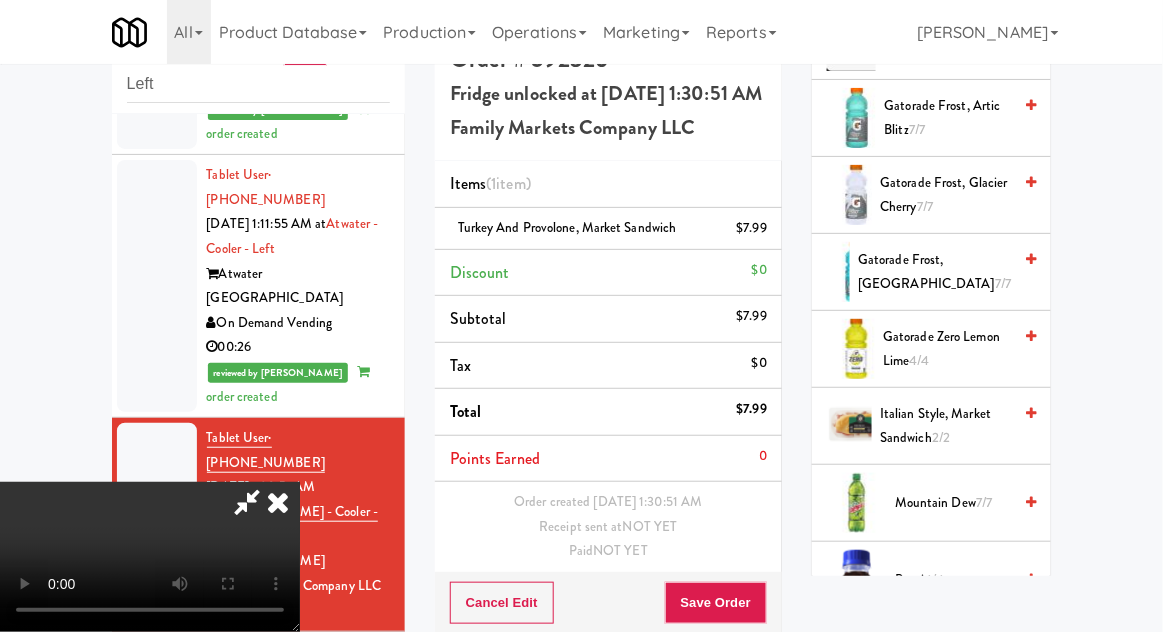 scroll, scrollTop: 2227, scrollLeft: 0, axis: vertical 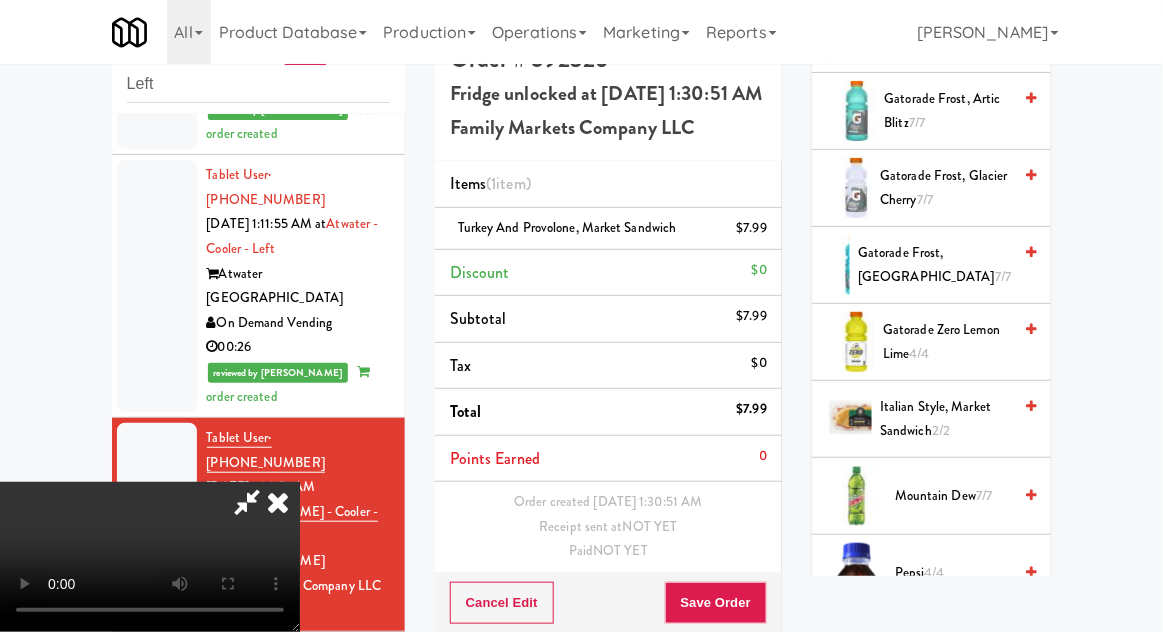 click on "2/2" at bounding box center [941, 430] 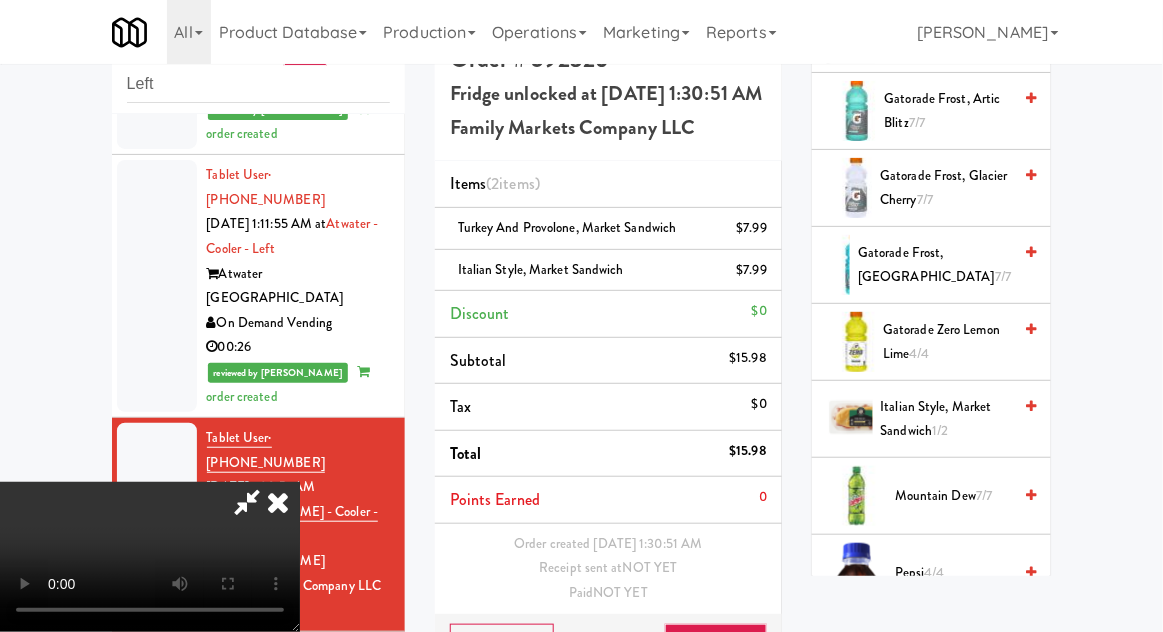 click on "Italian Style, Market Sandwich  $7.99" at bounding box center (608, 271) 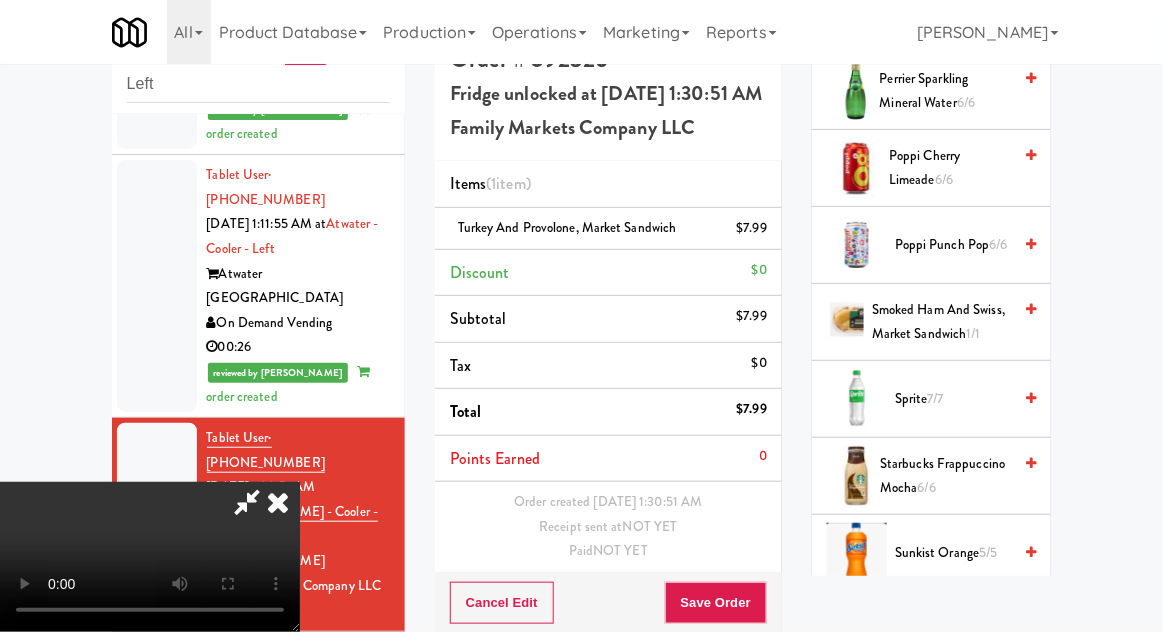 scroll, scrollTop: 2788, scrollLeft: 0, axis: vertical 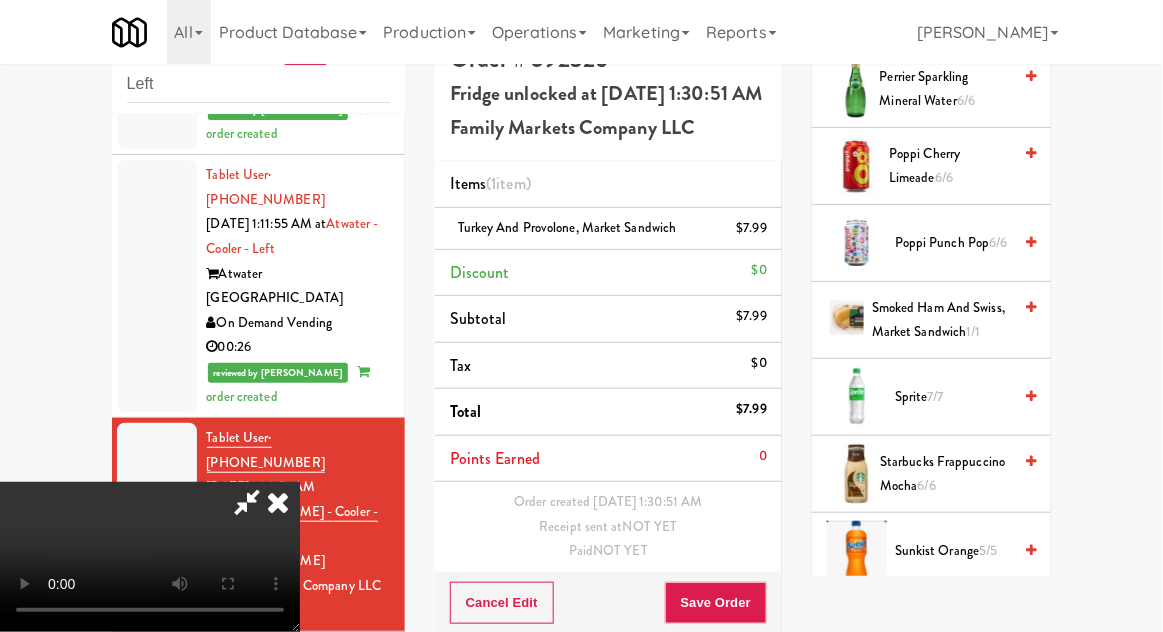 click on "1/1" at bounding box center (974, 331) 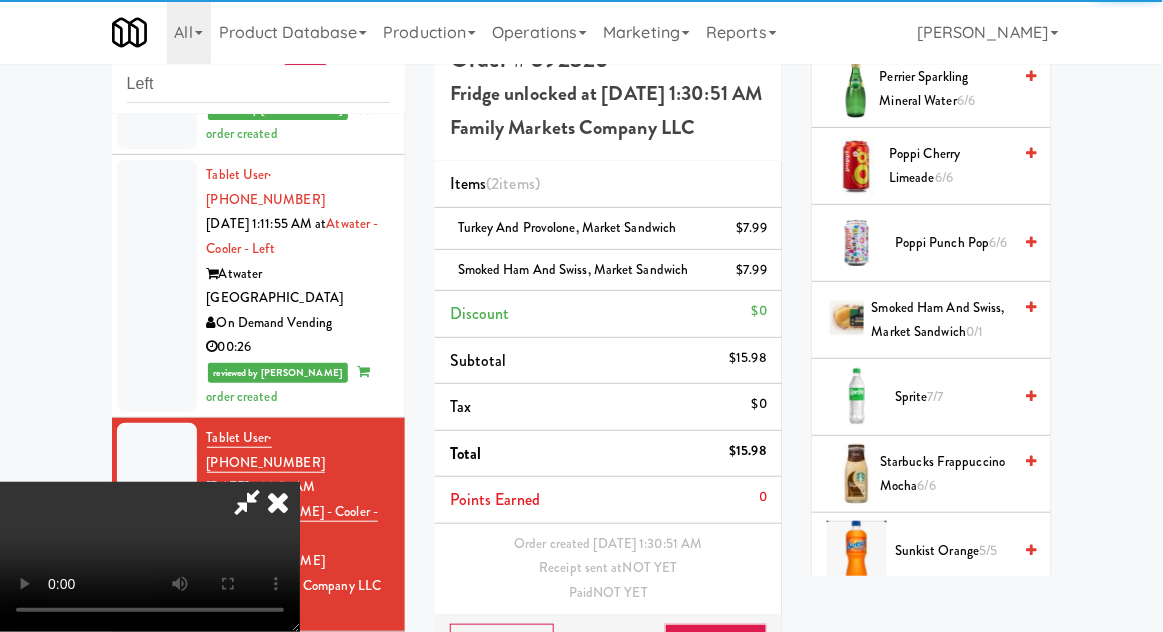 click on "$7.99" at bounding box center (752, 270) 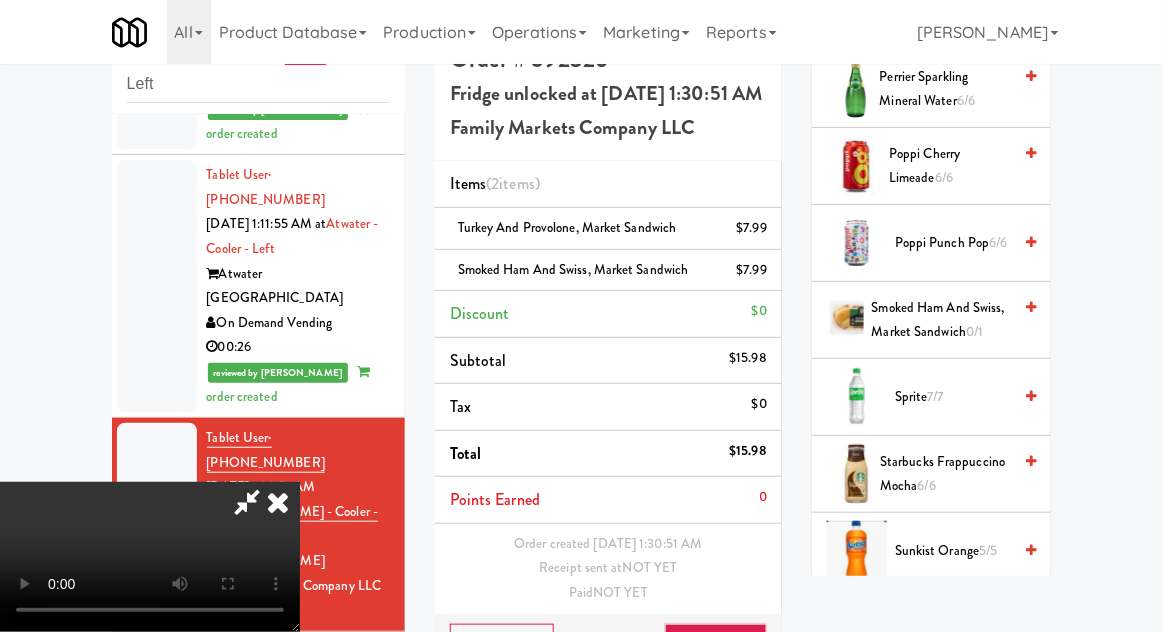 click at bounding box center (765, 278) 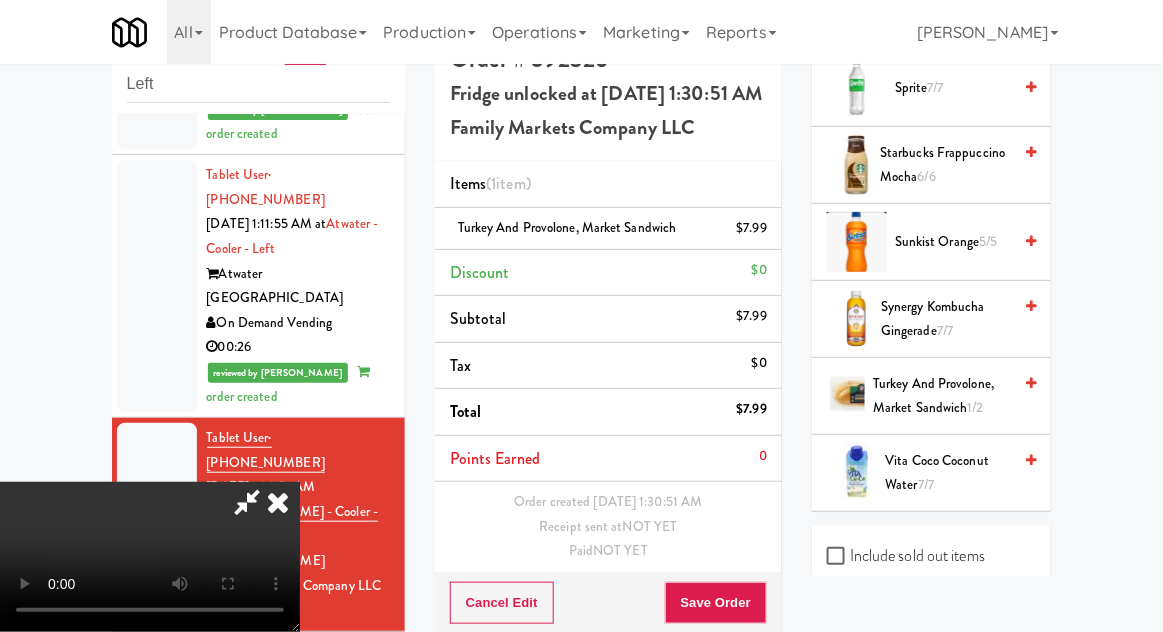 scroll, scrollTop: 3187, scrollLeft: 0, axis: vertical 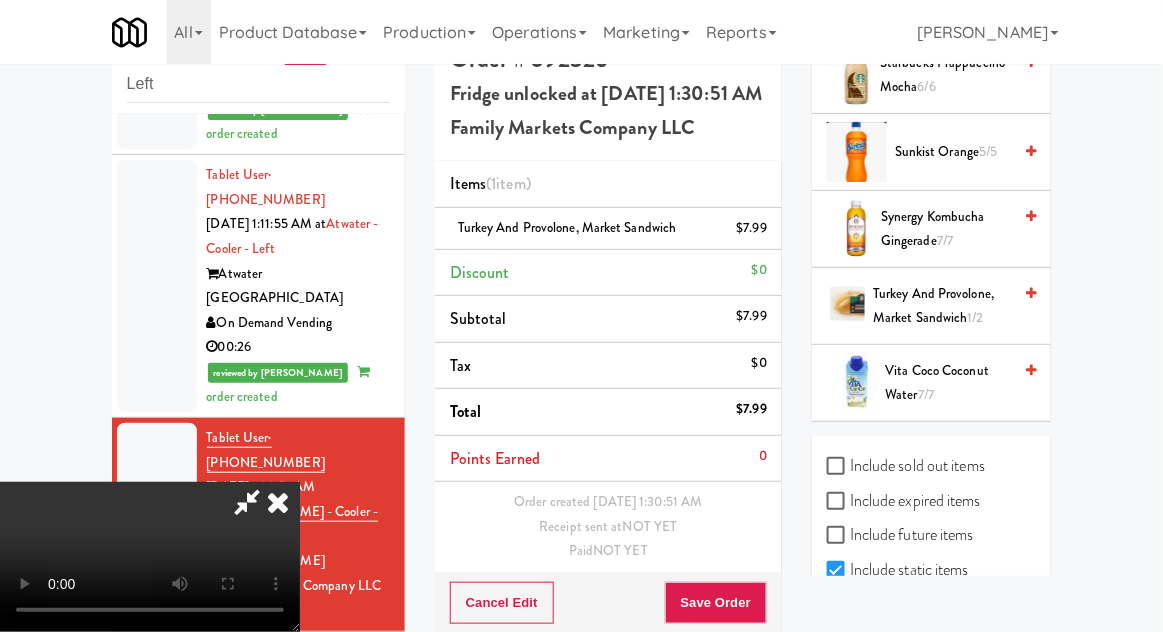 click on "Turkey and Provolone, Market Sandwich  1/2" at bounding box center (942, 306) 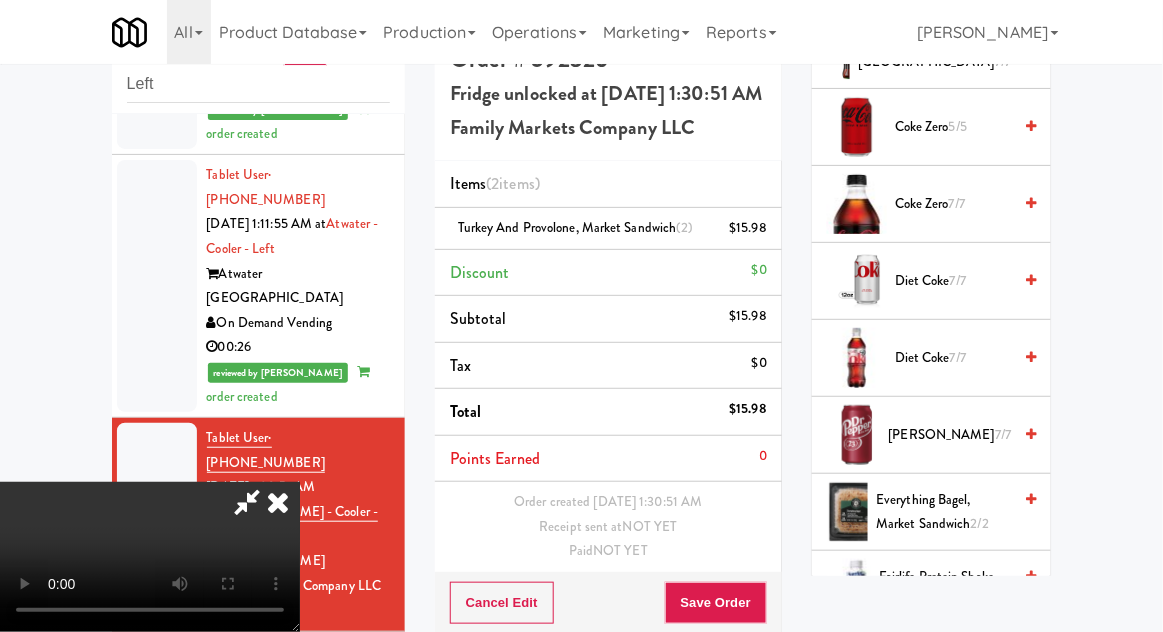 scroll, scrollTop: 1517, scrollLeft: 0, axis: vertical 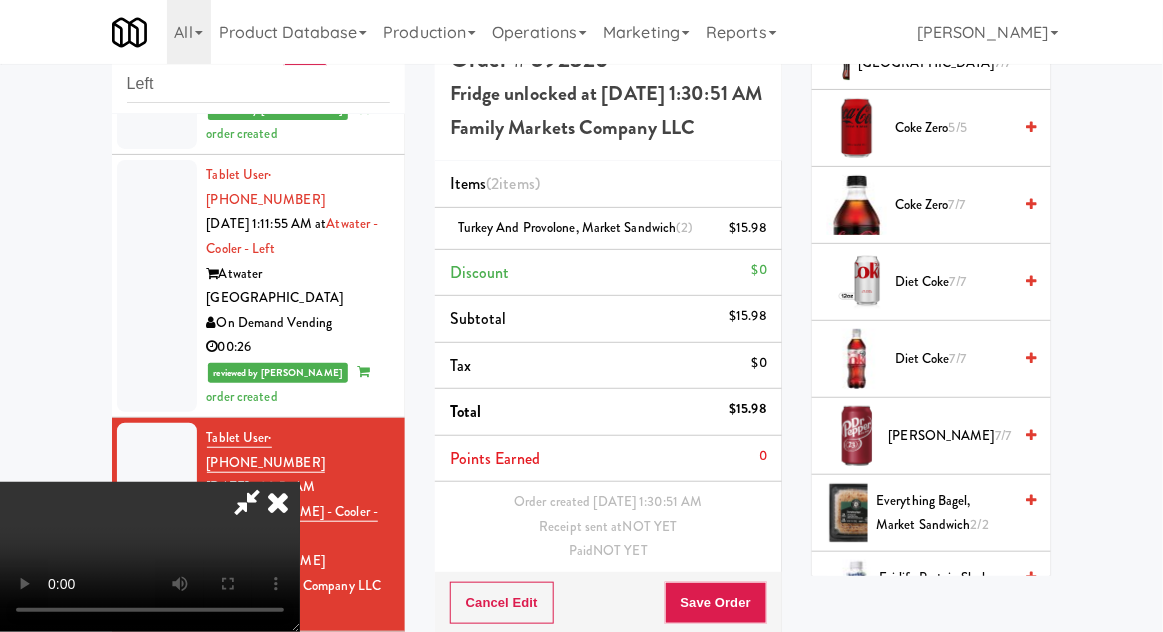 click on "7/7" at bounding box center (958, 358) 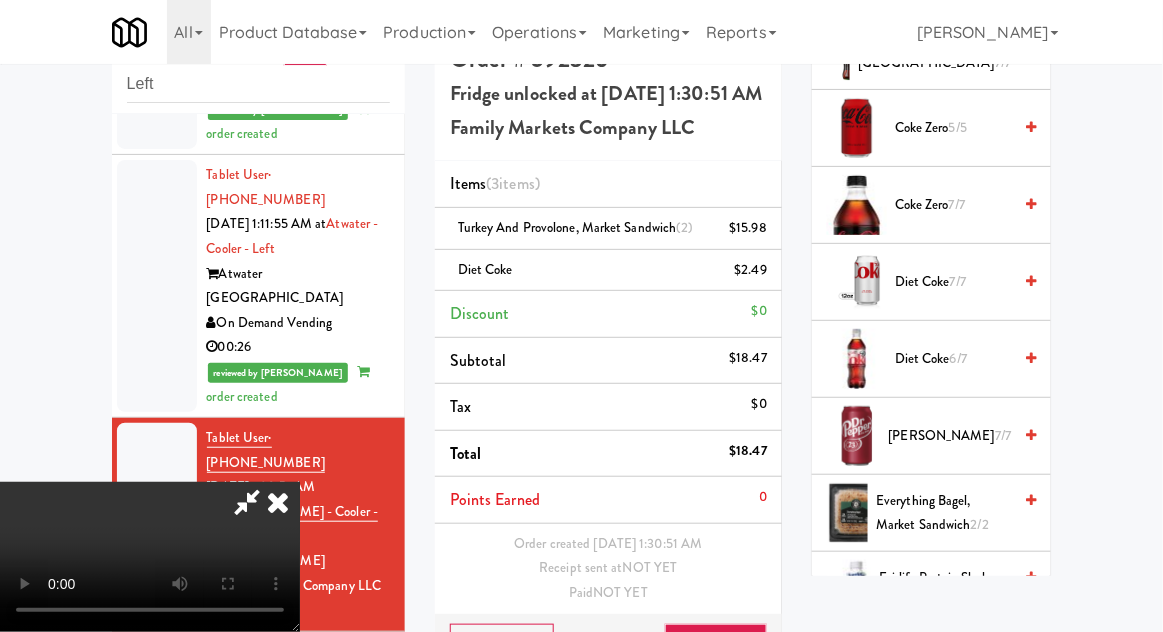 click on "6/7" at bounding box center (958, 358) 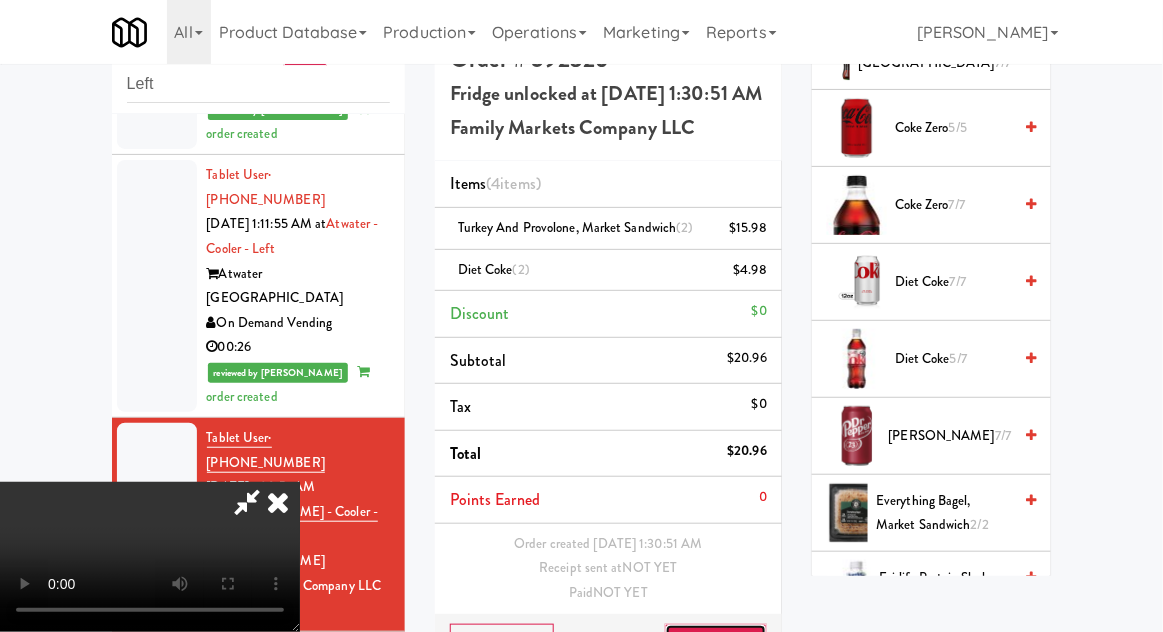 click on "Save Order" at bounding box center [716, 645] 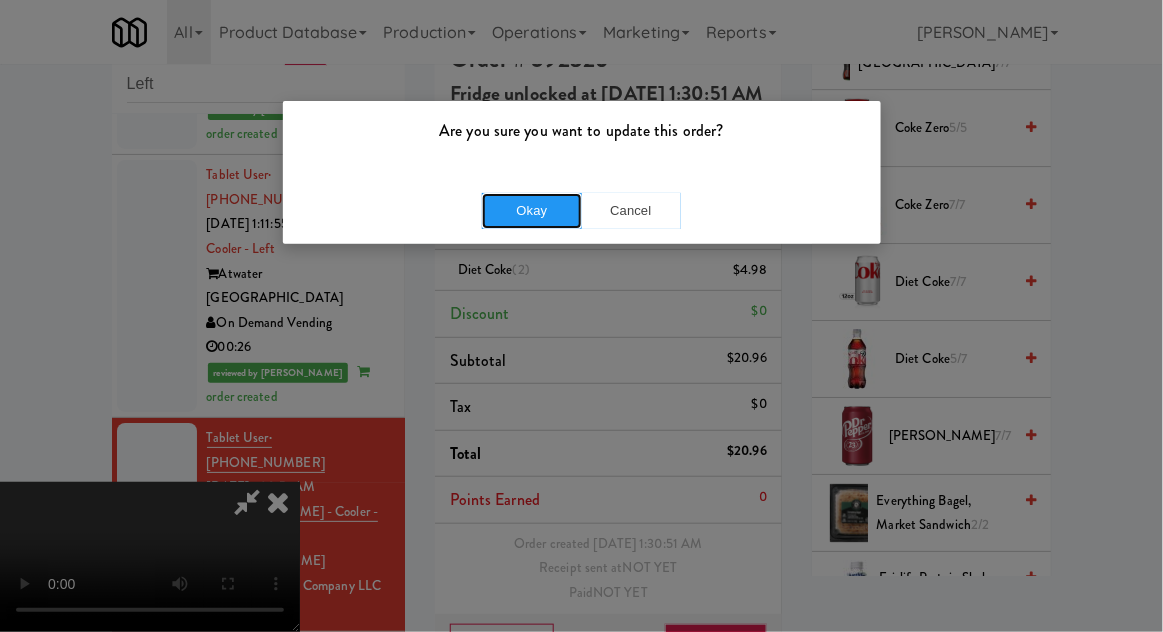 click on "Okay" at bounding box center [532, 211] 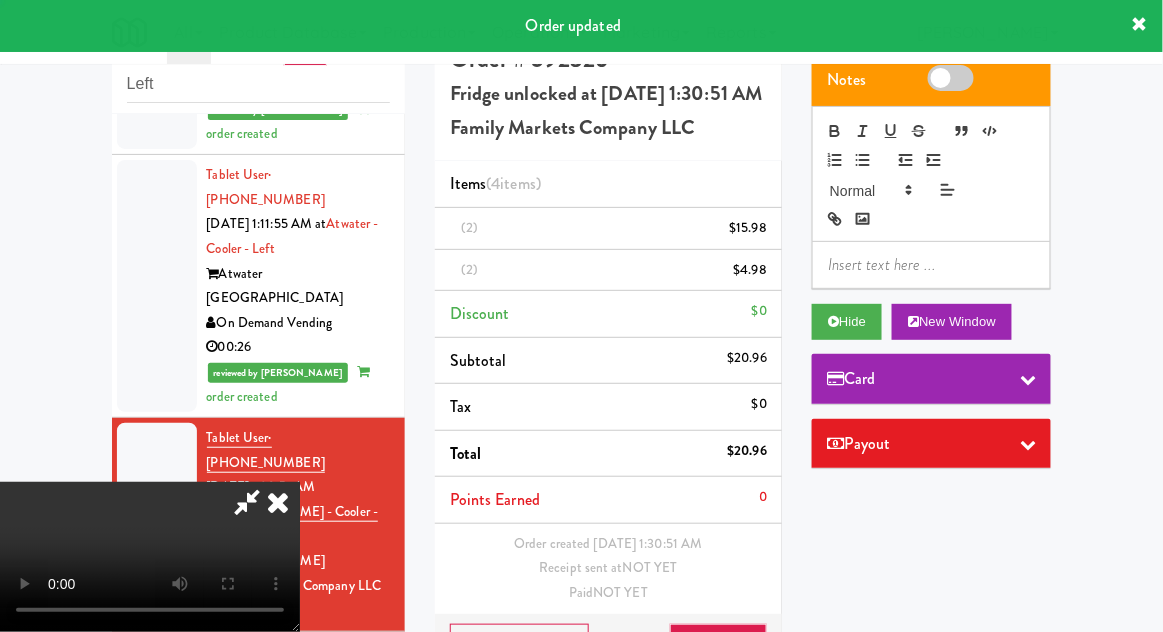 scroll, scrollTop: 0, scrollLeft: 0, axis: both 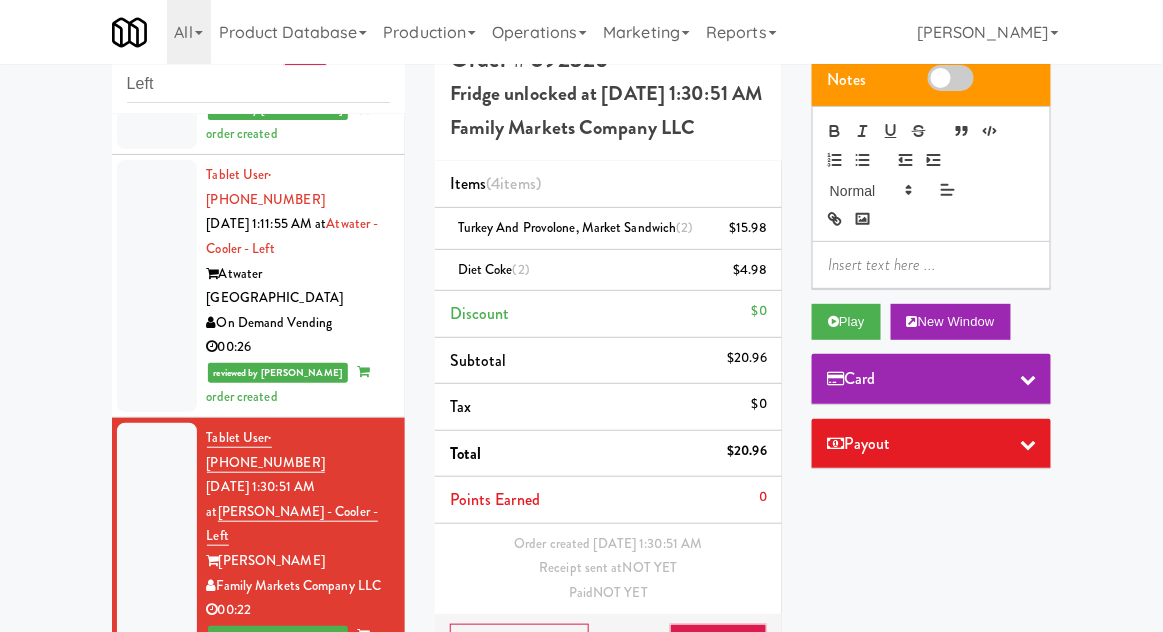 click at bounding box center [157, 799] 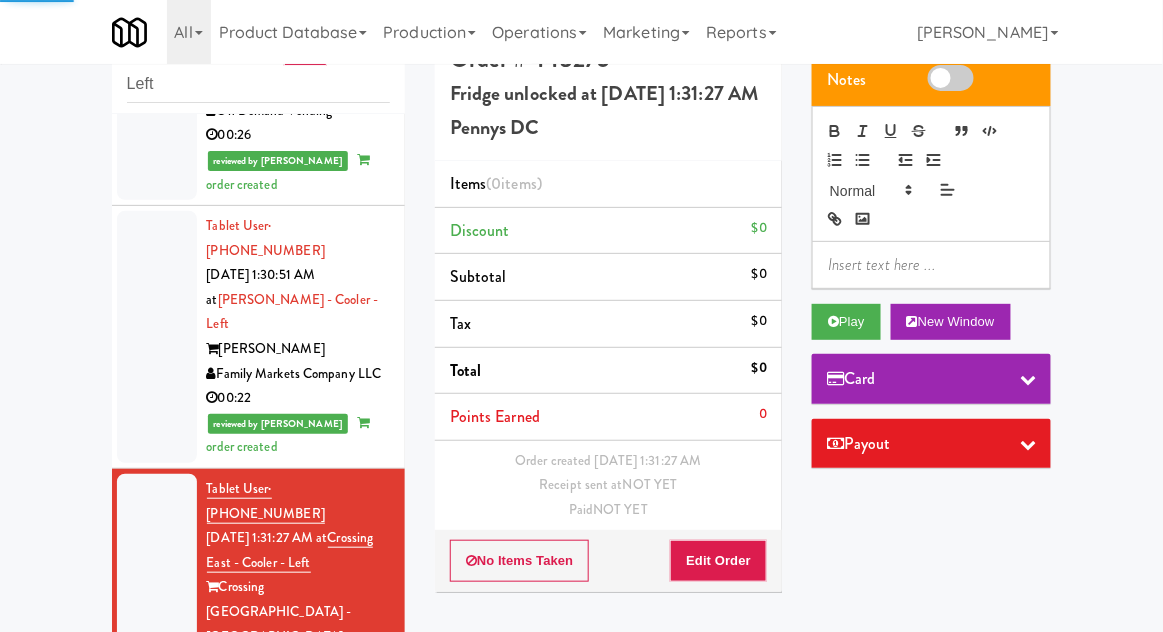 scroll, scrollTop: 1912, scrollLeft: 0, axis: vertical 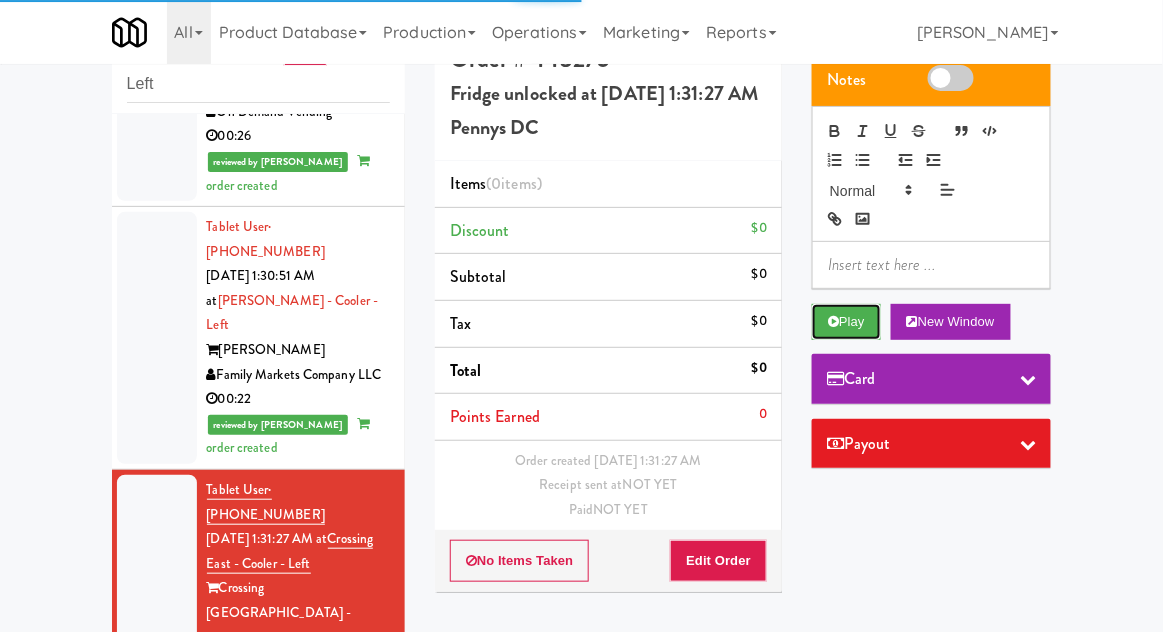 click on "Play" at bounding box center [846, 322] 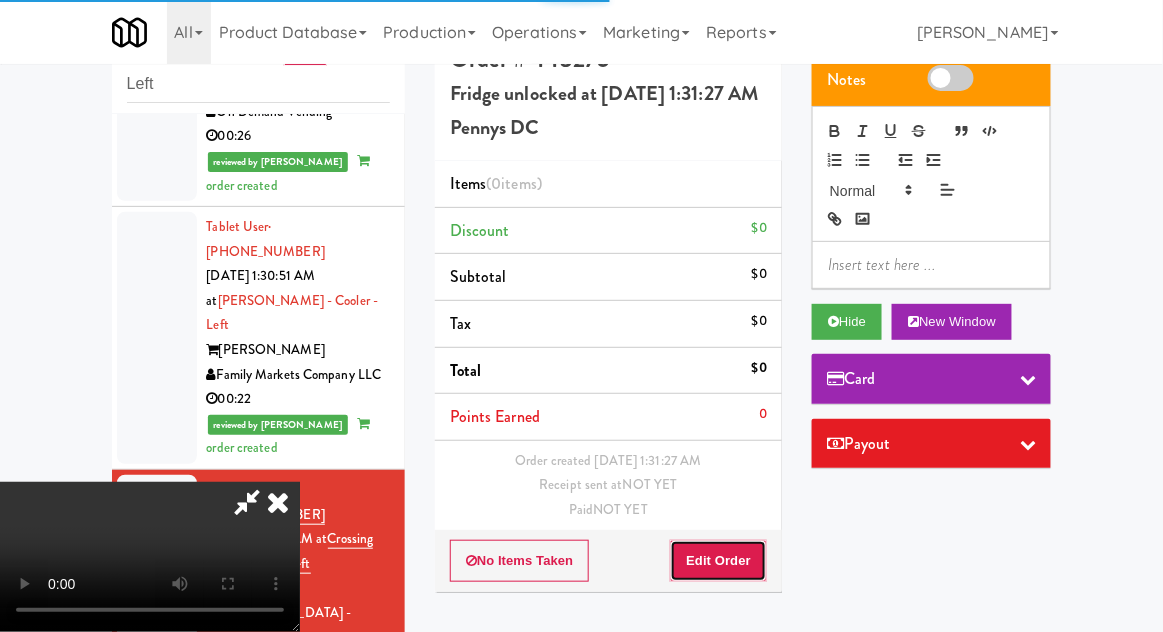 click on "Edit Order" at bounding box center [718, 561] 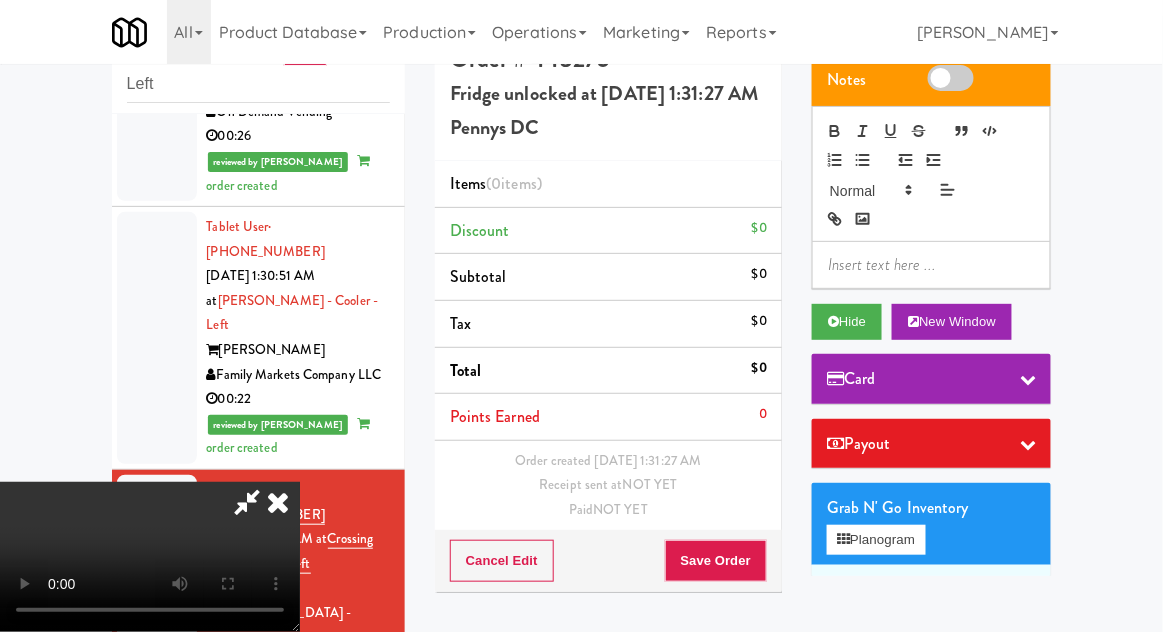 type 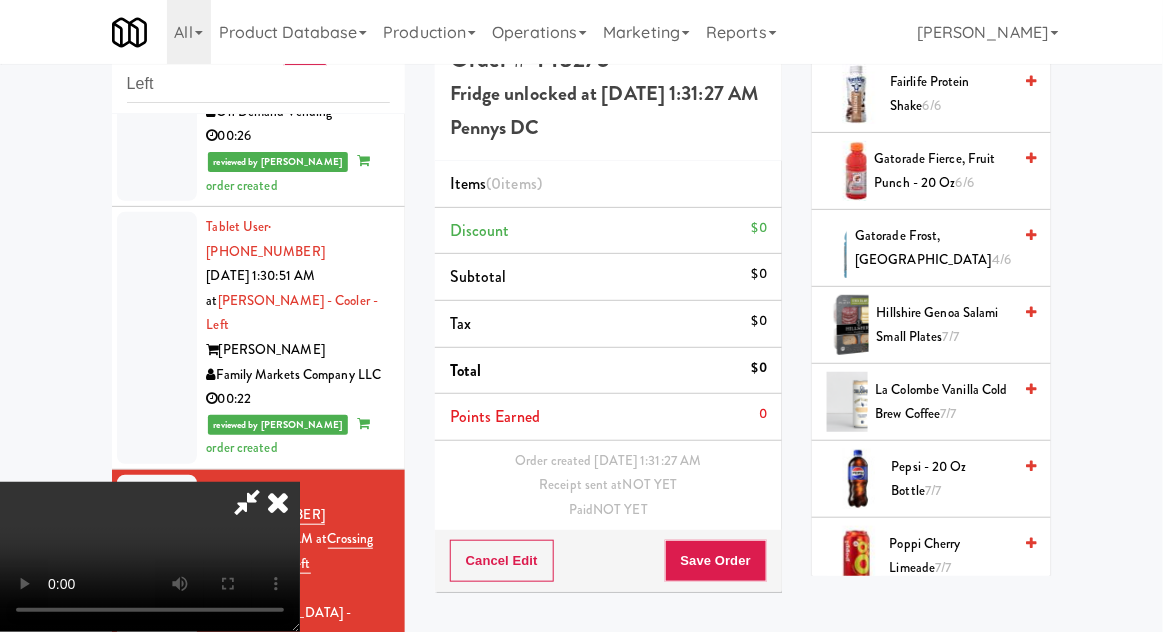 scroll, scrollTop: 1625, scrollLeft: 0, axis: vertical 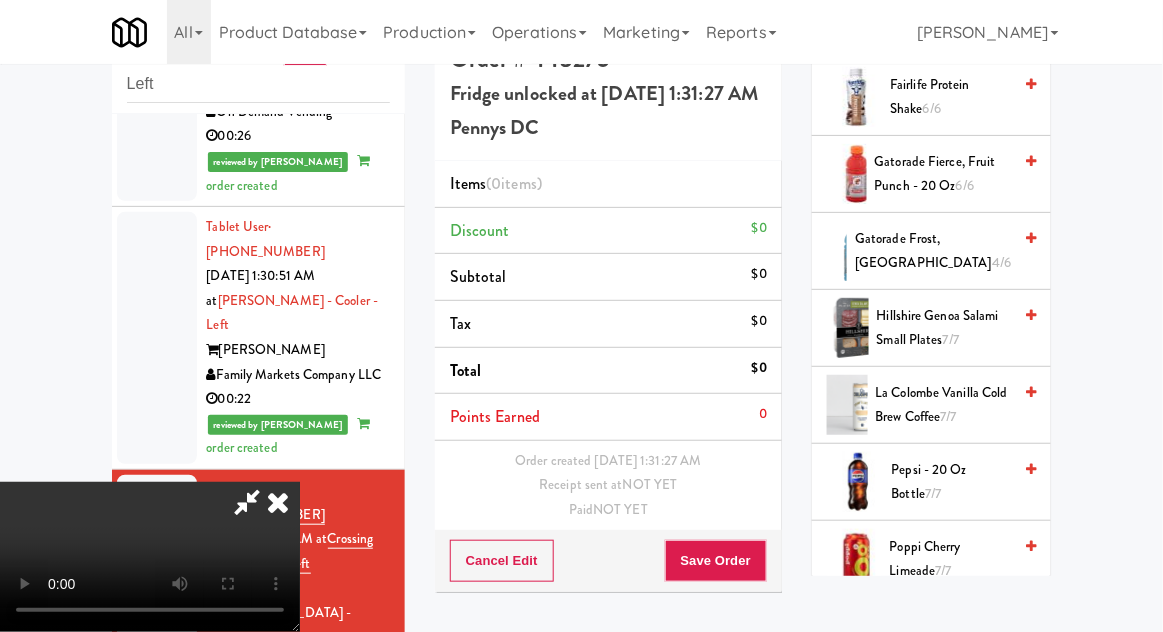 click on "Hillshire Genoa Salami Small Plates  7/7" at bounding box center [944, 328] 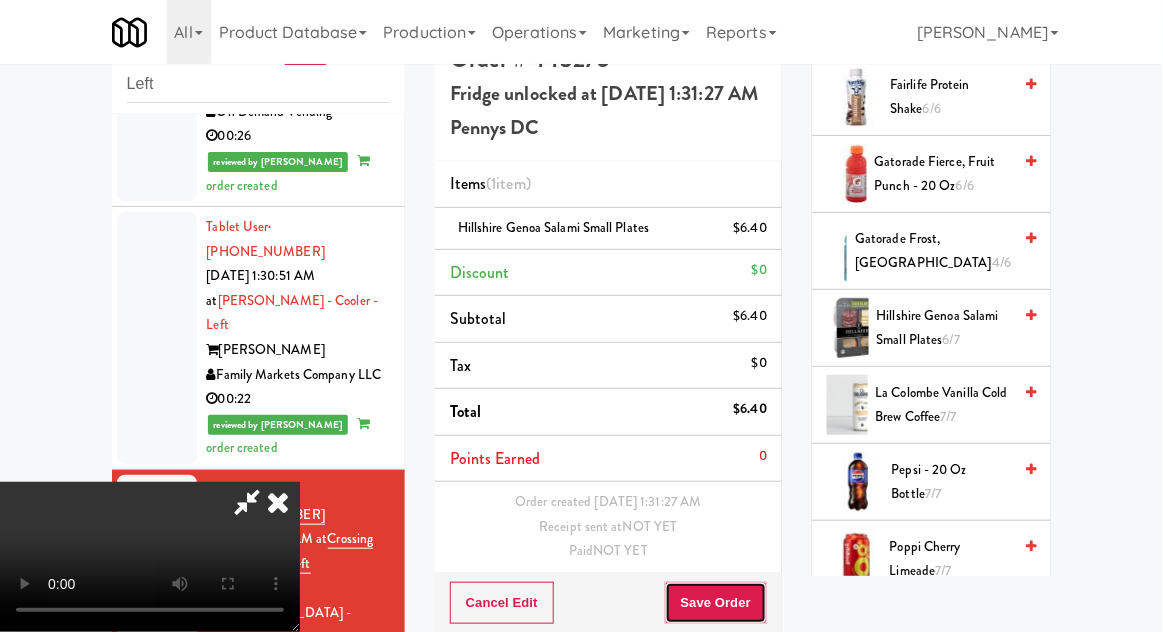 click on "Save Order" at bounding box center (716, 603) 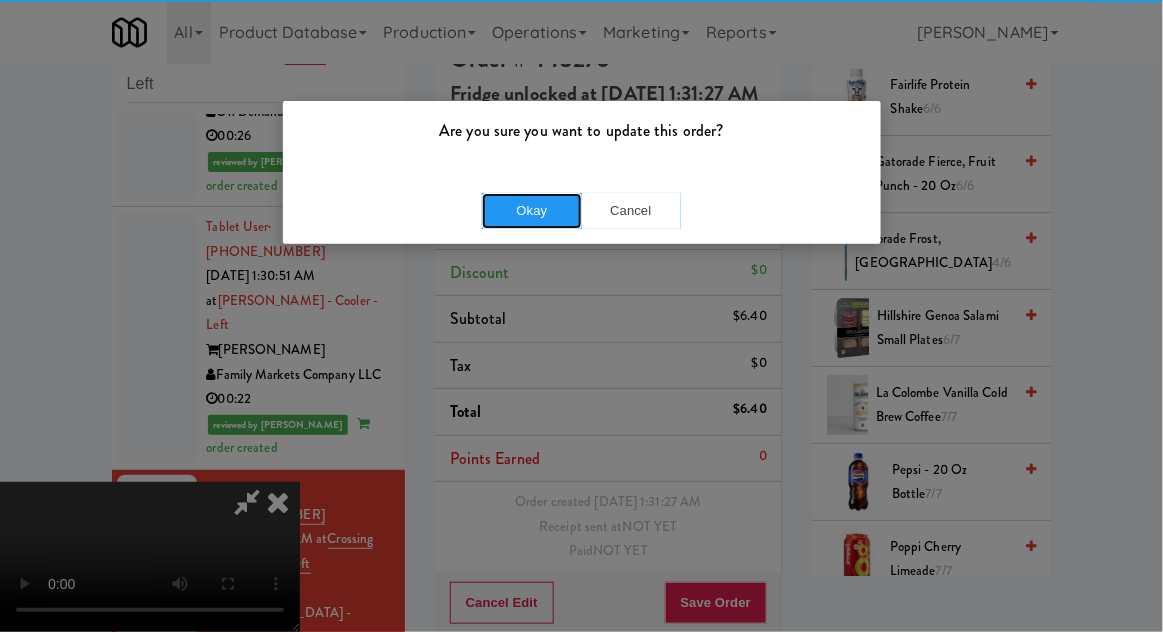 click on "Okay" at bounding box center (532, 211) 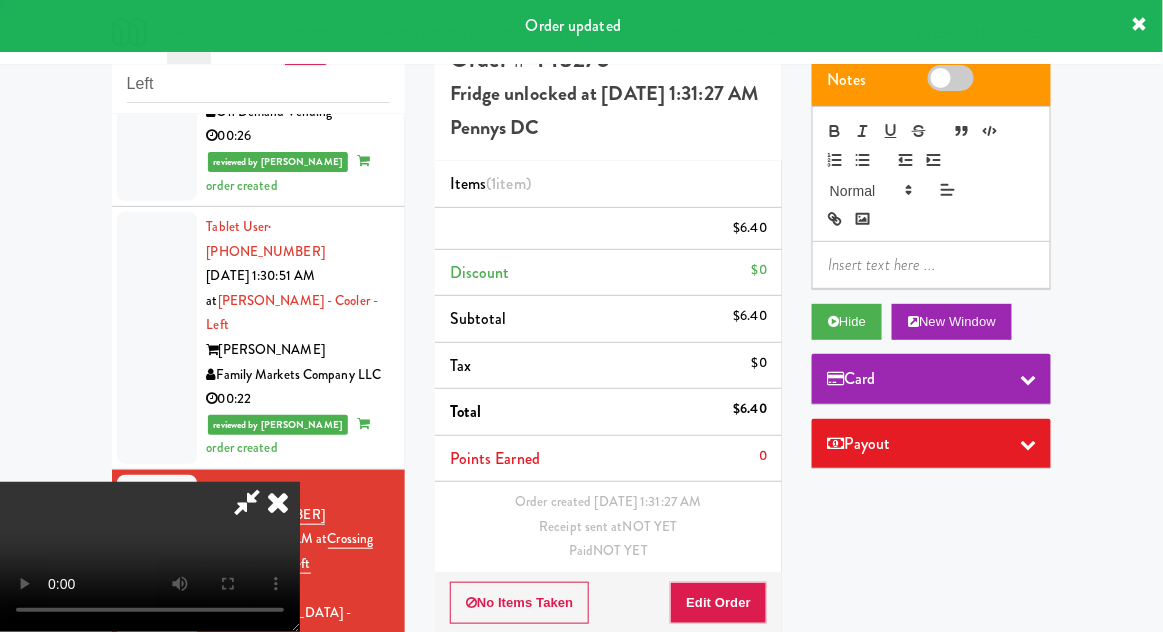 scroll, scrollTop: 0, scrollLeft: 0, axis: both 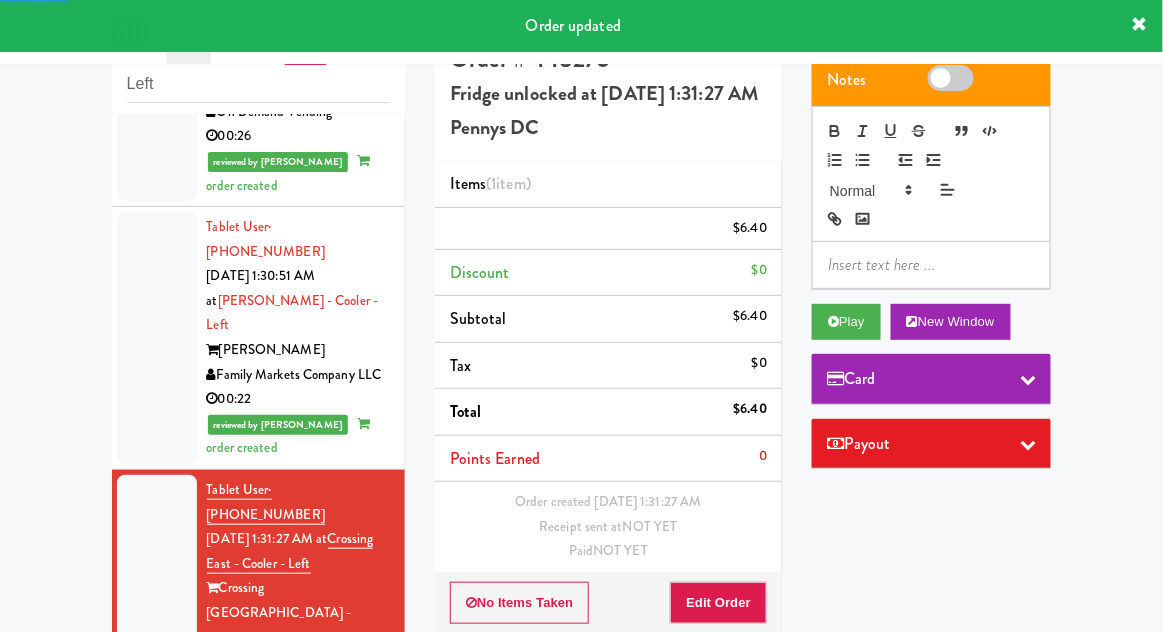 click at bounding box center [157, 814] 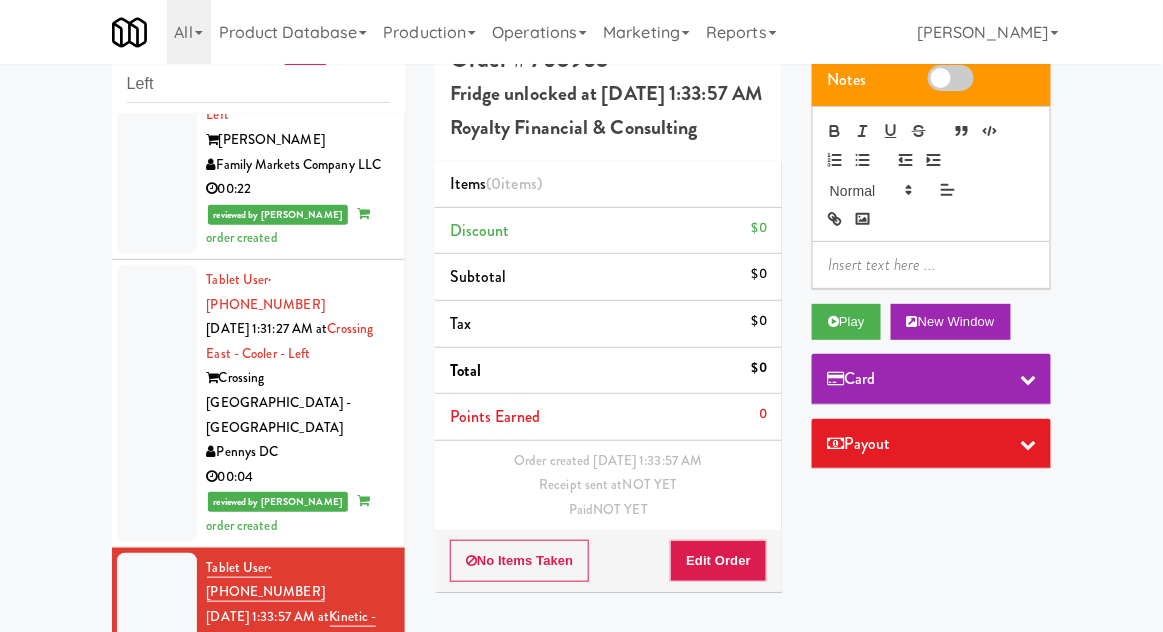 scroll, scrollTop: 2122, scrollLeft: 0, axis: vertical 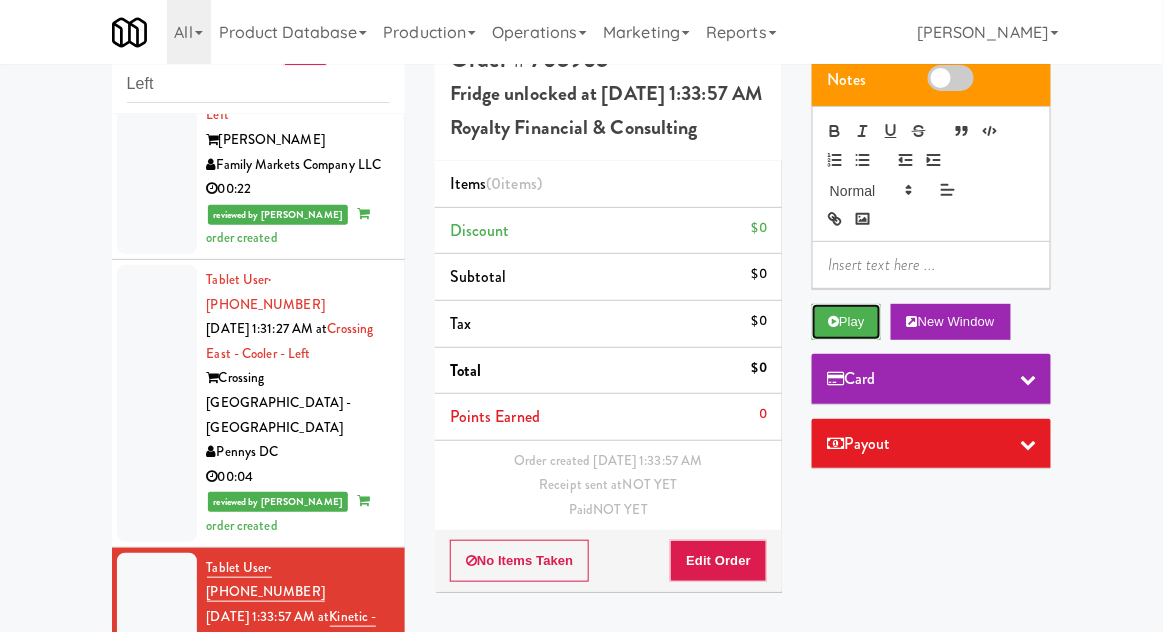 click on "Play" at bounding box center [846, 322] 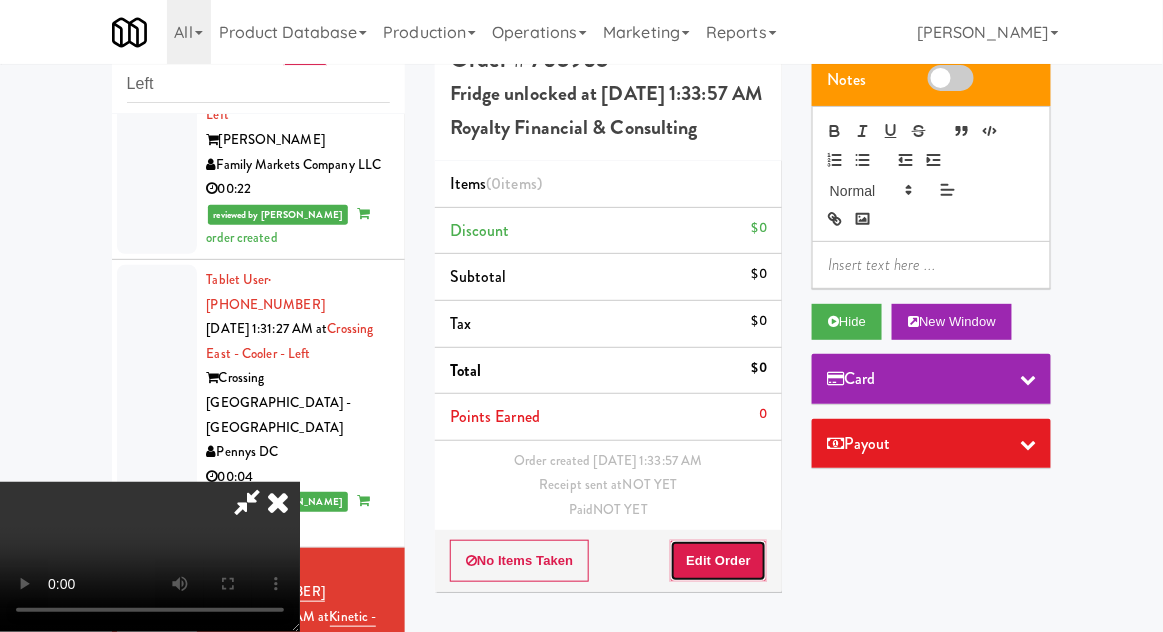 click on "Edit Order" at bounding box center [718, 561] 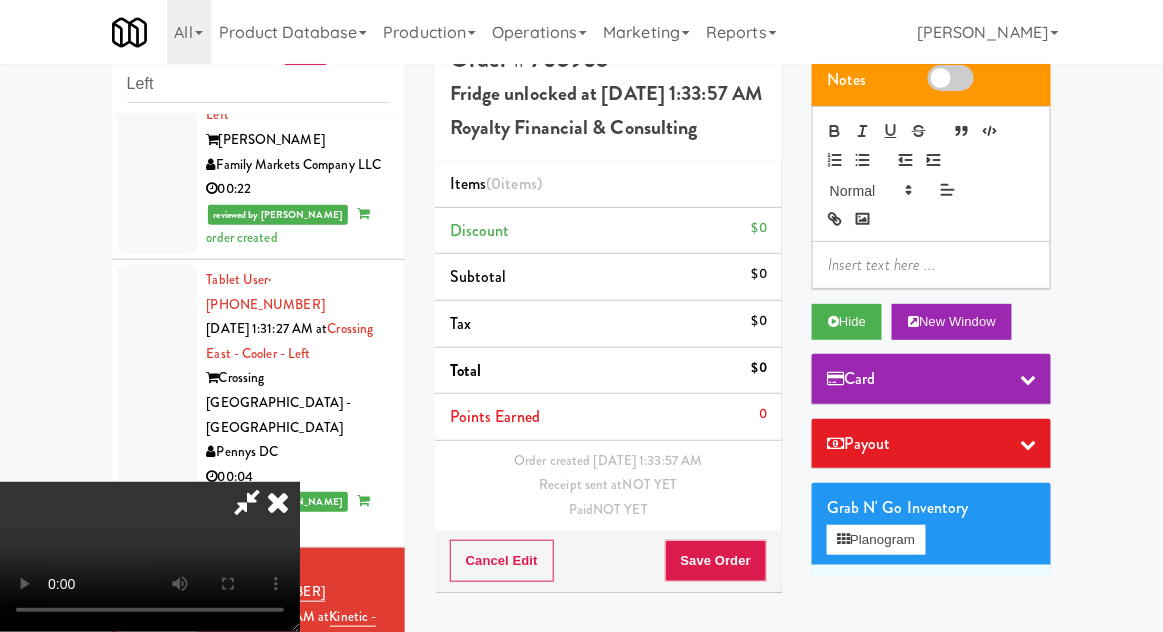 type 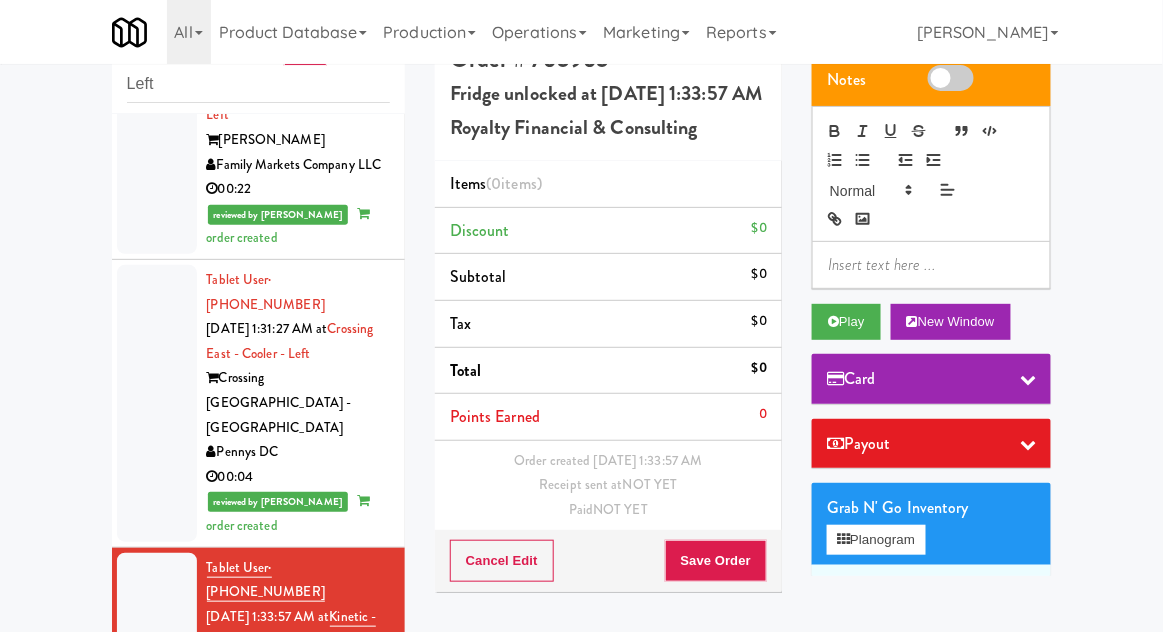 click at bounding box center (157, 867) 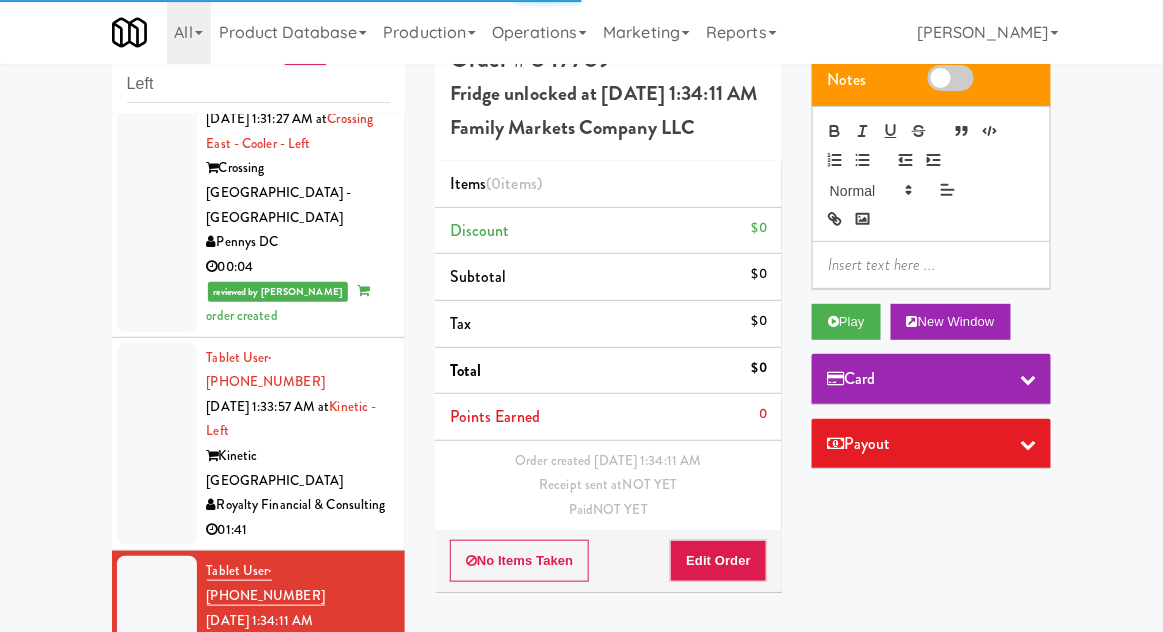 scroll, scrollTop: 2325, scrollLeft: 0, axis: vertical 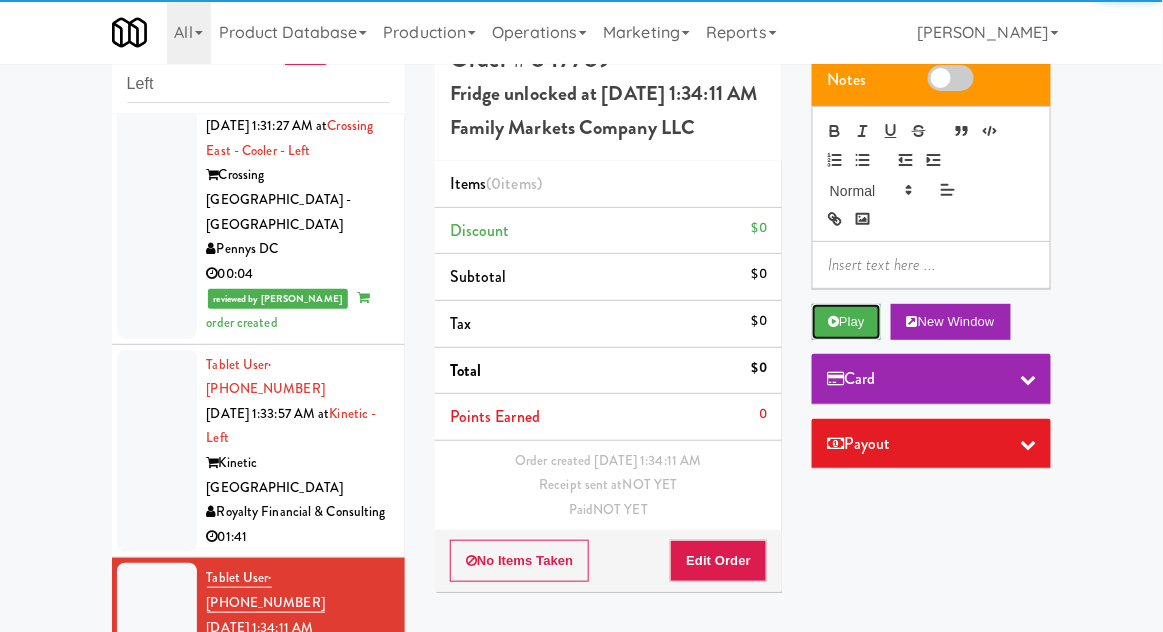 click on "Play" at bounding box center [846, 322] 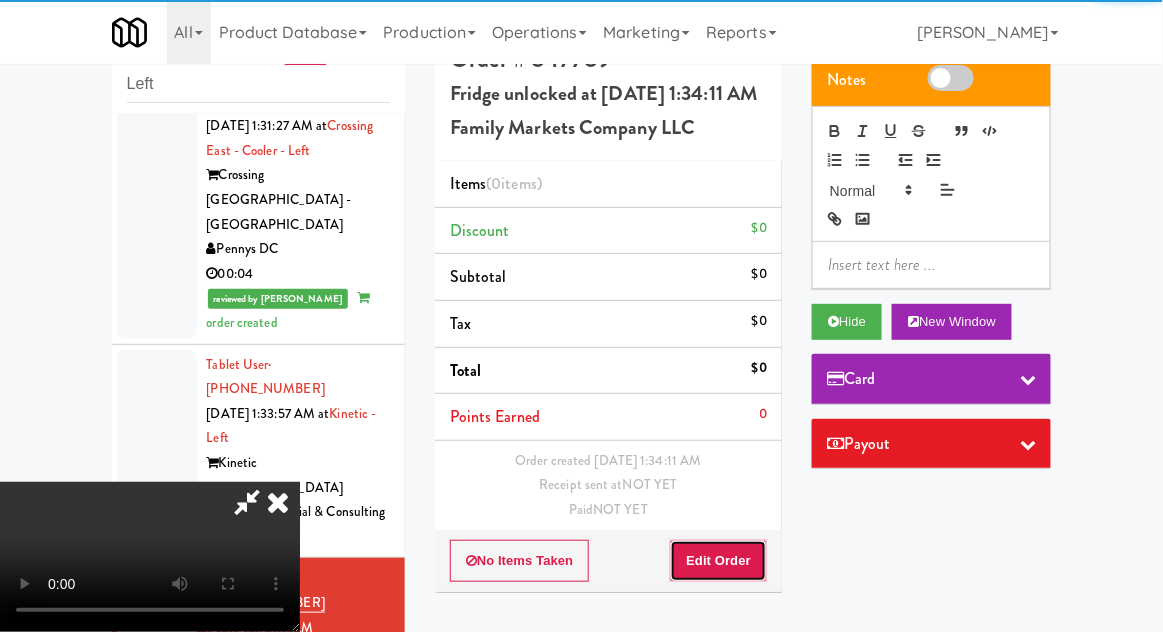 click on "Edit Order" at bounding box center (718, 561) 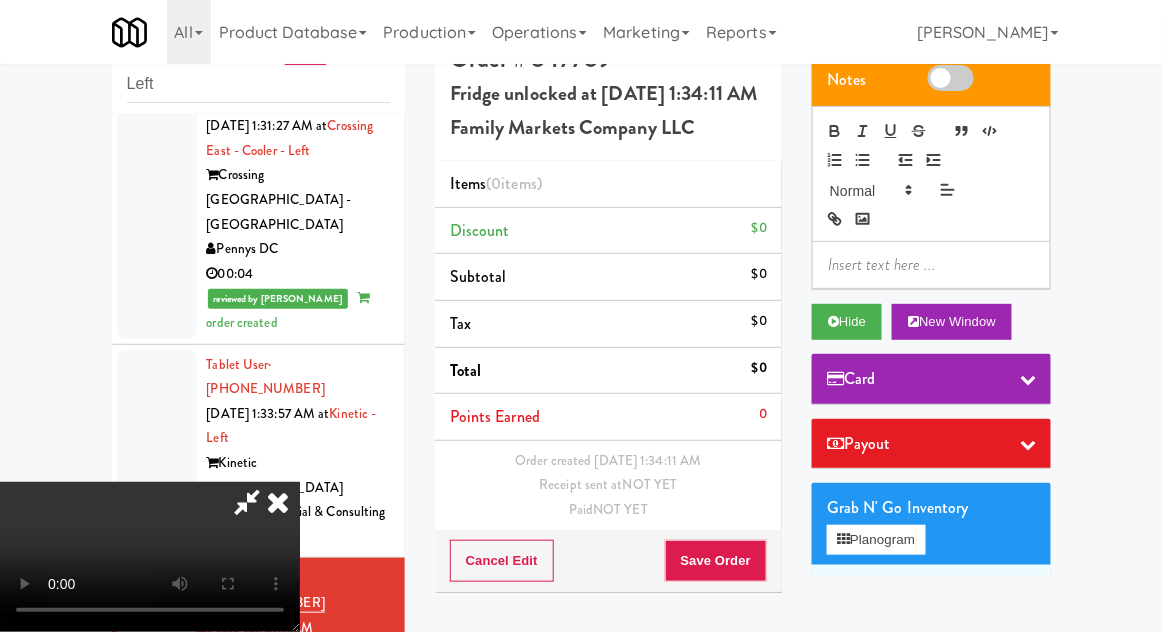 scroll, scrollTop: 73, scrollLeft: 0, axis: vertical 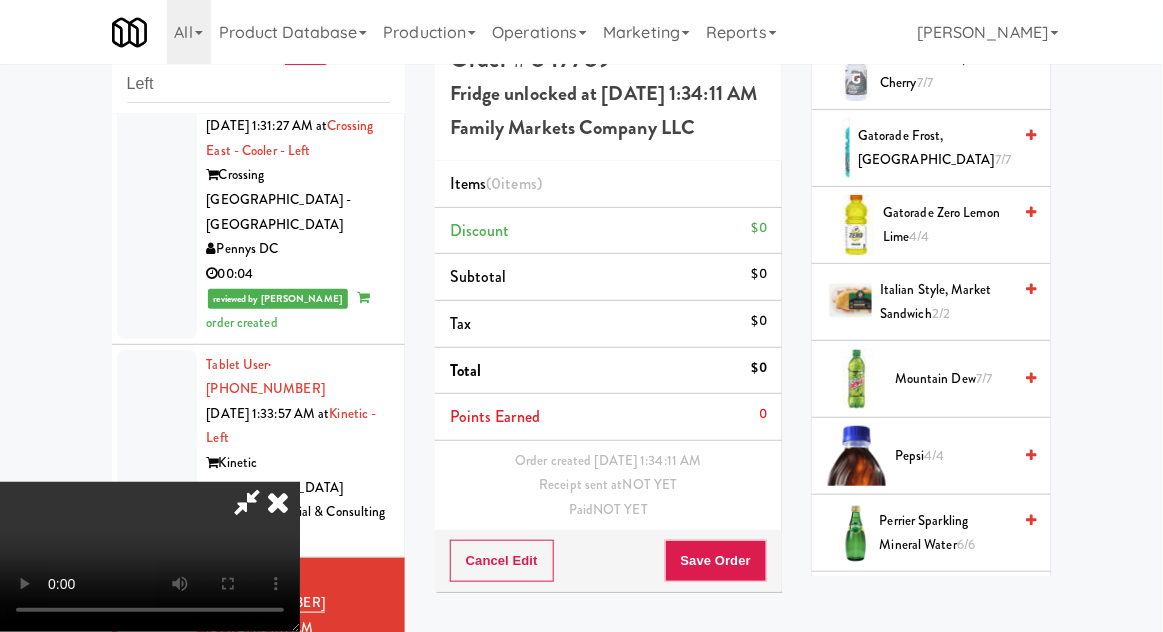 click on "Mountain Dew  7/7" at bounding box center (953, 379) 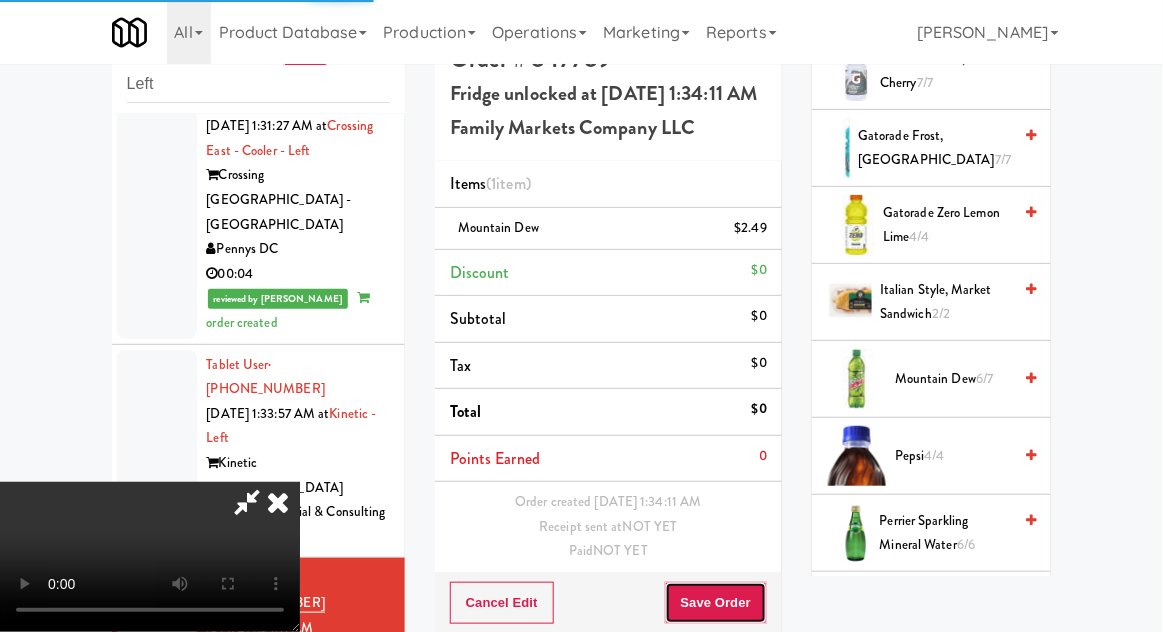 click on "Save Order" at bounding box center (716, 603) 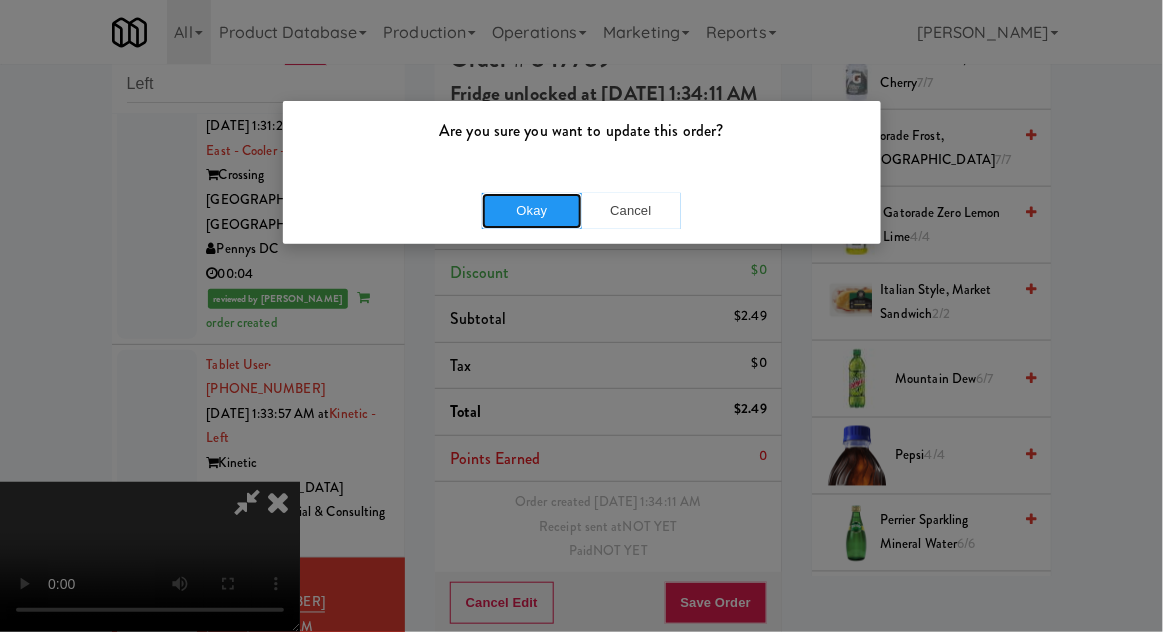 click on "Okay" at bounding box center (532, 211) 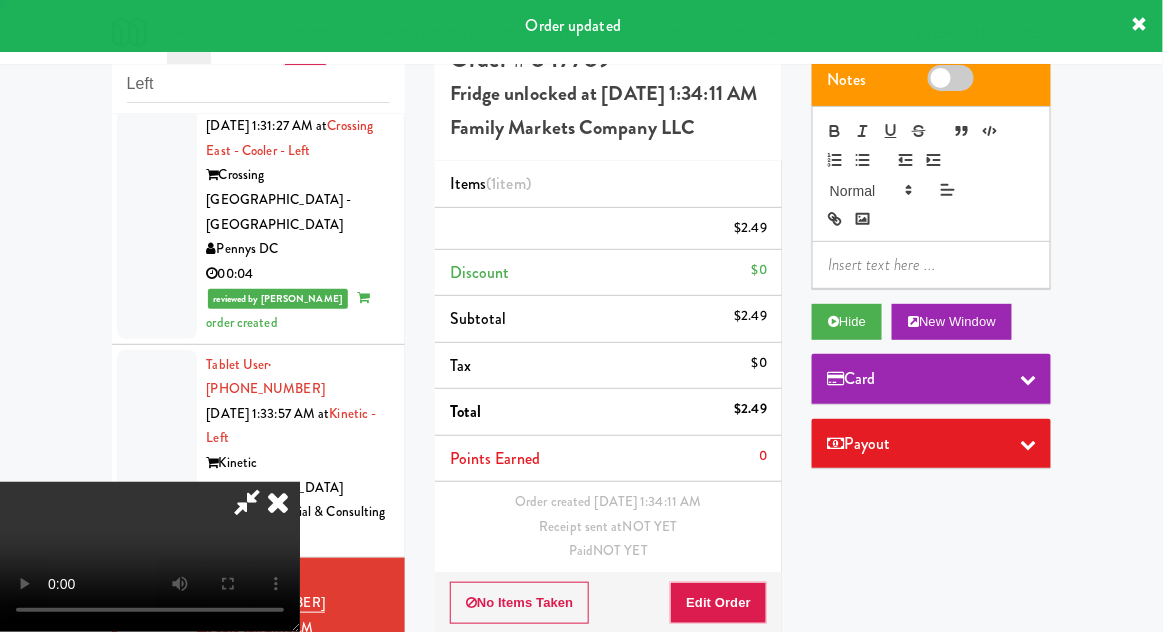 scroll, scrollTop: 0, scrollLeft: 0, axis: both 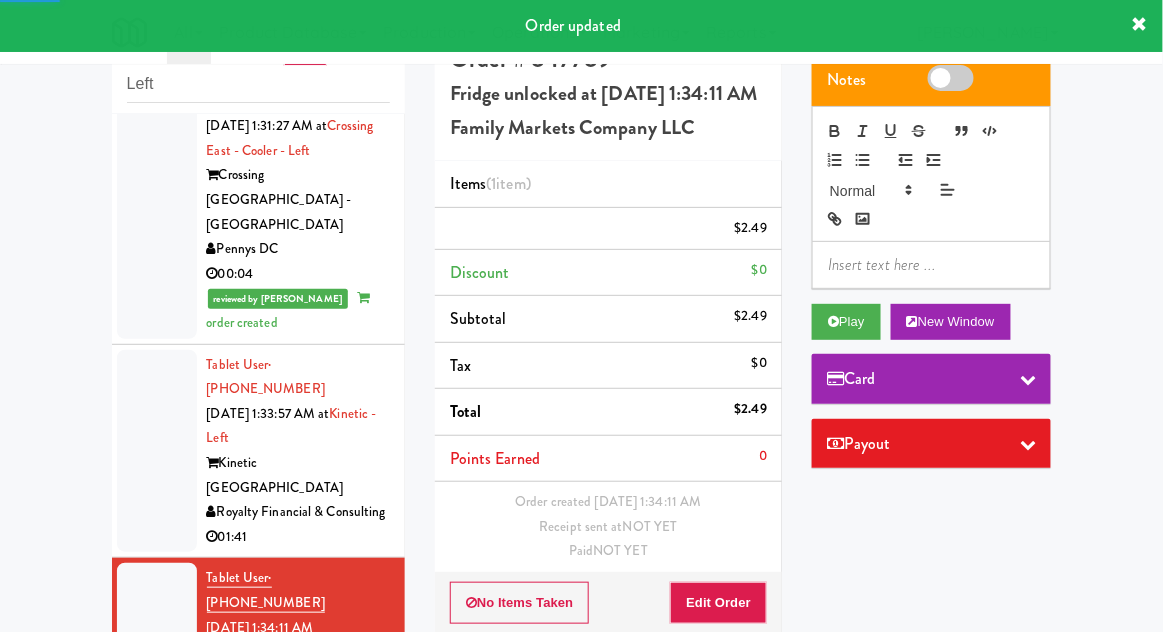 click at bounding box center [157, 866] 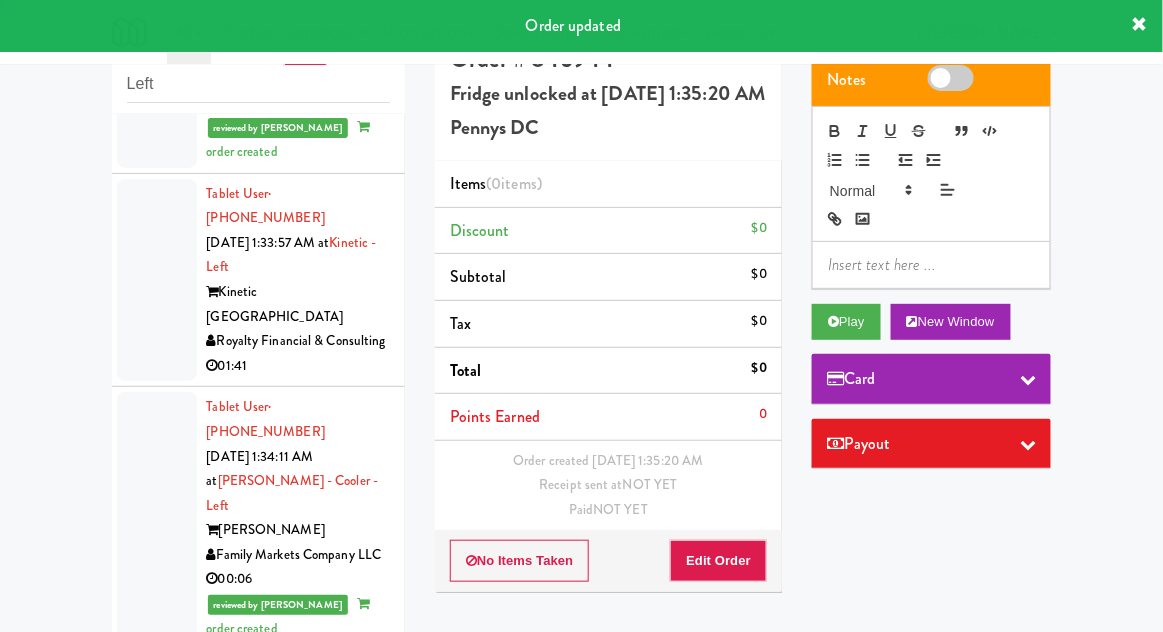 scroll, scrollTop: 2501, scrollLeft: 0, axis: vertical 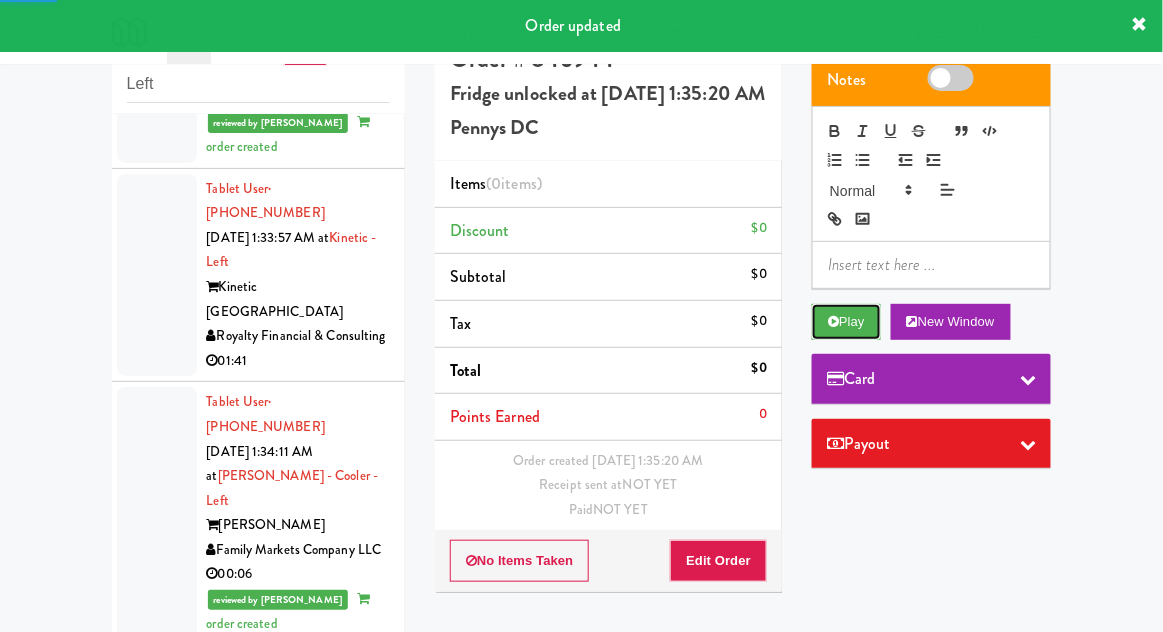 click at bounding box center (833, 321) 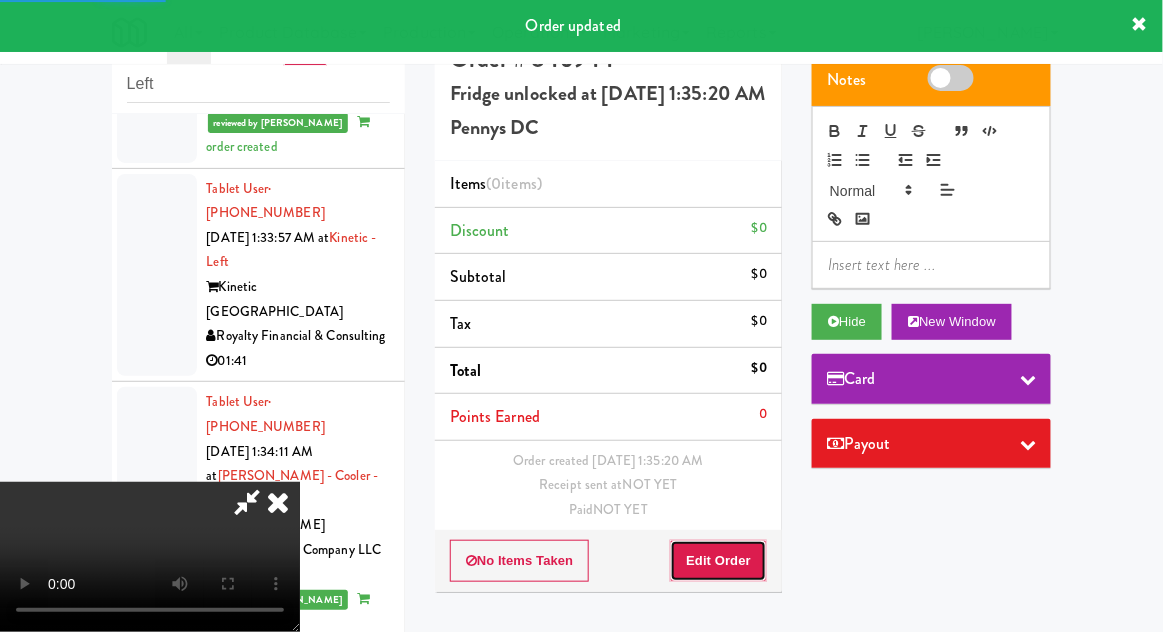 click on "Edit Order" at bounding box center (718, 561) 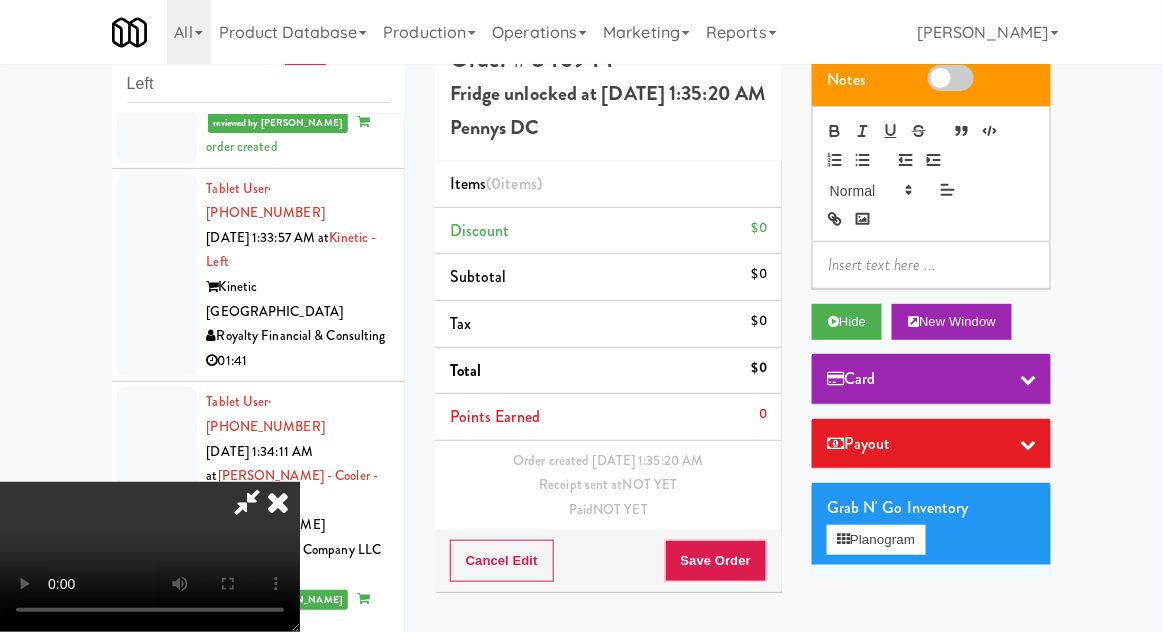 type 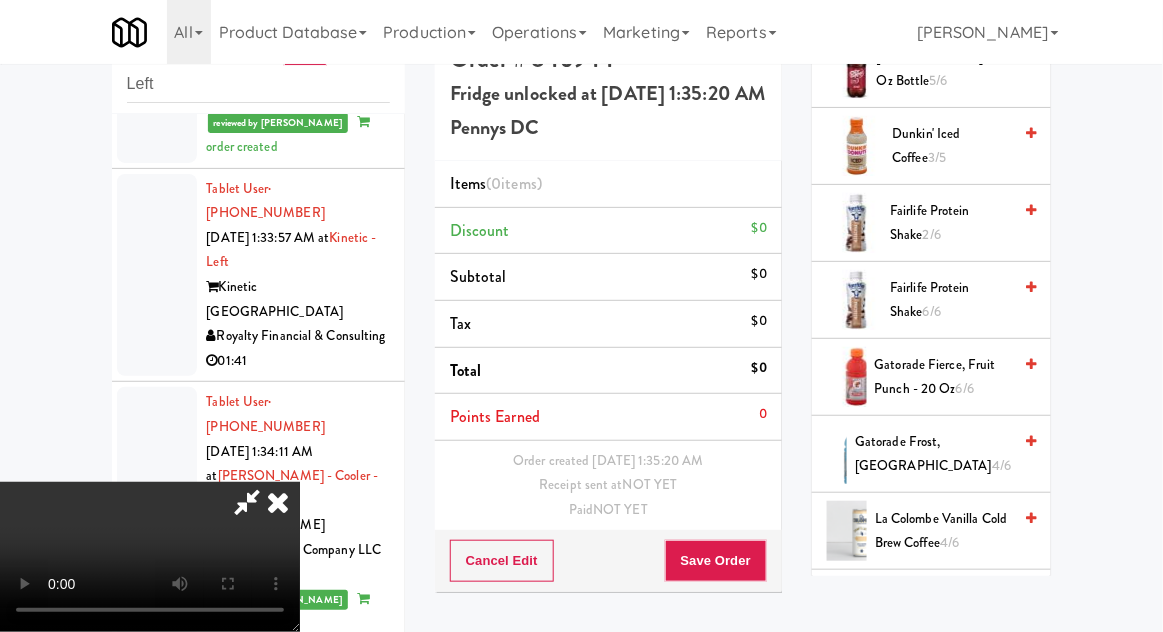 scroll, scrollTop: 1344, scrollLeft: 0, axis: vertical 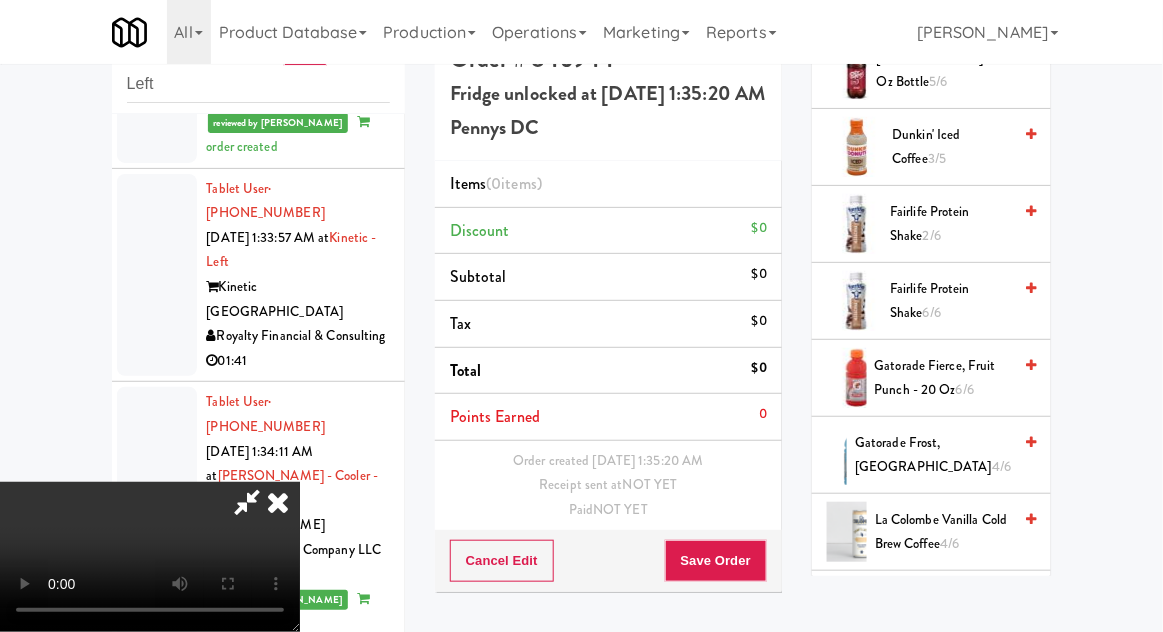 click on "Gatorade Frost, Glacier Freeze  4/6" at bounding box center (933, 455) 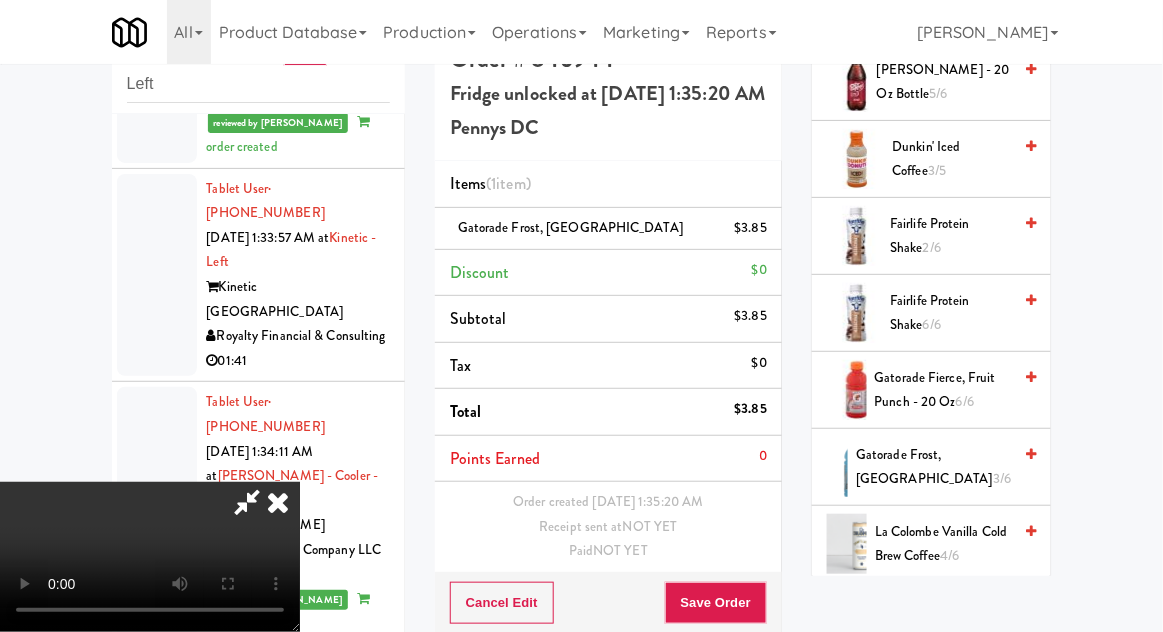 scroll, scrollTop: 1319, scrollLeft: 0, axis: vertical 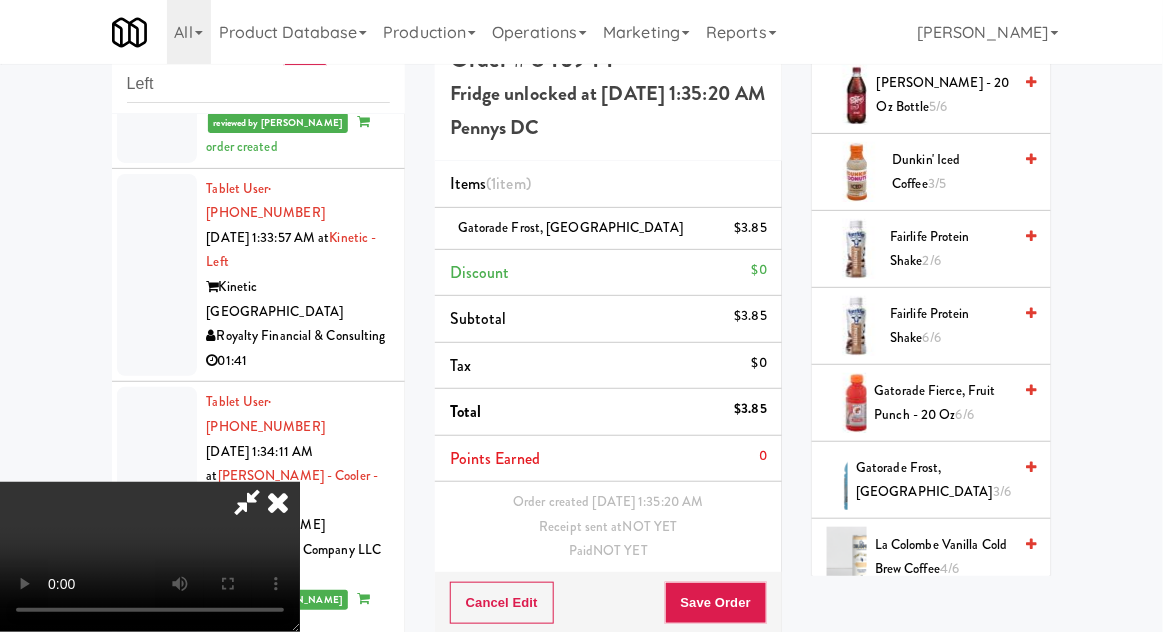 click on "Gatorade Fierce, Fruit Punch - 20 oz   6/6" at bounding box center (943, 403) 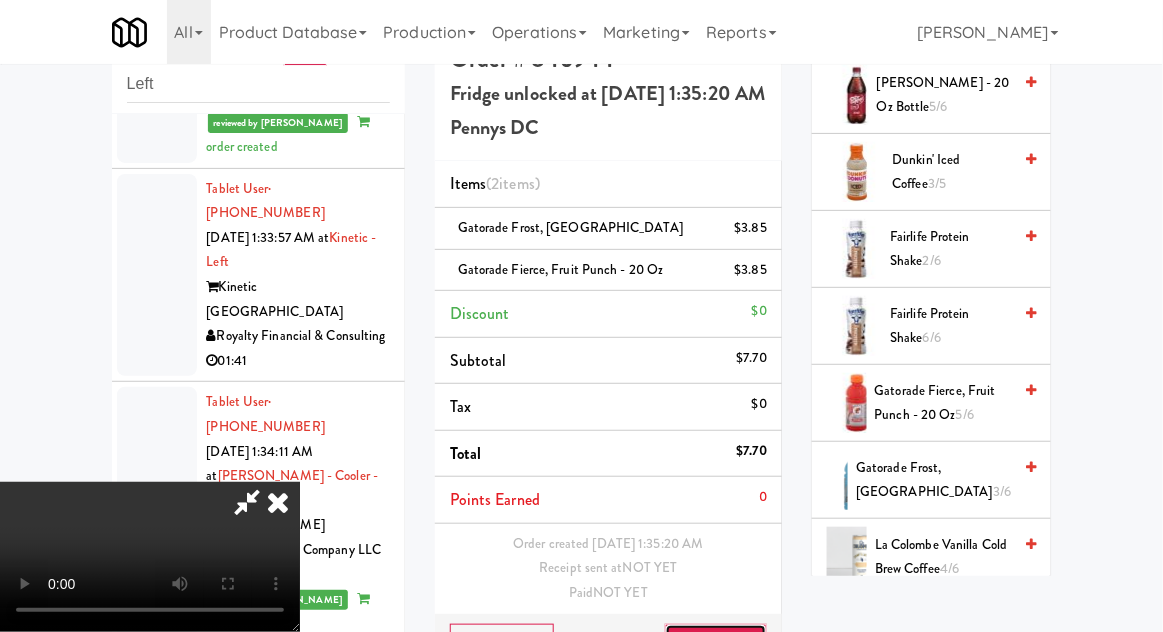 click on "Save Order" at bounding box center (716, 645) 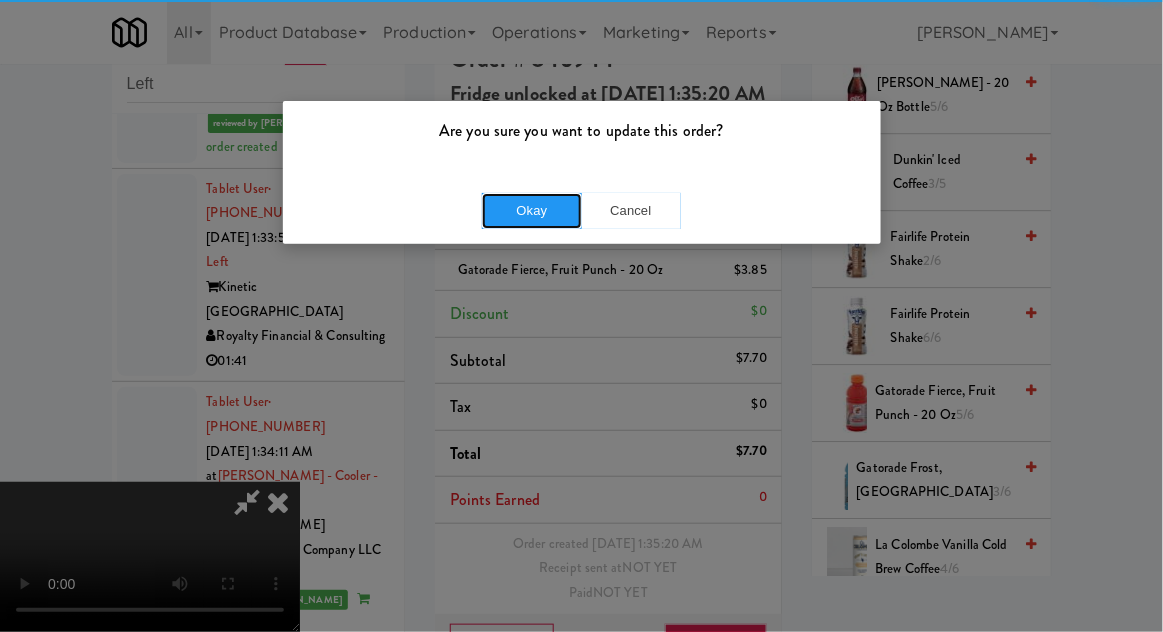 click on "Okay" at bounding box center [532, 211] 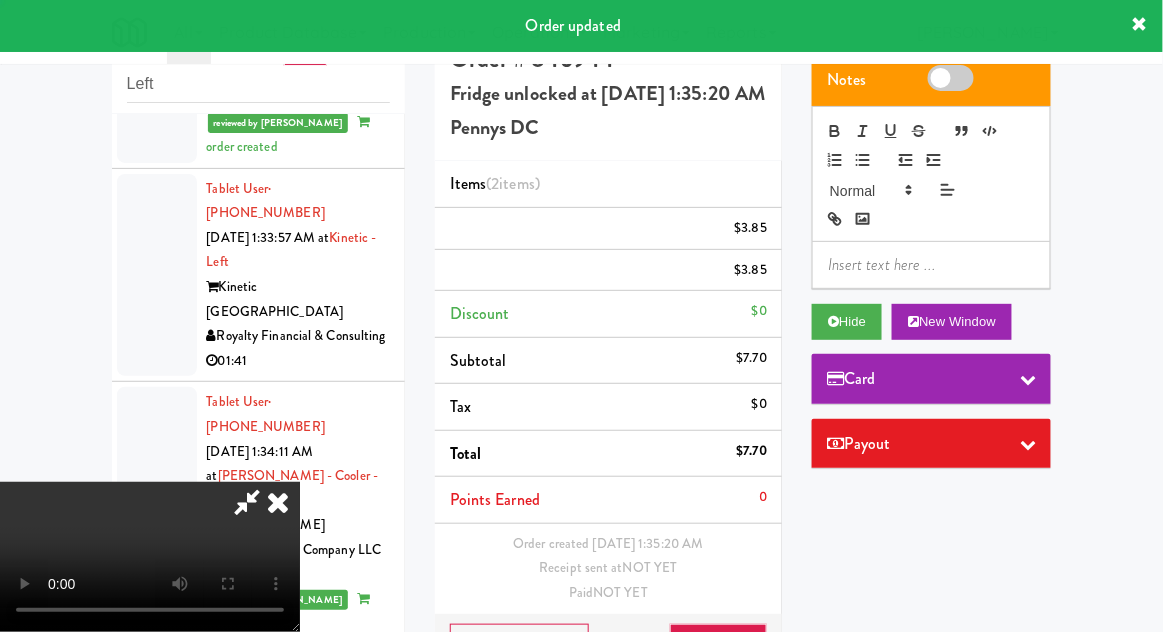 scroll, scrollTop: 0, scrollLeft: 0, axis: both 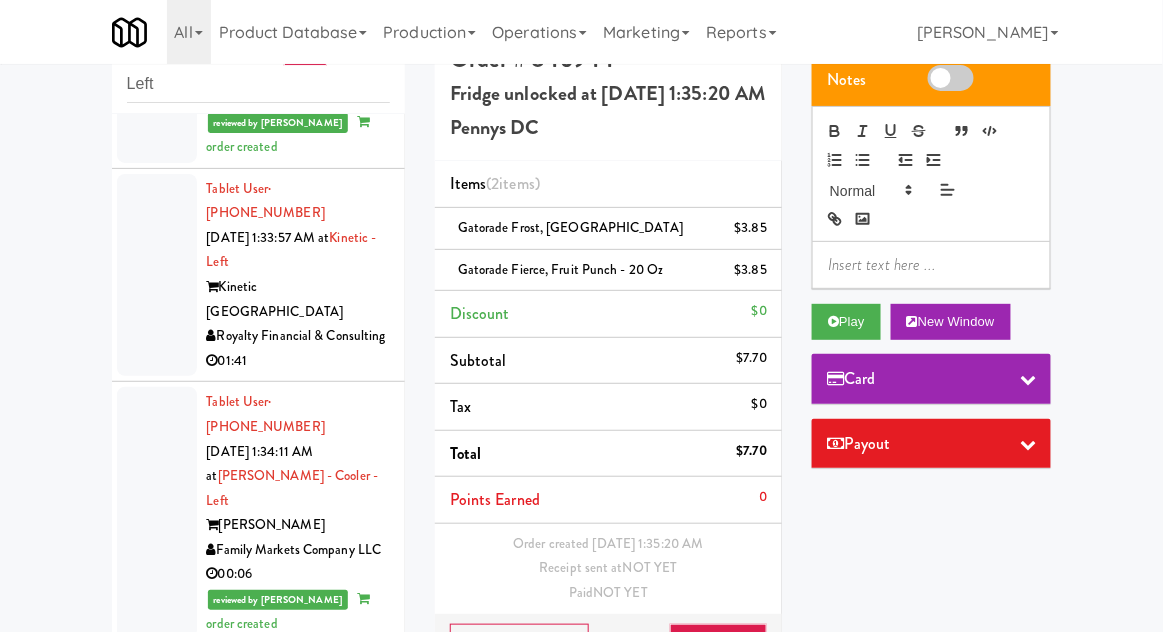 click at bounding box center [157, 978] 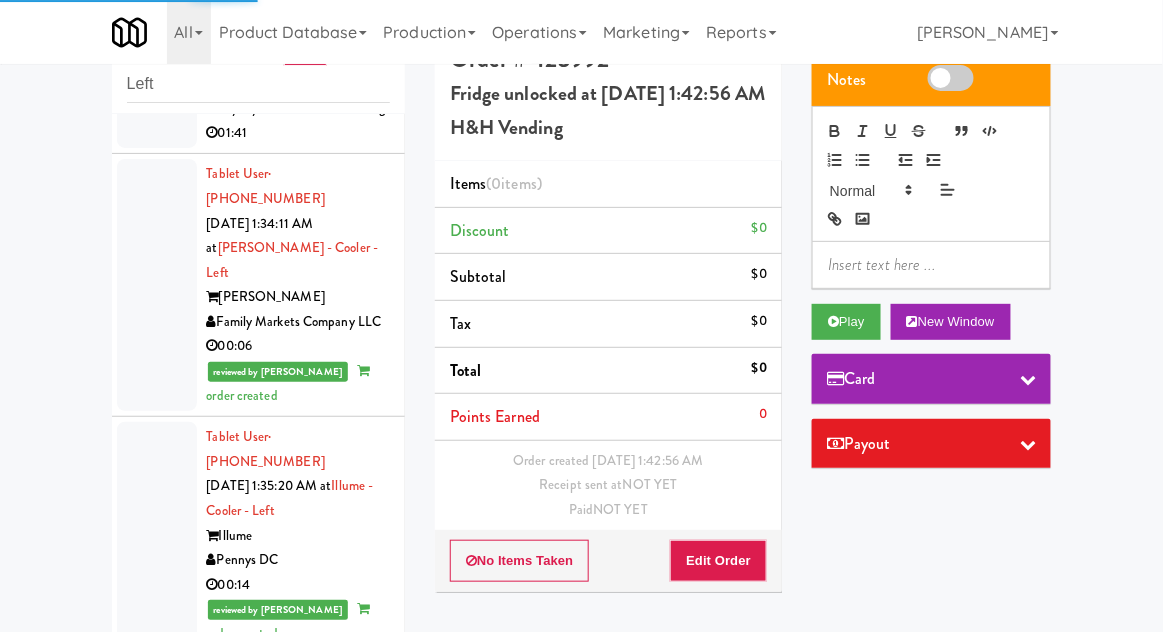 scroll, scrollTop: 2729, scrollLeft: 0, axis: vertical 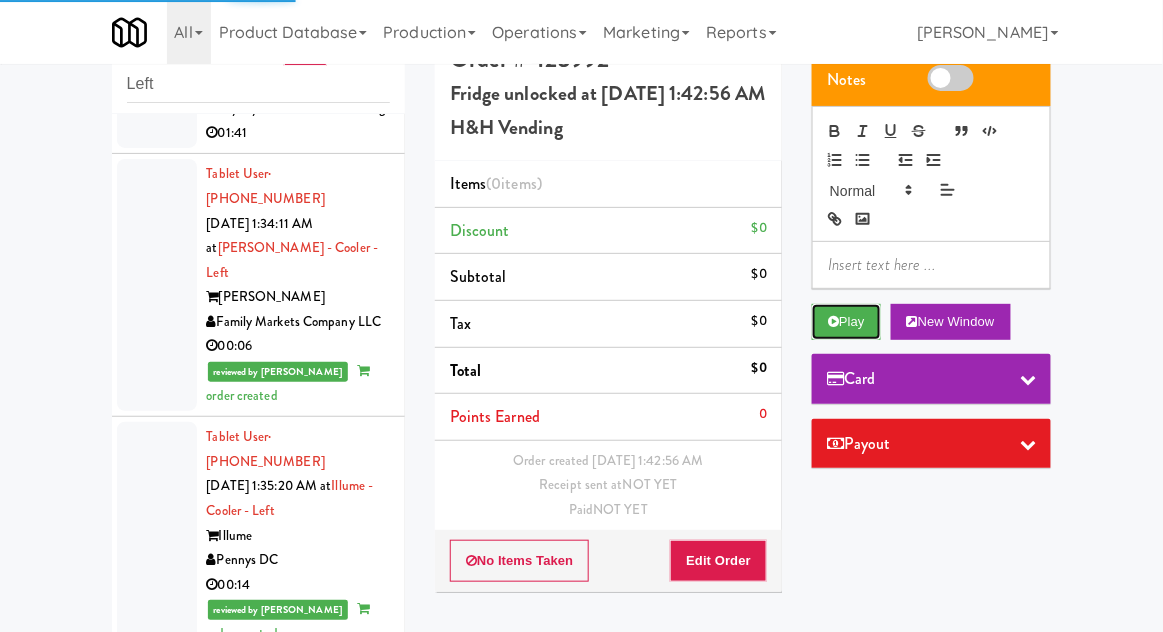 click on "Play" at bounding box center (846, 322) 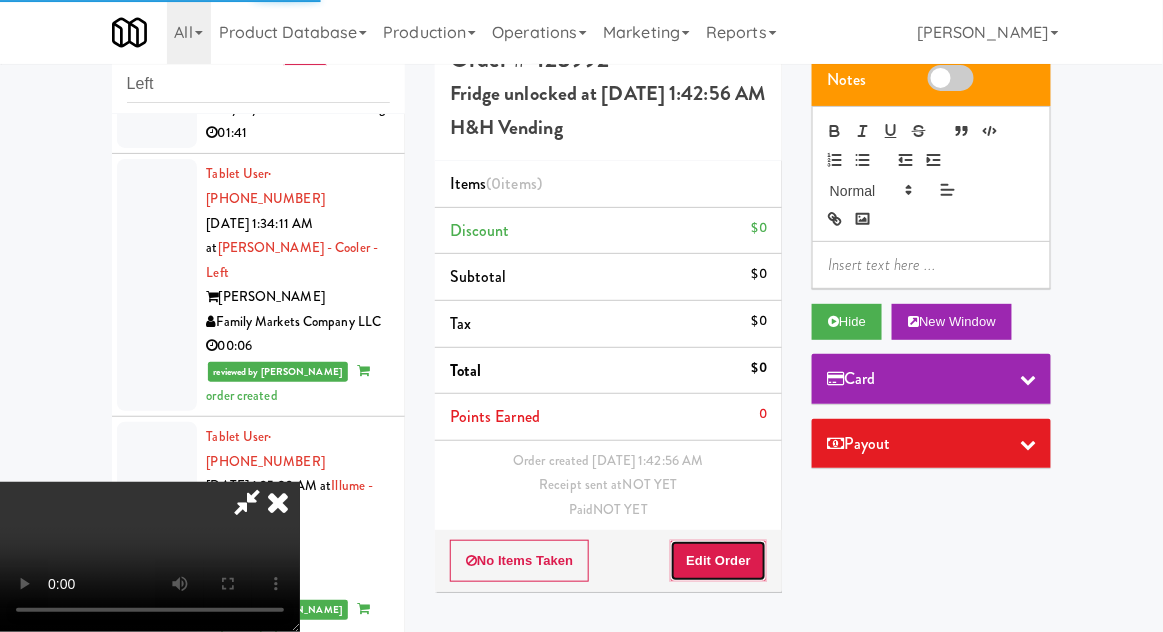 click on "Edit Order" at bounding box center (718, 561) 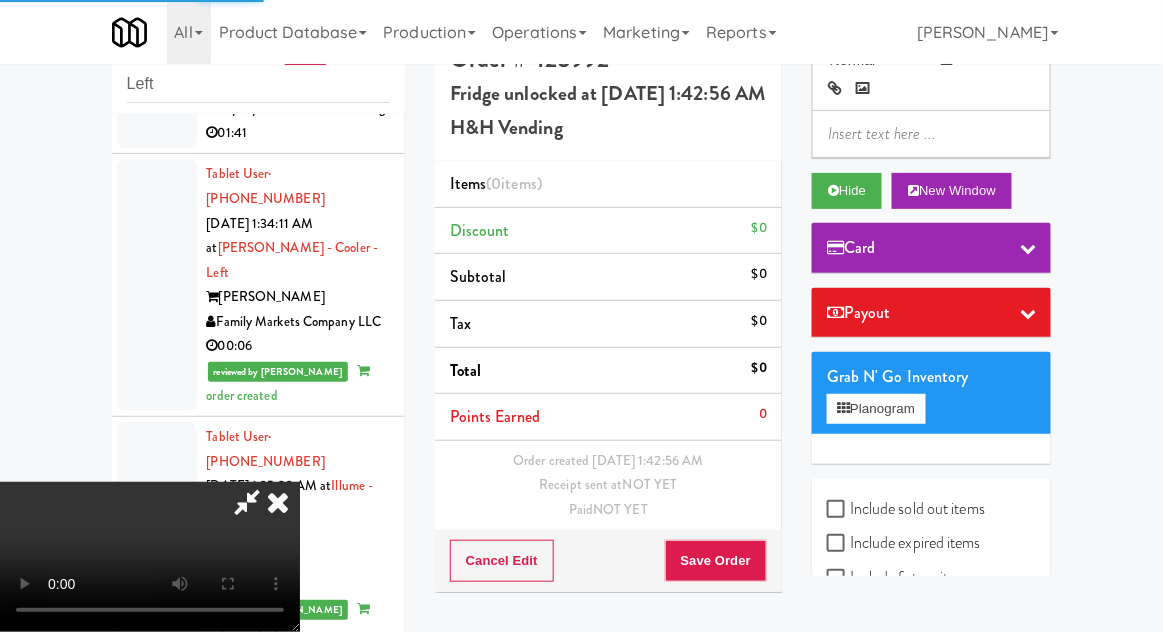 scroll, scrollTop: 184, scrollLeft: 0, axis: vertical 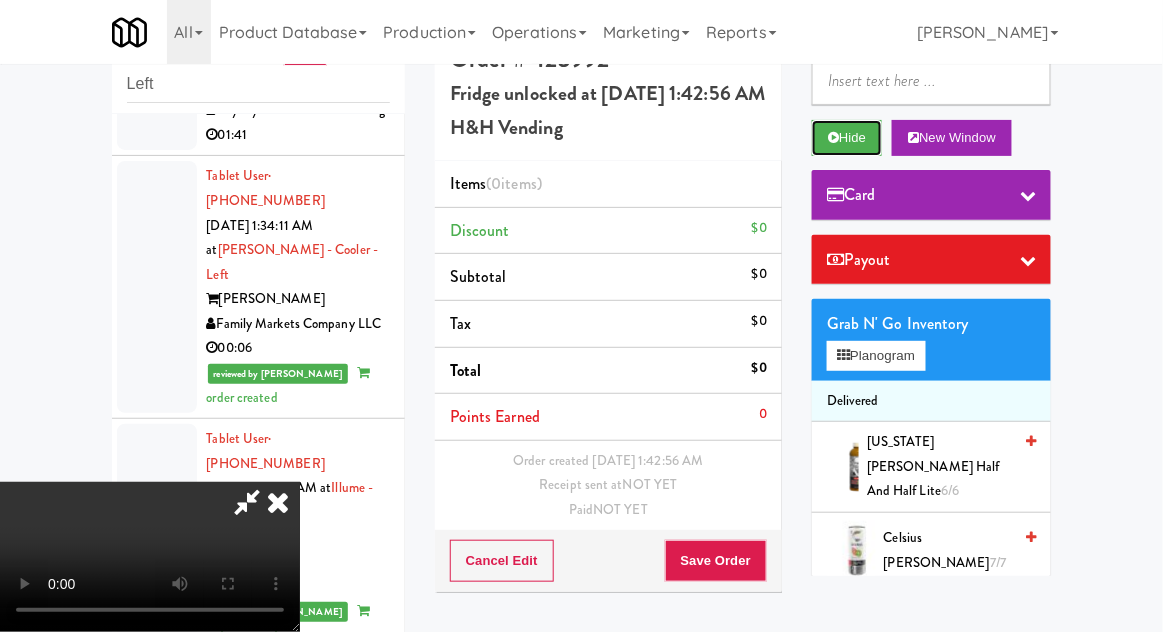 click on "Hide" at bounding box center [847, 138] 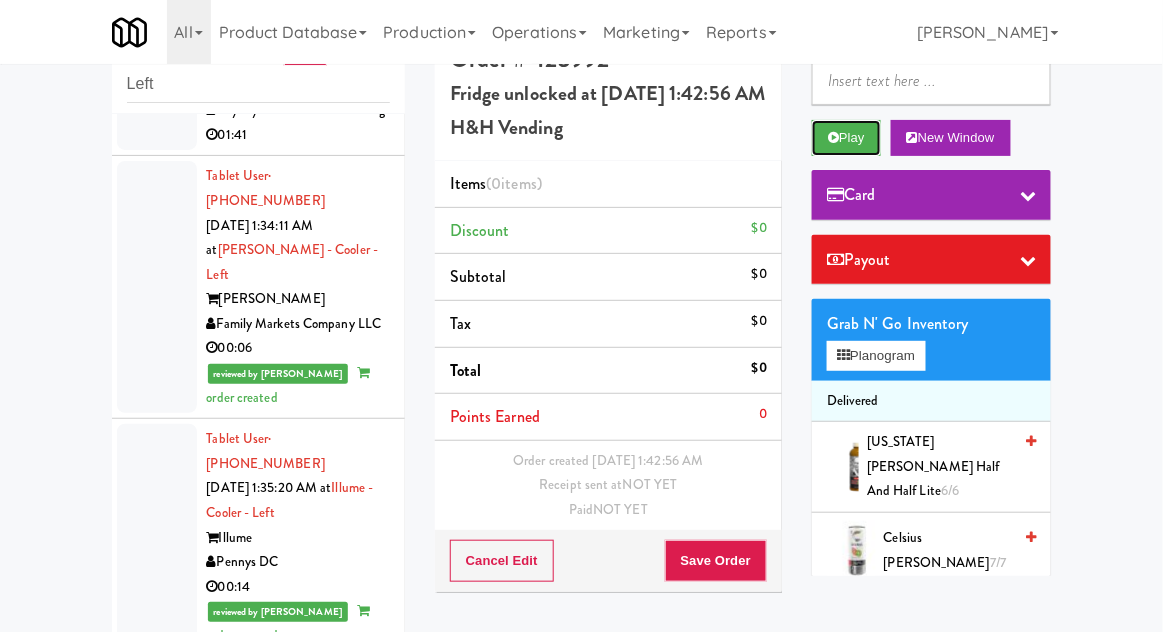 click on "Play" at bounding box center [846, 138] 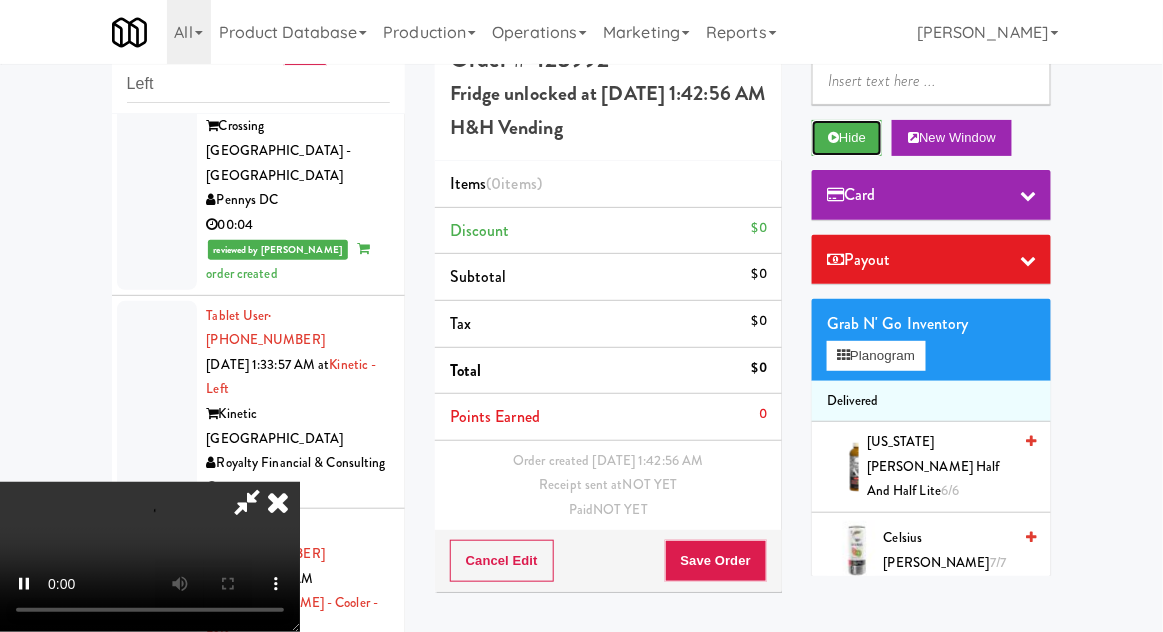 scroll, scrollTop: 2587, scrollLeft: 0, axis: vertical 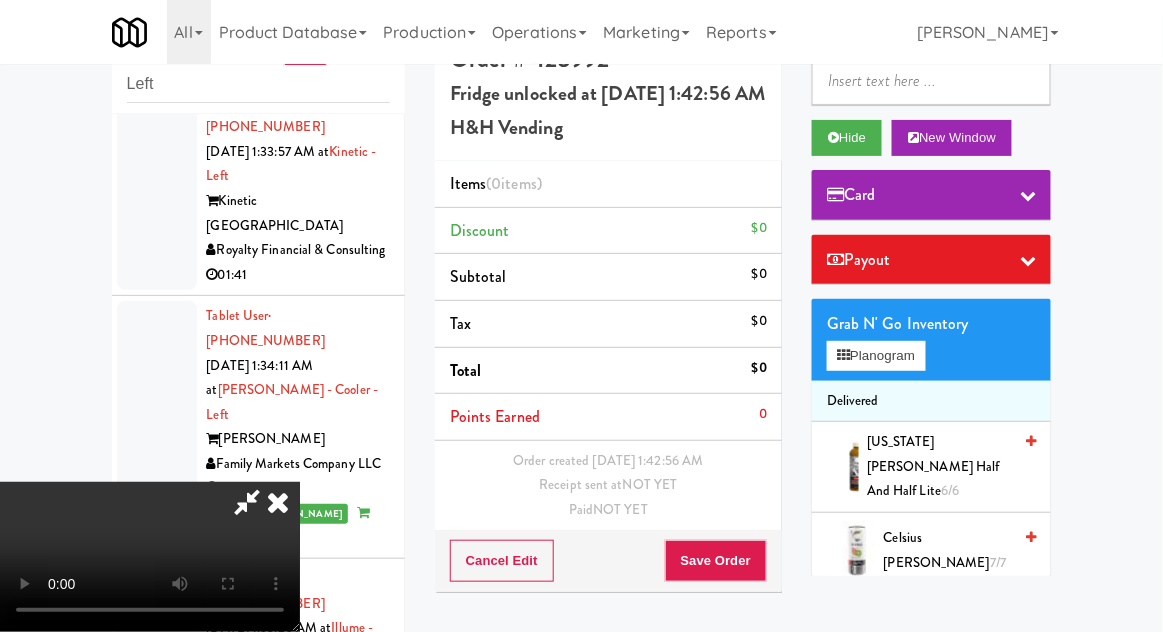 type 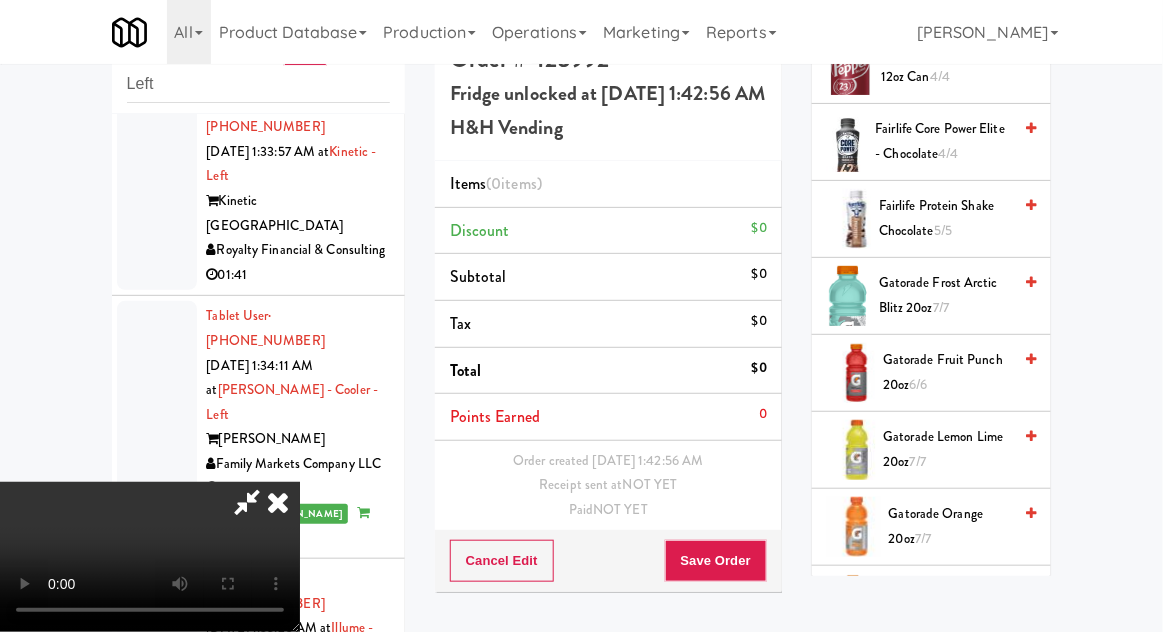 scroll, scrollTop: 1529, scrollLeft: 0, axis: vertical 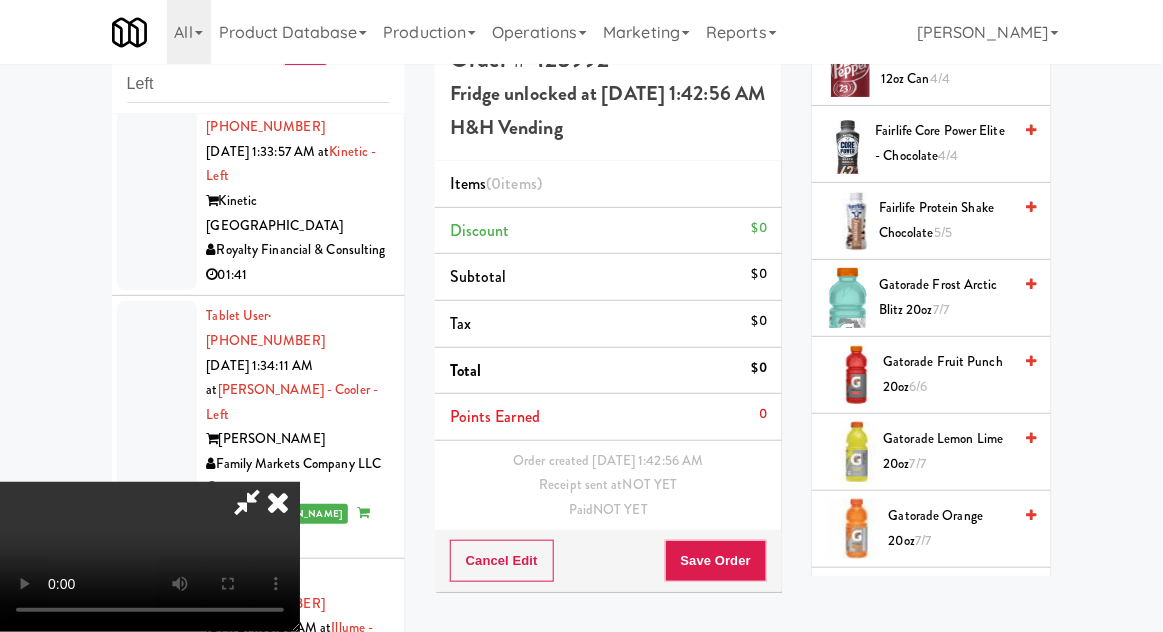 click on "Gatorade Fruit Punch 20oz  6/6" at bounding box center [947, 374] 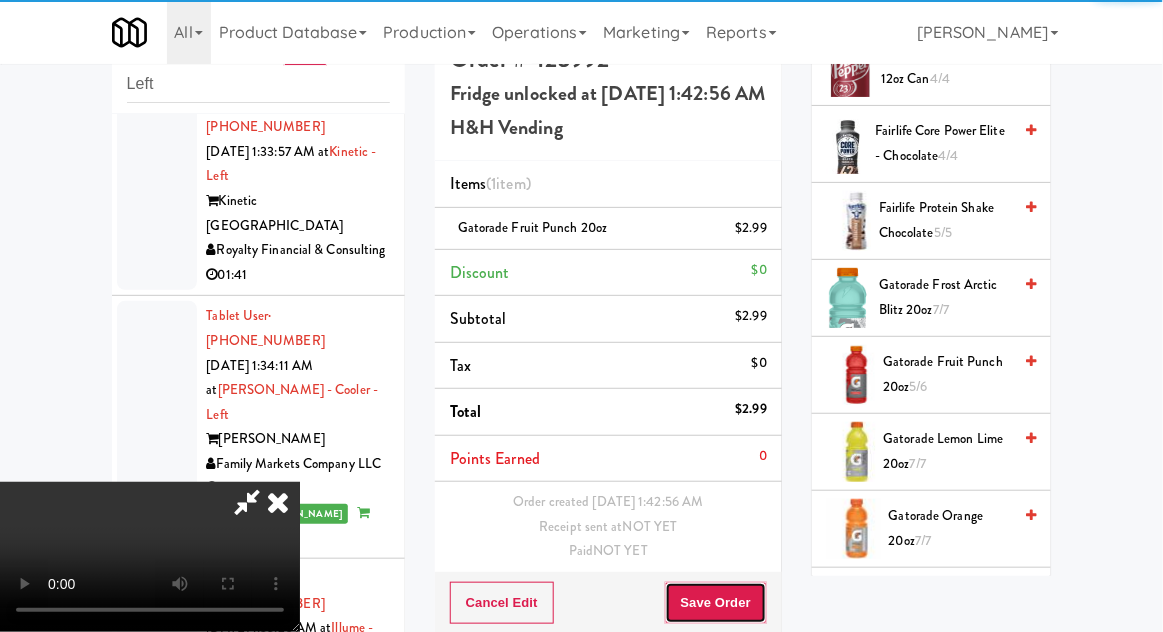 click on "Save Order" at bounding box center (716, 603) 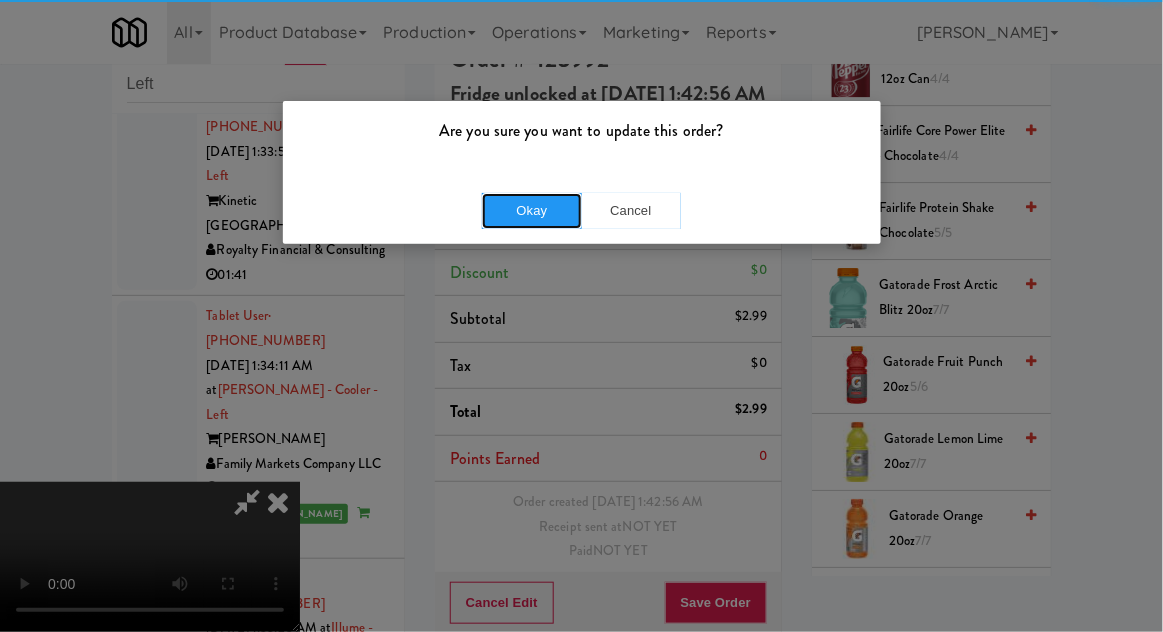 click on "Okay" at bounding box center (532, 211) 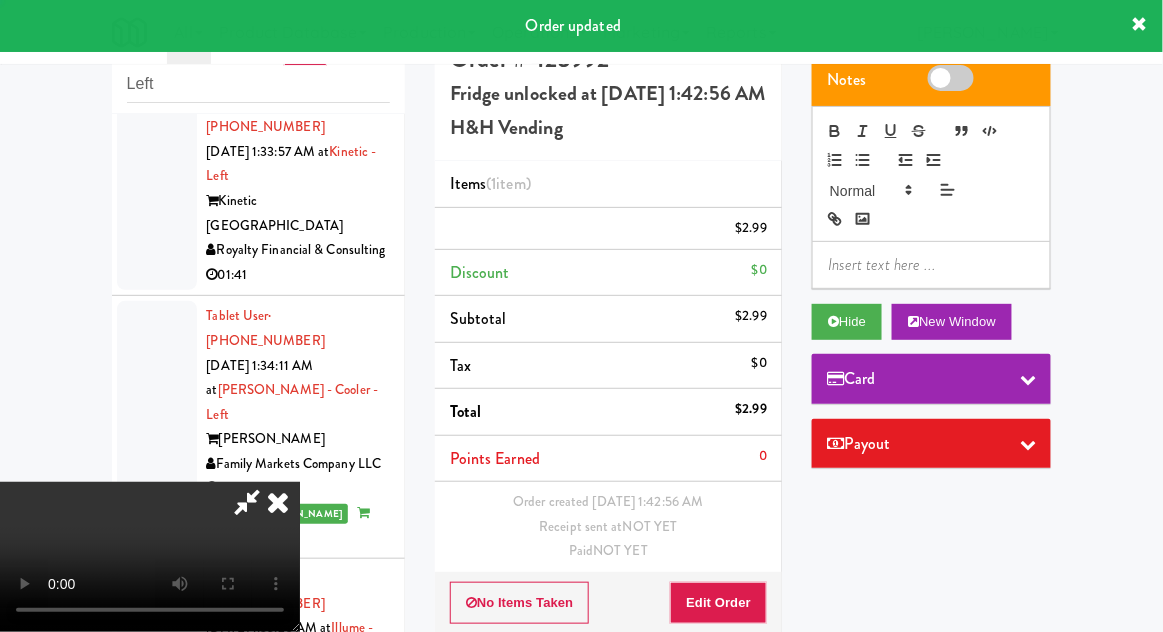 scroll, scrollTop: 0, scrollLeft: 0, axis: both 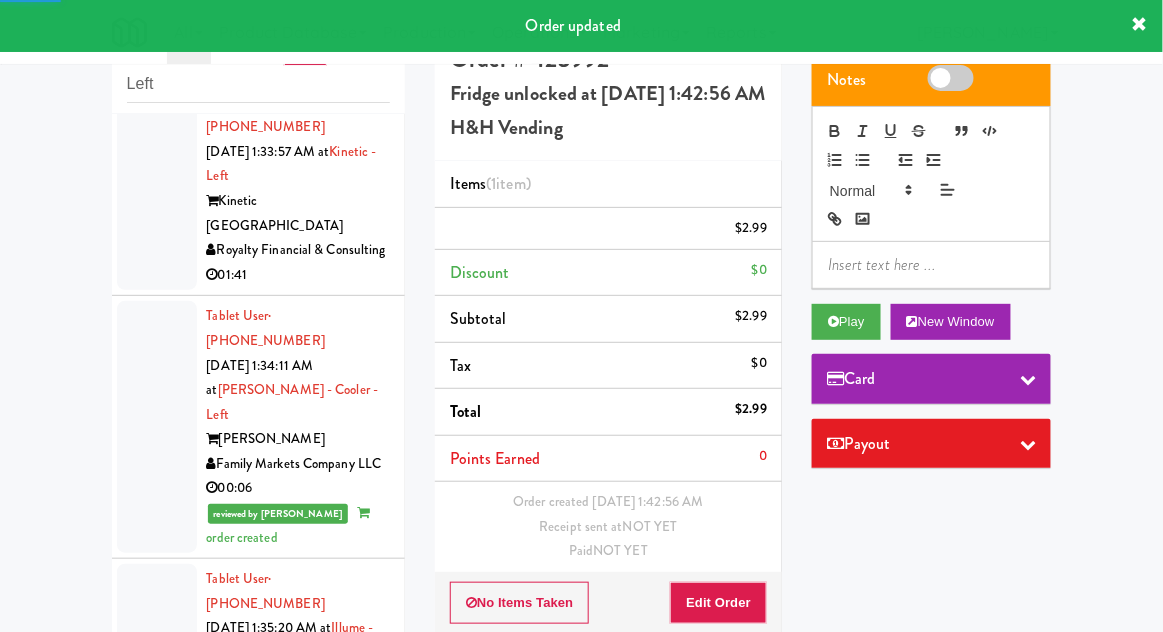 click at bounding box center (157, 1093) 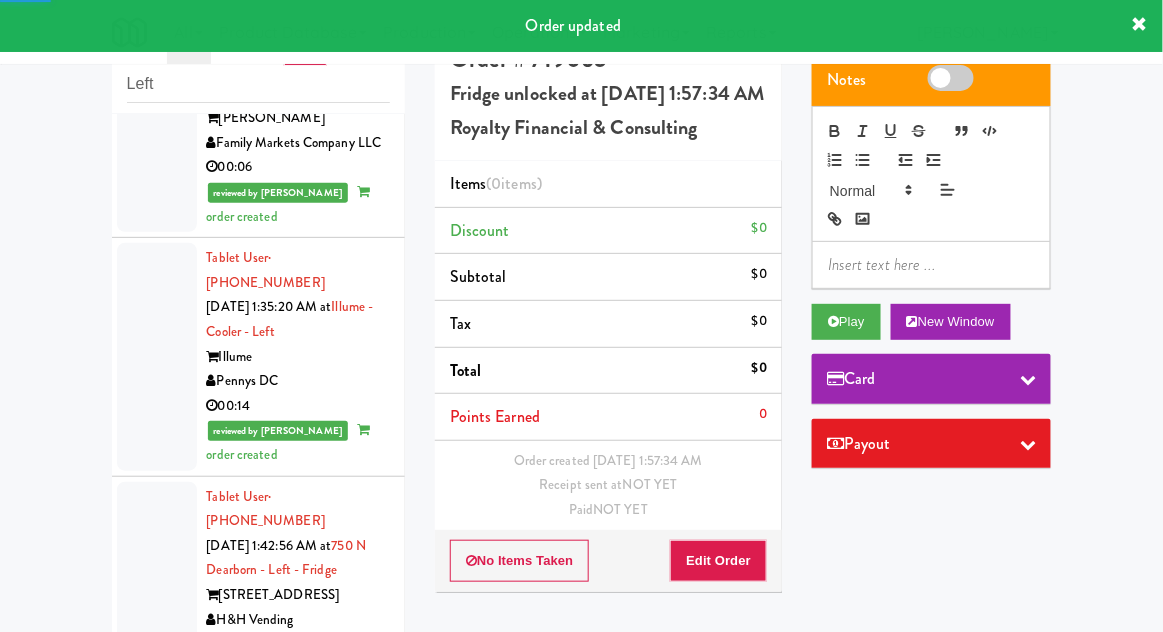 scroll, scrollTop: 2919, scrollLeft: 0, axis: vertical 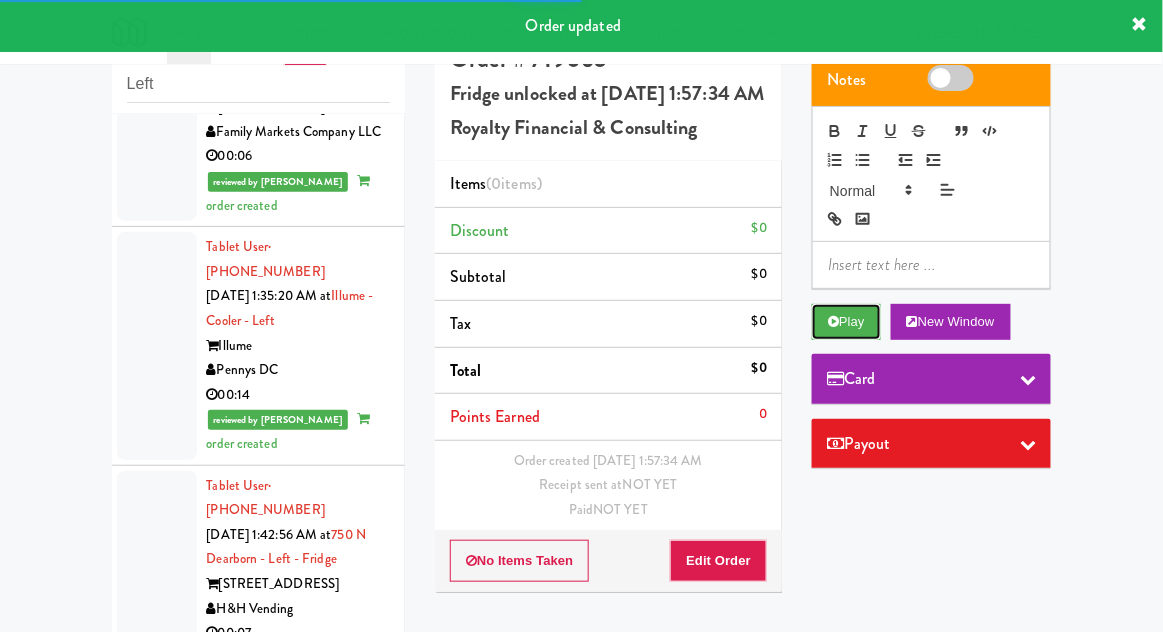click on "Play" at bounding box center [846, 322] 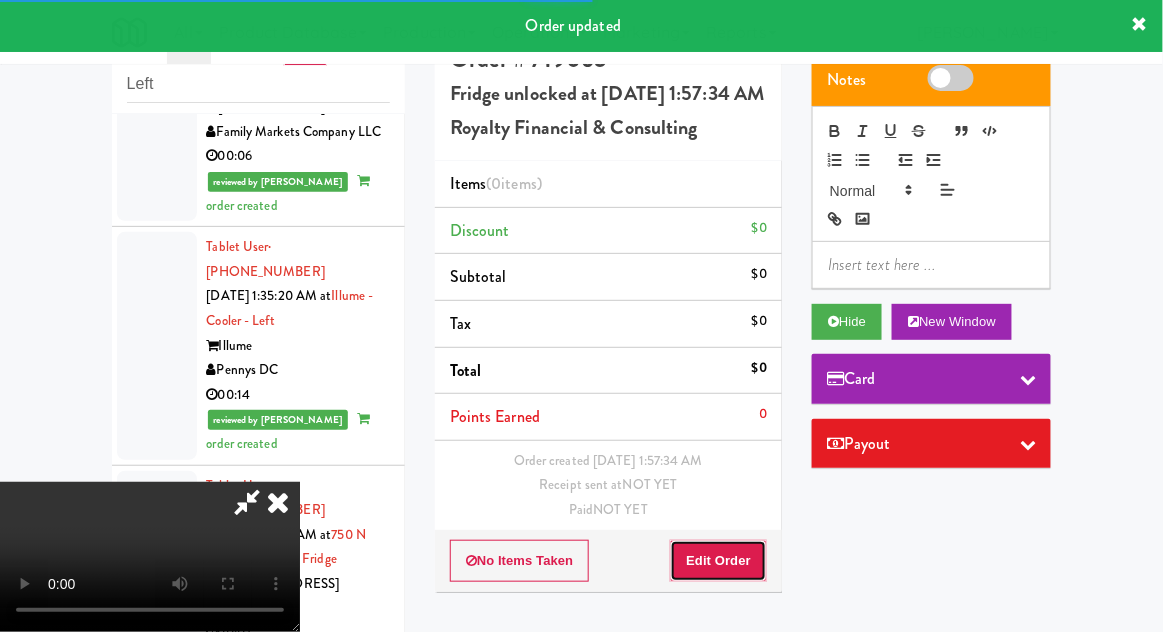 click on "Edit Order" at bounding box center [718, 561] 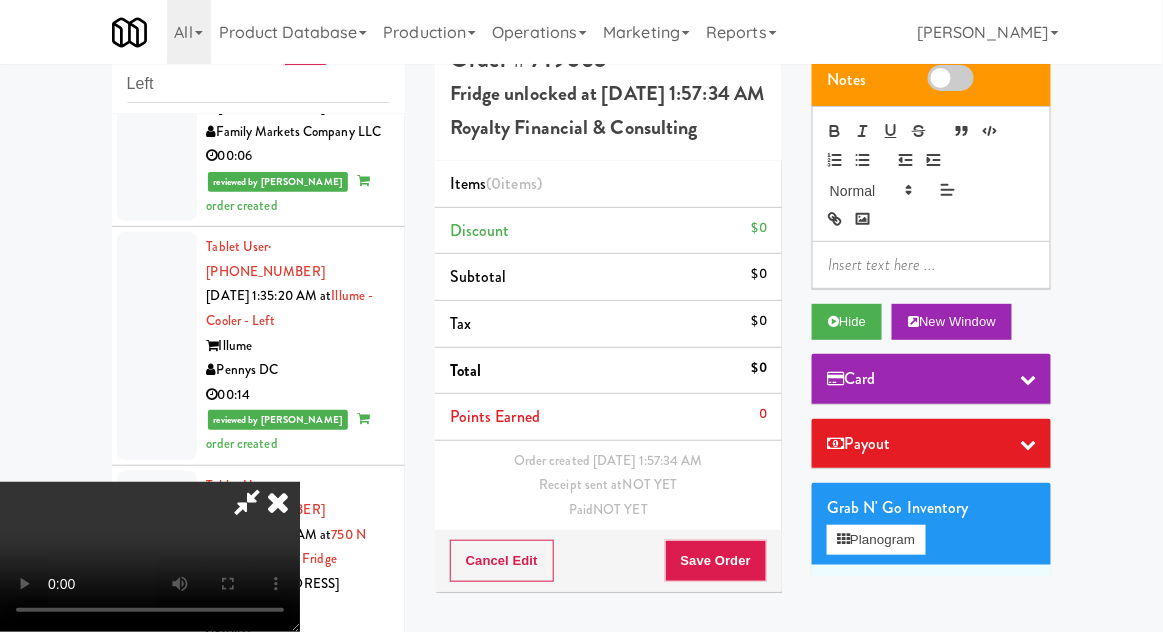 type 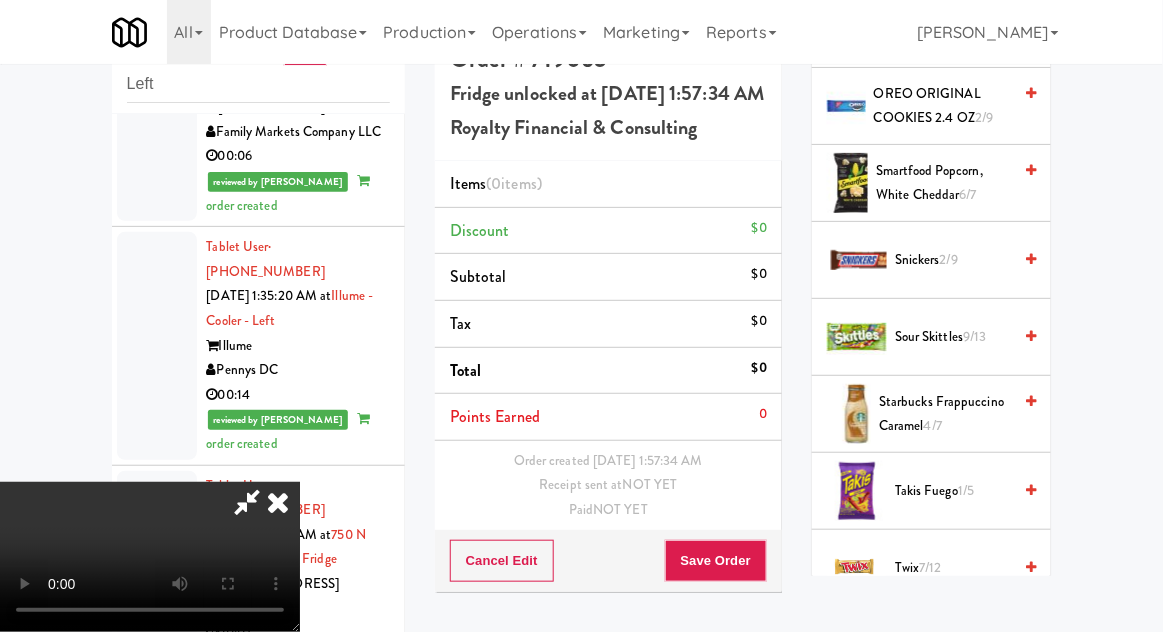 scroll, scrollTop: 1743, scrollLeft: 0, axis: vertical 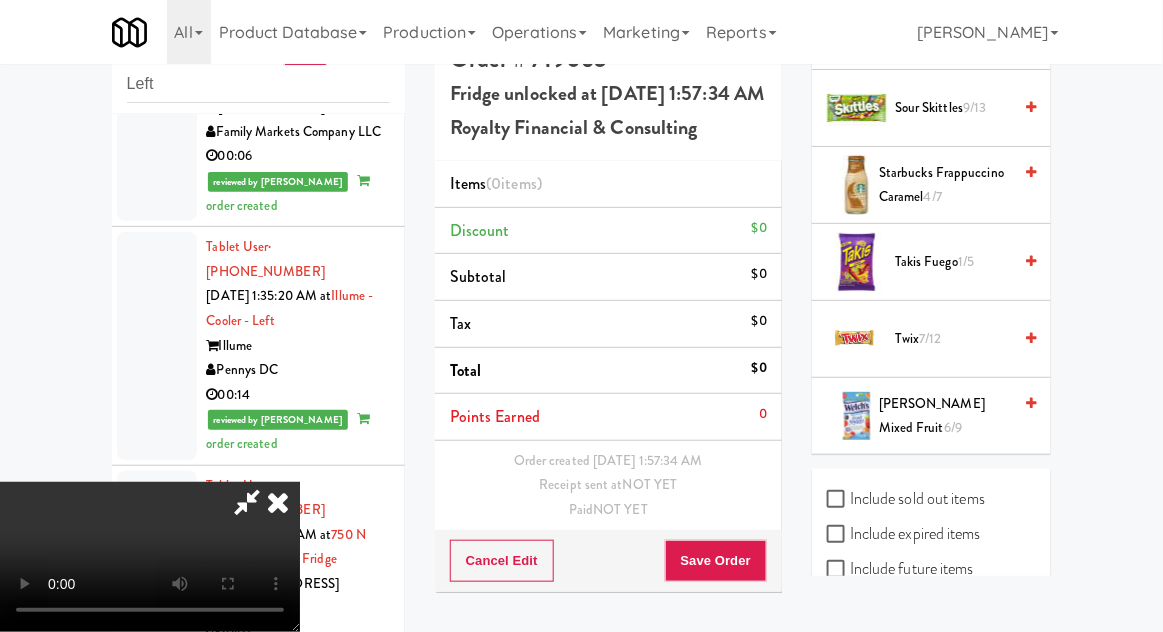 click on "Include sold out items" at bounding box center [906, 499] 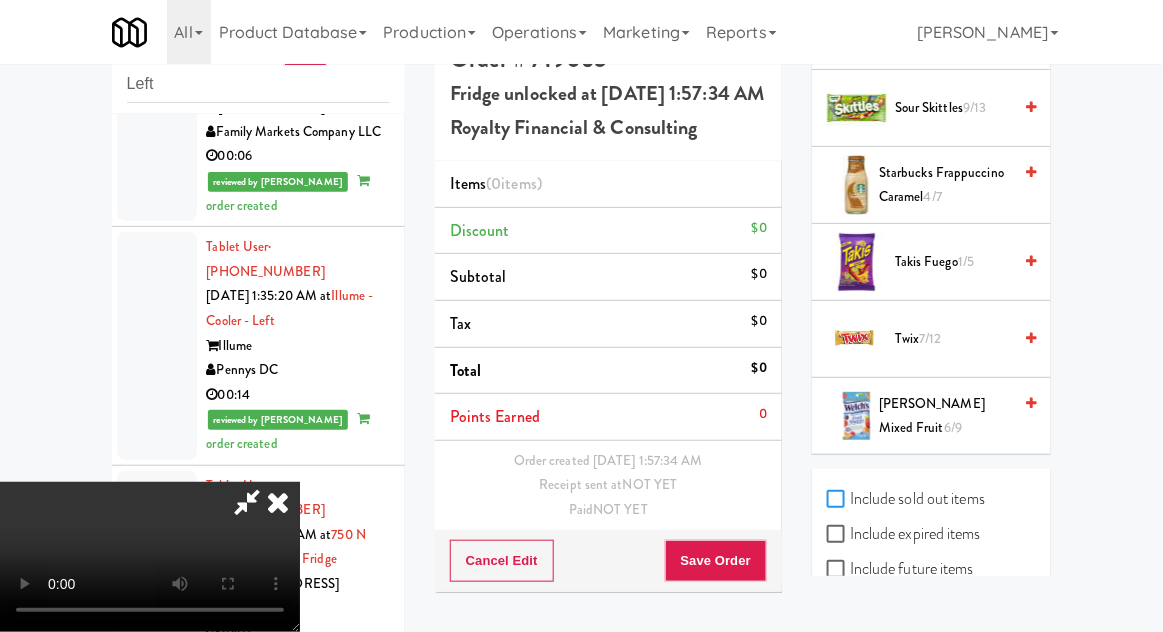 click on "Include sold out items" at bounding box center (838, 500) 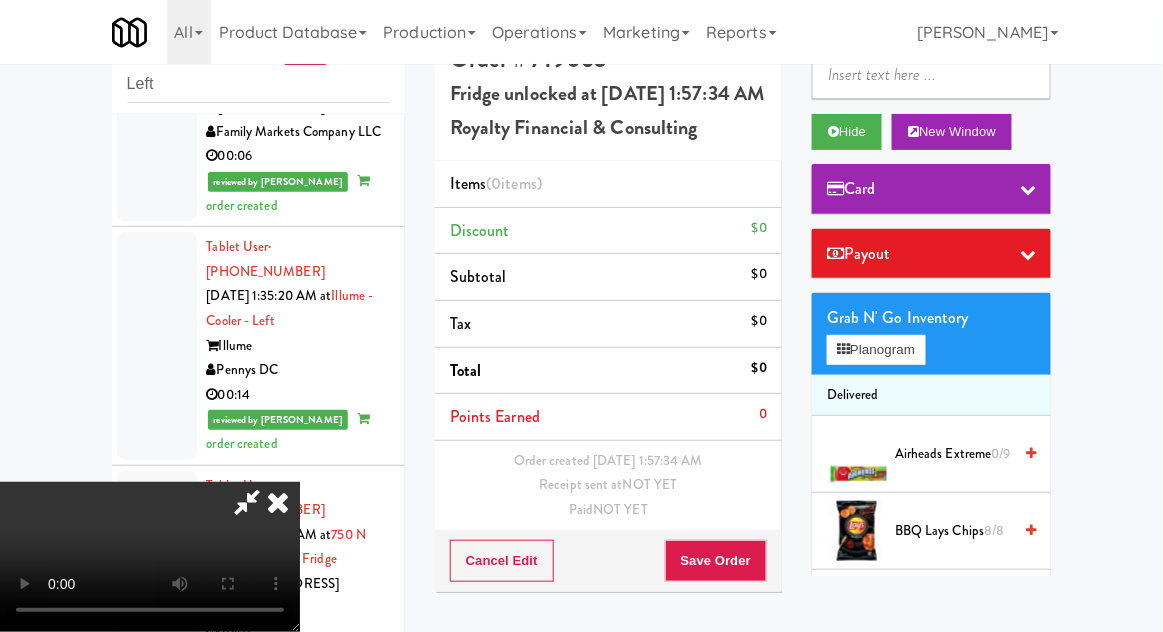 scroll, scrollTop: 191, scrollLeft: 0, axis: vertical 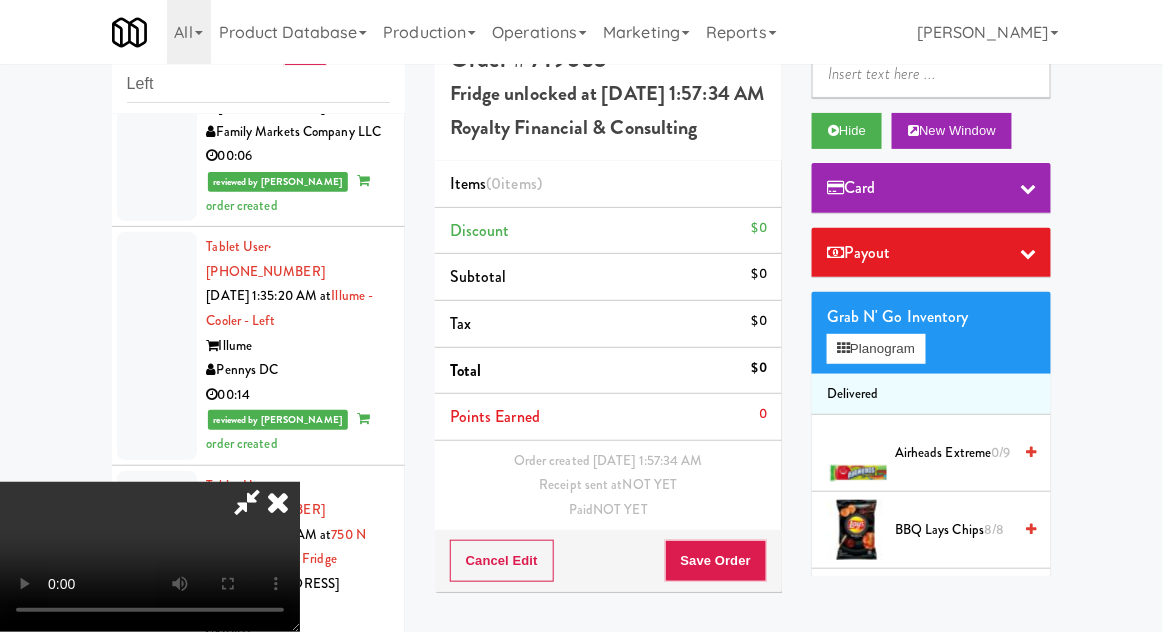 click on "Airheads Extreme  0/9" at bounding box center [953, 453] 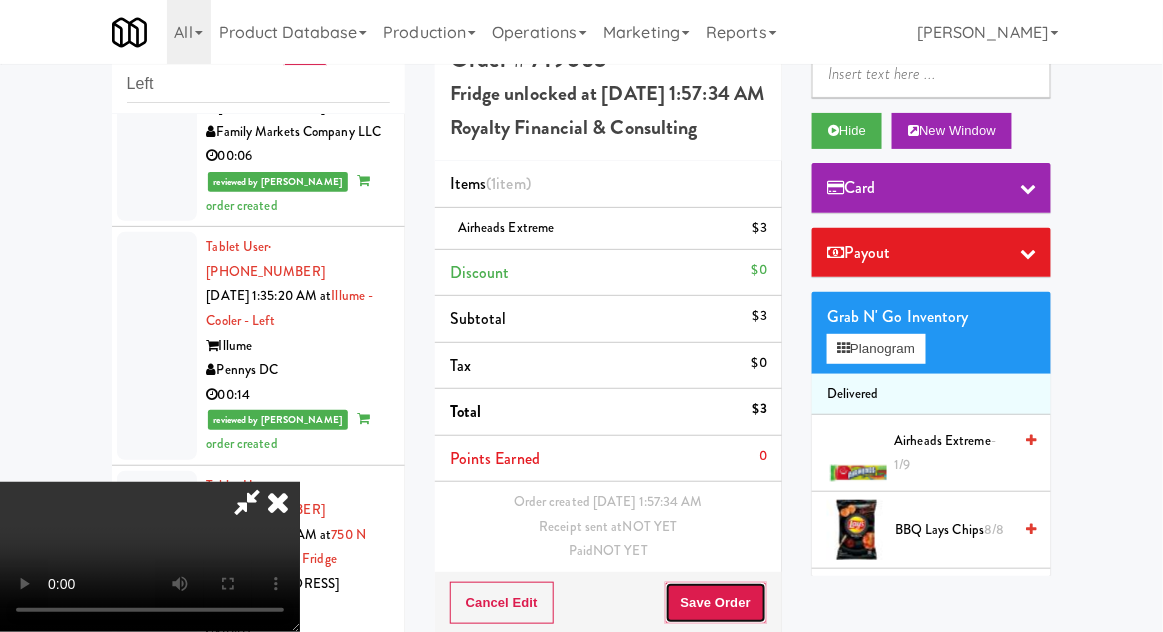 click on "Save Order" at bounding box center [716, 603] 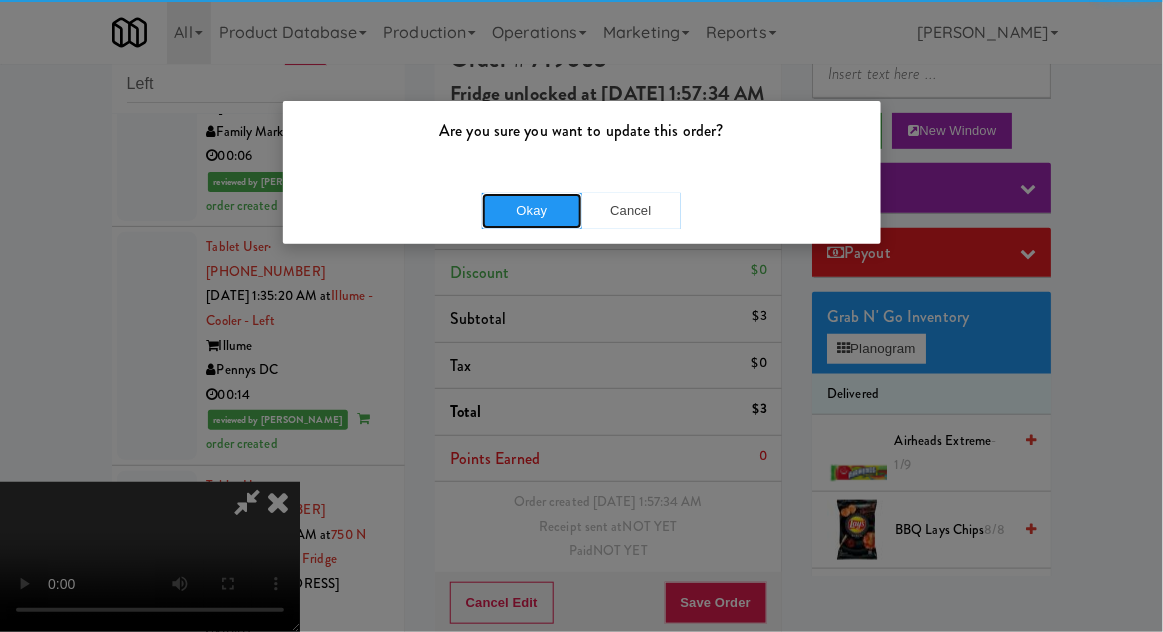 click on "Okay" at bounding box center (532, 211) 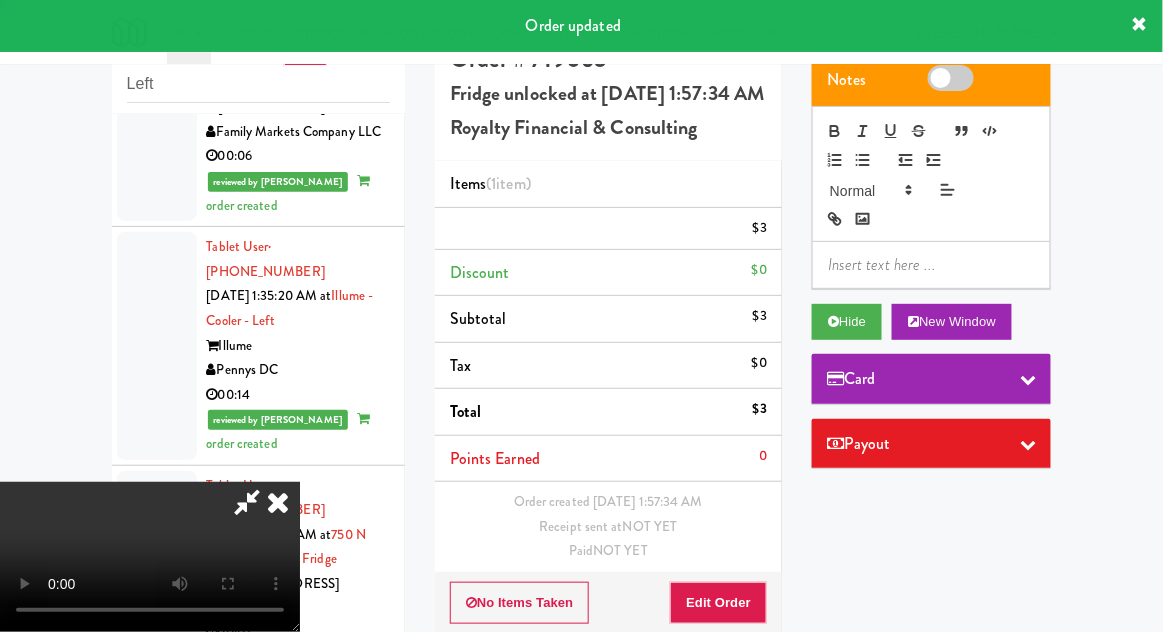scroll, scrollTop: 0, scrollLeft: 0, axis: both 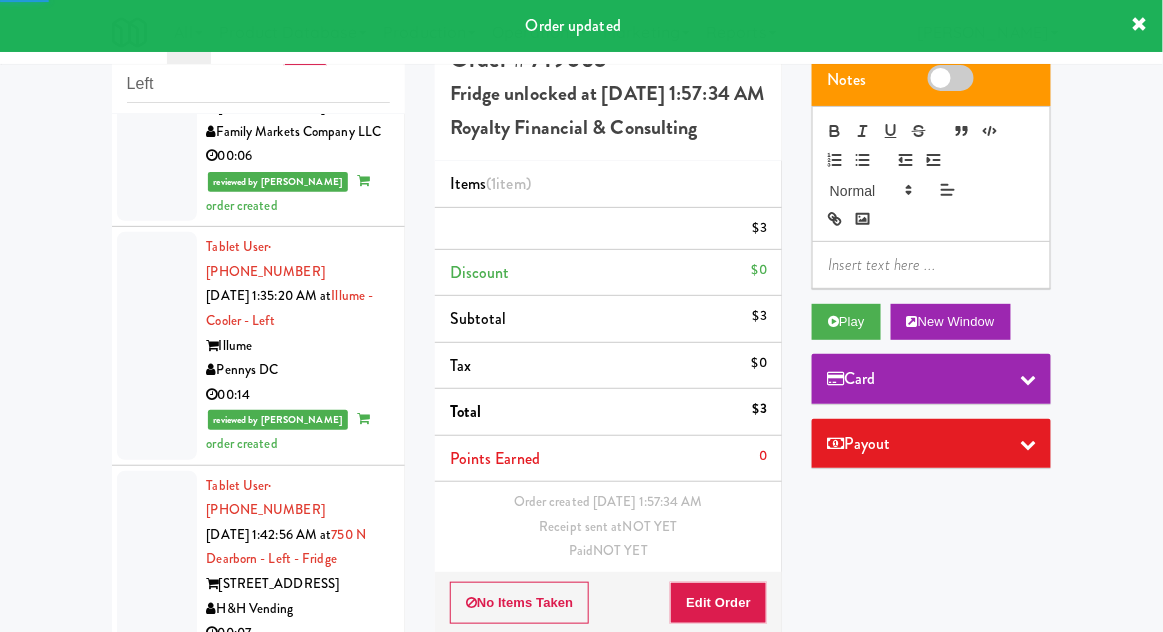 click at bounding box center [157, 1024] 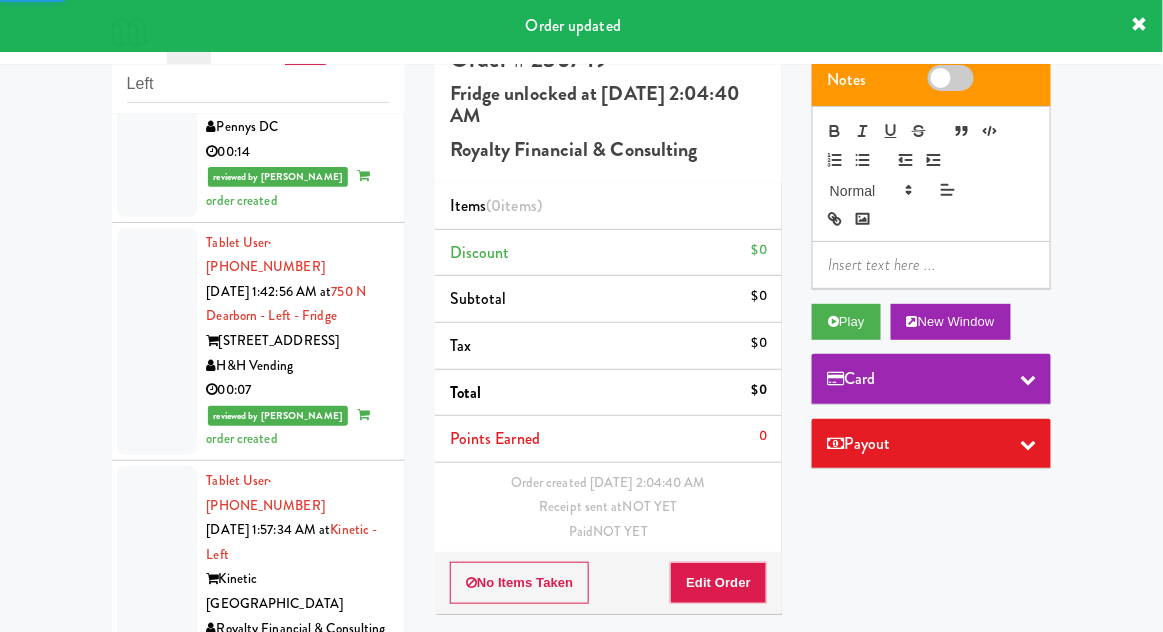 scroll, scrollTop: 3165, scrollLeft: 0, axis: vertical 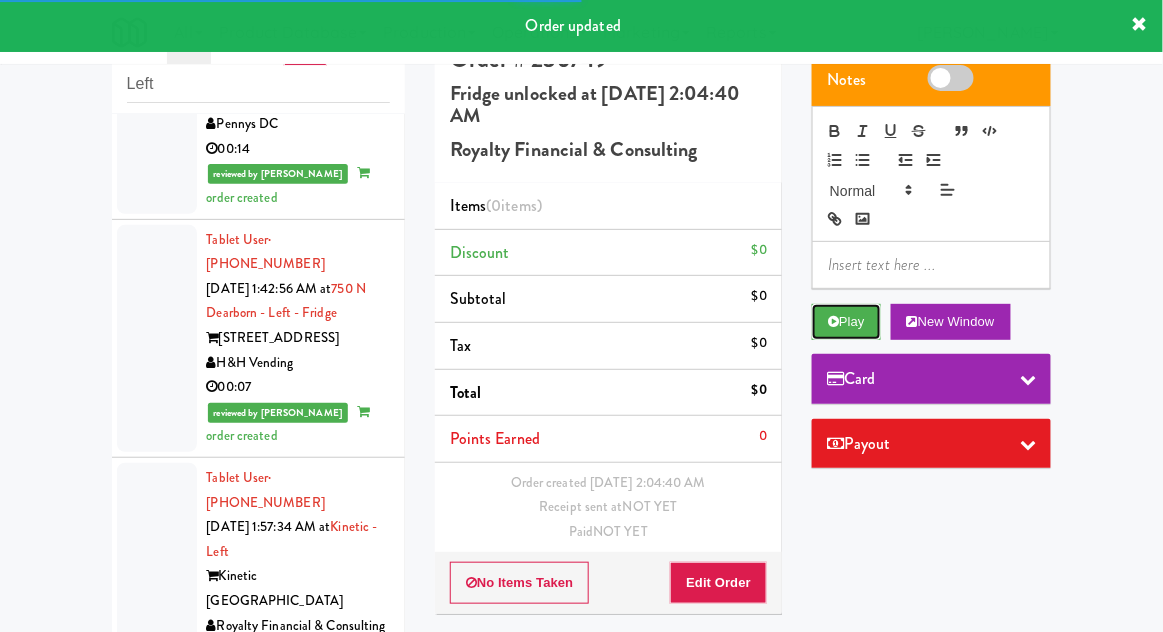 click on "Play" at bounding box center (846, 322) 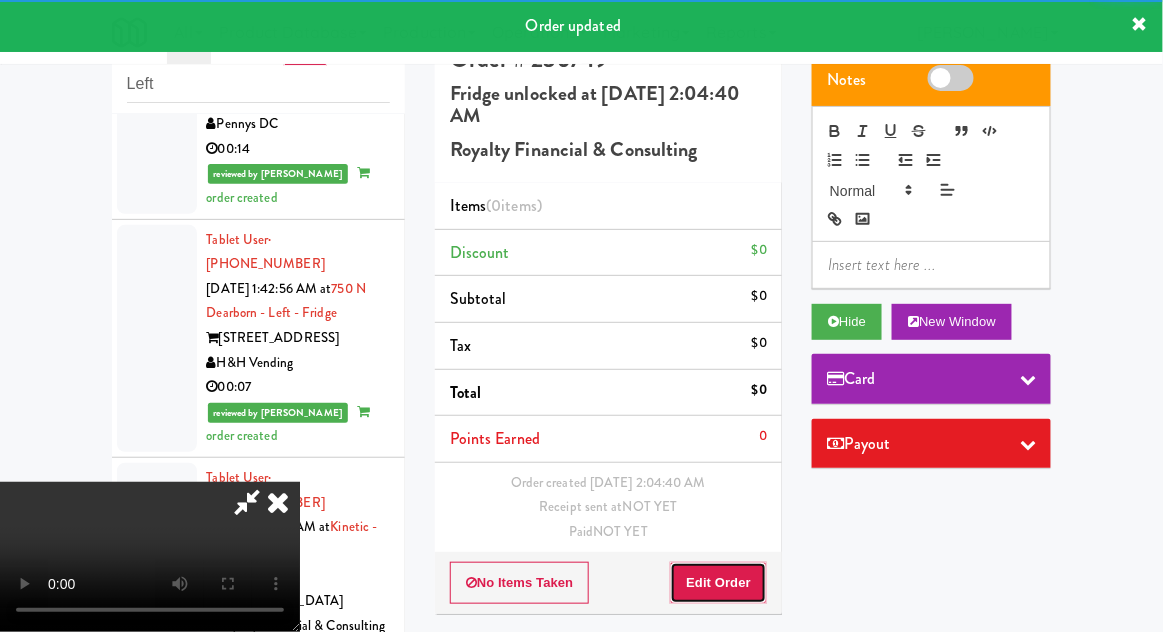 click on "Edit Order" at bounding box center (718, 583) 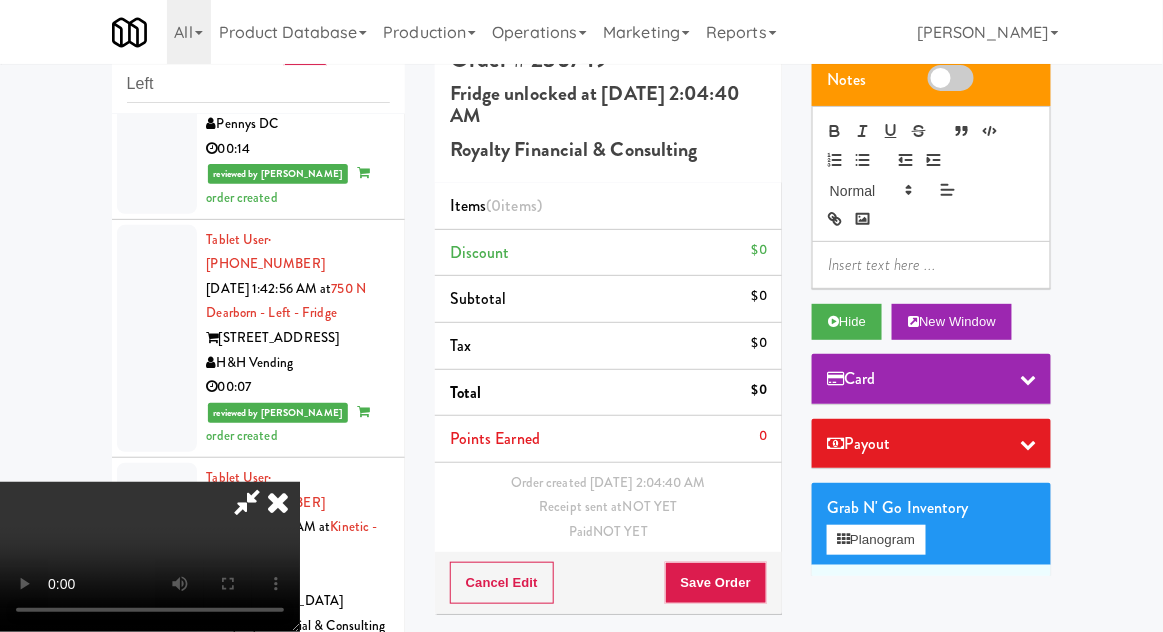 type 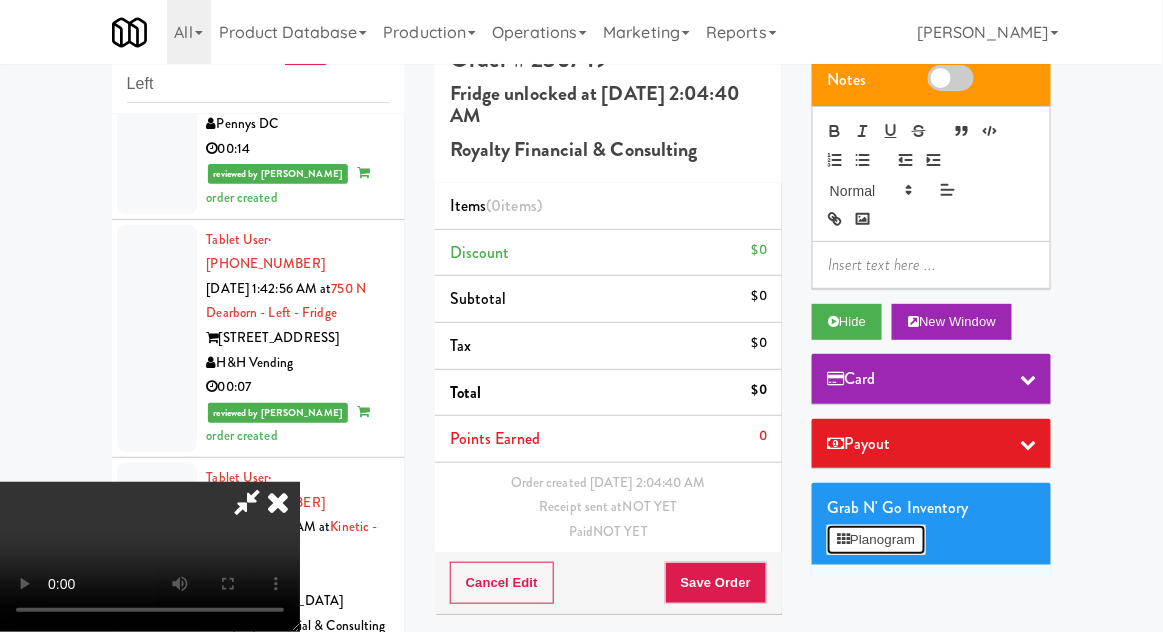click on "Planogram" at bounding box center [876, 540] 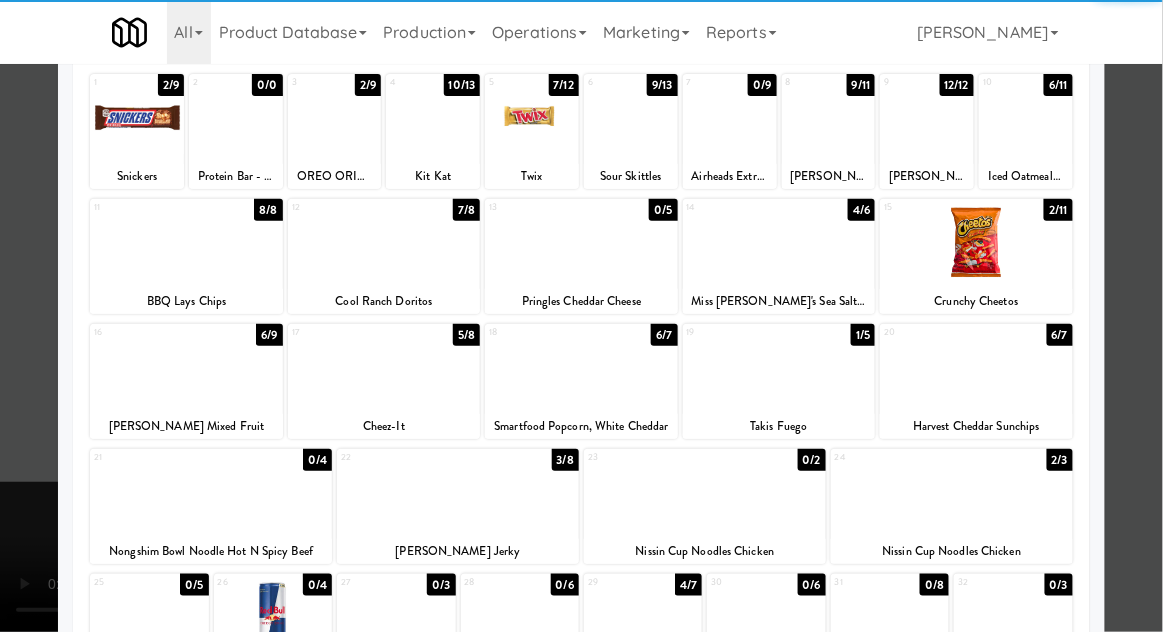 scroll, scrollTop: 122, scrollLeft: 0, axis: vertical 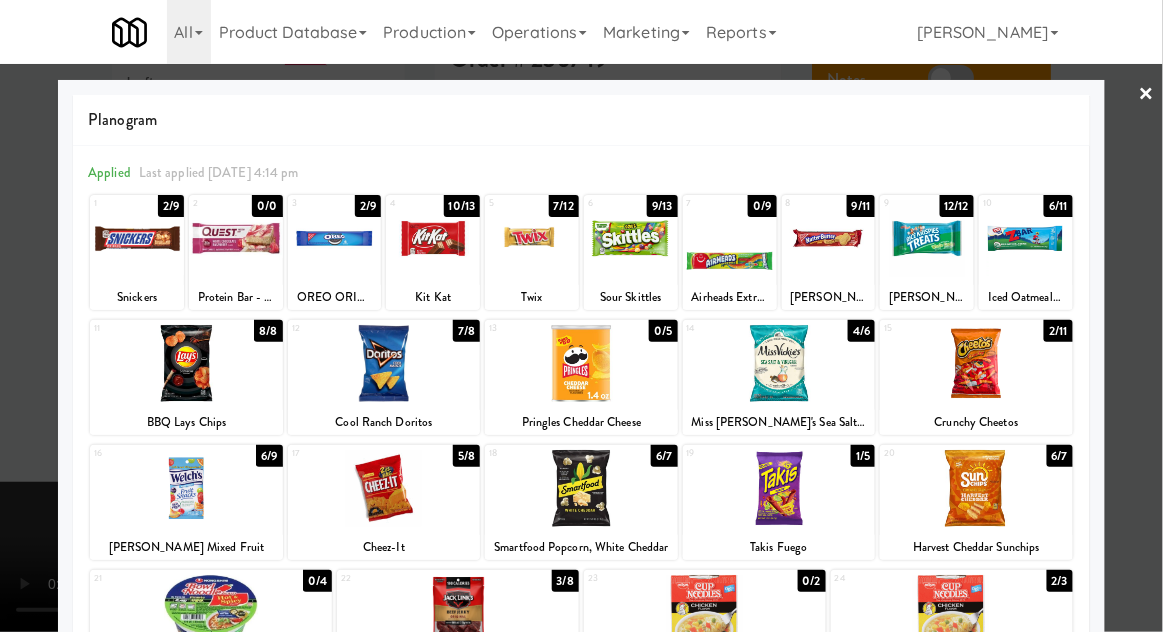 click at bounding box center [581, 316] 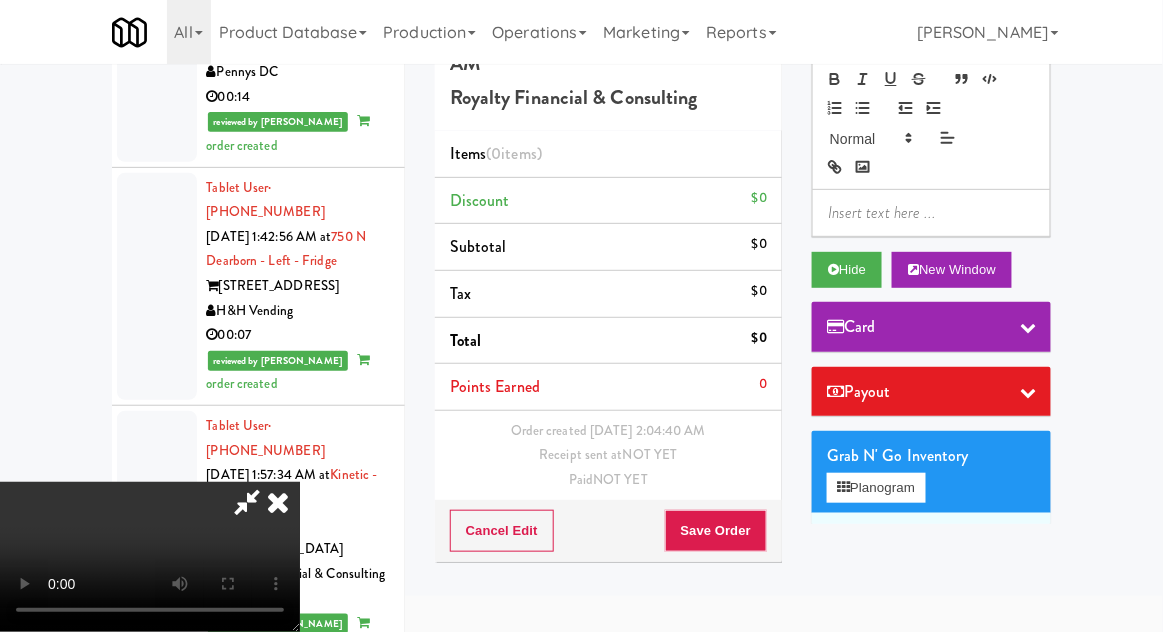 scroll, scrollTop: 99, scrollLeft: 0, axis: vertical 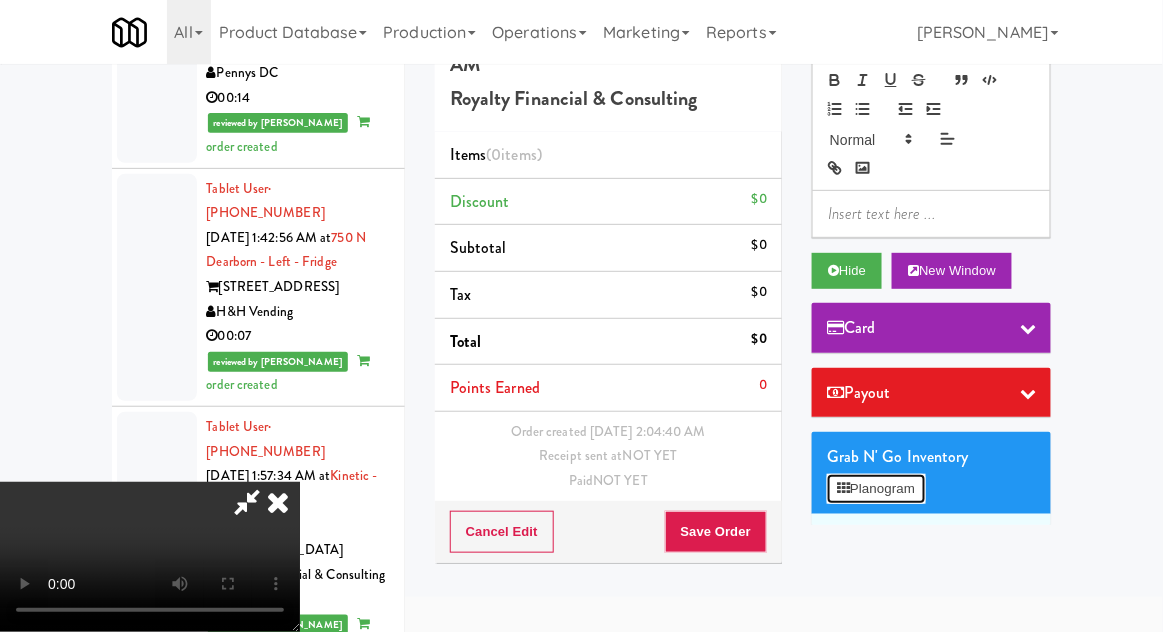 click on "Planogram" at bounding box center (876, 489) 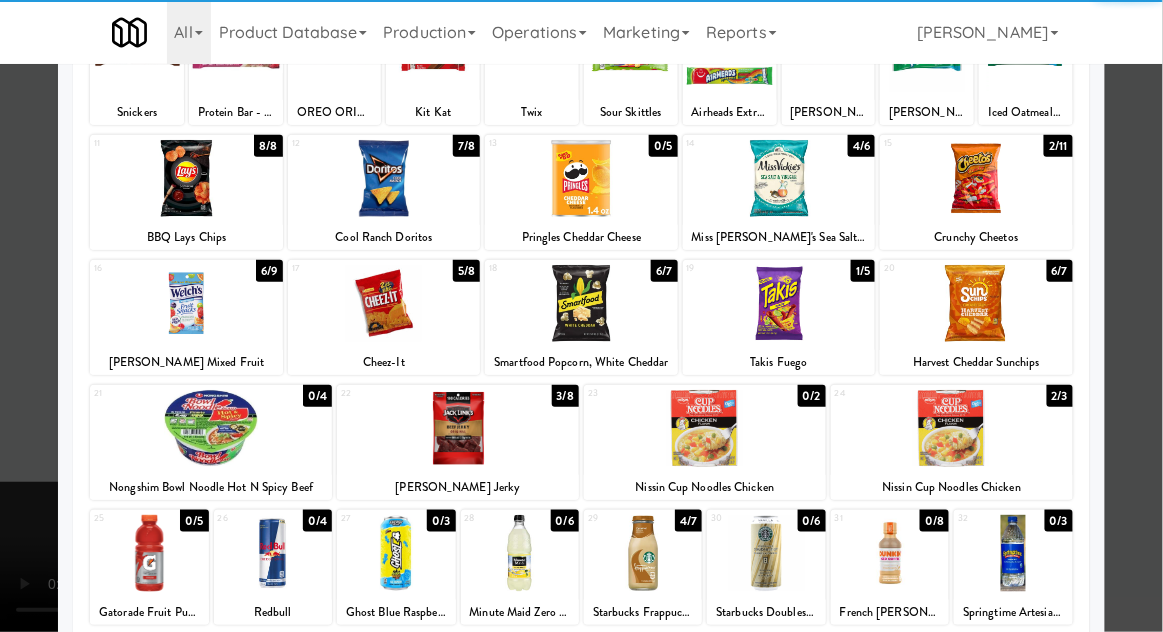 scroll, scrollTop: 187, scrollLeft: 0, axis: vertical 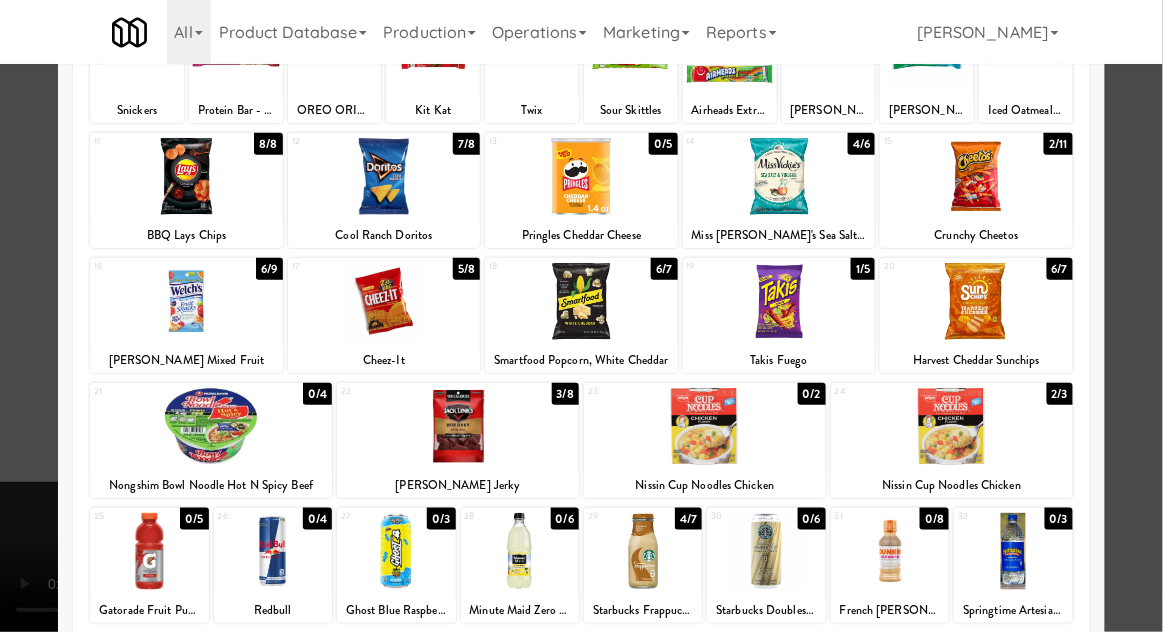 click at bounding box center [581, 316] 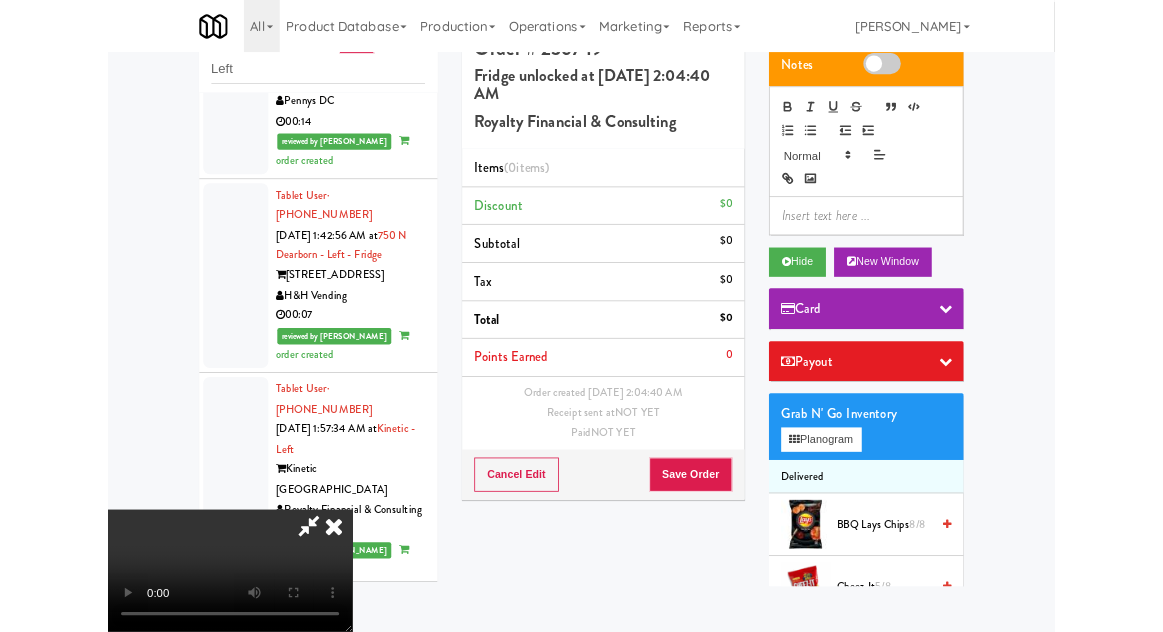 scroll, scrollTop: 0, scrollLeft: 0, axis: both 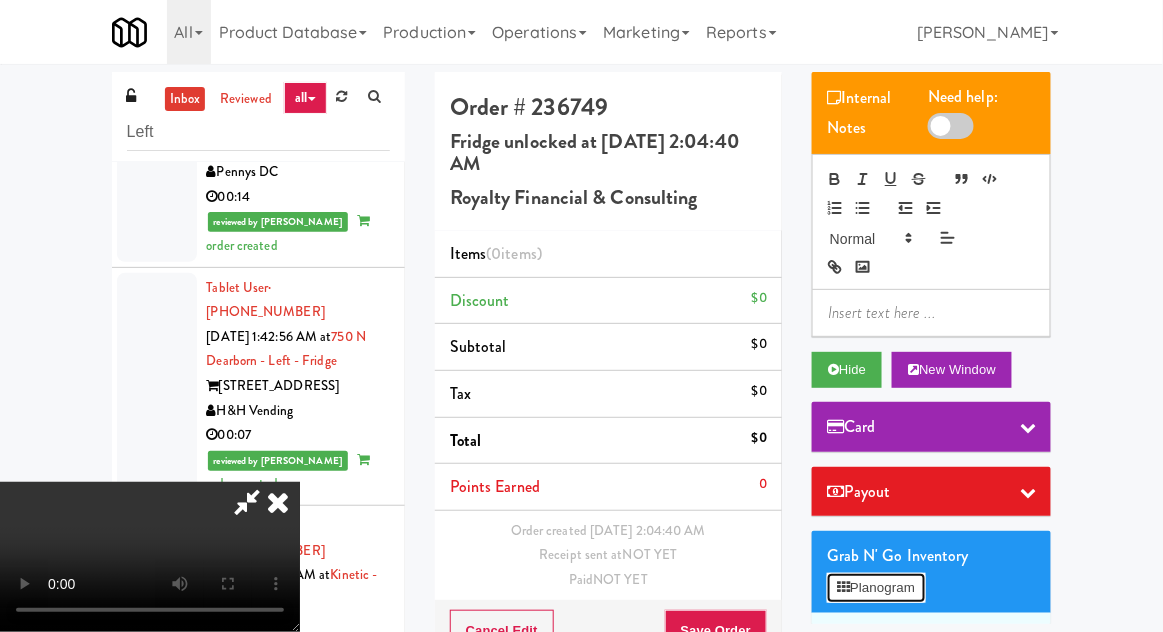 click on "Planogram" at bounding box center [876, 588] 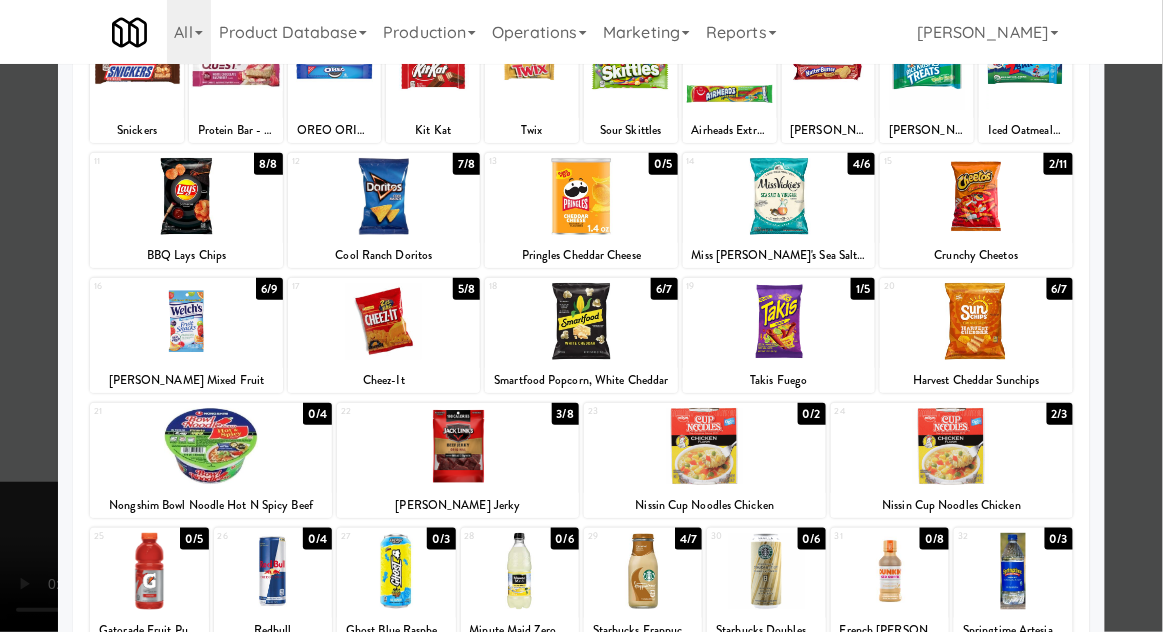 scroll, scrollTop: 169, scrollLeft: 0, axis: vertical 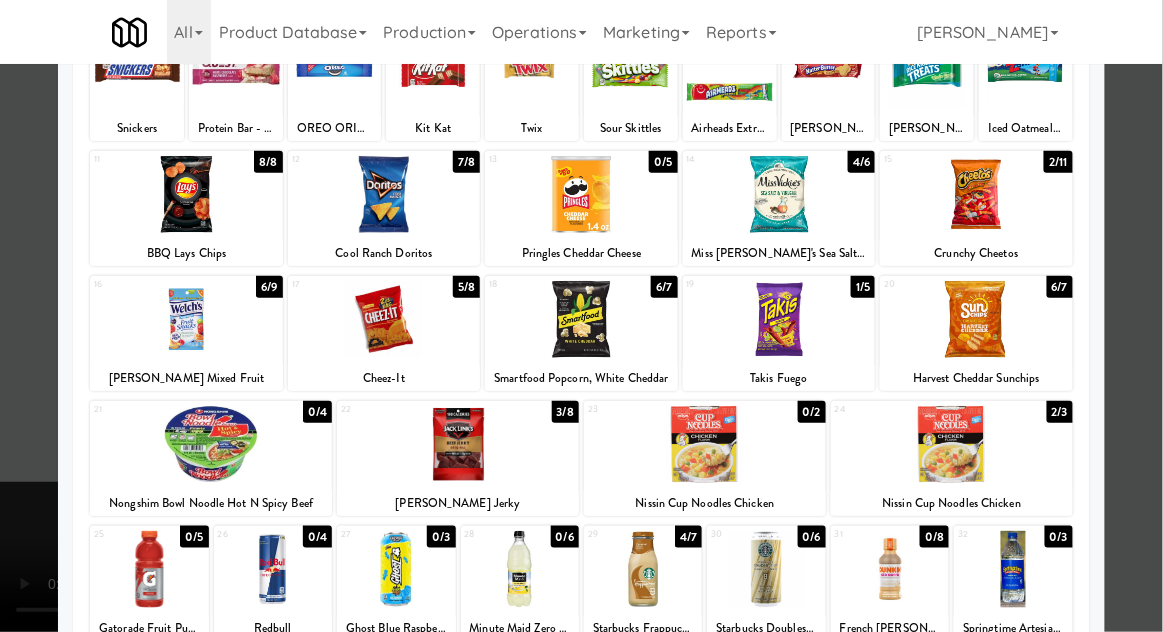 click at bounding box center (581, 316) 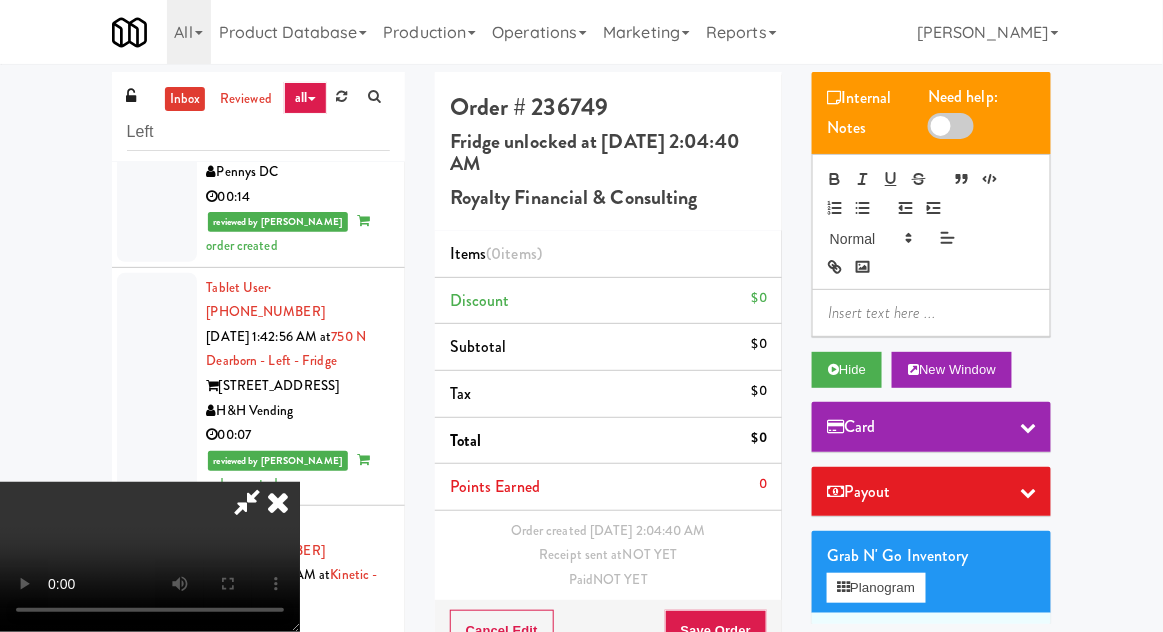click at bounding box center (278, 502) 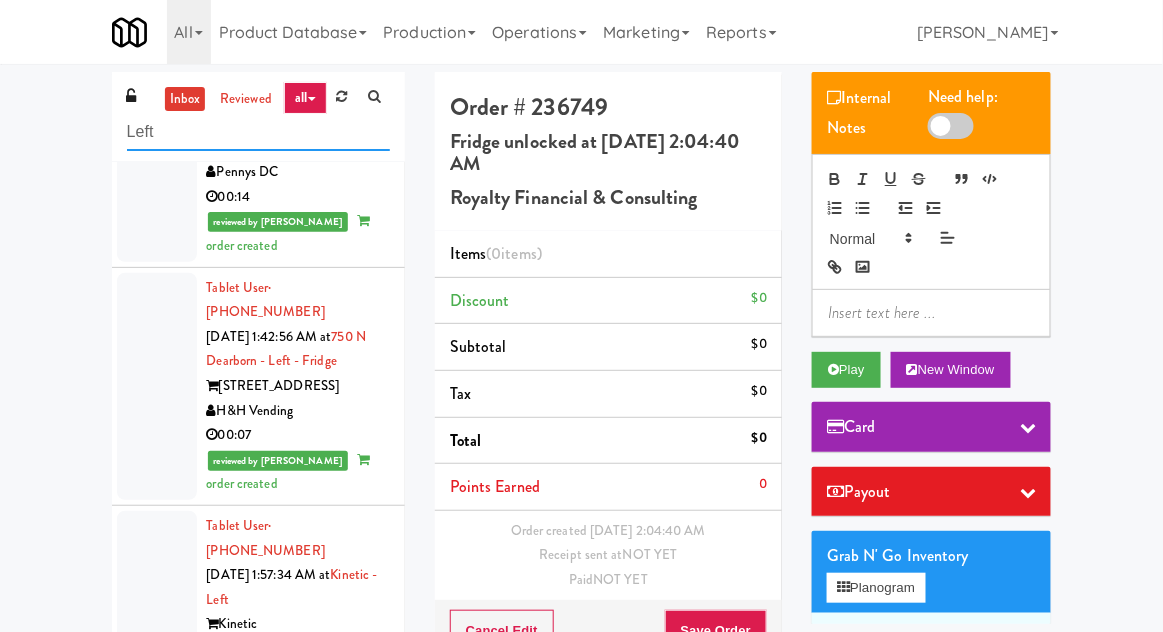 click on "Left" at bounding box center [258, 132] 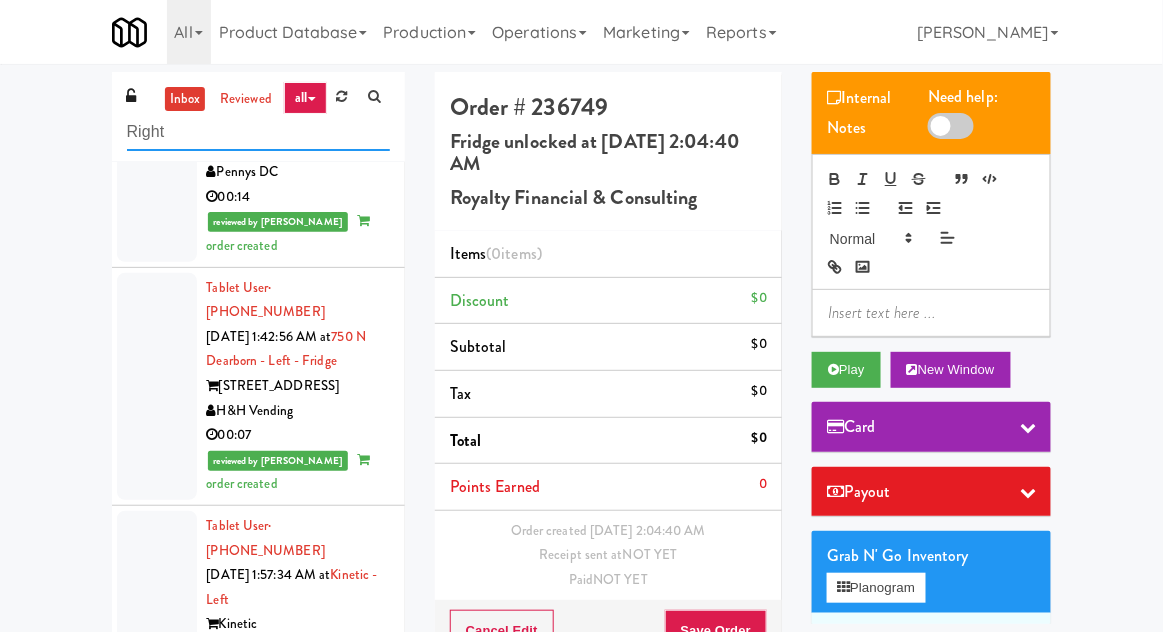 scroll, scrollTop: 0, scrollLeft: 0, axis: both 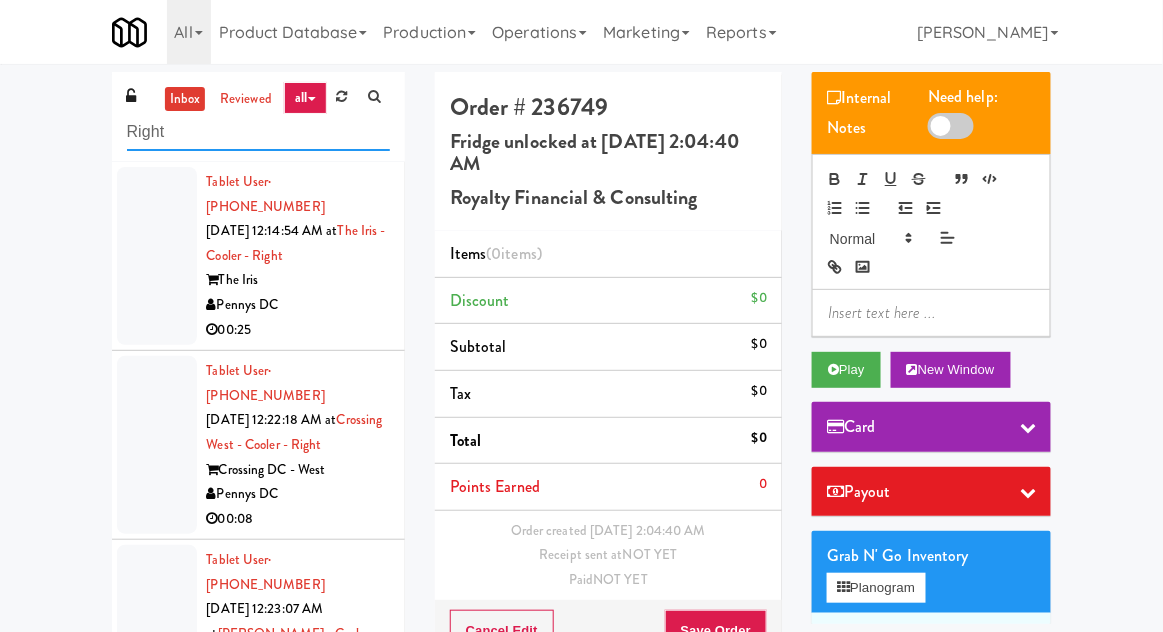 type on "Right" 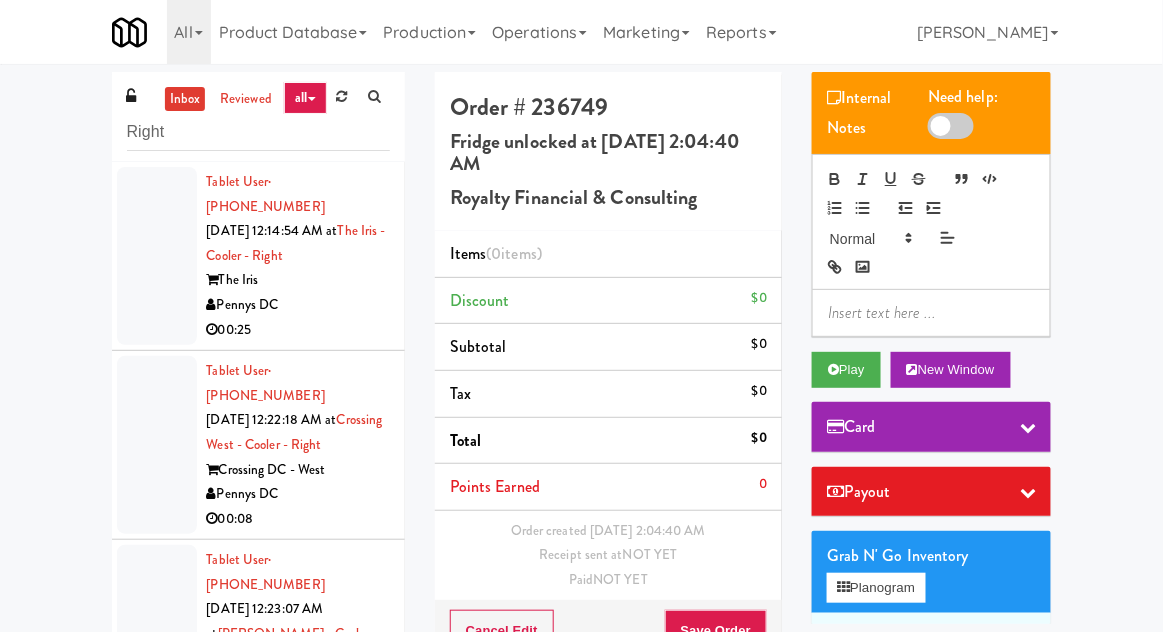 click on "inbox reviewed all    all     gen 1.5     gen 2/3     gen 4     help requested     failed   Right Tablet User  · (470) 833-2210 [DATE] 12:14:54 AM at  The Iris - Cooler - Right  The Iris  Pennys DC  00:25     Tablet User  · (757) 660-8203 [DATE] 12:22:18 AM at  [GEOGRAPHIC_DATA] - Right  Crossing DC - [GEOGRAPHIC_DATA]  00:08     Tablet User  · (813) 767-2571 [DATE] 12:23:07 AM at  [PERSON_NAME] - Cooler - Right  The [PERSON_NAME] at Channelside  AsRight Ventures  00:32     Tablet User  · (925) 504-9600 [DATE] 12:40:05 AM at  [PERSON_NAME] - Right  The [PERSON_NAME] Vending  00:09     Tablet User  · (254) 548-1390 [DATE] 12:42:10 AM at  [PERSON_NAME][GEOGRAPHIC_DATA] - Right  The [PERSON_NAME]  Pennys DC  00:06     Tablet User  · (307) 359-1403 [DATE] 1:20:19 AM at  Vertex - Drink Cooler - Right  Vertex Apartments  Modern Family Vending  00:08     Tablet User  · (928) 423-7115 [DATE] 1:23:11 AM at  Elara - Cooler - Right  Elara  Mountain High Markets LLC  00:15     Tablet User" at bounding box center (581, 424) 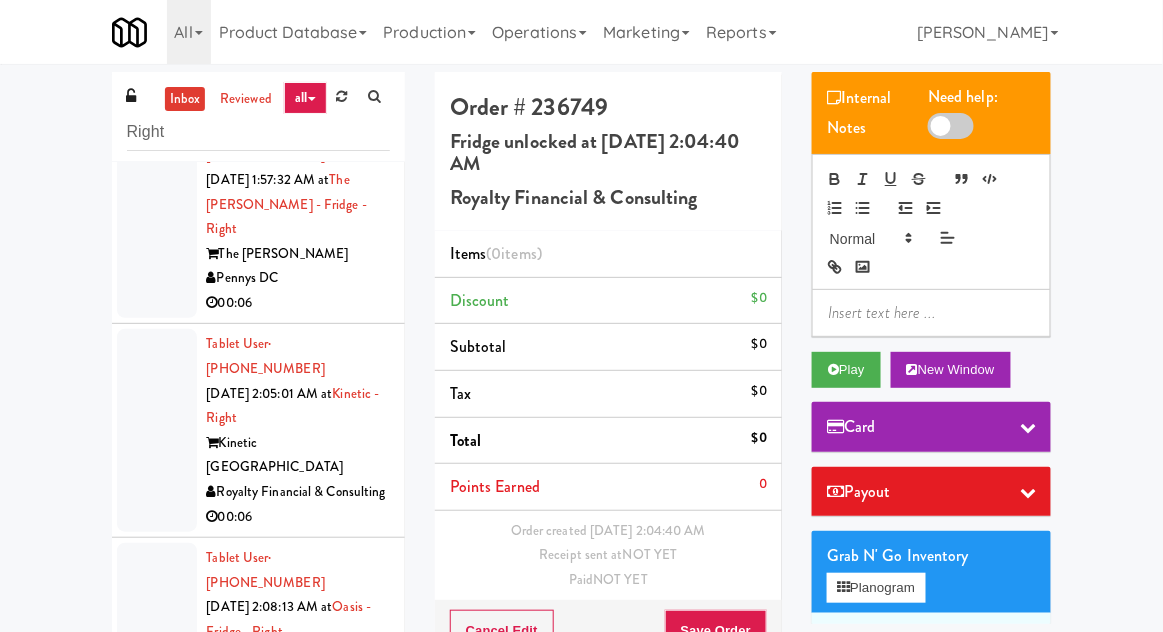 scroll, scrollTop: 3532, scrollLeft: 0, axis: vertical 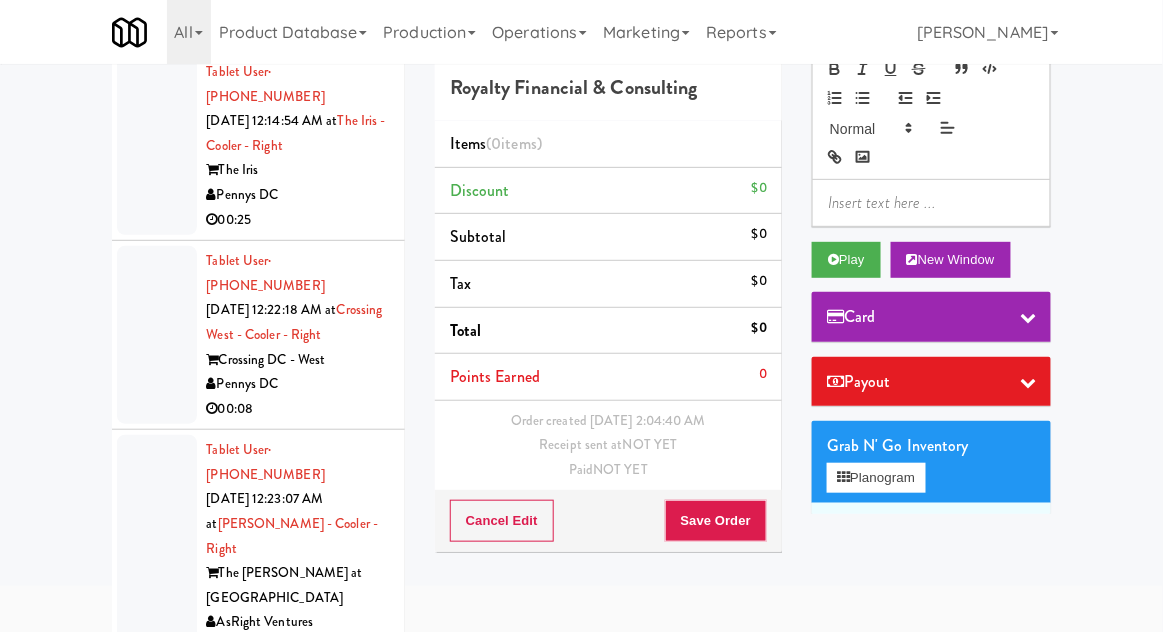 click at bounding box center (157, 335) 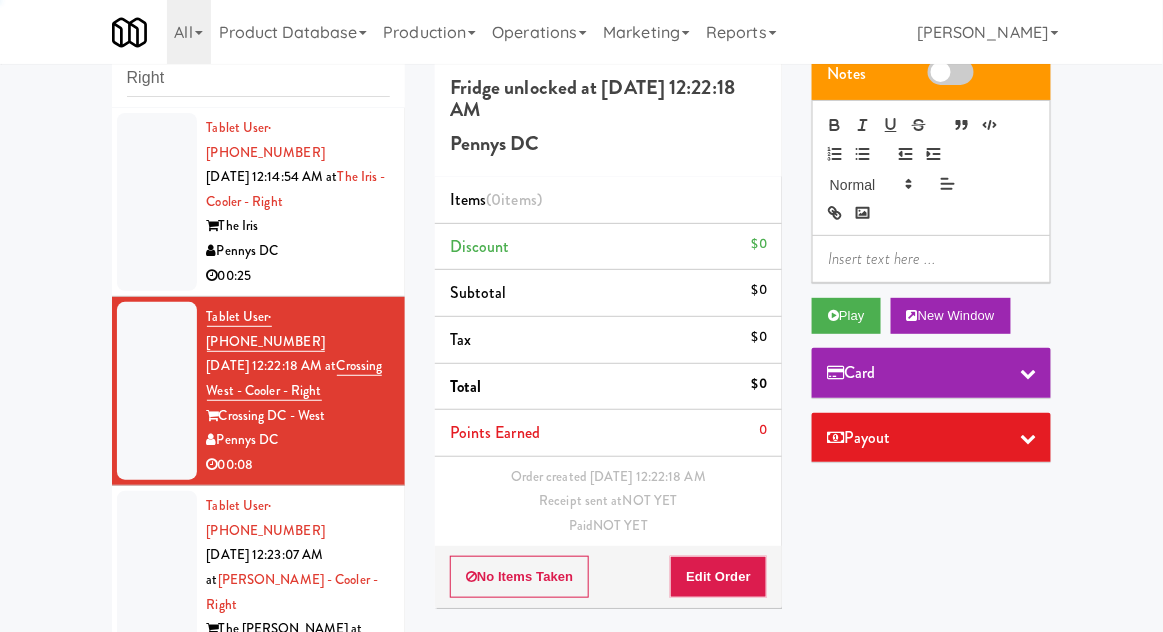scroll, scrollTop: 60, scrollLeft: 0, axis: vertical 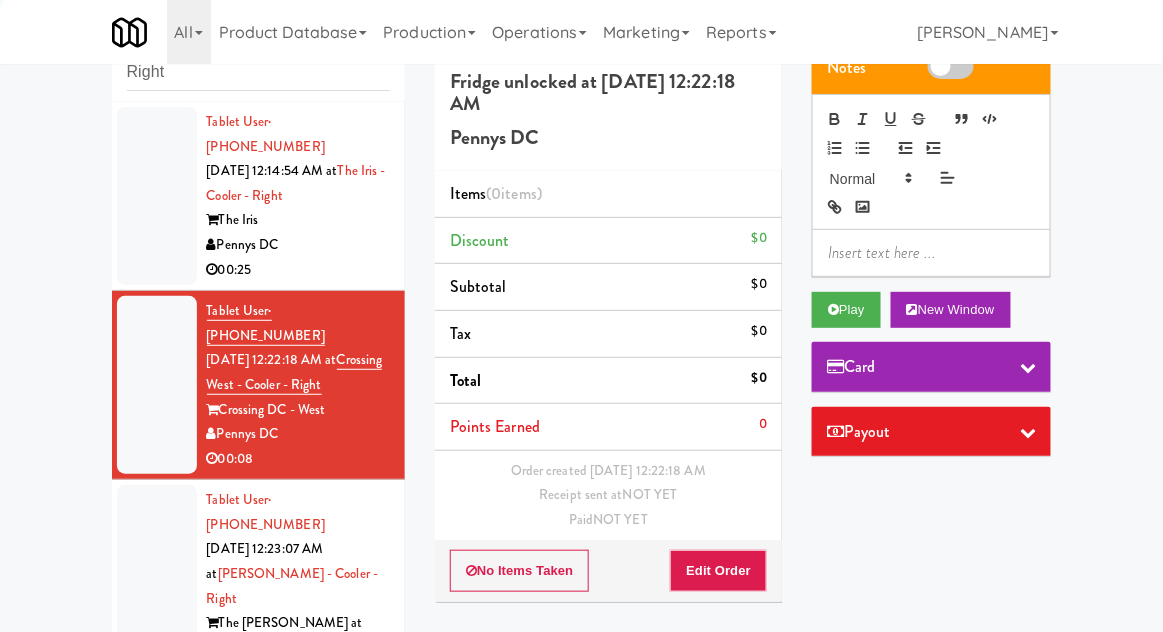 click at bounding box center (157, 196) 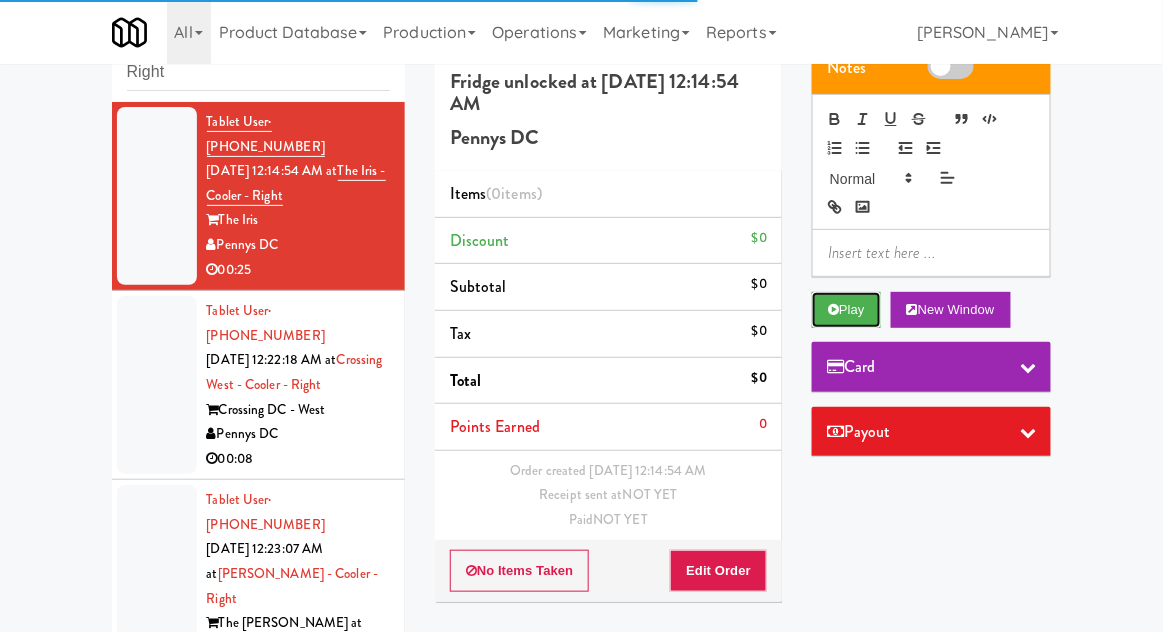 click on "Play" at bounding box center (846, 310) 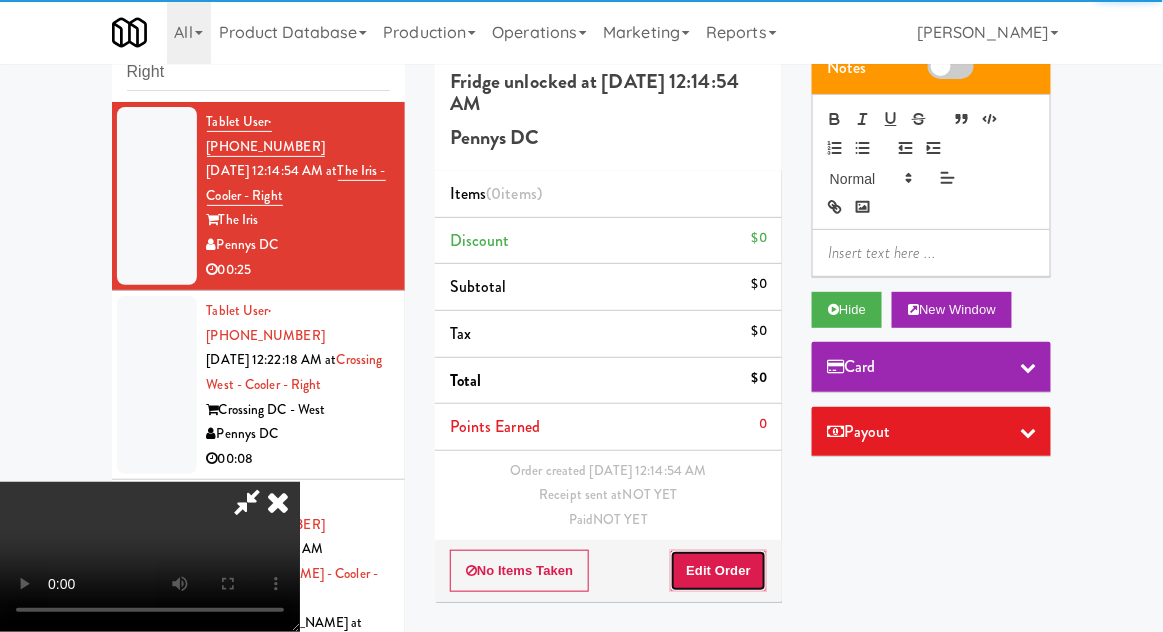 click on "Edit Order" at bounding box center [718, 571] 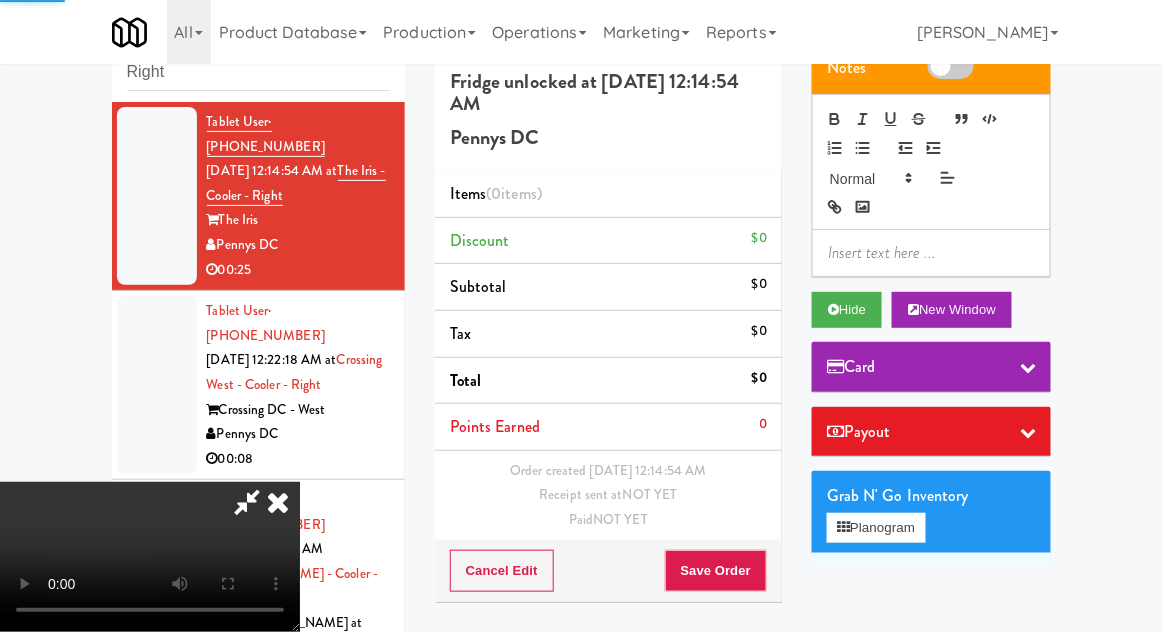 scroll, scrollTop: 144, scrollLeft: 0, axis: vertical 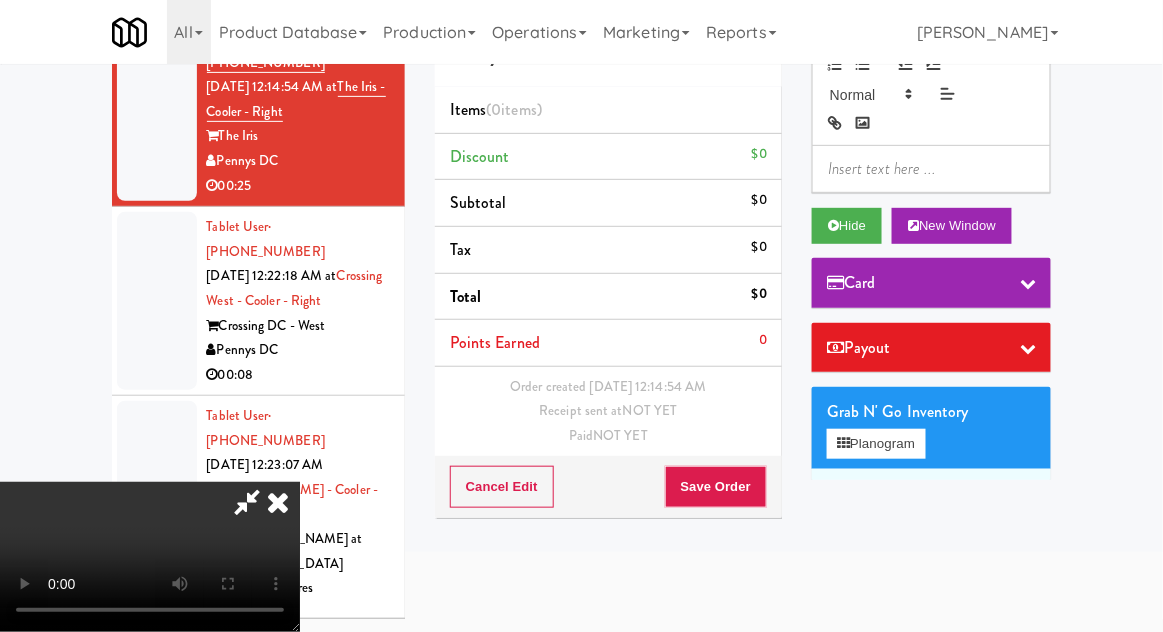 type 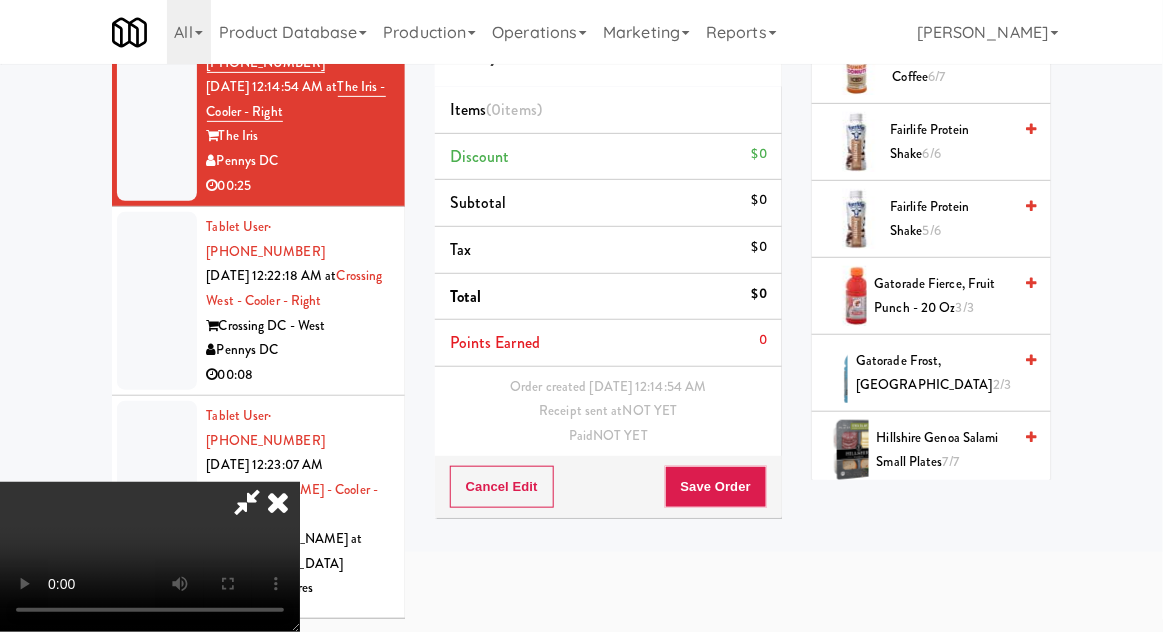 scroll, scrollTop: 1408, scrollLeft: 0, axis: vertical 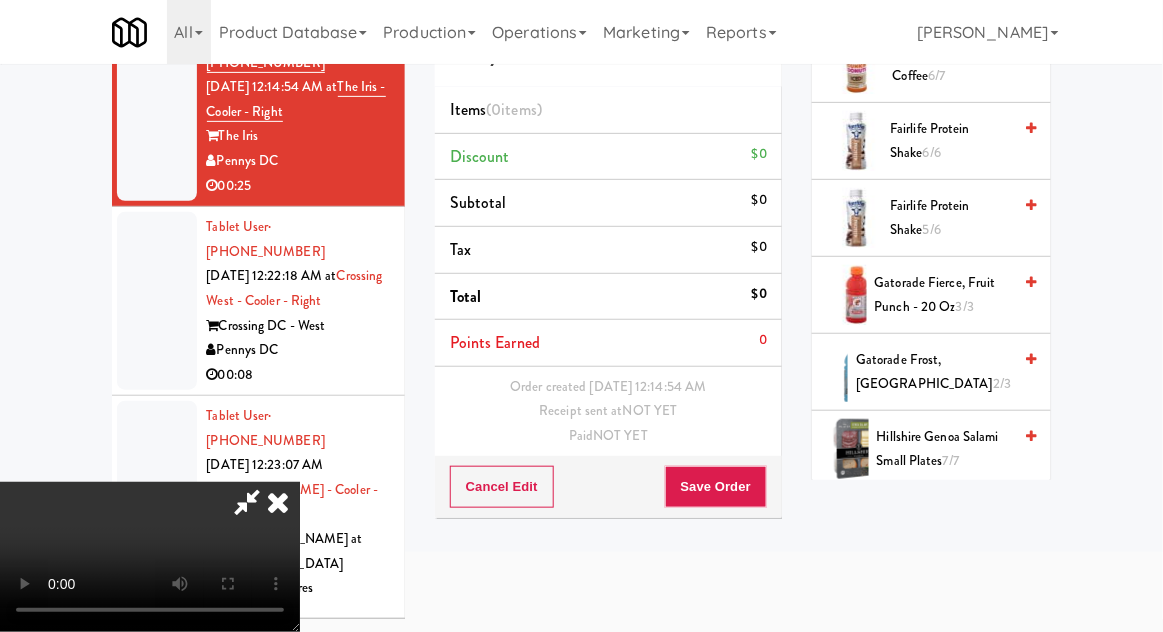 click on "Gatorade Frost, Glacier Freeze  2/3" at bounding box center [933, 372] 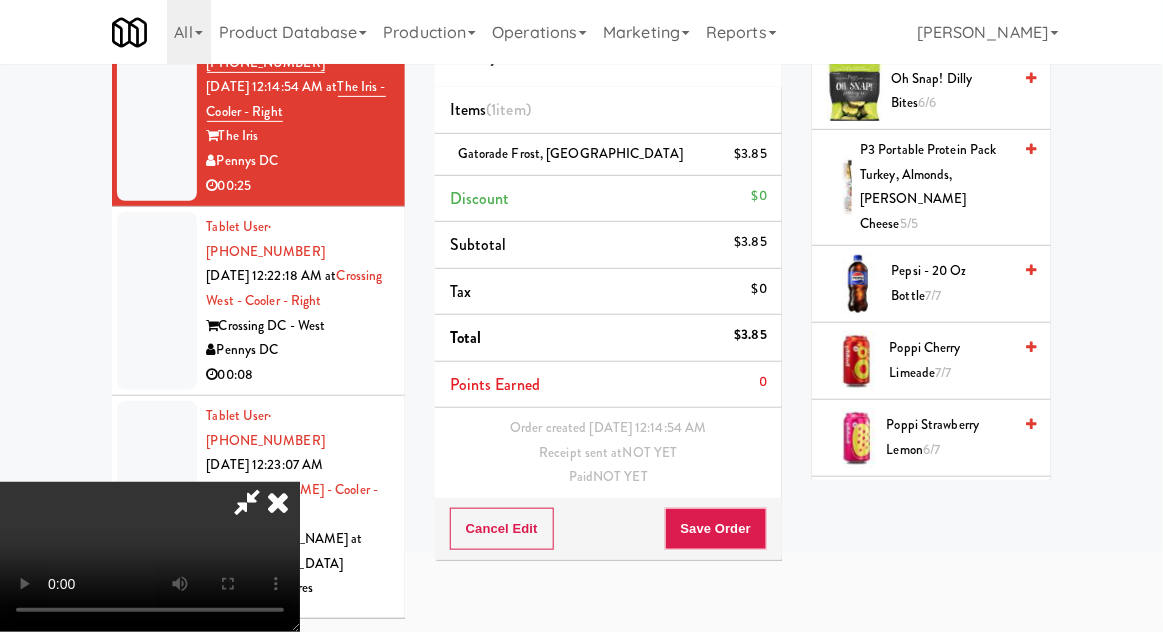 scroll, scrollTop: 1838, scrollLeft: 0, axis: vertical 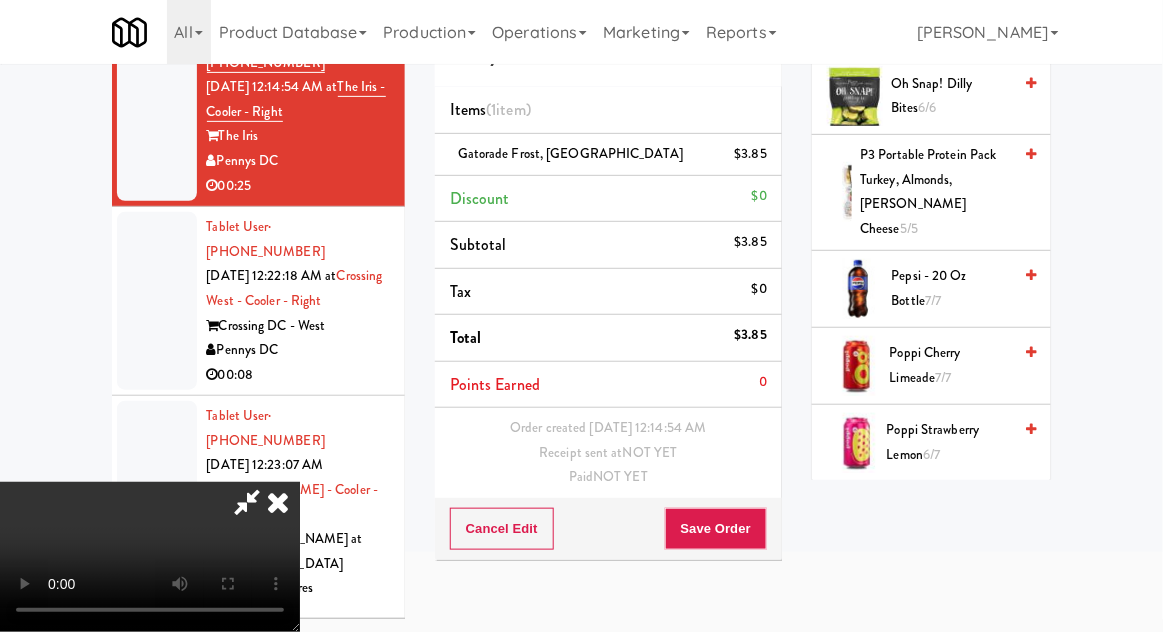 click on "Pepsi - 20 oz bottle  7/7" at bounding box center [952, 288] 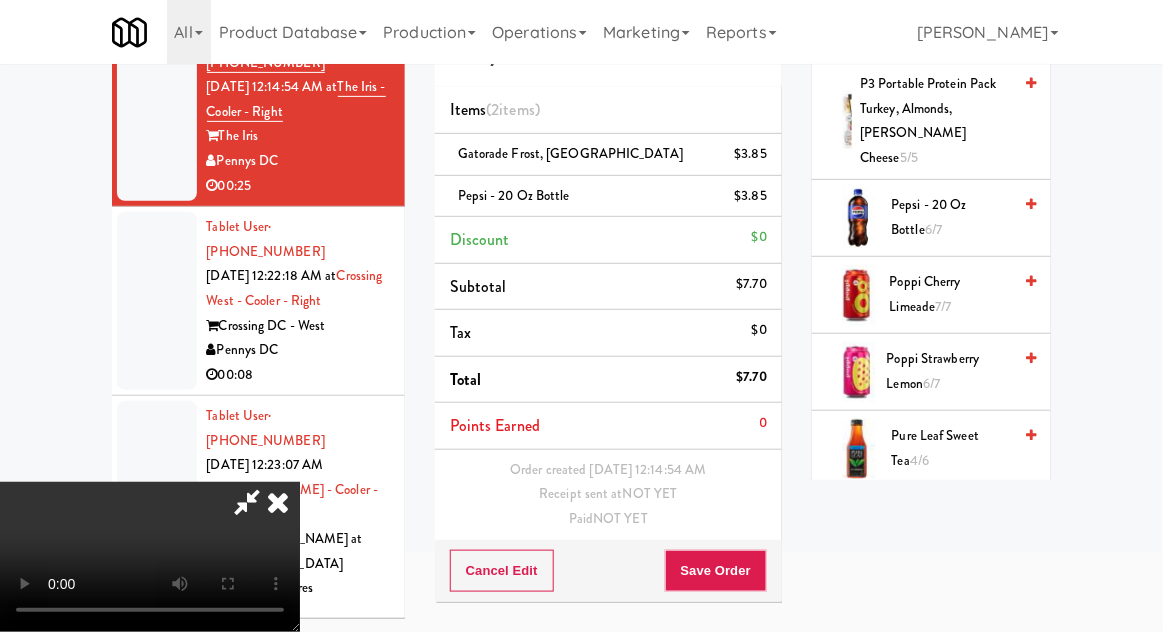 scroll, scrollTop: 1906, scrollLeft: 0, axis: vertical 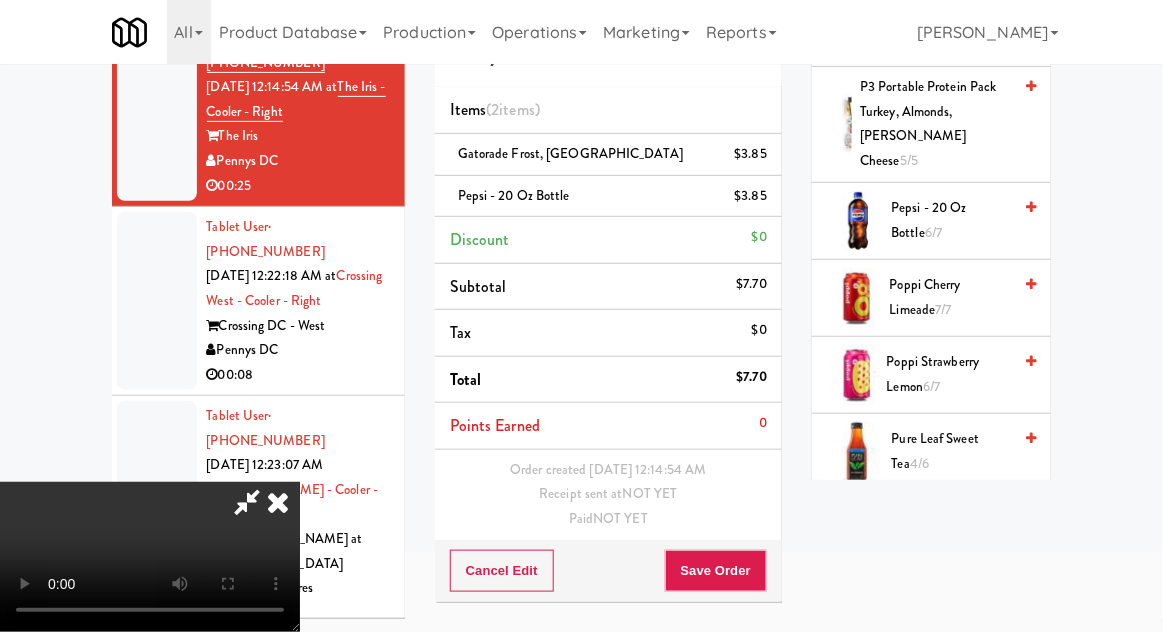 click on "Poppi Strawberry Lemon  6/7" at bounding box center (949, 374) 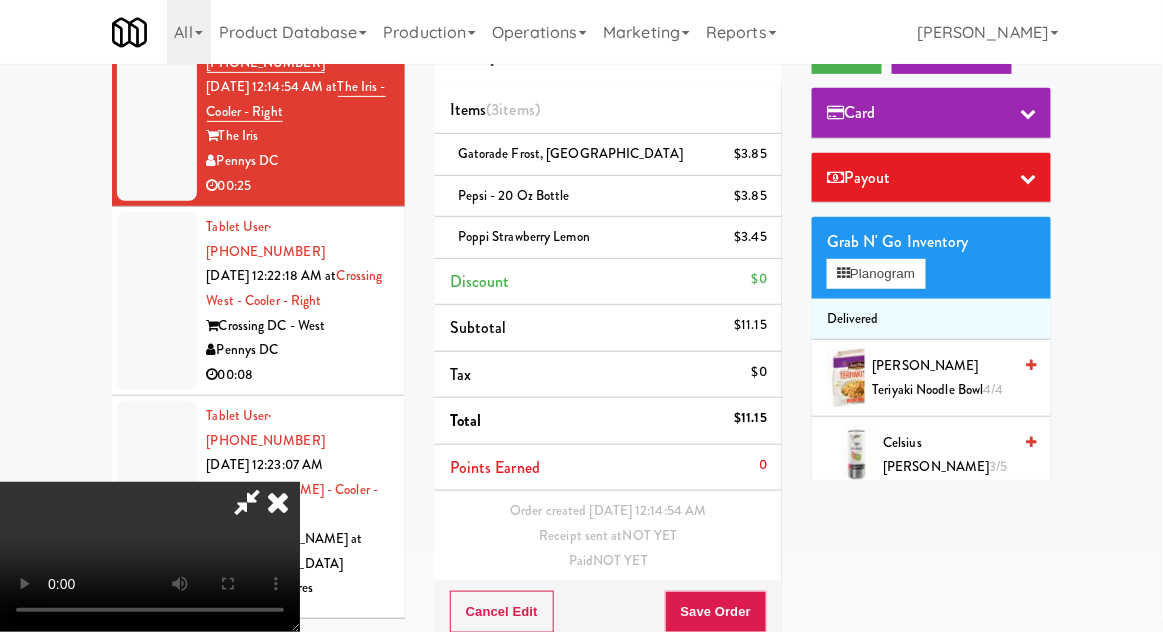 scroll, scrollTop: 171, scrollLeft: 0, axis: vertical 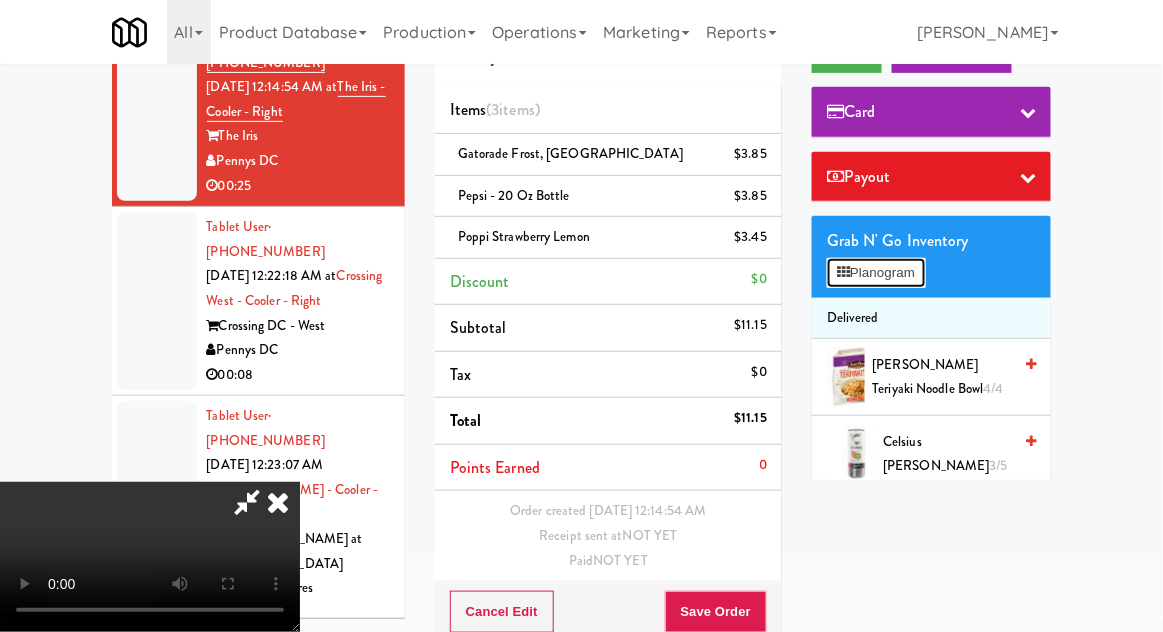 click on "Planogram" at bounding box center (876, 273) 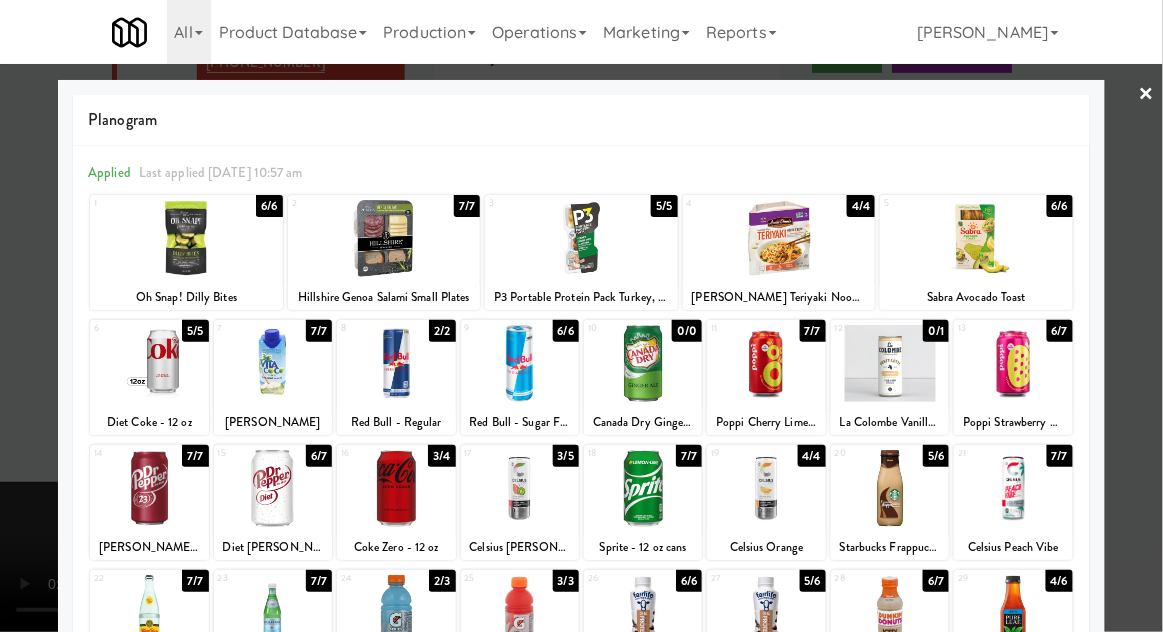 click at bounding box center [581, 316] 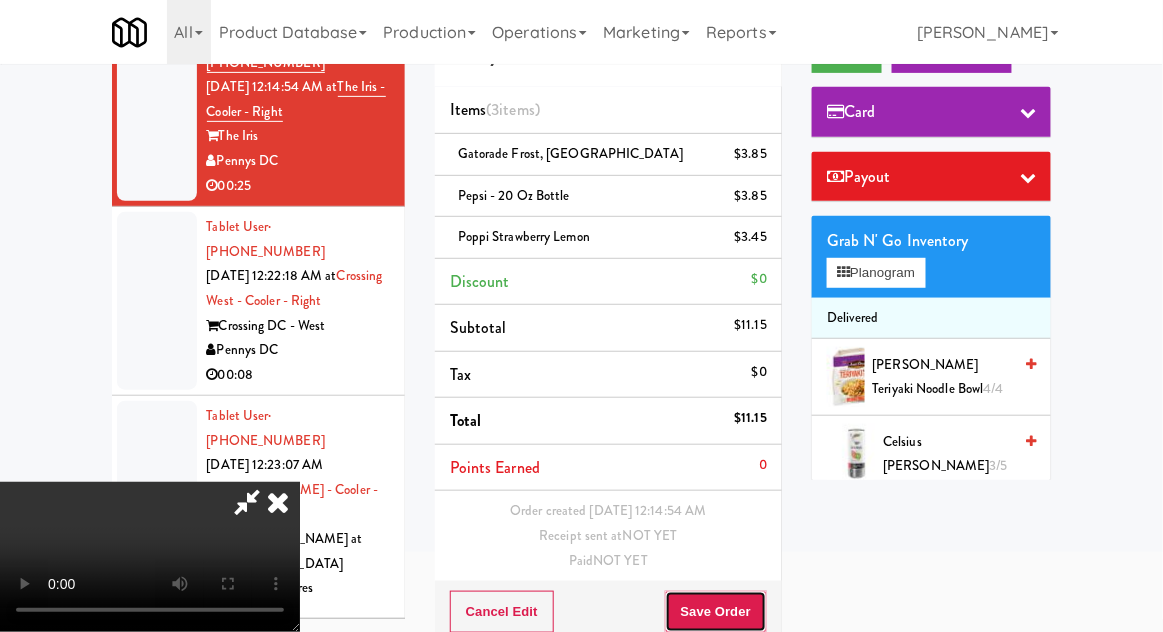 click on "Save Order" at bounding box center (716, 612) 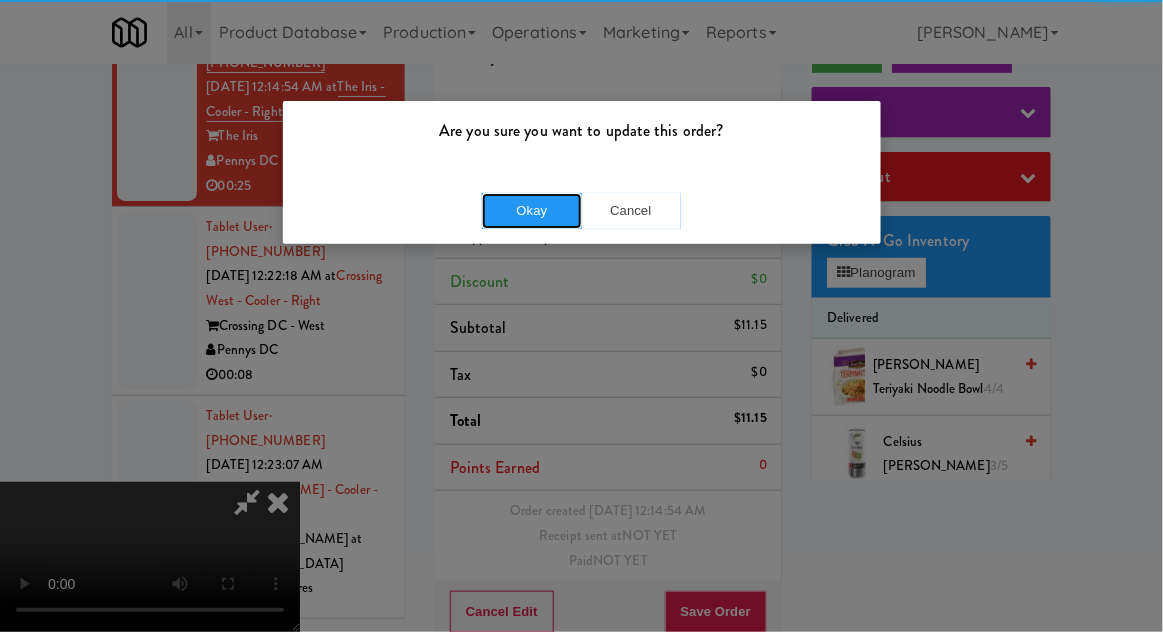 click on "Okay" at bounding box center (532, 211) 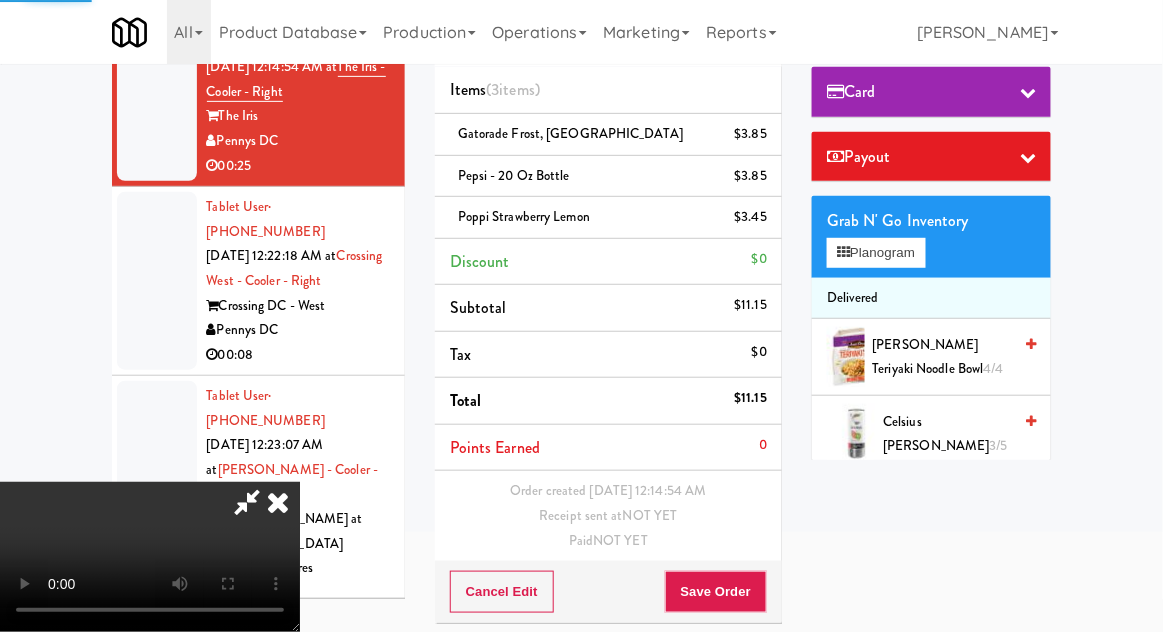 scroll, scrollTop: 166, scrollLeft: 0, axis: vertical 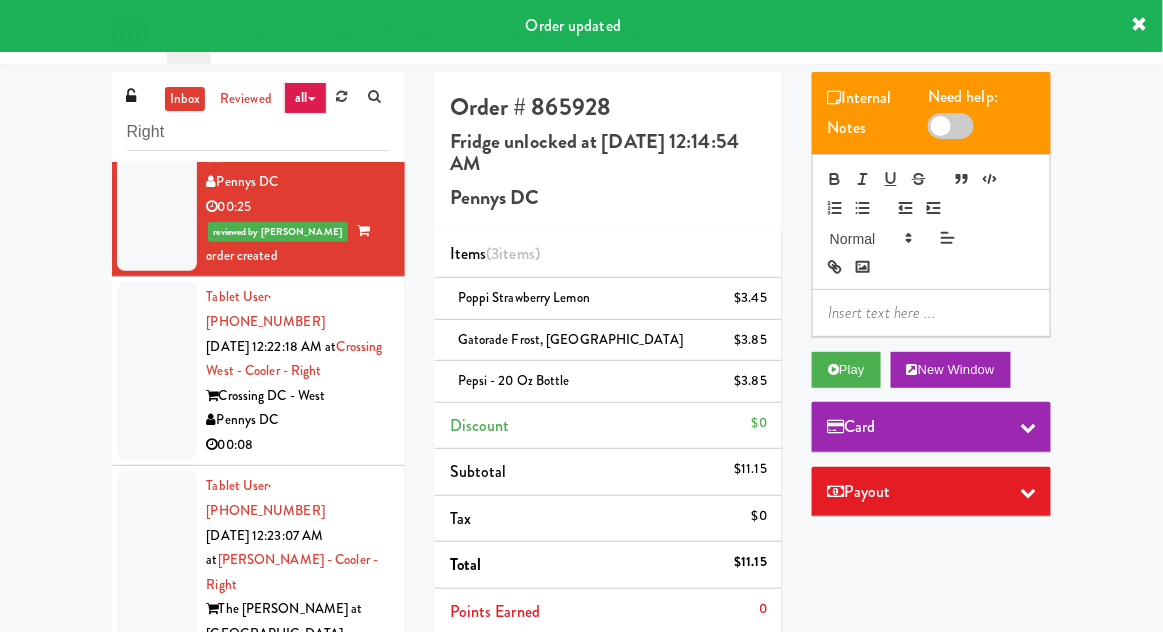 click at bounding box center [157, 371] 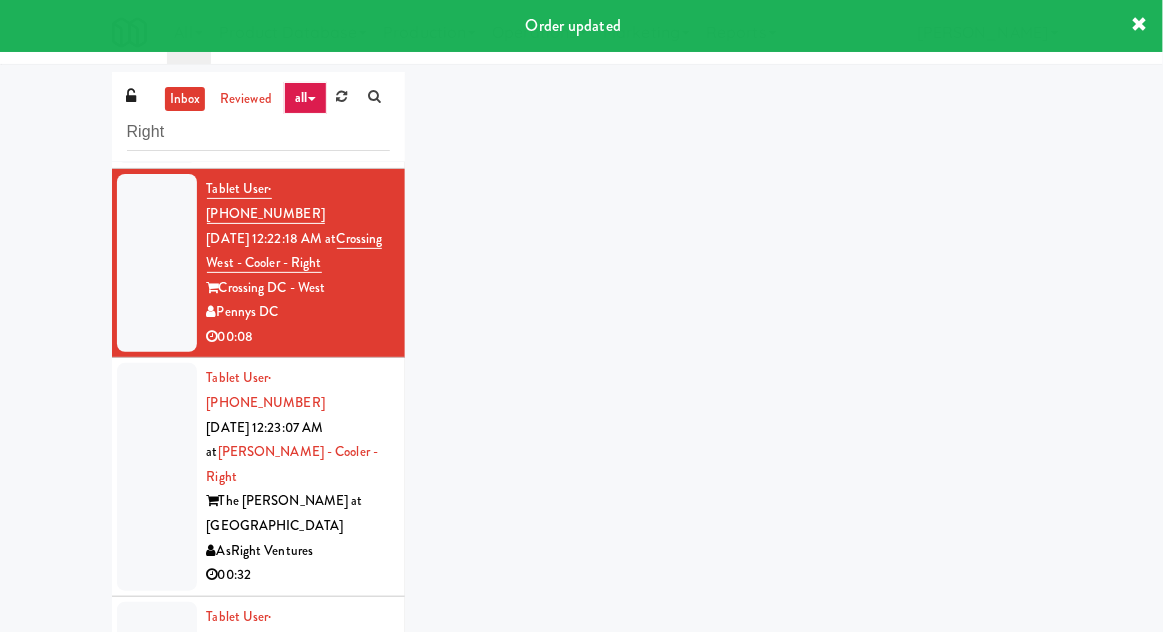 scroll, scrollTop: 231, scrollLeft: 0, axis: vertical 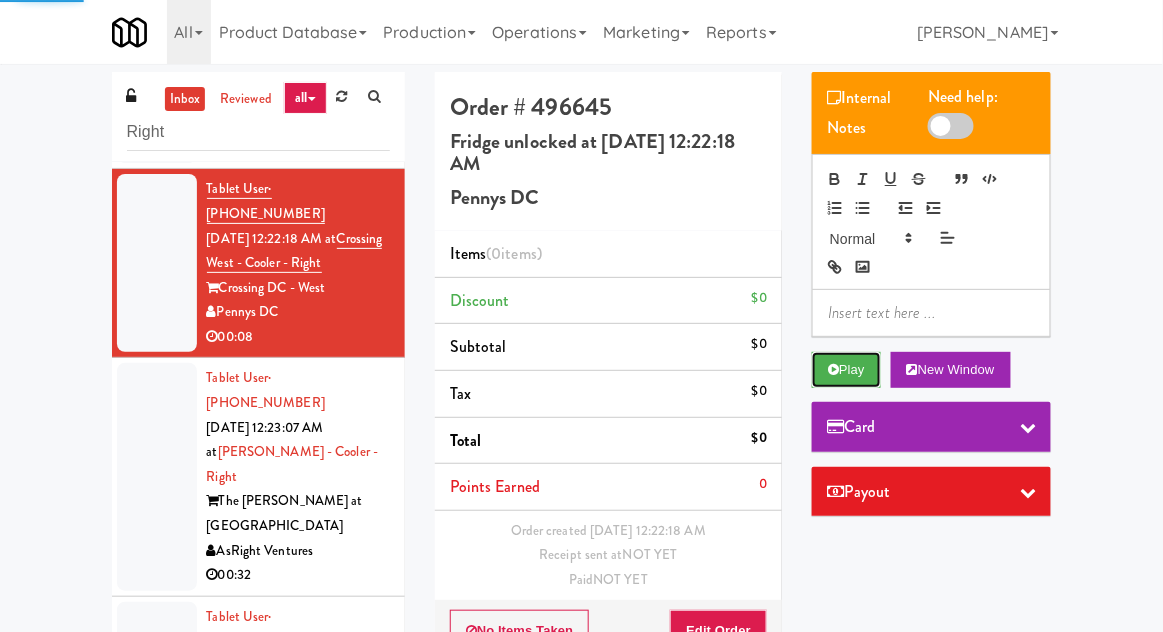 click on "Play" at bounding box center (846, 370) 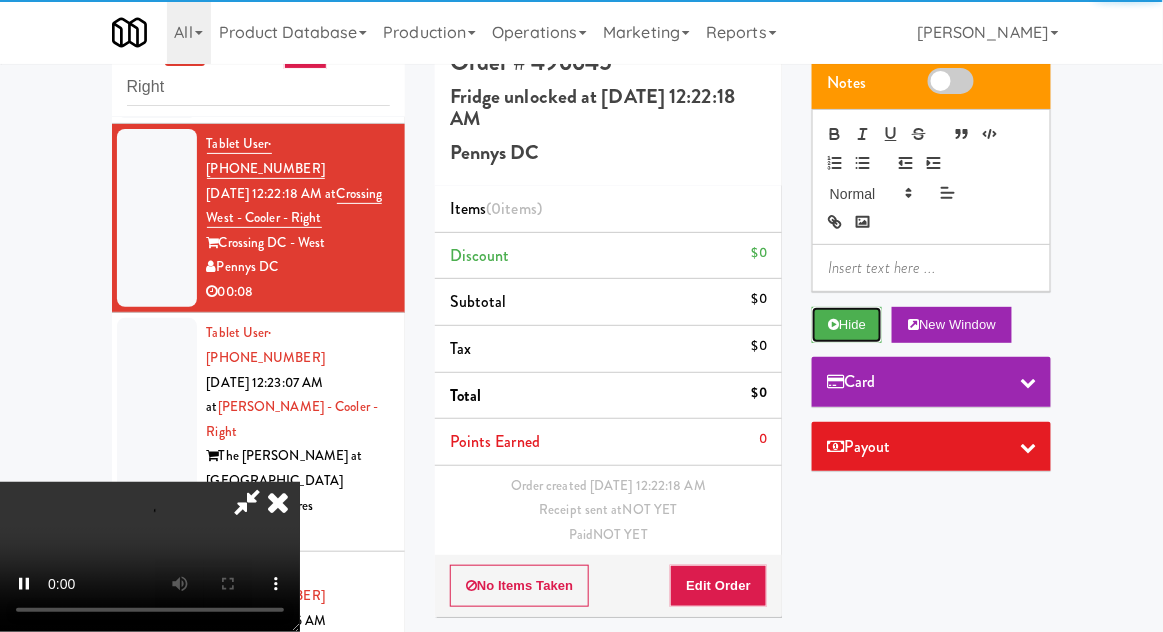 scroll, scrollTop: 48, scrollLeft: 0, axis: vertical 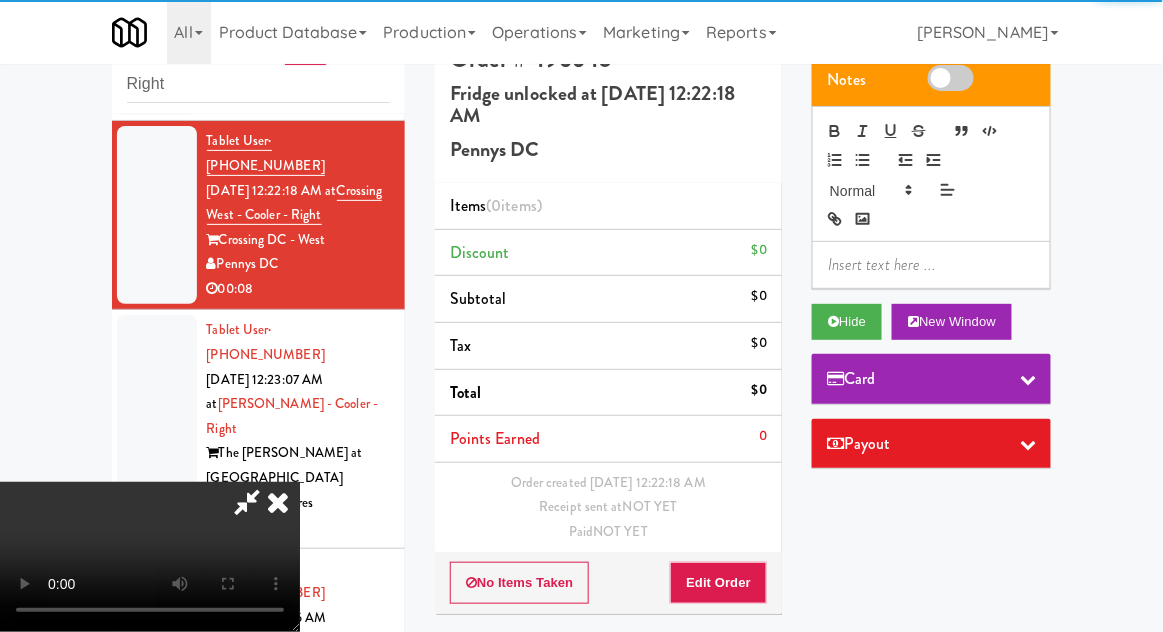 click on "Order # 496645 Fridge unlocked at [DATE] 12:22:18 AM Pennys DC Items  (0  items ) Discount  $0 Subtotal $0 Tax $0 Total $0 Points Earned  0 Order created [DATE] 12:22:18 AM Receipt sent at  NOT YET Paid  NOT YET  No Items Taken Edit Order" at bounding box center [608, 326] 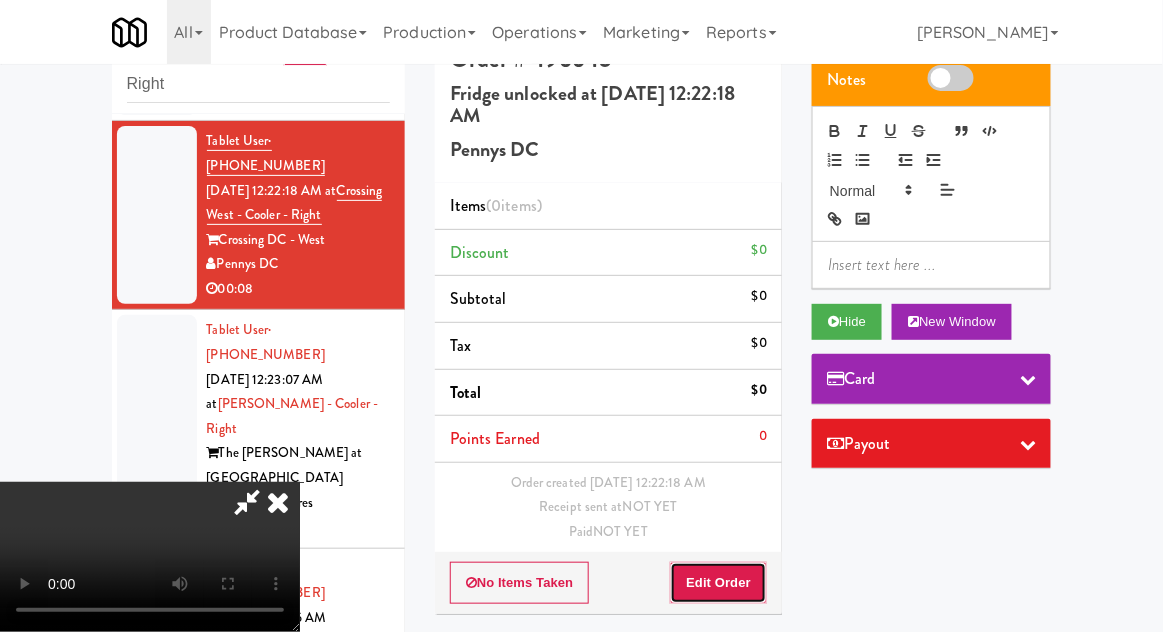 click on "Edit Order" at bounding box center [718, 583] 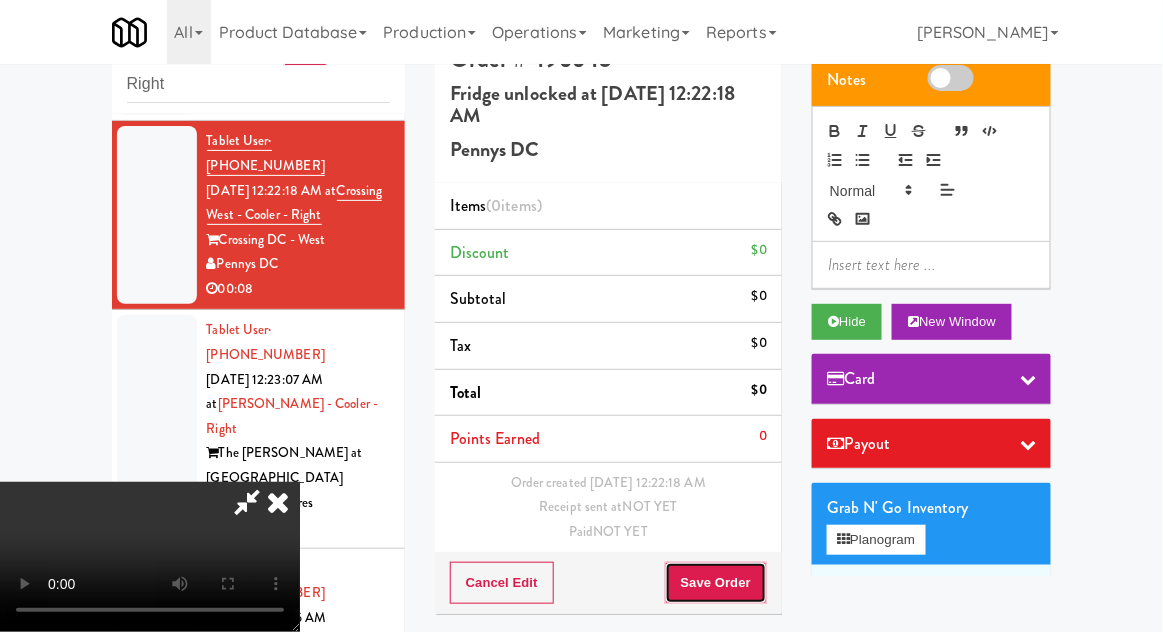 click on "Save Order" at bounding box center (716, 583) 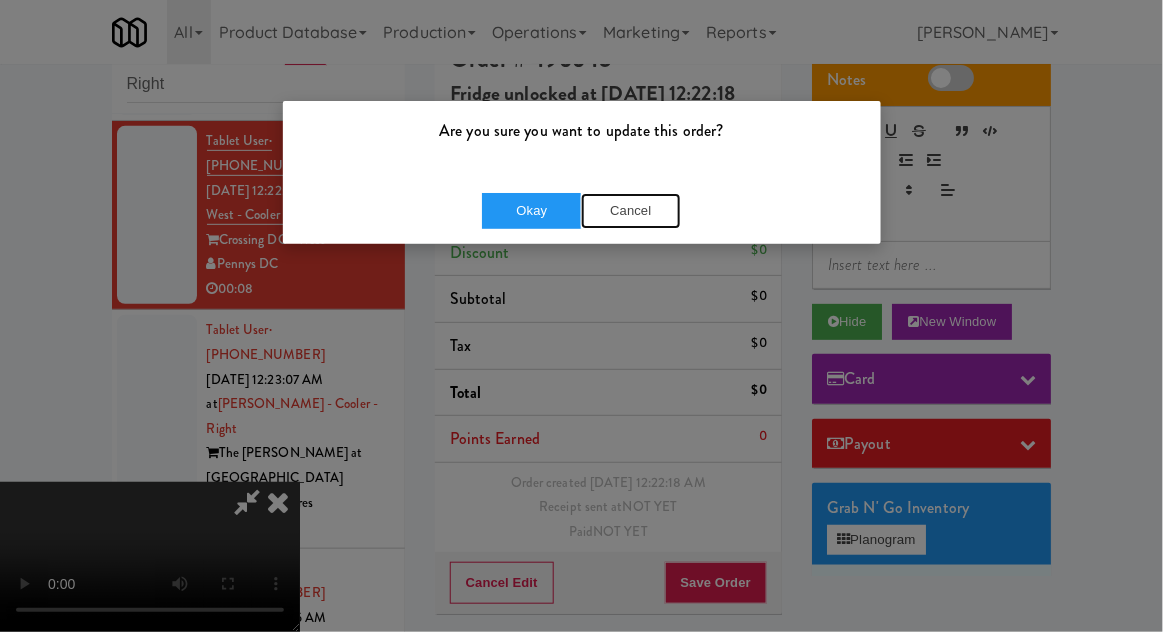 click on "Cancel" at bounding box center [631, 211] 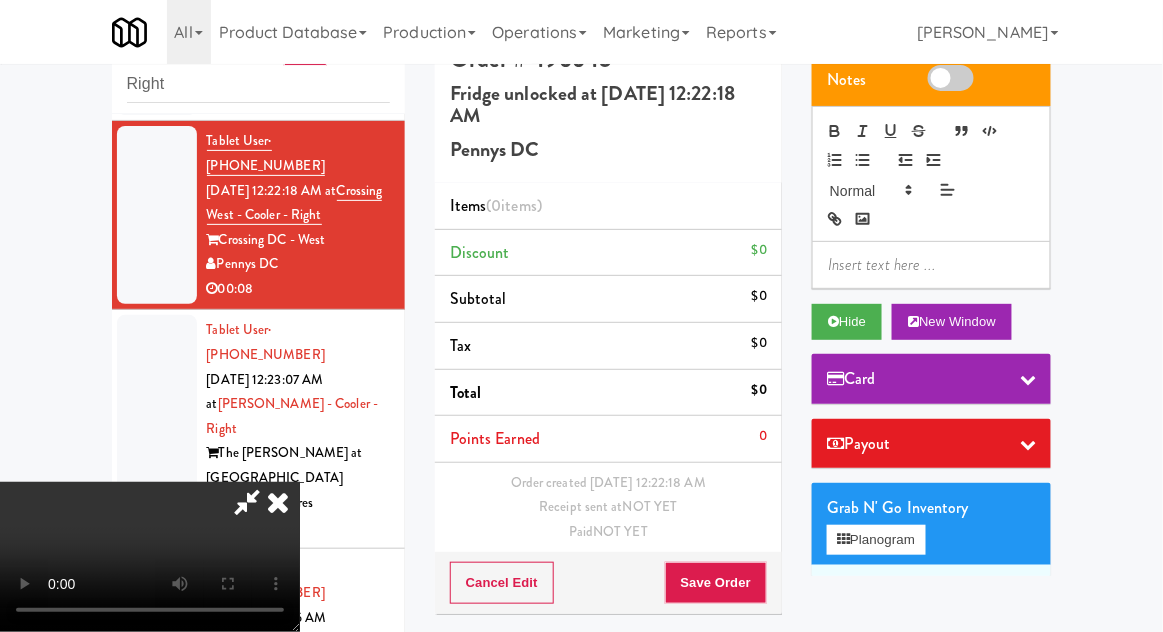 type 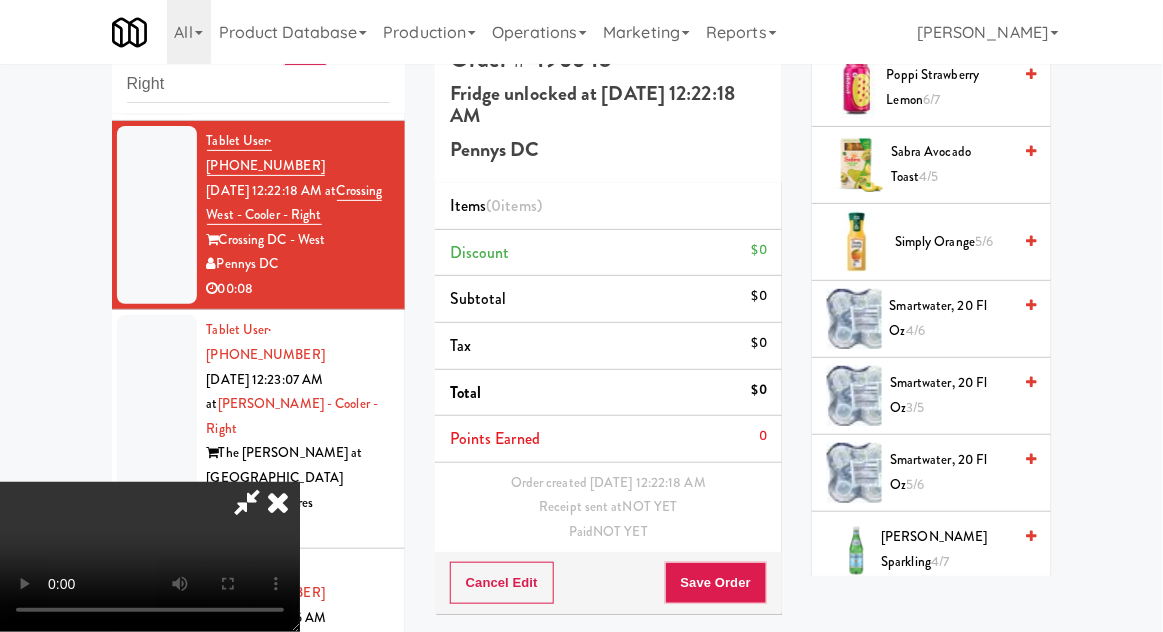 scroll, scrollTop: 2356, scrollLeft: 0, axis: vertical 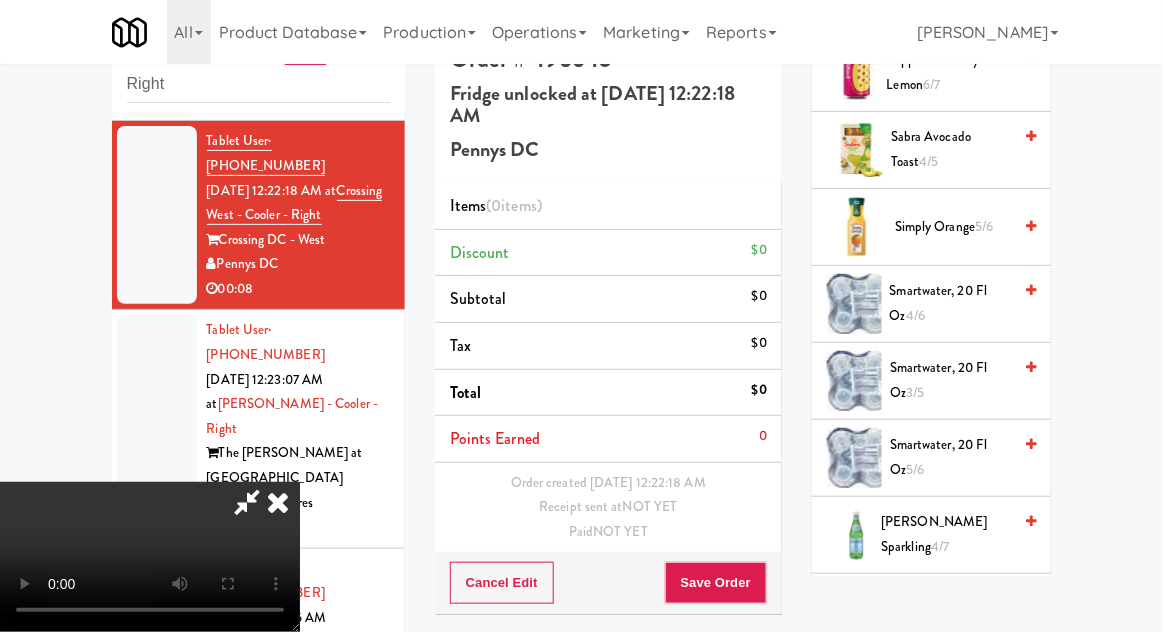 click on "smartwater, 20 fl oz  3/5" at bounding box center [950, 380] 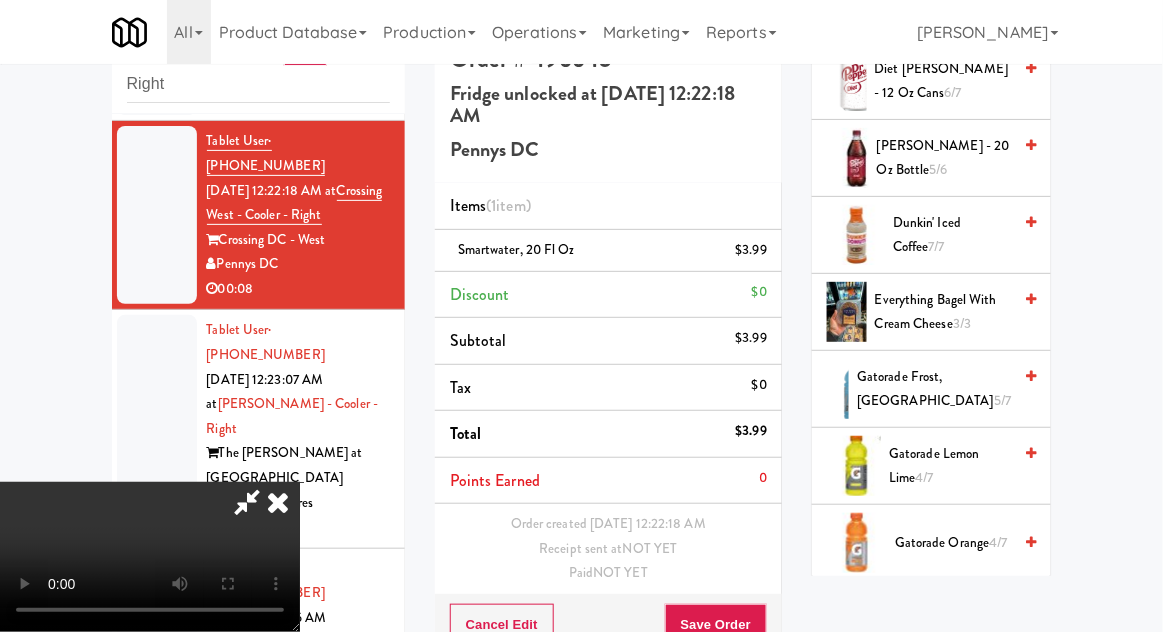 scroll, scrollTop: 1330, scrollLeft: 0, axis: vertical 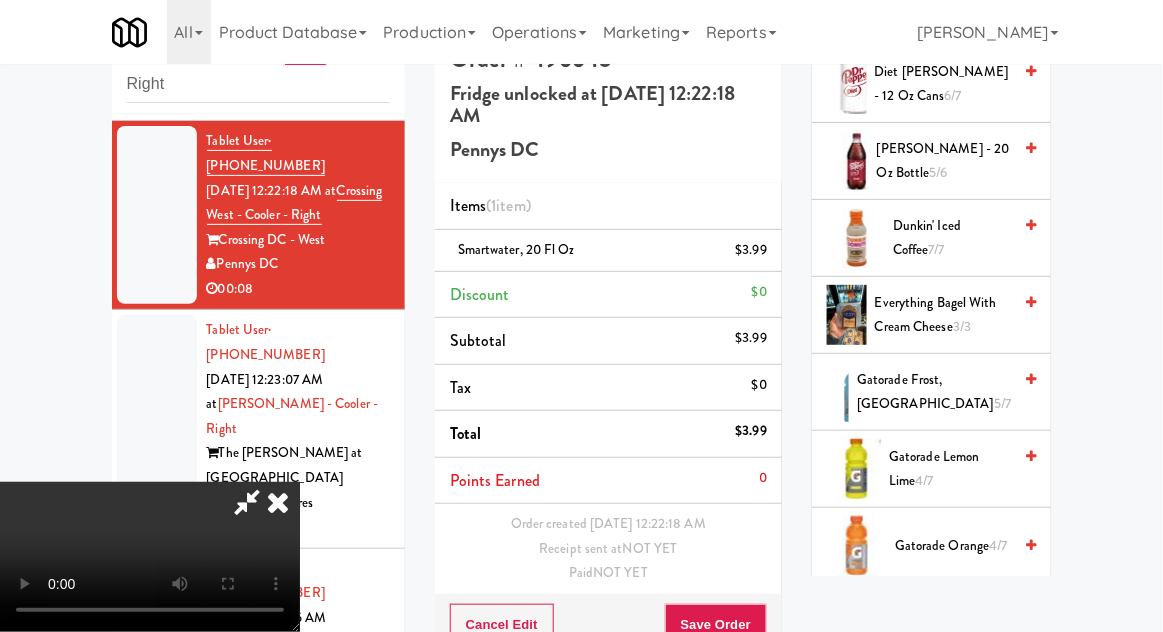 click on "Gatorade Lemon Lime  4/7" at bounding box center (950, 469) 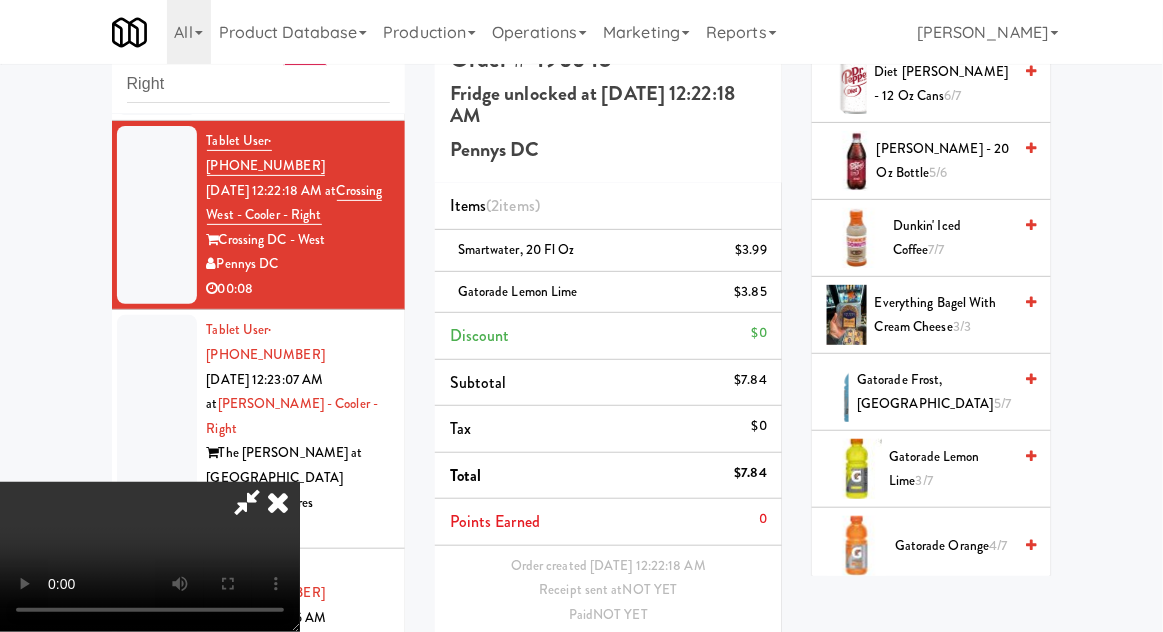 click on "Save Order" at bounding box center (716, 667) 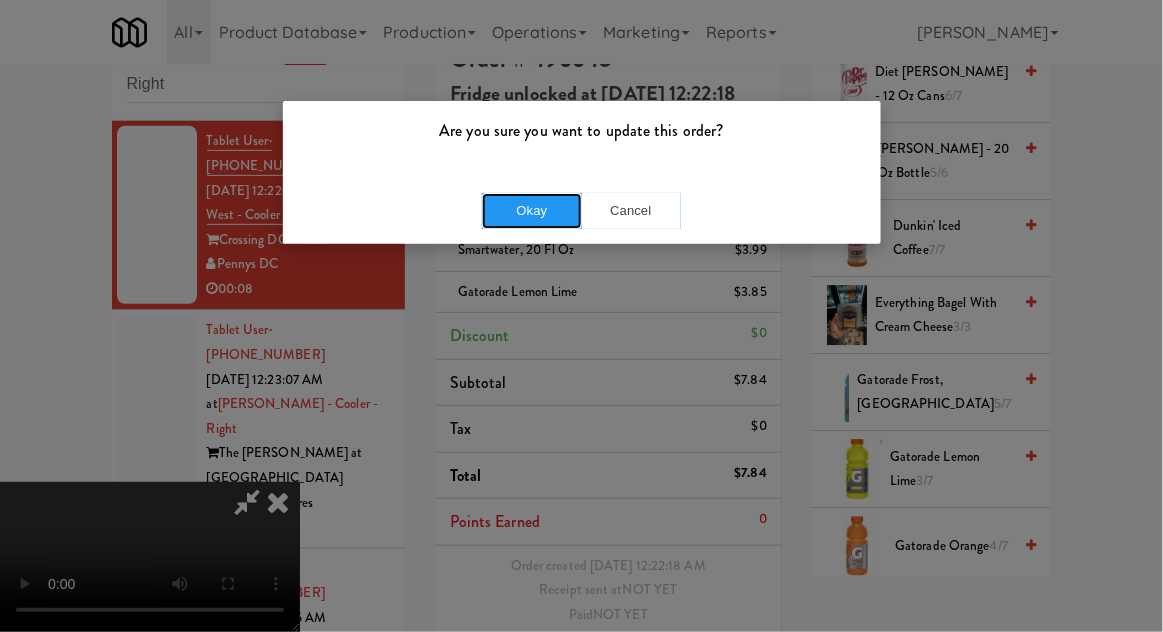 click on "Okay" at bounding box center [532, 211] 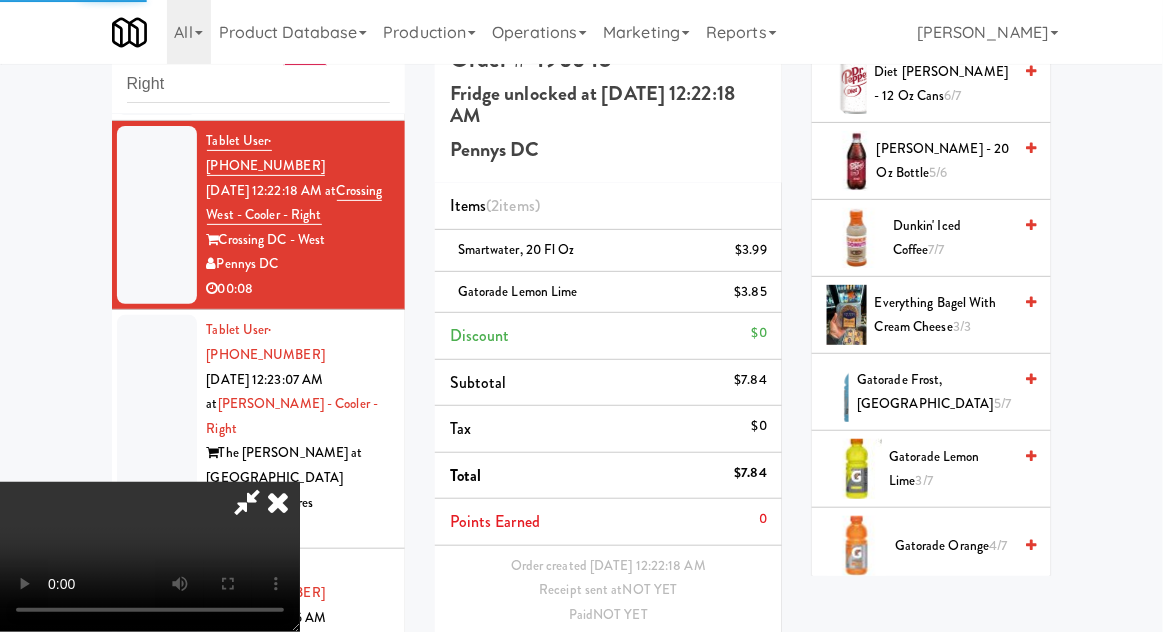 scroll, scrollTop: 0, scrollLeft: 0, axis: both 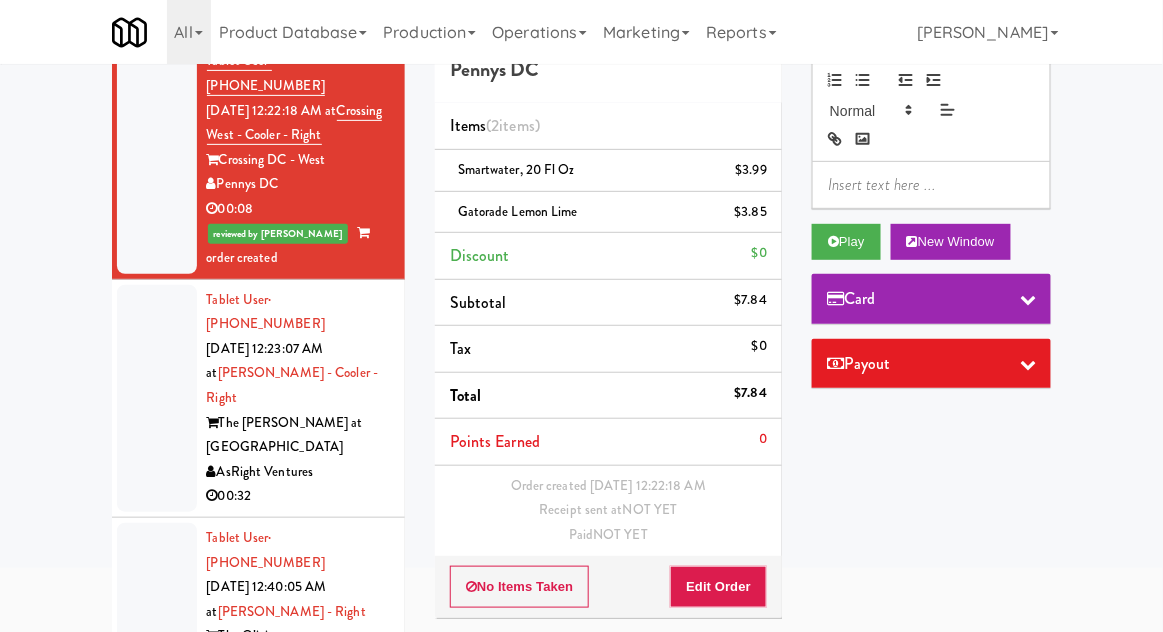 click at bounding box center [157, 398] 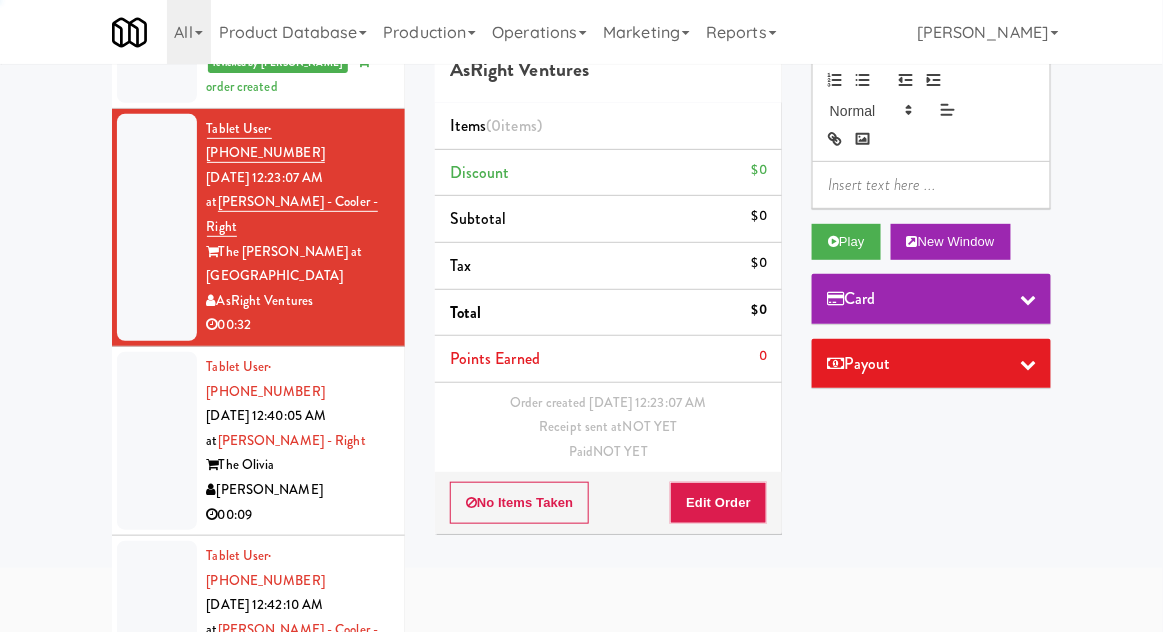 scroll, scrollTop: 389, scrollLeft: 0, axis: vertical 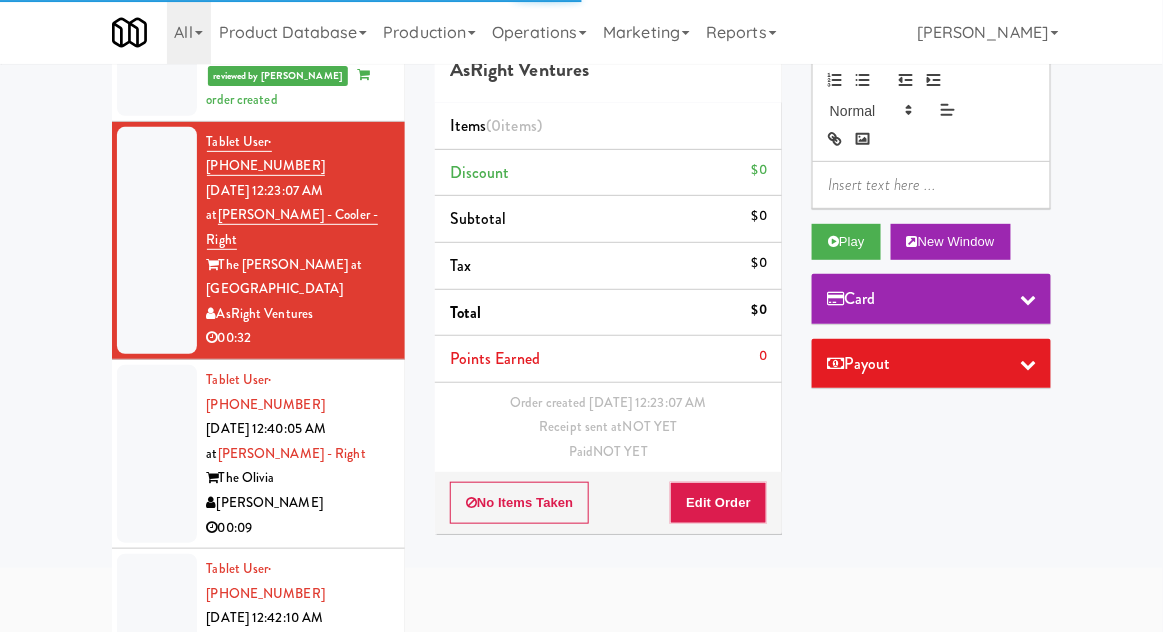 click on "Play" at bounding box center (846, 242) 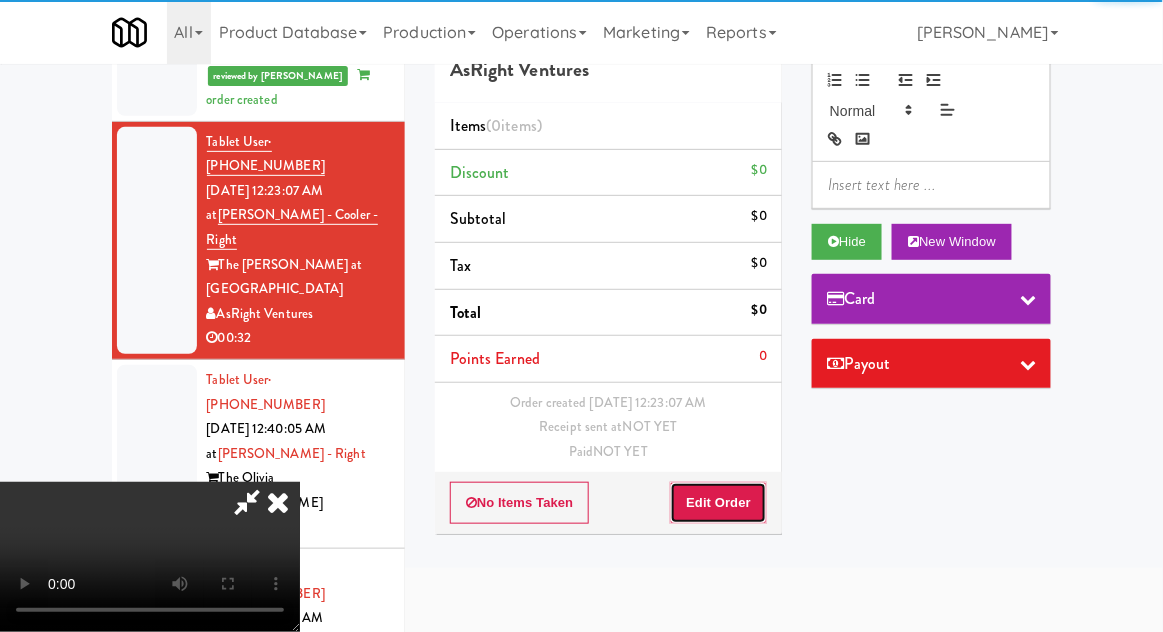 click on "Edit Order" at bounding box center [718, 503] 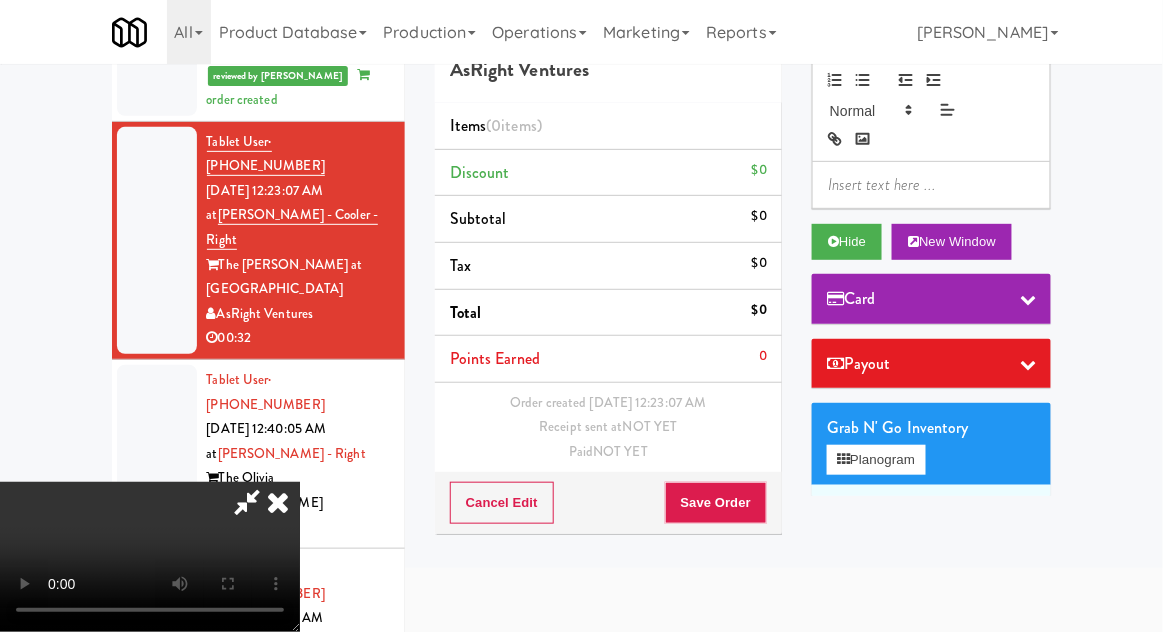 scroll, scrollTop: 73, scrollLeft: 0, axis: vertical 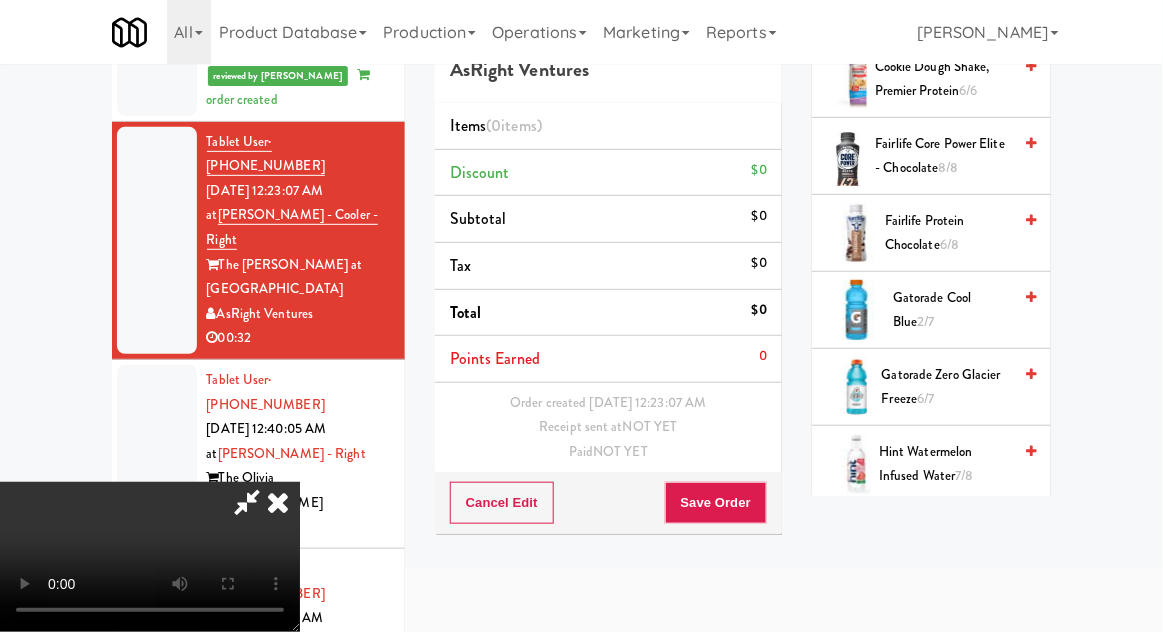 click on "6/7" at bounding box center (925, 398) 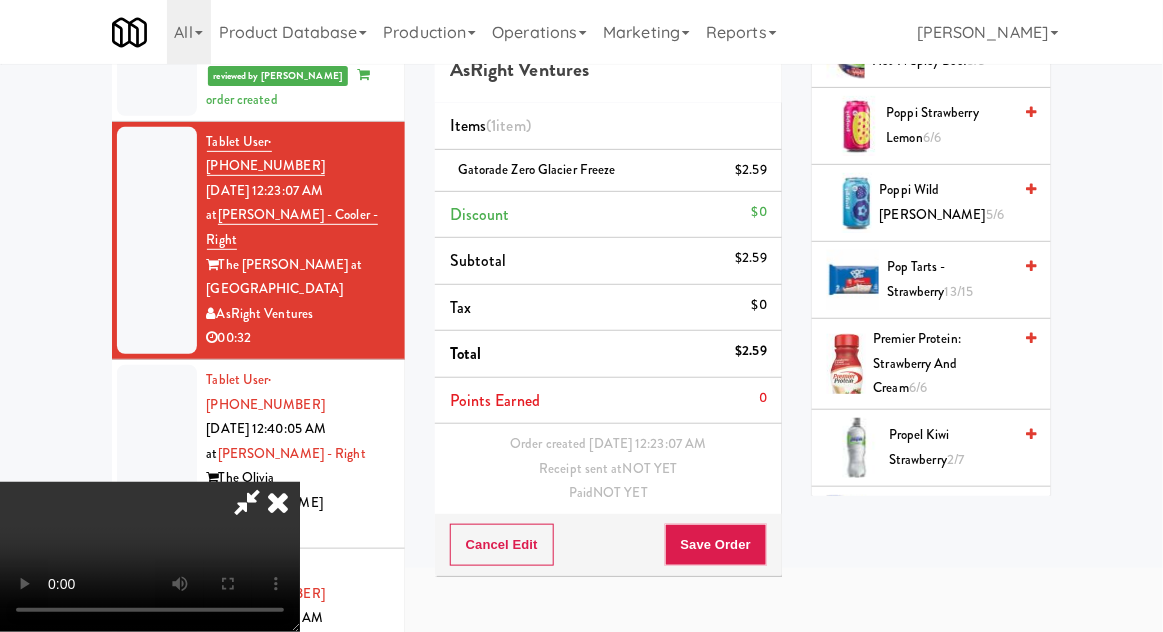 scroll, scrollTop: 2217, scrollLeft: 0, axis: vertical 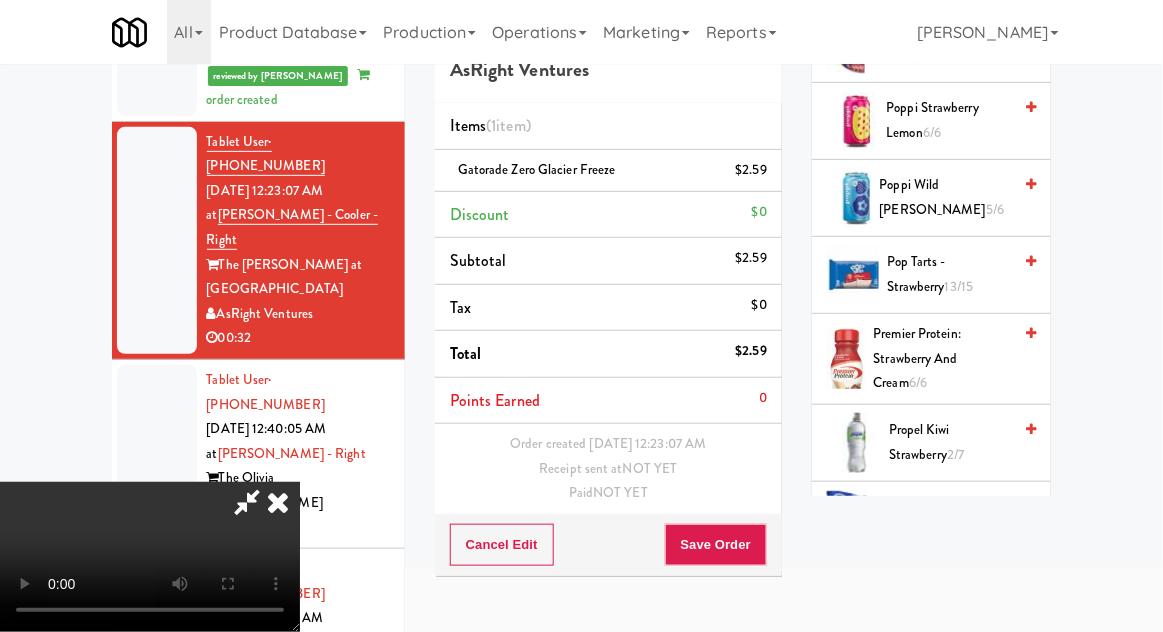 click on "Propel Kiwi Strawberry  2/7" at bounding box center [950, 442] 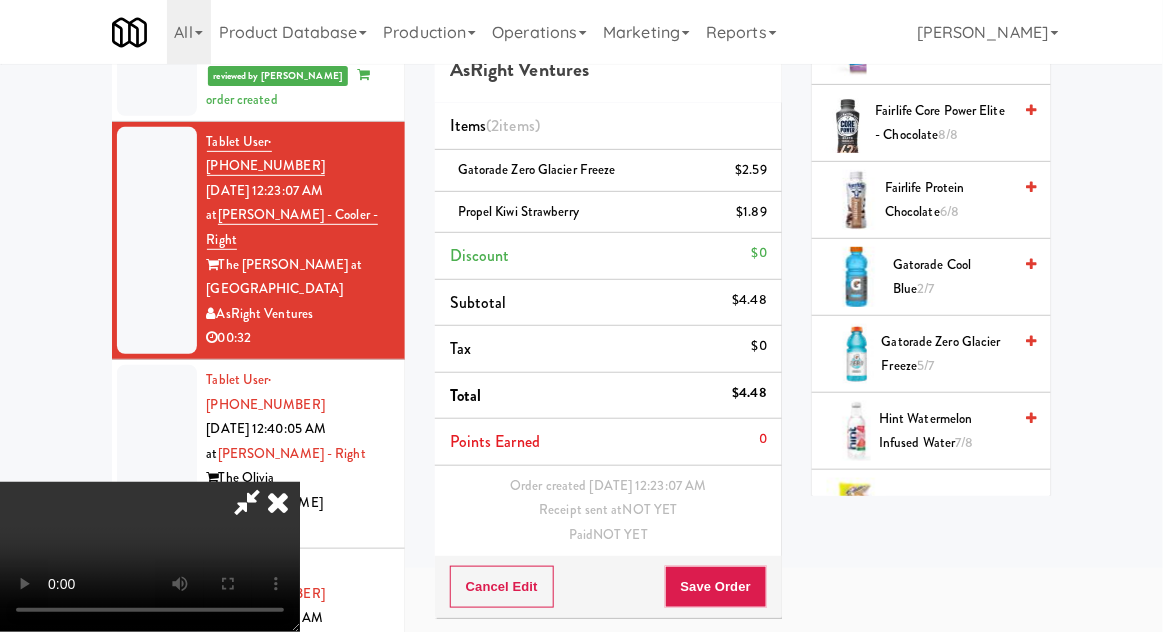 scroll, scrollTop: 1113, scrollLeft: 0, axis: vertical 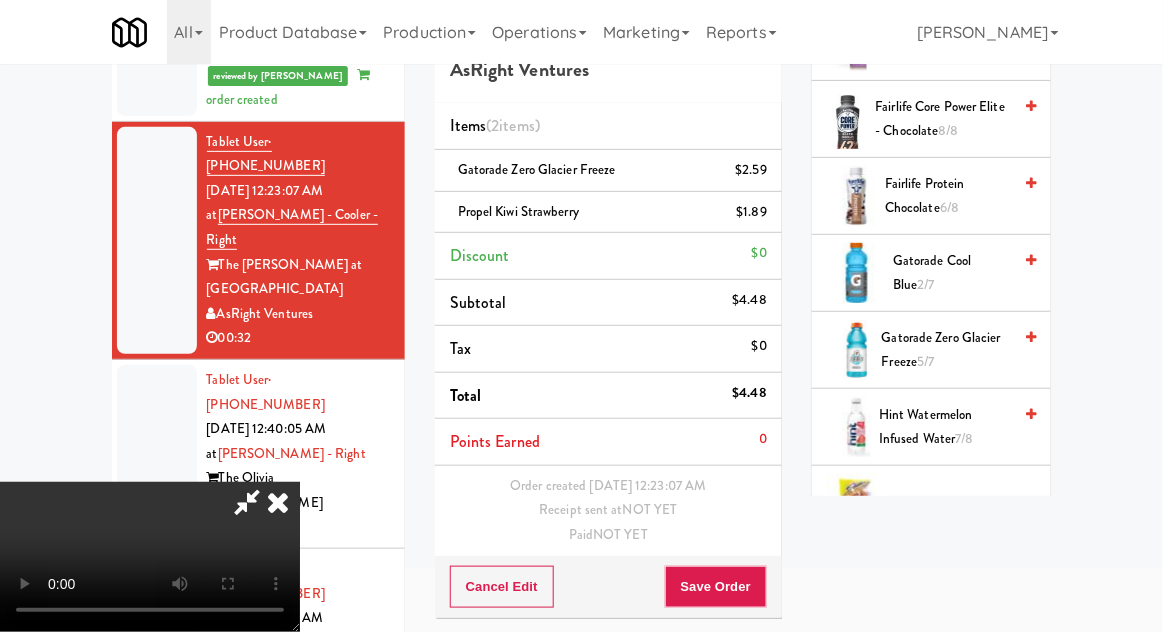 click on "Gatorade Zero Glacier Freeze  5/7" at bounding box center [946, 350] 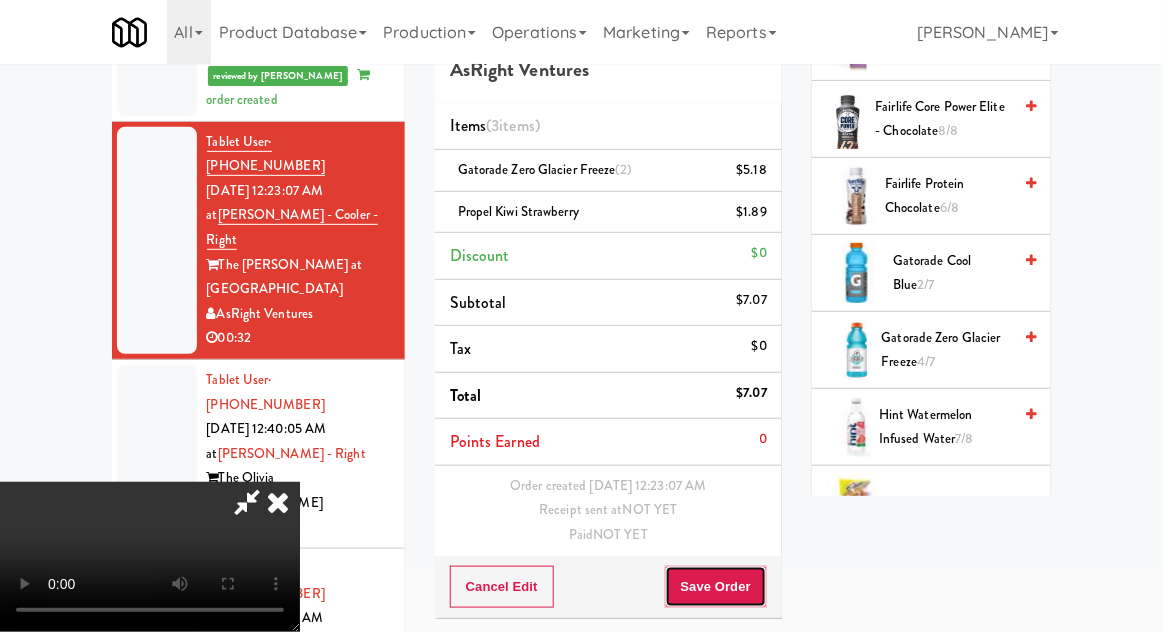 click on "Save Order" at bounding box center (716, 587) 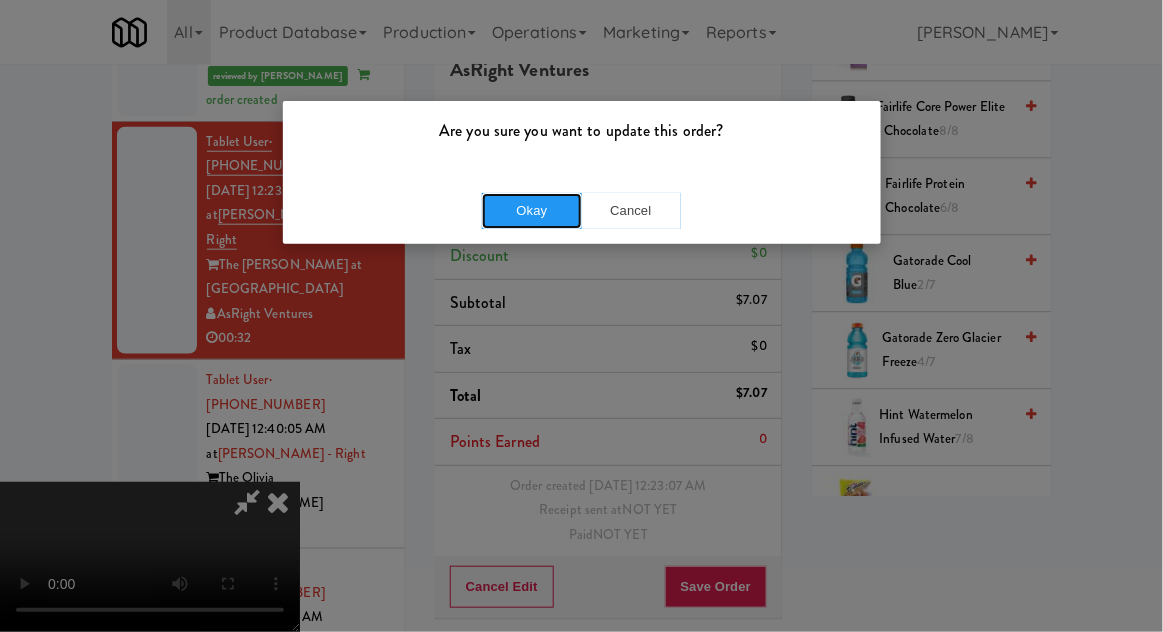 click on "Okay" at bounding box center [532, 211] 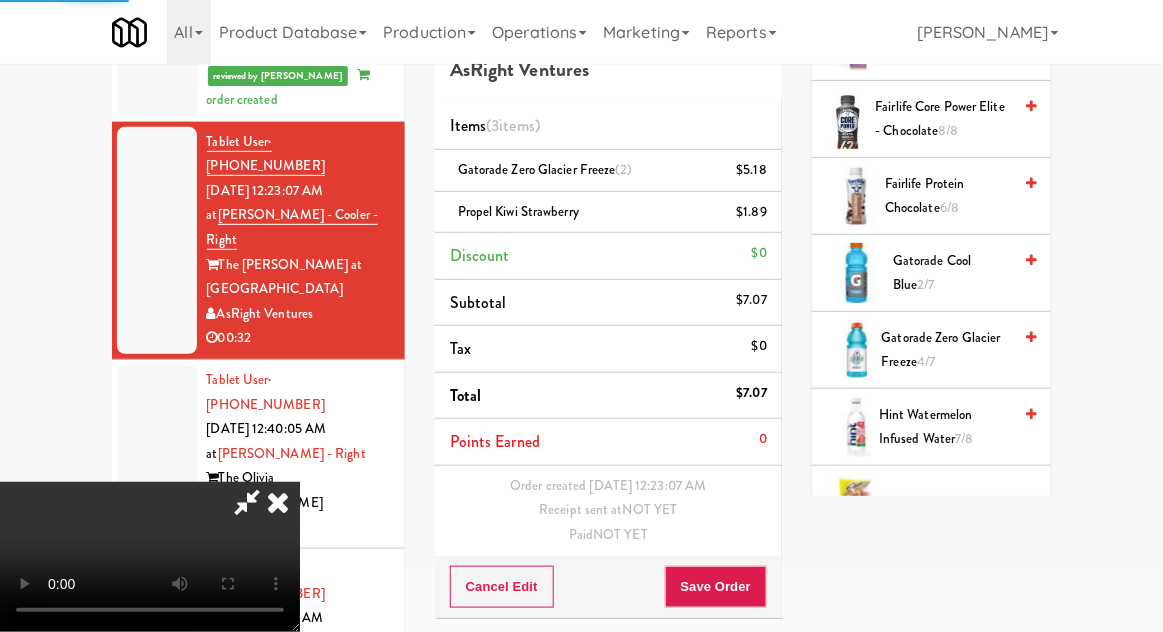 scroll, scrollTop: 0, scrollLeft: 0, axis: both 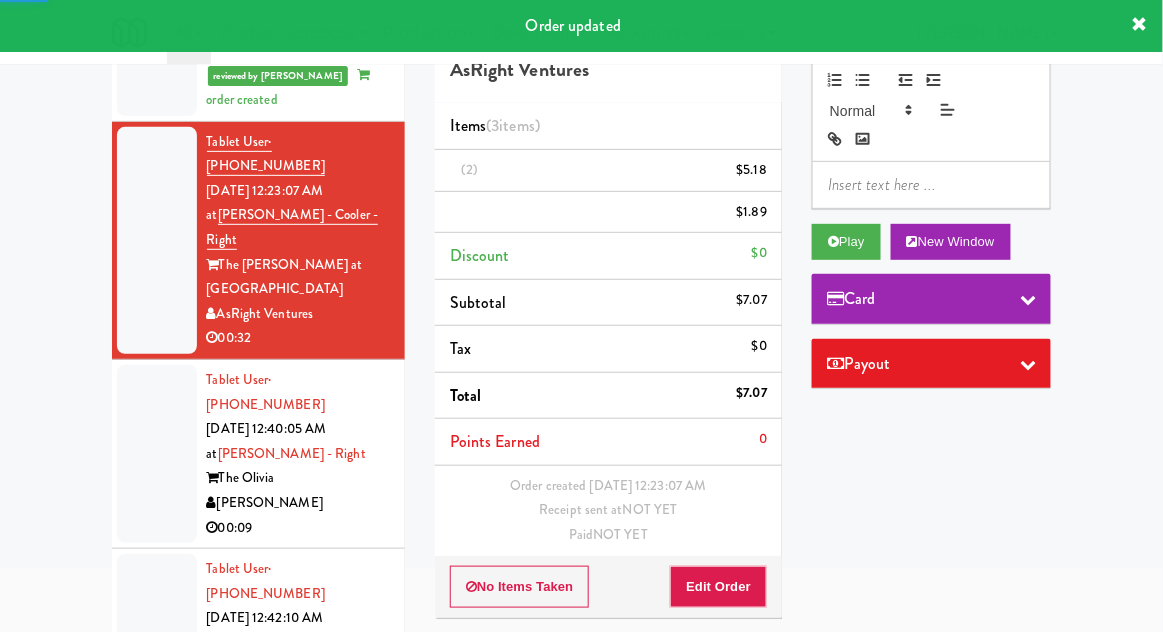 click at bounding box center (157, 454) 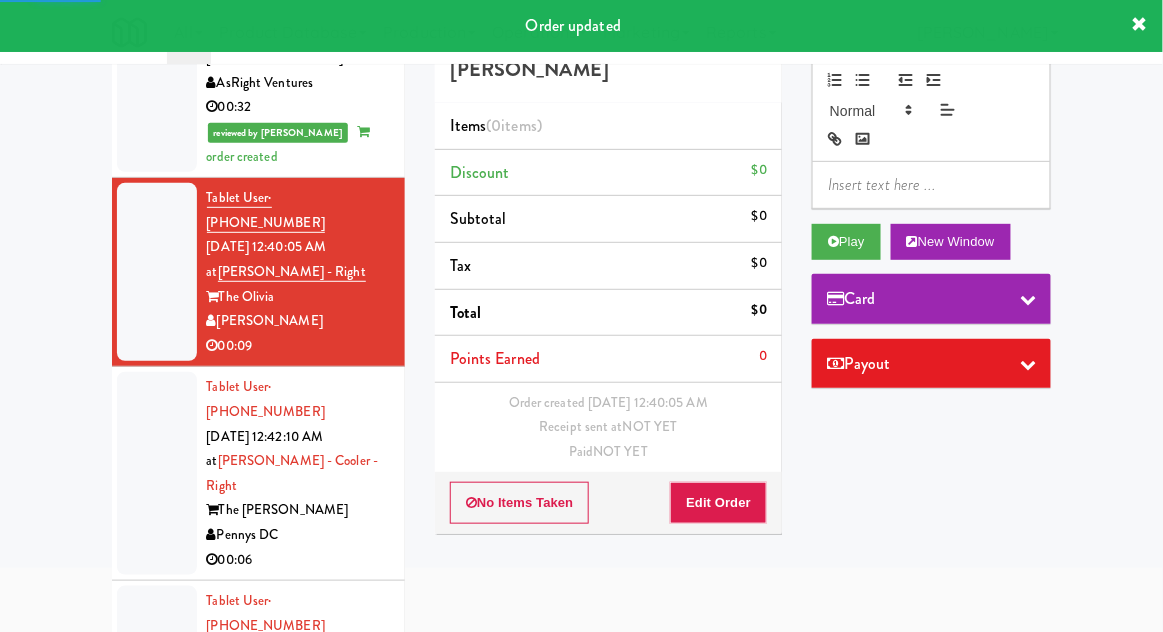 scroll, scrollTop: 628, scrollLeft: 0, axis: vertical 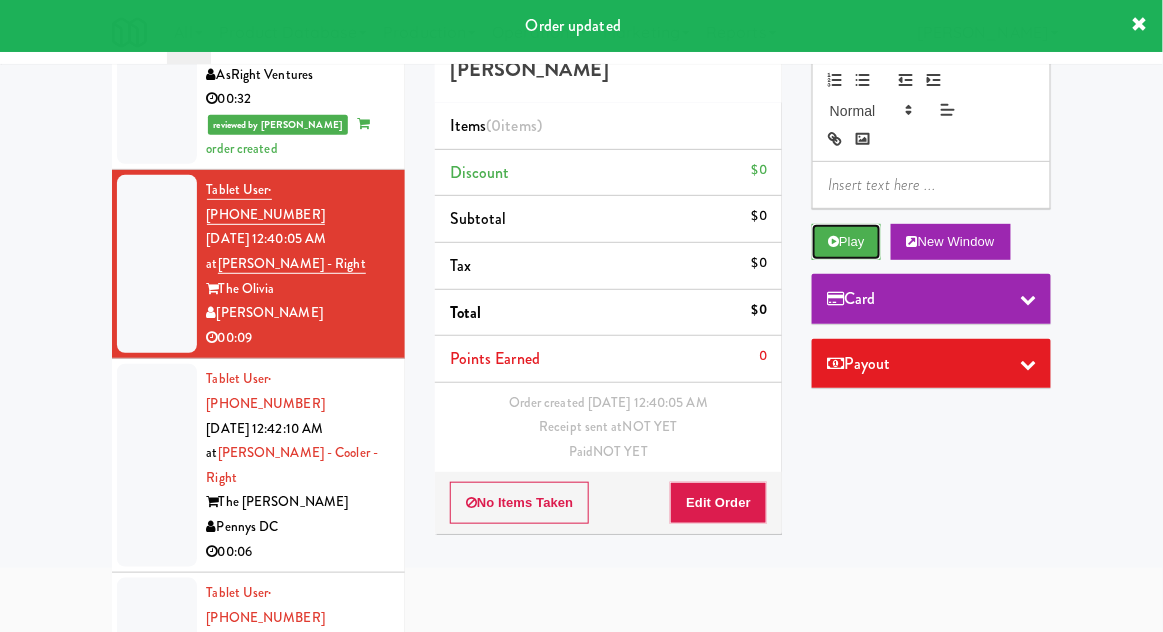 click on "Play" at bounding box center (846, 242) 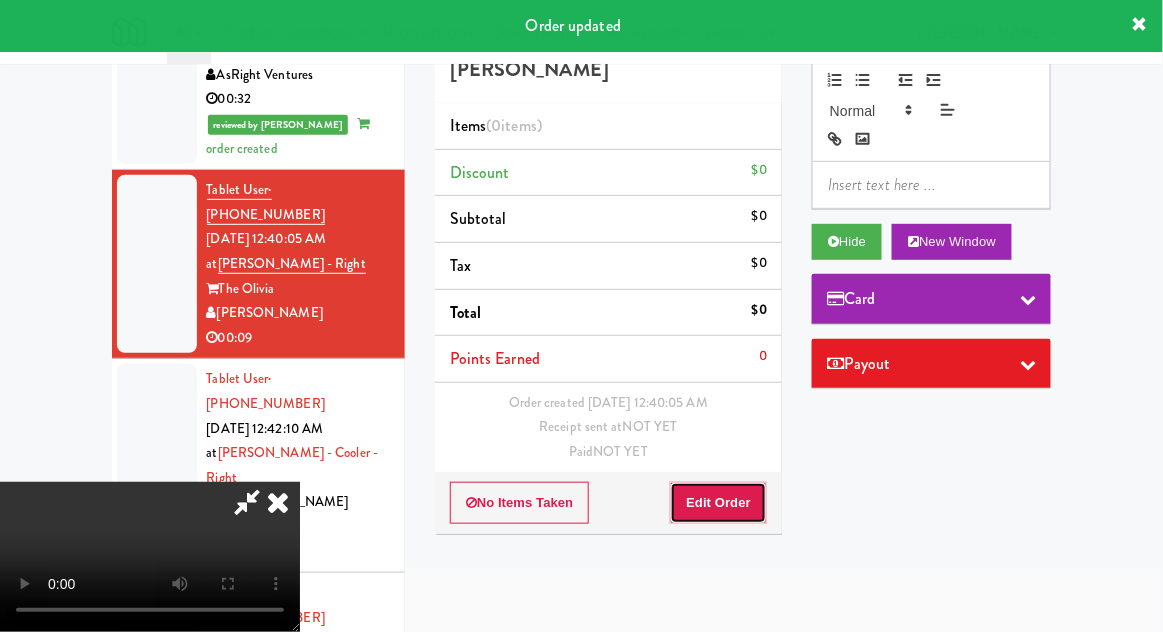 click on "Edit Order" at bounding box center (718, 503) 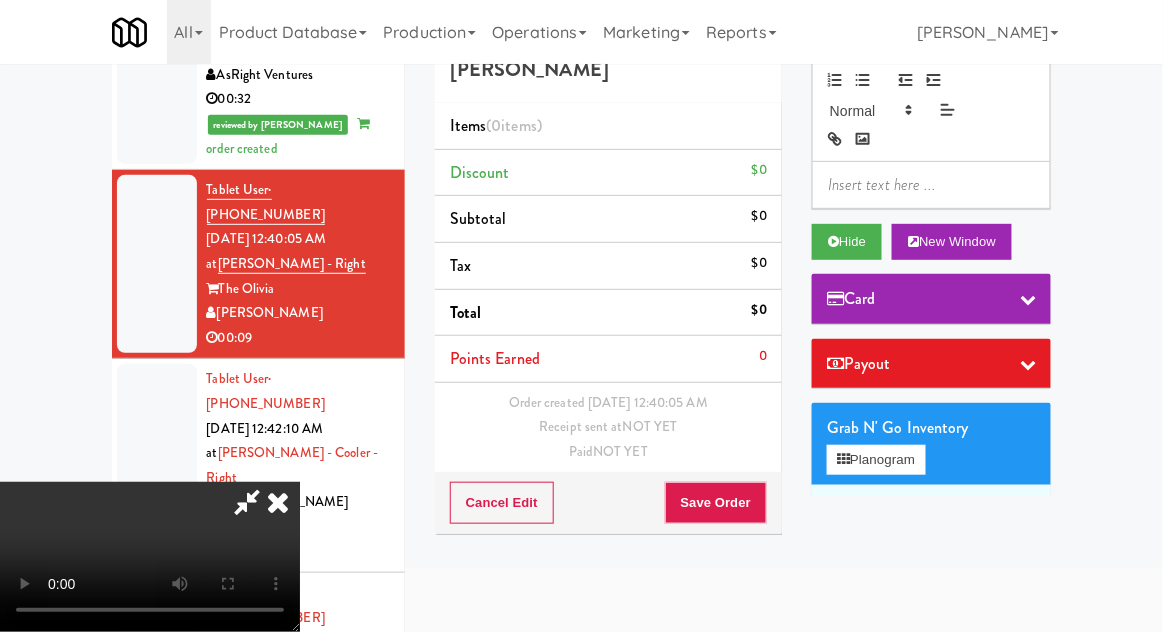 type 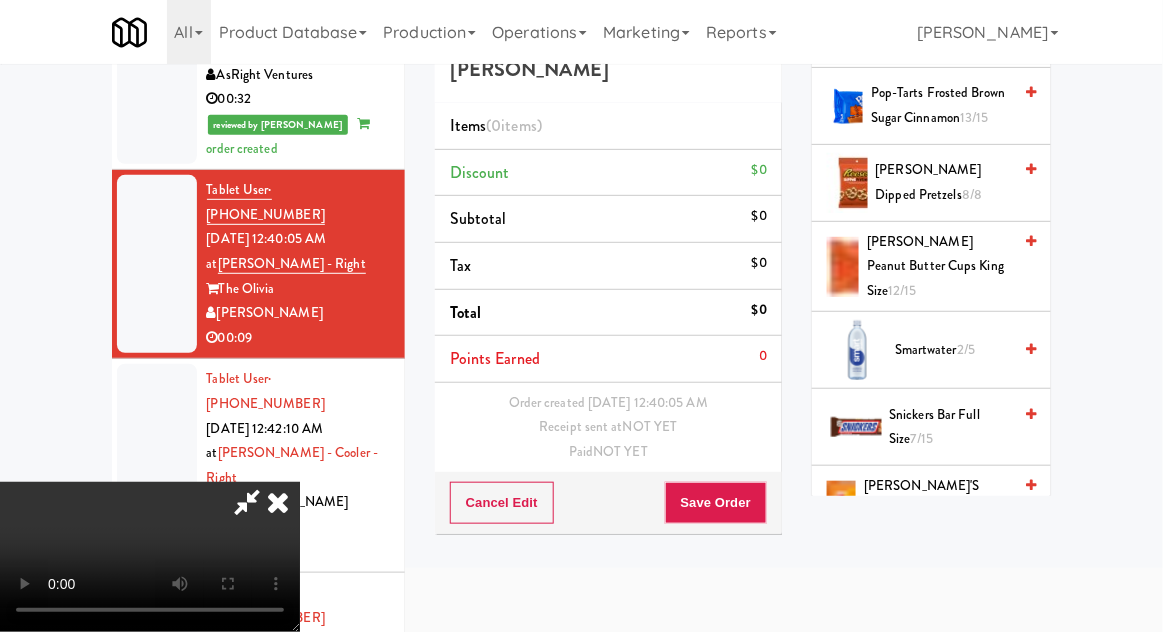 scroll, scrollTop: 2420, scrollLeft: 0, axis: vertical 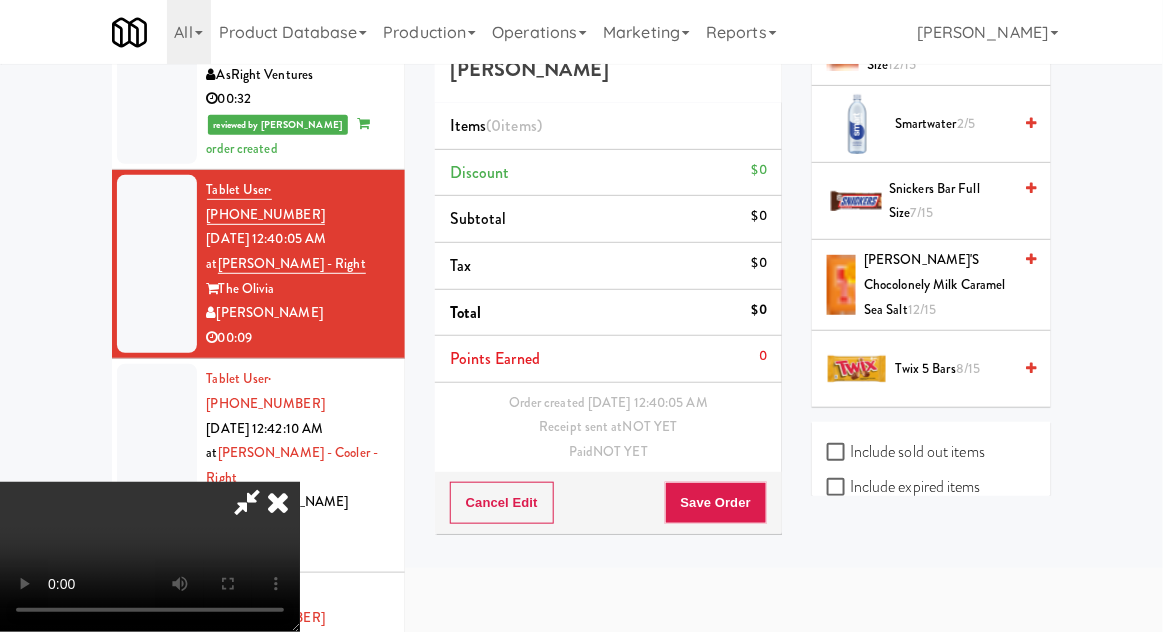 click on "Include sold out items" at bounding box center (906, 452) 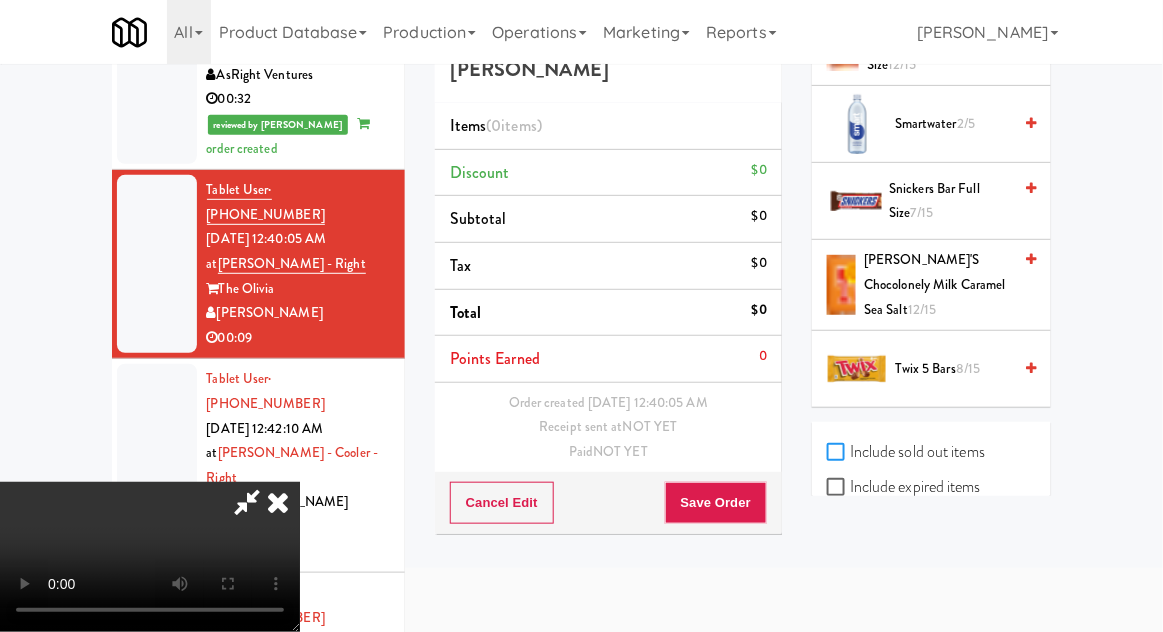 click on "Include sold out items" at bounding box center [838, 453] 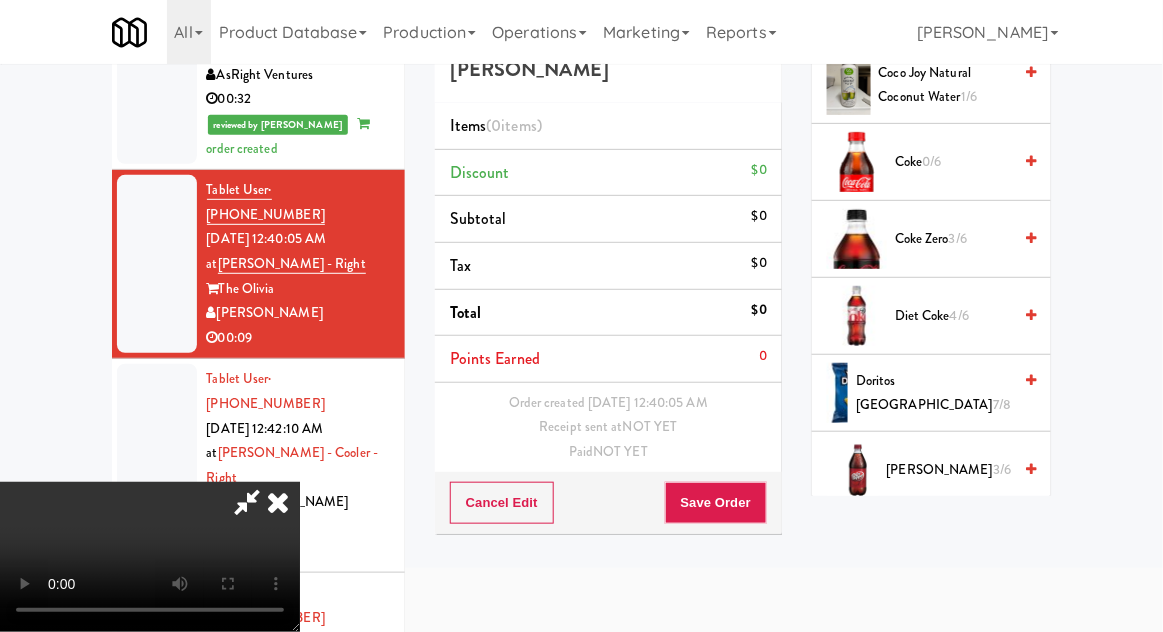 scroll, scrollTop: 854, scrollLeft: 0, axis: vertical 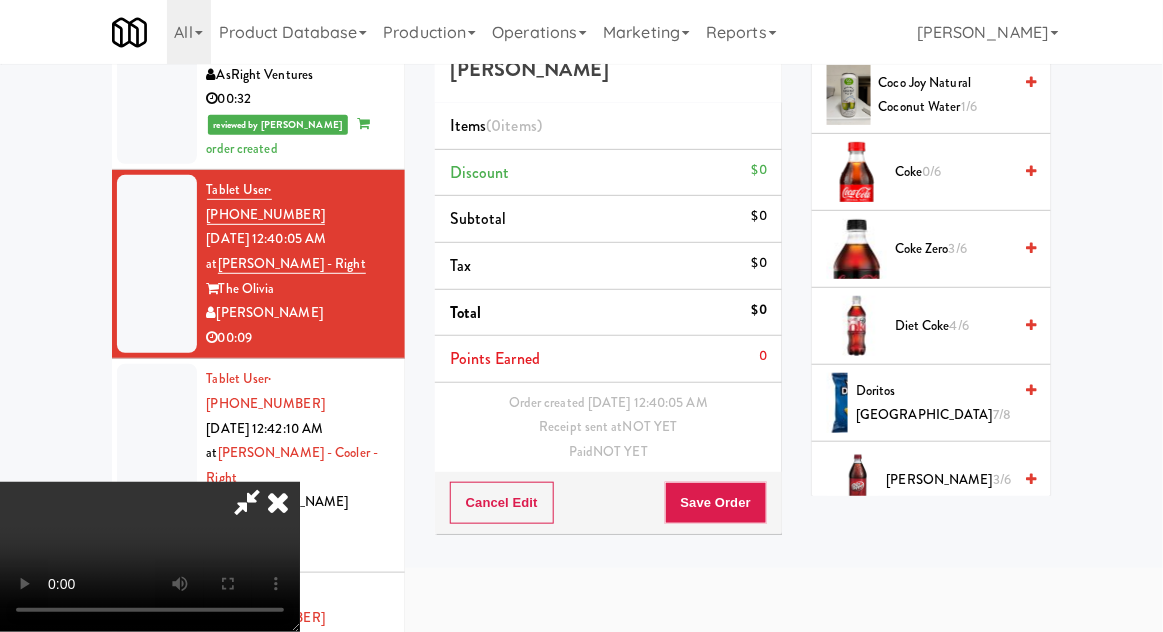 click on "Coke  0/6" at bounding box center (953, 172) 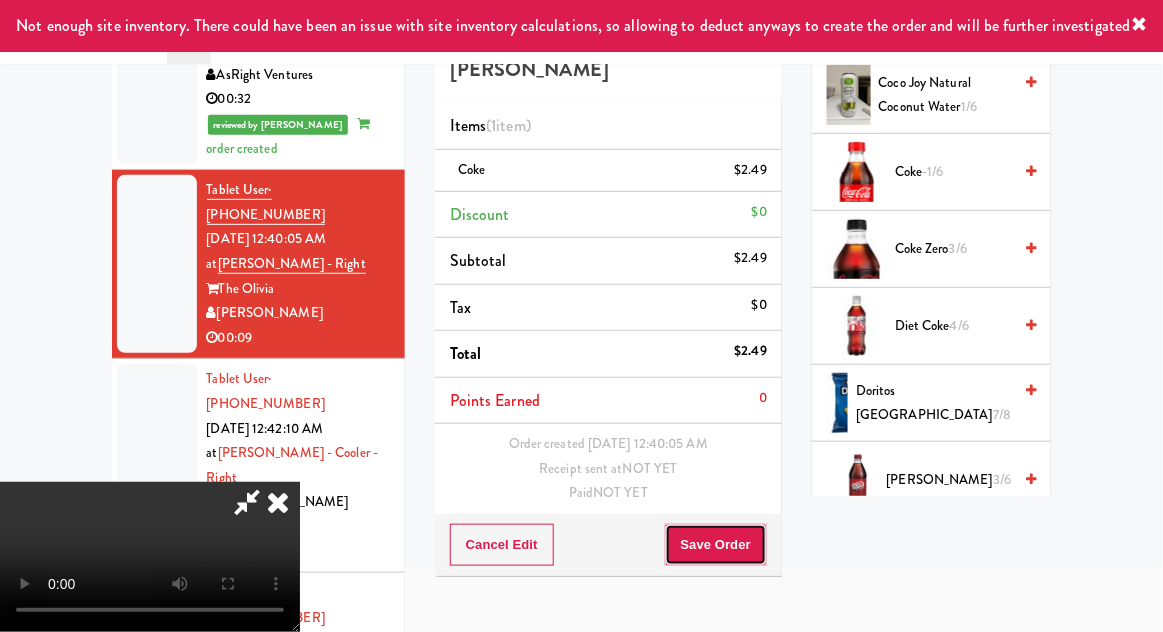 click on "Save Order" at bounding box center (716, 545) 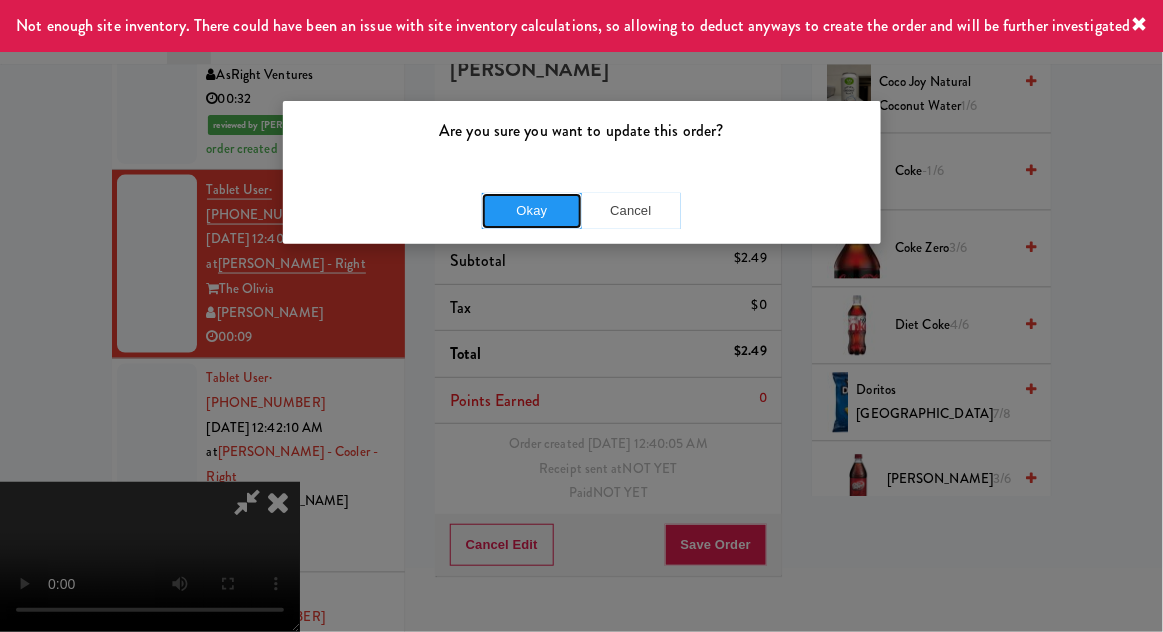 click on "Okay" at bounding box center (532, 211) 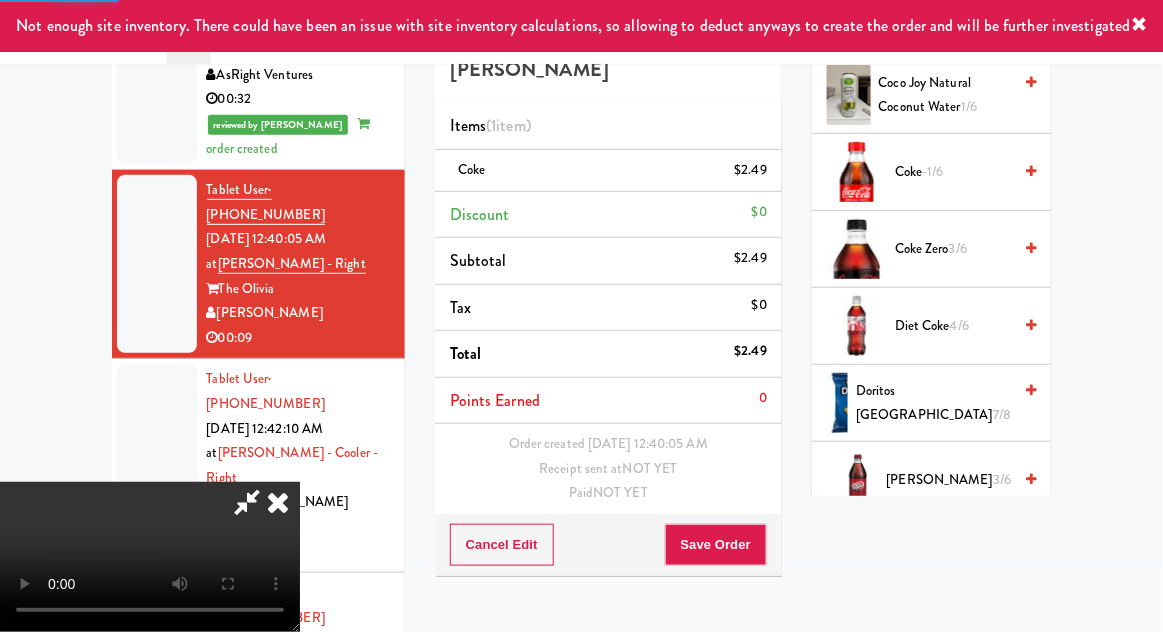 scroll, scrollTop: 0, scrollLeft: 0, axis: both 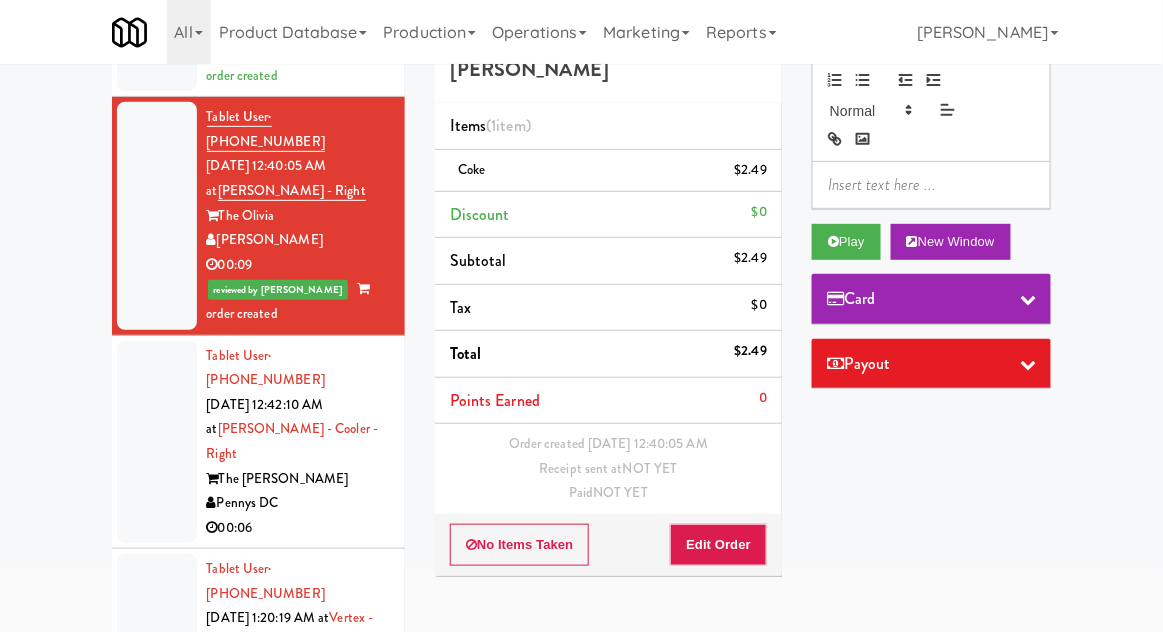 click at bounding box center [157, 442] 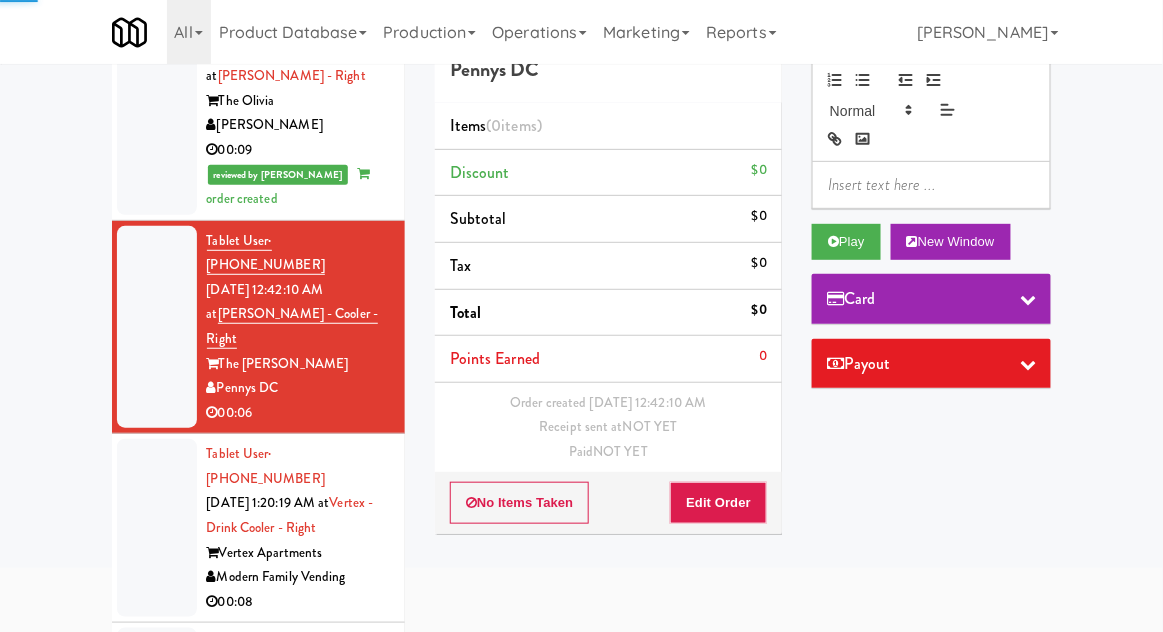 scroll, scrollTop: 817, scrollLeft: 0, axis: vertical 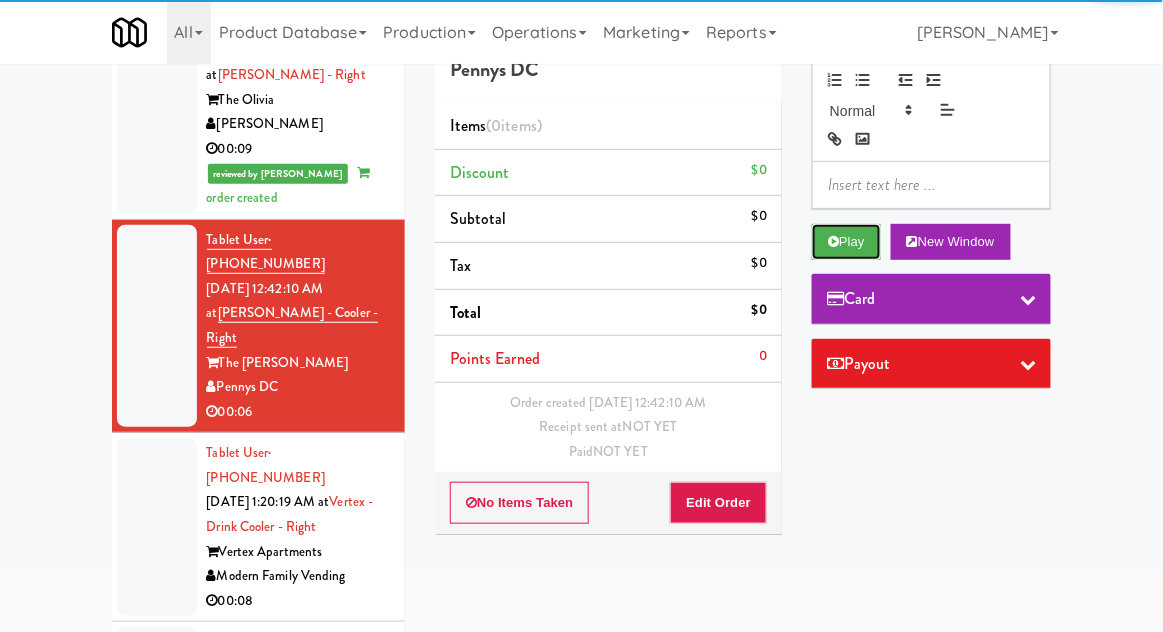 click on "Play" at bounding box center (846, 242) 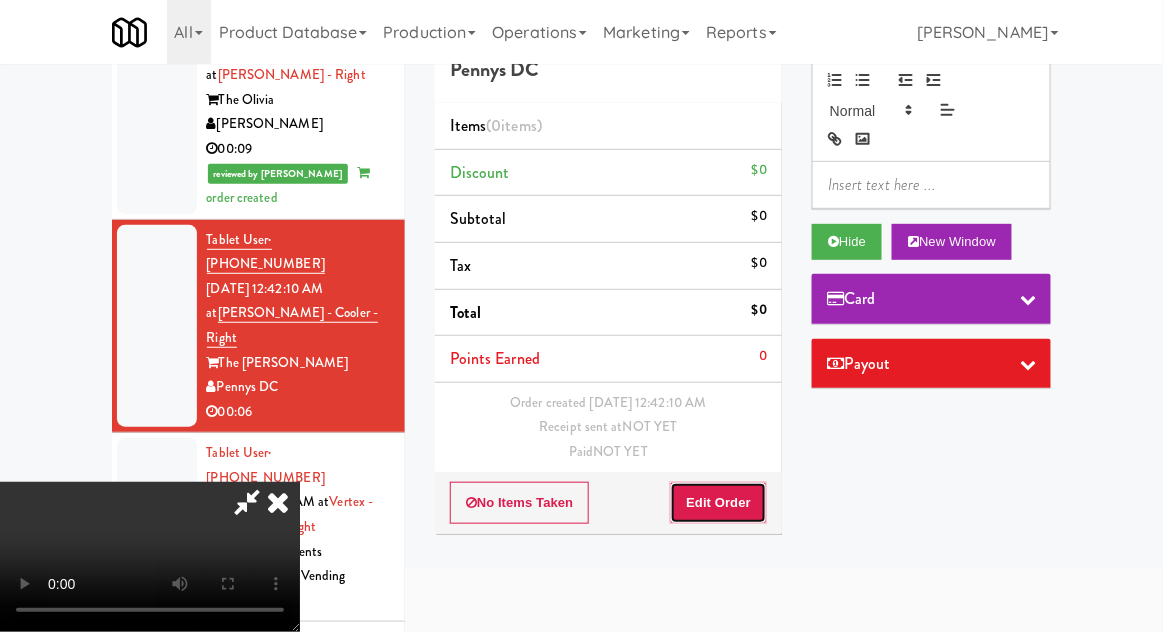 click on "Edit Order" at bounding box center (718, 503) 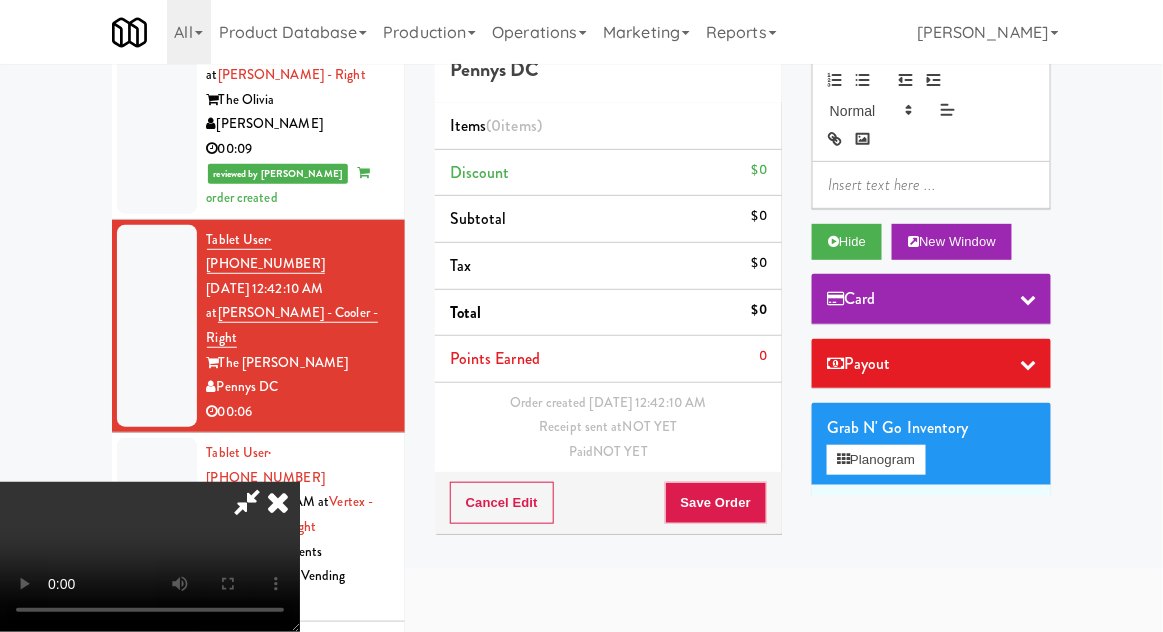 type 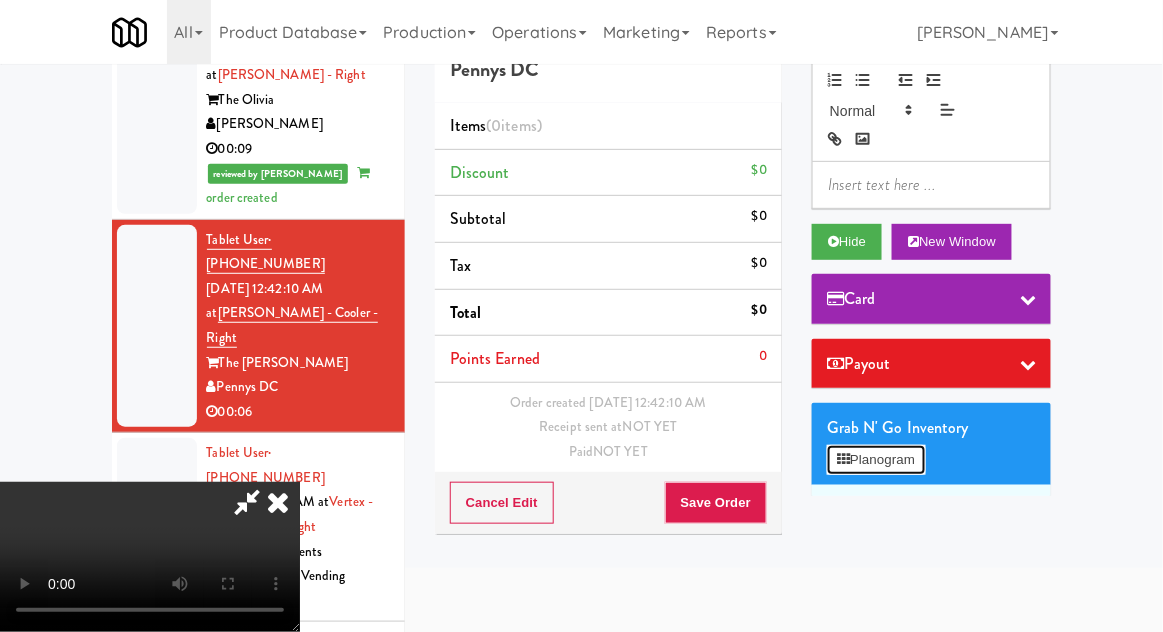 click on "Planogram" at bounding box center [876, 460] 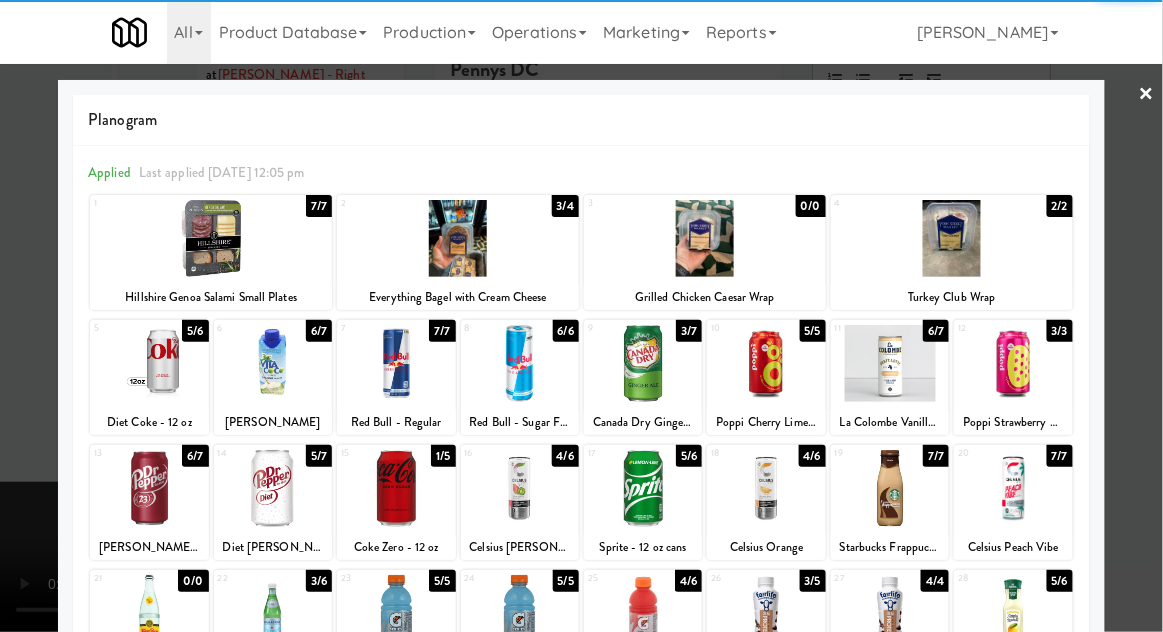 click at bounding box center (766, 363) 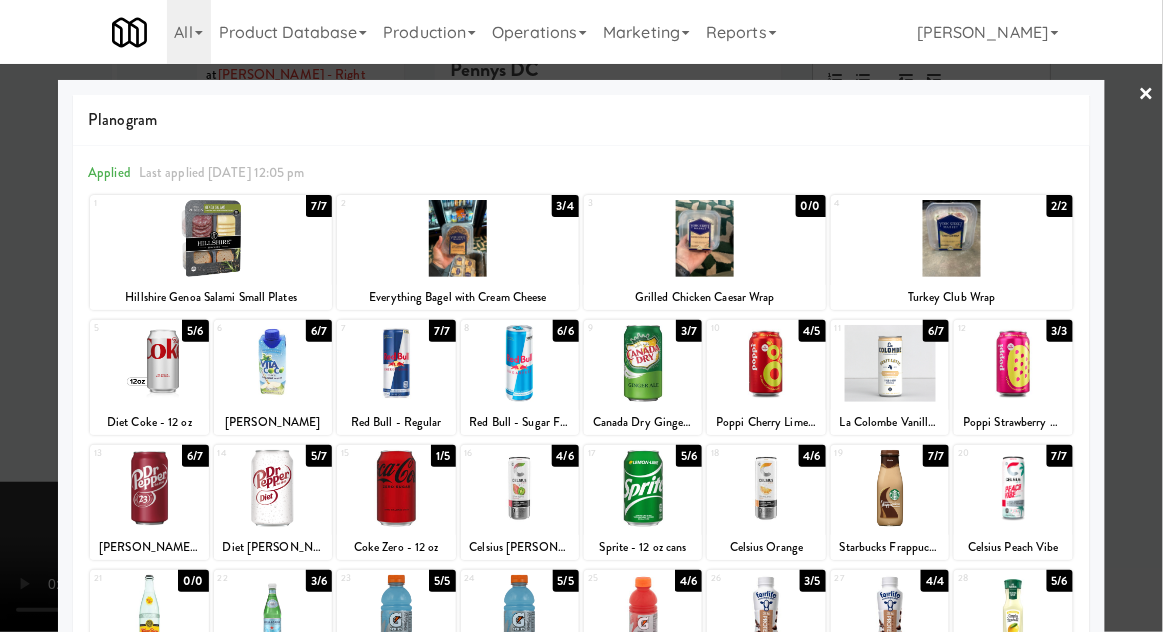 click at bounding box center [581, 316] 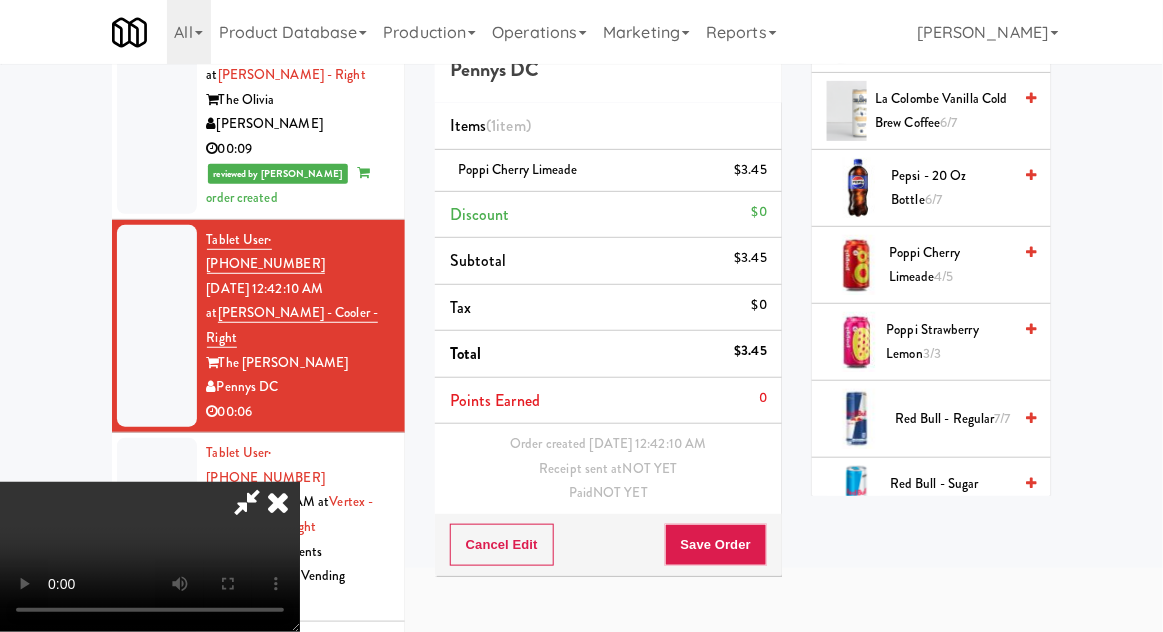scroll, scrollTop: 1920, scrollLeft: 0, axis: vertical 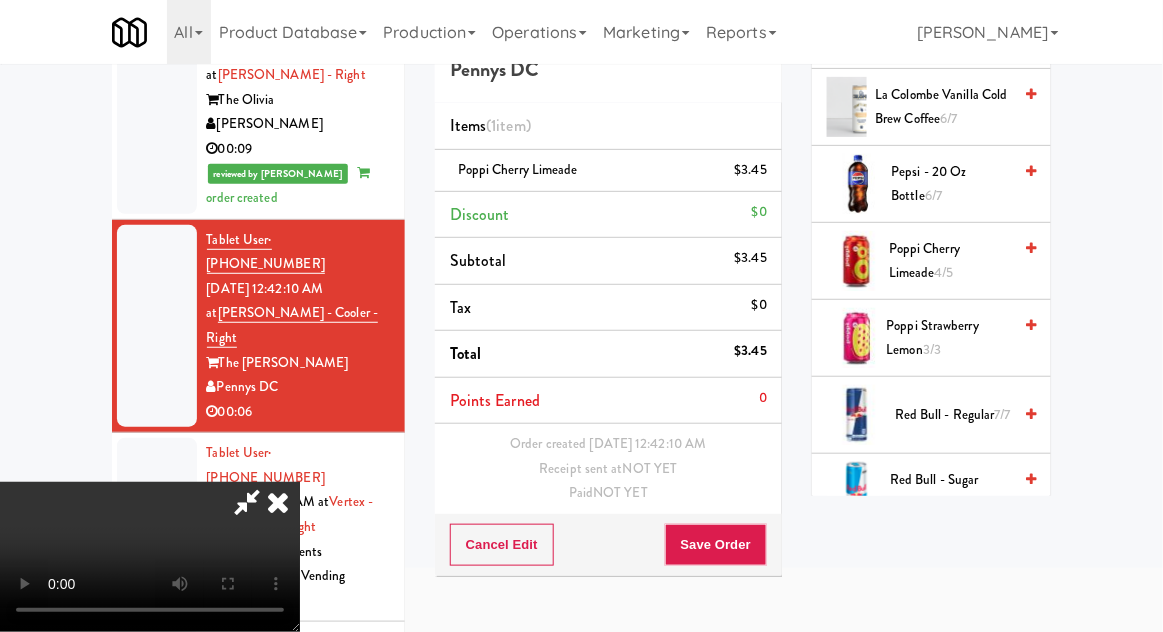 click on "Poppi Strawberry Lemon  3/3" at bounding box center (949, 338) 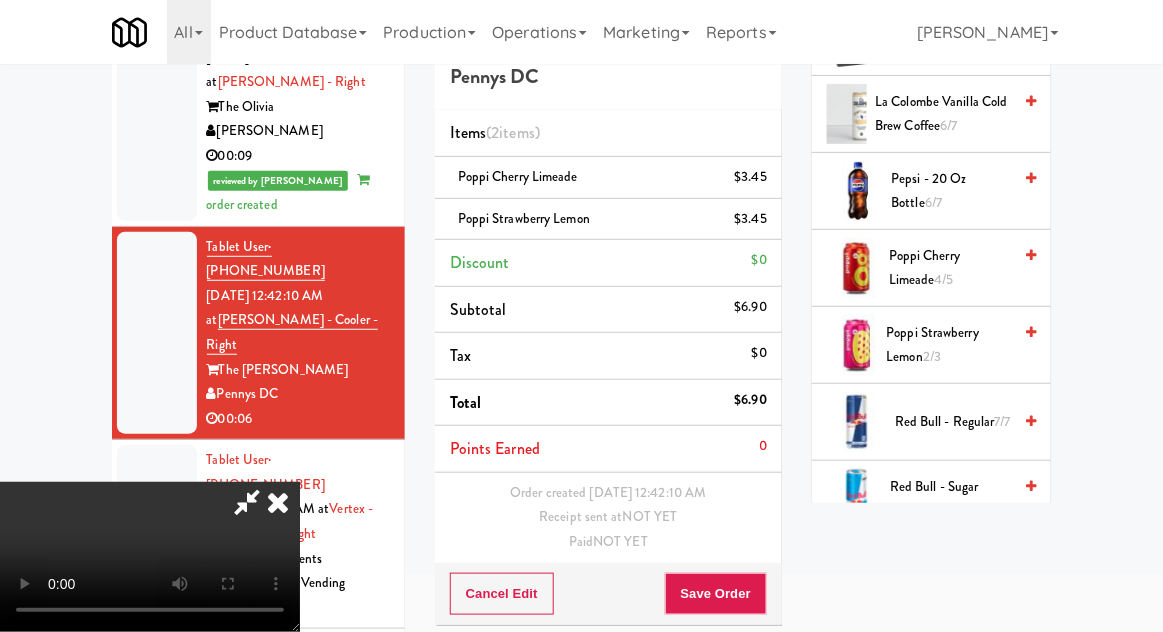 scroll, scrollTop: 144, scrollLeft: 0, axis: vertical 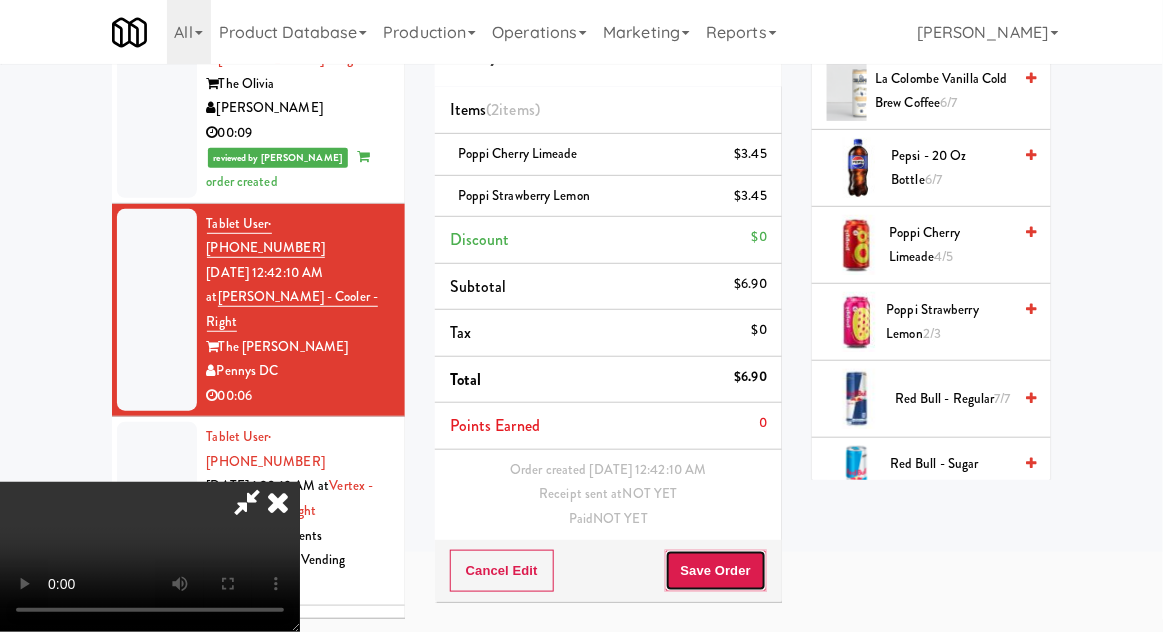 click on "Save Order" at bounding box center (716, 571) 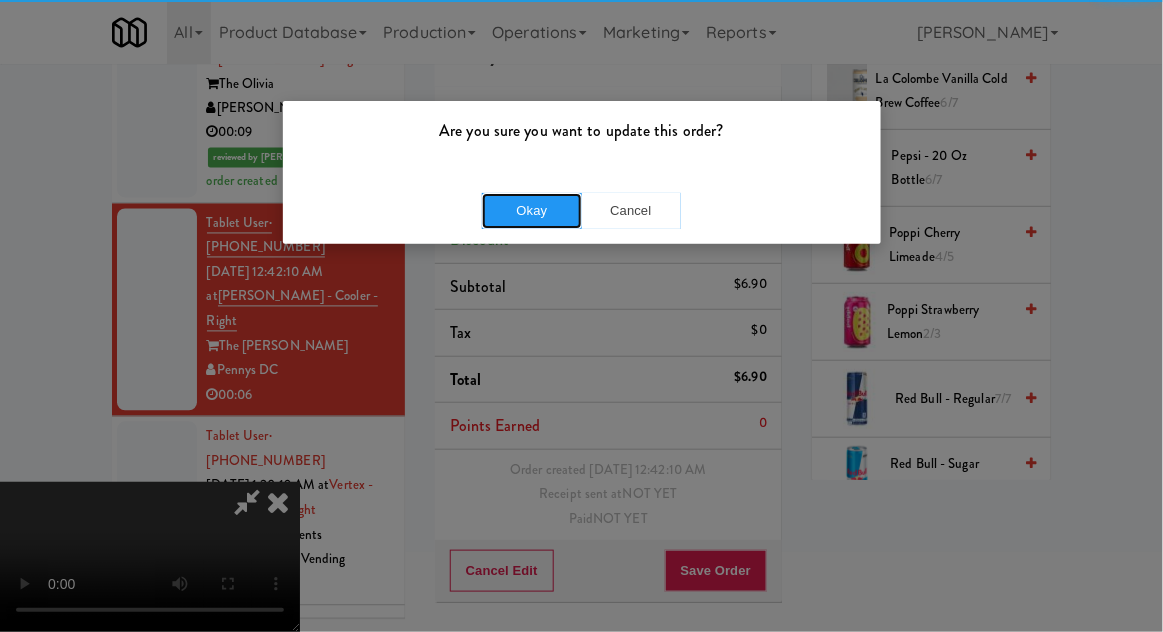 click on "Okay" at bounding box center (532, 211) 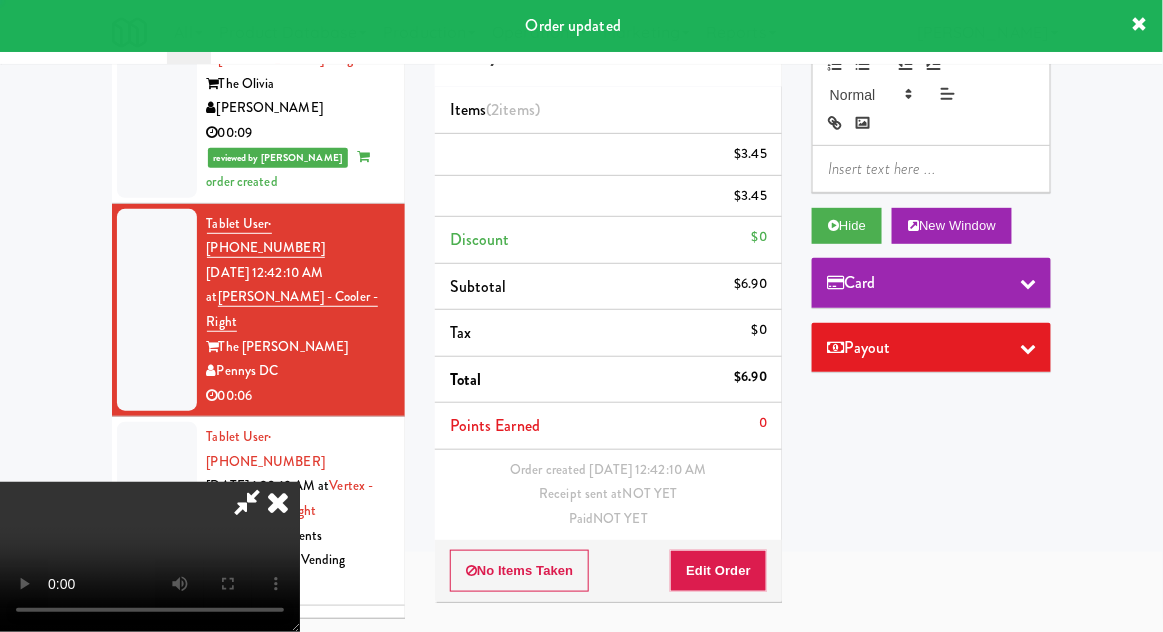 scroll, scrollTop: 0, scrollLeft: 0, axis: both 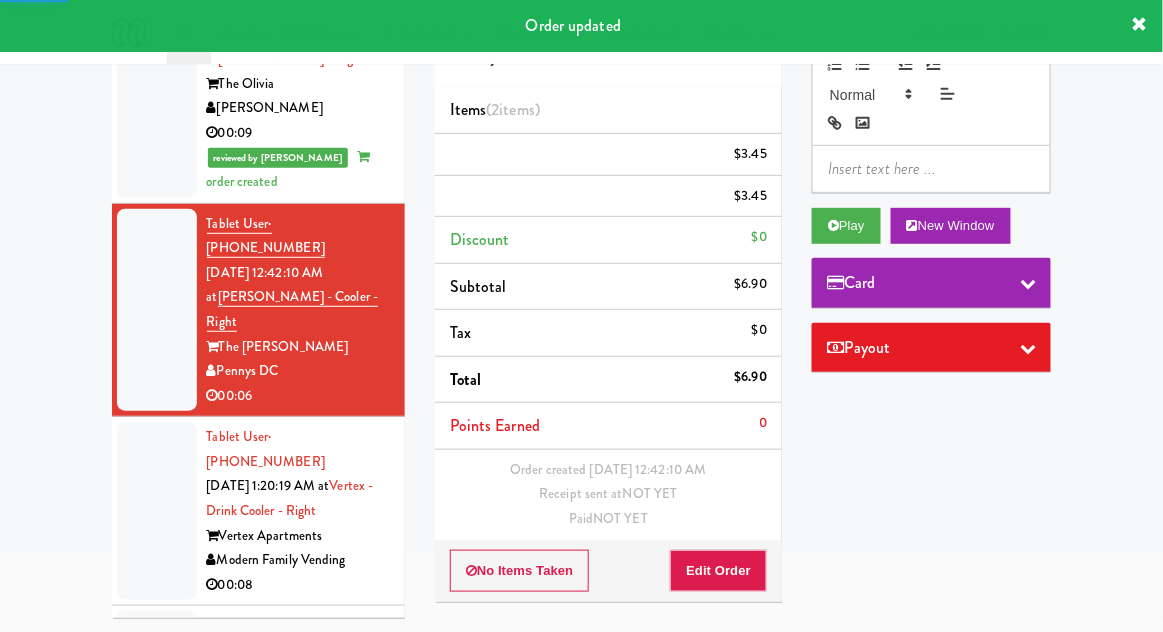 click at bounding box center (157, 511) 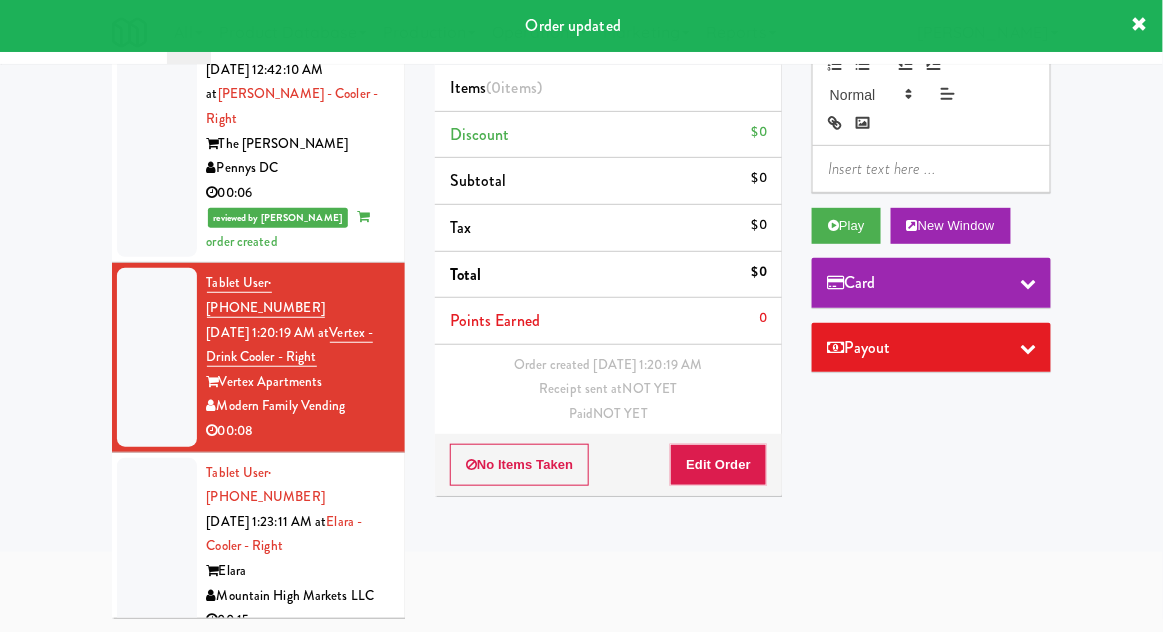 scroll, scrollTop: 1023, scrollLeft: 0, axis: vertical 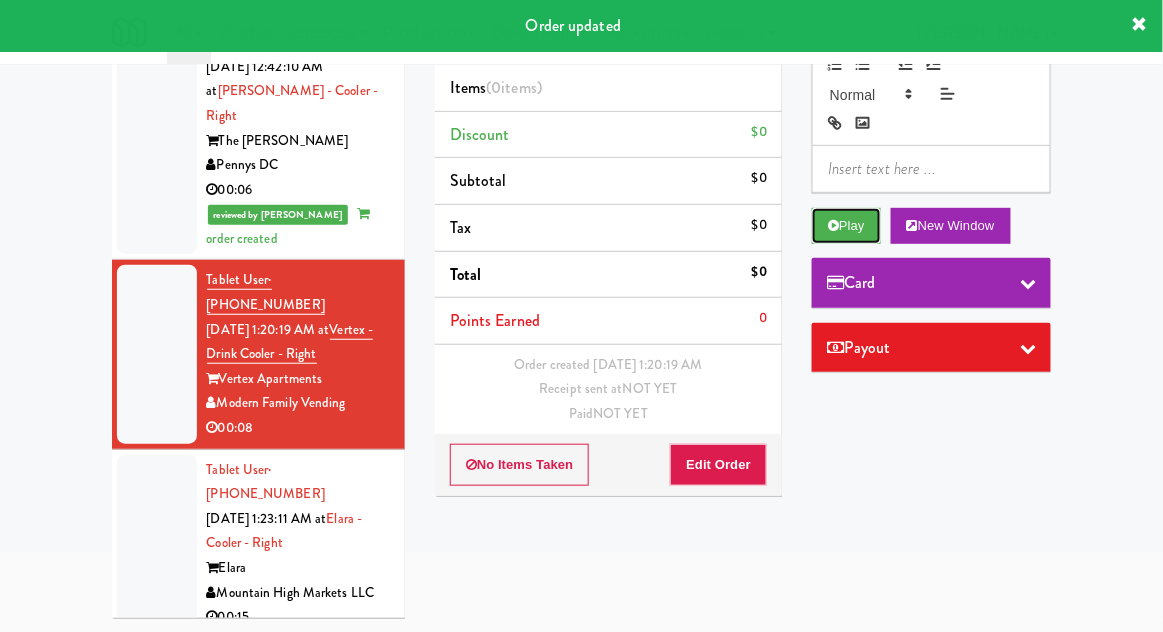 click on "Play" at bounding box center [846, 226] 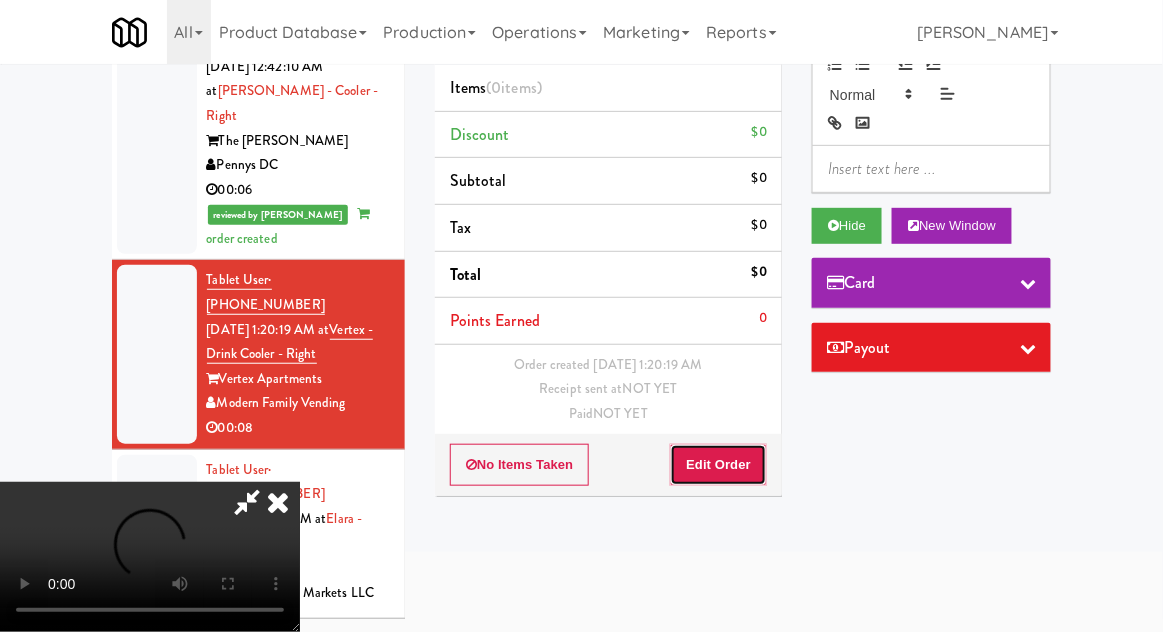 click on "Edit Order" at bounding box center [718, 465] 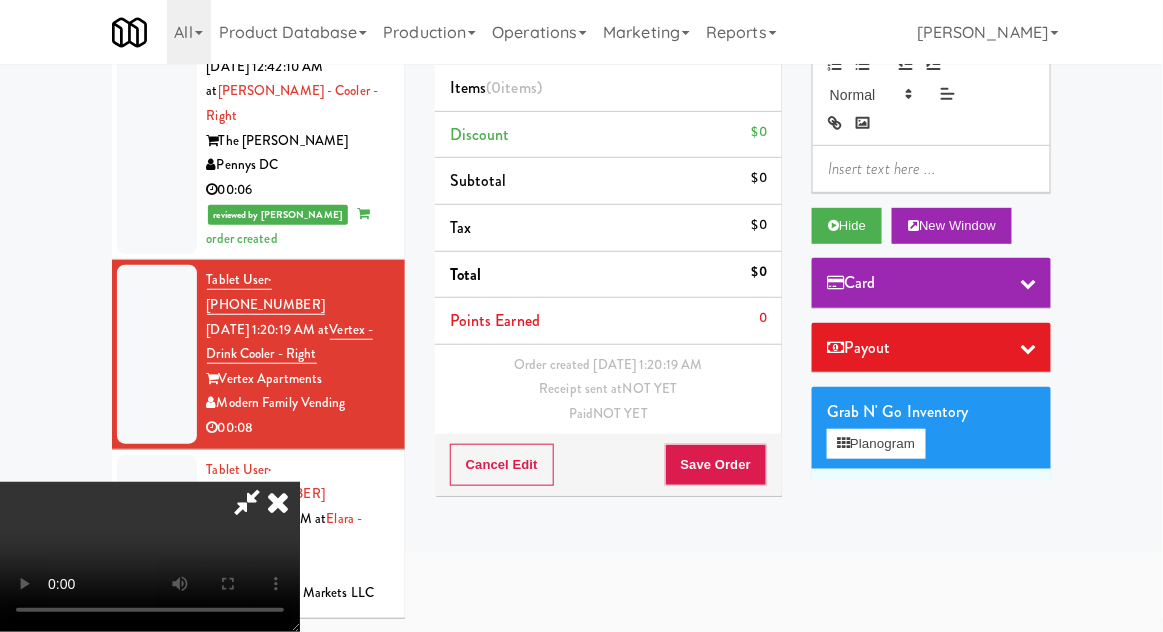 type 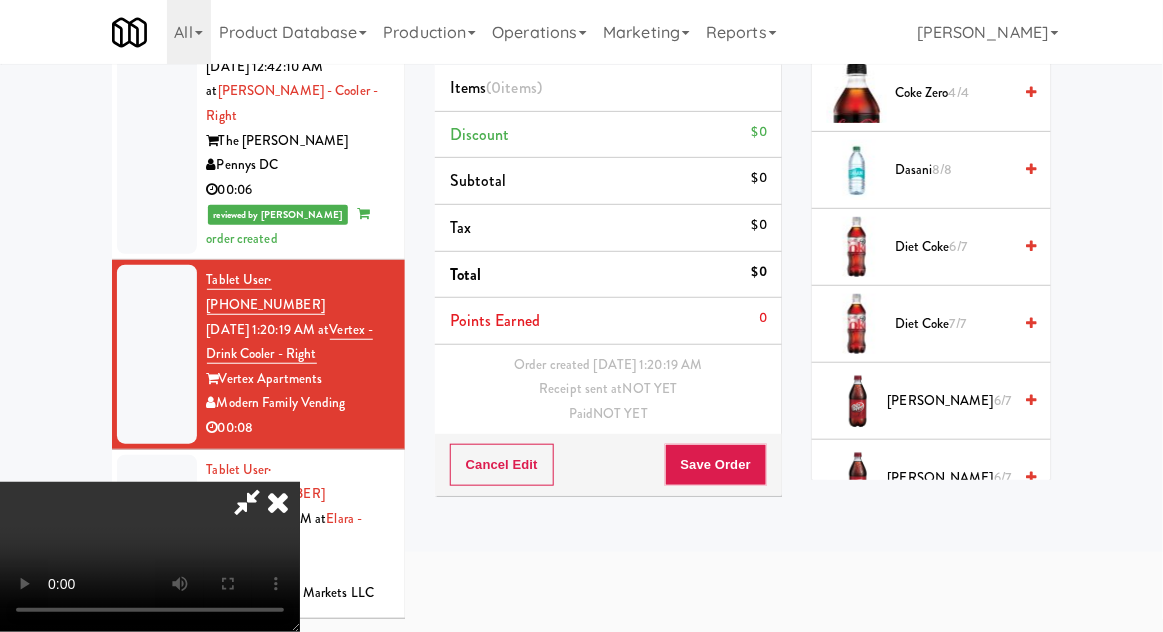 scroll, scrollTop: 1317, scrollLeft: 0, axis: vertical 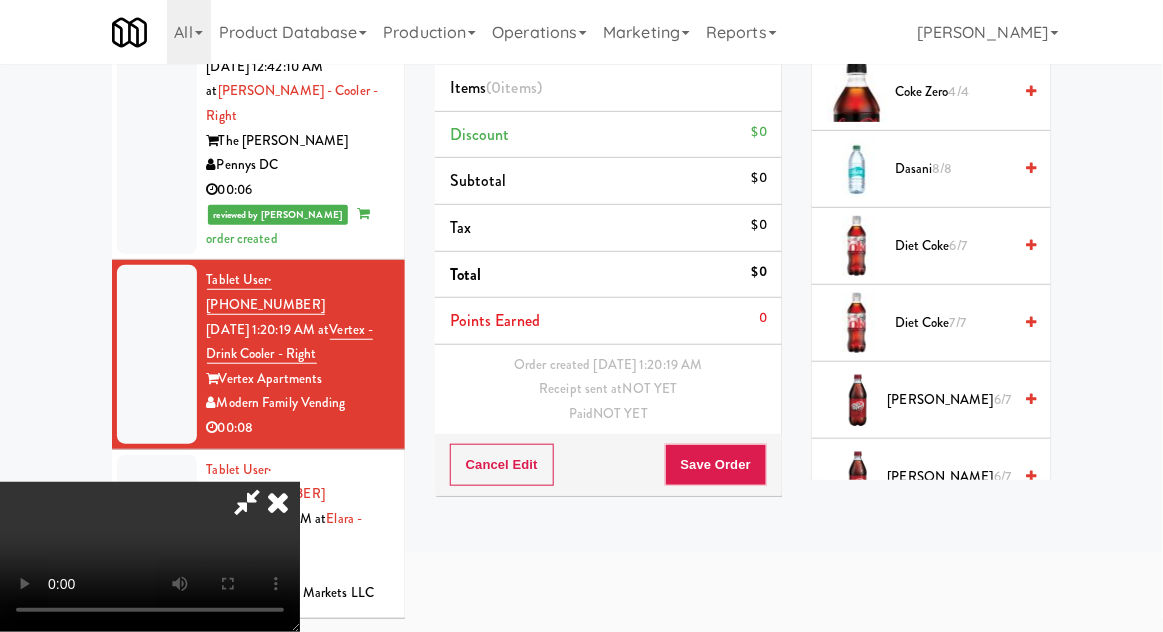 click on "[PERSON_NAME]  6/7" at bounding box center [950, 400] 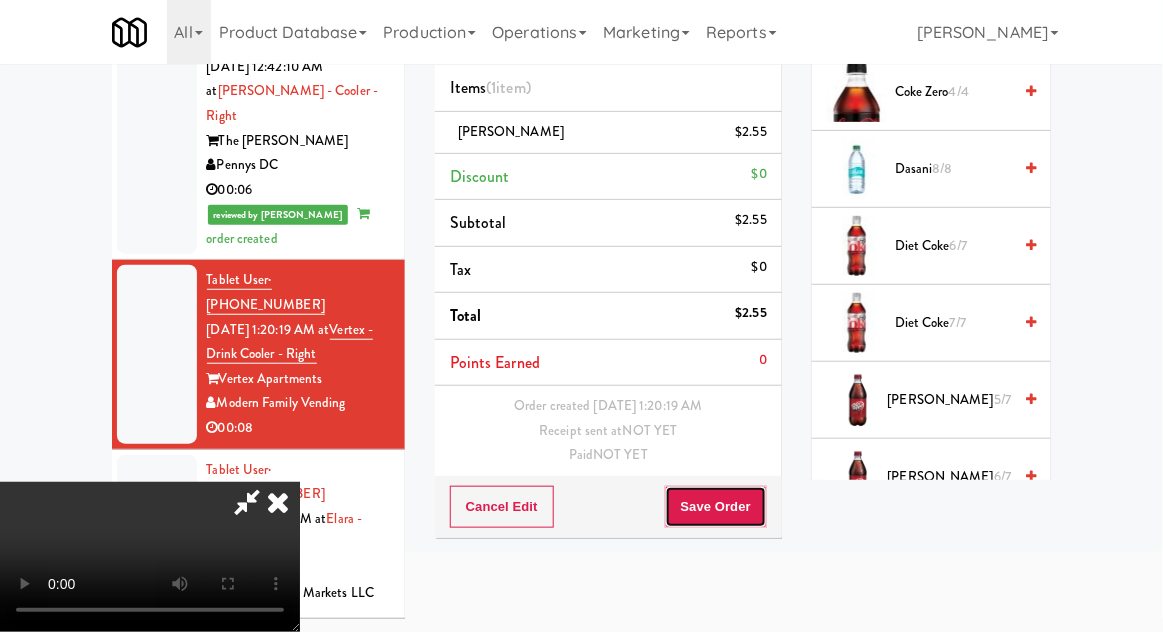 click on "Save Order" at bounding box center (716, 507) 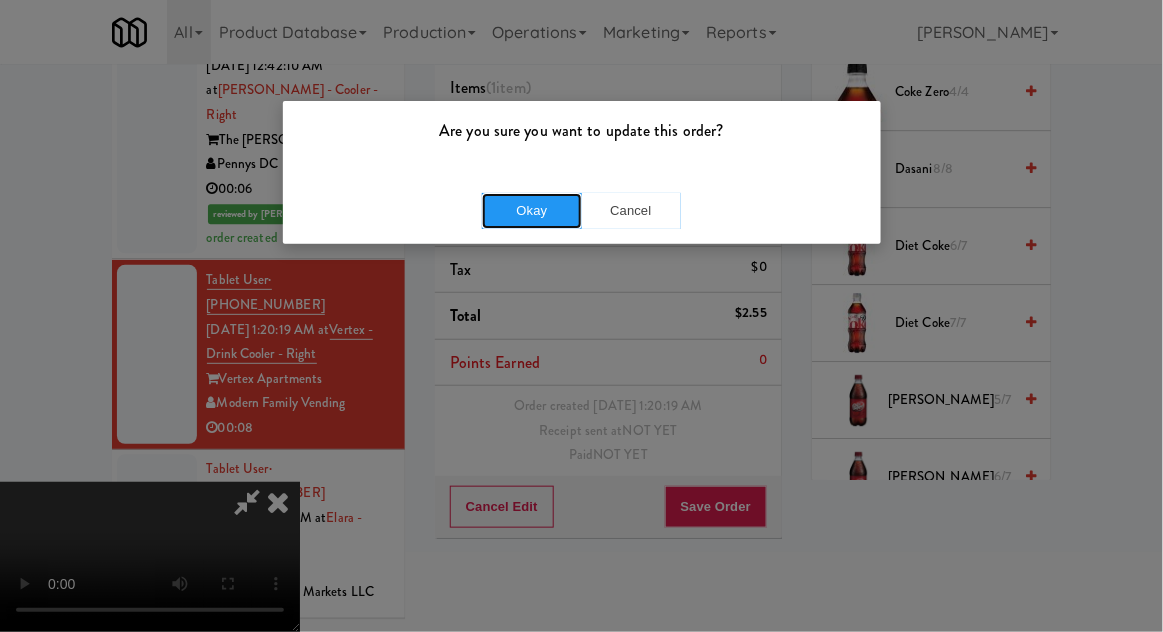 click on "Okay" at bounding box center [532, 211] 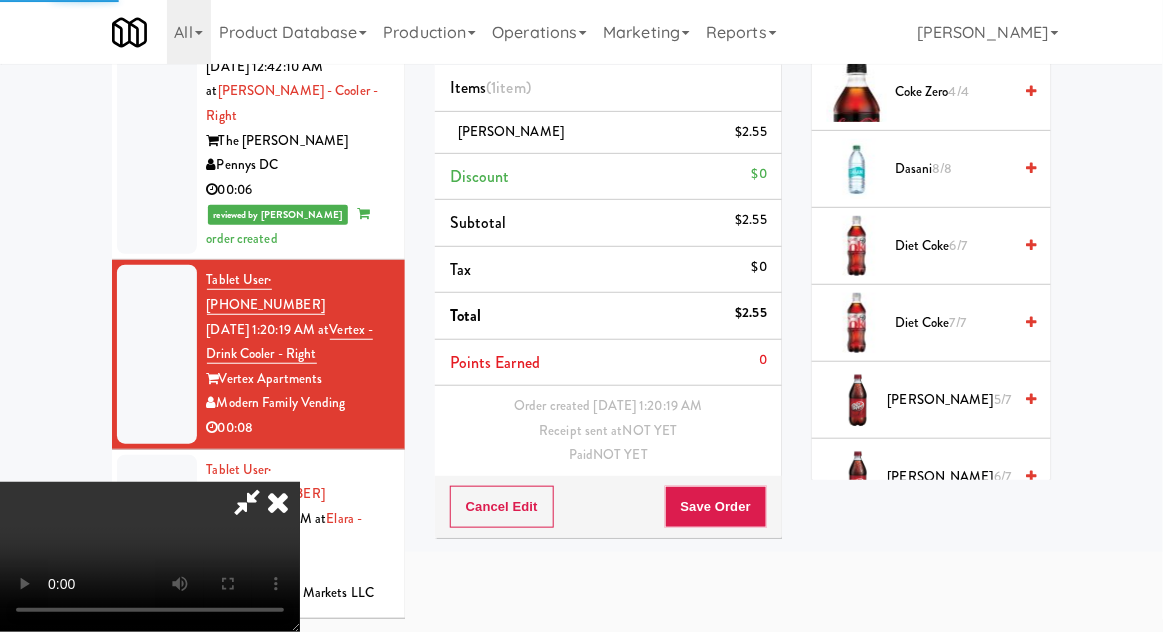 scroll, scrollTop: 0, scrollLeft: 0, axis: both 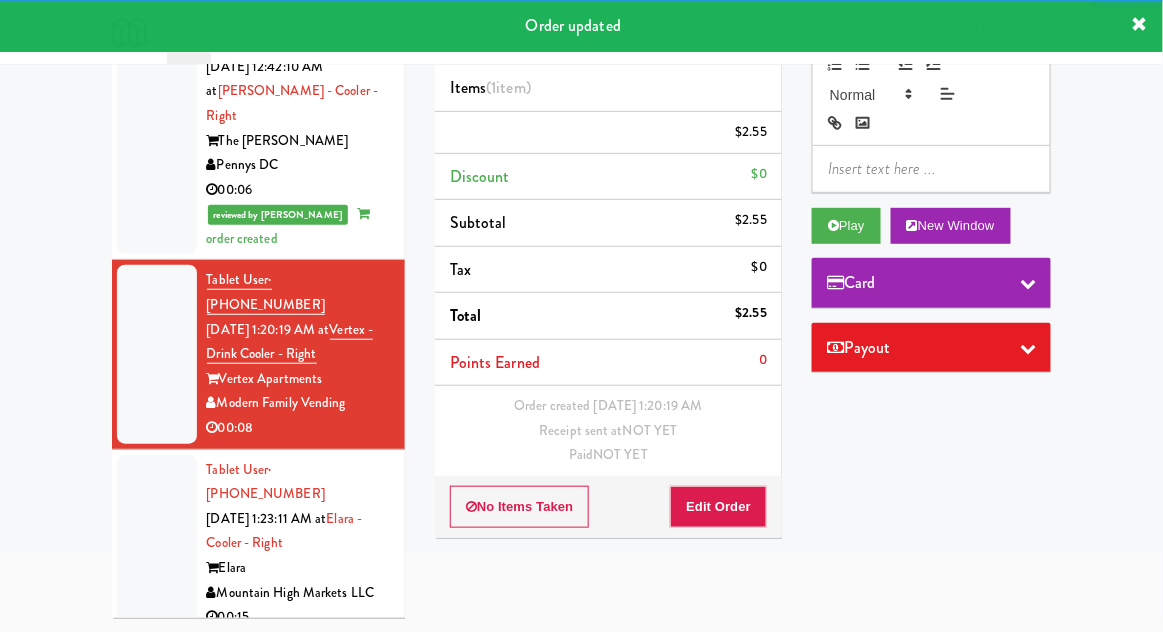 click at bounding box center [157, 544] 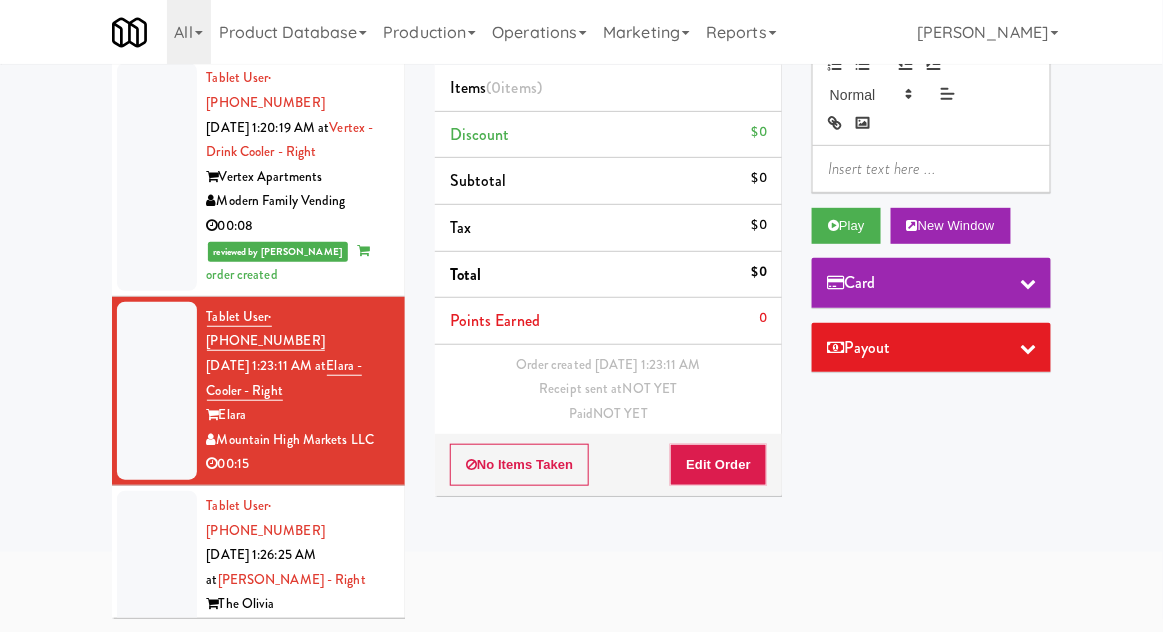 scroll, scrollTop: 1227, scrollLeft: 0, axis: vertical 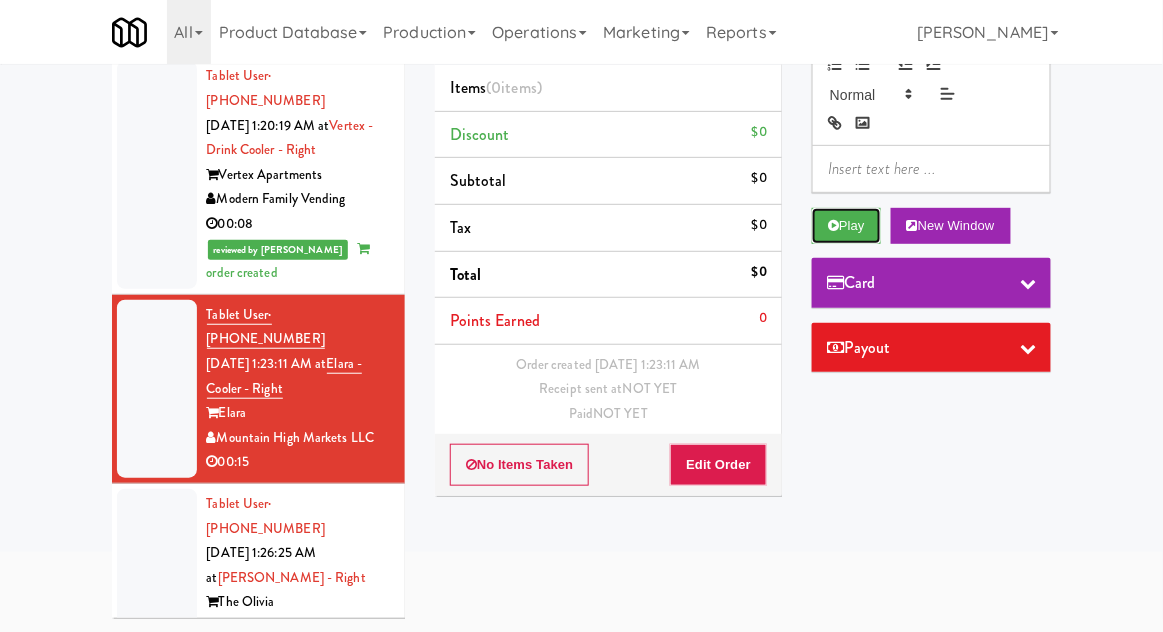 click on "Play" at bounding box center [846, 226] 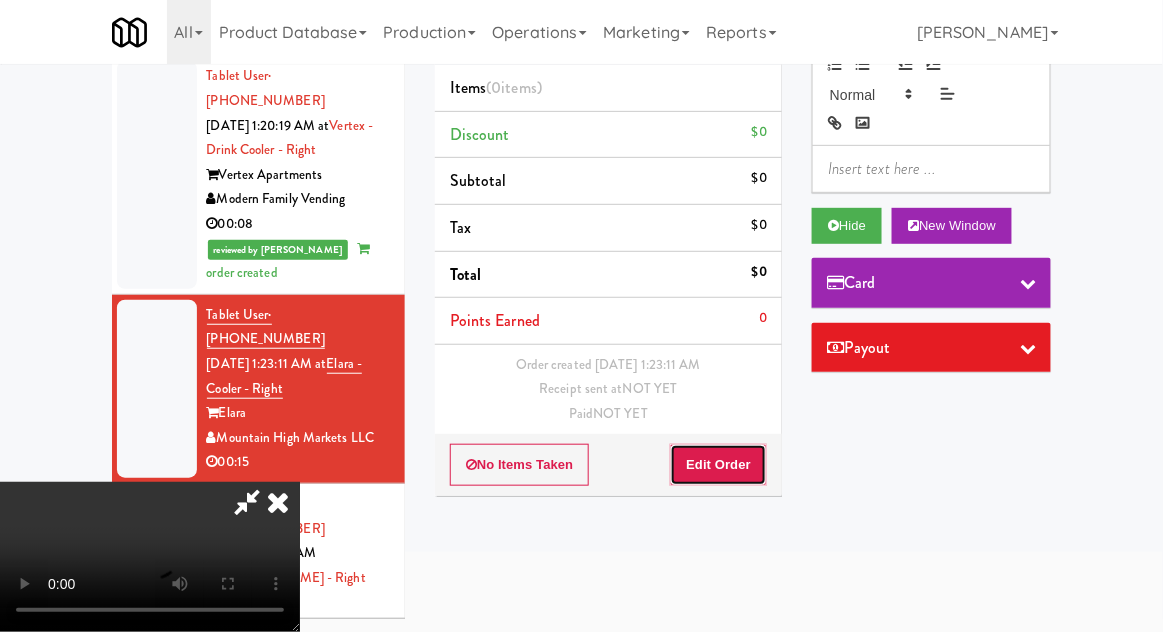 click on "Edit Order" at bounding box center (718, 465) 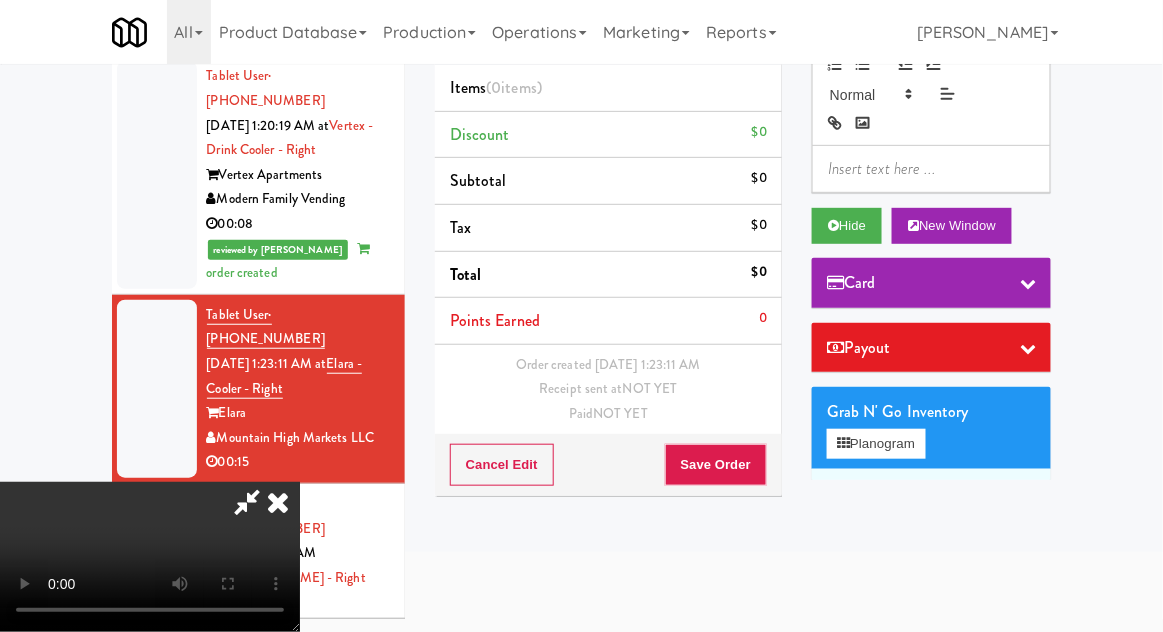 type 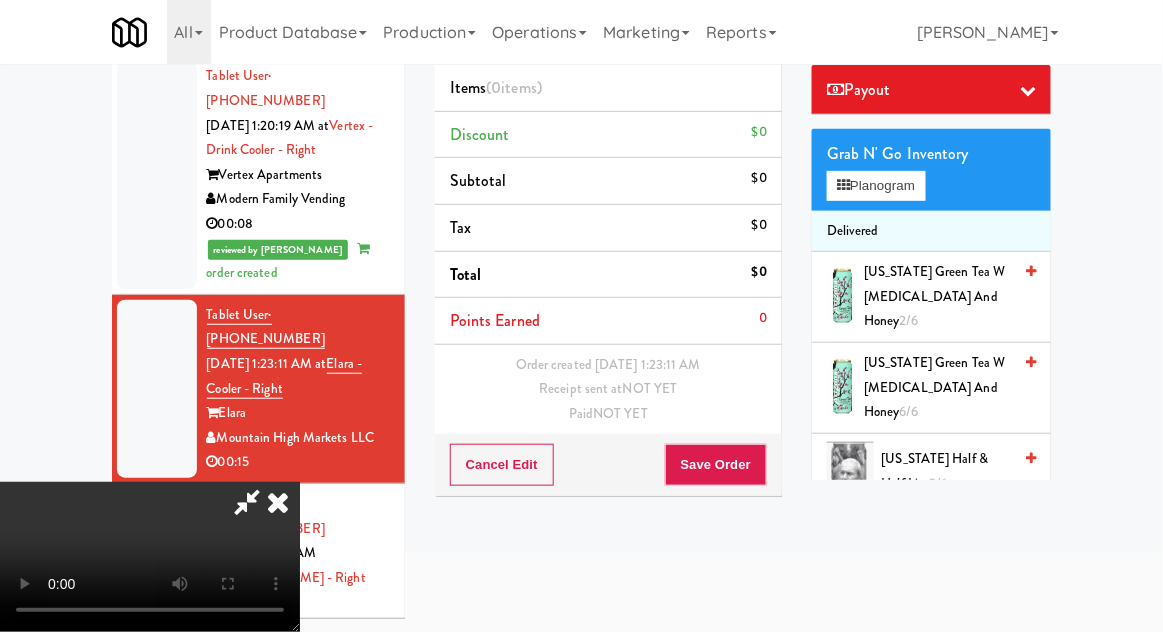 scroll, scrollTop: 249, scrollLeft: 0, axis: vertical 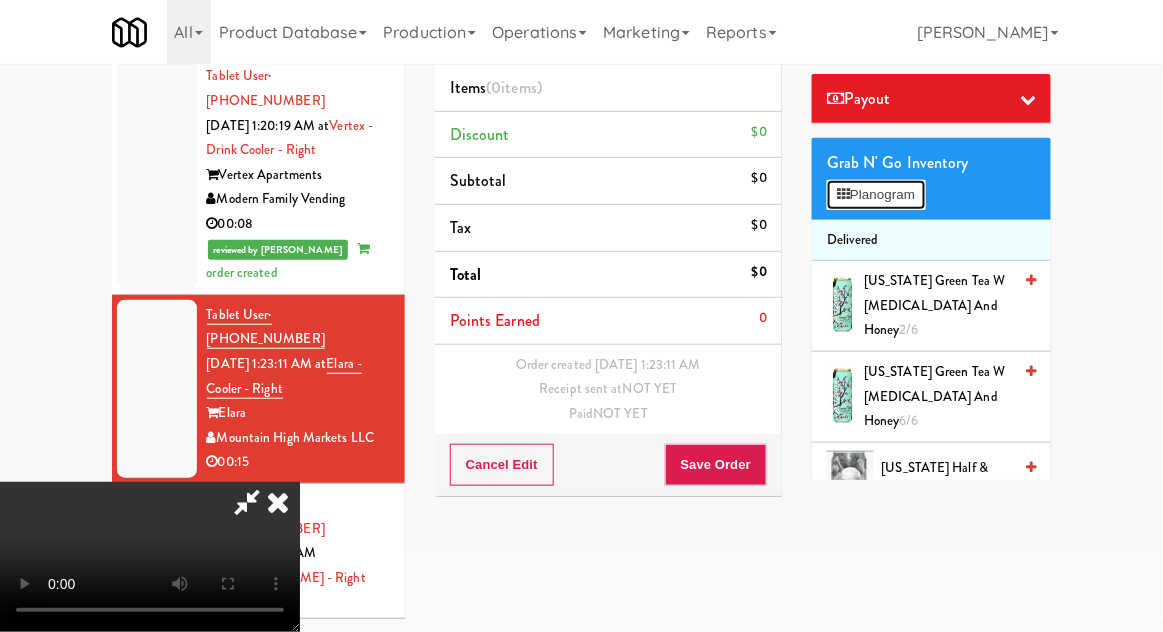 click on "Planogram" at bounding box center (876, 195) 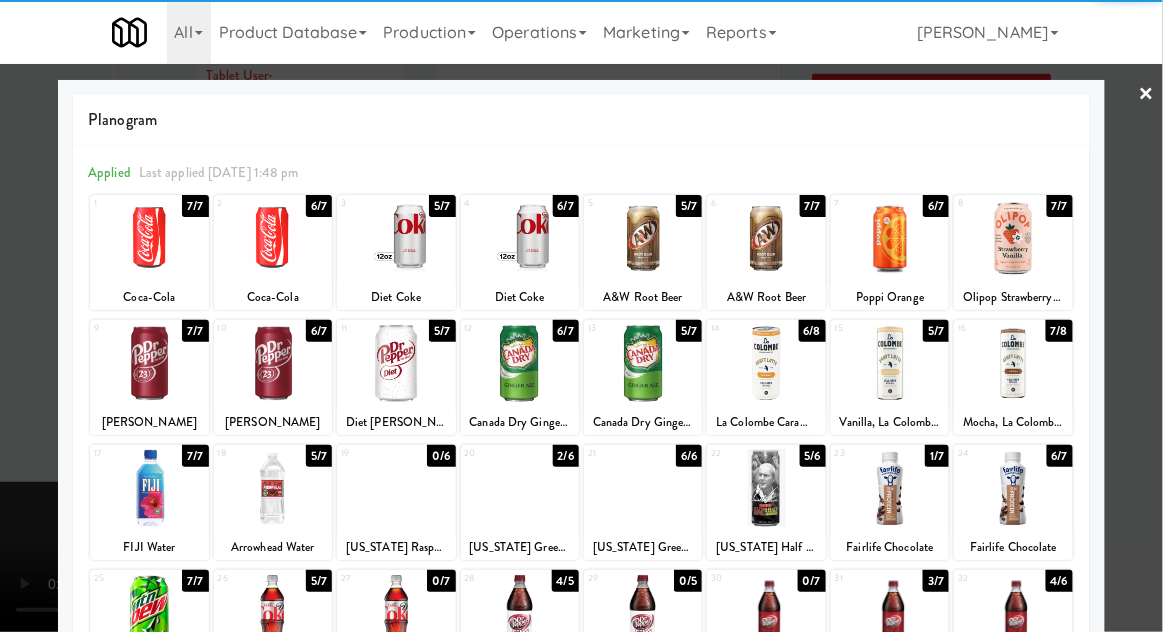 click at bounding box center [890, 238] 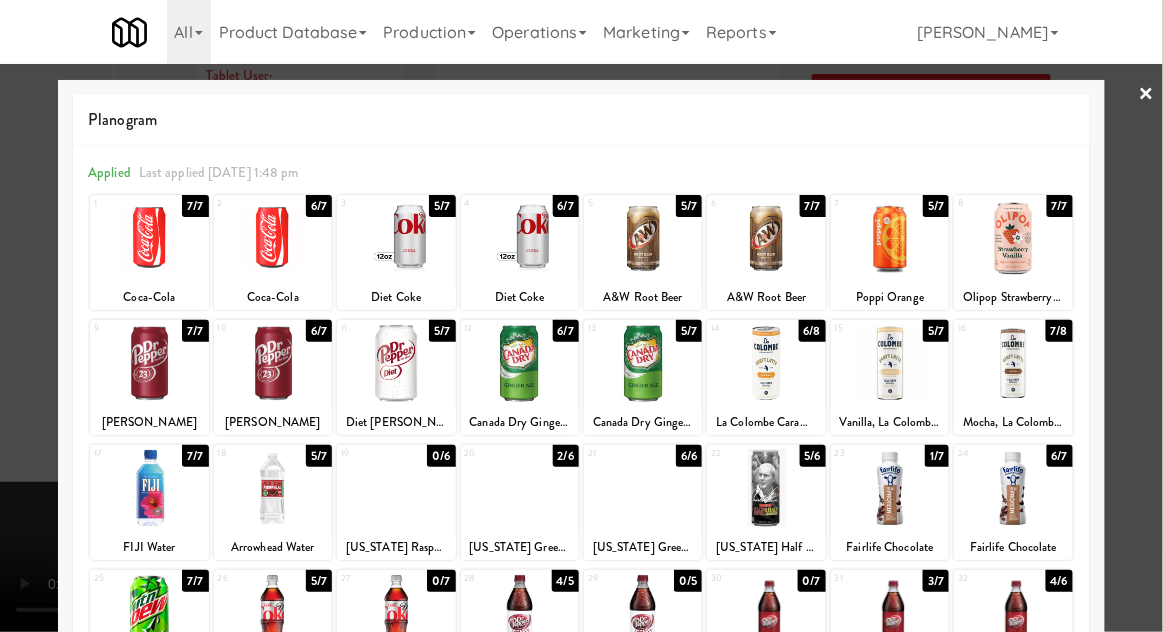 click at bounding box center [581, 316] 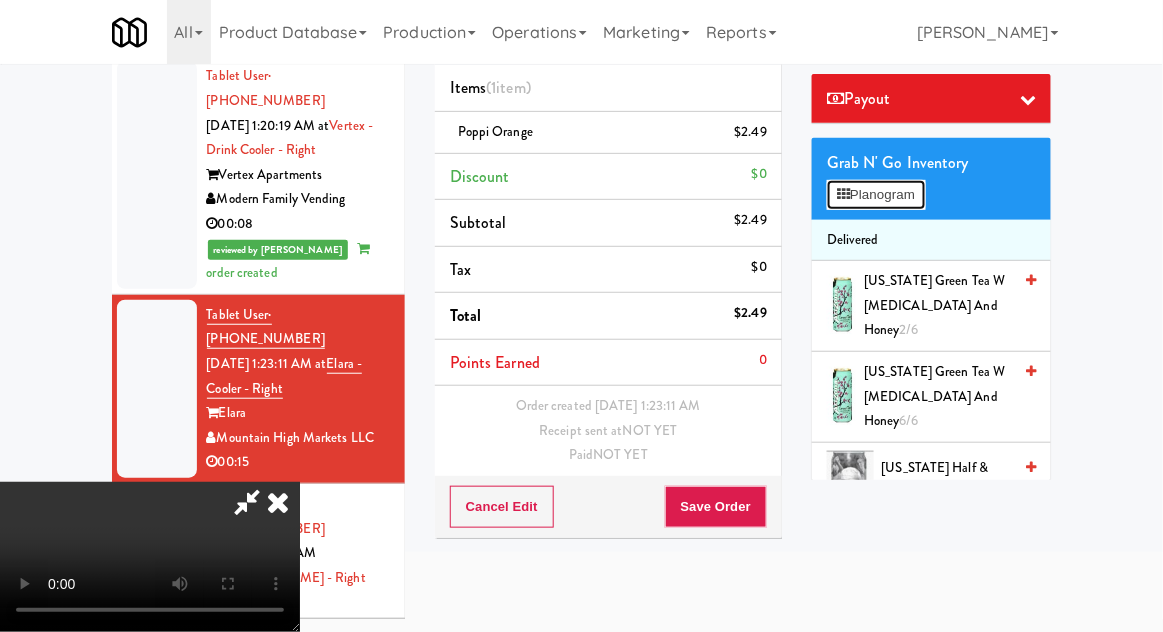click on "Planogram" at bounding box center [876, 195] 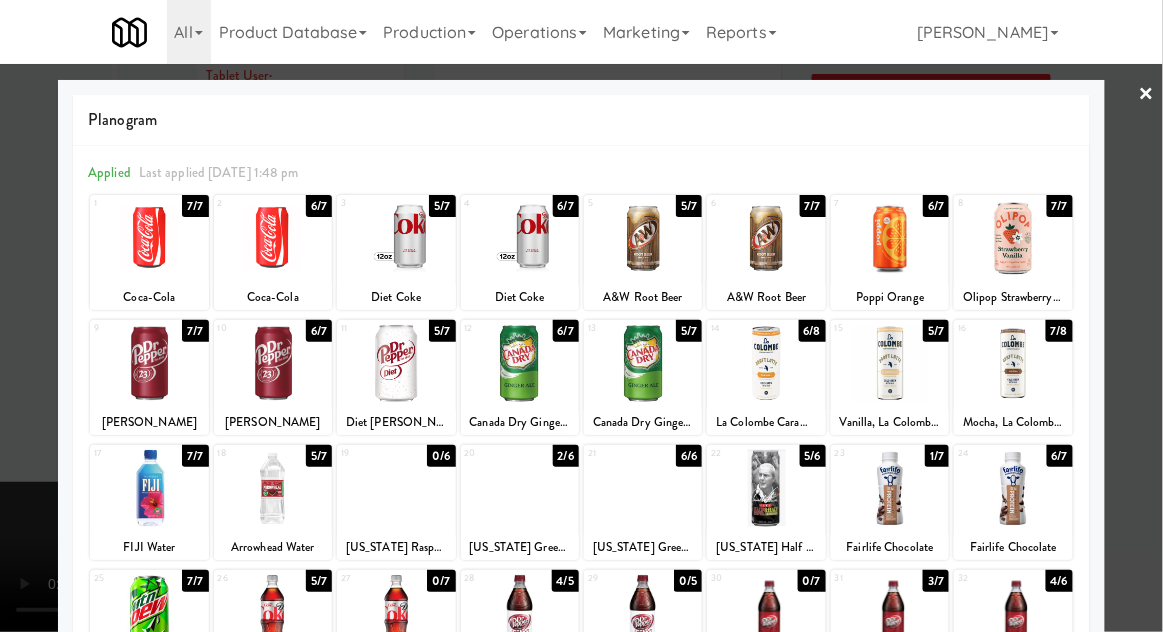 click at bounding box center (273, 238) 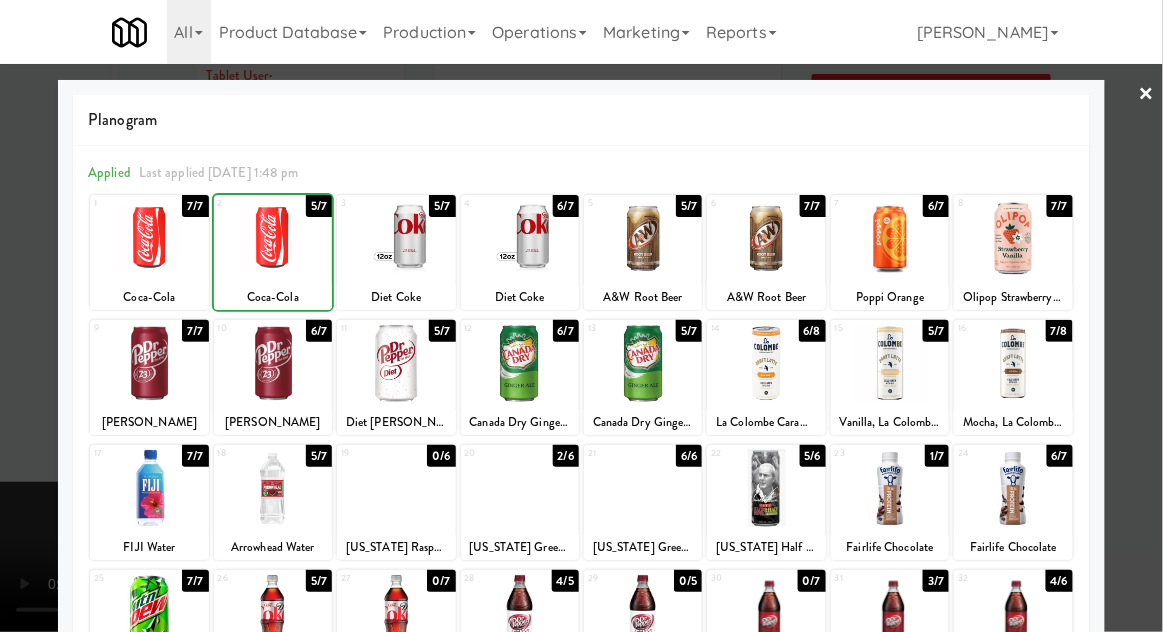 click at bounding box center (581, 316) 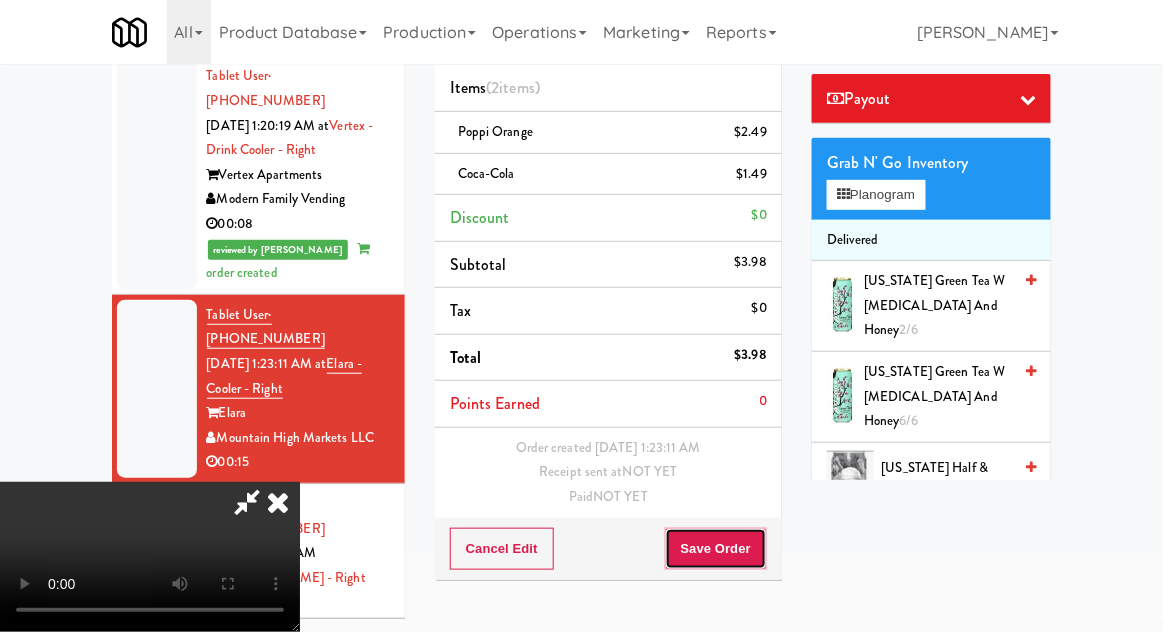 click on "Save Order" at bounding box center (716, 549) 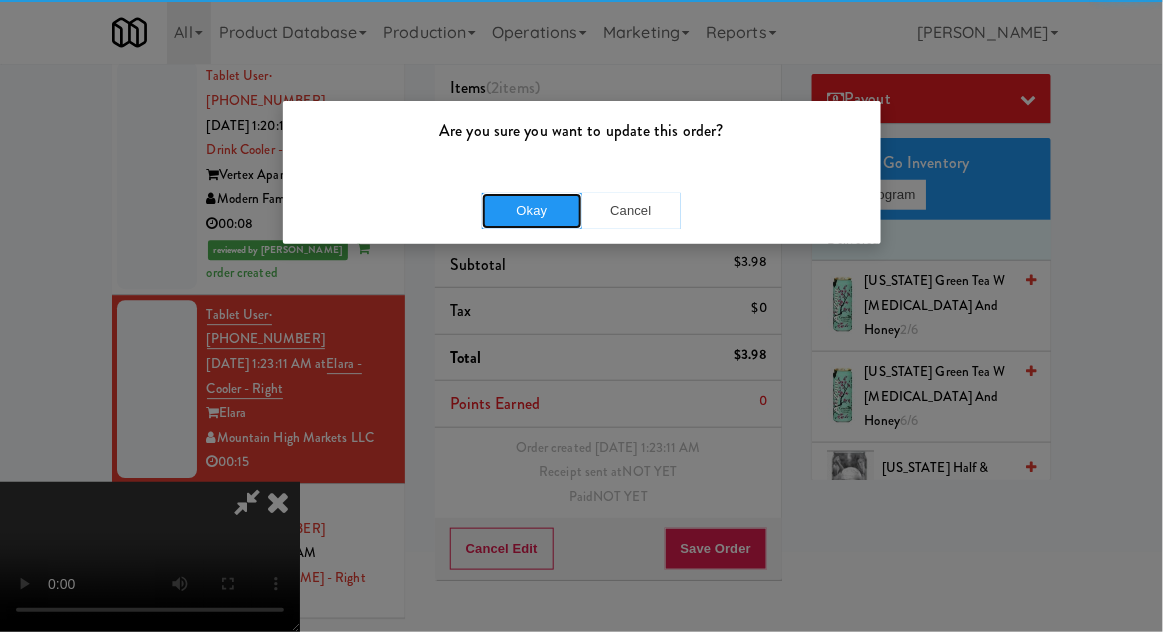 click on "Okay" at bounding box center [532, 211] 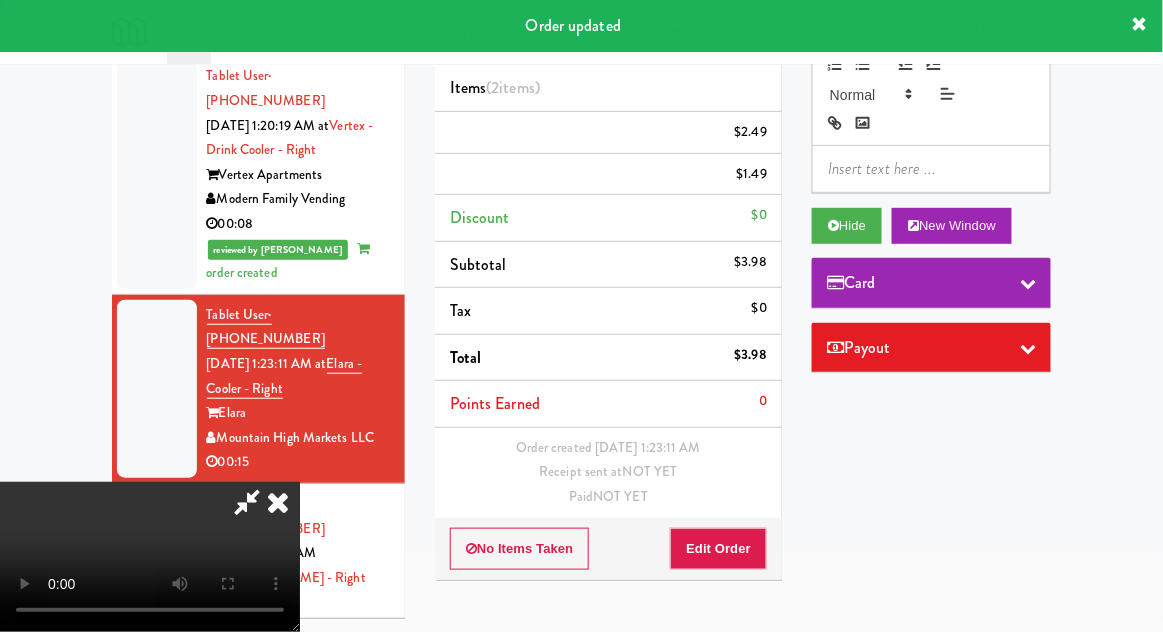 scroll, scrollTop: 0, scrollLeft: 0, axis: both 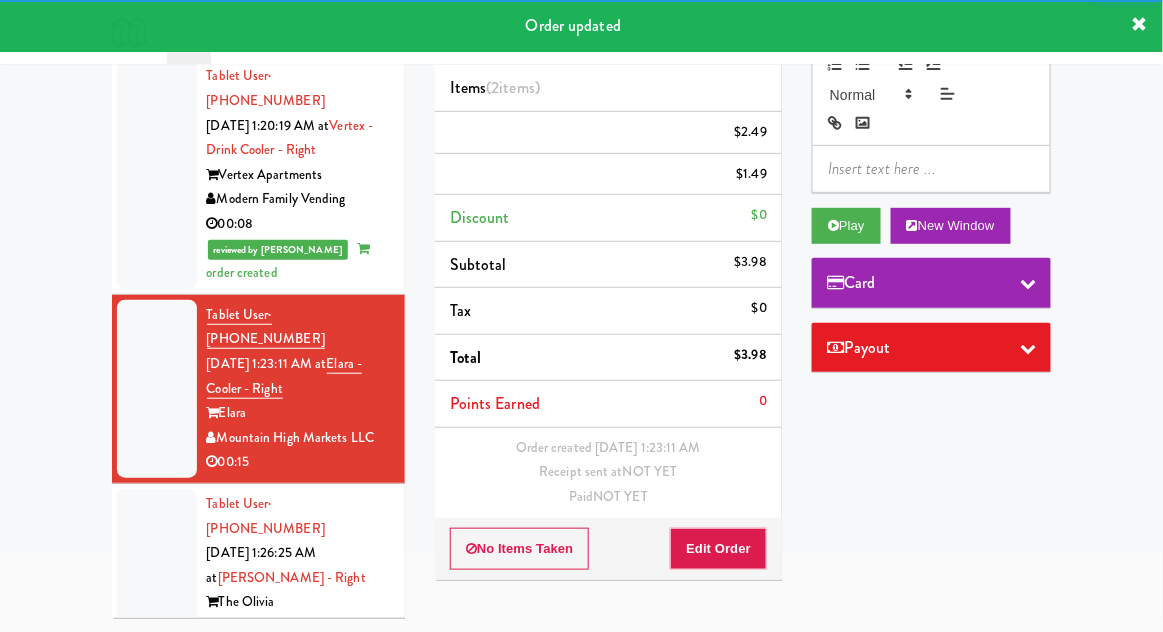 click at bounding box center [157, 578] 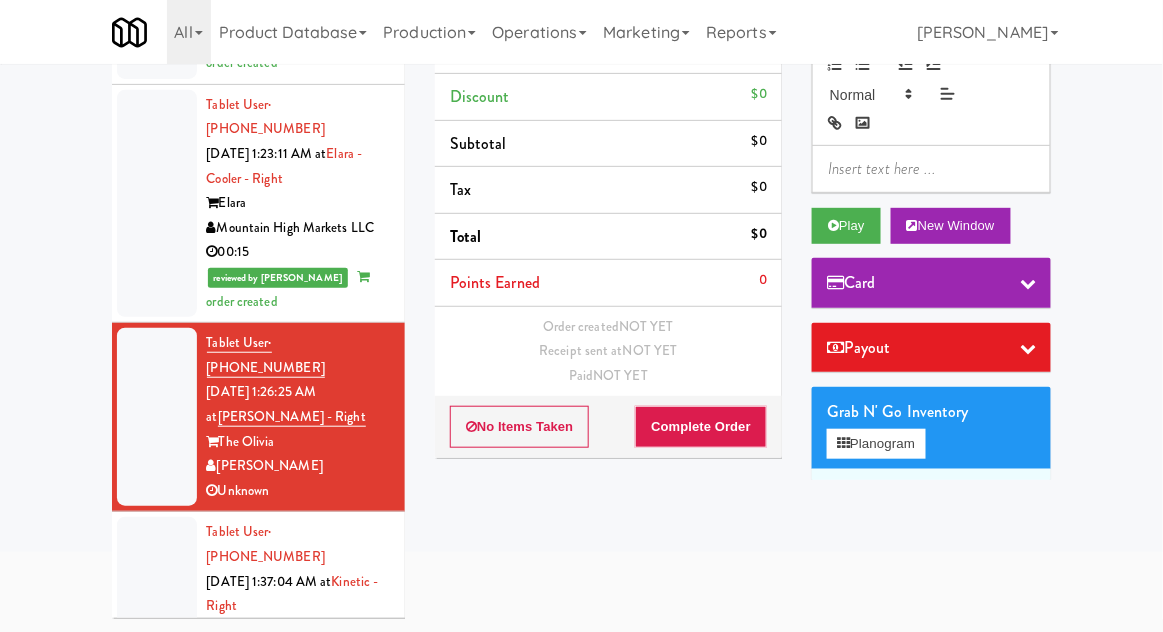 scroll, scrollTop: 1436, scrollLeft: 0, axis: vertical 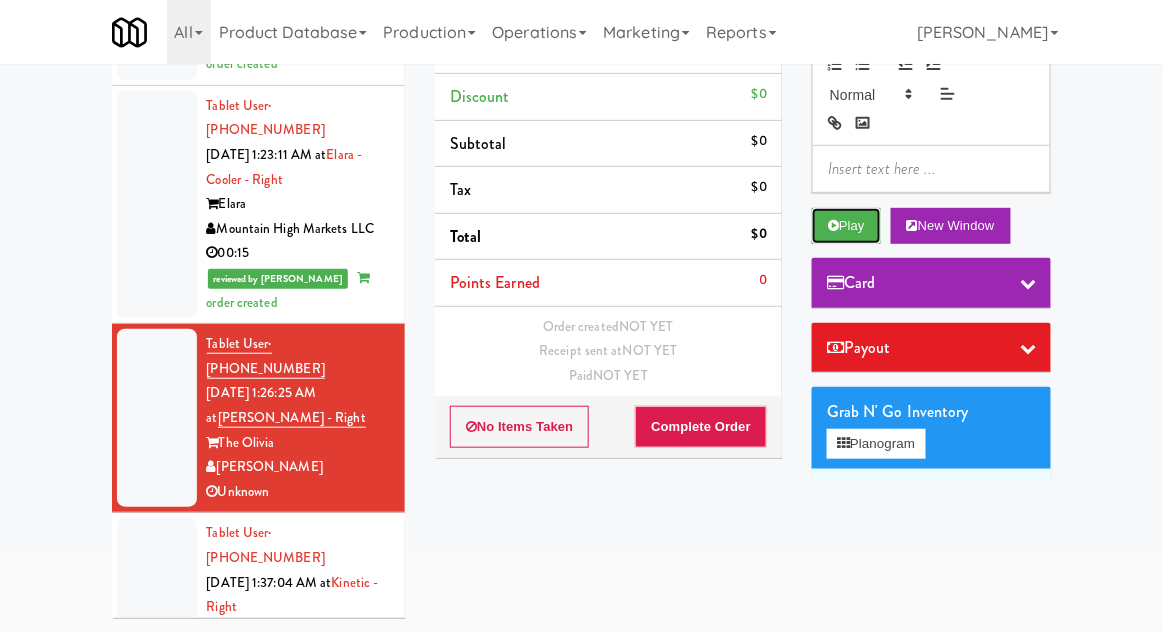 click on "Play" at bounding box center [846, 226] 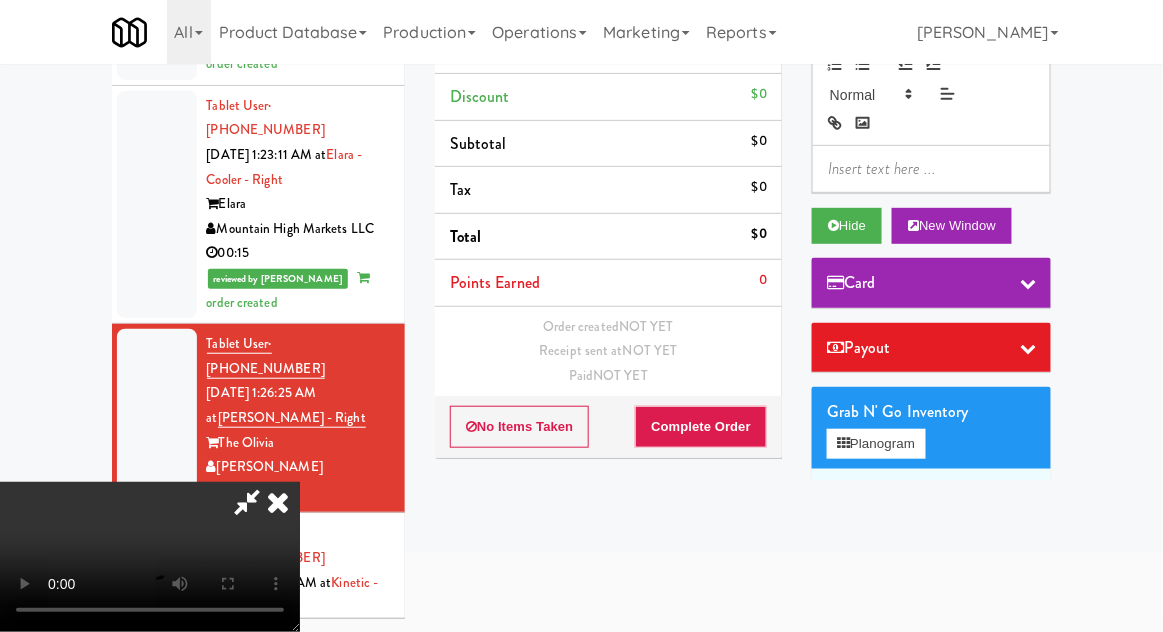 type 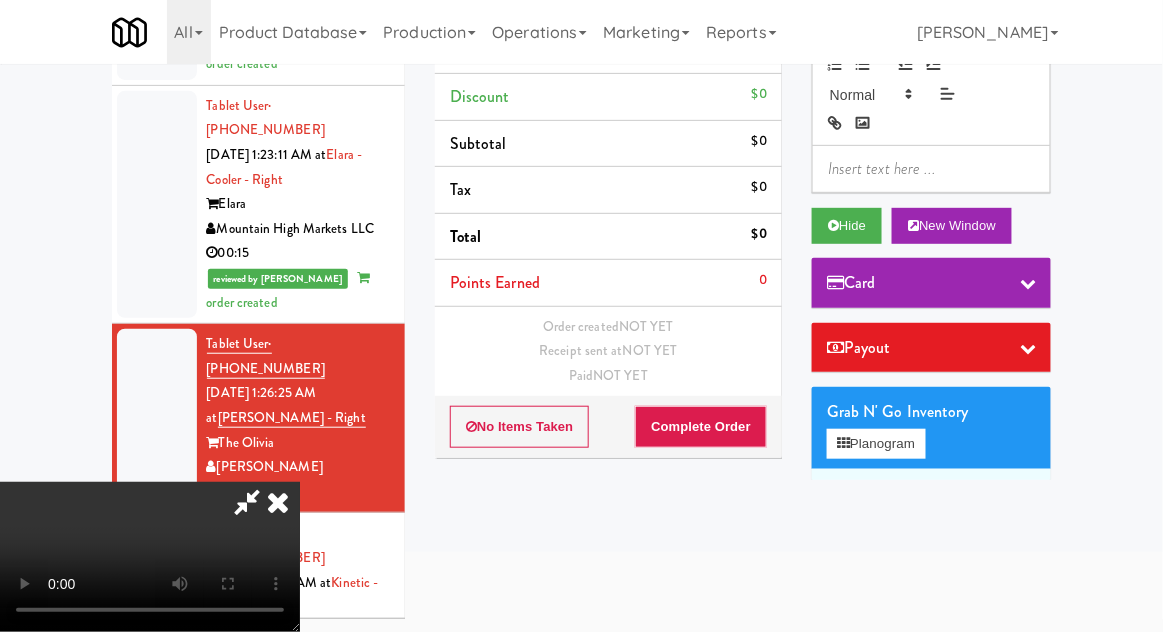 click at bounding box center [278, 502] 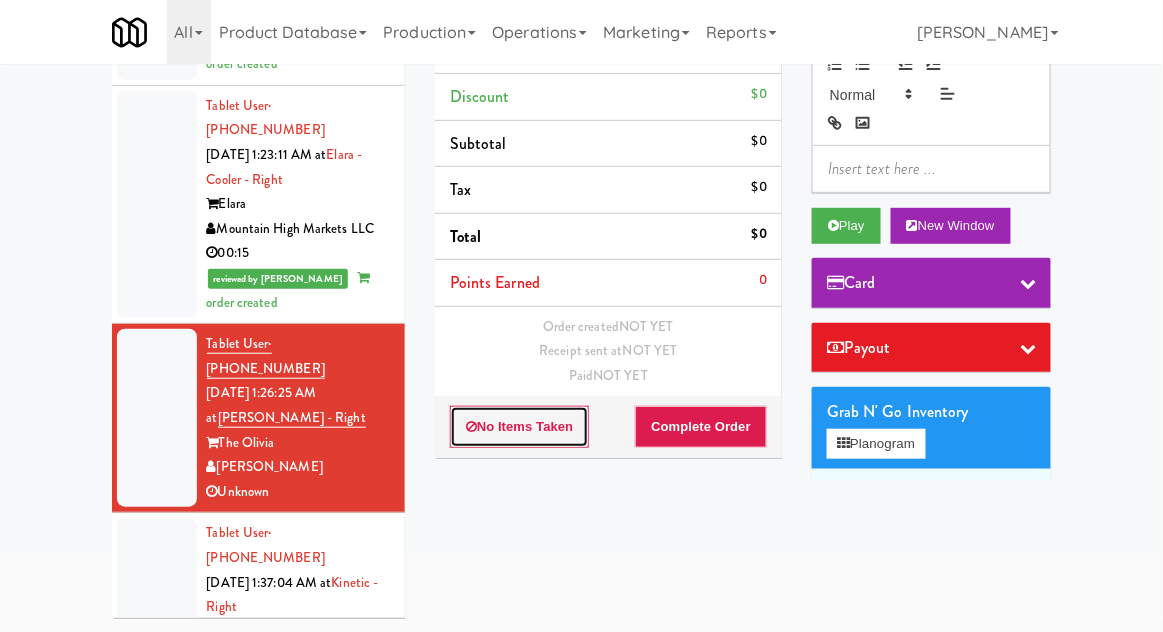 click on "No Items Taken" at bounding box center (520, 427) 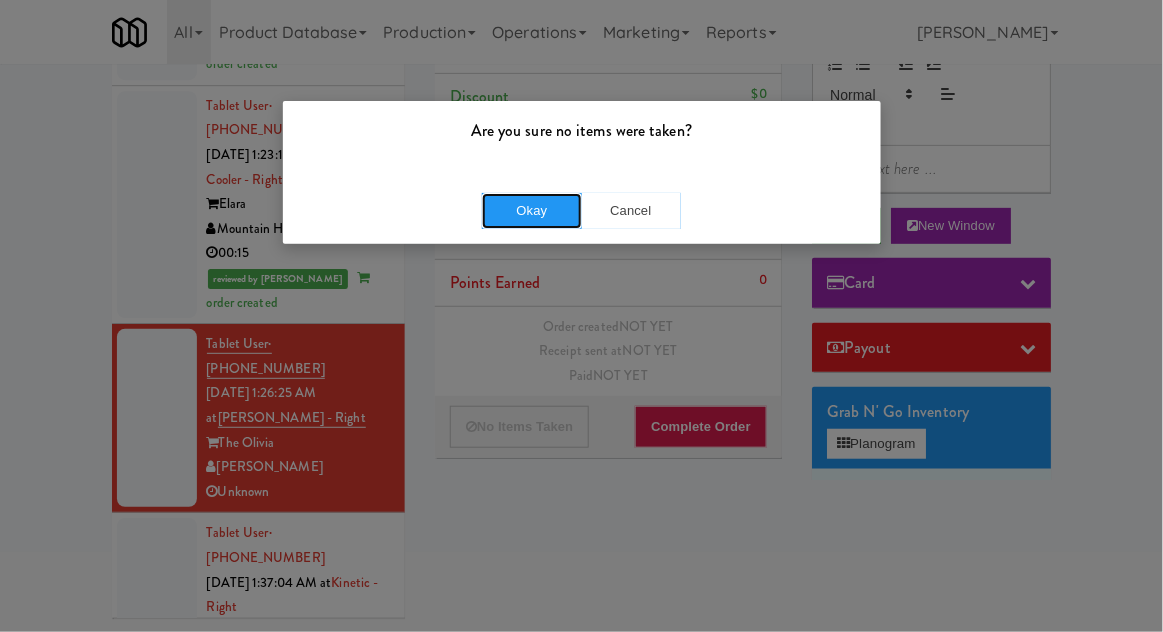 click on "Okay" at bounding box center [532, 211] 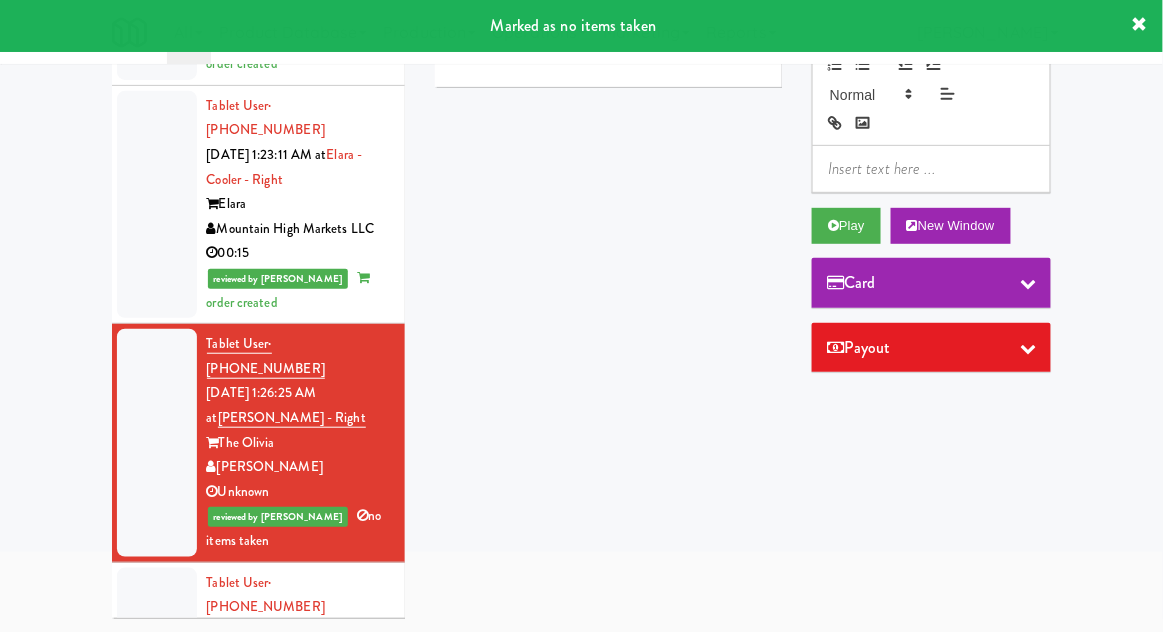 click at bounding box center [157, 669] 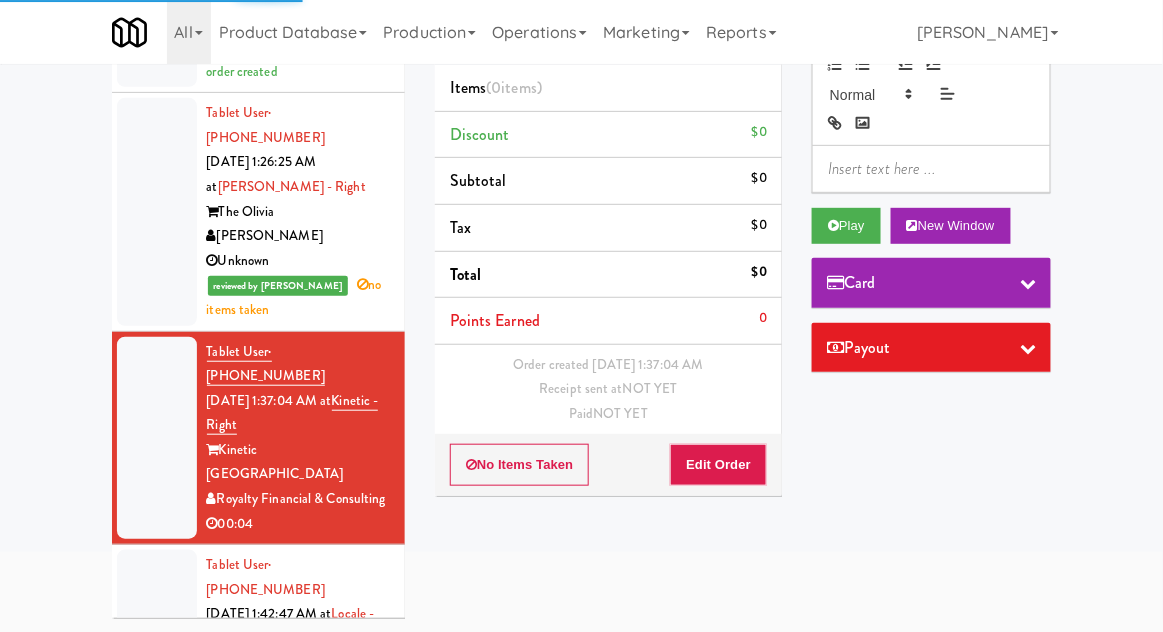 scroll, scrollTop: 1665, scrollLeft: 0, axis: vertical 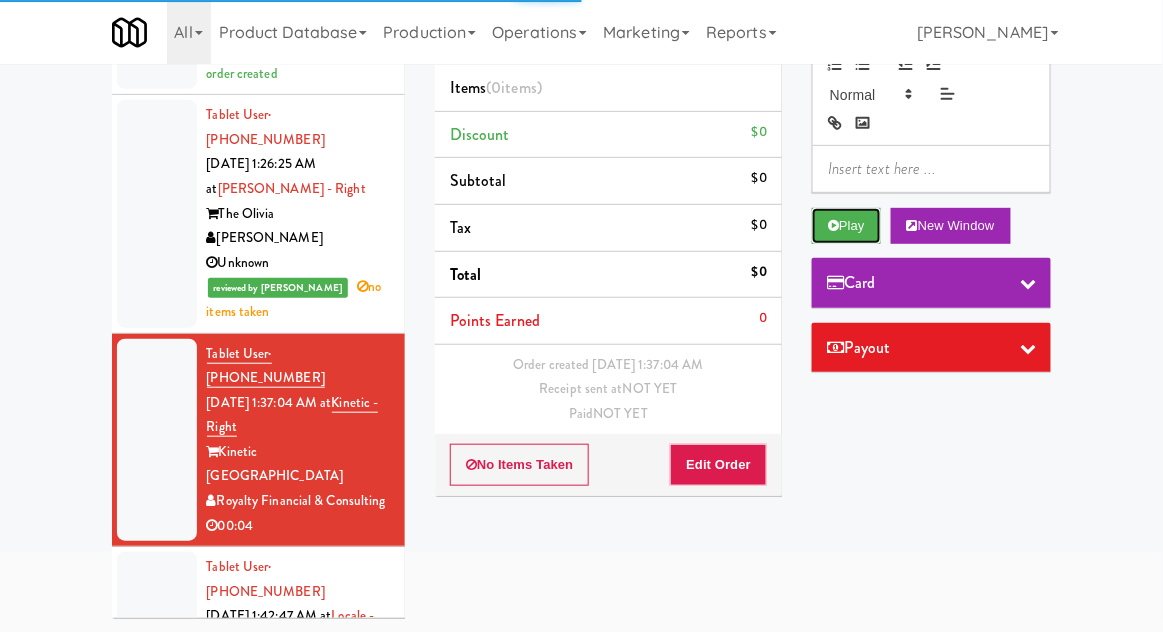 click on "Play" at bounding box center [846, 226] 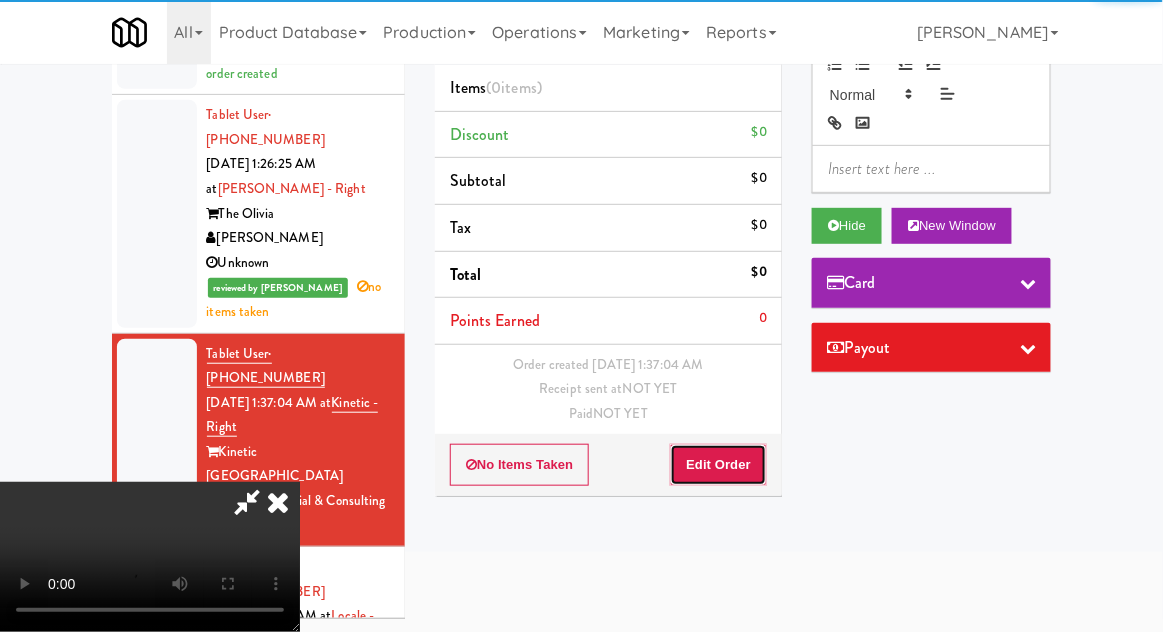 click on "Edit Order" at bounding box center (718, 465) 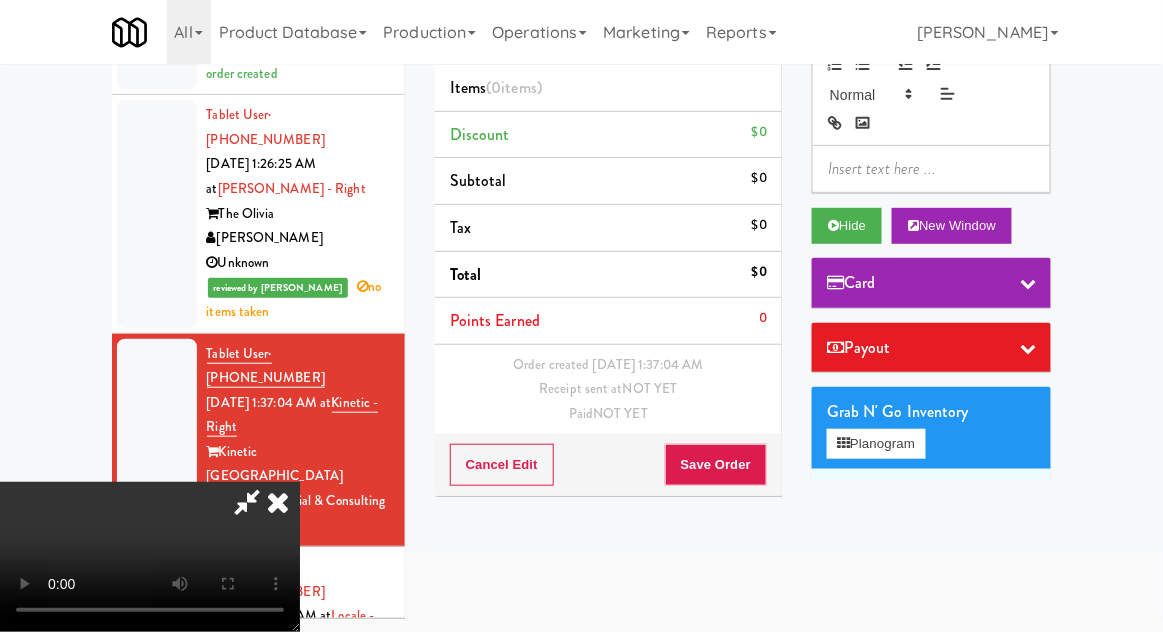 type 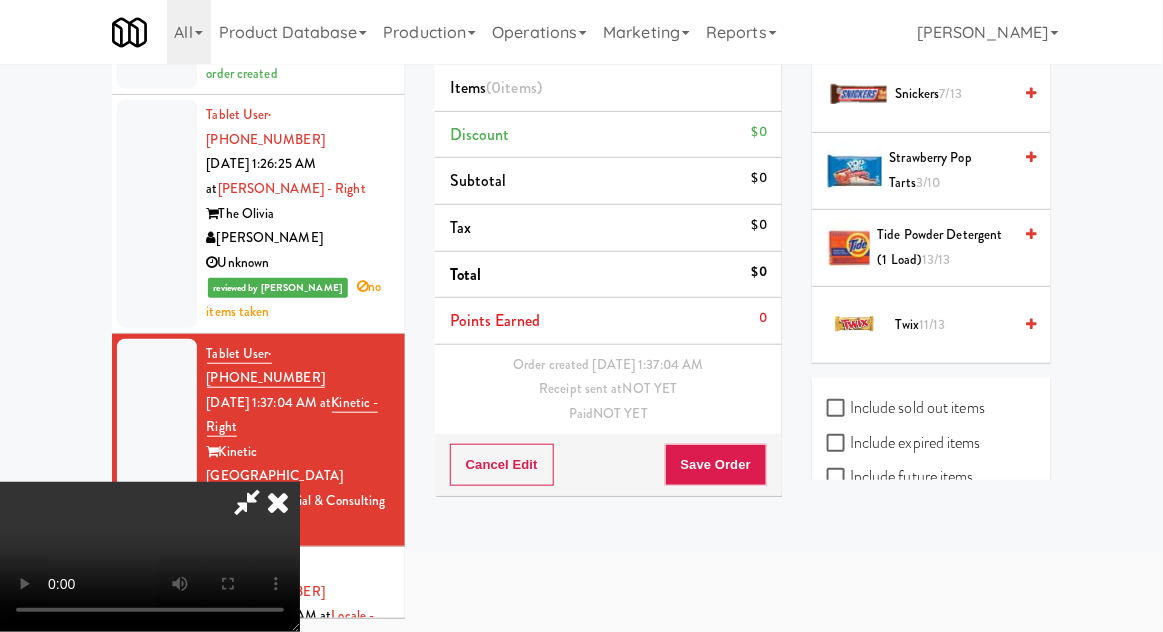 scroll, scrollTop: 1652, scrollLeft: 0, axis: vertical 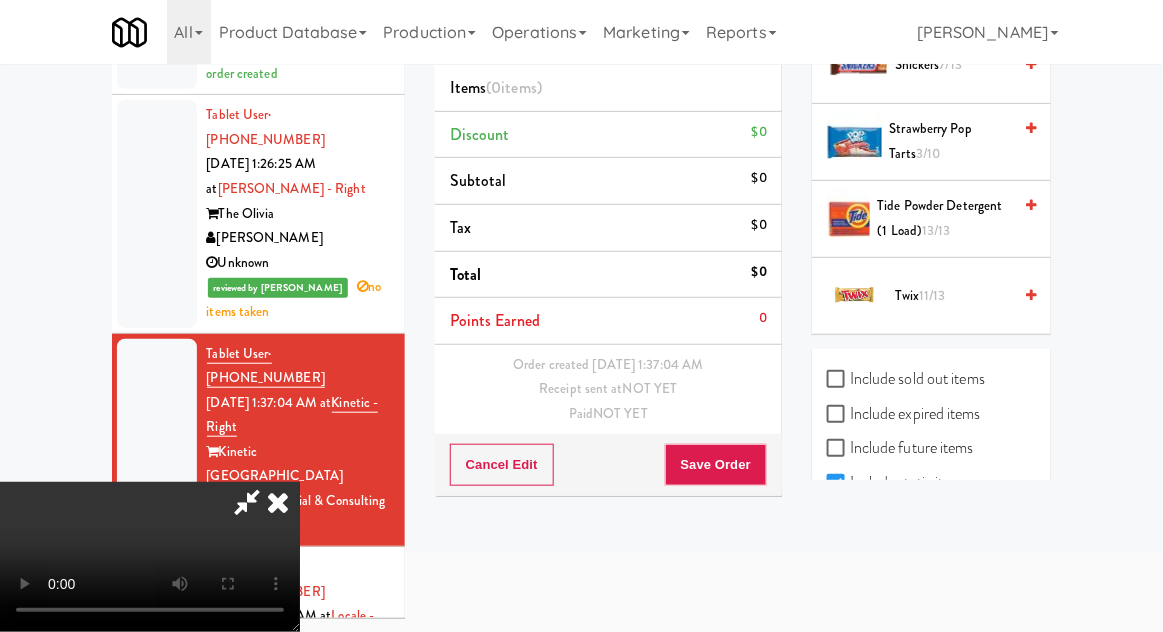 click on "Include sold out items" at bounding box center [906, 379] 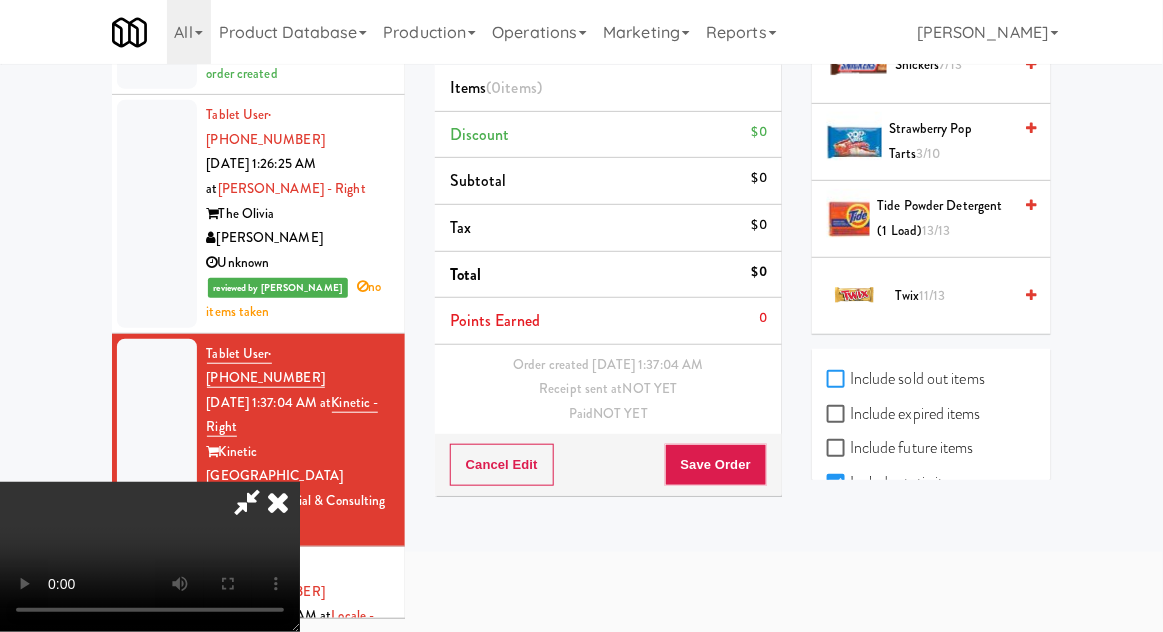 click on "Include sold out items" at bounding box center [838, 380] 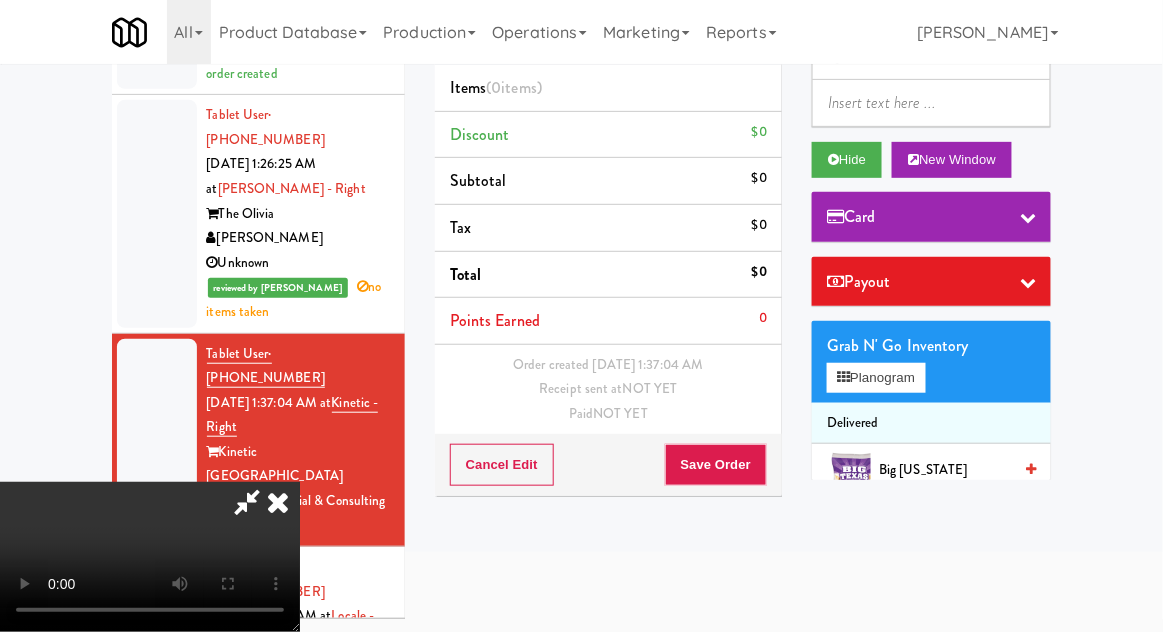 scroll, scrollTop: 0, scrollLeft: 0, axis: both 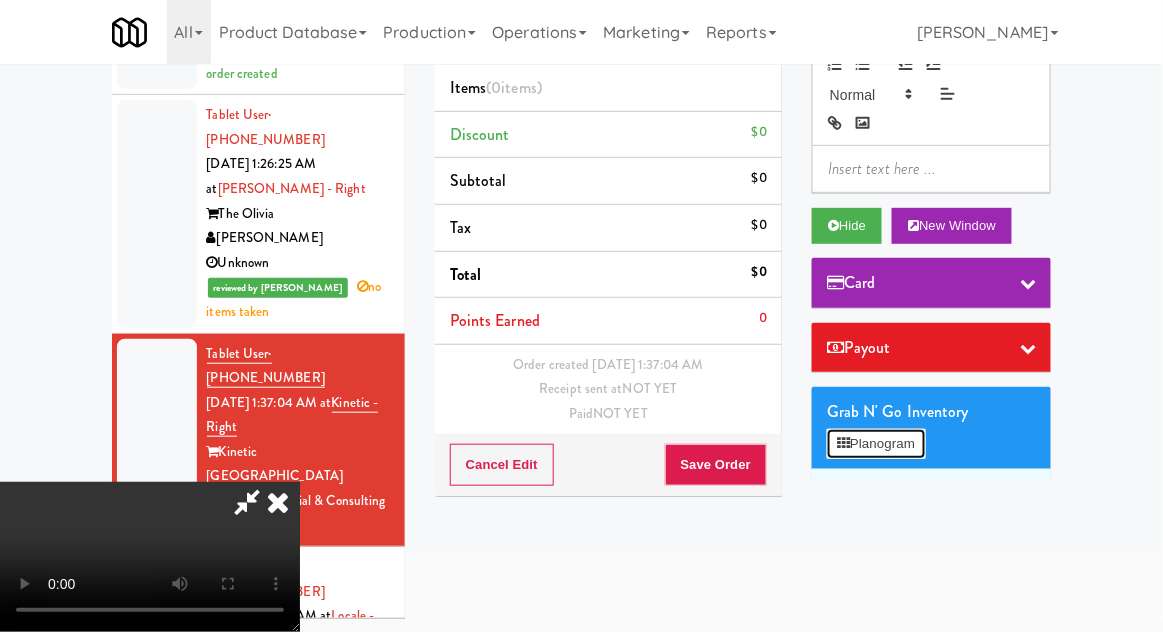 click on "Planogram" at bounding box center [876, 444] 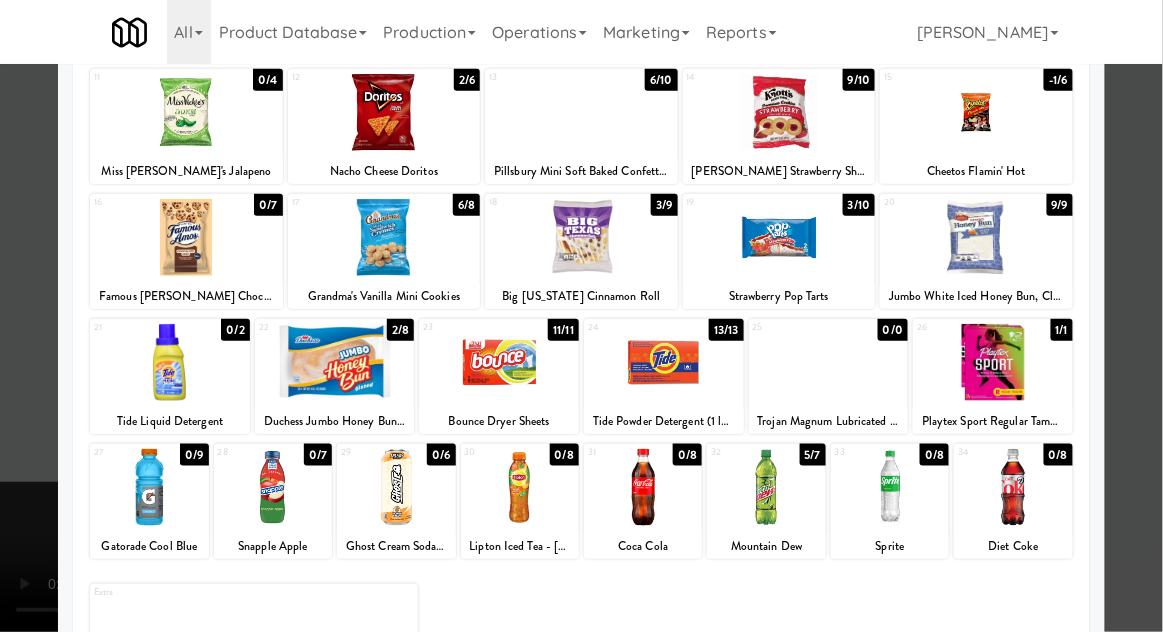 scroll, scrollTop: 219, scrollLeft: 0, axis: vertical 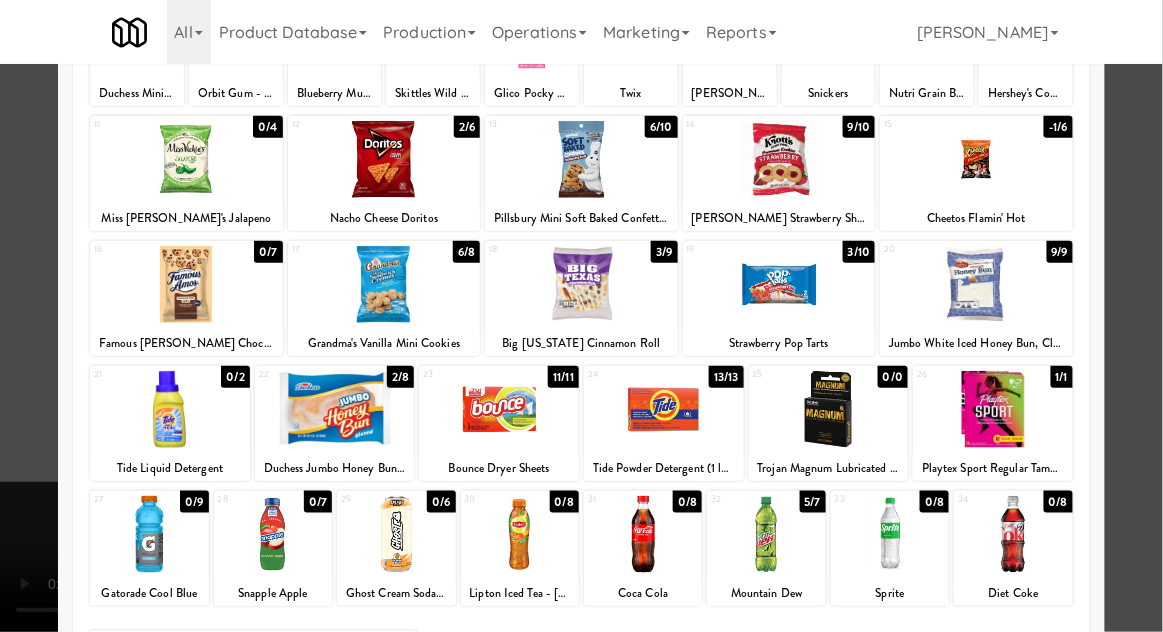 click at bounding box center (396, 534) 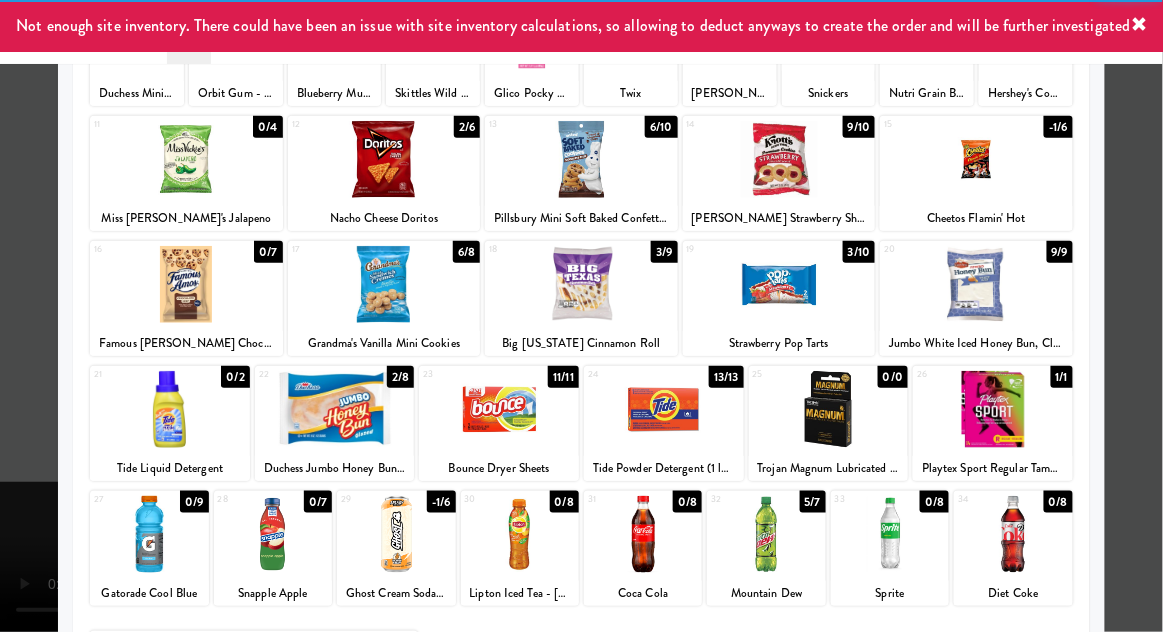 click at bounding box center [581, 316] 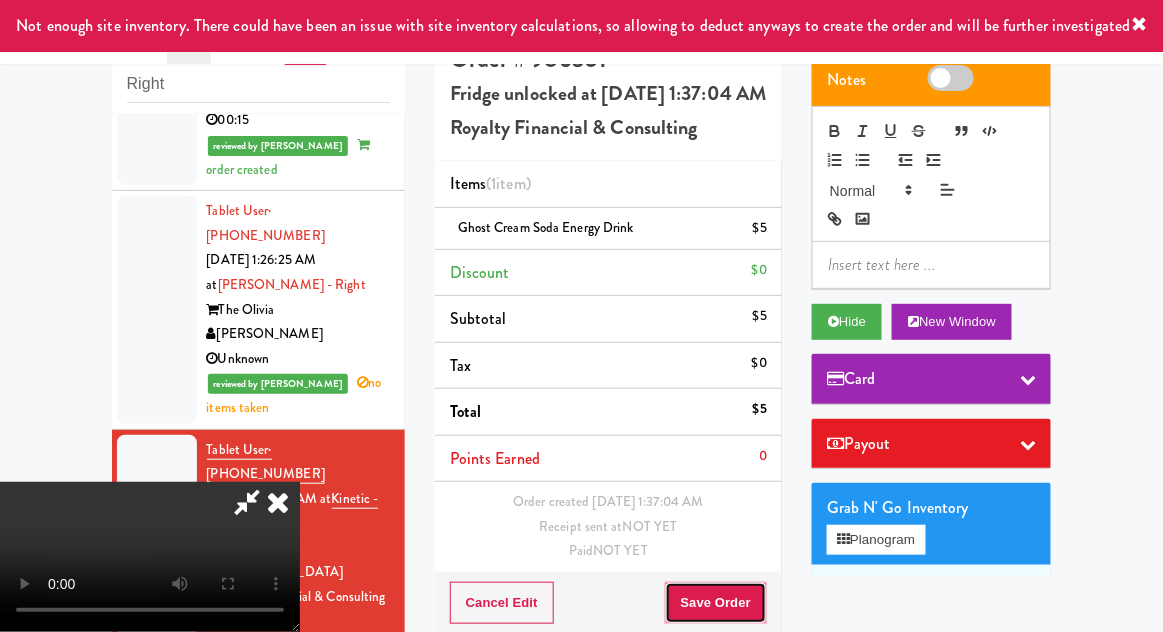 click on "Save Order" at bounding box center [716, 603] 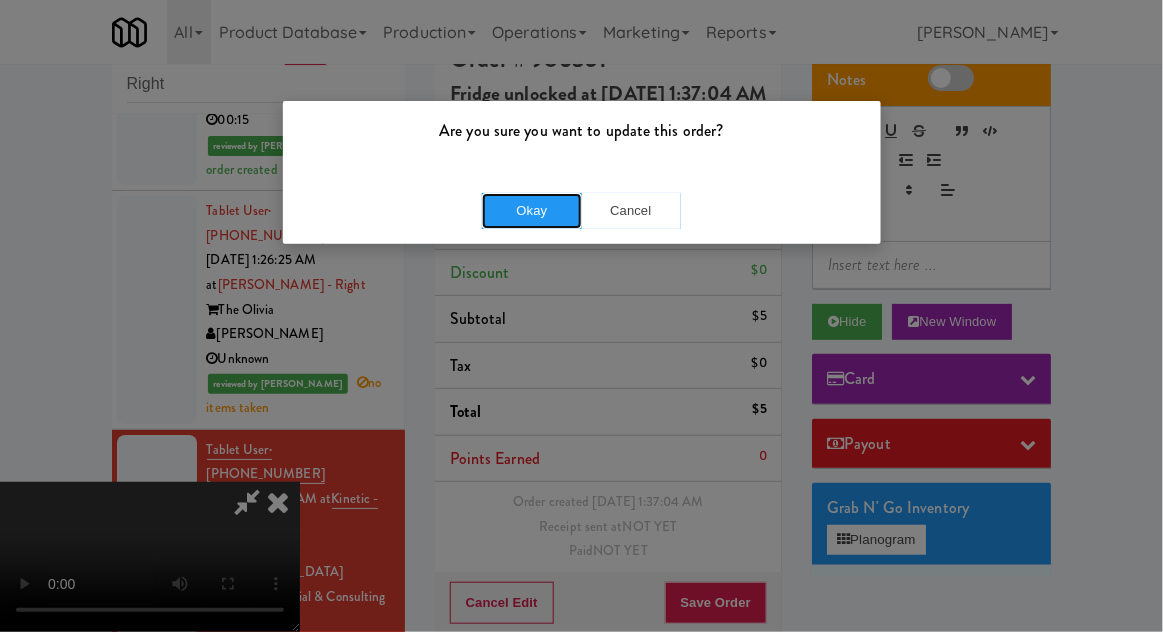 click on "Okay" at bounding box center (532, 211) 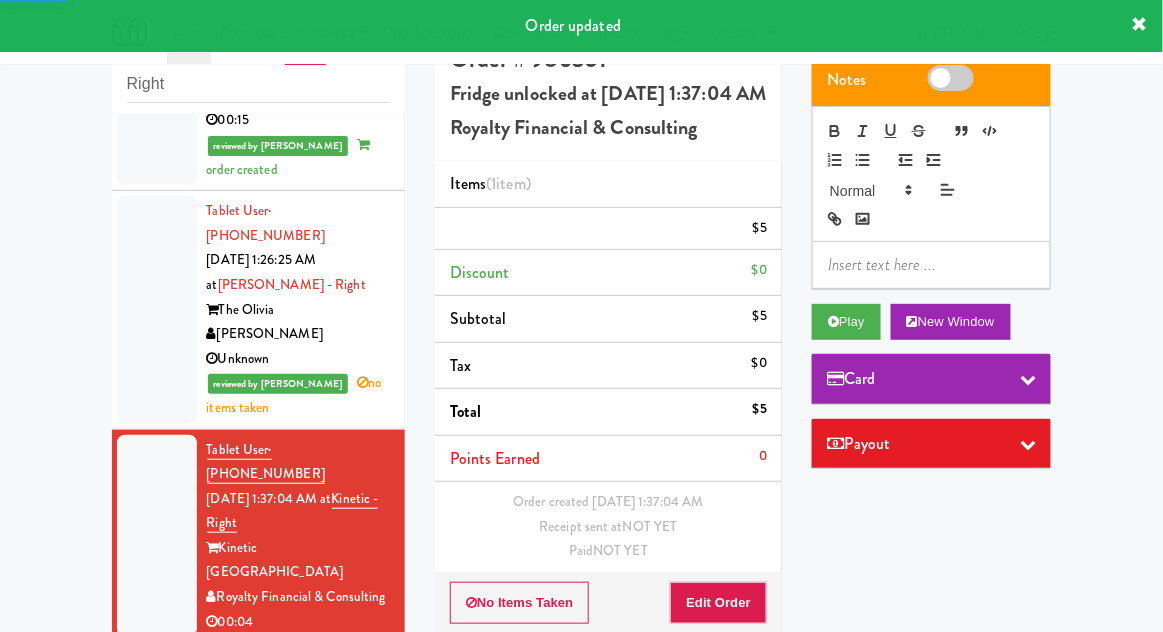click at bounding box center (157, 737) 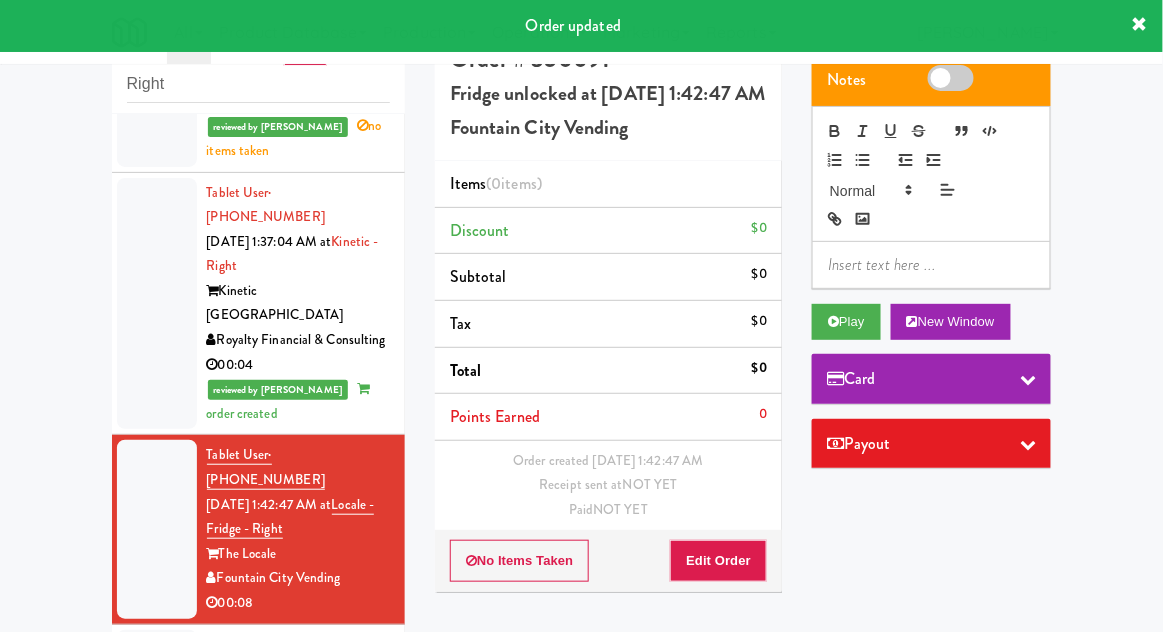 scroll, scrollTop: 1925, scrollLeft: 0, axis: vertical 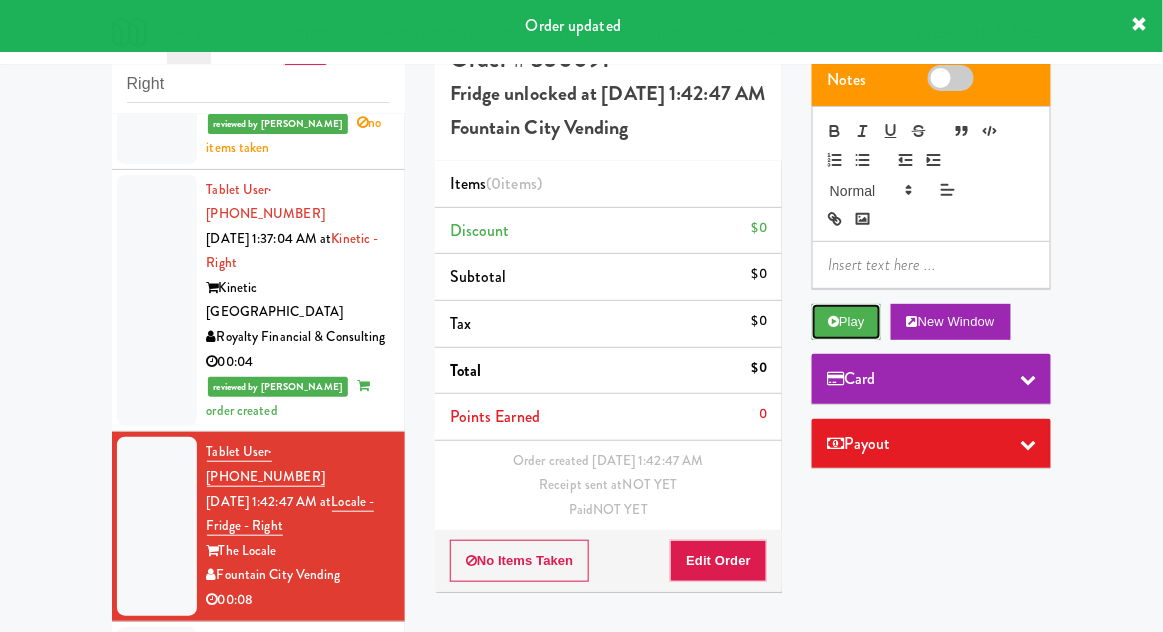 click on "Play" at bounding box center (846, 322) 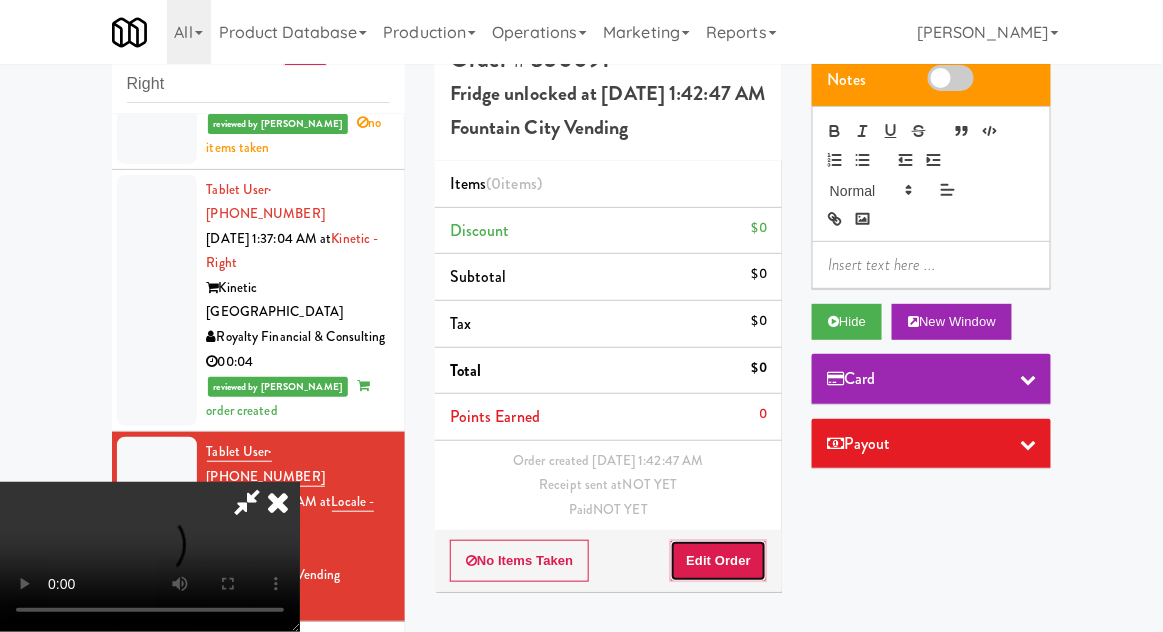 click on "Edit Order" at bounding box center [718, 561] 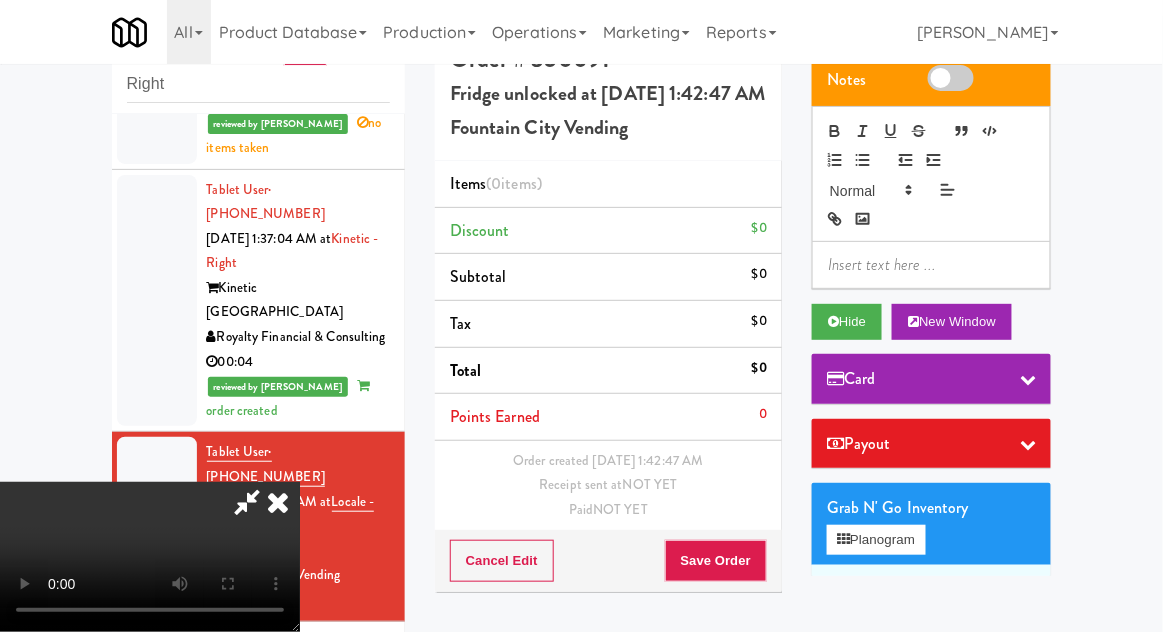 scroll, scrollTop: 73, scrollLeft: 0, axis: vertical 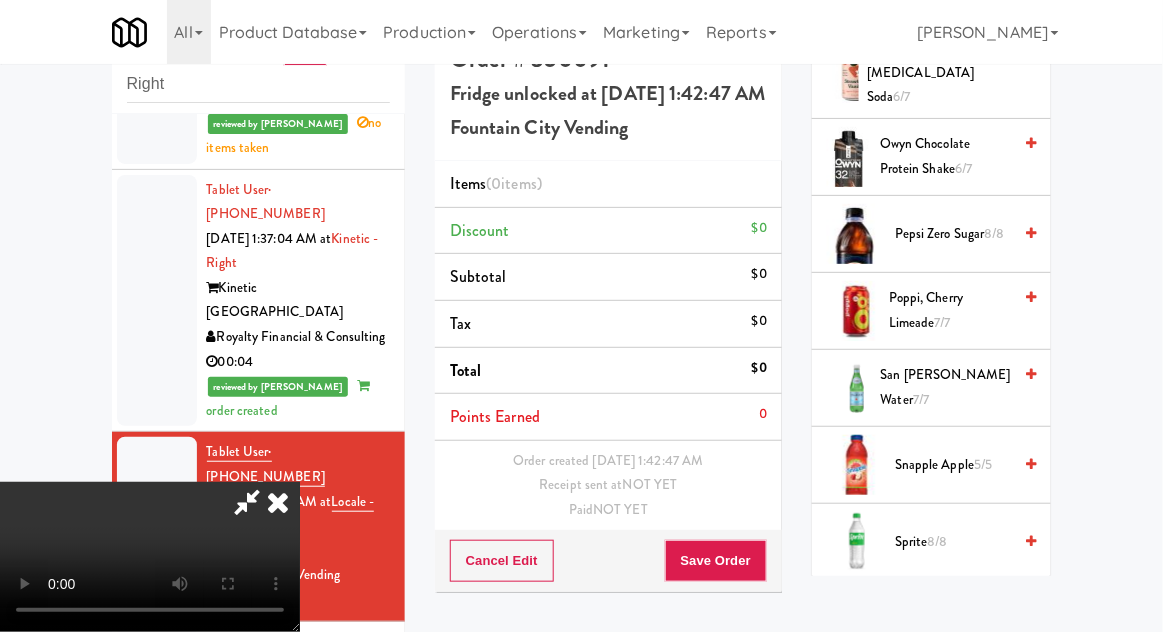 click on "Snapple Apple  5/5" at bounding box center [953, 465] 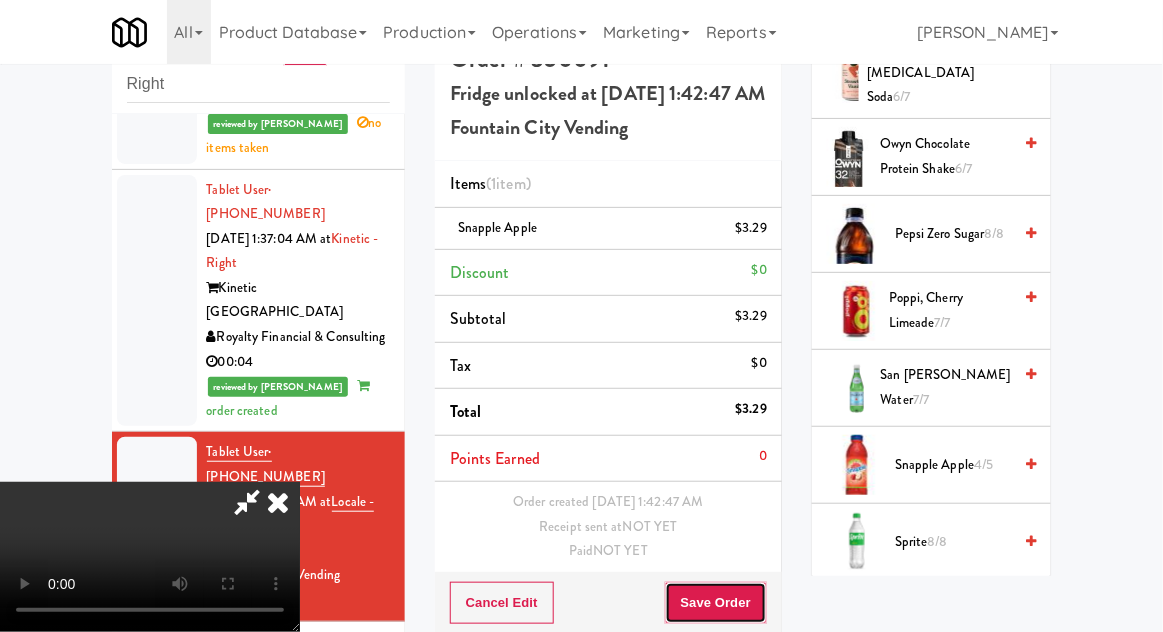 click on "Save Order" at bounding box center (716, 603) 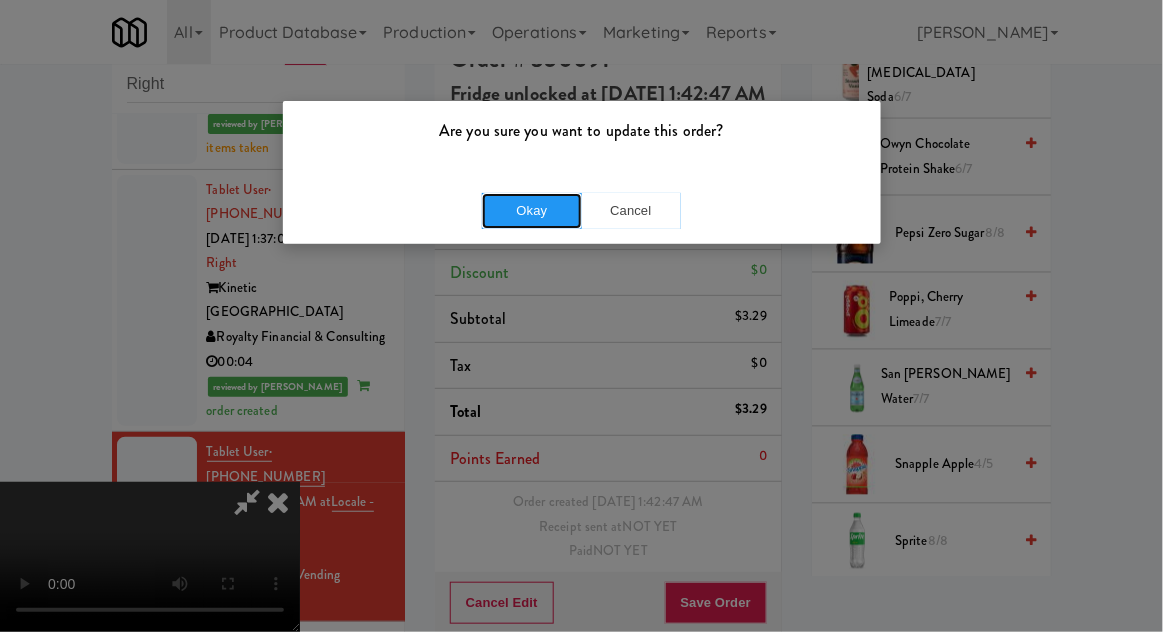 click on "Okay" at bounding box center (532, 211) 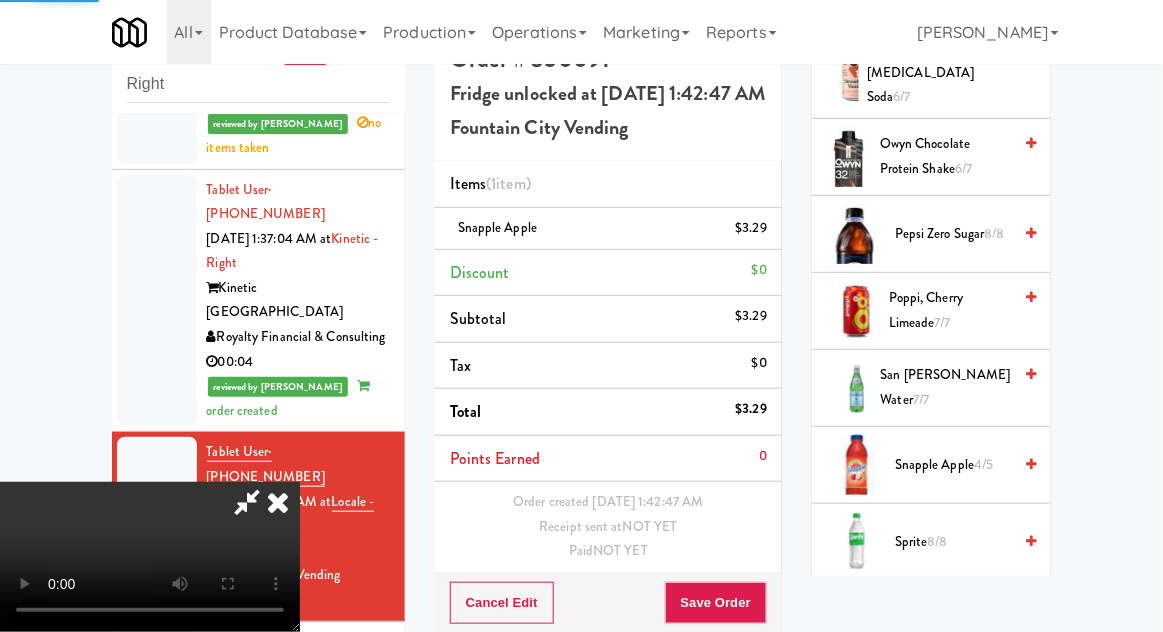 scroll, scrollTop: 0, scrollLeft: 0, axis: both 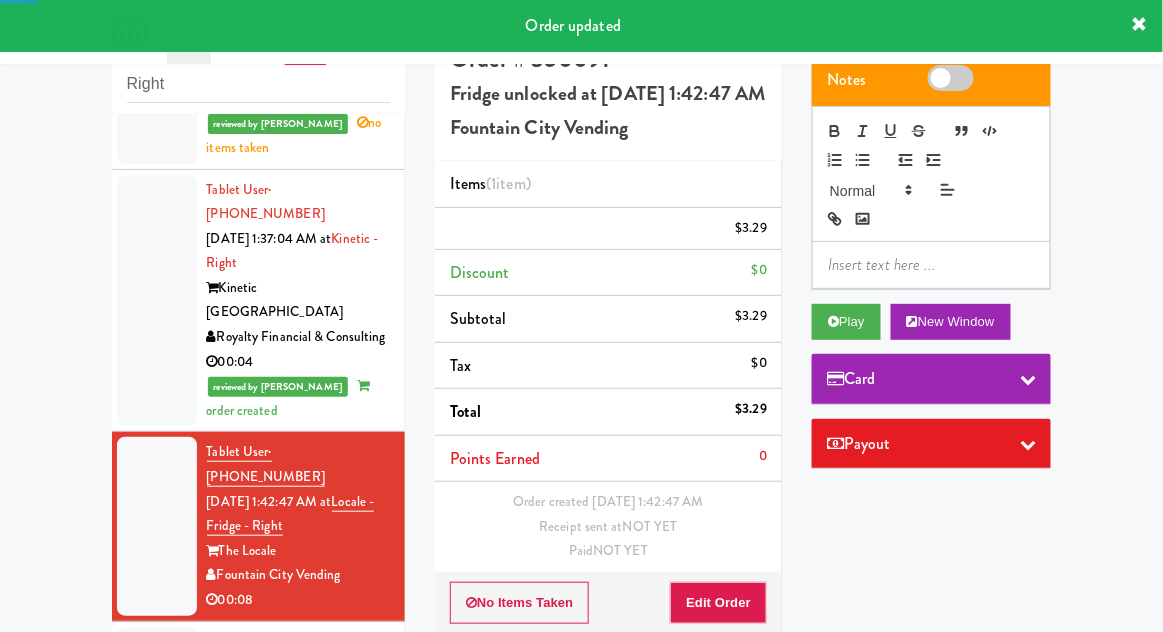 click at bounding box center [157, 728] 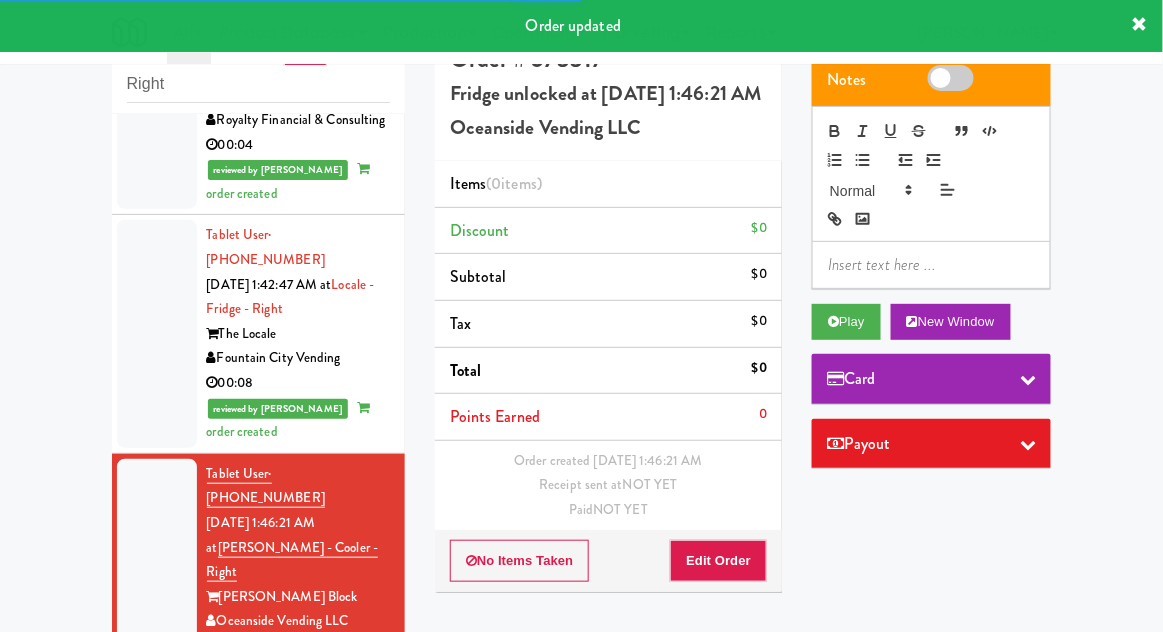 scroll, scrollTop: 2143, scrollLeft: 0, axis: vertical 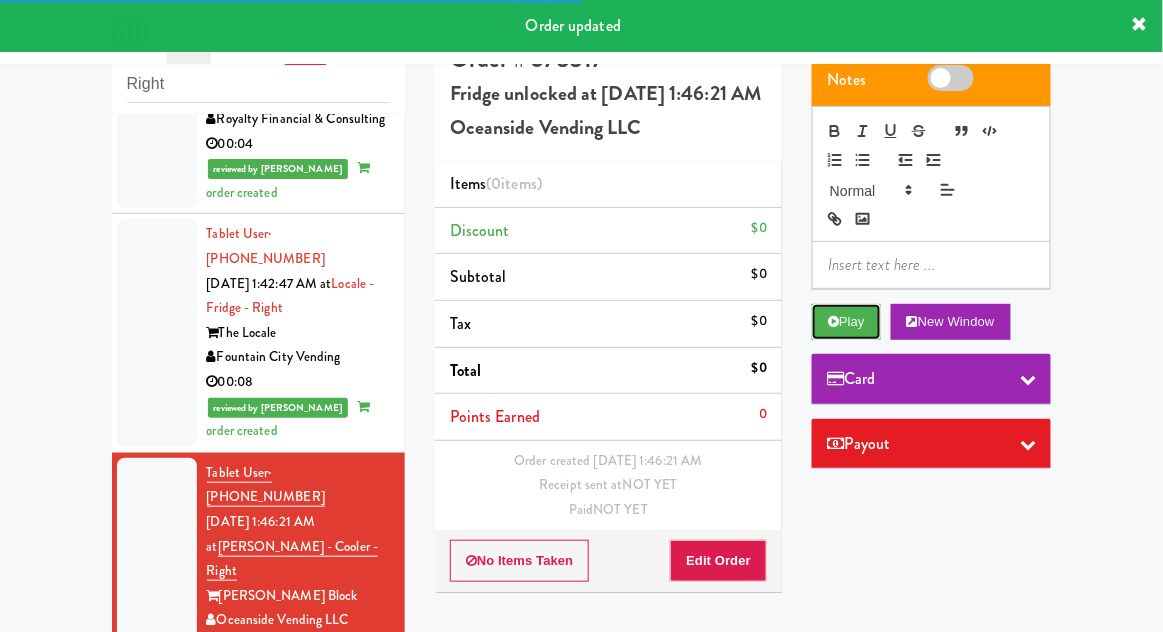 click on "Play" at bounding box center [846, 322] 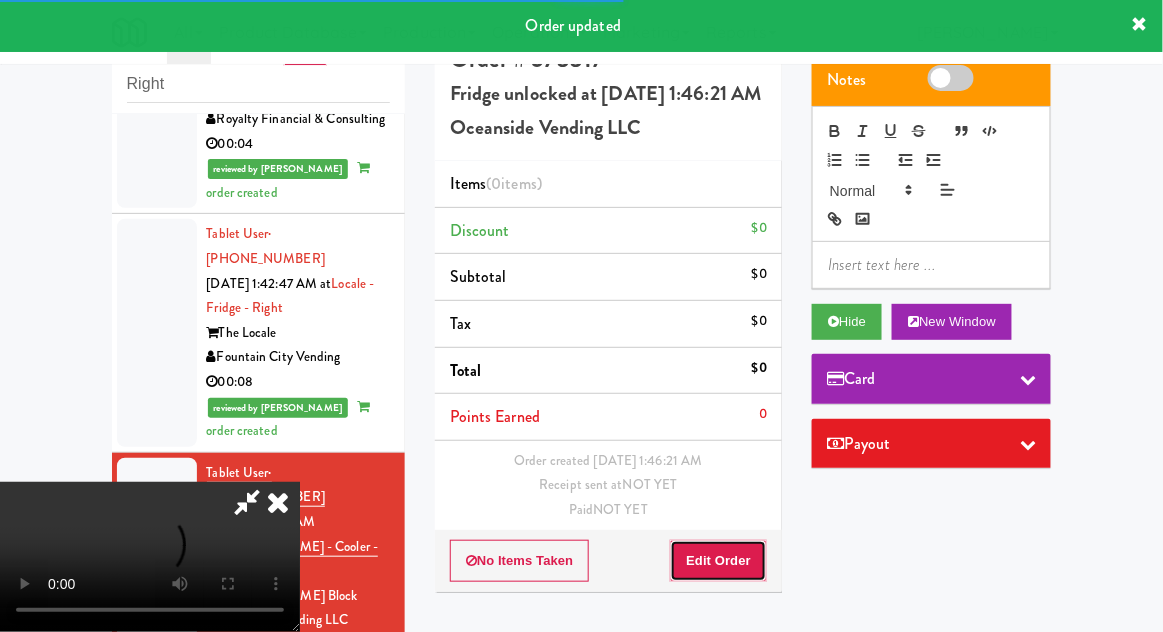 click on "Edit Order" at bounding box center (718, 561) 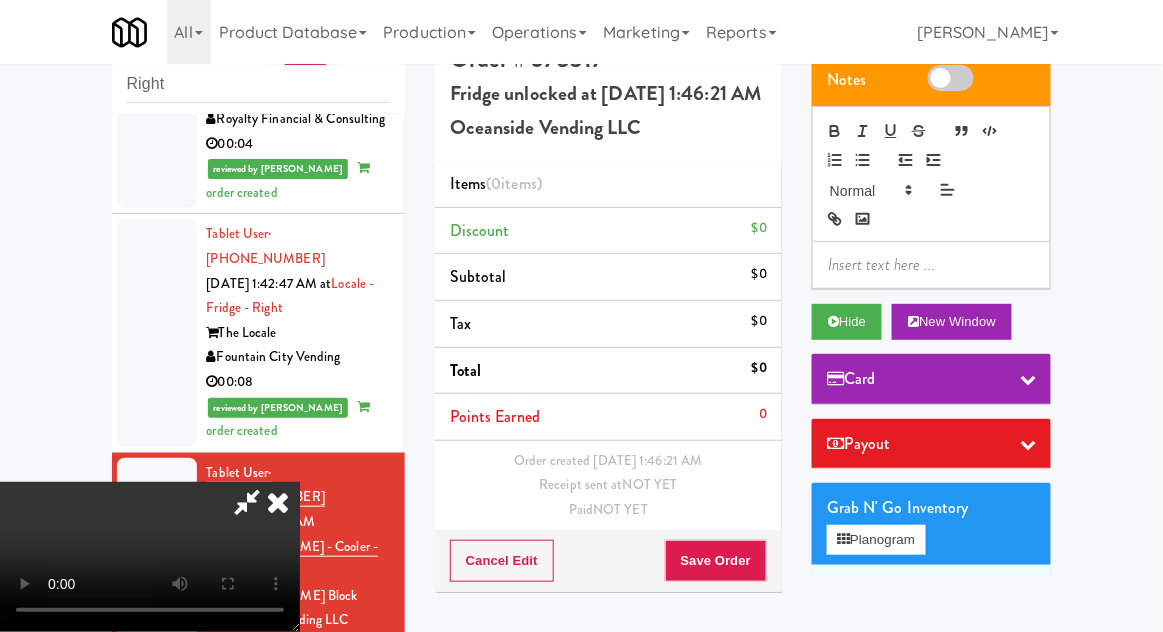 type 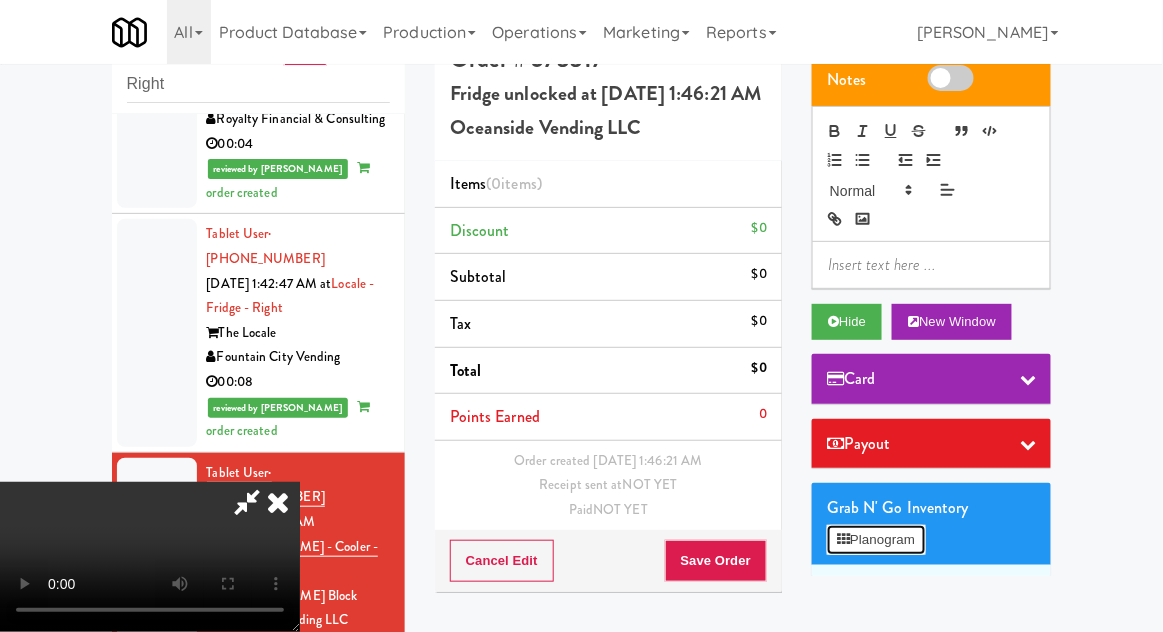 click on "Planogram" at bounding box center (876, 540) 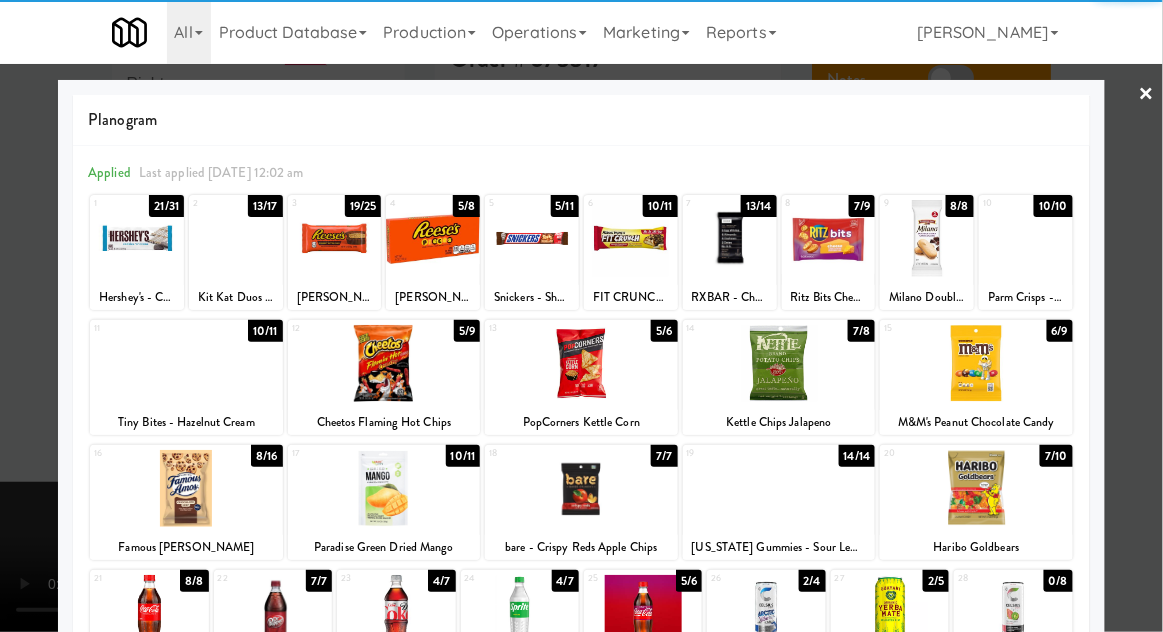 click at bounding box center [631, 238] 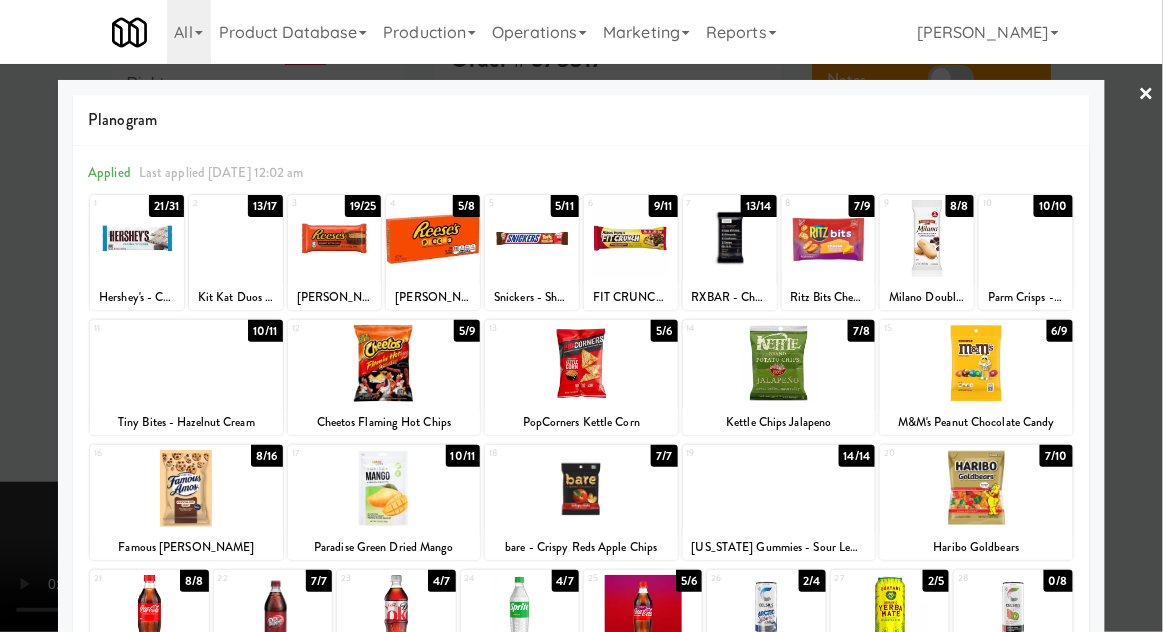 click at bounding box center [581, 316] 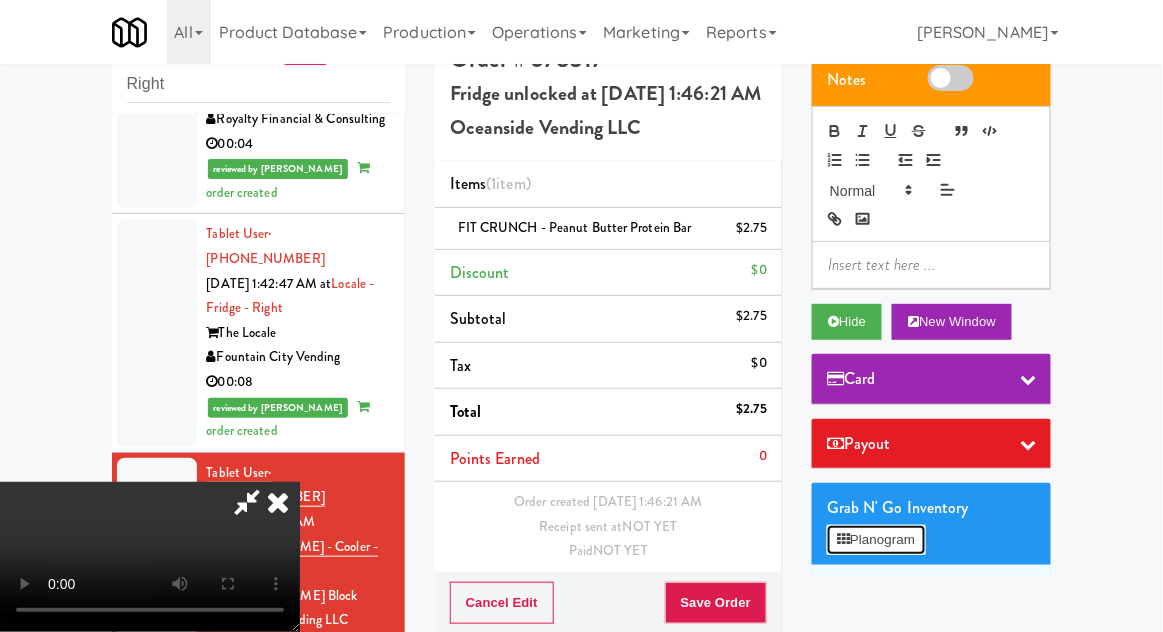 click on "Planogram" at bounding box center [876, 540] 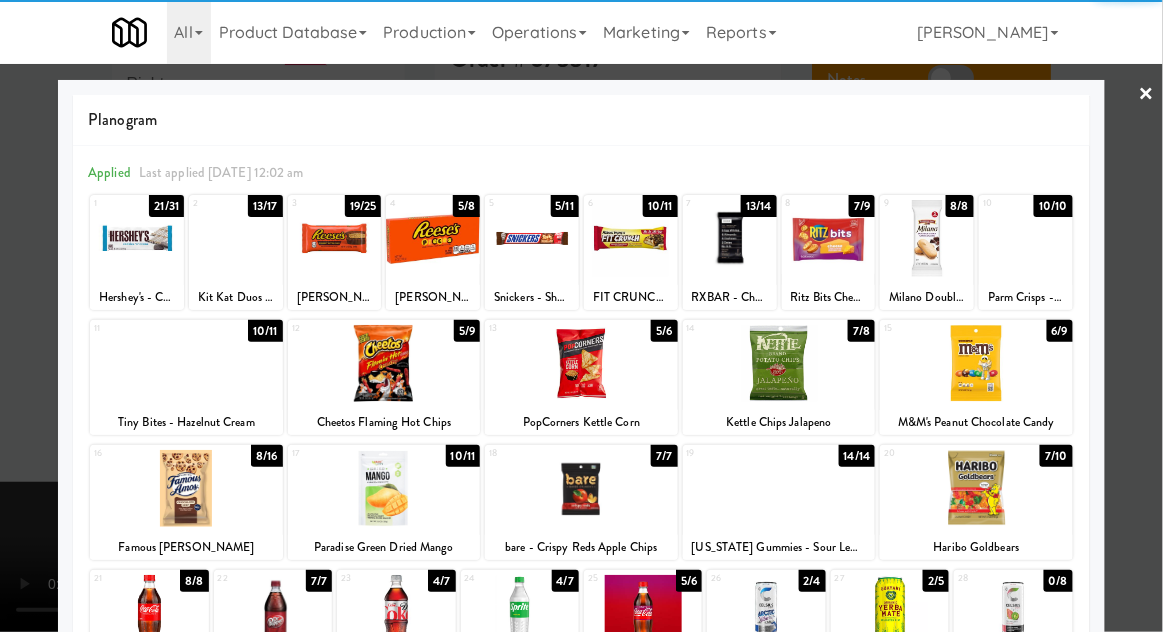 click at bounding box center [384, 363] 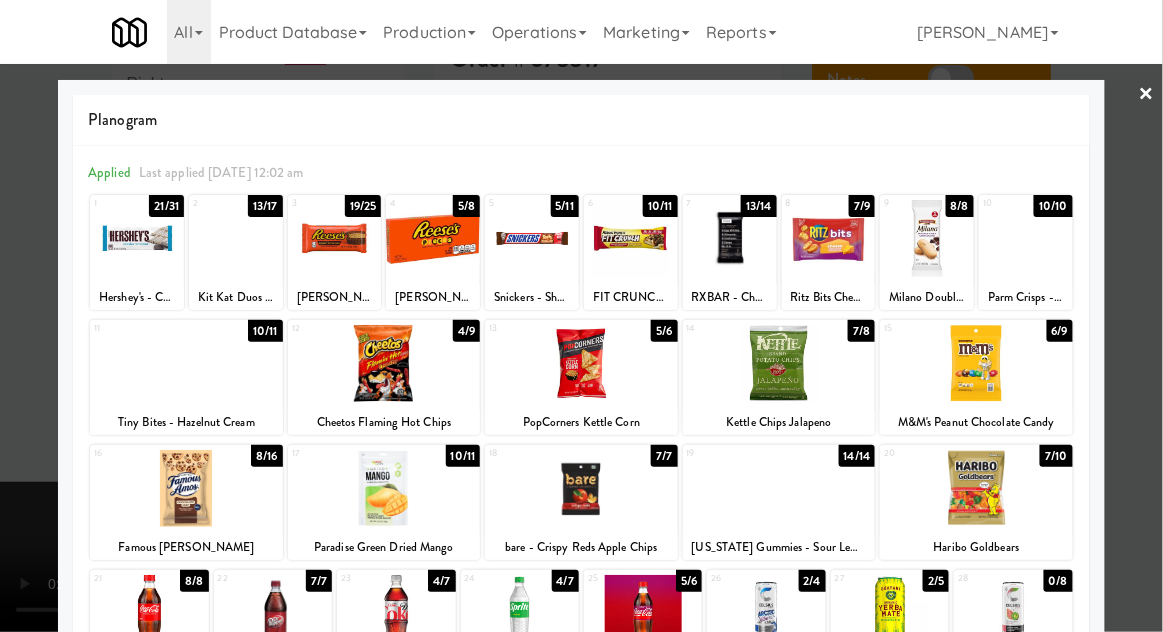 click at bounding box center (581, 316) 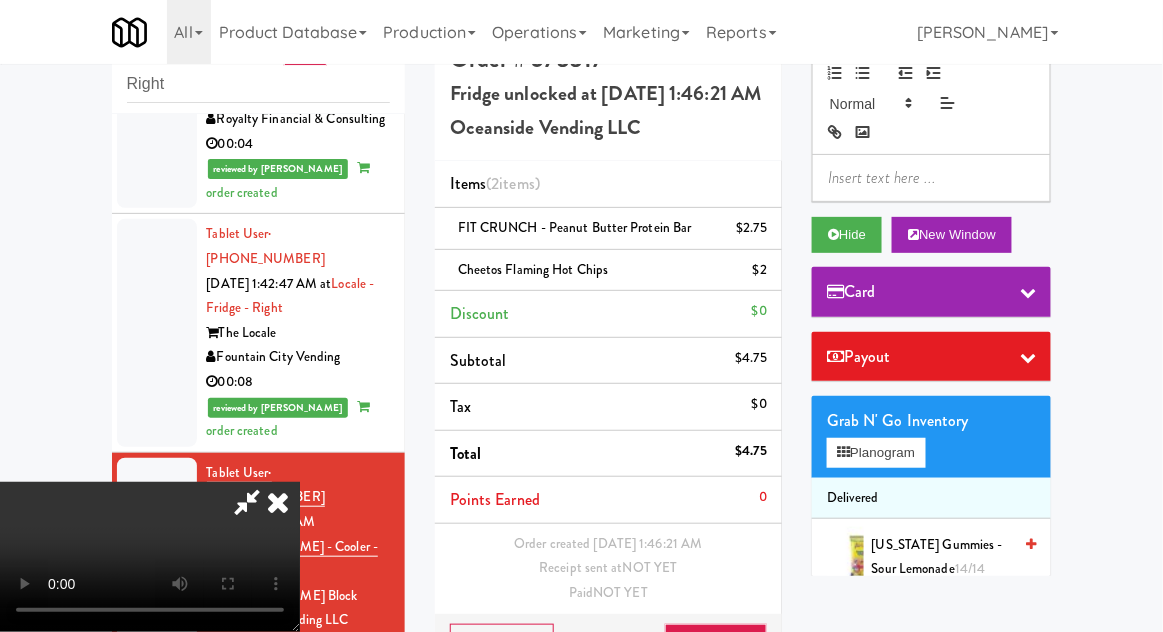 scroll, scrollTop: 0, scrollLeft: 0, axis: both 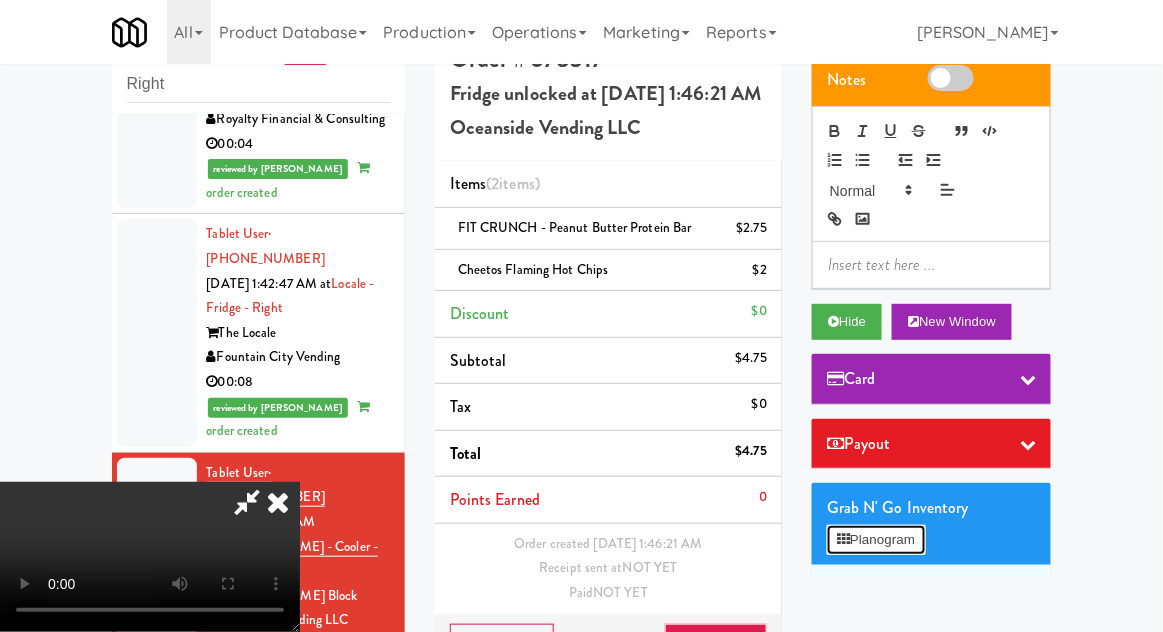 click on "Planogram" at bounding box center (876, 540) 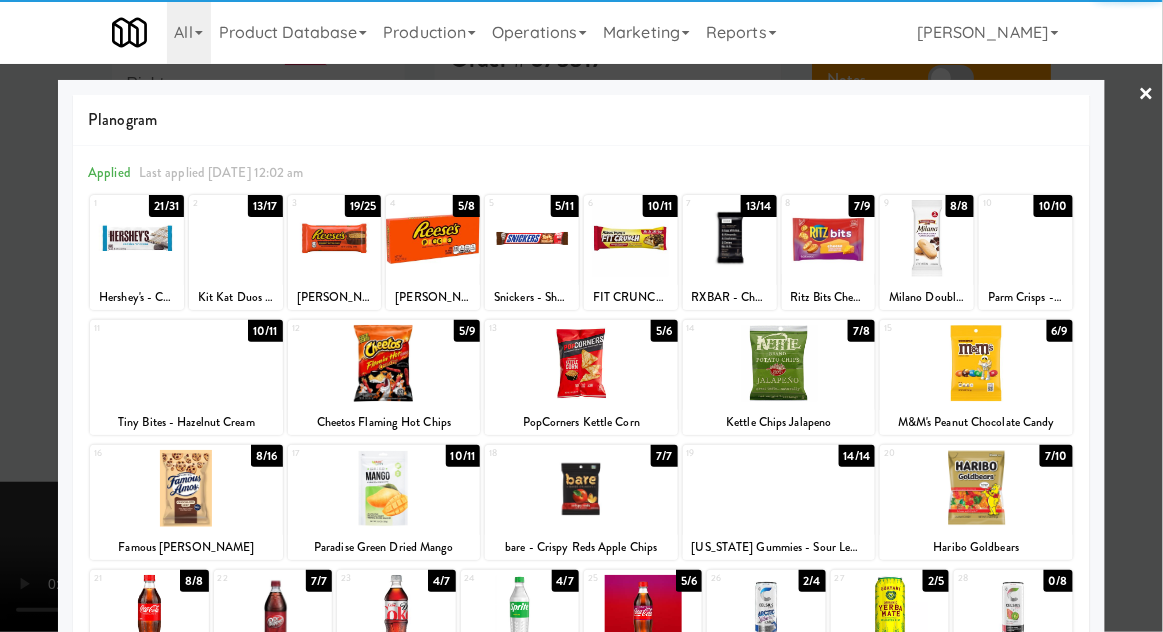 click at bounding box center (927, 238) 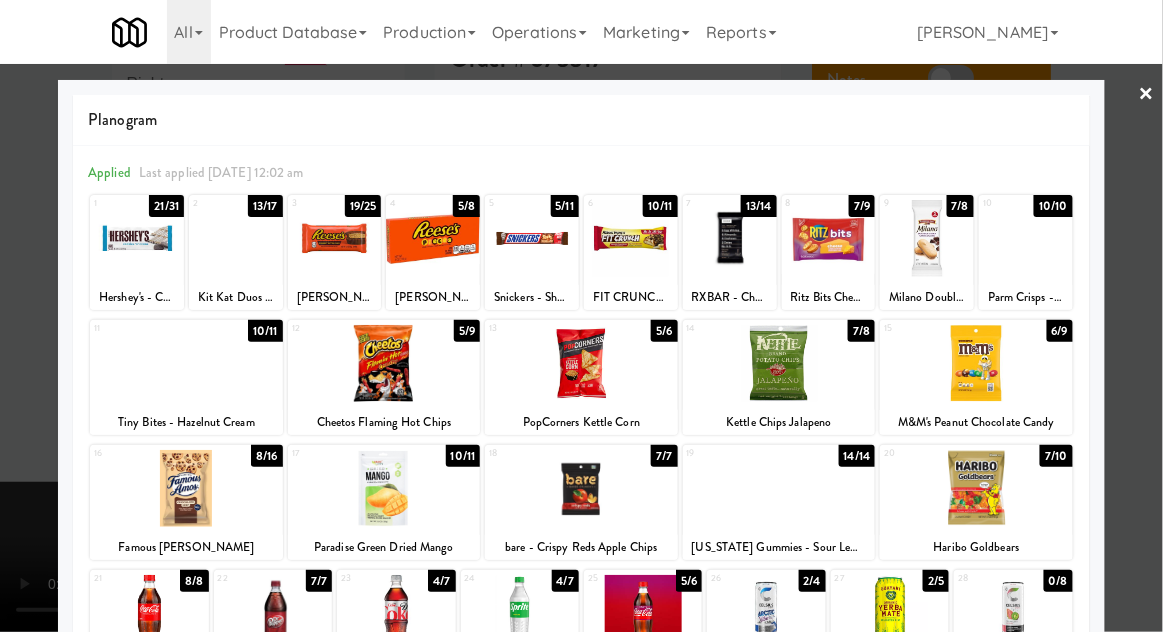 click at bounding box center (581, 316) 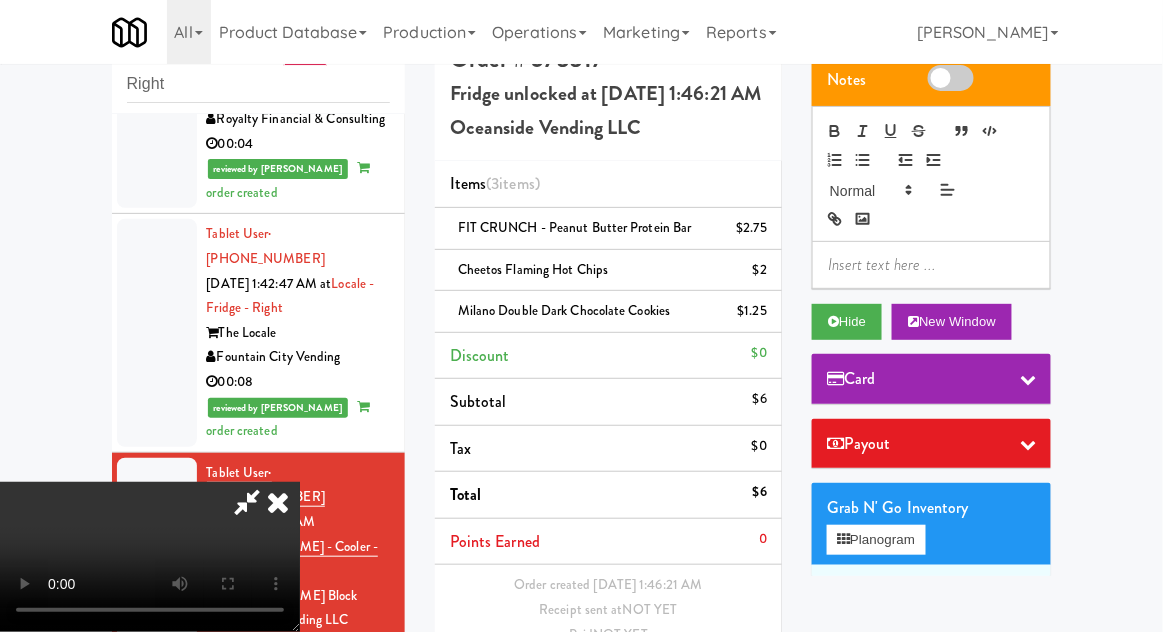 scroll, scrollTop: 70, scrollLeft: 0, axis: vertical 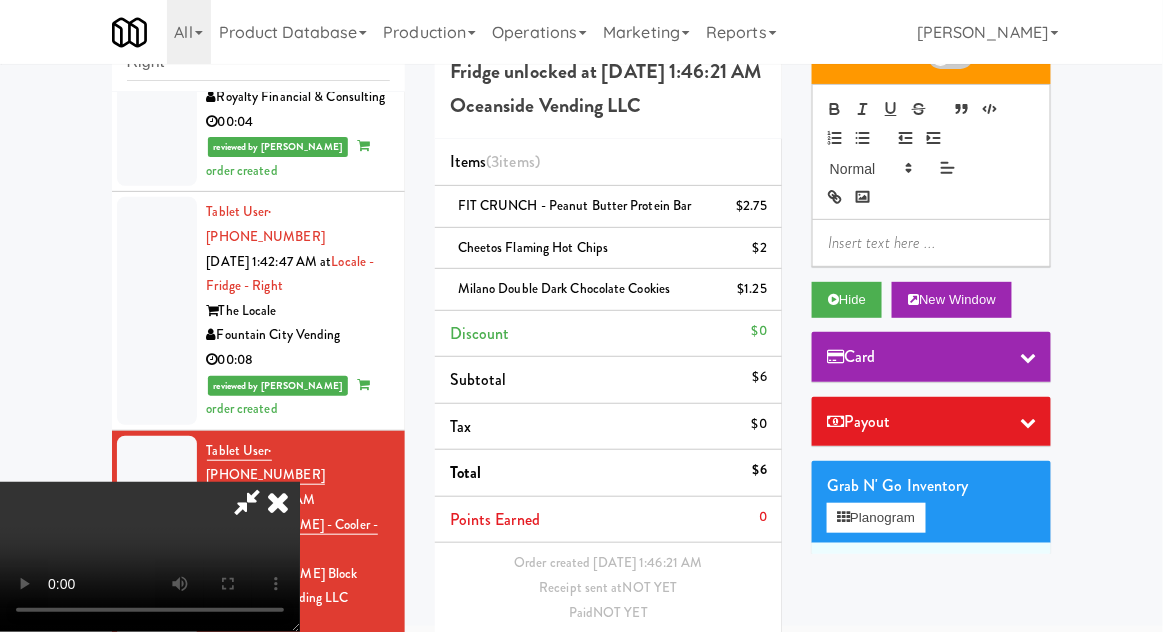 click on "Save Order" at bounding box center [716, 664] 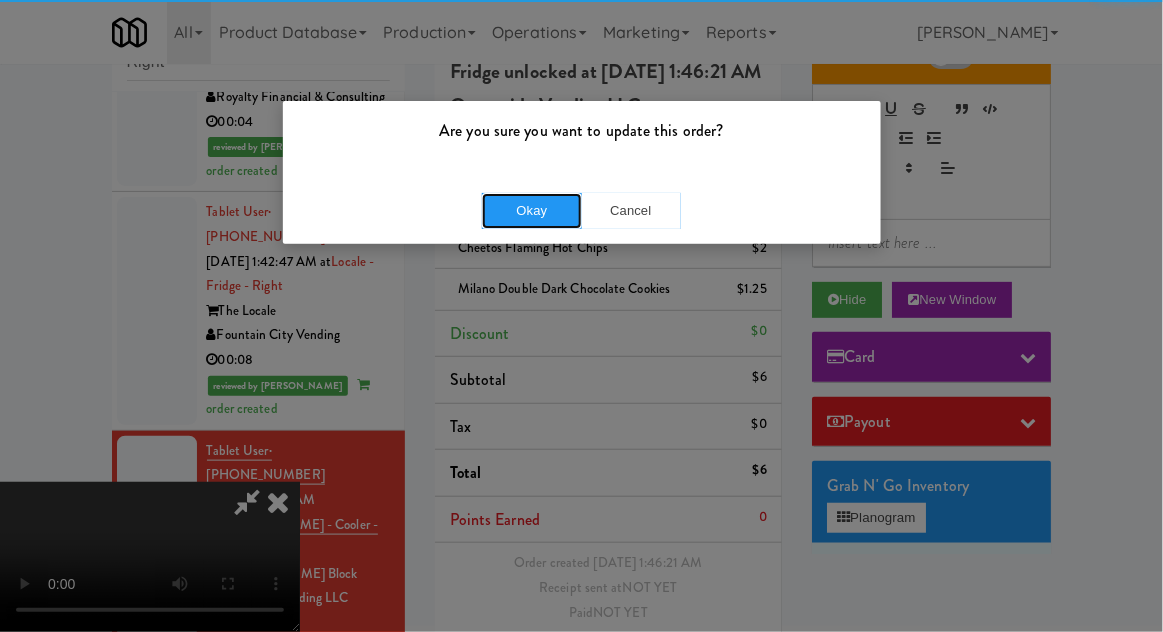 click on "Okay" at bounding box center (532, 211) 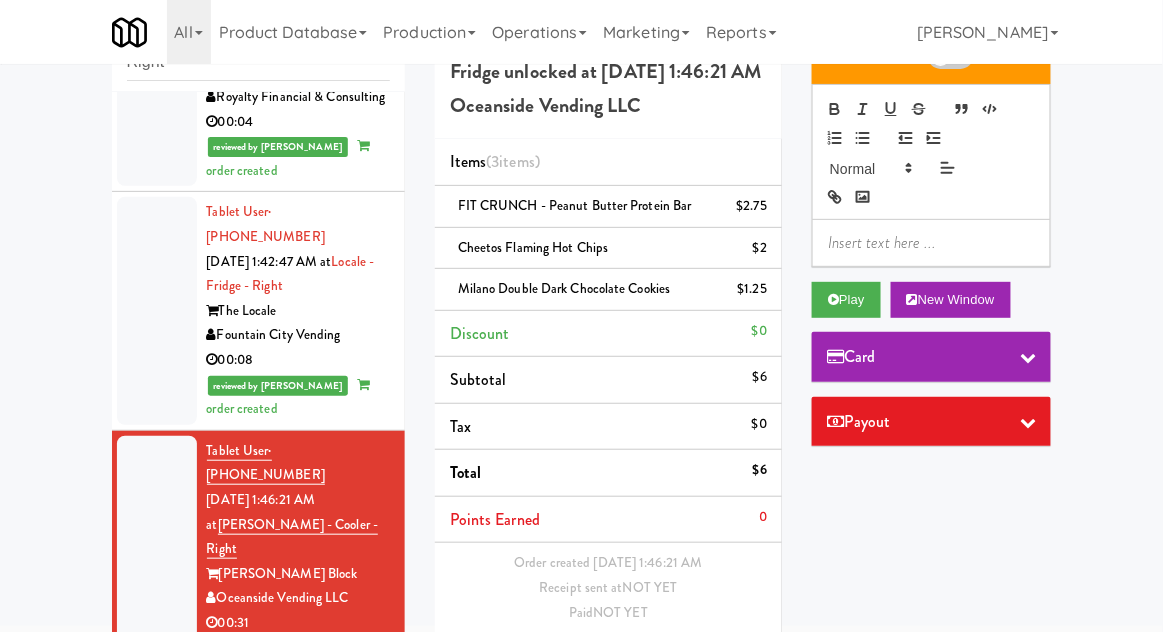 click at bounding box center [157, 800] 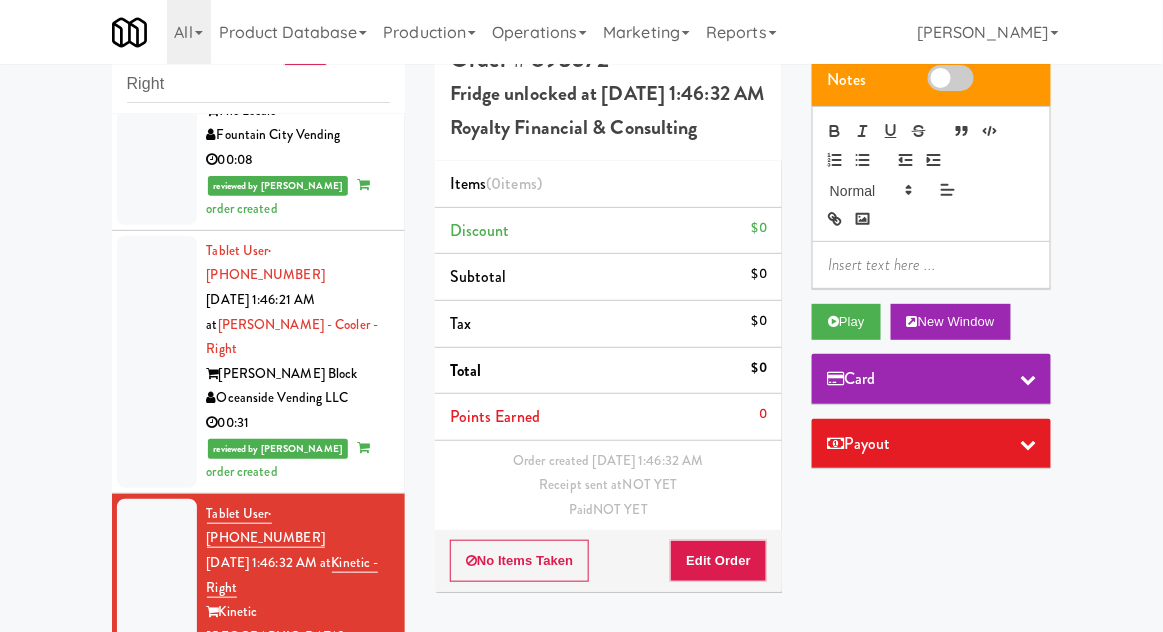scroll, scrollTop: 2369, scrollLeft: 0, axis: vertical 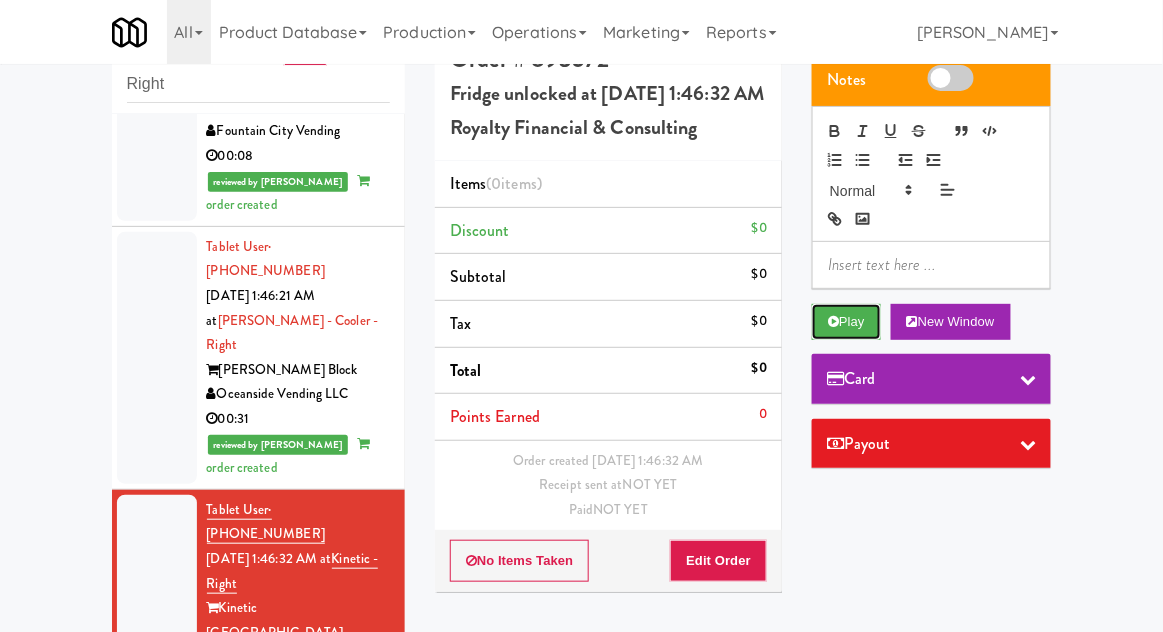 click on "Play" at bounding box center [846, 322] 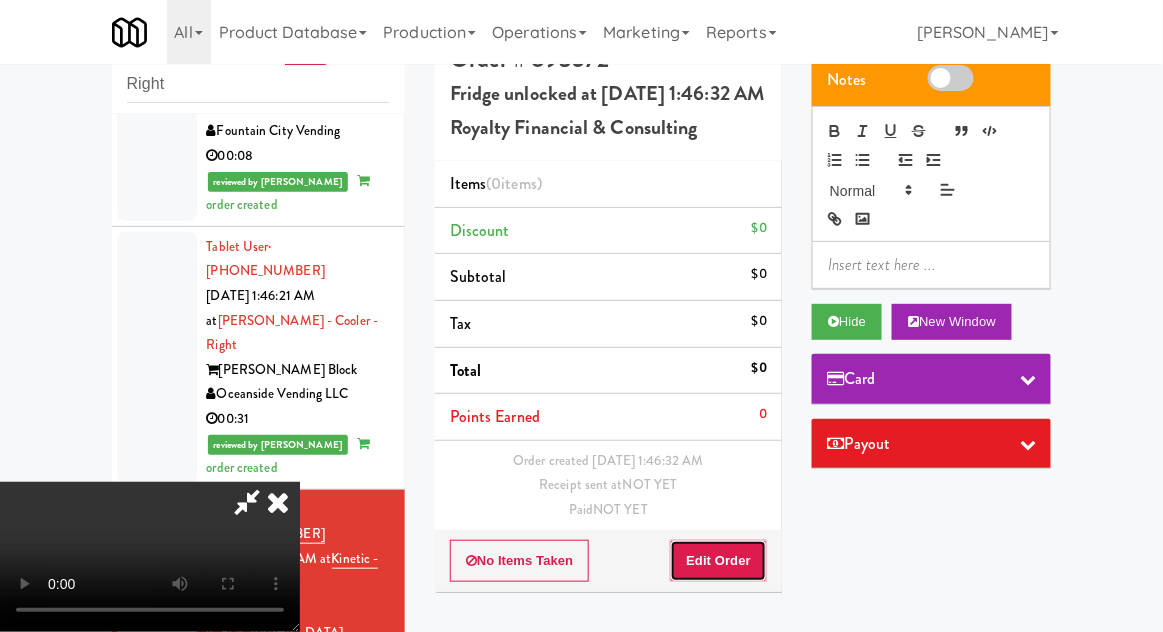 click on "Edit Order" at bounding box center (718, 561) 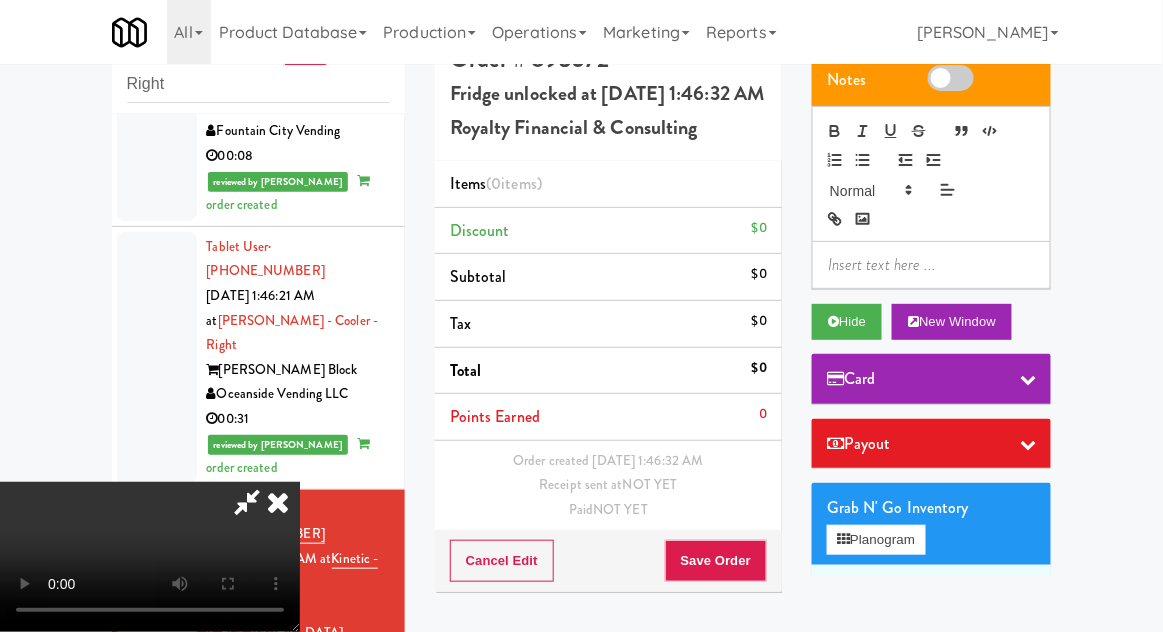 type 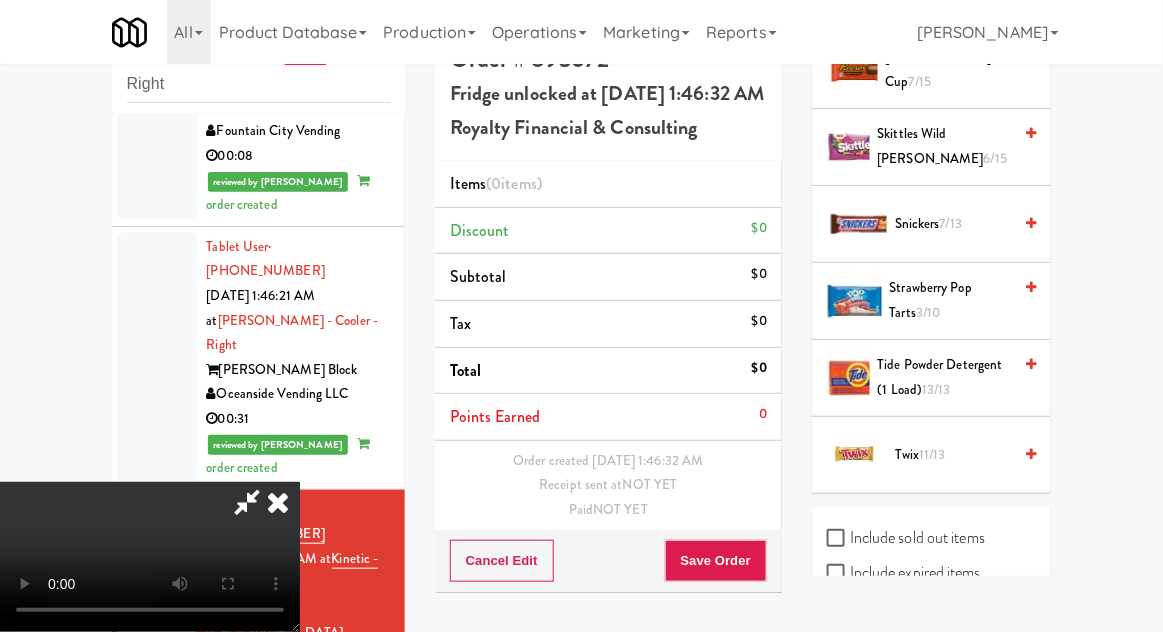 scroll, scrollTop: 1652, scrollLeft: 0, axis: vertical 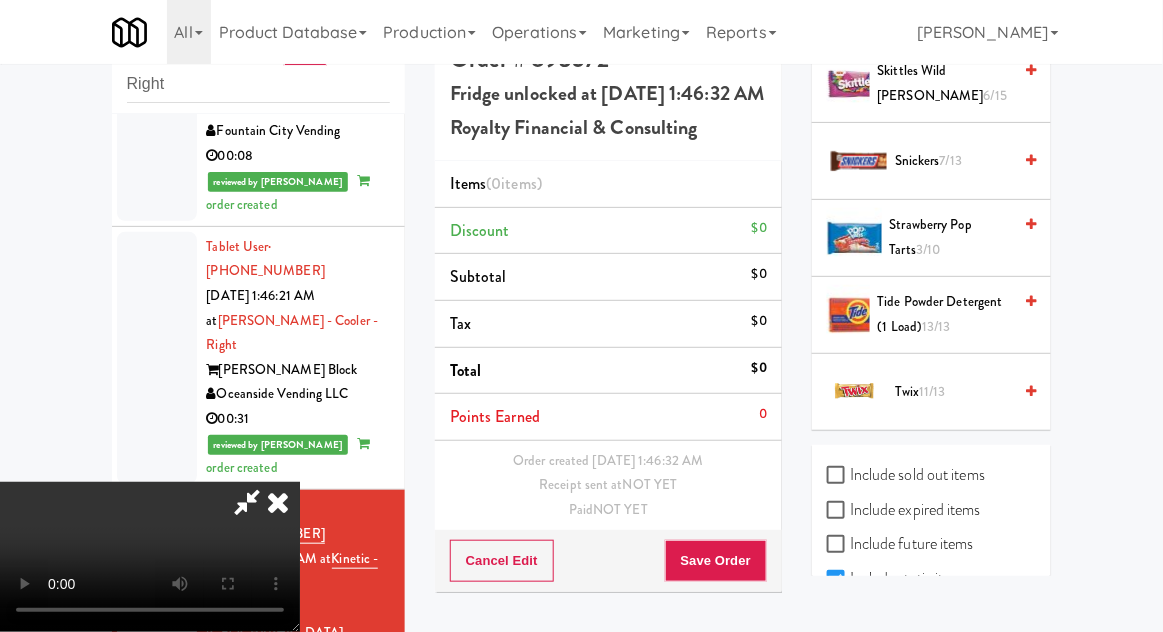 click on "Include sold out items" at bounding box center (906, 475) 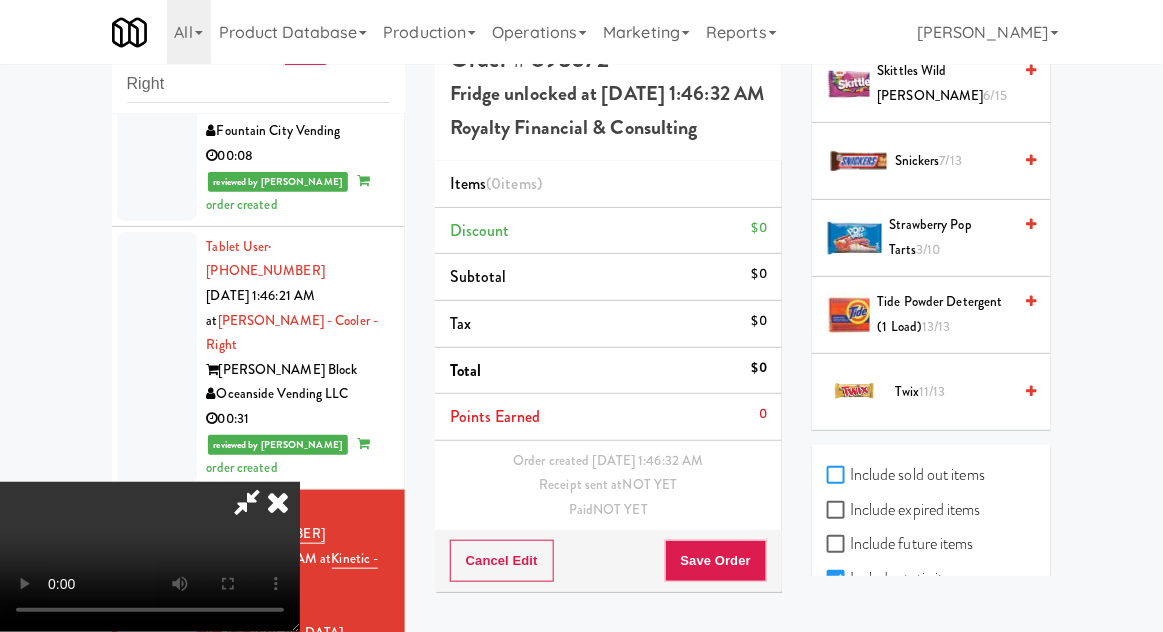 click on "Include sold out items" at bounding box center [838, 476] 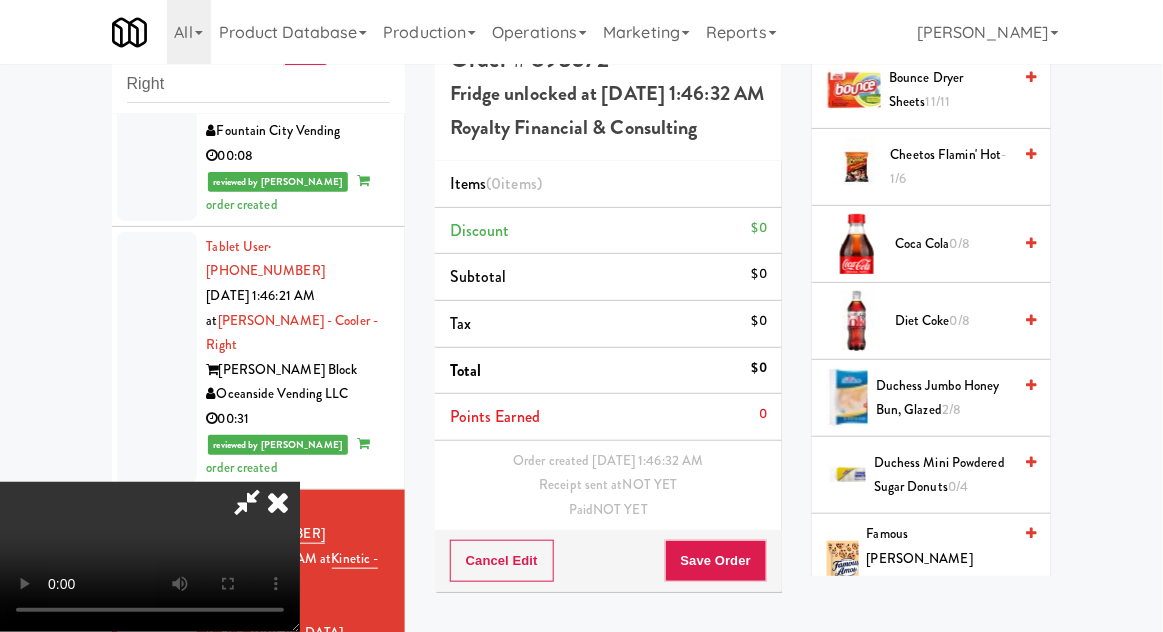 scroll, scrollTop: 694, scrollLeft: 0, axis: vertical 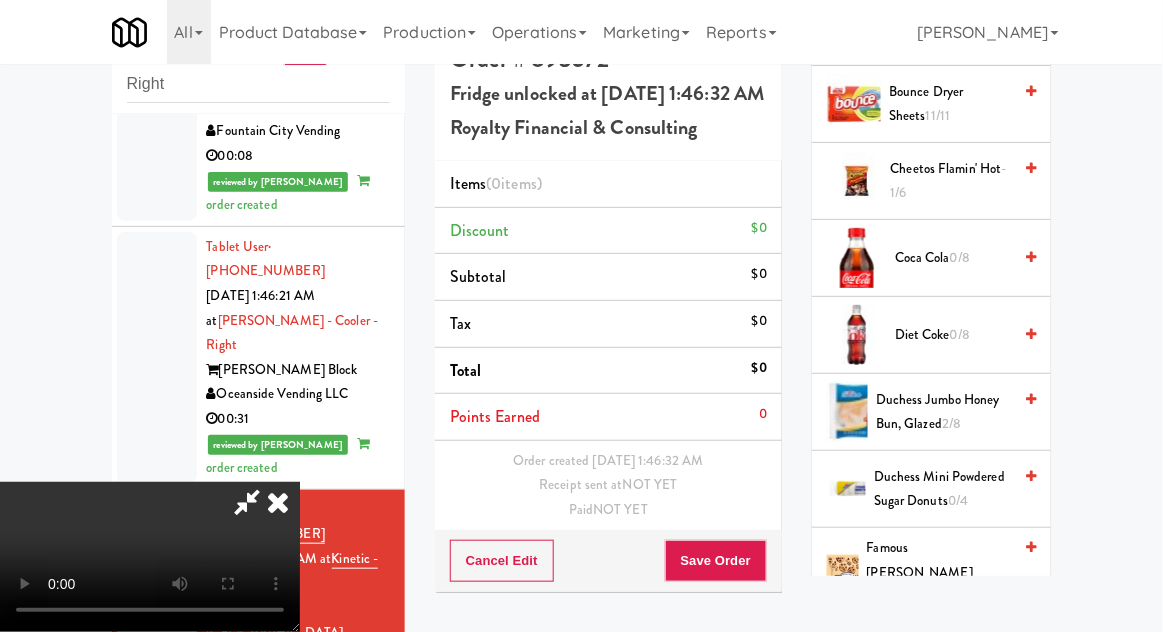 click on "0/8" at bounding box center [960, 334] 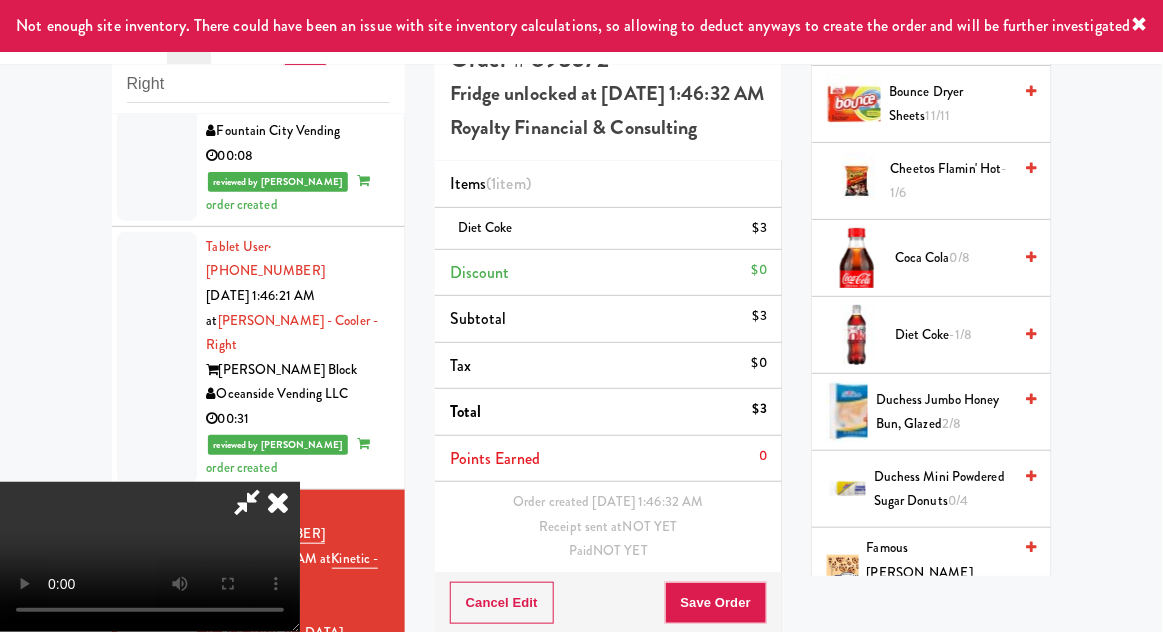 click on "-1/8" at bounding box center (961, 334) 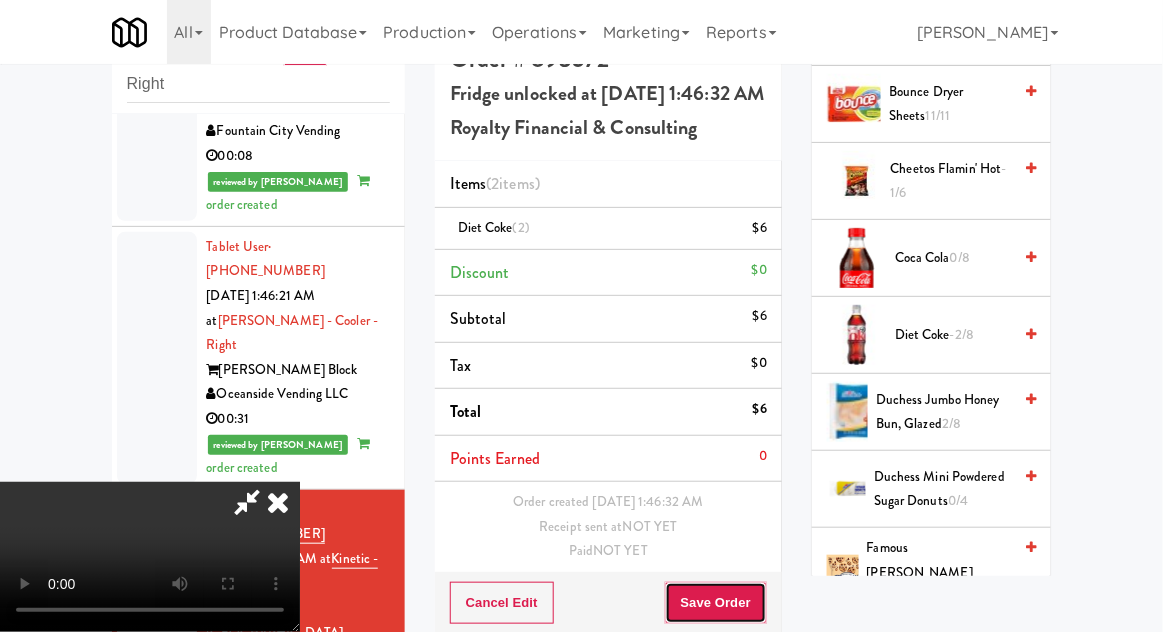 click on "Save Order" at bounding box center [716, 603] 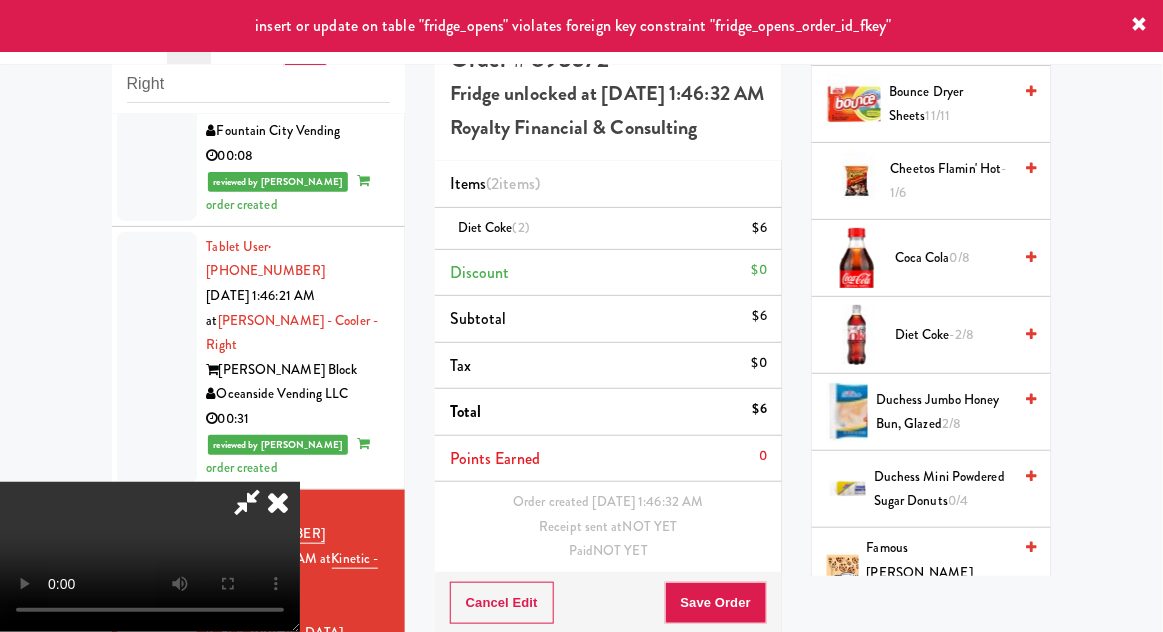 click at bounding box center (247, 502) 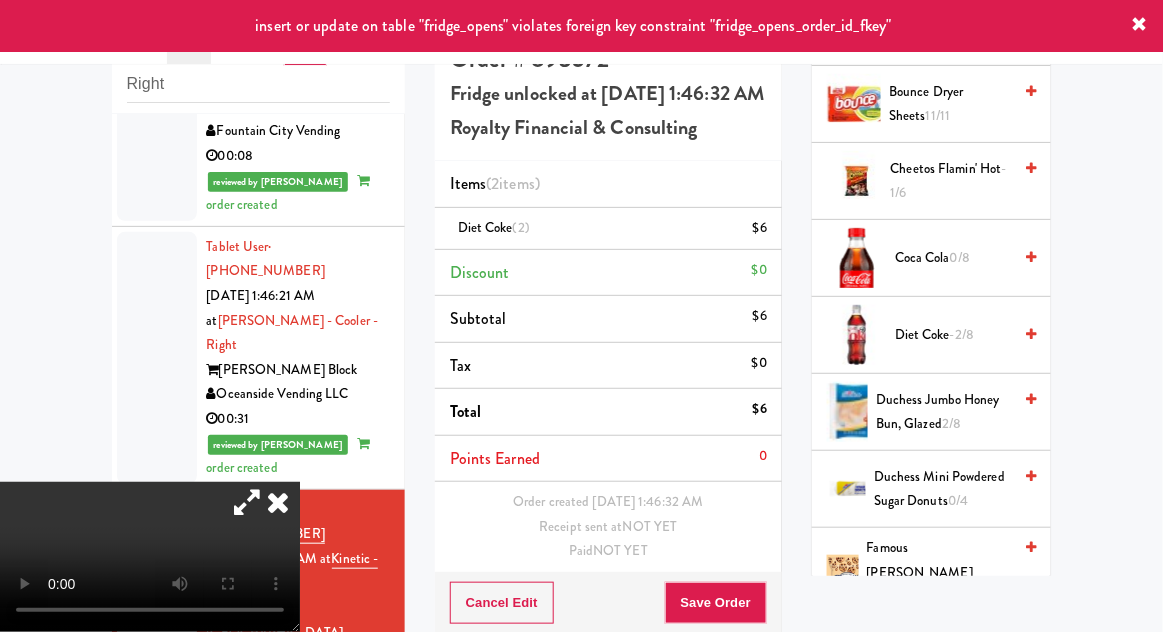 click at bounding box center [278, 502] 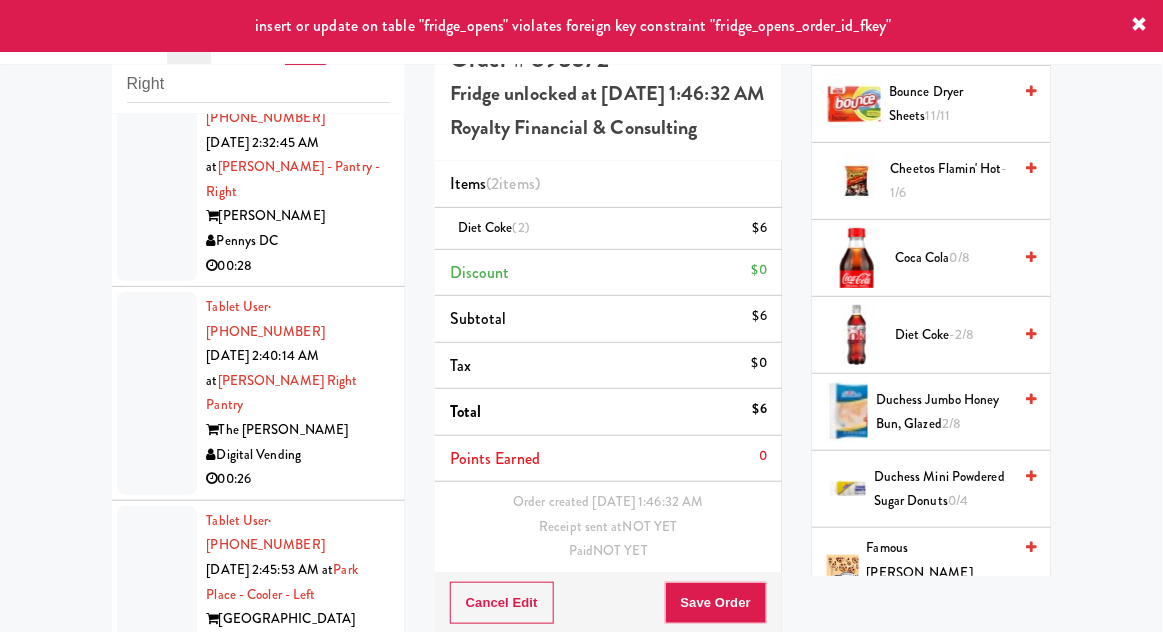 scroll, scrollTop: 5062, scrollLeft: 0, axis: vertical 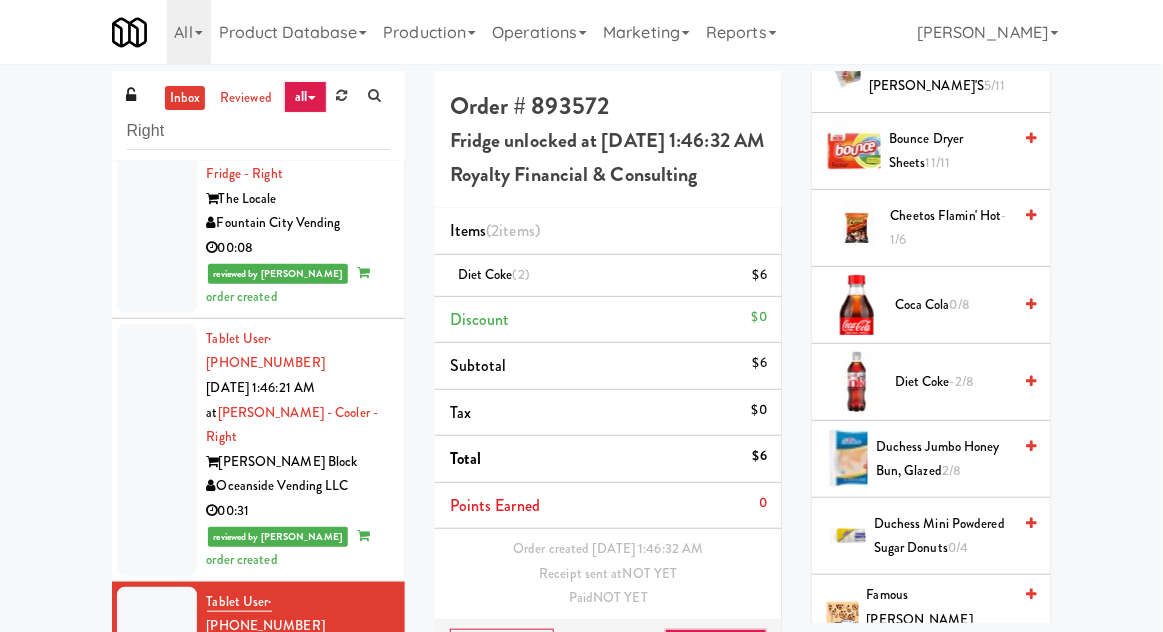 click at bounding box center [157, 889] 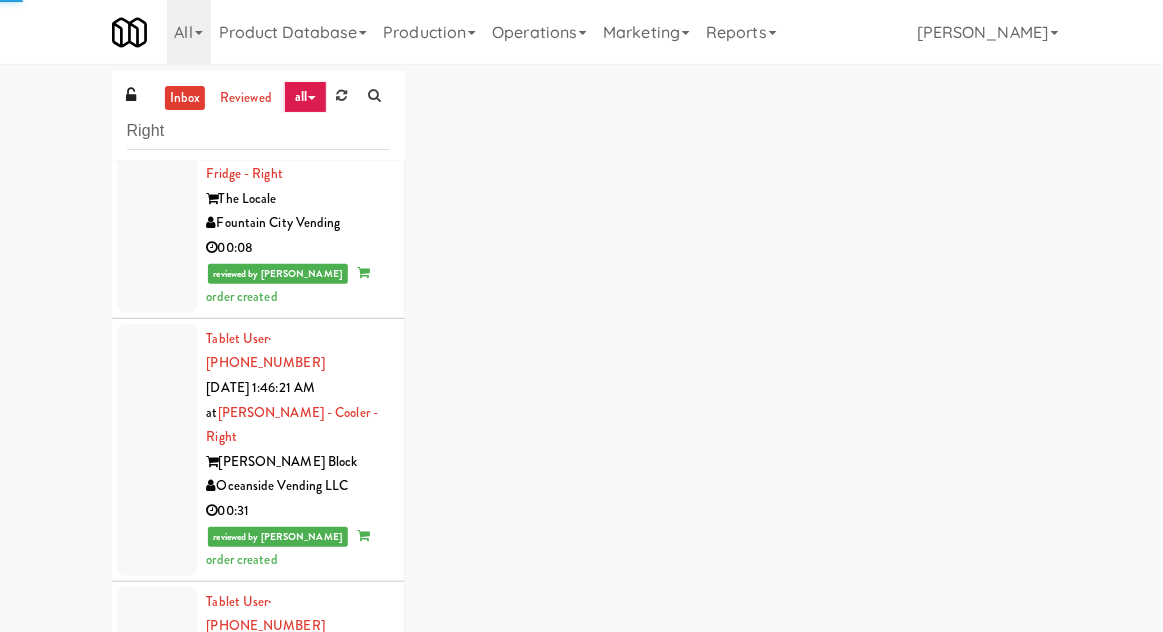 click at bounding box center [157, 688] 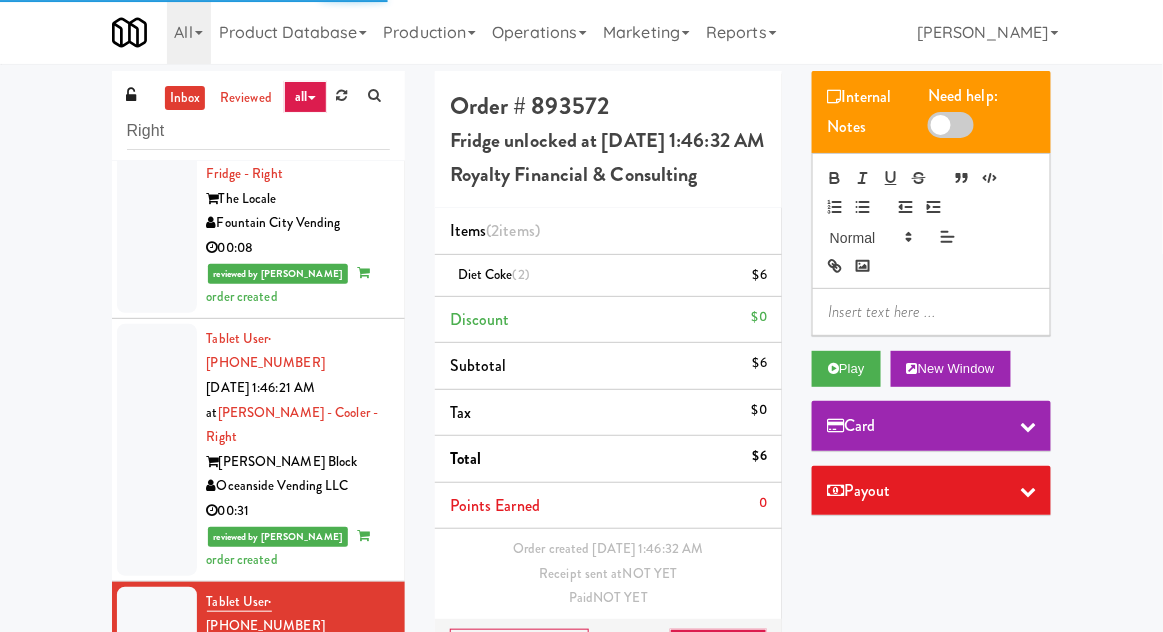 click at bounding box center (157, 939) 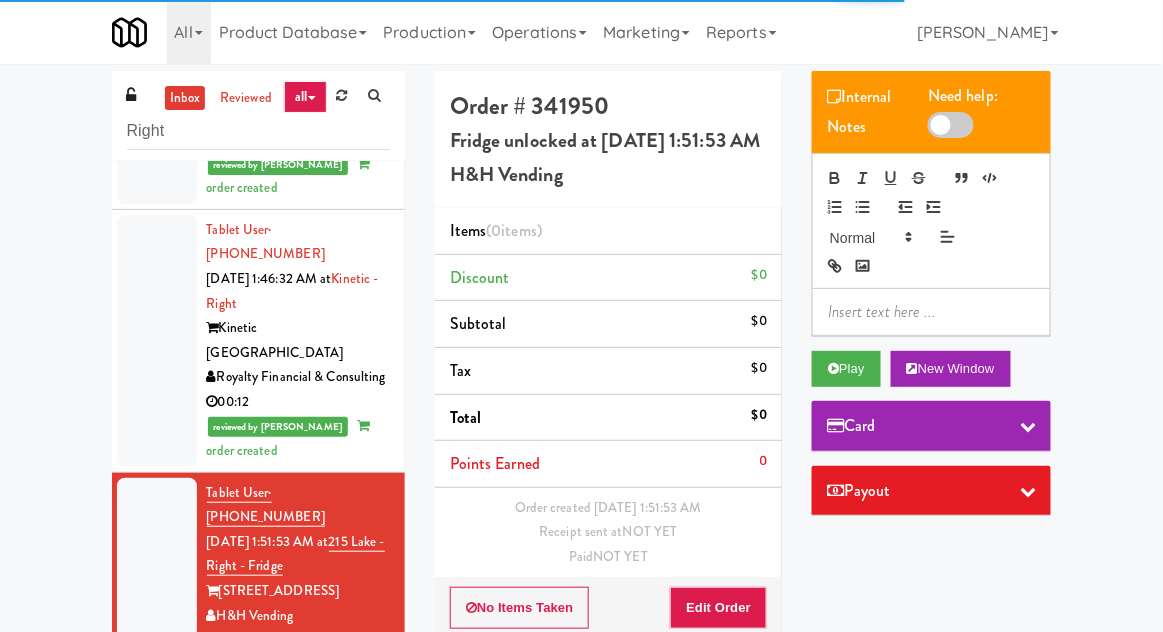 scroll, scrollTop: 2698, scrollLeft: 0, axis: vertical 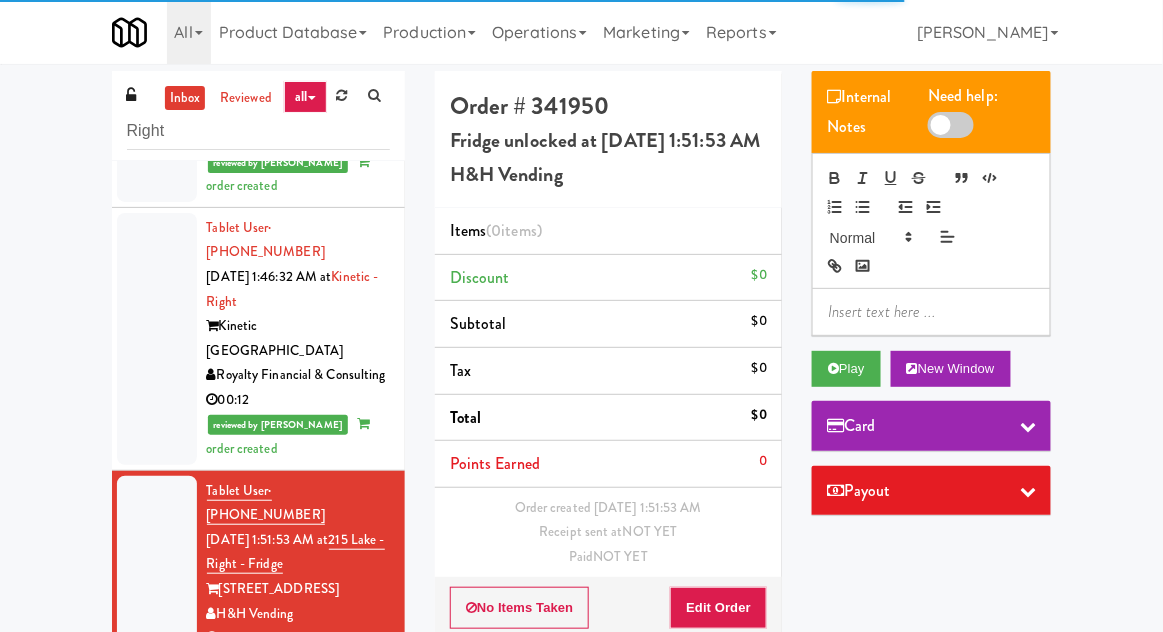 click at bounding box center [157, 754] 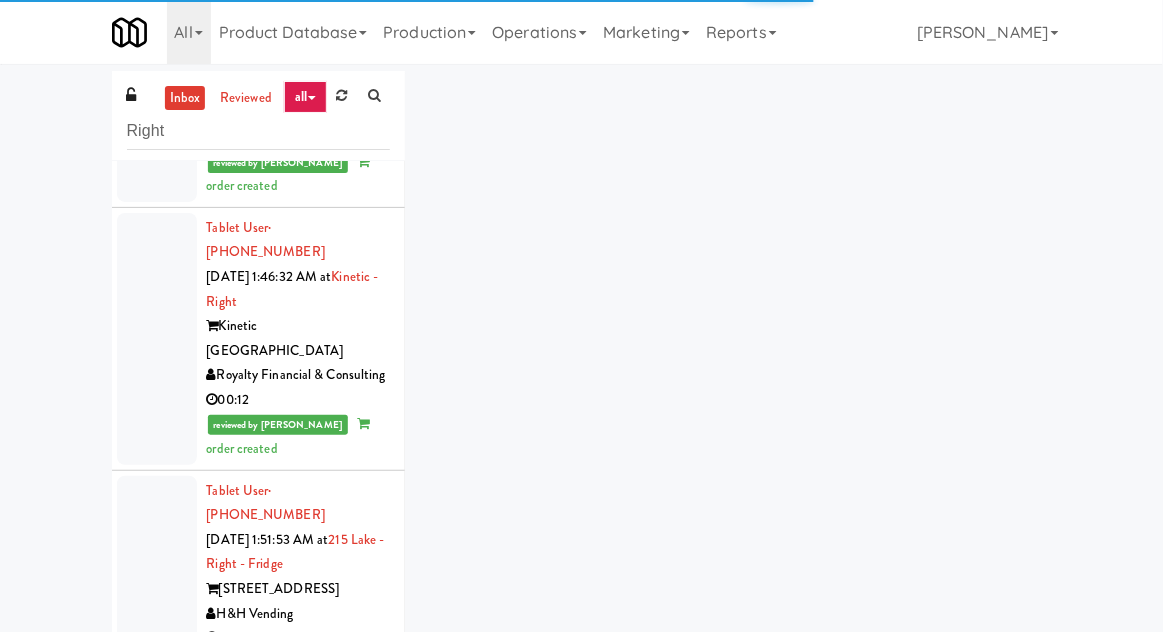click at bounding box center [157, 955] 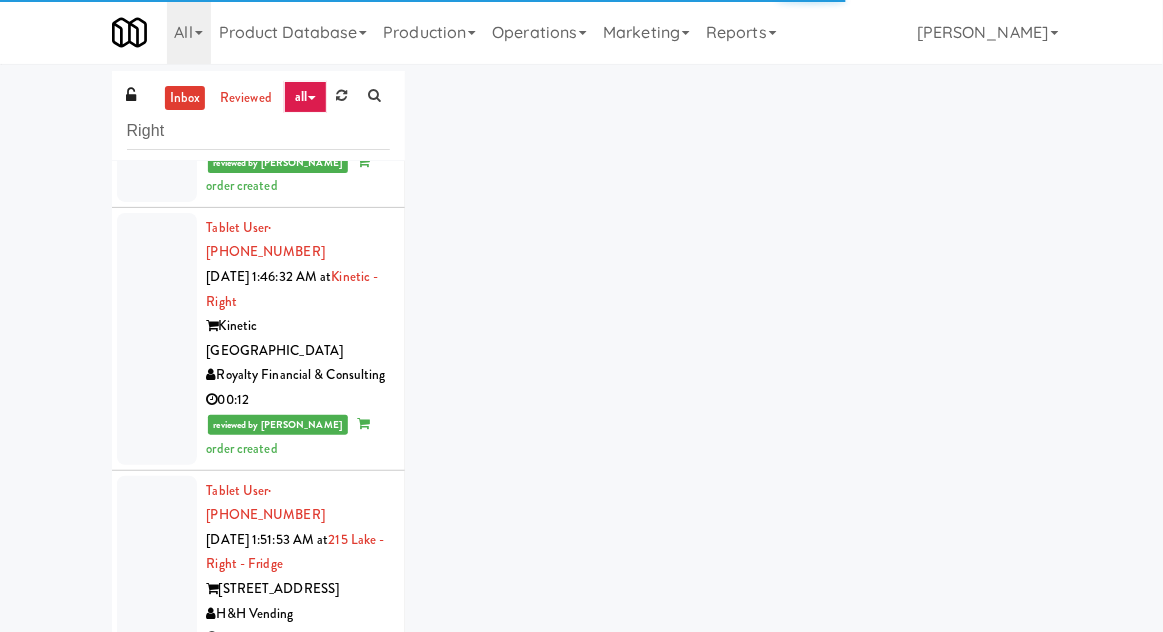click at bounding box center (157, 1169) 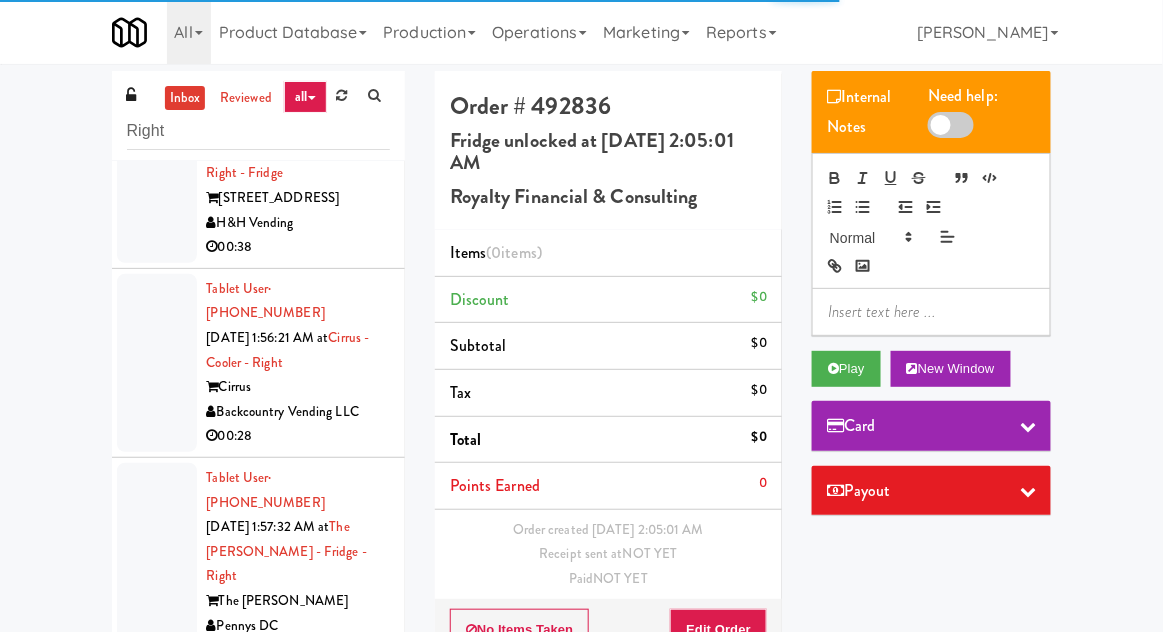 click at bounding box center (157, 979) 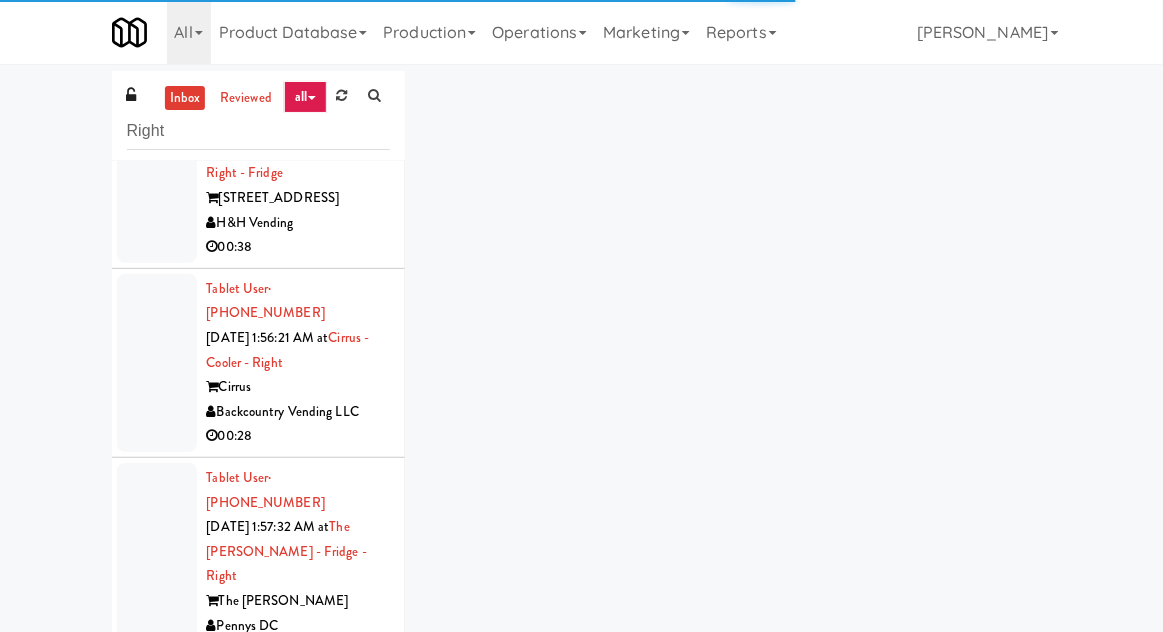 click at bounding box center (157, 1181) 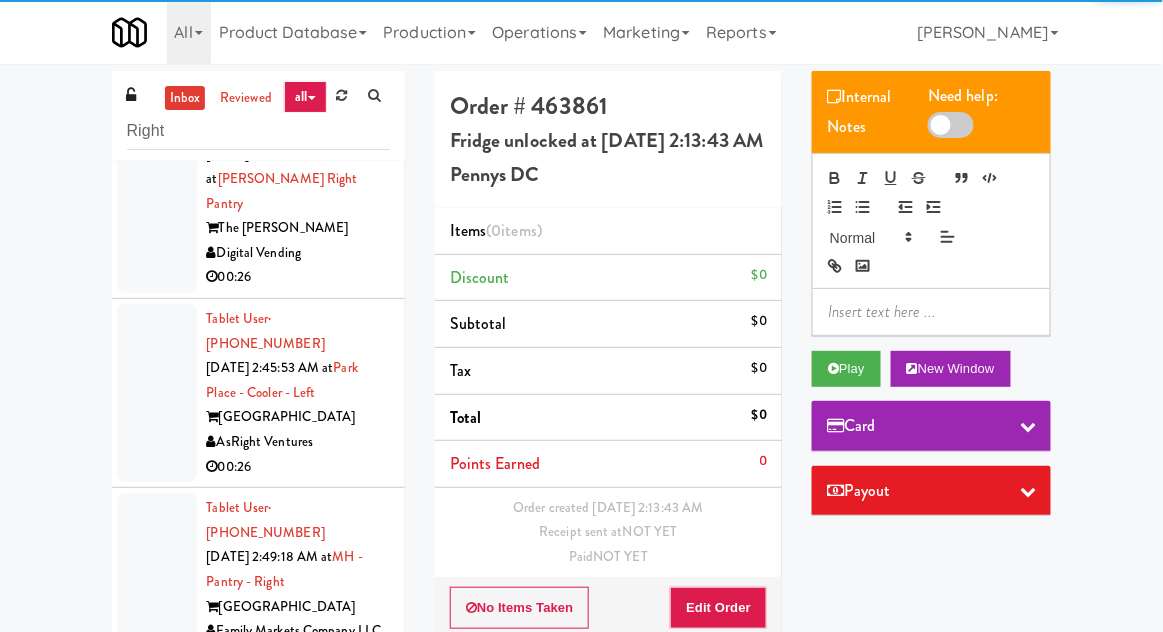 scroll, scrollTop: 4739, scrollLeft: 0, axis: vertical 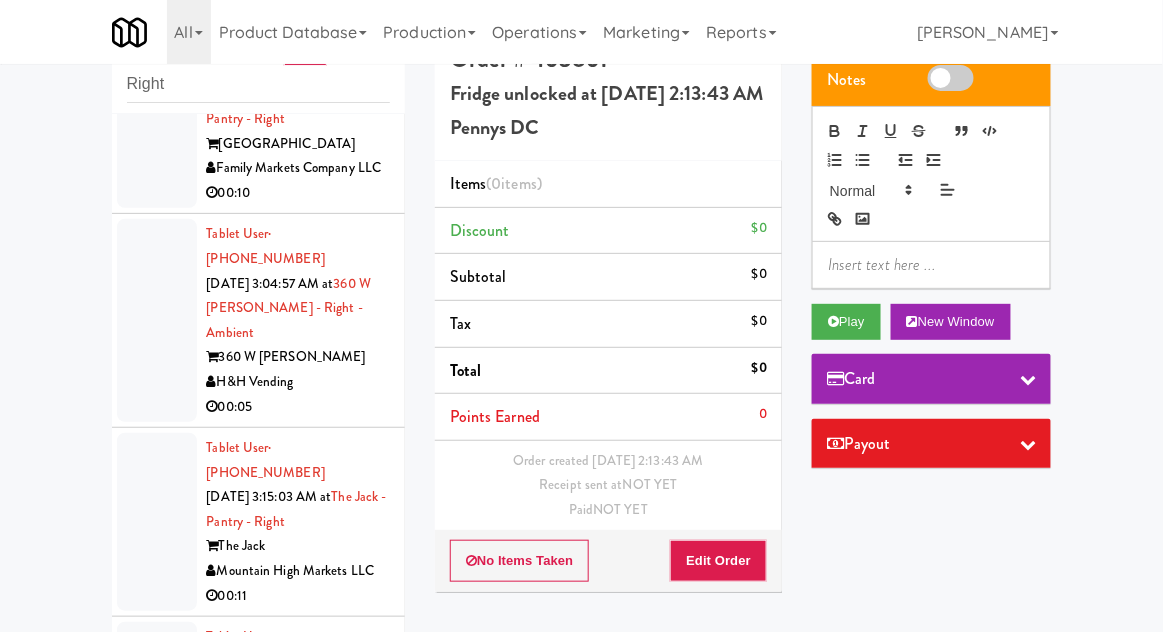 click at bounding box center [157, 1755] 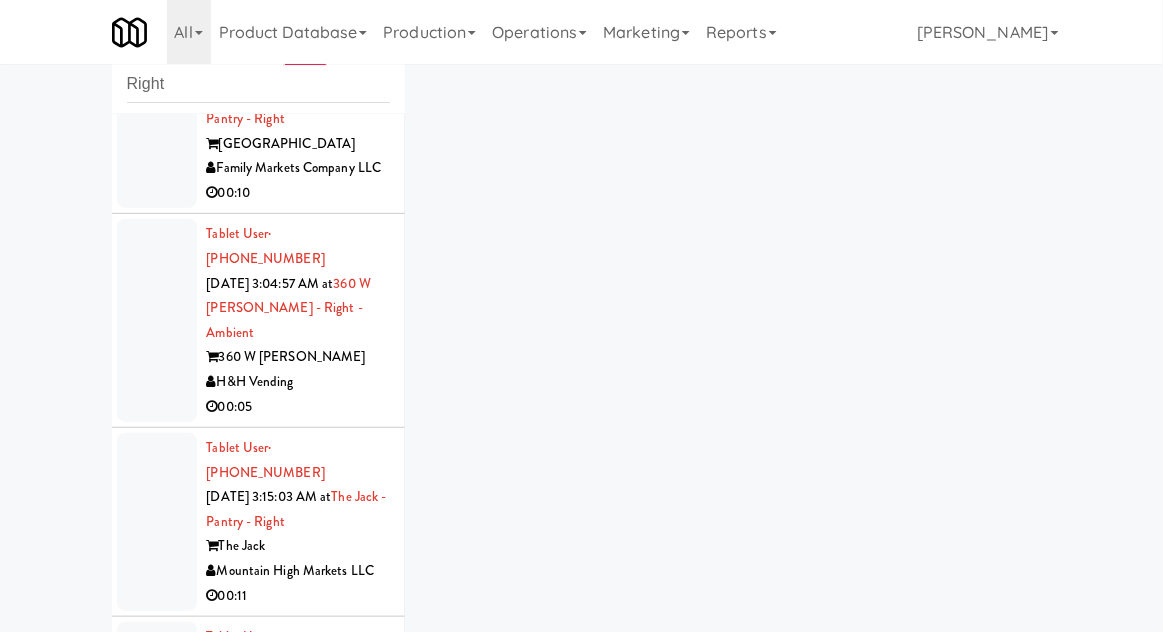 click at bounding box center [157, 1566] 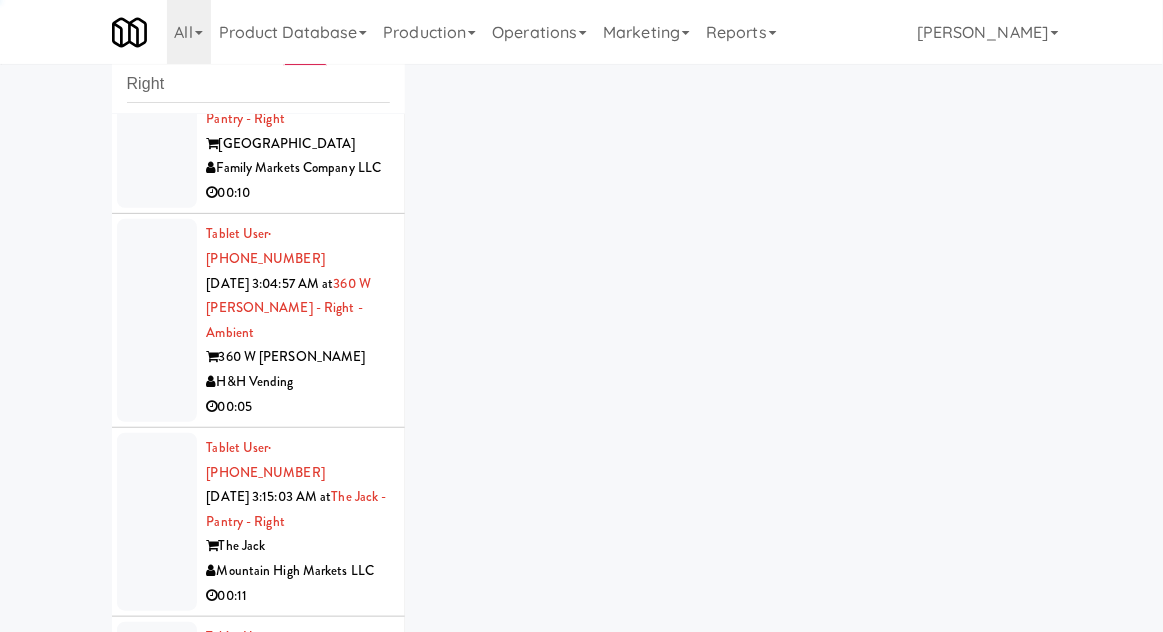 click at bounding box center [157, 1377] 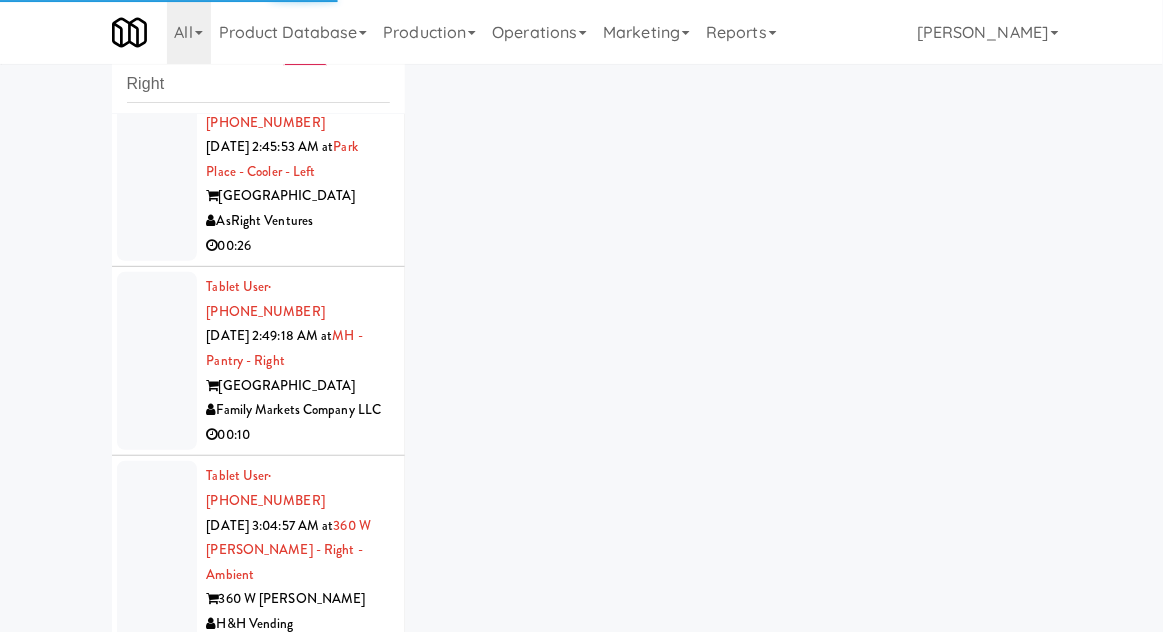 click at bounding box center [157, 1417] 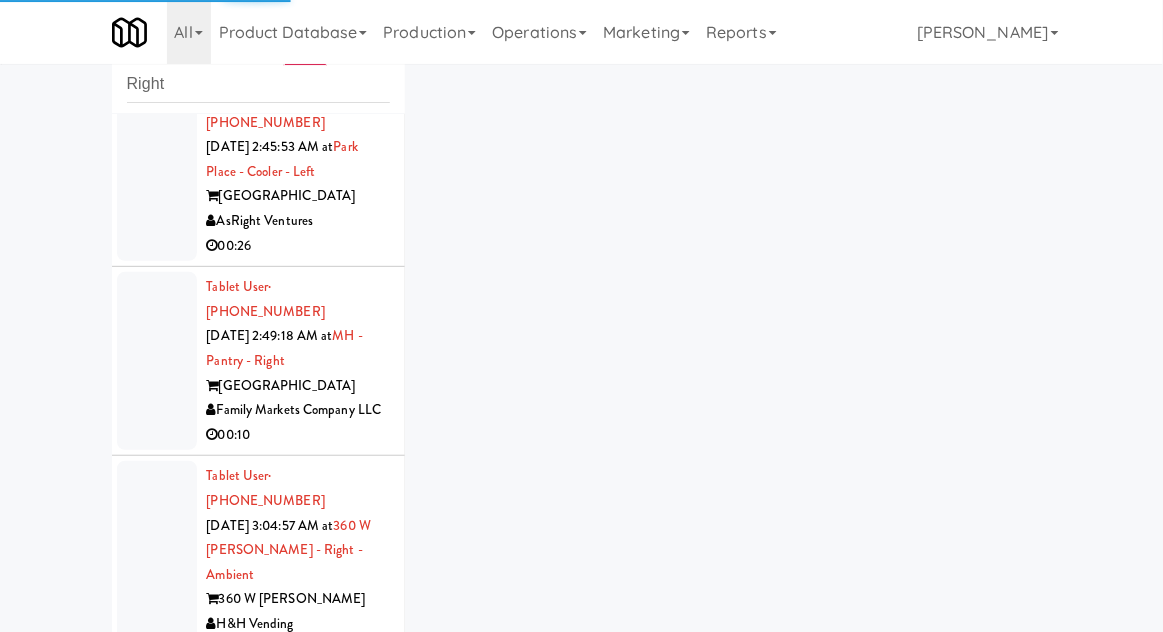 click at bounding box center (157, 1191) 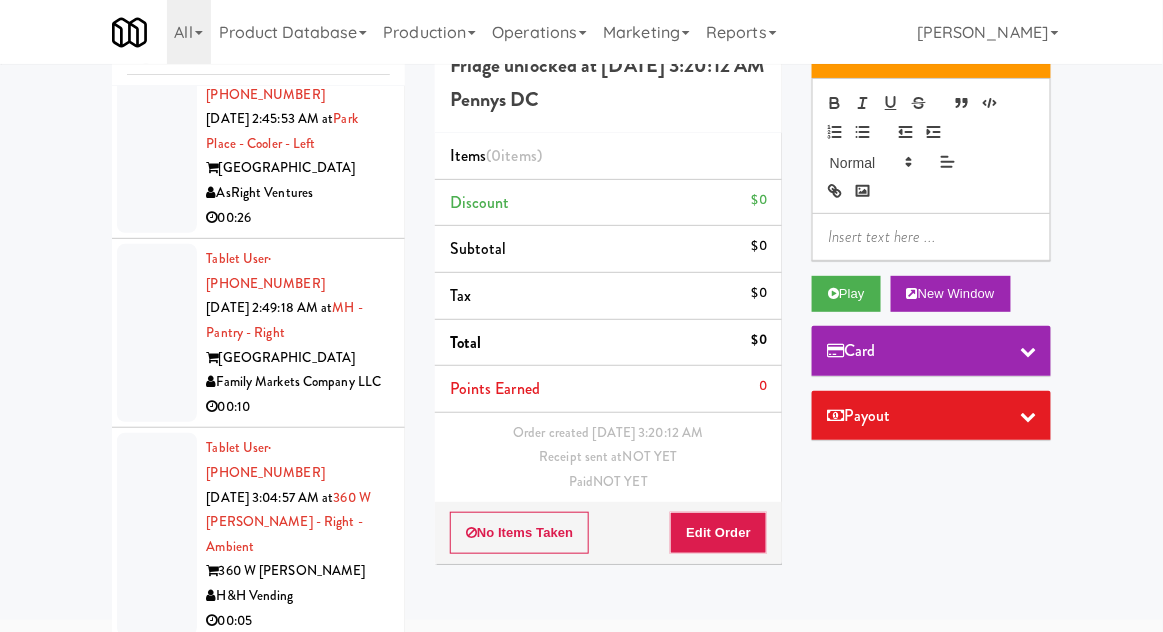 scroll, scrollTop: 96, scrollLeft: 0, axis: vertical 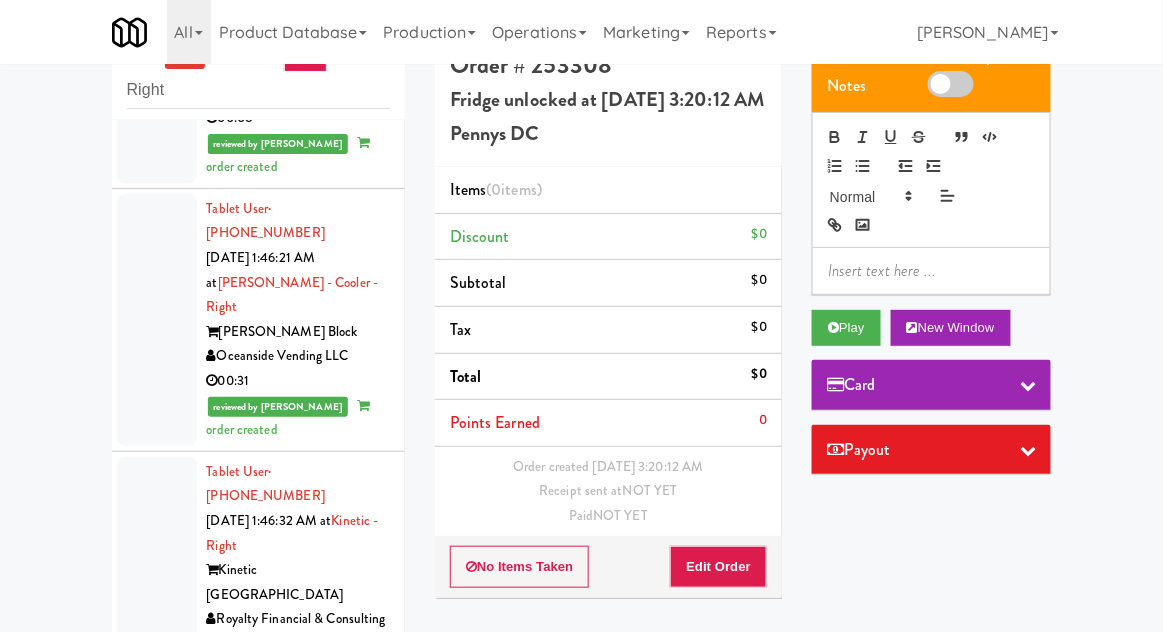 click at bounding box center (157, 809) 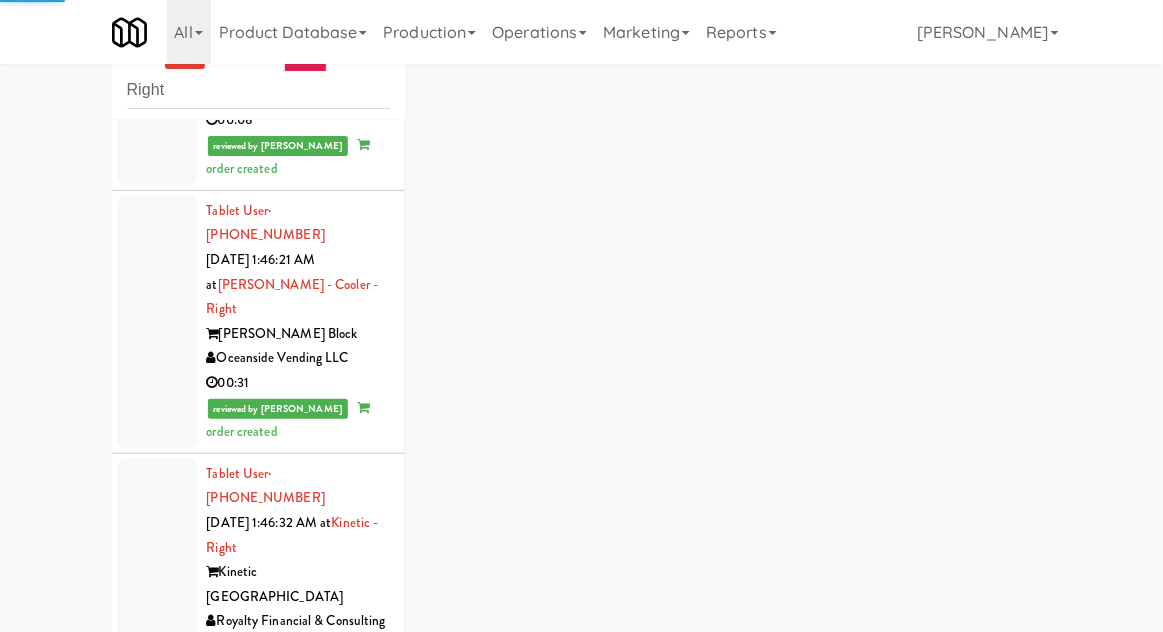 scroll, scrollTop: 144, scrollLeft: 0, axis: vertical 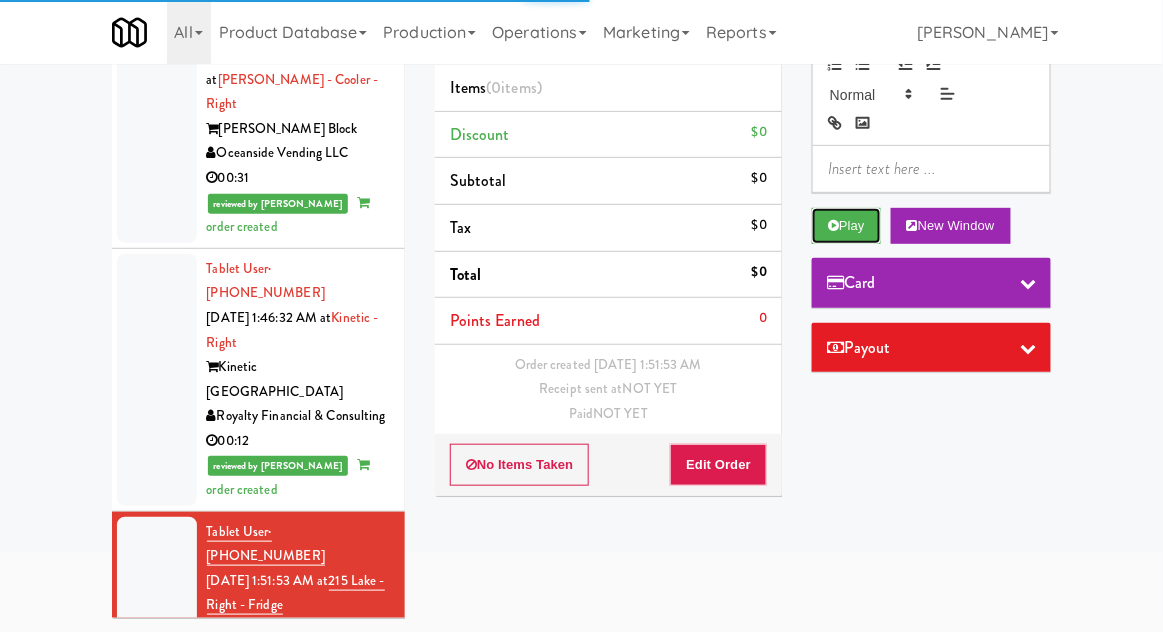 click on "Play" at bounding box center (846, 226) 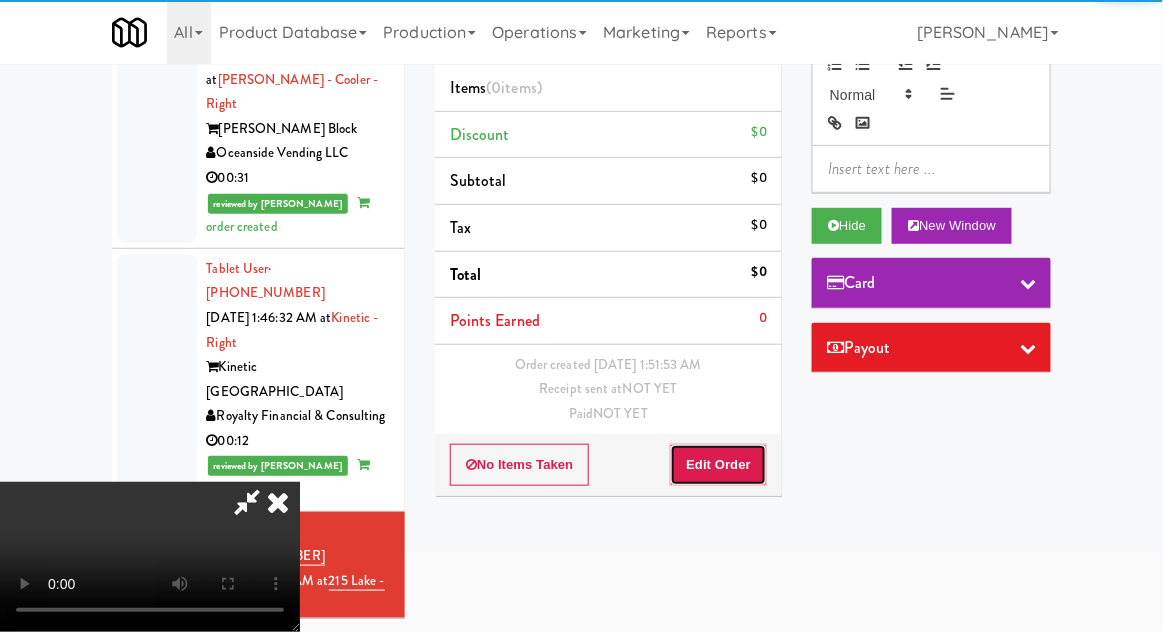 click on "Edit Order" at bounding box center (718, 465) 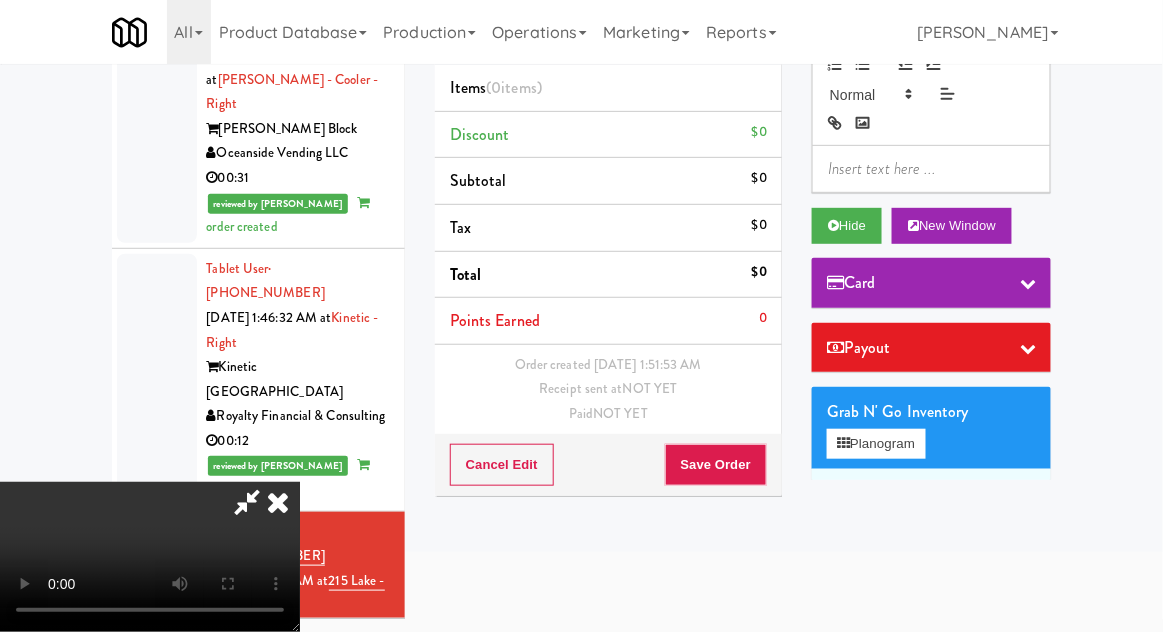 type 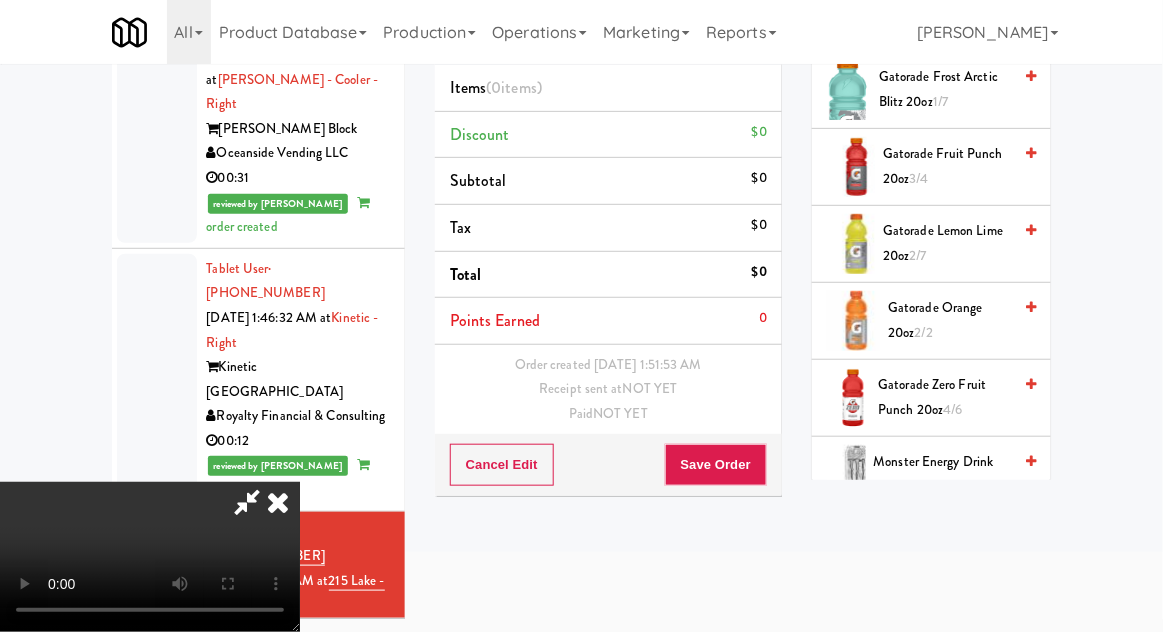 scroll, scrollTop: 1706, scrollLeft: 0, axis: vertical 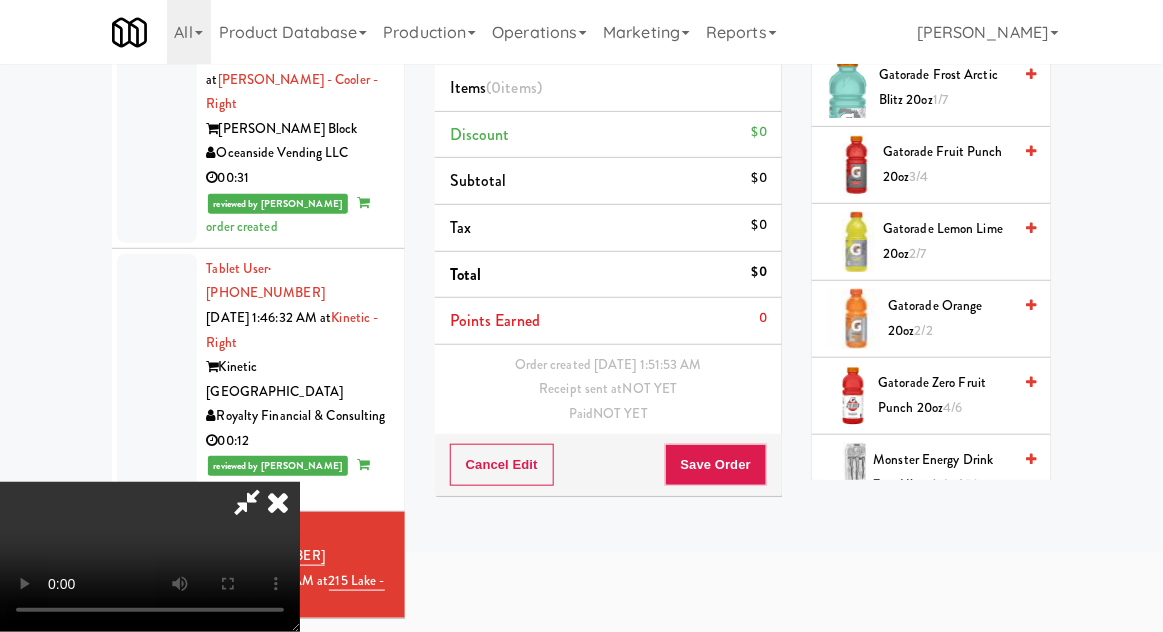 click on "Gatorade Zero Fruit Punch 20oz  4/6" at bounding box center (945, 395) 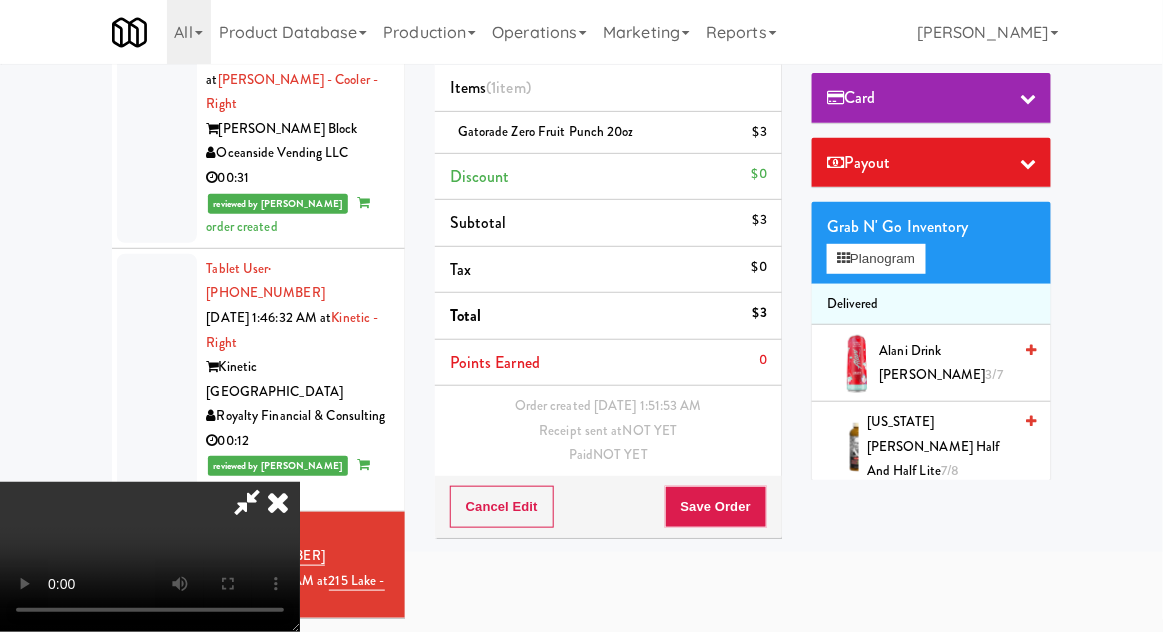 scroll, scrollTop: 186, scrollLeft: 0, axis: vertical 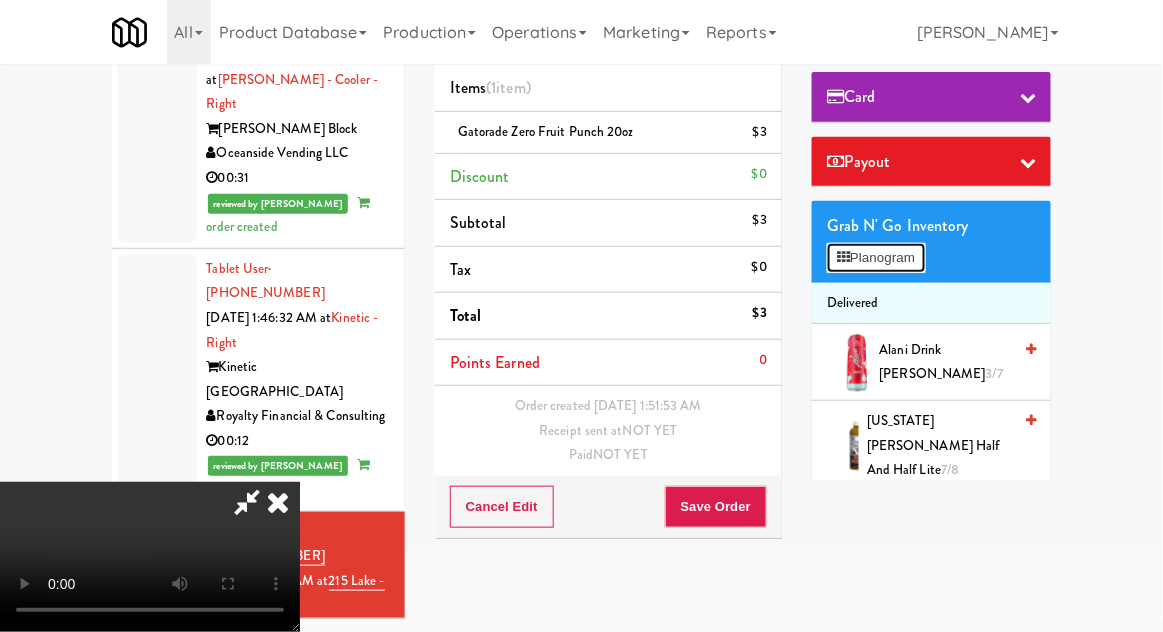 click on "Planogram" at bounding box center [876, 258] 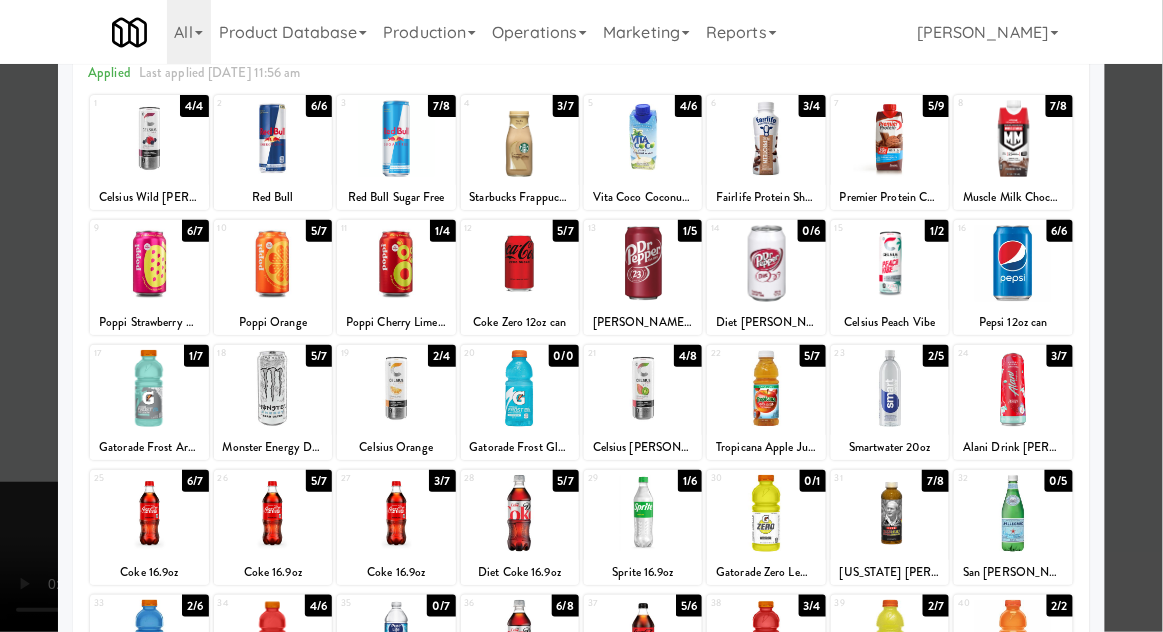 scroll, scrollTop: 100, scrollLeft: 0, axis: vertical 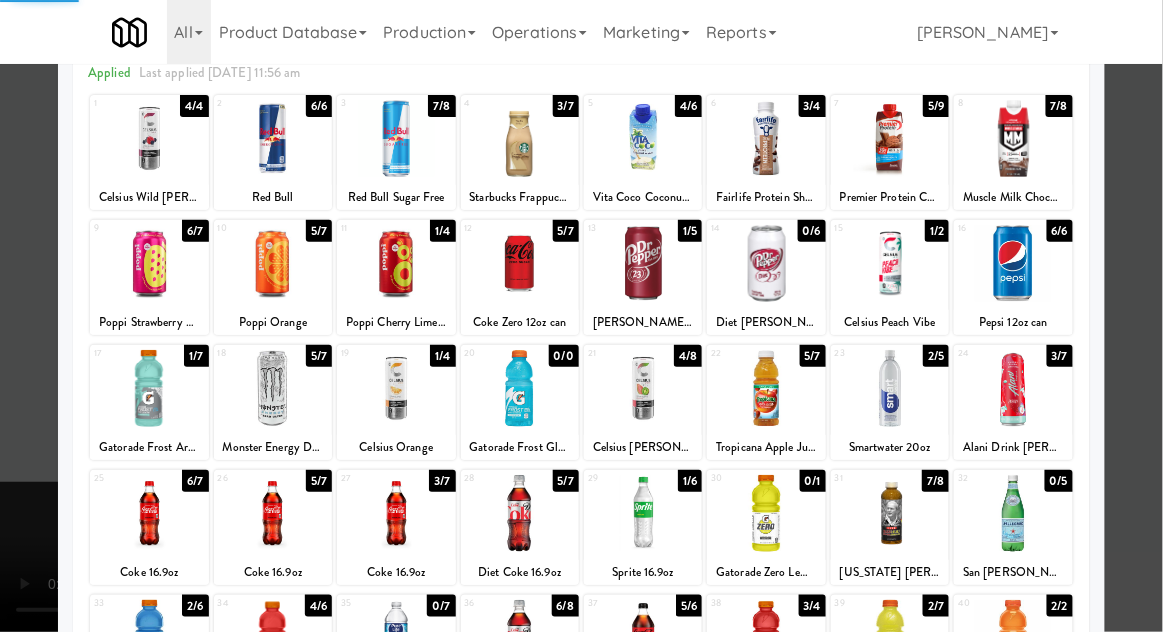 click at bounding box center [581, 316] 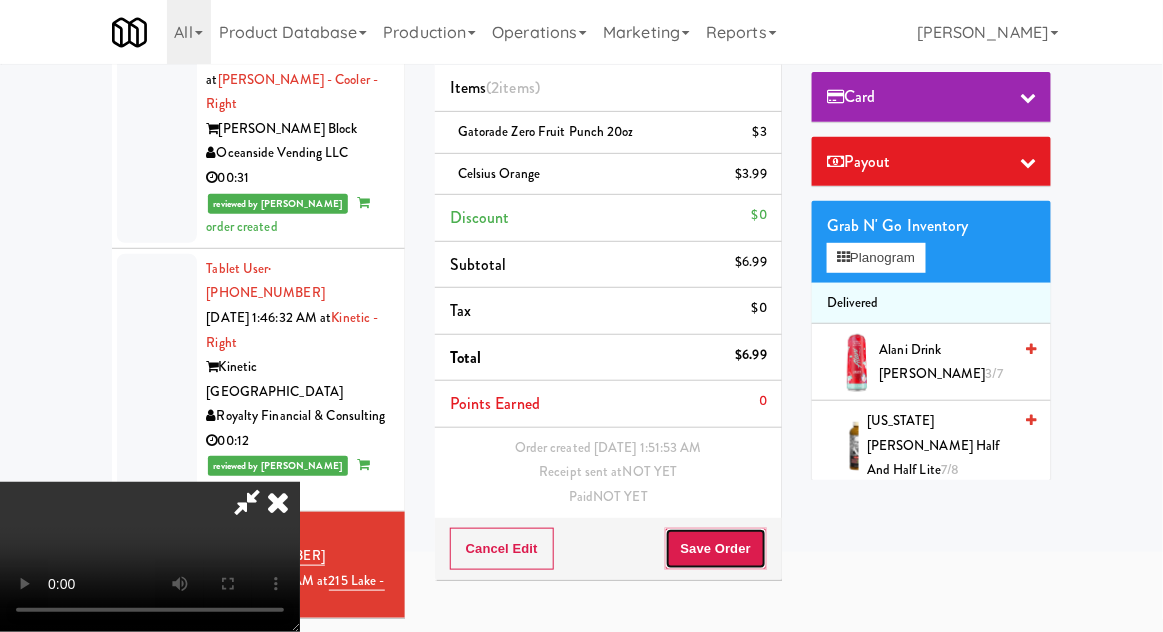 click on "Save Order" at bounding box center [716, 549] 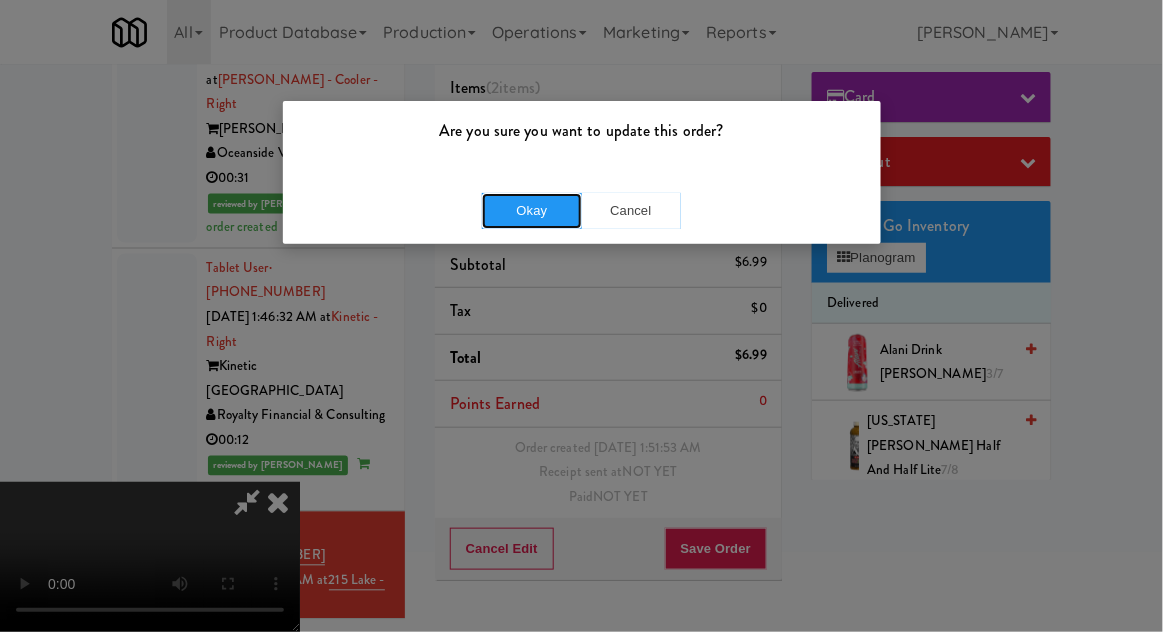 click on "Okay" at bounding box center [532, 211] 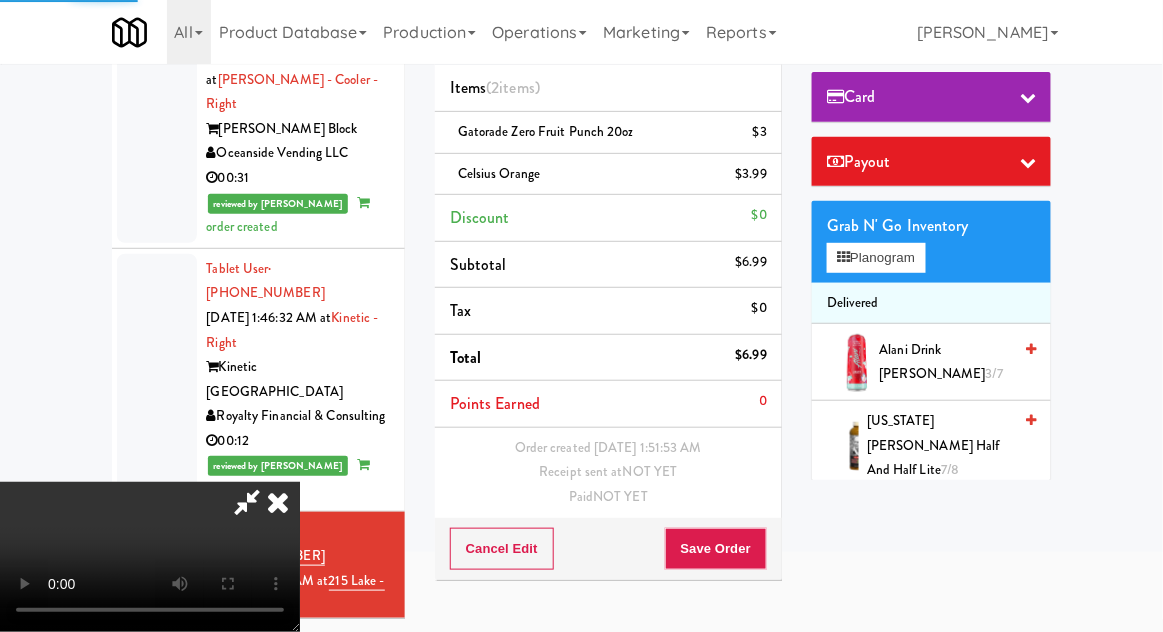 scroll, scrollTop: 0, scrollLeft: 0, axis: both 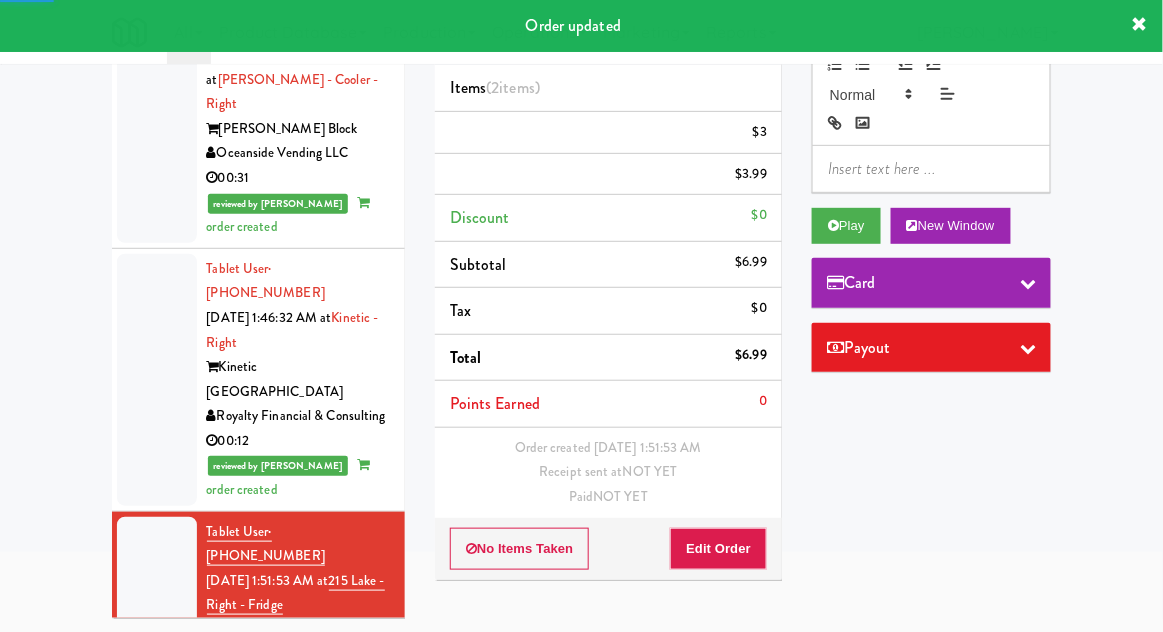 click at bounding box center (157, 795) 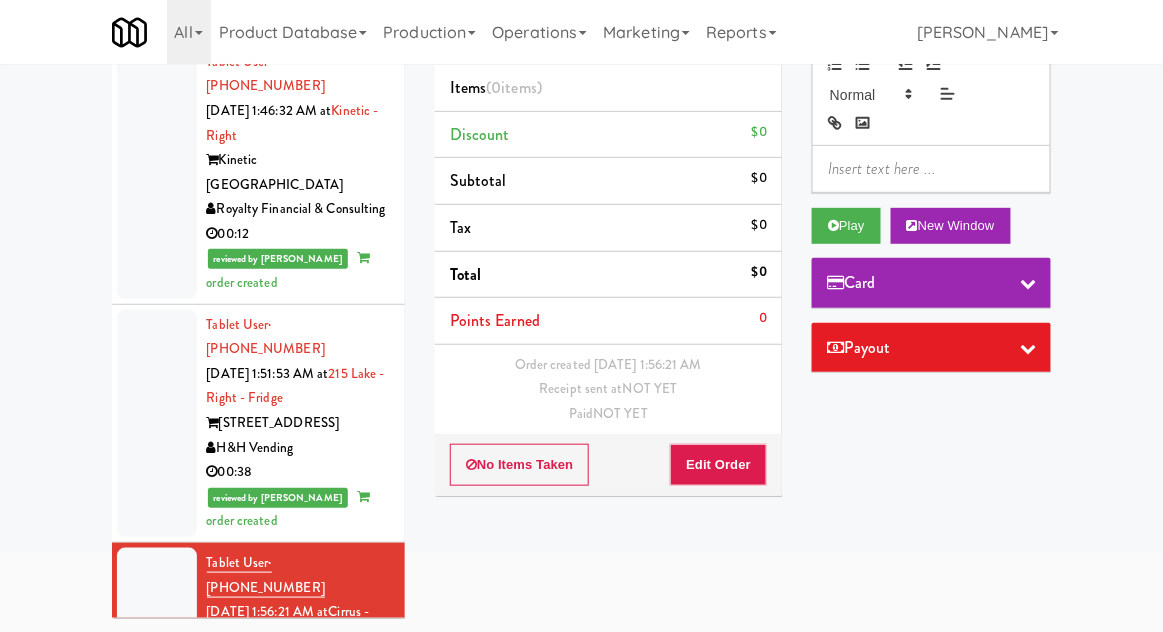 scroll, scrollTop: 2721, scrollLeft: 0, axis: vertical 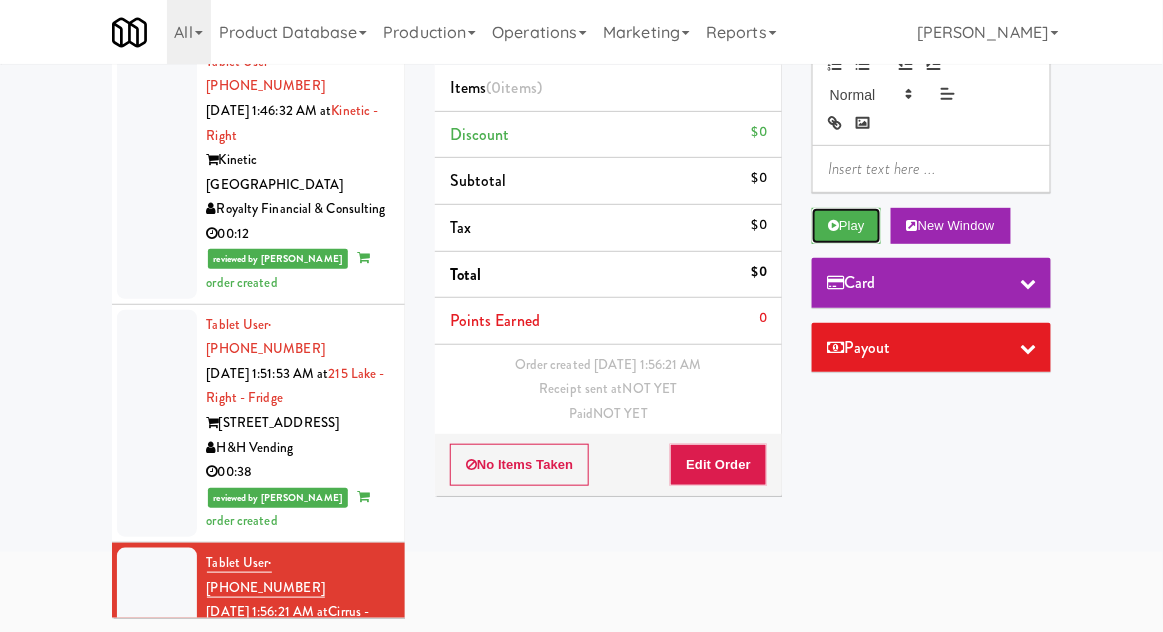 click on "Play" at bounding box center [846, 226] 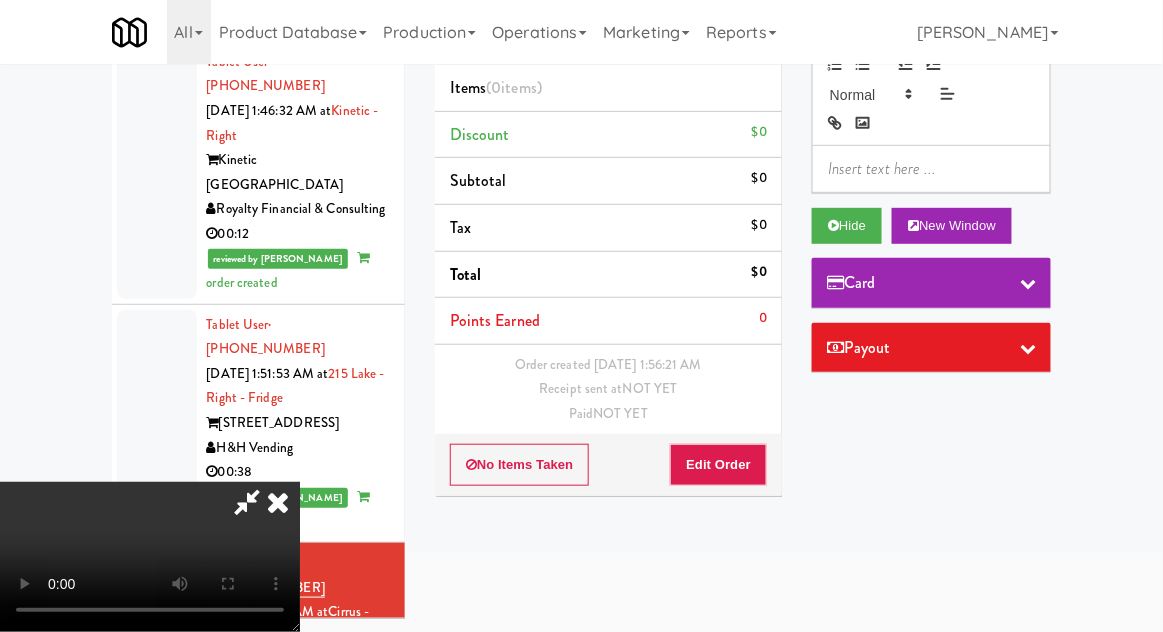 click on "Order # 874392 Fridge unlocked at [DATE] 1:56:21 AM Backcountry Vending LLC Items  (0  items ) Discount  $0 Subtotal $0 Tax $0 Total $0 Points Earned  0 Order created [DATE] 1:56:21 AM Receipt sent at  NOT YET Paid  NOT YET  No Items Taken Edit Order" at bounding box center [608, 219] 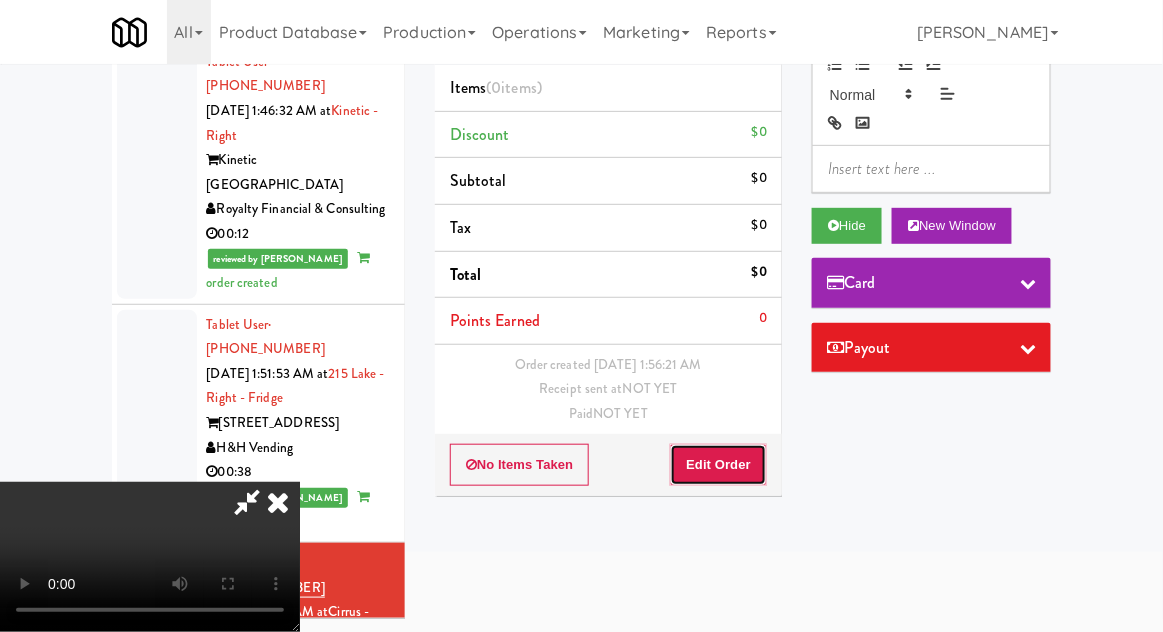 click on "Edit Order" at bounding box center [718, 465] 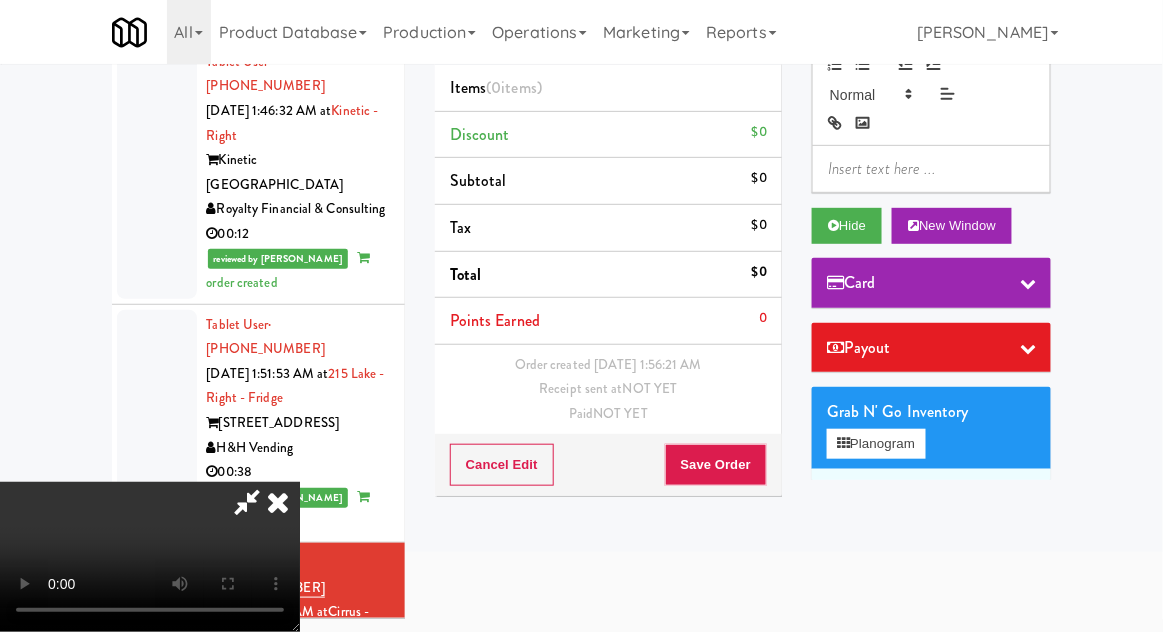 type 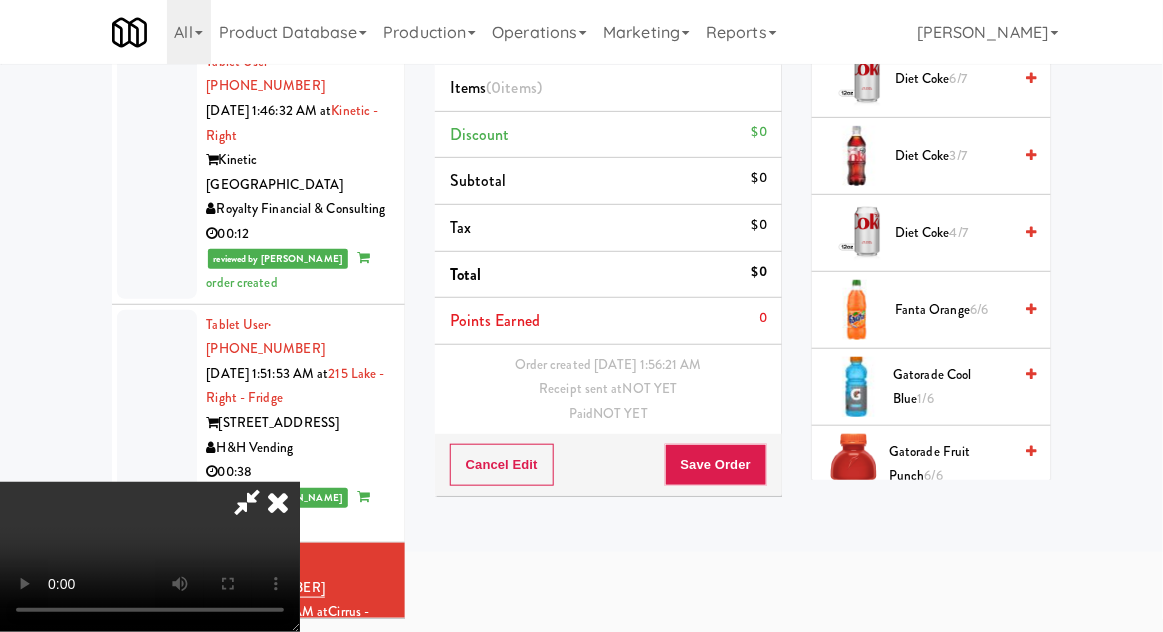 scroll, scrollTop: 1350, scrollLeft: 0, axis: vertical 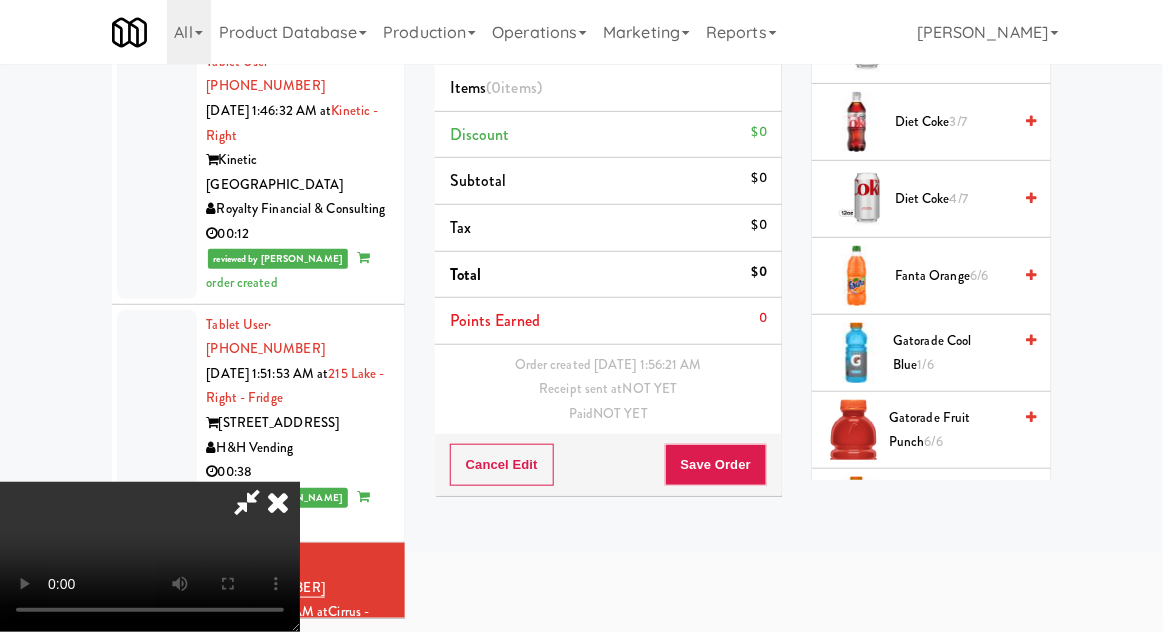 click on "Gatorade Cool Blue  1/6" at bounding box center [952, 353] 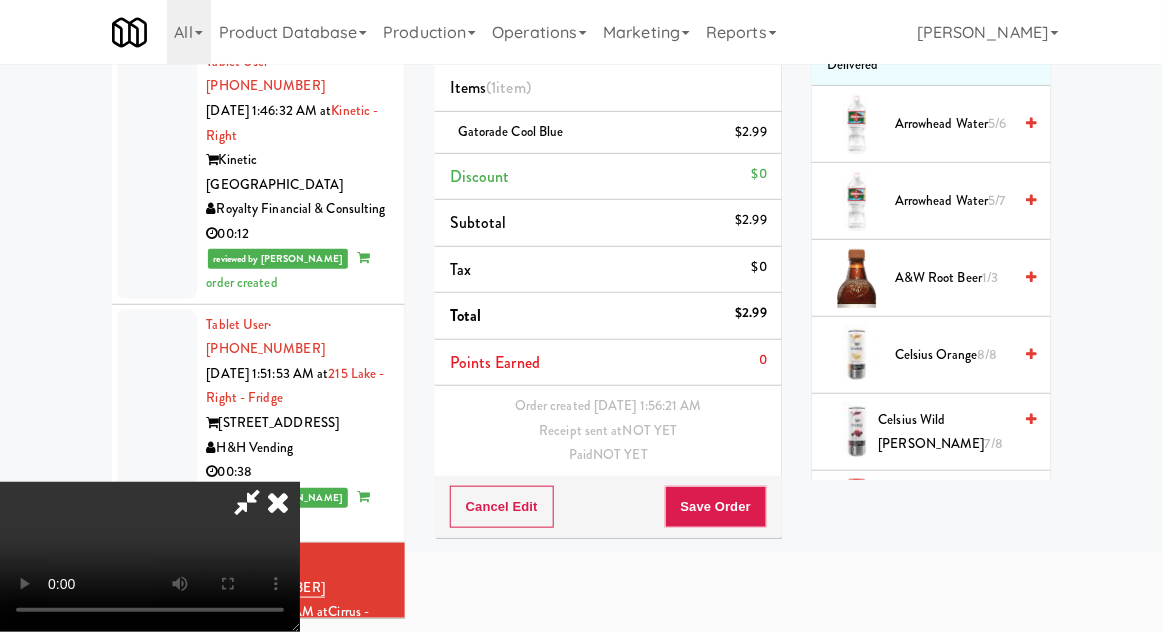 scroll, scrollTop: 425, scrollLeft: 0, axis: vertical 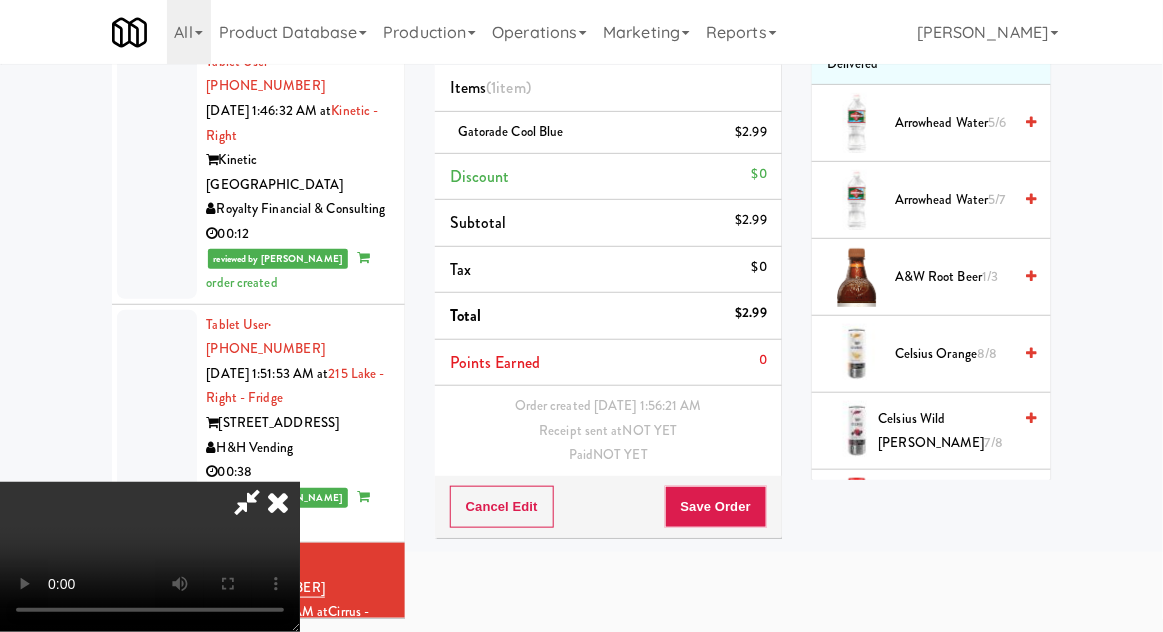 click on "A&W Root Beer  1/3" at bounding box center (953, 277) 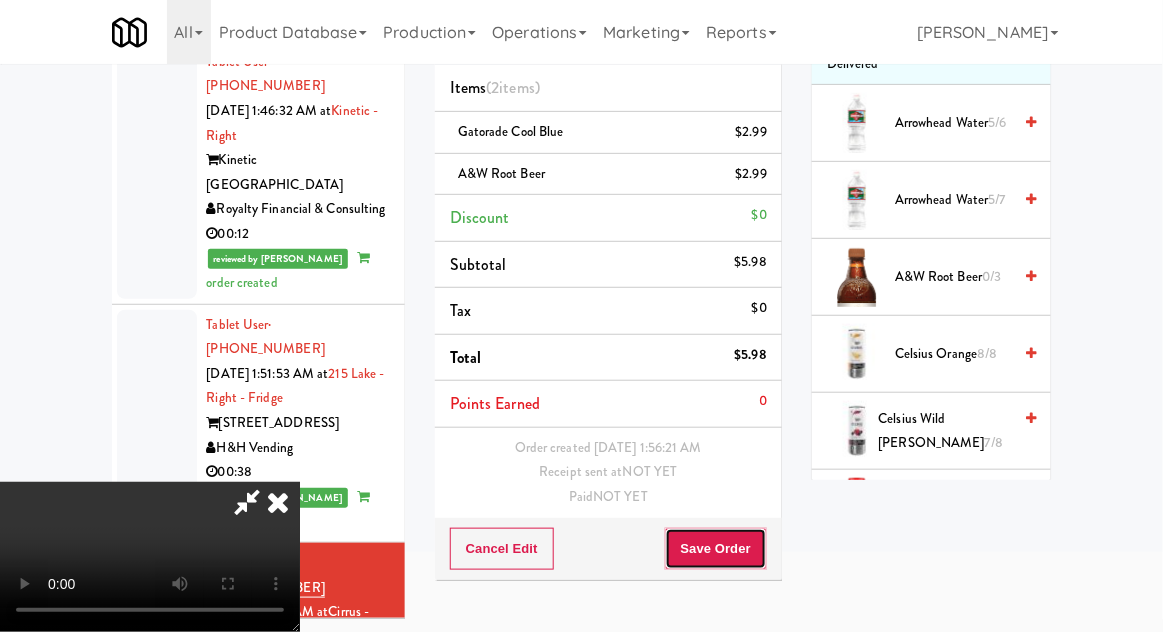 click on "Save Order" at bounding box center (716, 549) 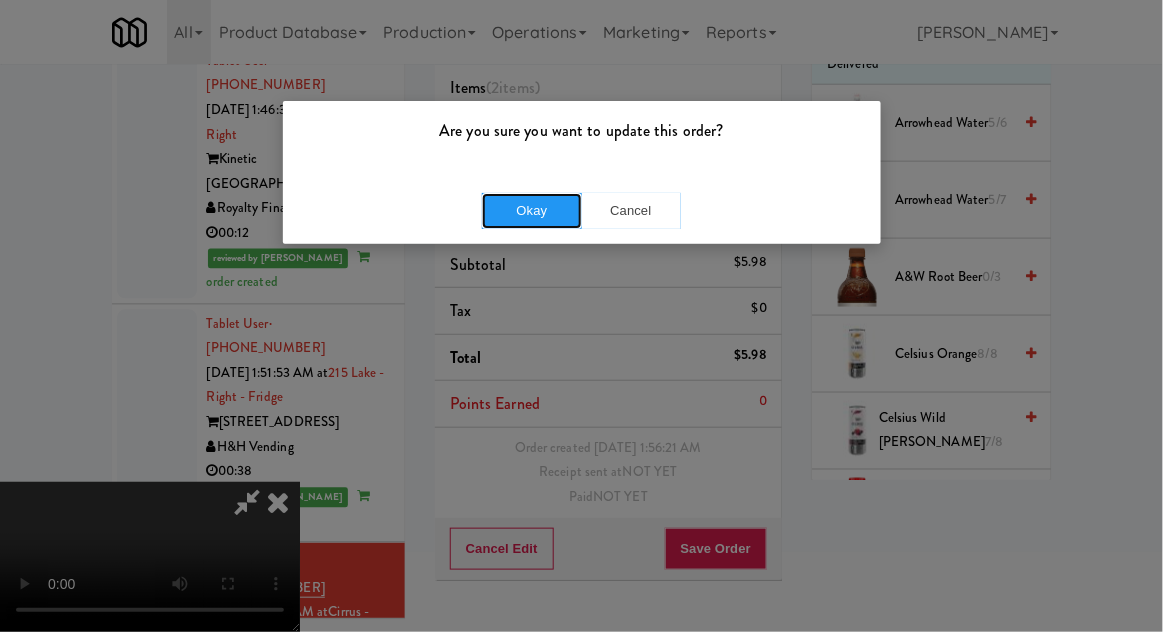 click on "Okay" at bounding box center [532, 211] 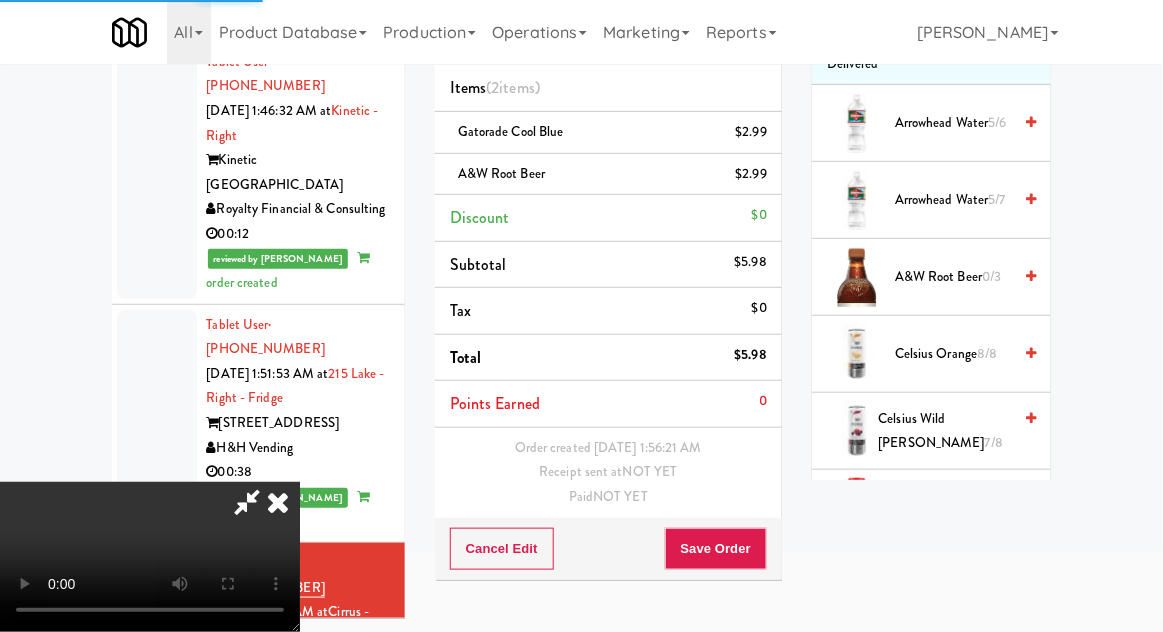 scroll, scrollTop: 0, scrollLeft: 0, axis: both 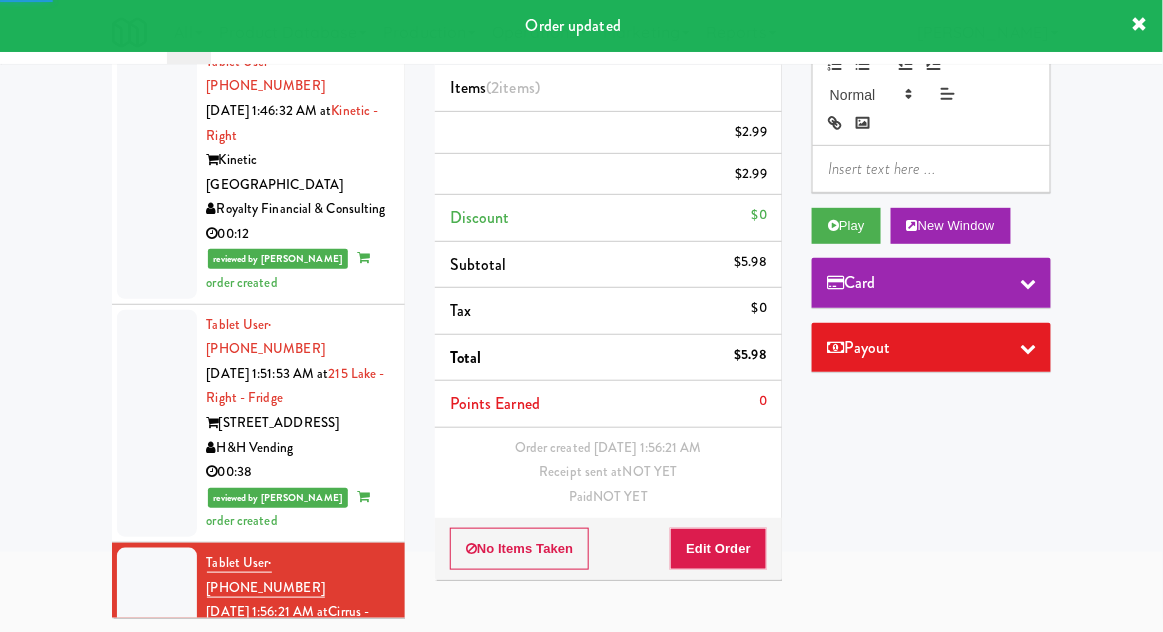click at bounding box center (157, 838) 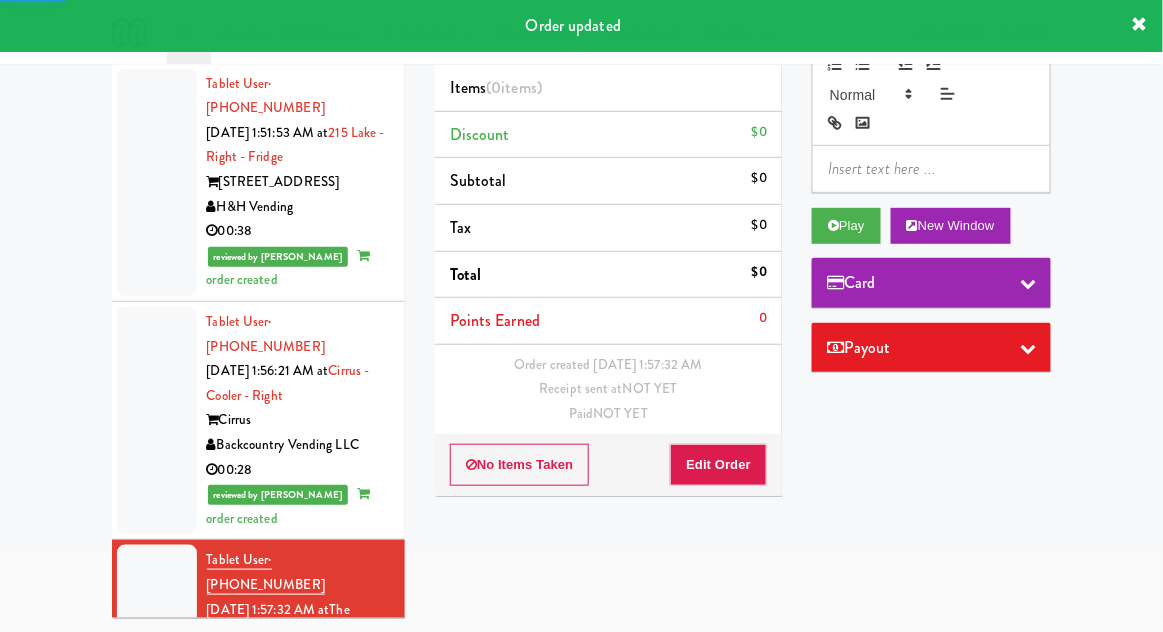 scroll, scrollTop: 2969, scrollLeft: 0, axis: vertical 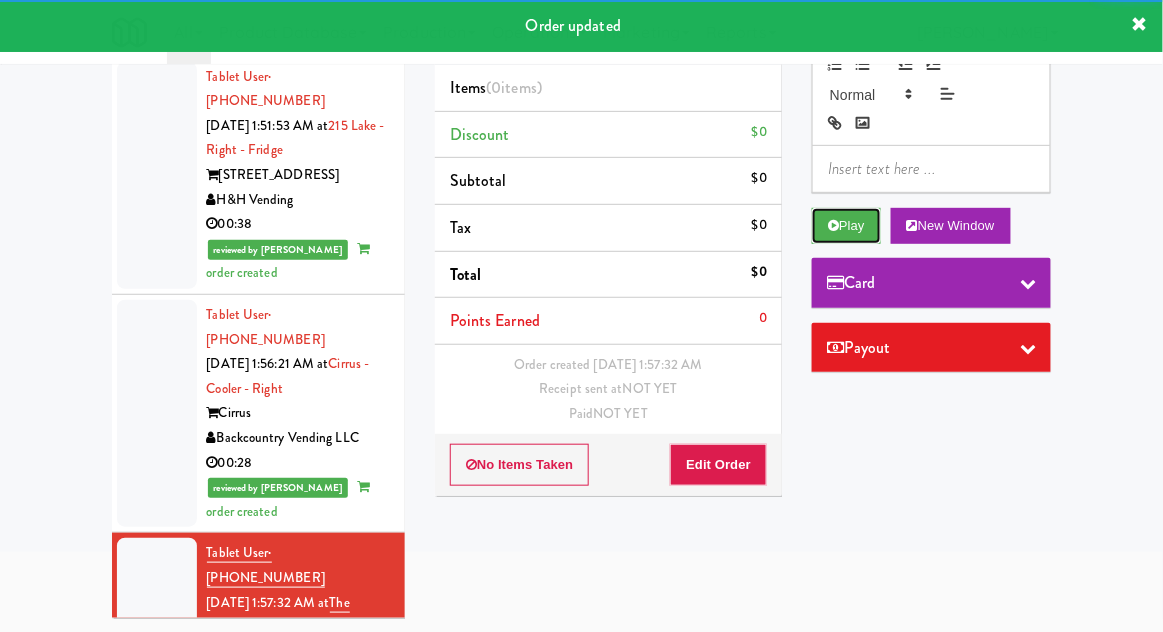 click on "Play" at bounding box center [846, 226] 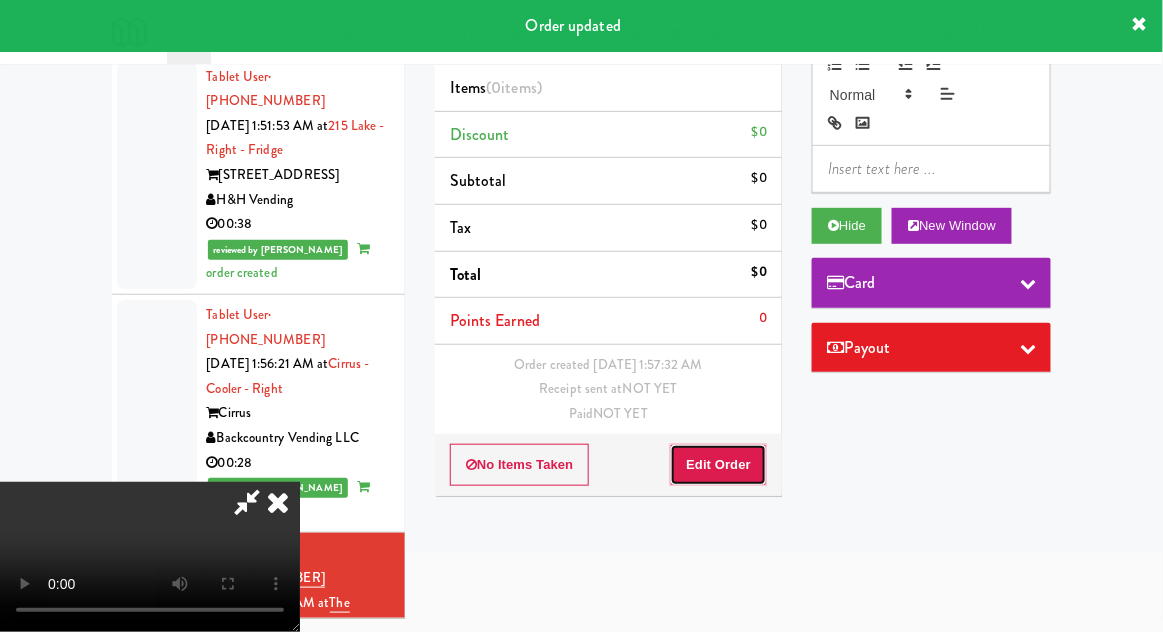 click on "Edit Order" at bounding box center (718, 465) 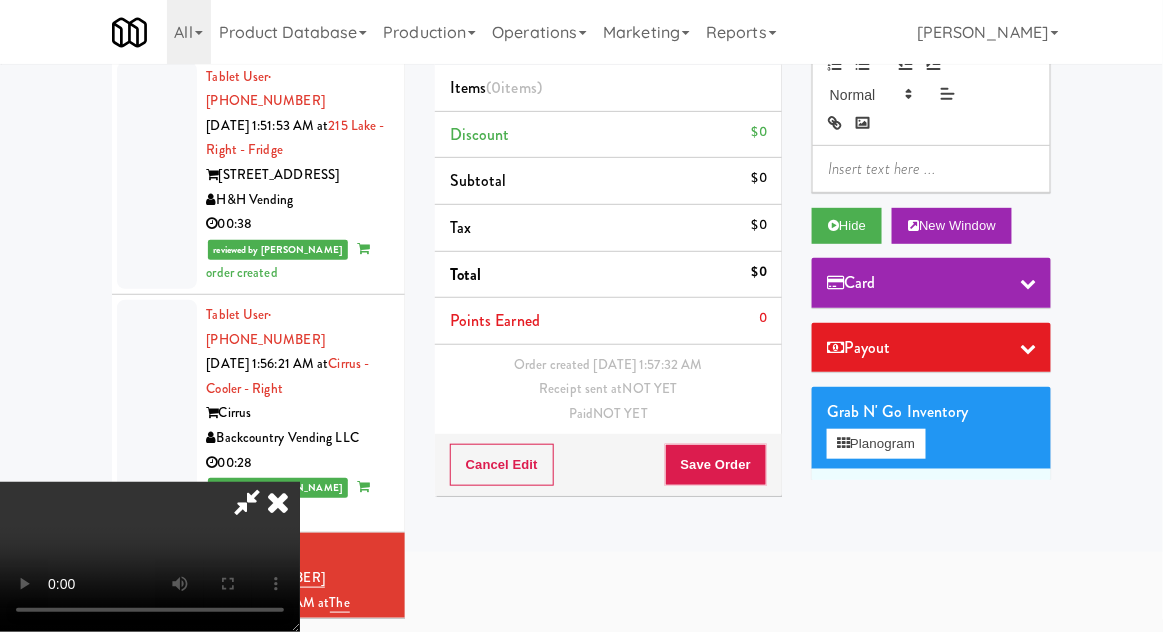 type 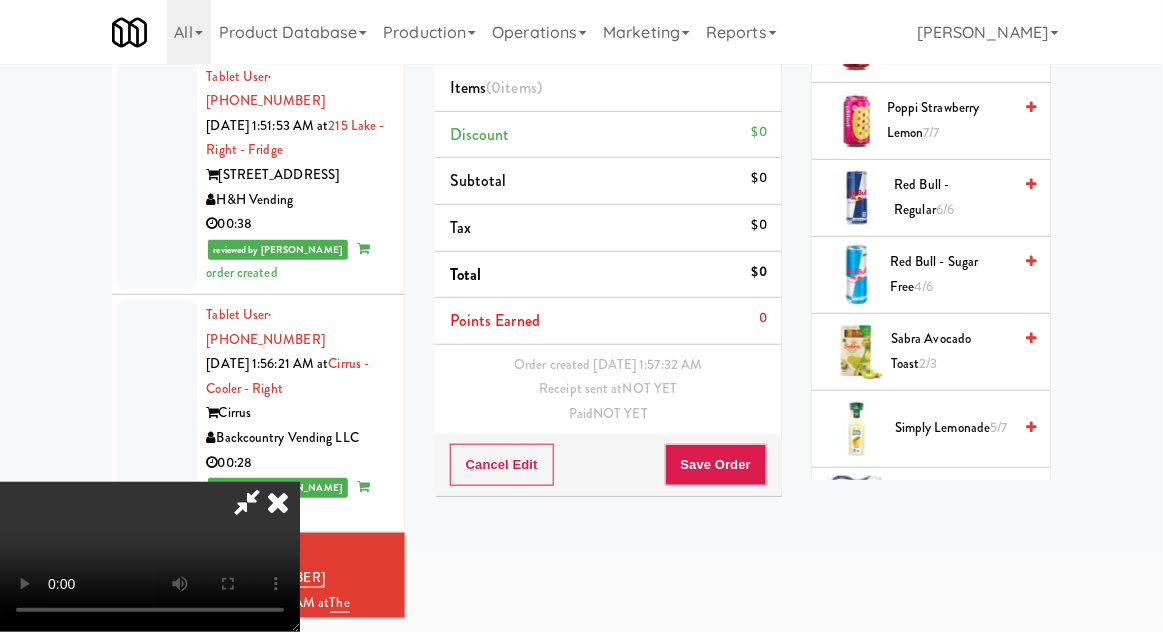 scroll, scrollTop: 2315, scrollLeft: 0, axis: vertical 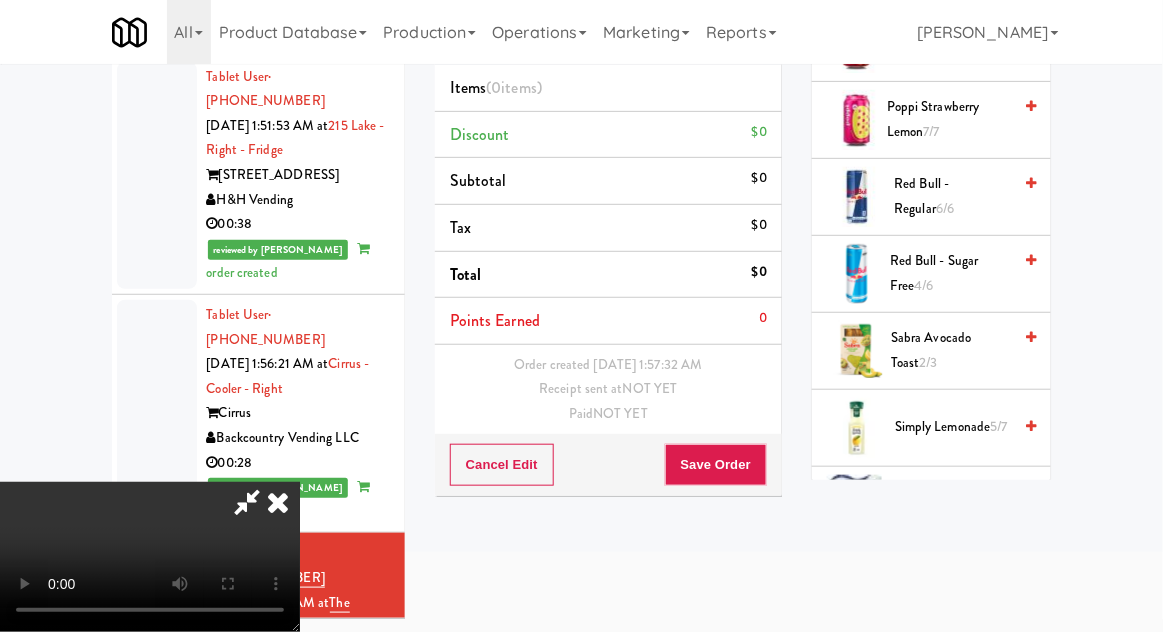 click on "Simply Lemonade  5/7" at bounding box center (953, 427) 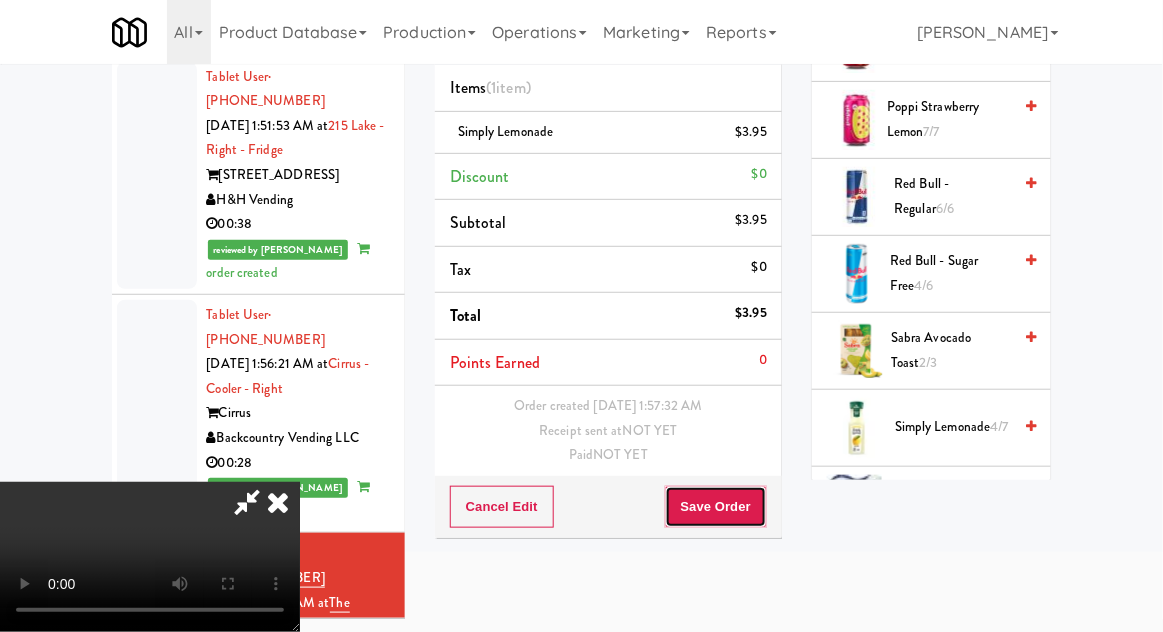 click on "Save Order" at bounding box center (716, 507) 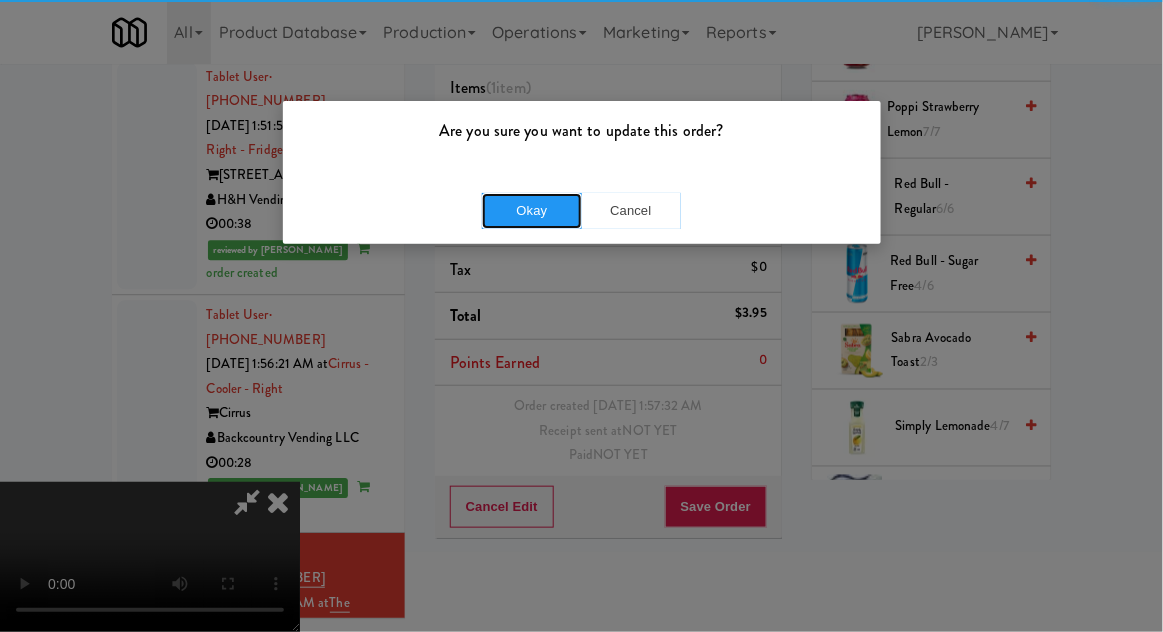 click on "Okay" at bounding box center [532, 211] 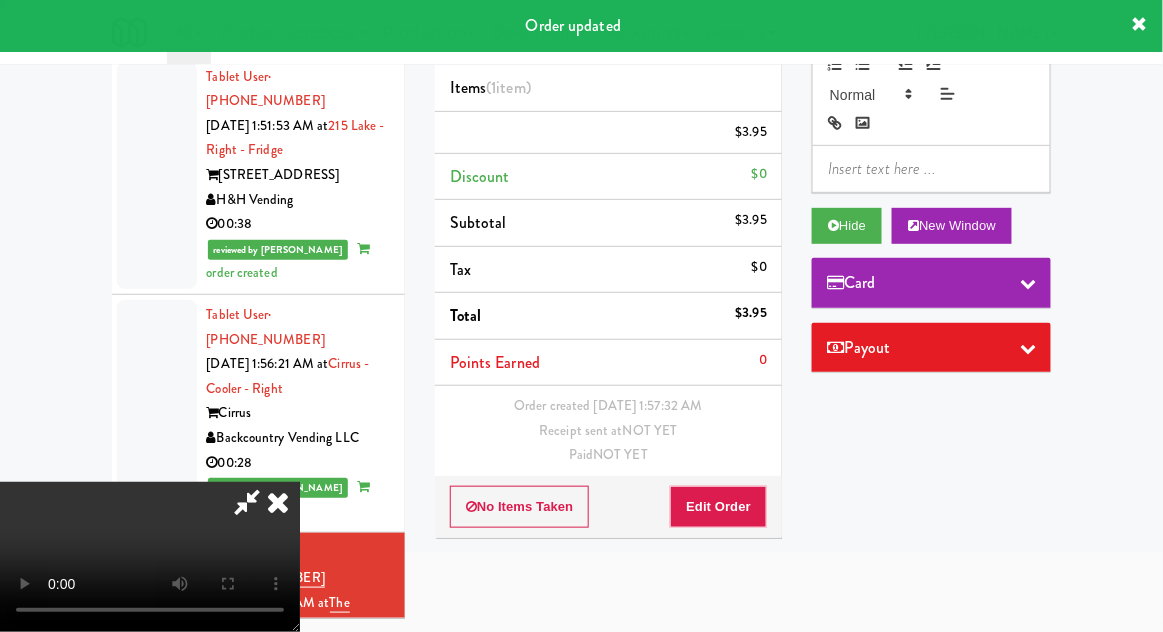 scroll, scrollTop: 0, scrollLeft: 0, axis: both 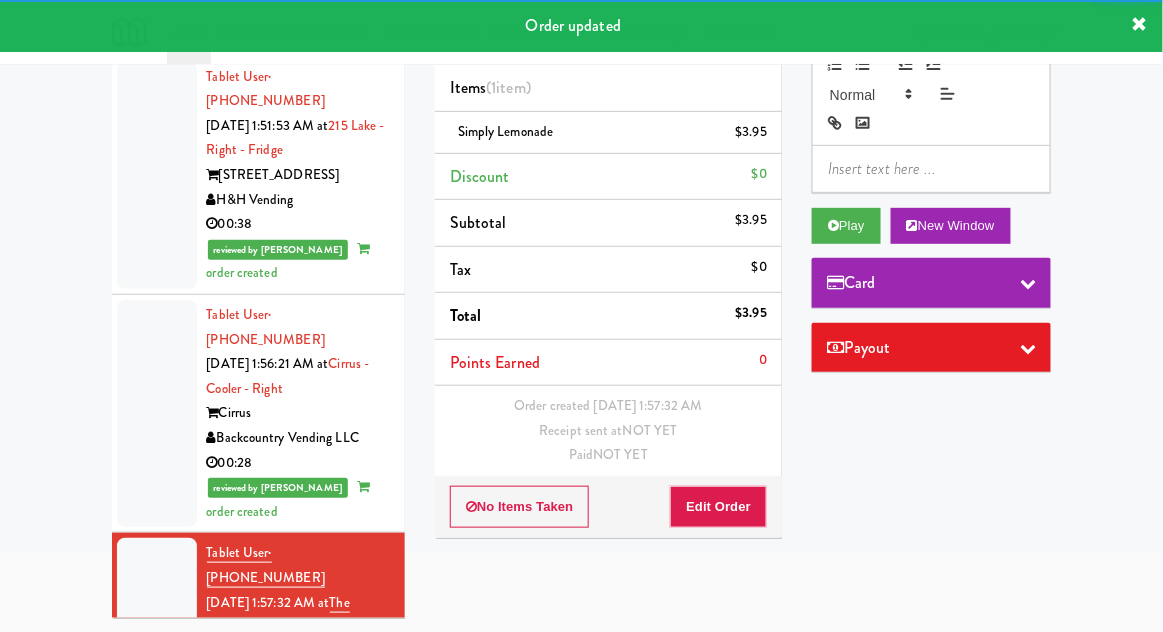 click at bounding box center (157, 902) 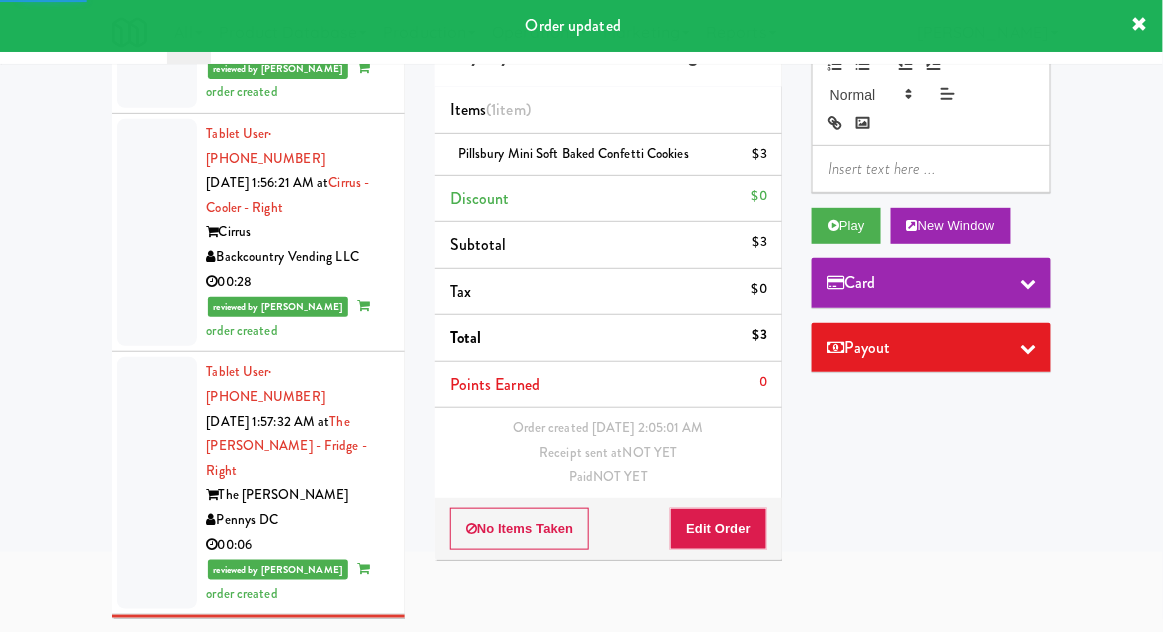 scroll, scrollTop: 3154, scrollLeft: 0, axis: vertical 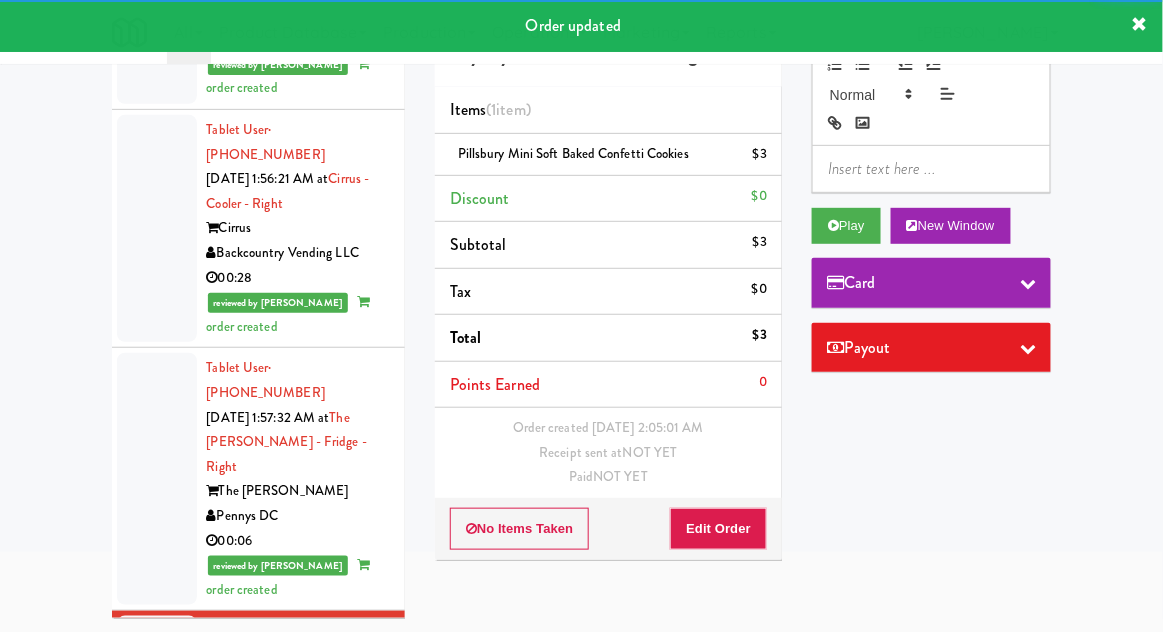 click at bounding box center (157, 968) 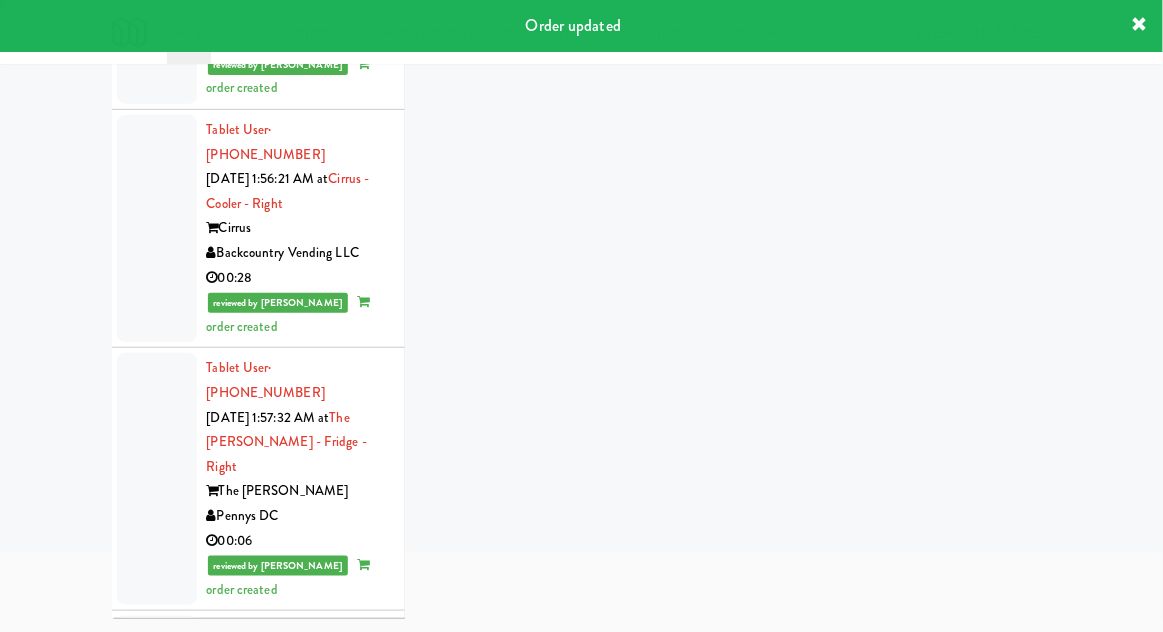 click at bounding box center (157, 1169) 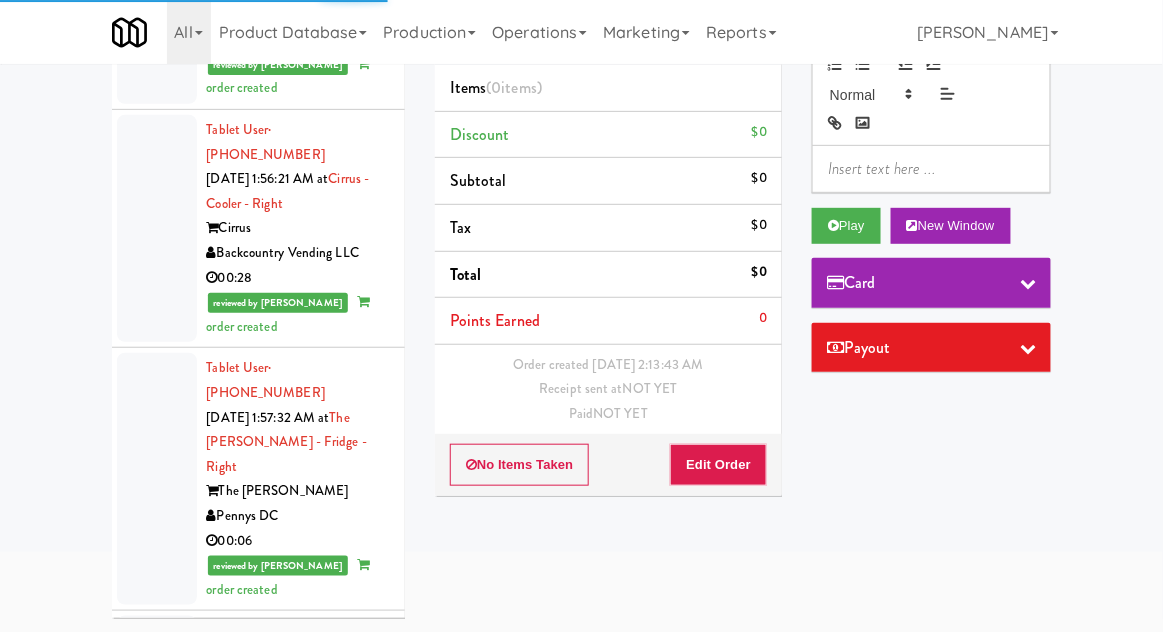 click at bounding box center [157, 968] 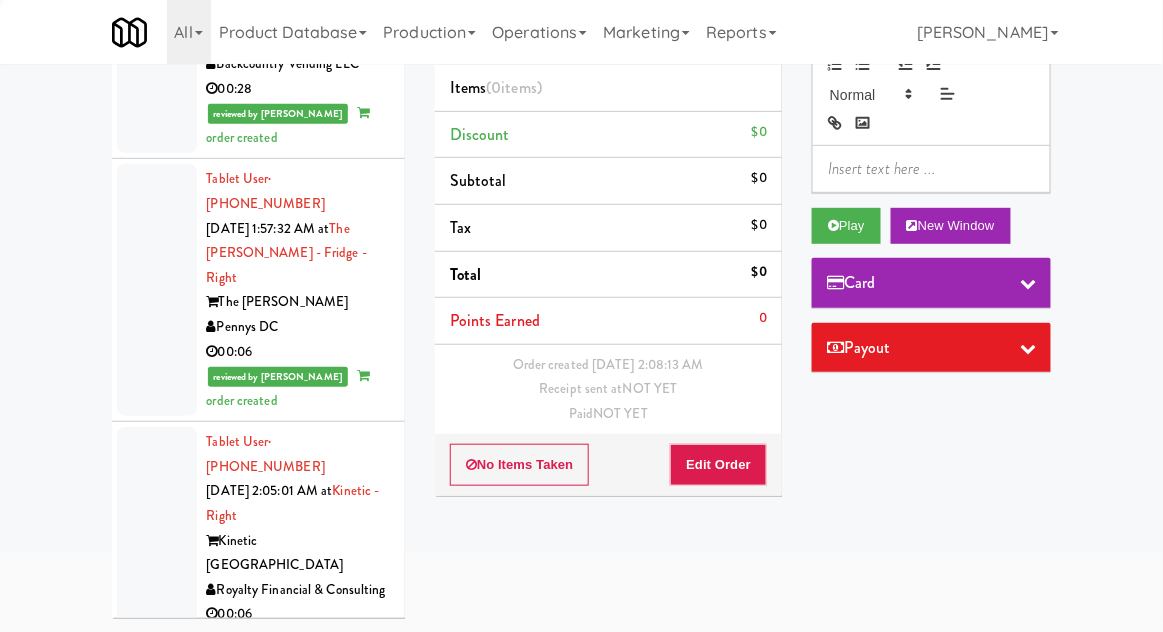 scroll, scrollTop: 3343, scrollLeft: 0, axis: vertical 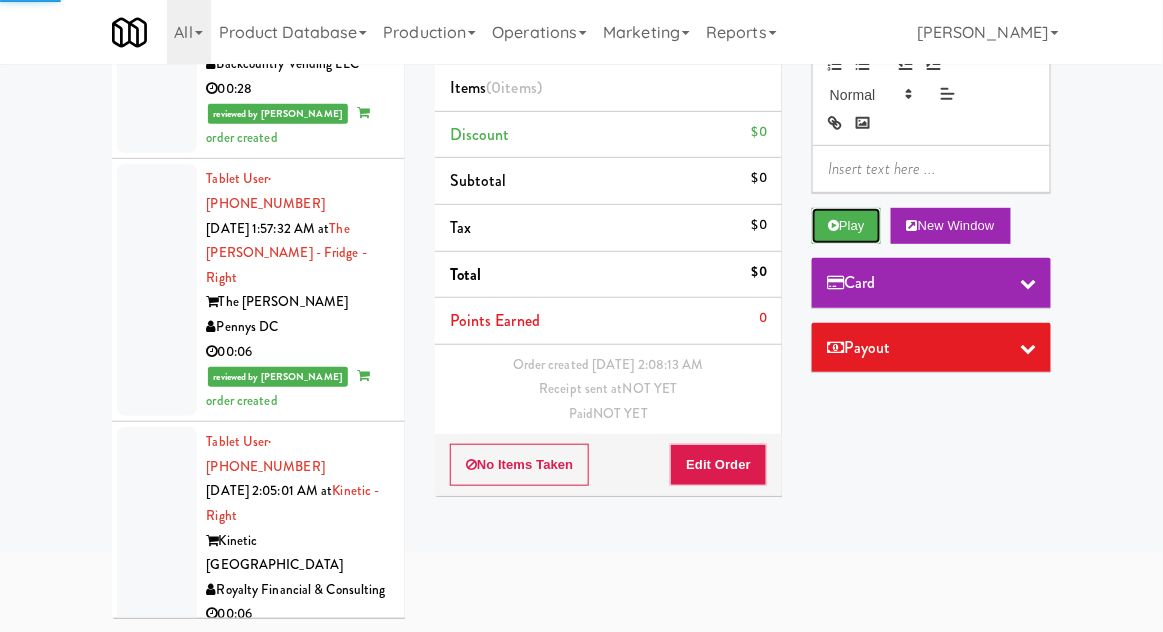 click on "Play" at bounding box center [846, 226] 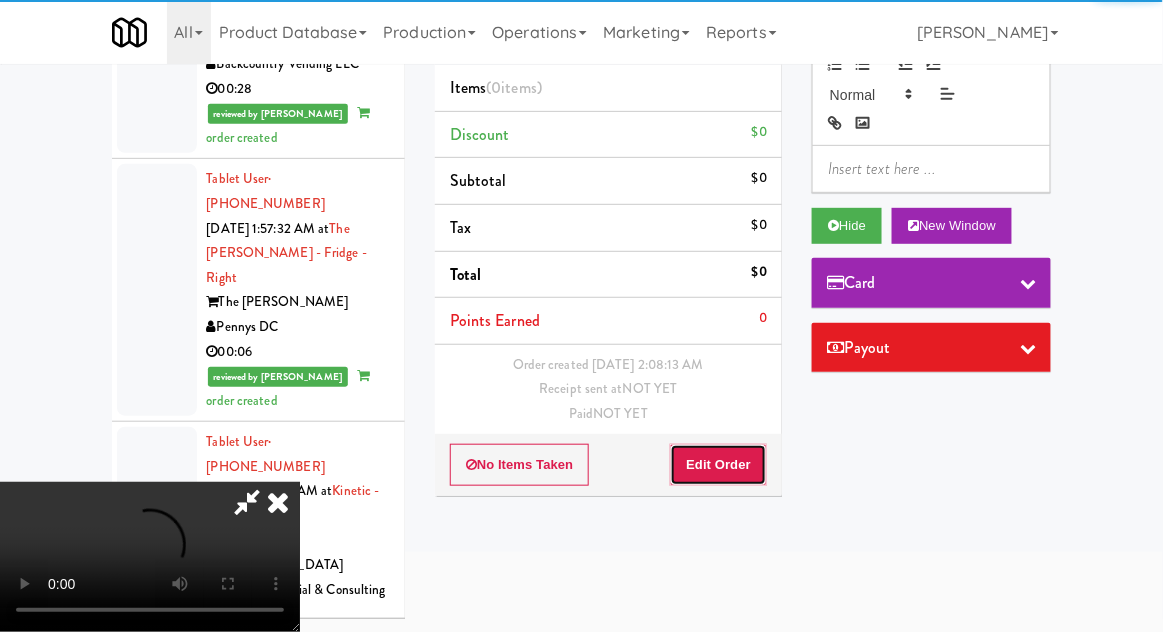 click on "Edit Order" at bounding box center (718, 465) 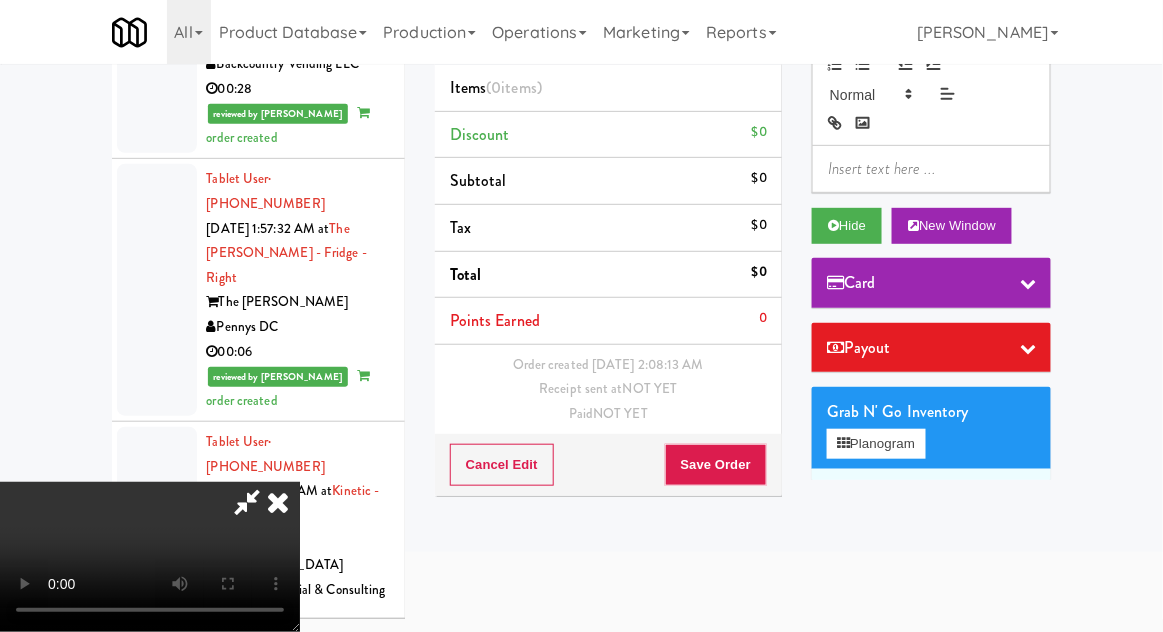 type 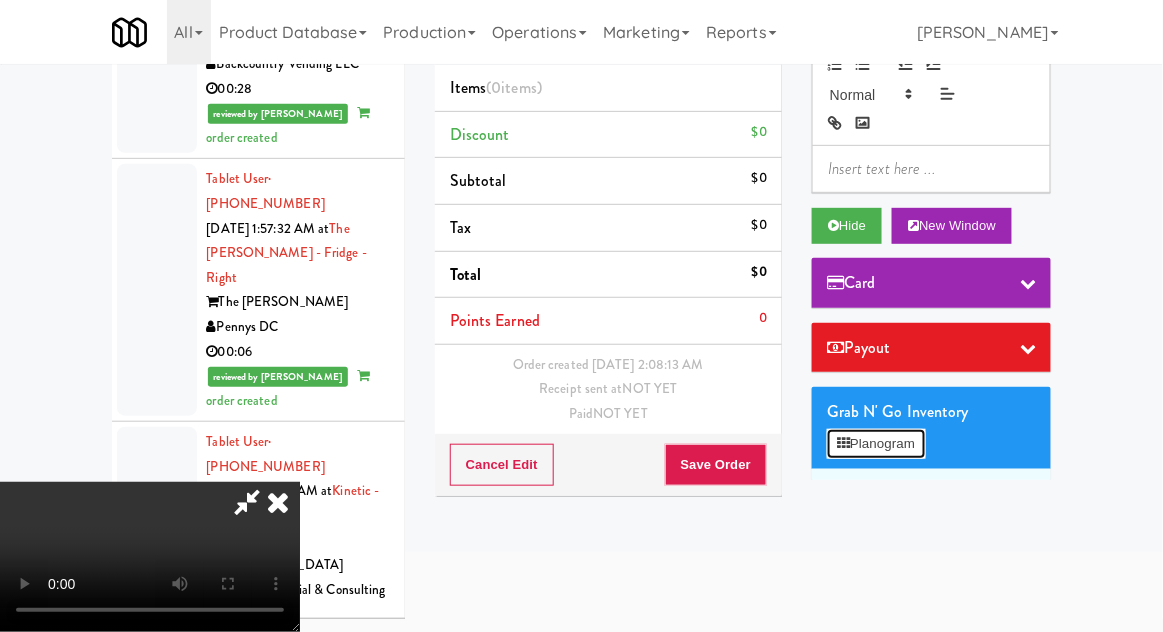 click on "Planogram" at bounding box center (876, 444) 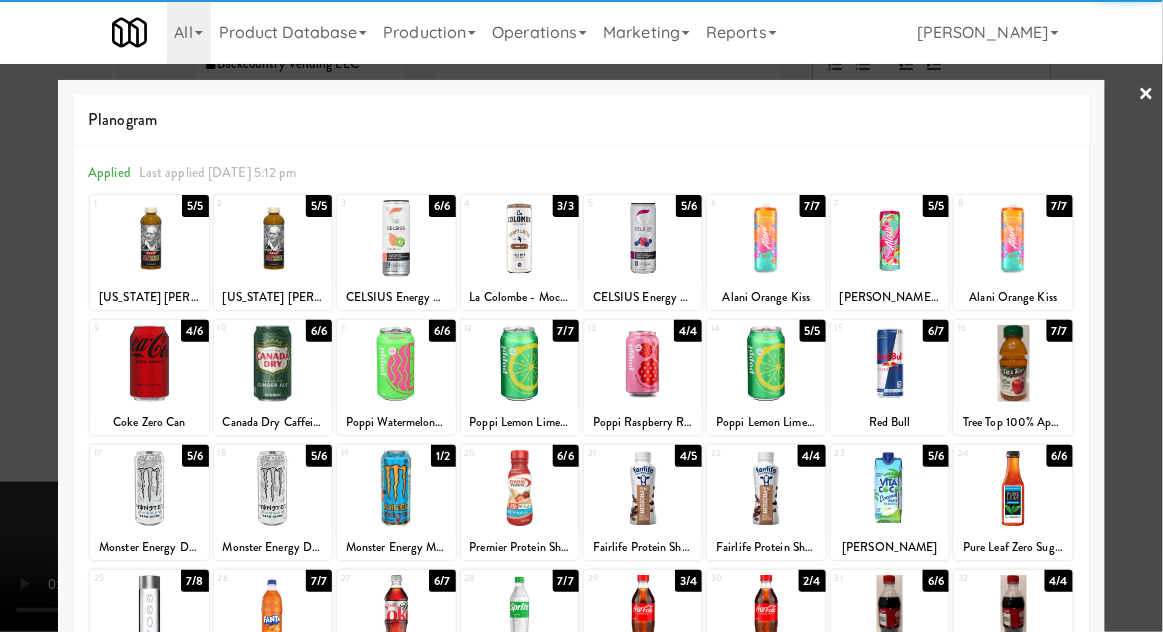 click at bounding box center [396, 488] 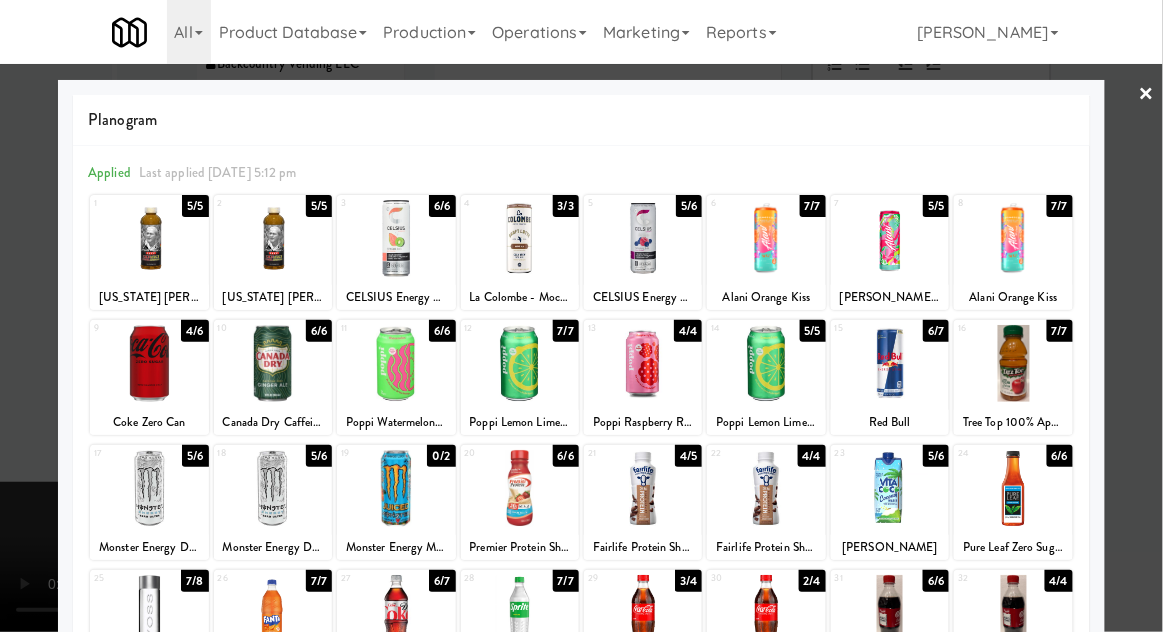 click at bounding box center [581, 316] 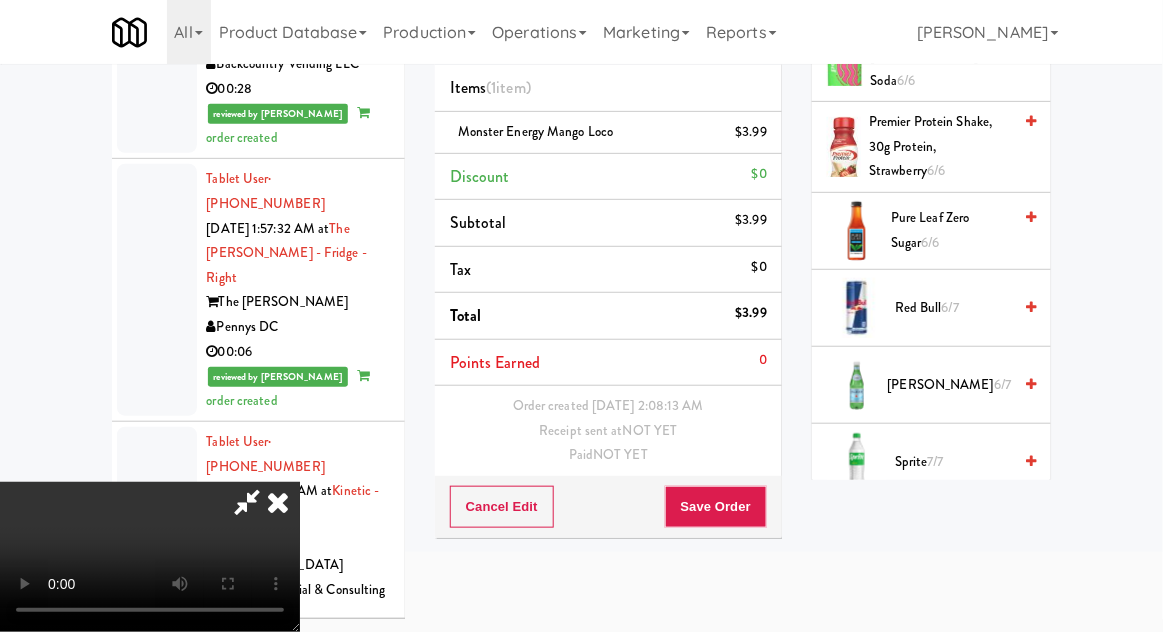 scroll, scrollTop: 2928, scrollLeft: 0, axis: vertical 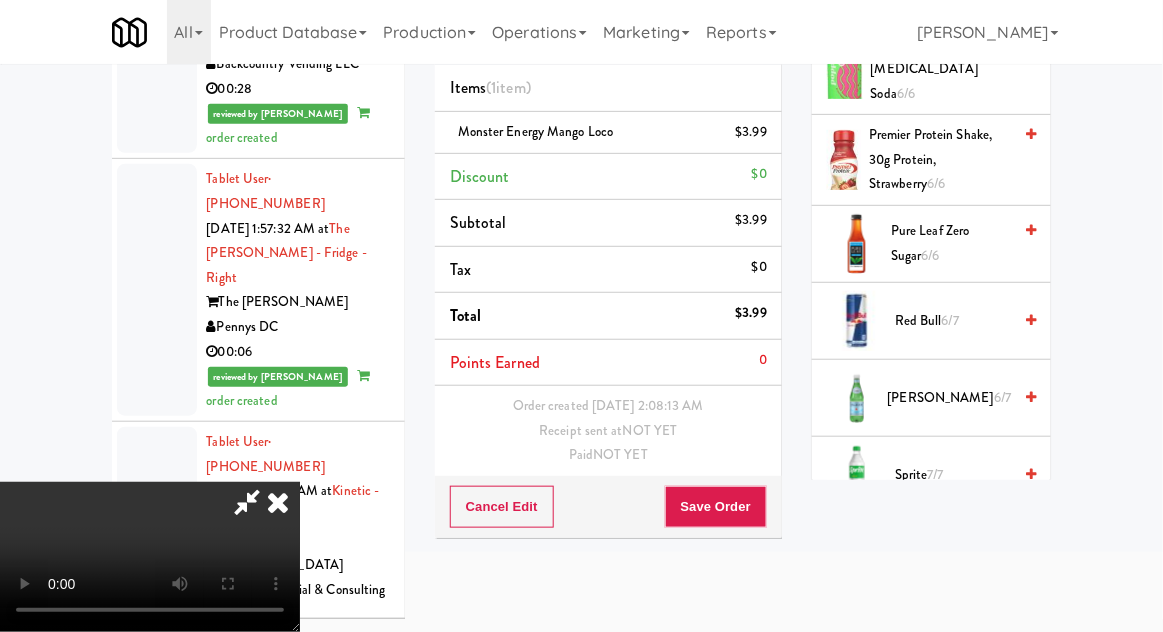 click on "7/7" at bounding box center [936, 474] 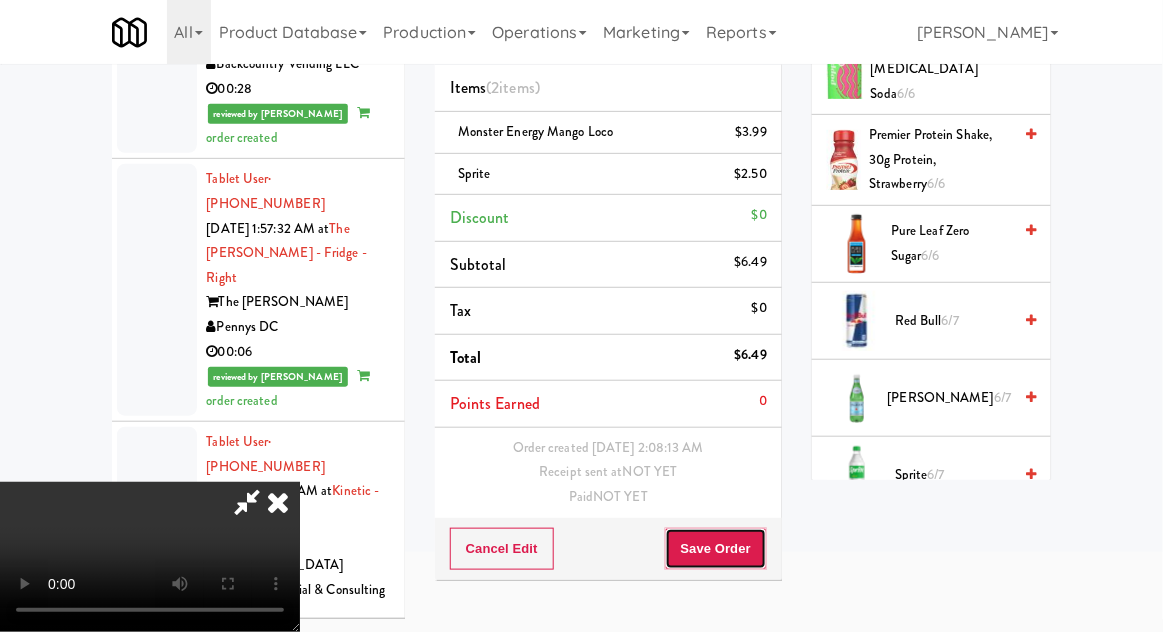 click on "Save Order" at bounding box center [716, 549] 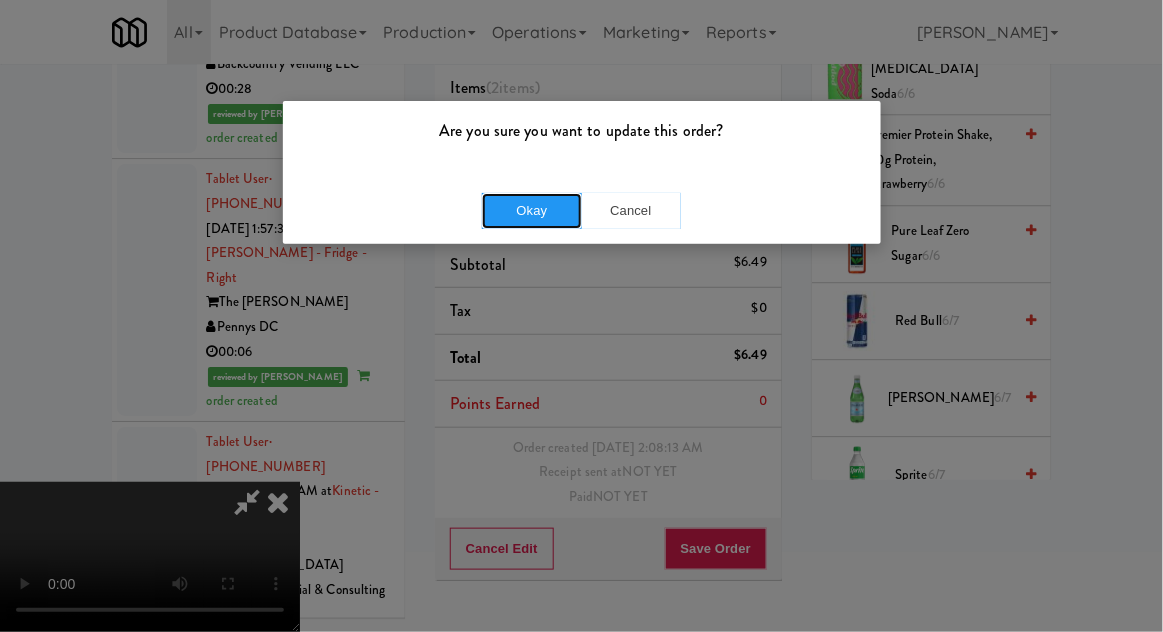 click on "Okay" at bounding box center (532, 211) 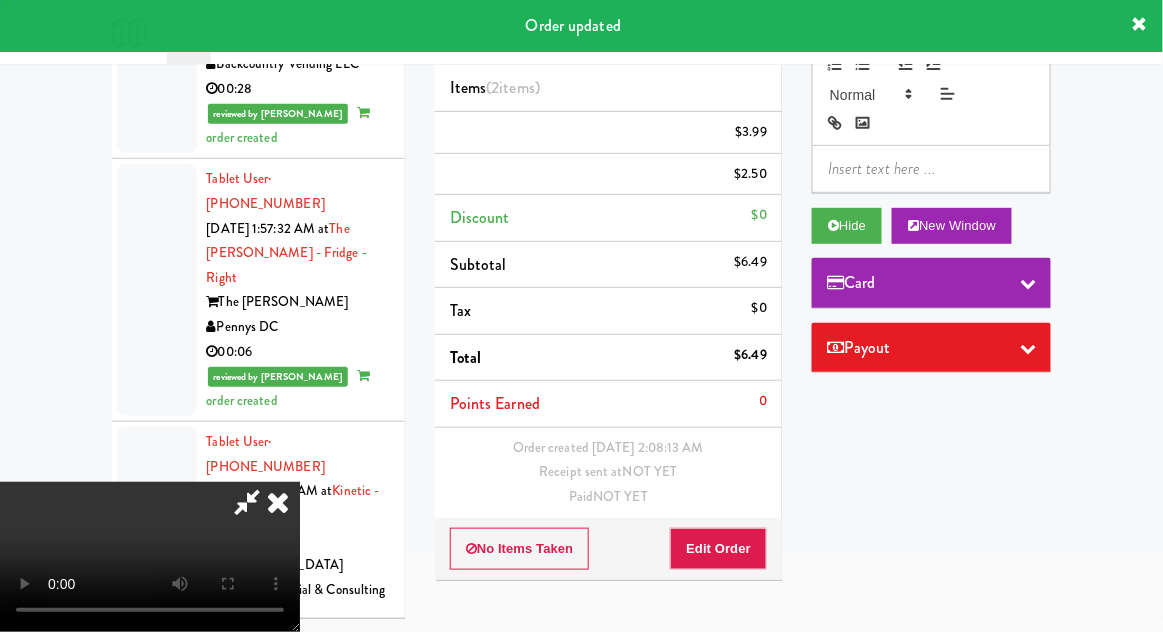 scroll, scrollTop: 0, scrollLeft: 0, axis: both 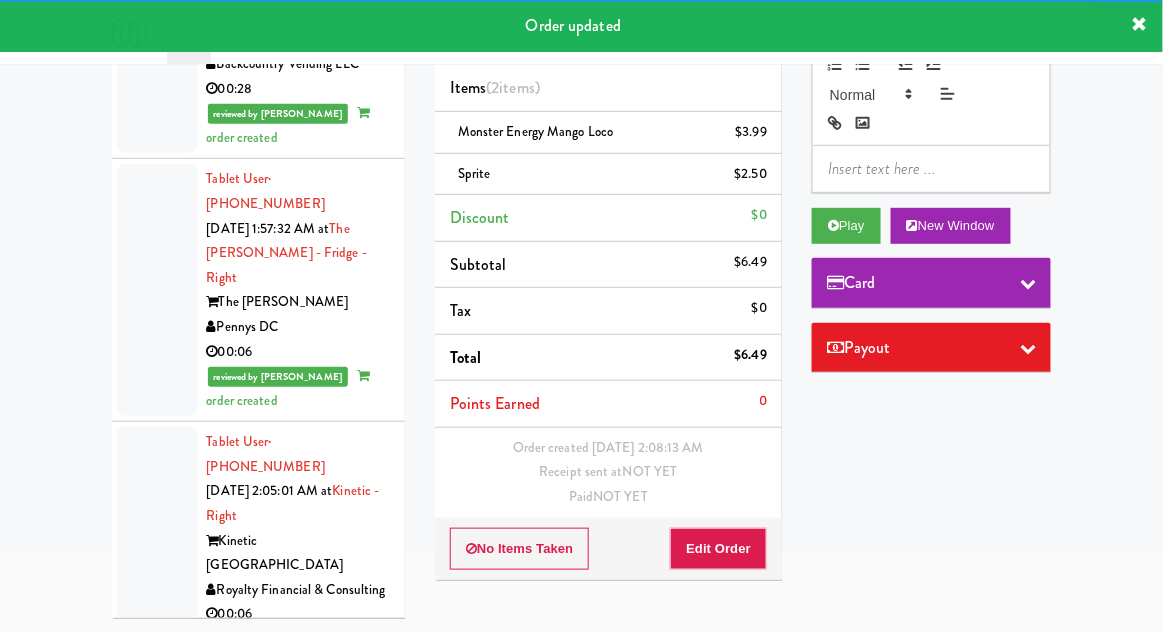 click at bounding box center (157, 1030) 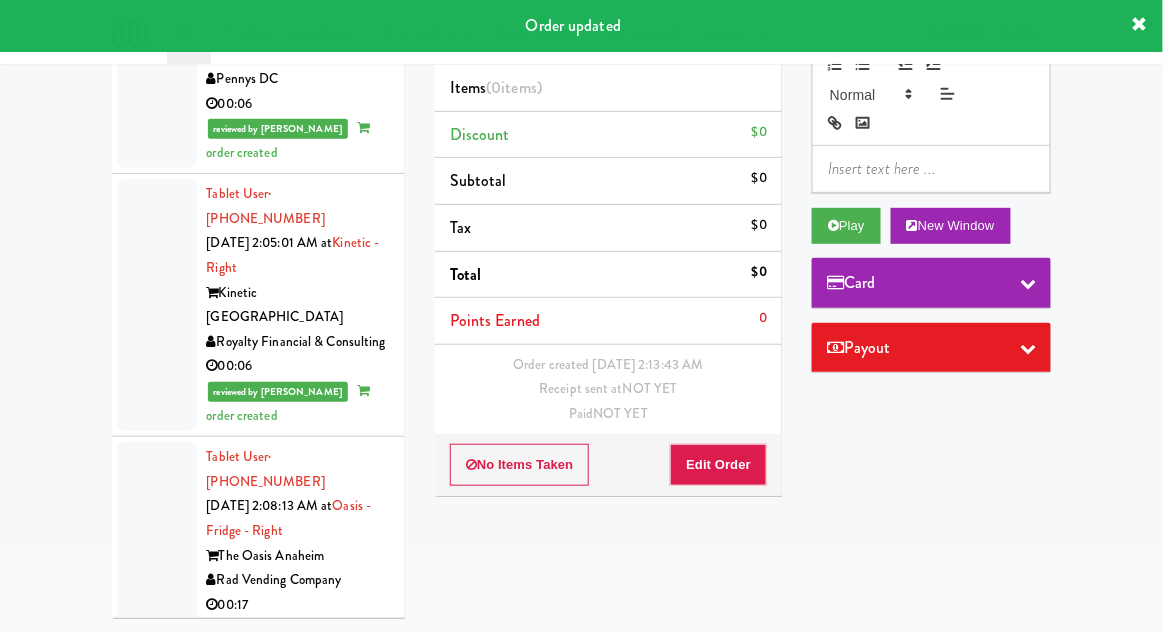 scroll, scrollTop: 3594, scrollLeft: 0, axis: vertical 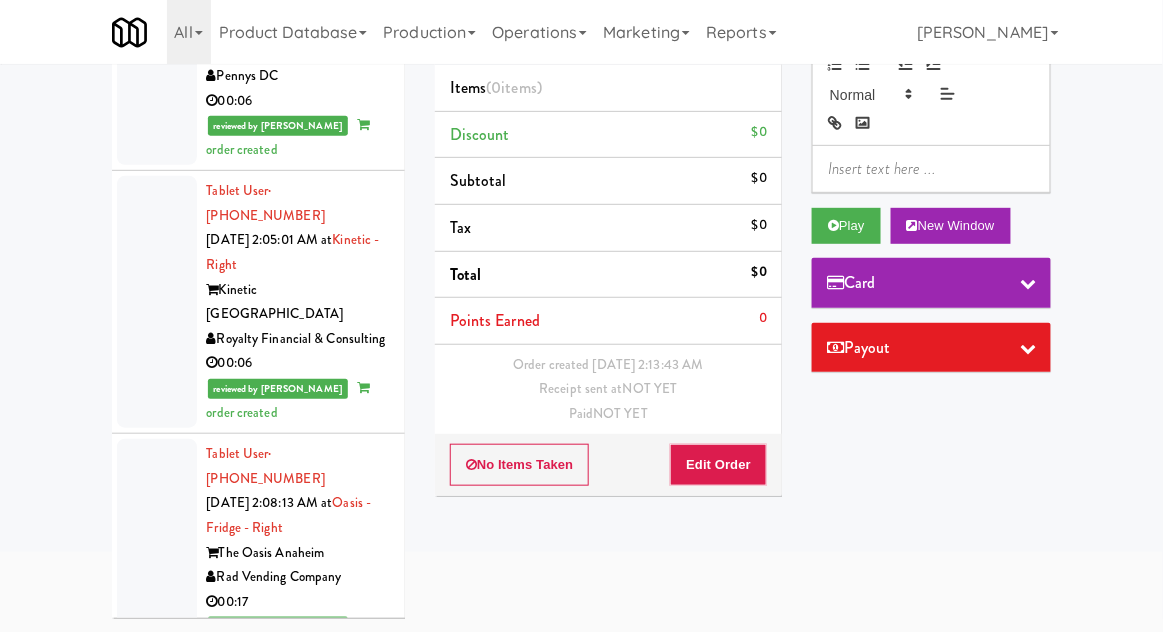 click at bounding box center [157, 980] 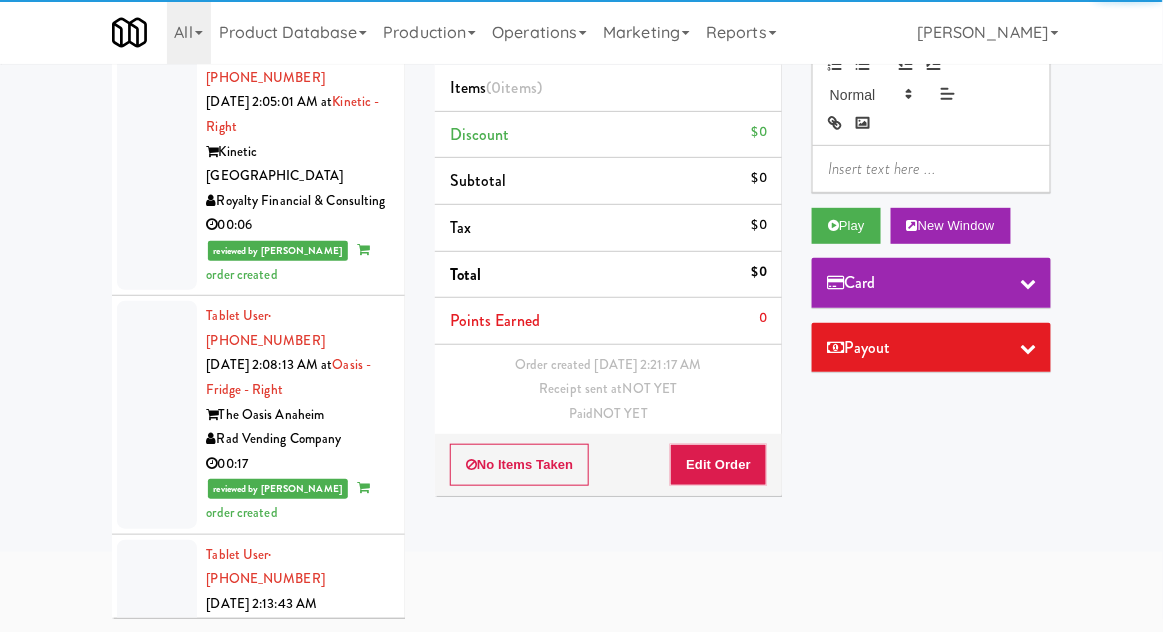 scroll, scrollTop: 3733, scrollLeft: 0, axis: vertical 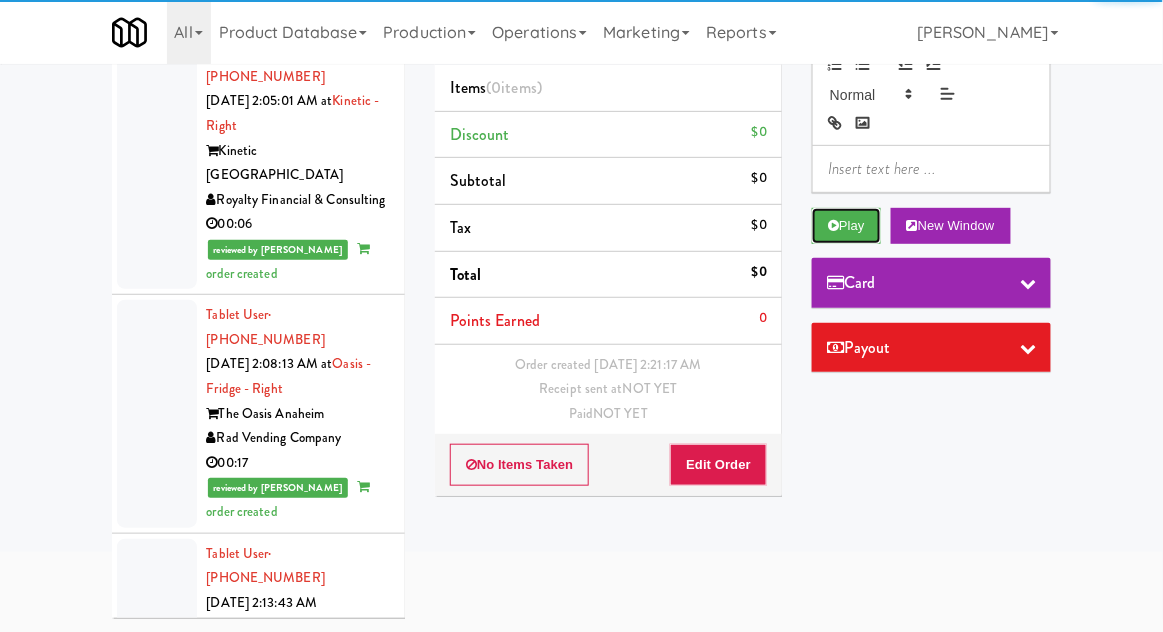 click on "Play" at bounding box center [846, 226] 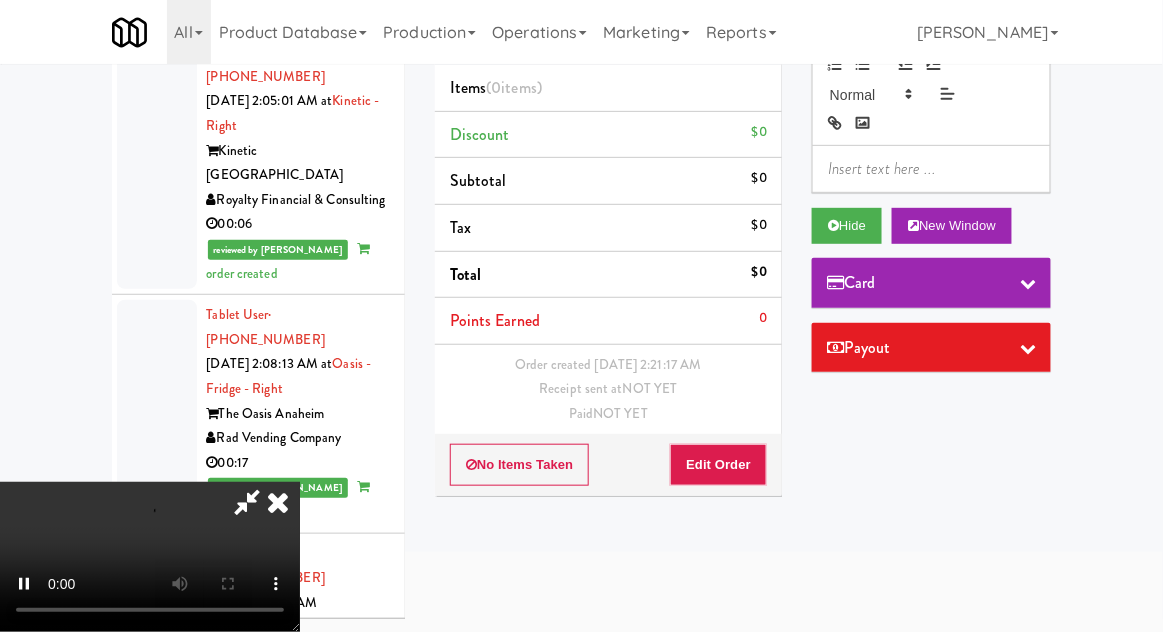 click on "Order # 855513 Fridge unlocked at [DATE] 2:21:17 AM Mountain High Markets LLC Items  (0  items ) Discount  $0 Subtotal $0 Tax $0 Total $0 Points Earned  0 Order created [DATE] 2:21:17 AM Receipt sent at  NOT YET Paid  NOT YET  No Items Taken Edit Order" at bounding box center [608, 219] 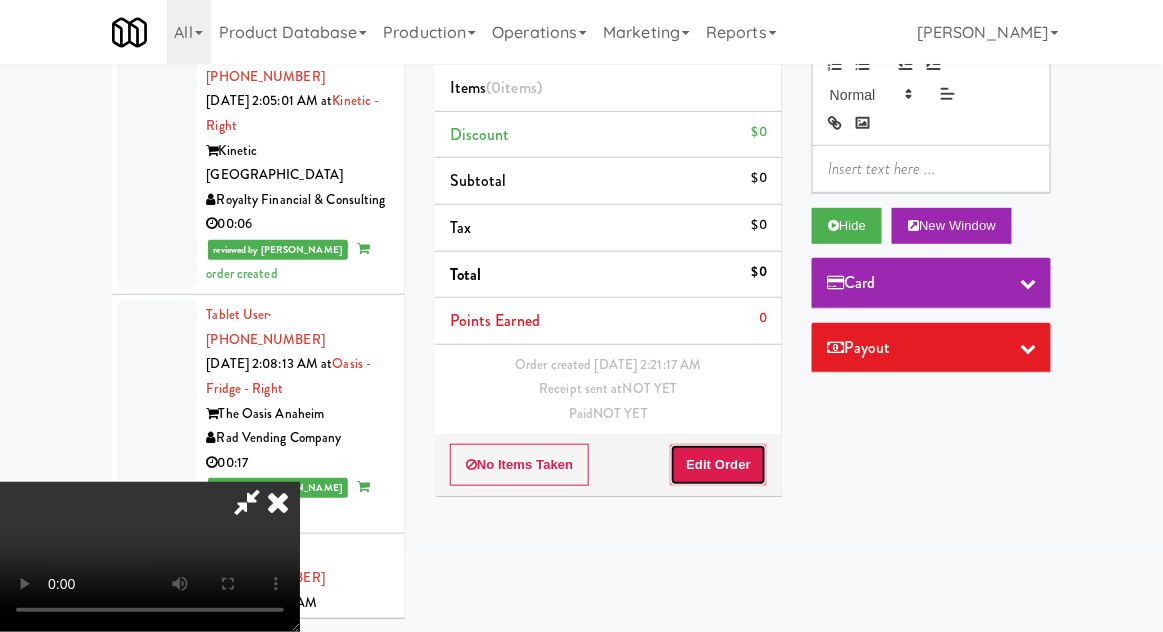 click on "Edit Order" at bounding box center [718, 465] 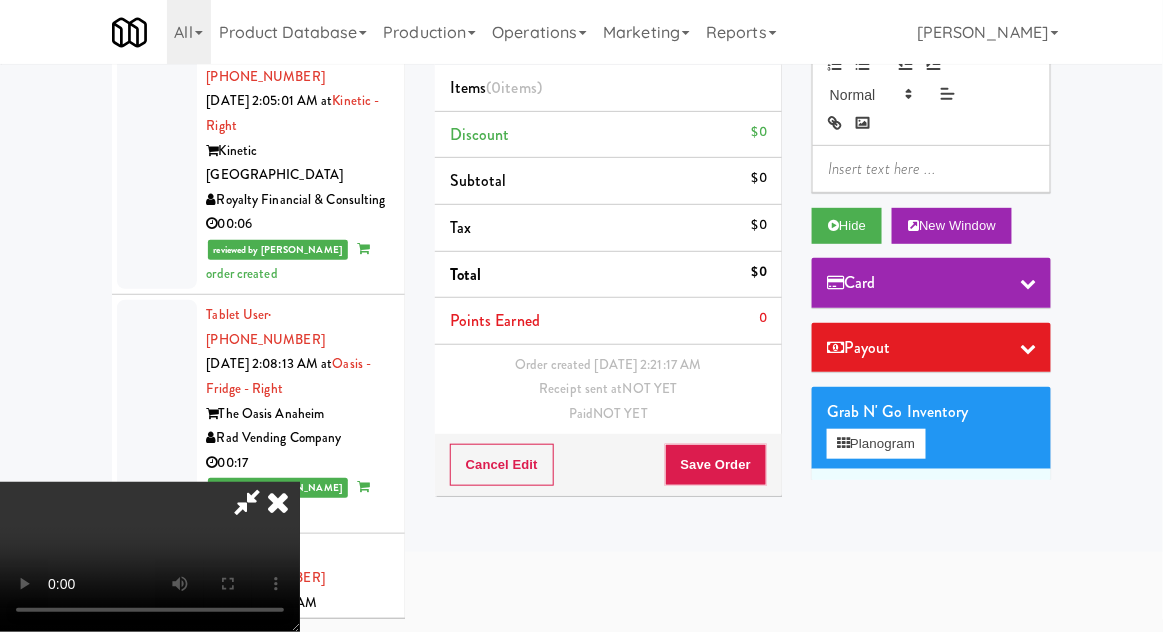type 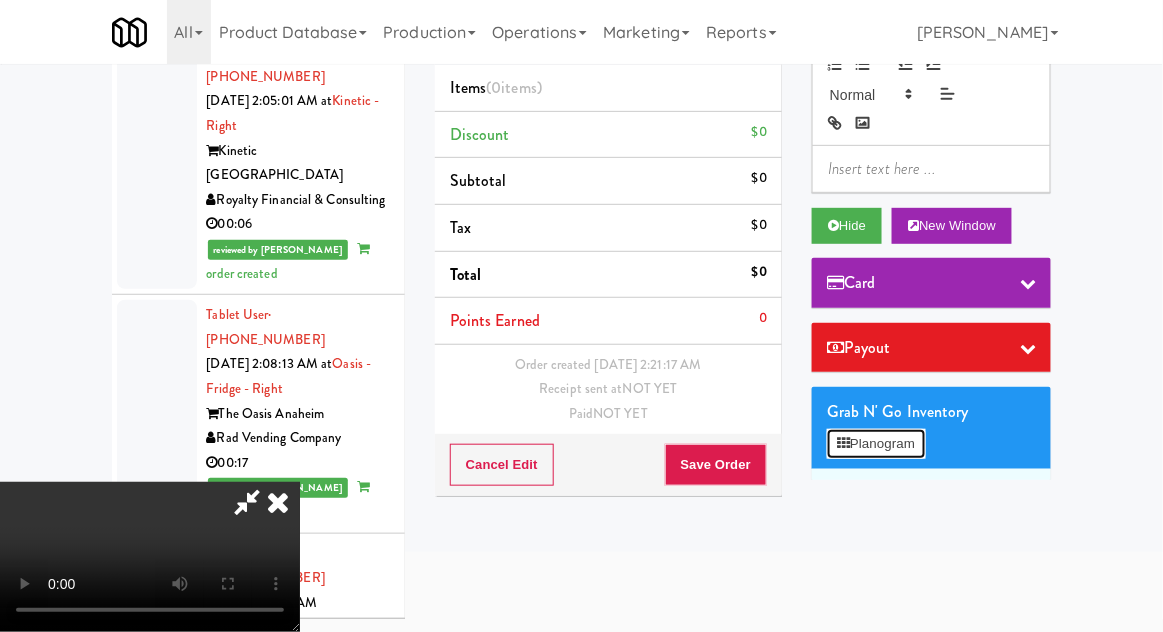 click on "Planogram" at bounding box center [876, 444] 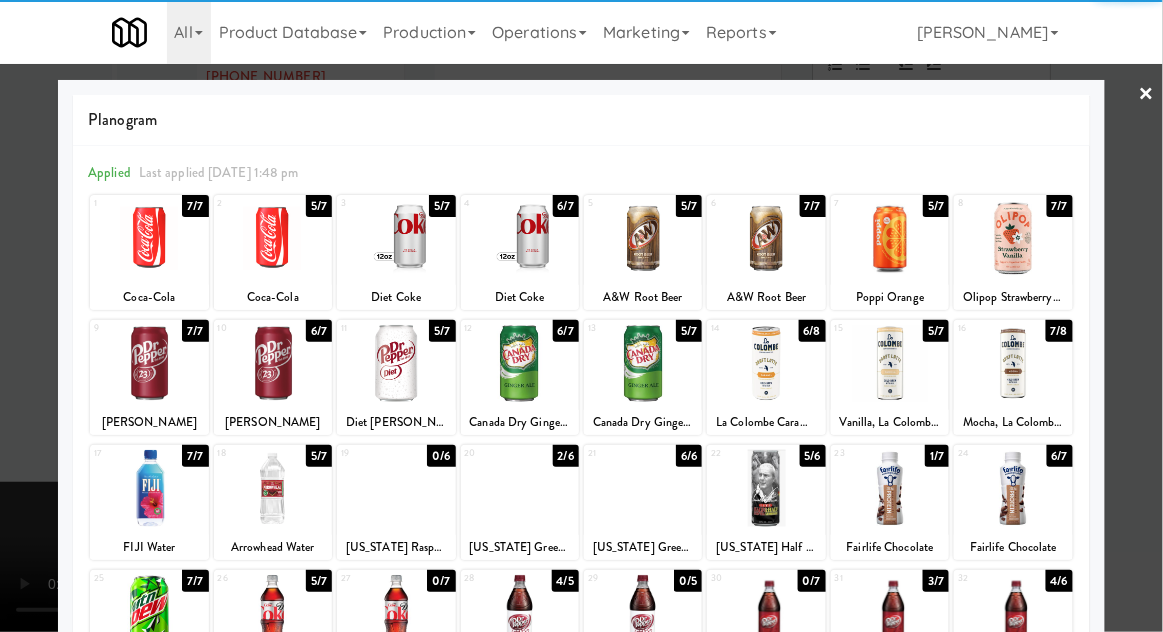 click at bounding box center (766, 488) 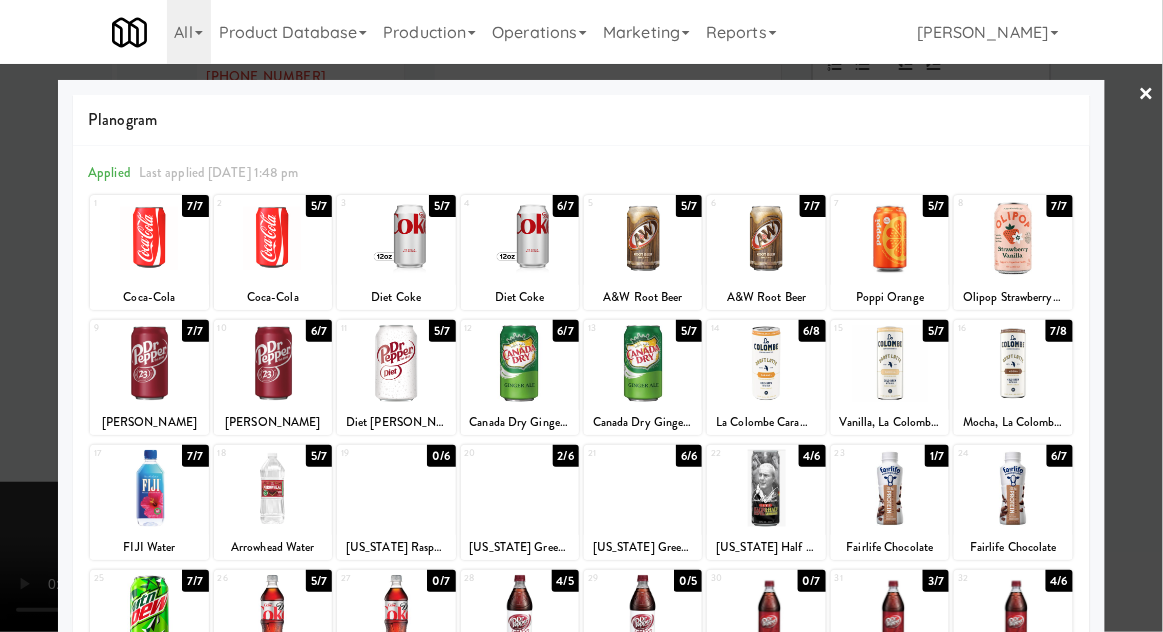 click at bounding box center [581, 316] 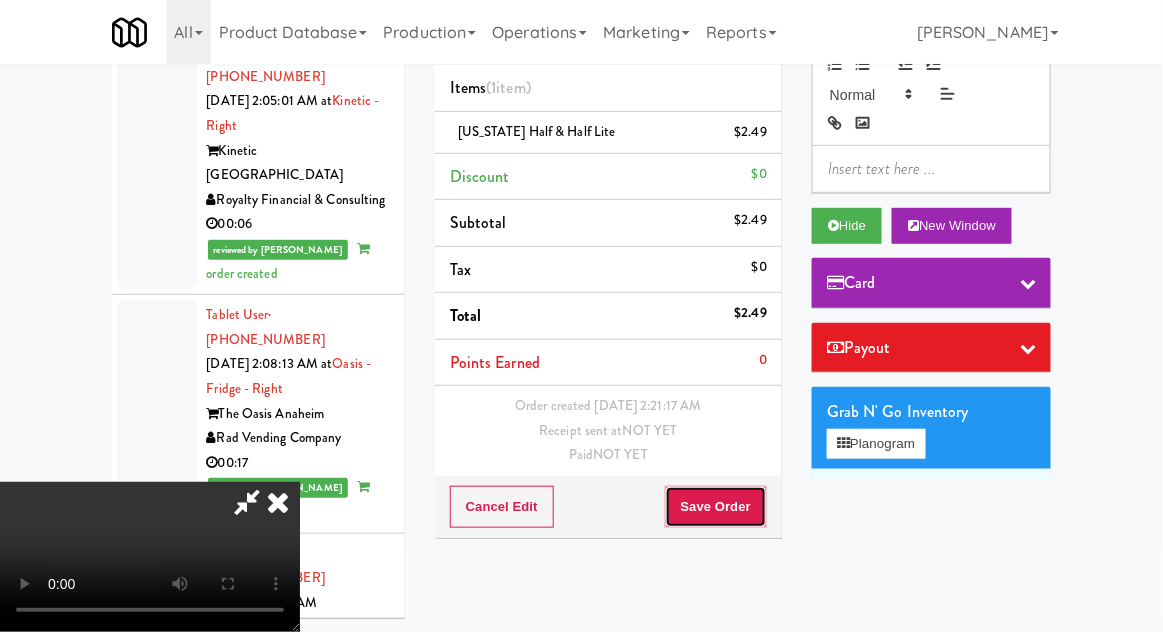 click on "Save Order" at bounding box center [716, 507] 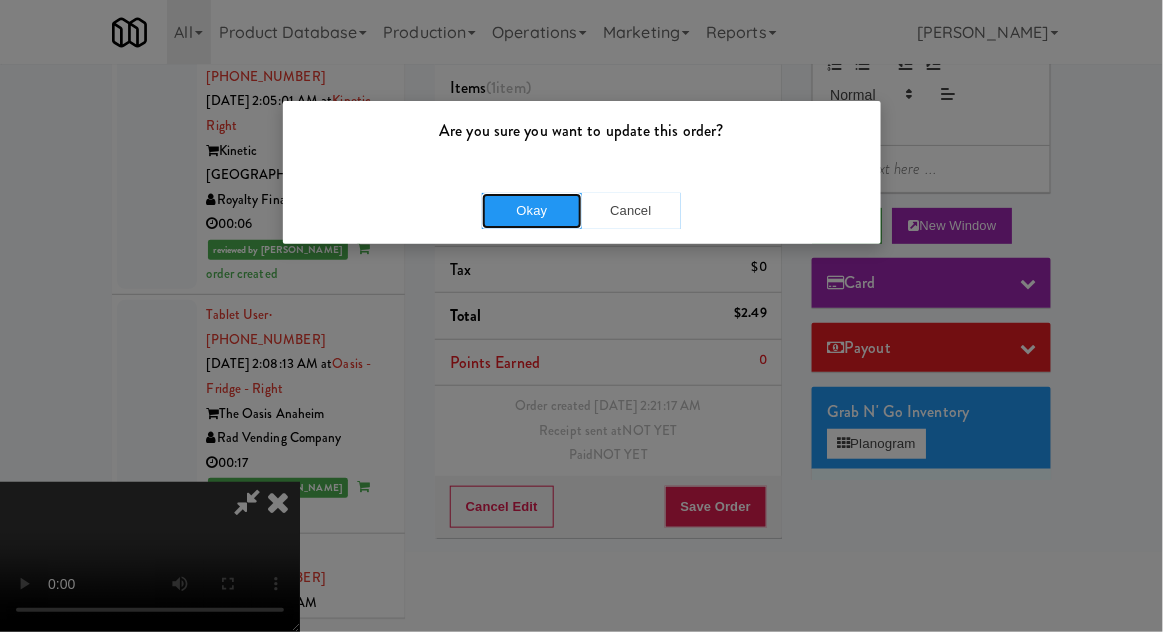 click on "Okay" at bounding box center (532, 211) 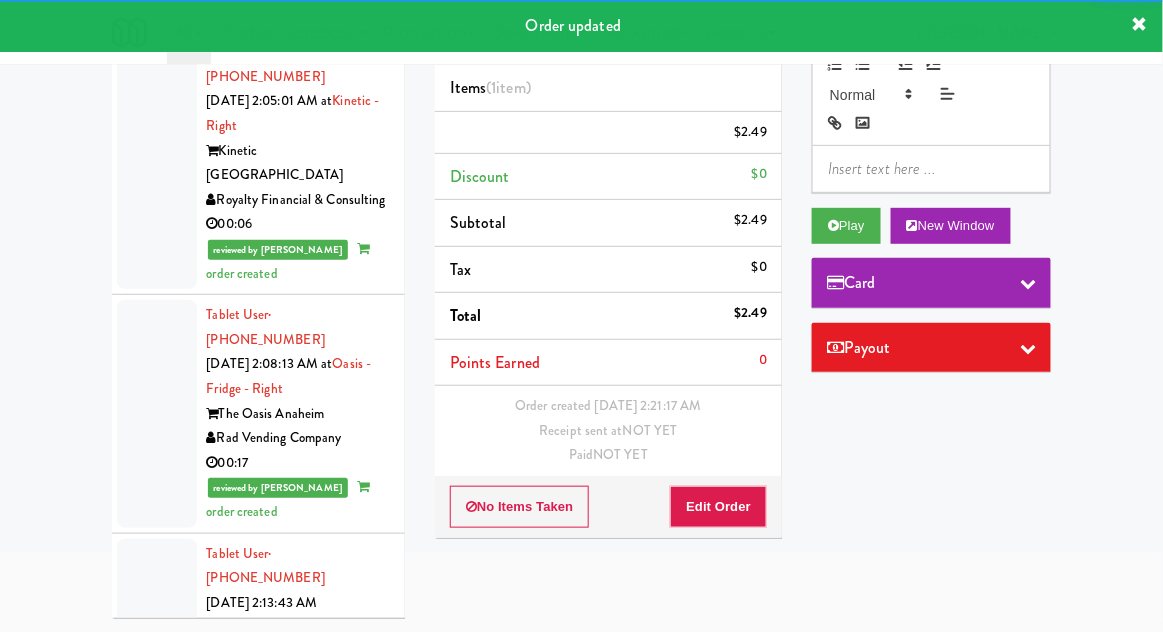 click at bounding box center (157, 1042) 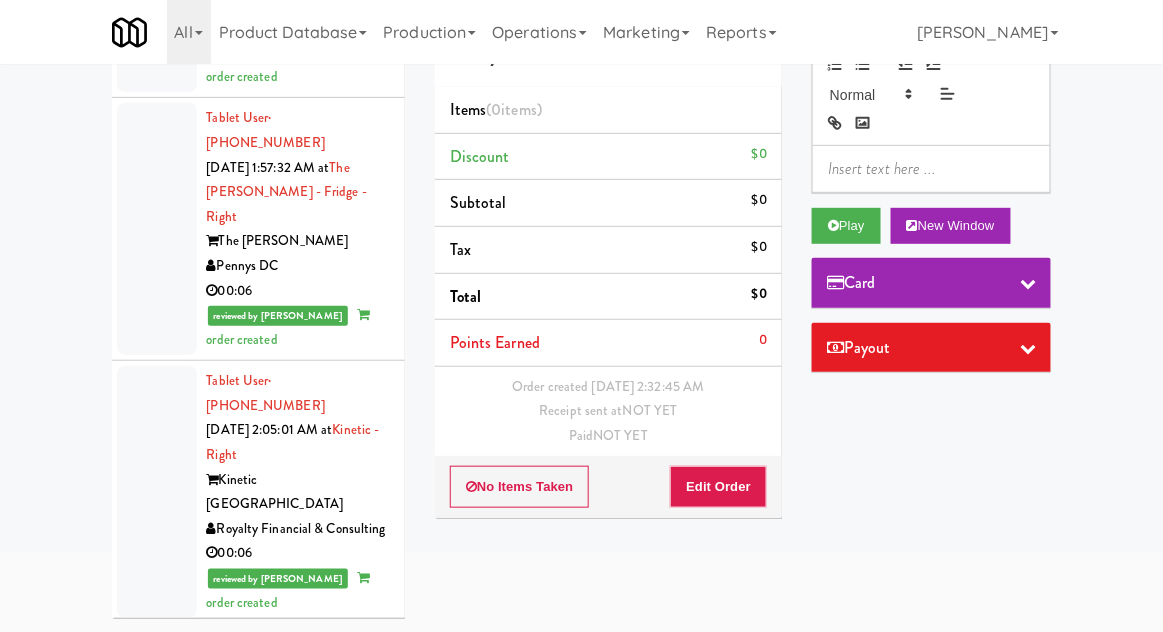 scroll, scrollTop: 3408, scrollLeft: 0, axis: vertical 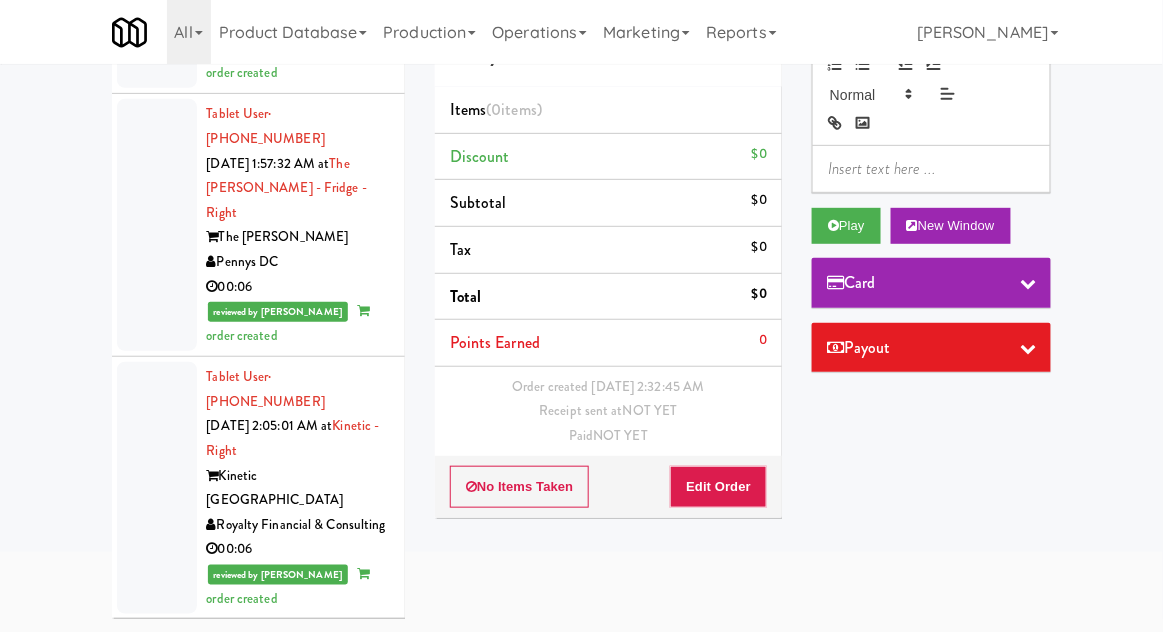 click at bounding box center (157, 965) 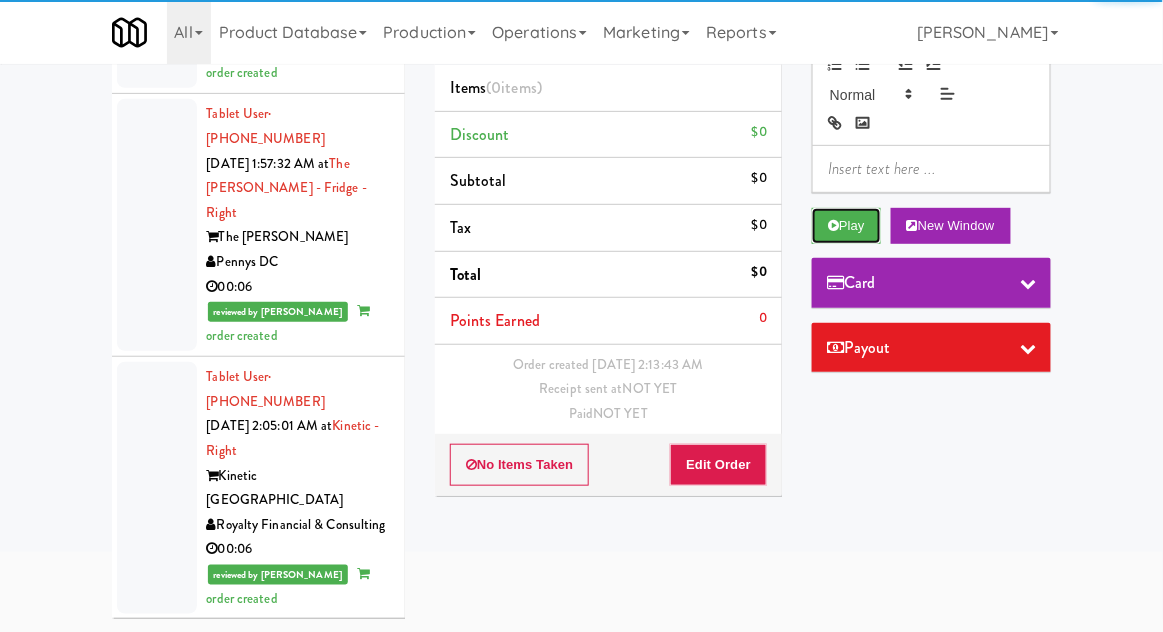 click on "Play" at bounding box center [846, 226] 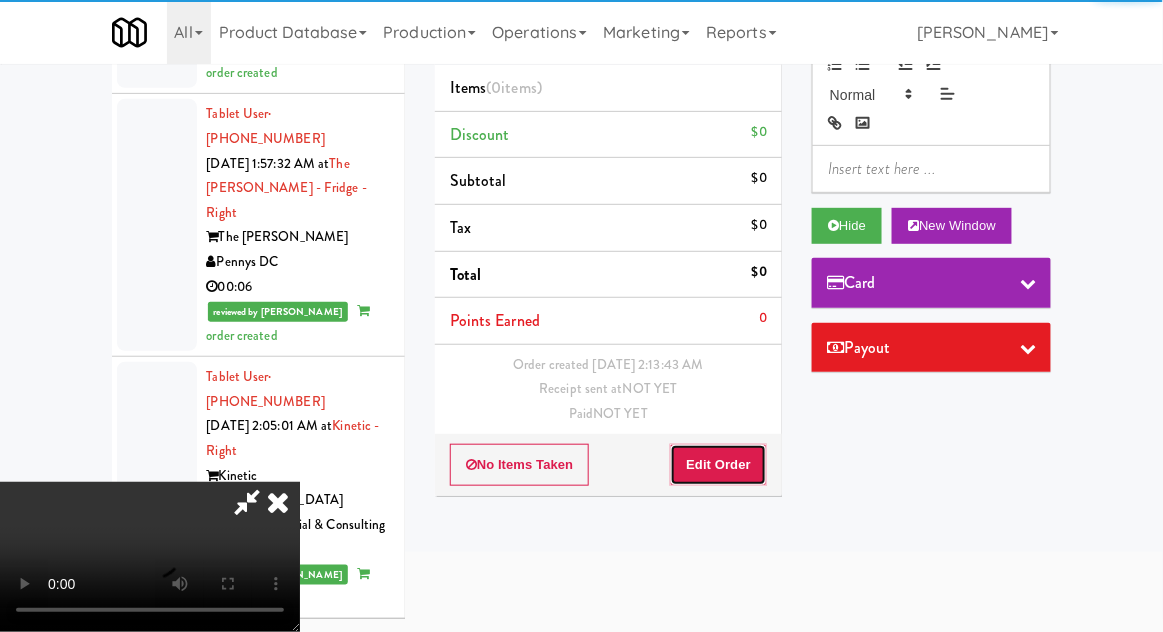 click on "Edit Order" at bounding box center [718, 465] 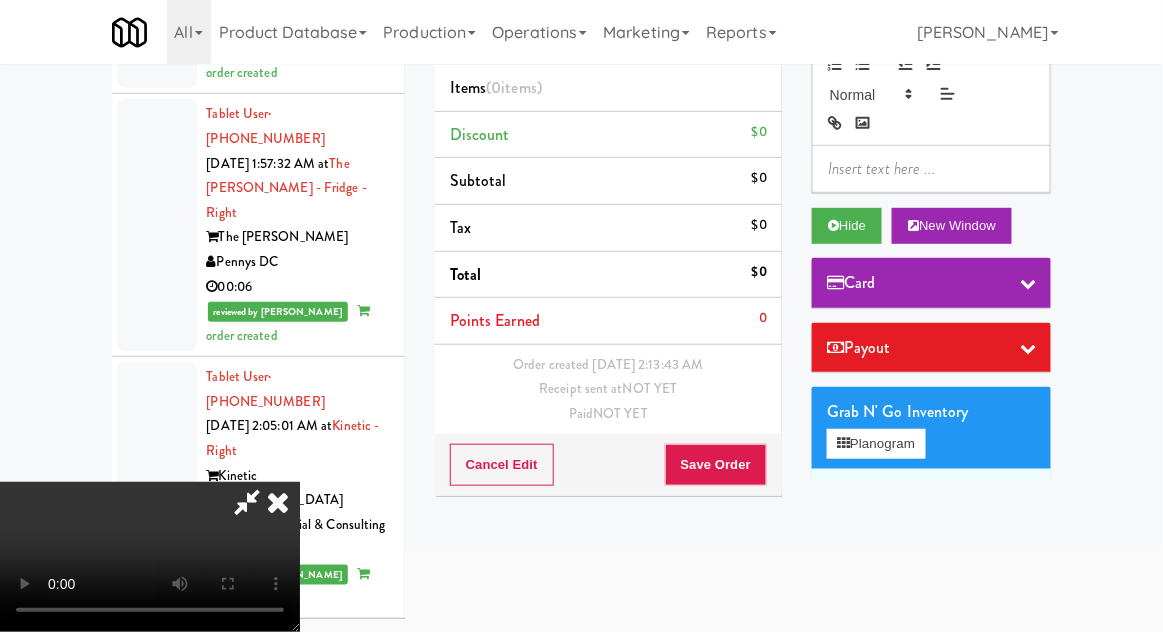 scroll, scrollTop: 73, scrollLeft: 0, axis: vertical 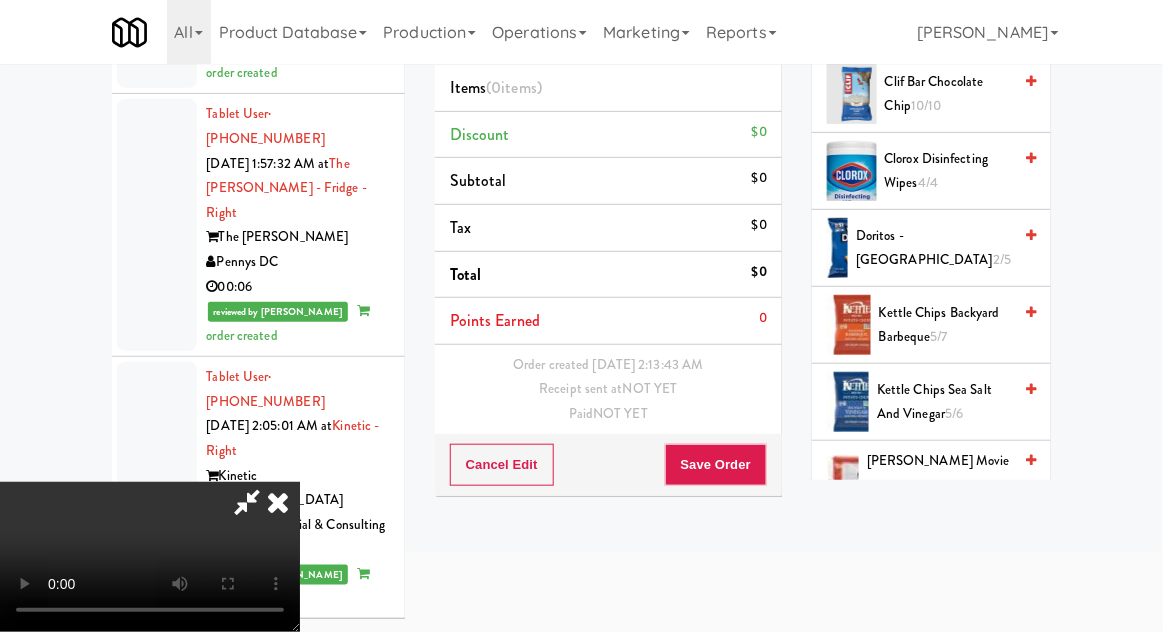 click on "Kettle Chips Sea Salt and Vinegar  5/6" at bounding box center (944, 402) 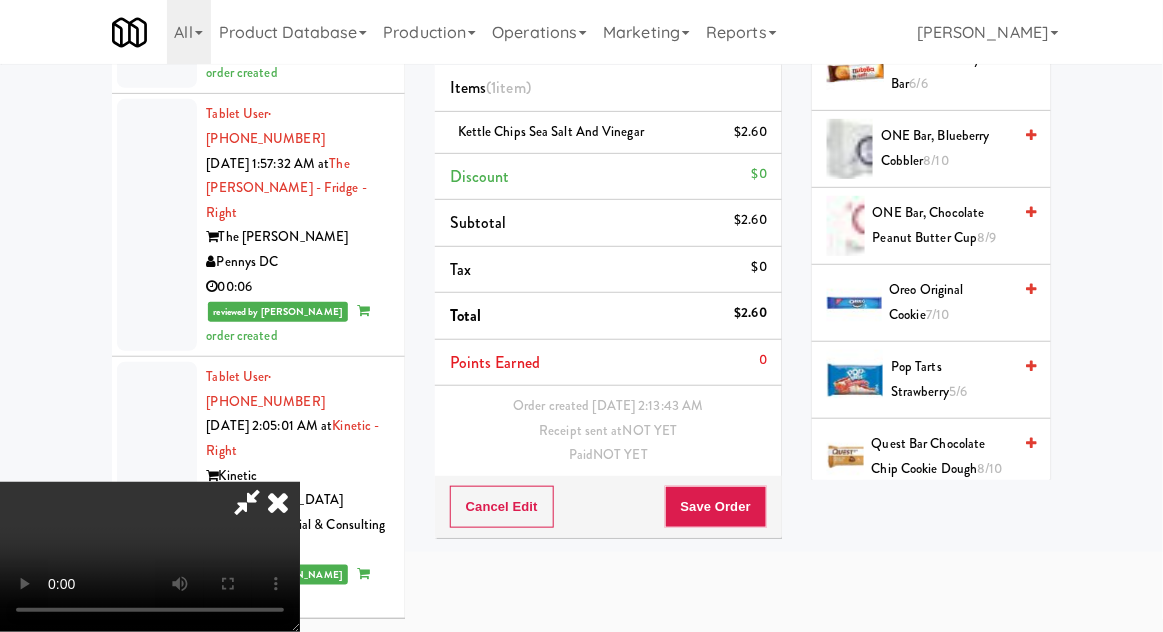 scroll, scrollTop: 1826, scrollLeft: 0, axis: vertical 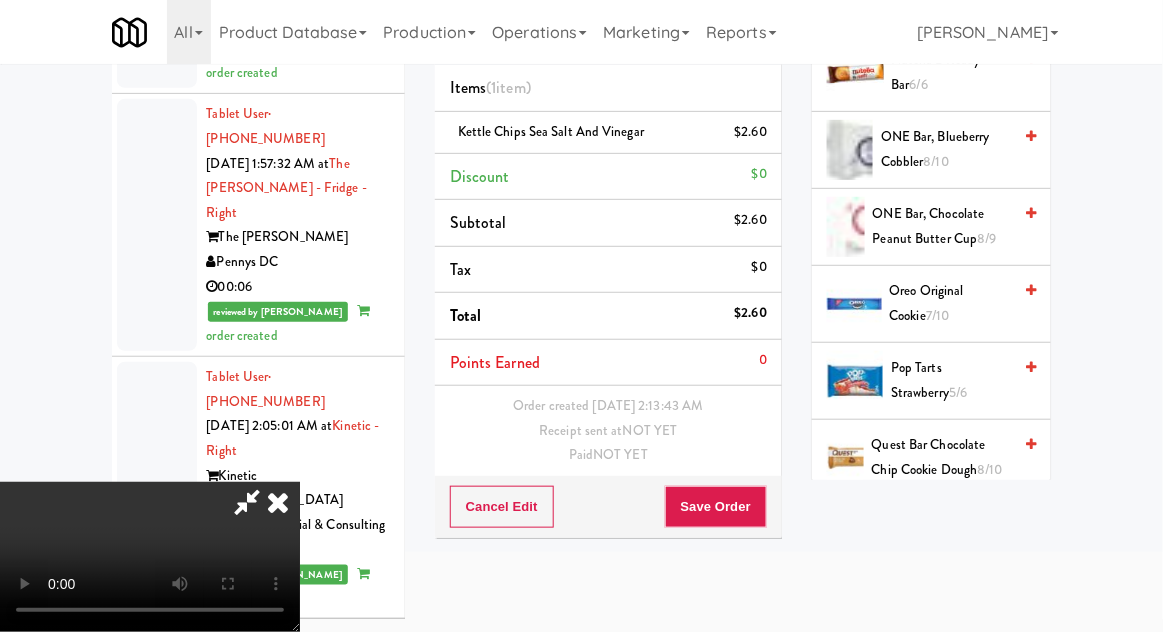 click on "Pop Tarts Strawberry  5/6" at bounding box center [951, 380] 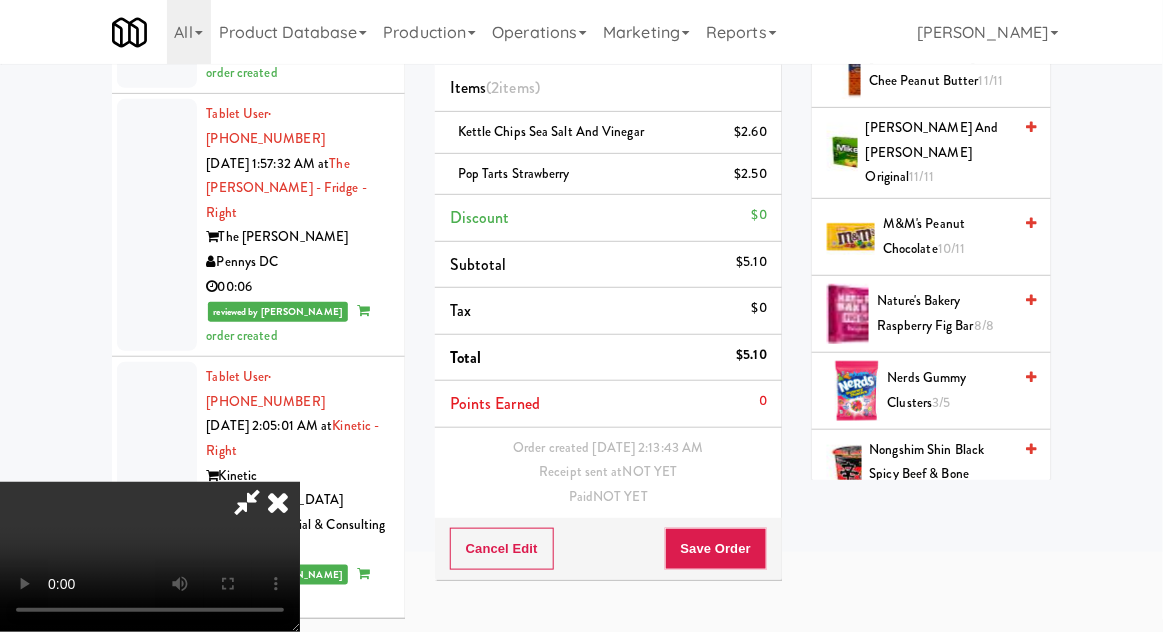 scroll, scrollTop: 1342, scrollLeft: 0, axis: vertical 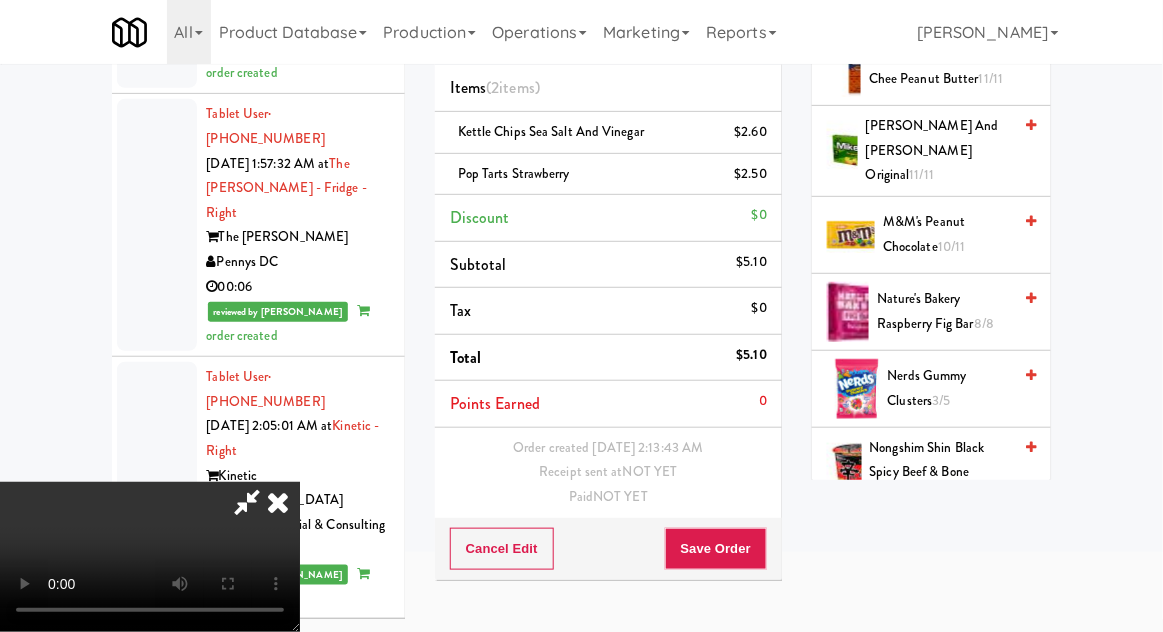 click on "Nongshim Shin Black Spicy Beef & Bone Broth  5/5" at bounding box center (941, 473) 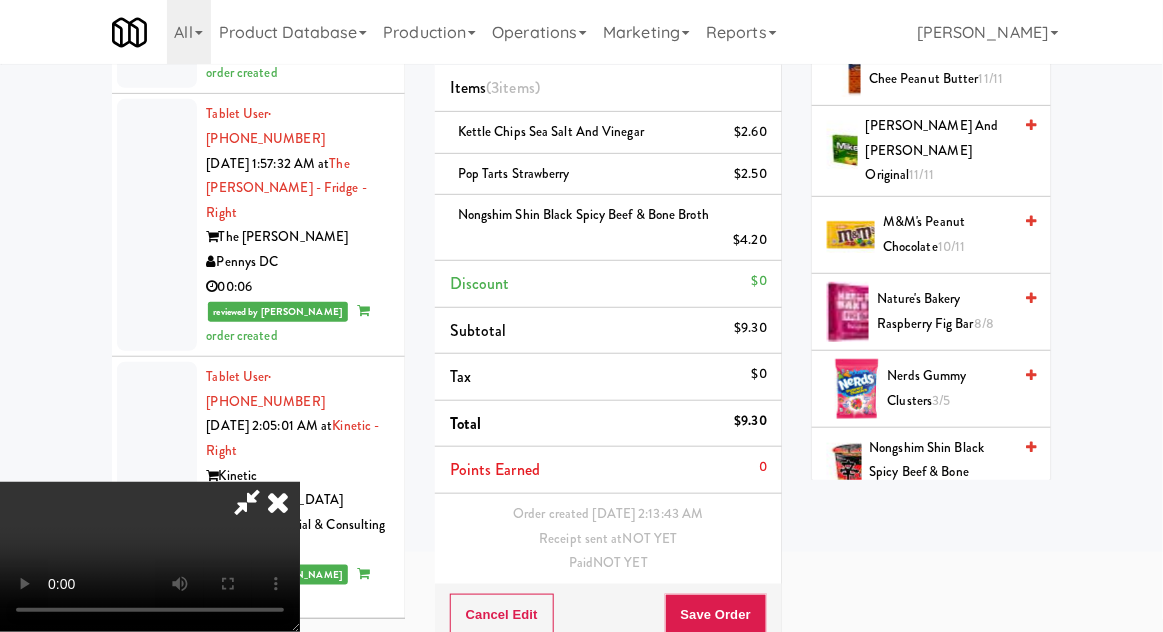 scroll, scrollTop: 73, scrollLeft: 0, axis: vertical 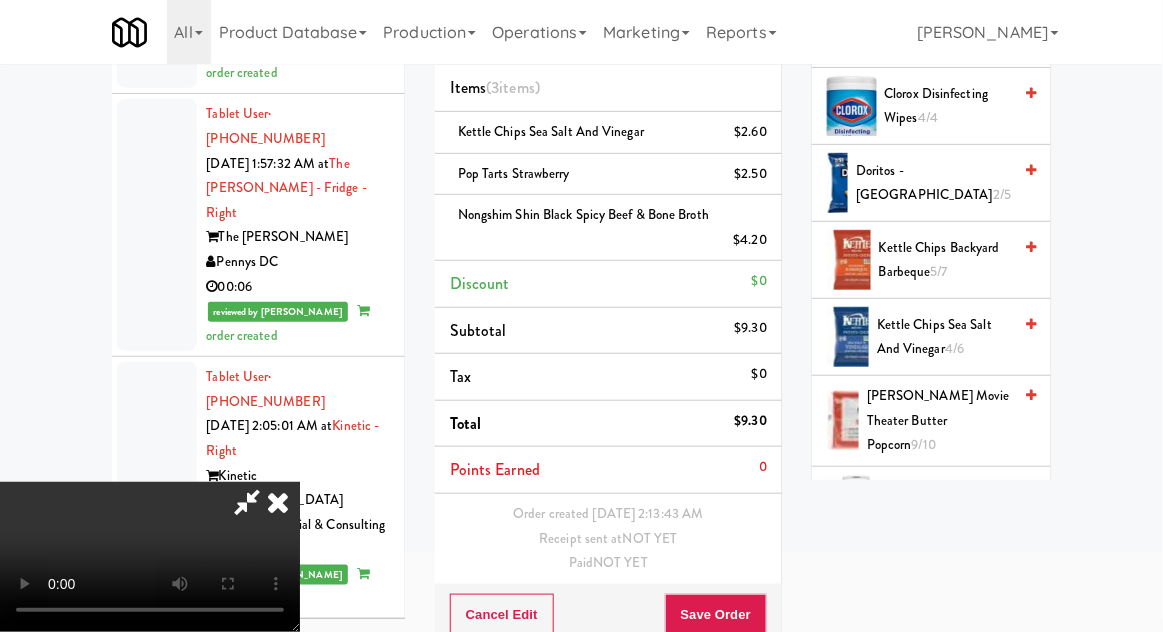 click on "Kettle Chips Backyard Barbeque  5/7" at bounding box center [945, 260] 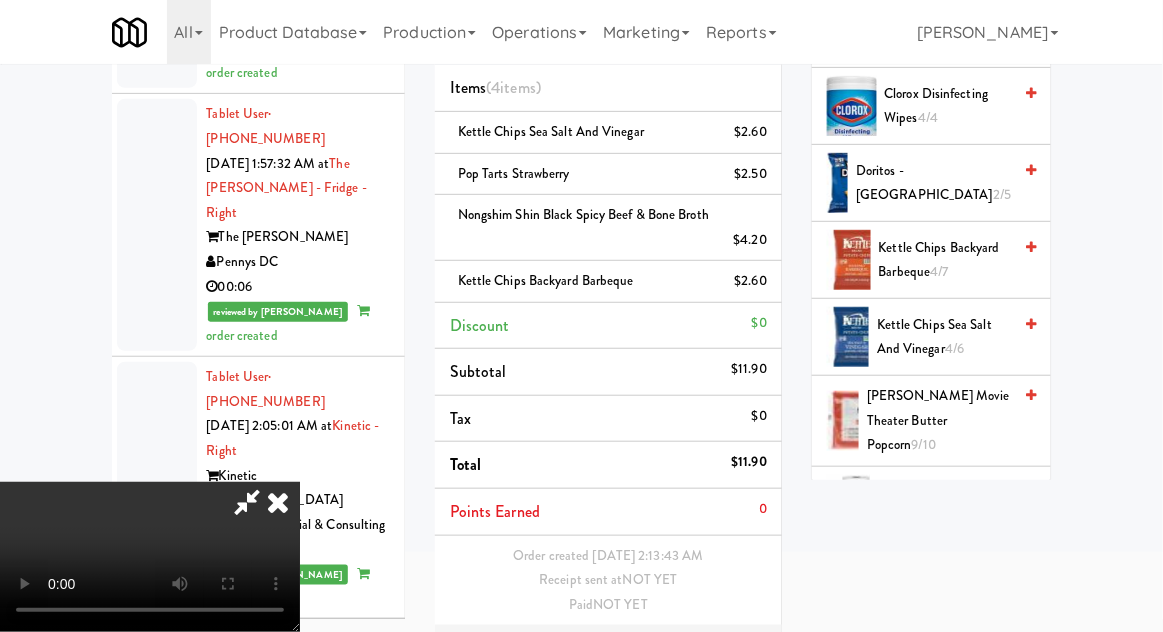 scroll, scrollTop: 137, scrollLeft: 0, axis: vertical 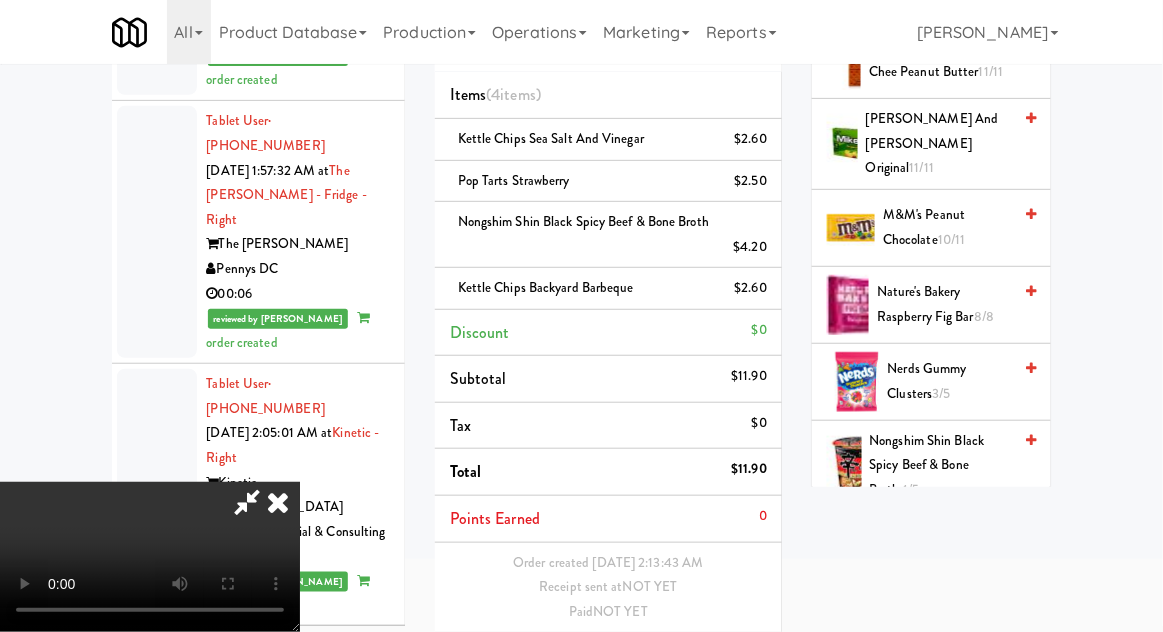 click on "Nerds Gummy Clusters  3/5" at bounding box center [950, 381] 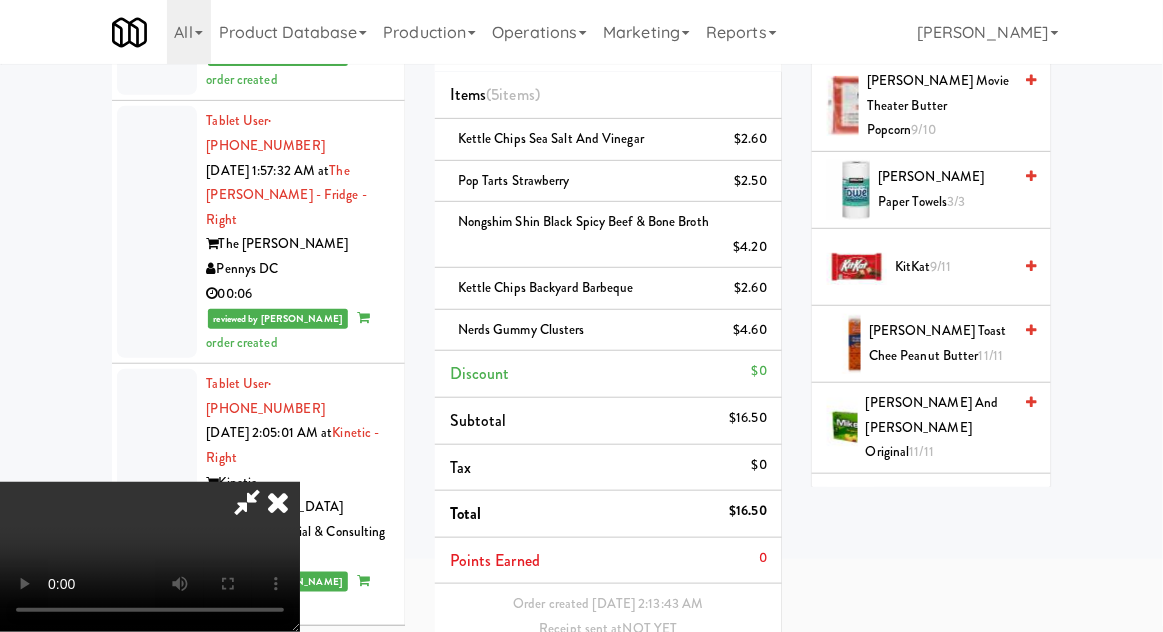scroll, scrollTop: 1078, scrollLeft: 0, axis: vertical 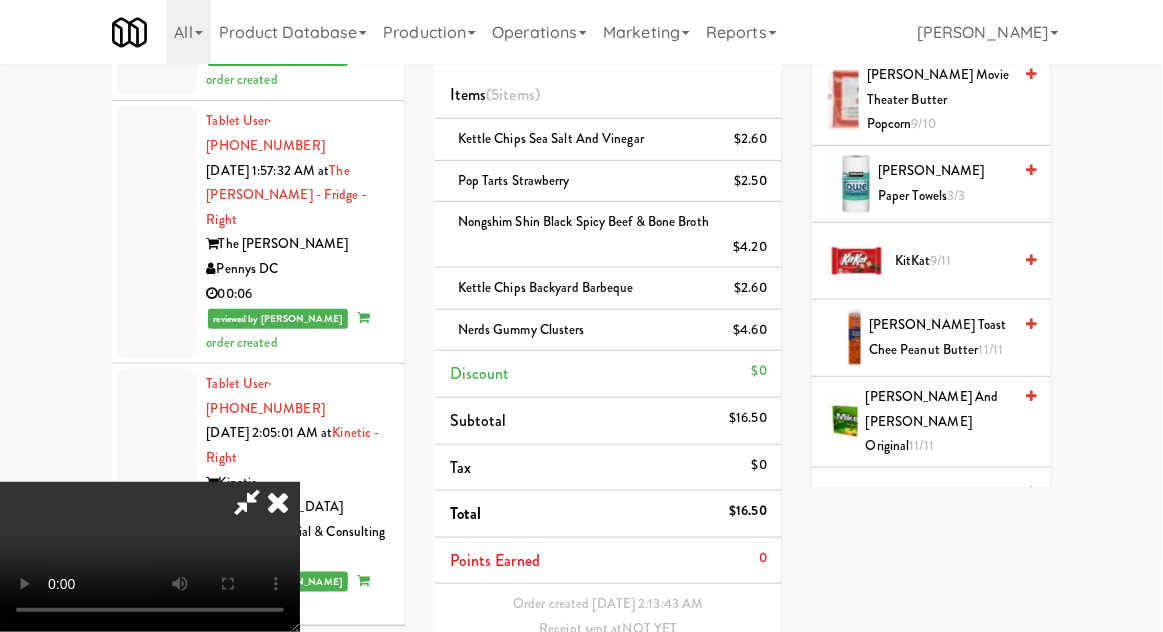 click on "M&M's Peanut Chocolate  10/11" at bounding box center (947, 505) 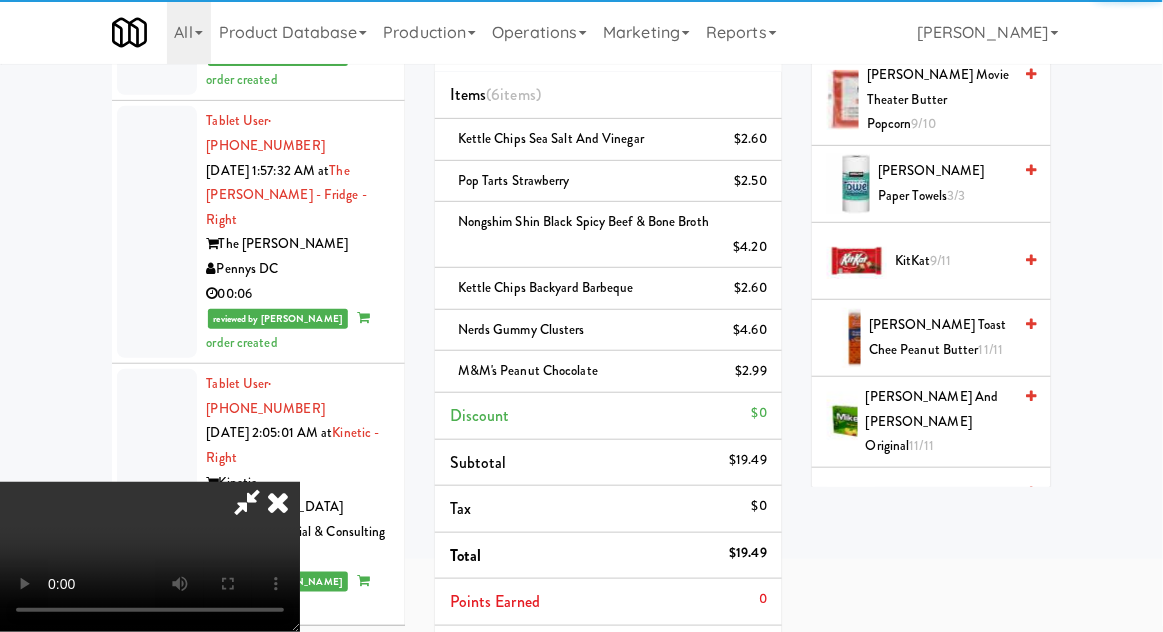 scroll, scrollTop: 219, scrollLeft: 0, axis: vertical 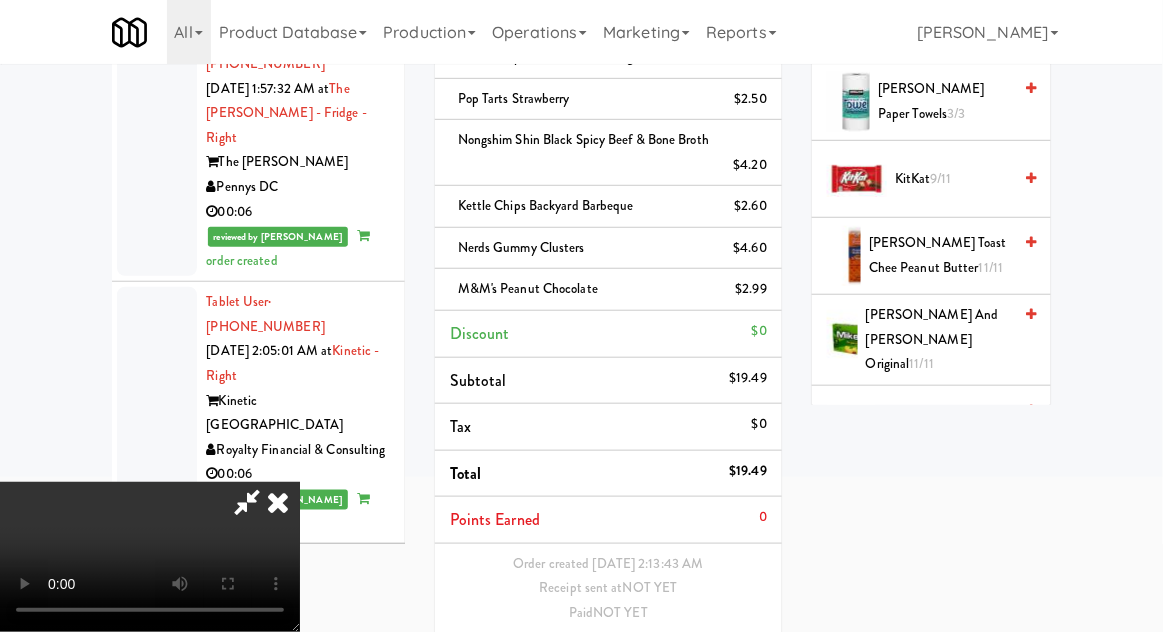 click on "Save Order" at bounding box center (716, 665) 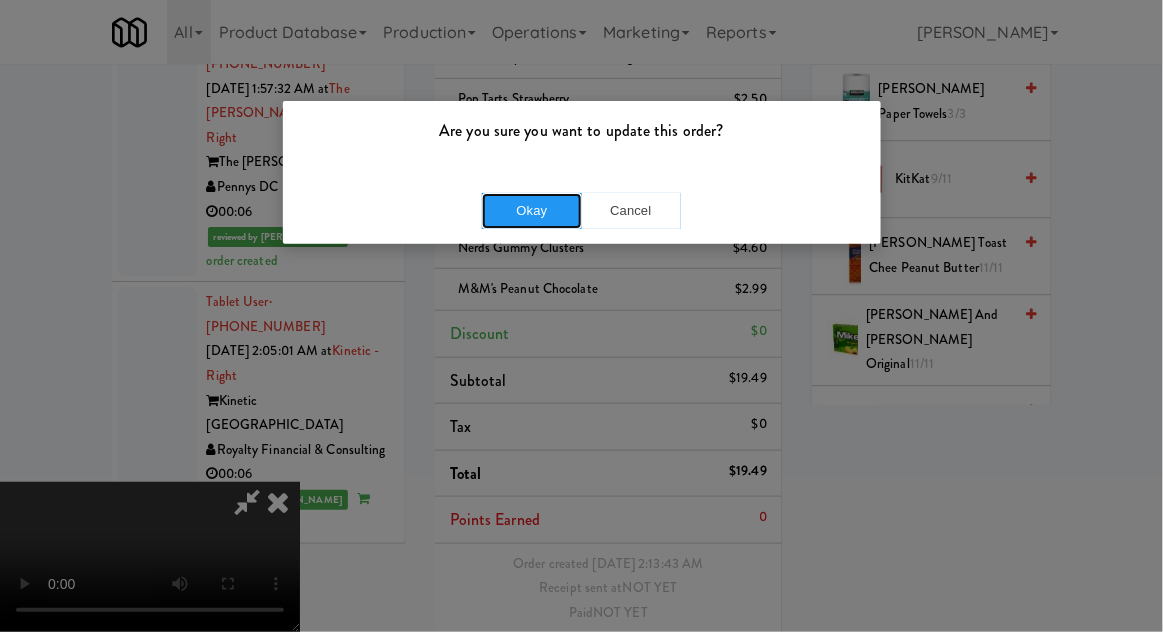 click on "Okay" at bounding box center [532, 211] 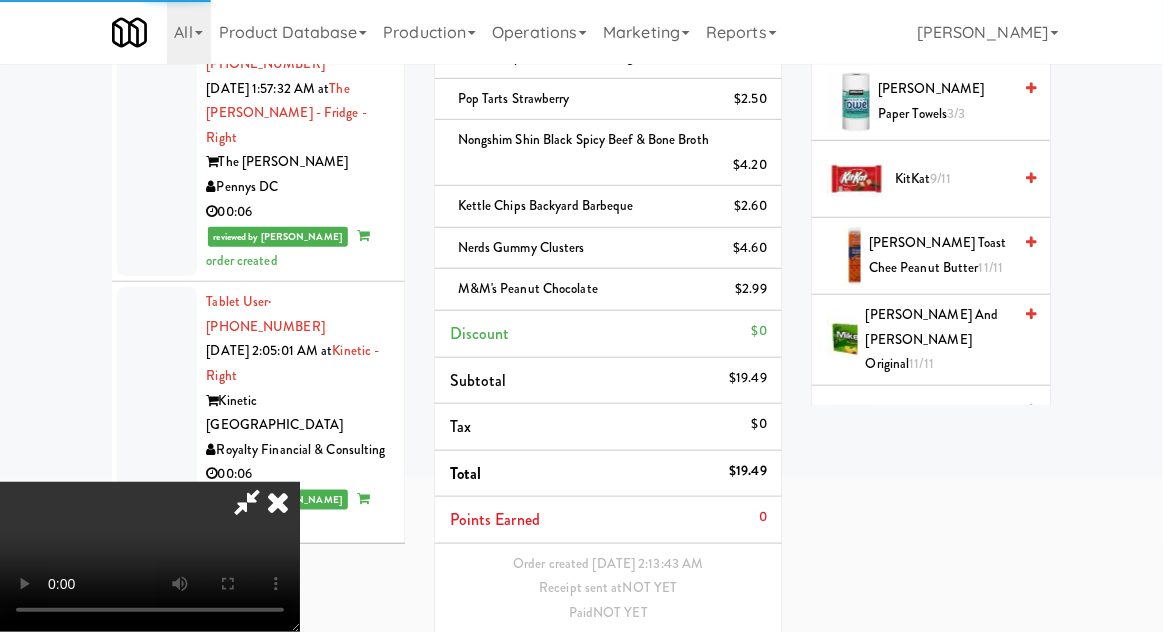 scroll, scrollTop: 0, scrollLeft: 0, axis: both 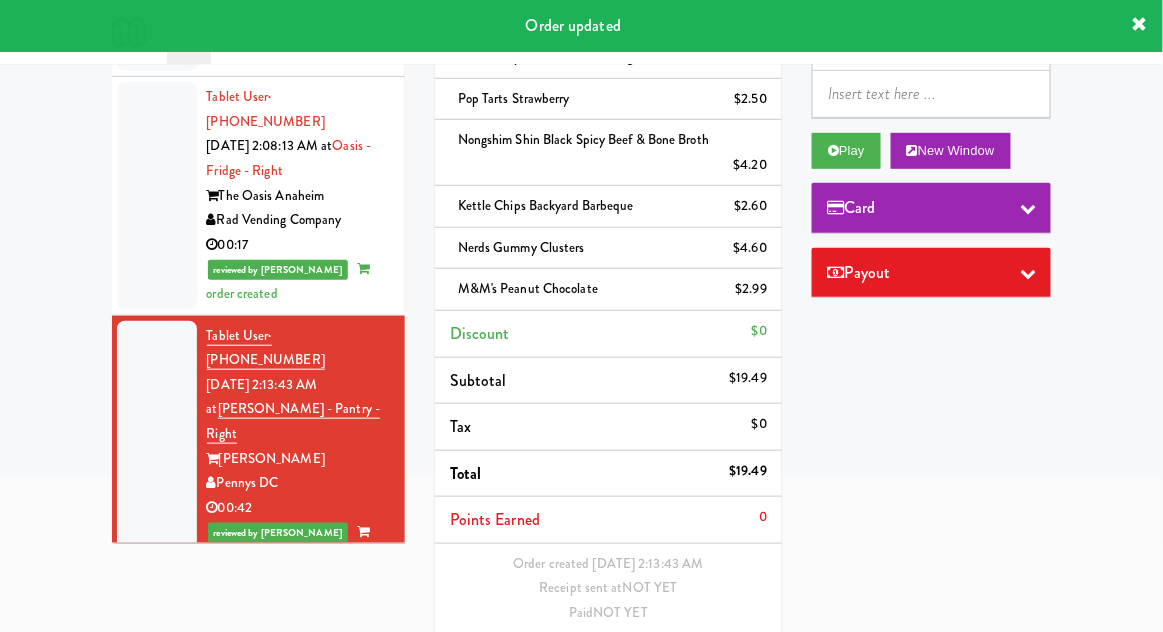 click at bounding box center (157, 923) 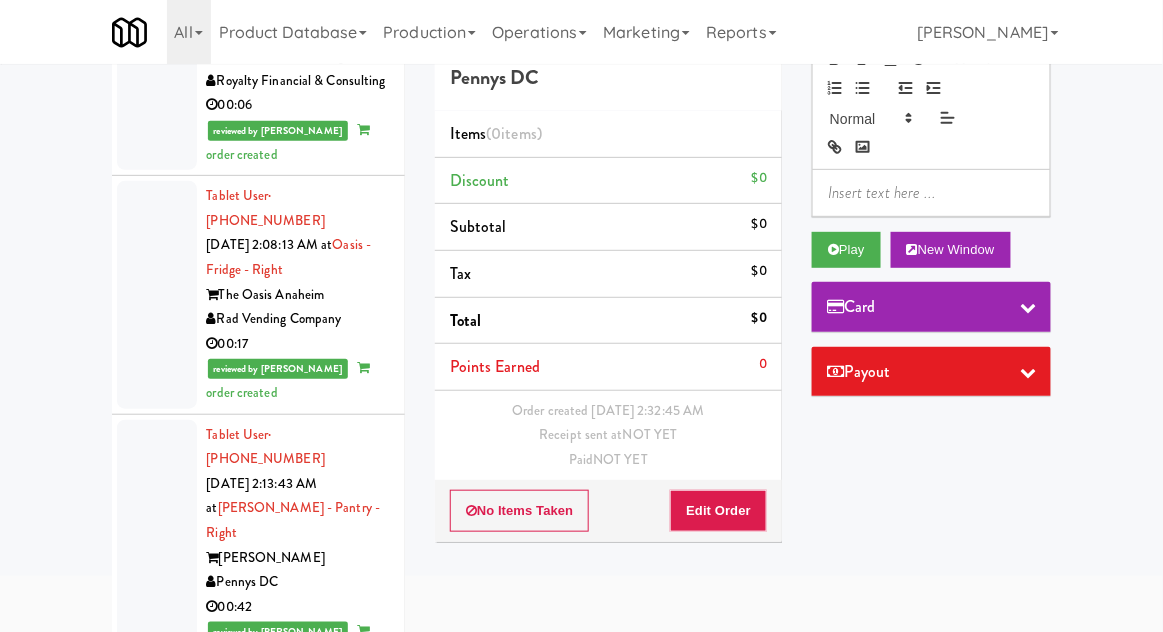 scroll, scrollTop: 132, scrollLeft: 0, axis: vertical 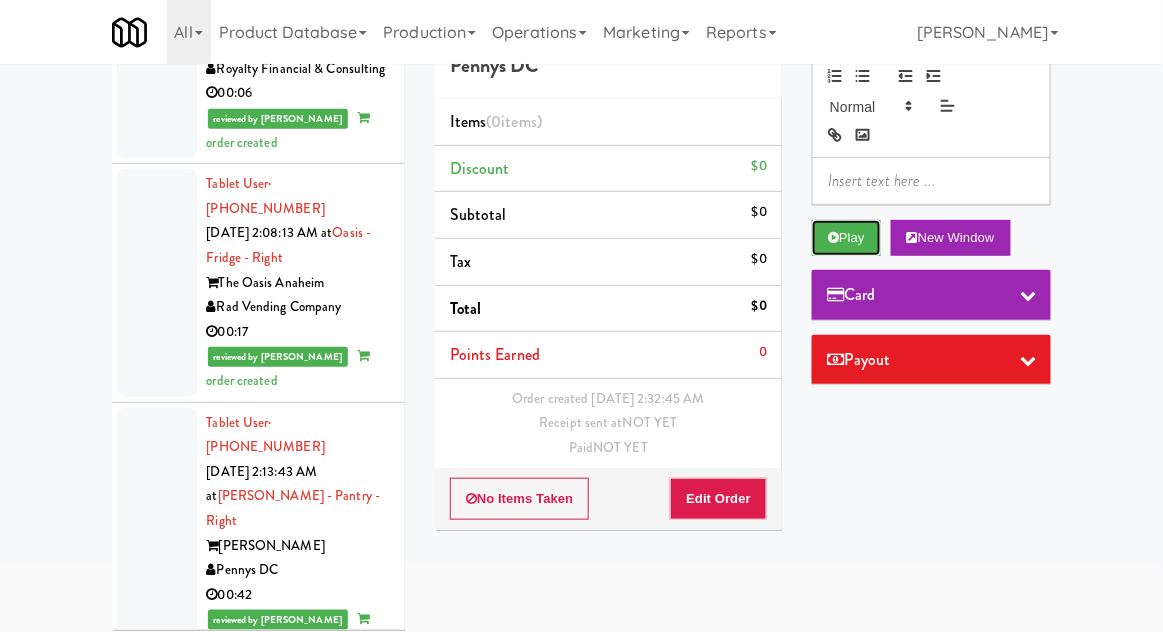 click on "Play" at bounding box center [846, 238] 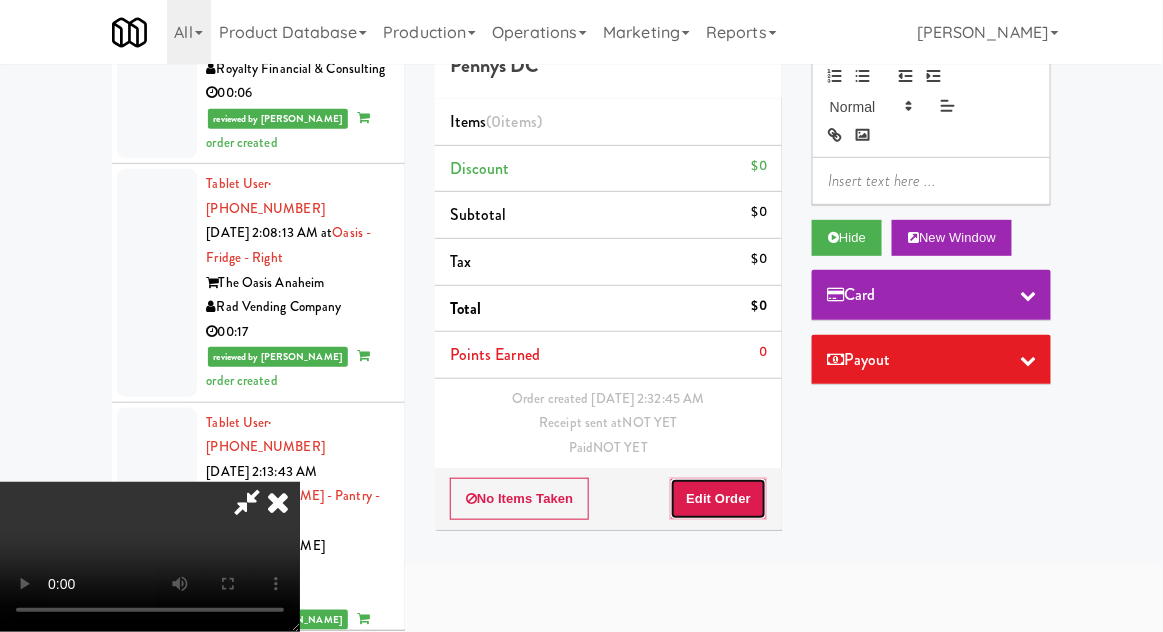click on "Edit Order" at bounding box center [718, 499] 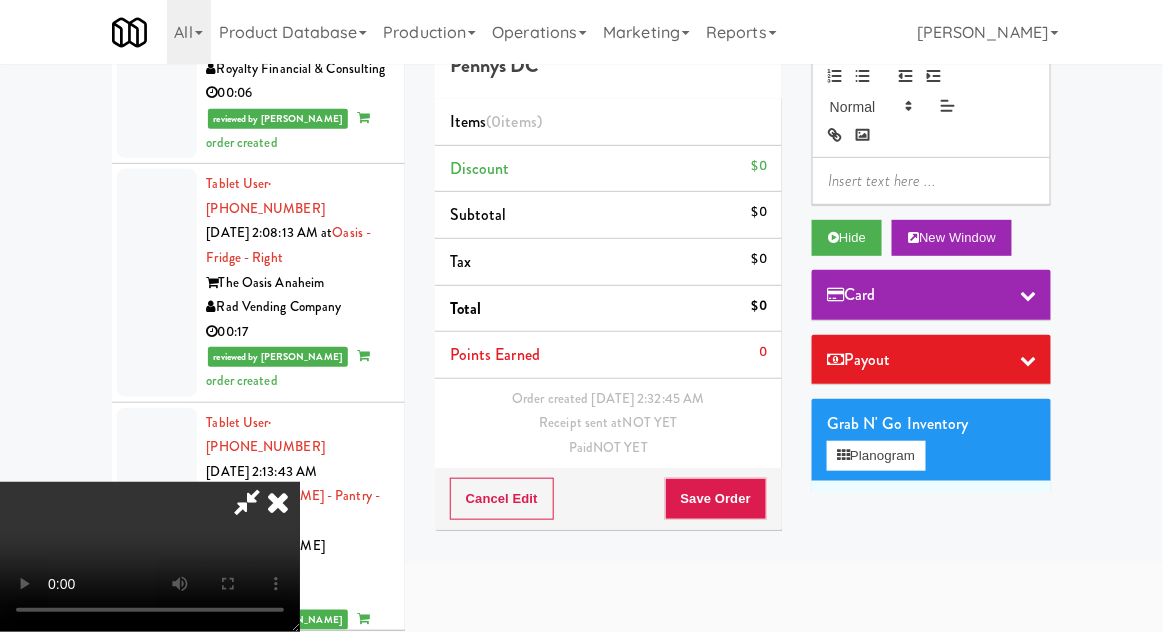 scroll, scrollTop: 73, scrollLeft: 0, axis: vertical 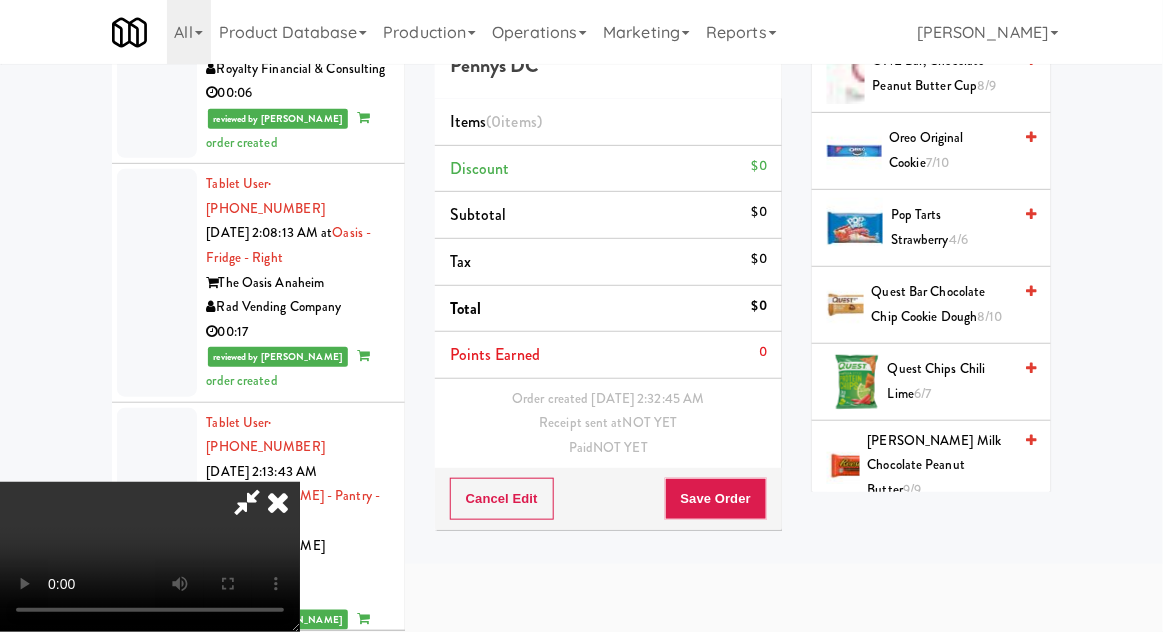 click on "Quest Bar Chocolate Chip Cookie Dough  8/10" at bounding box center (942, 304) 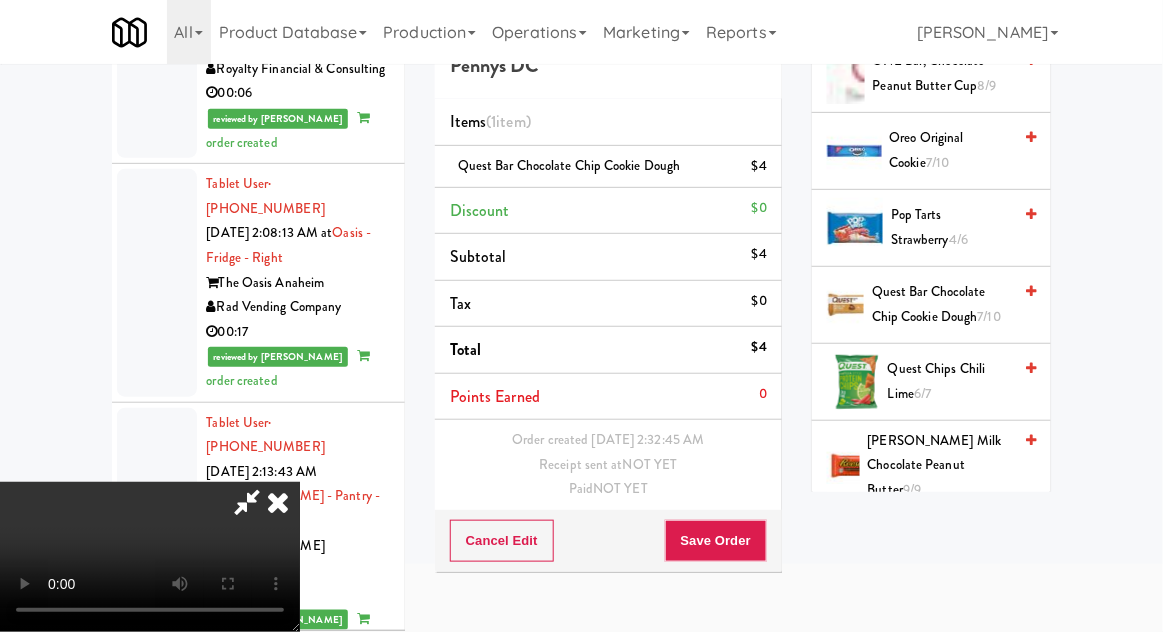 scroll, scrollTop: 0, scrollLeft: 0, axis: both 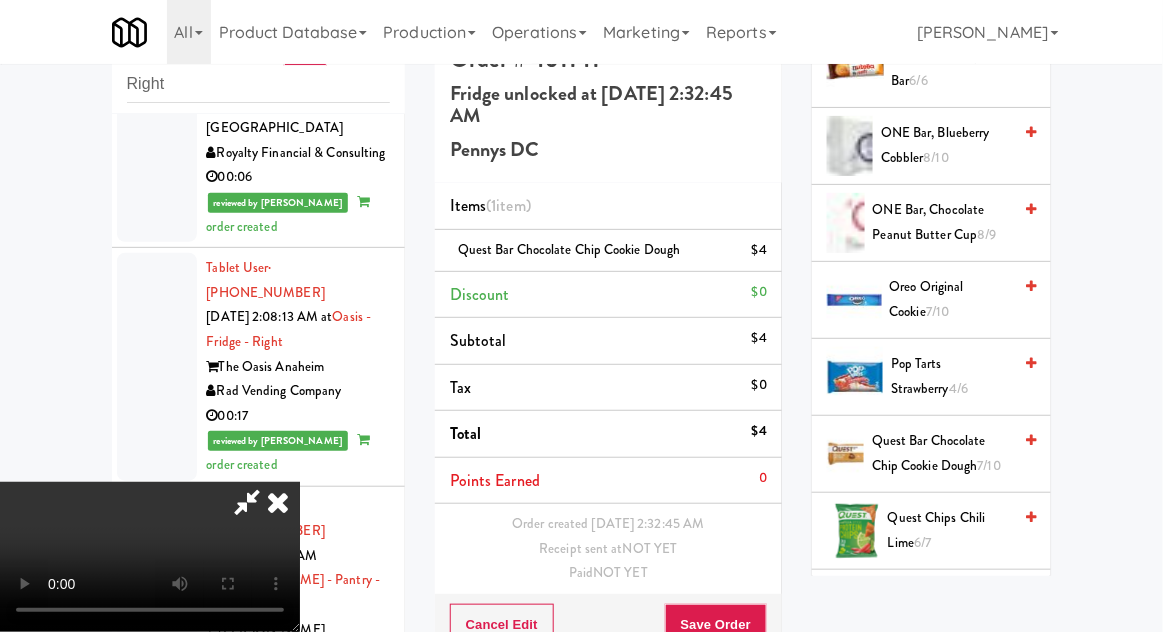 click on "Quest Bar Chocolate Chip Cookie Dough  7/10" at bounding box center (941, 453) 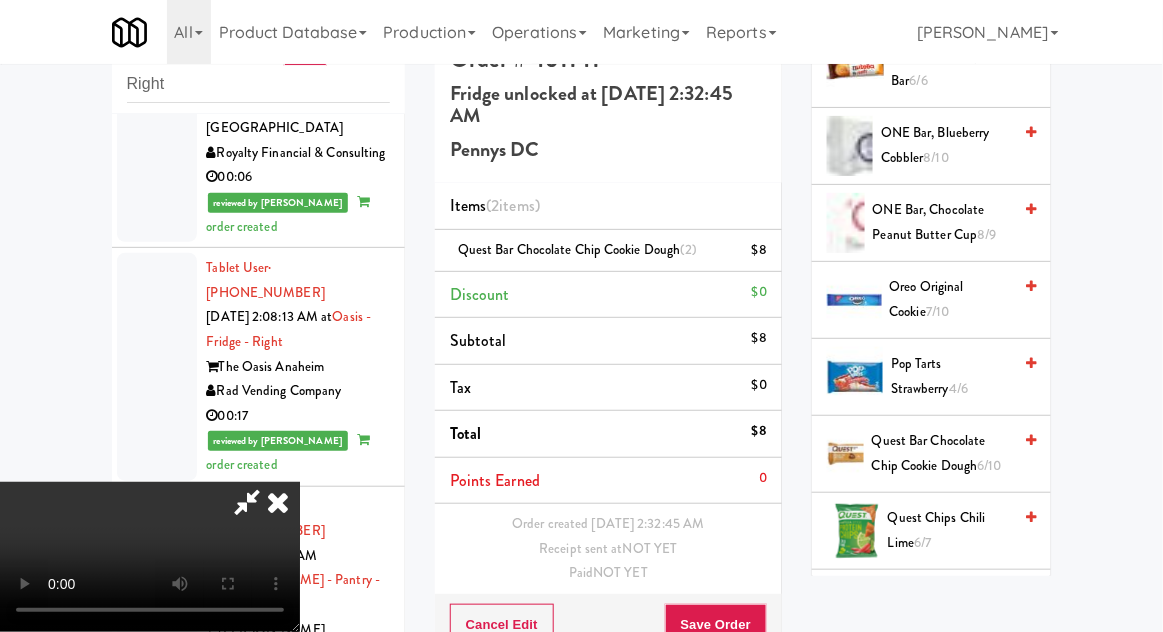 scroll, scrollTop: 73, scrollLeft: 0, axis: vertical 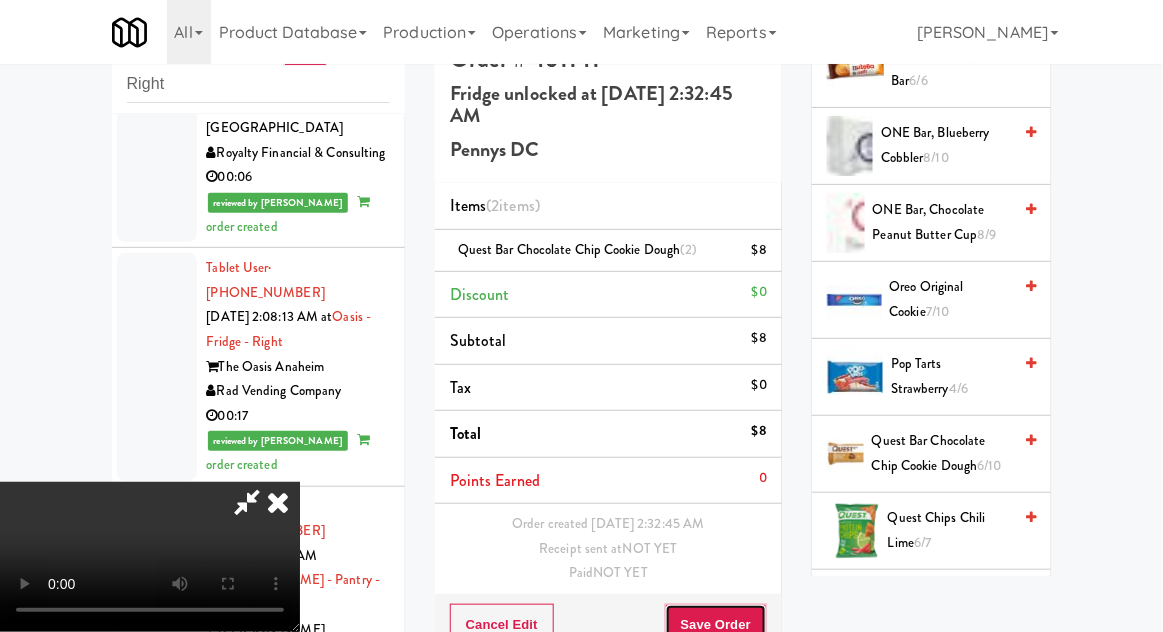 click on "Save Order" at bounding box center [716, 625] 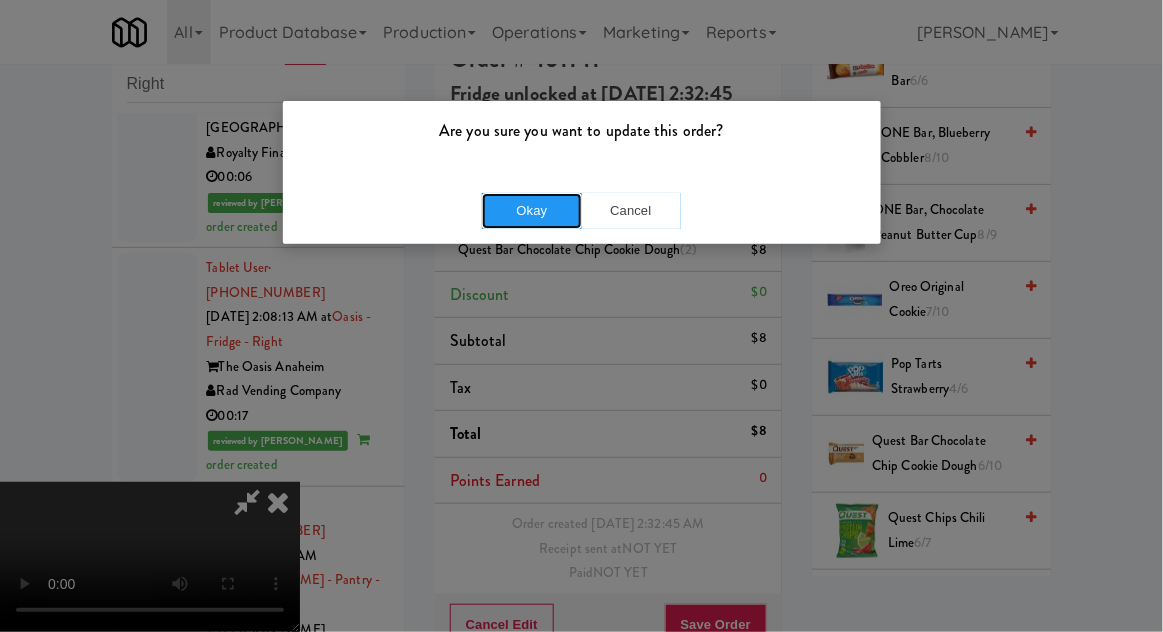 click on "Okay" at bounding box center [532, 211] 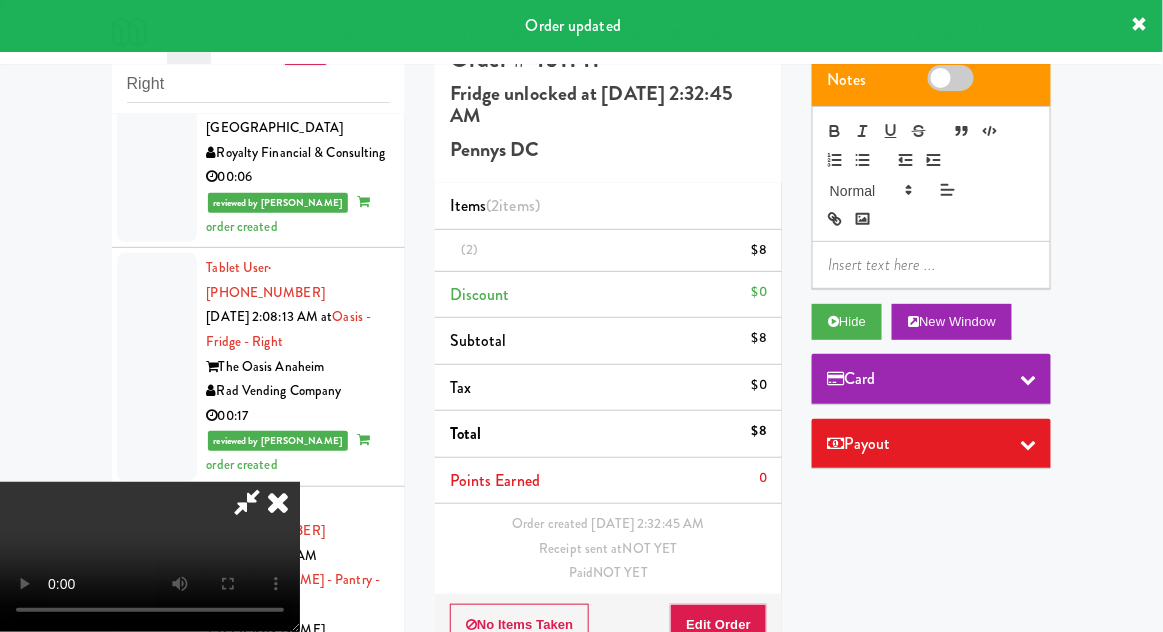 scroll, scrollTop: 0, scrollLeft: 0, axis: both 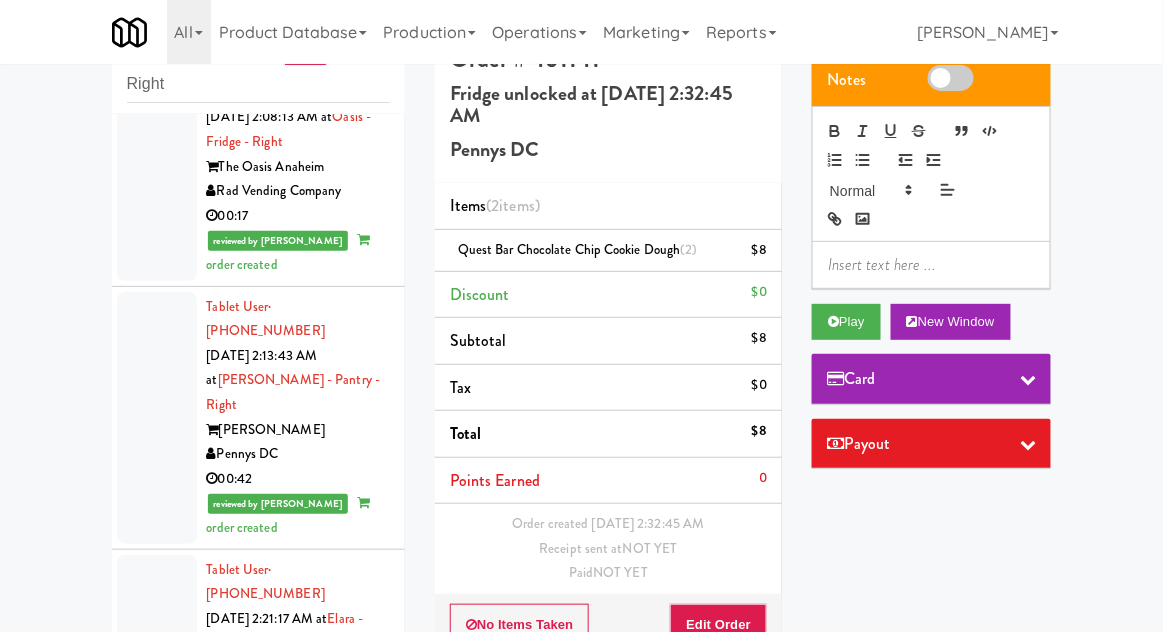 click at bounding box center (157, 1157) 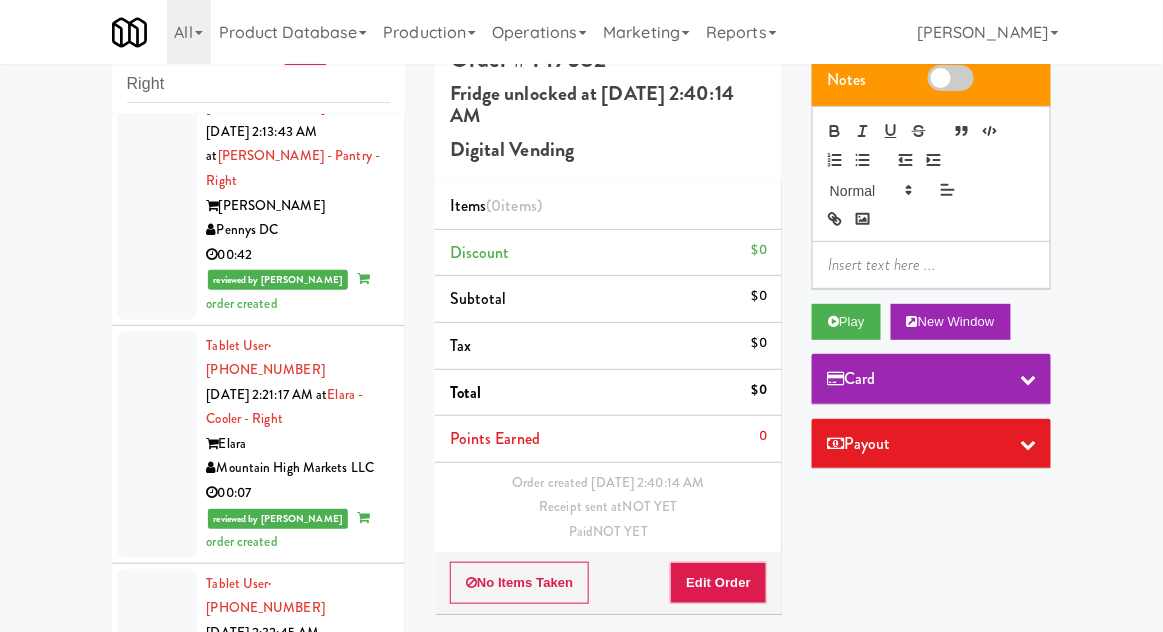 scroll, scrollTop: 4244, scrollLeft: 0, axis: vertical 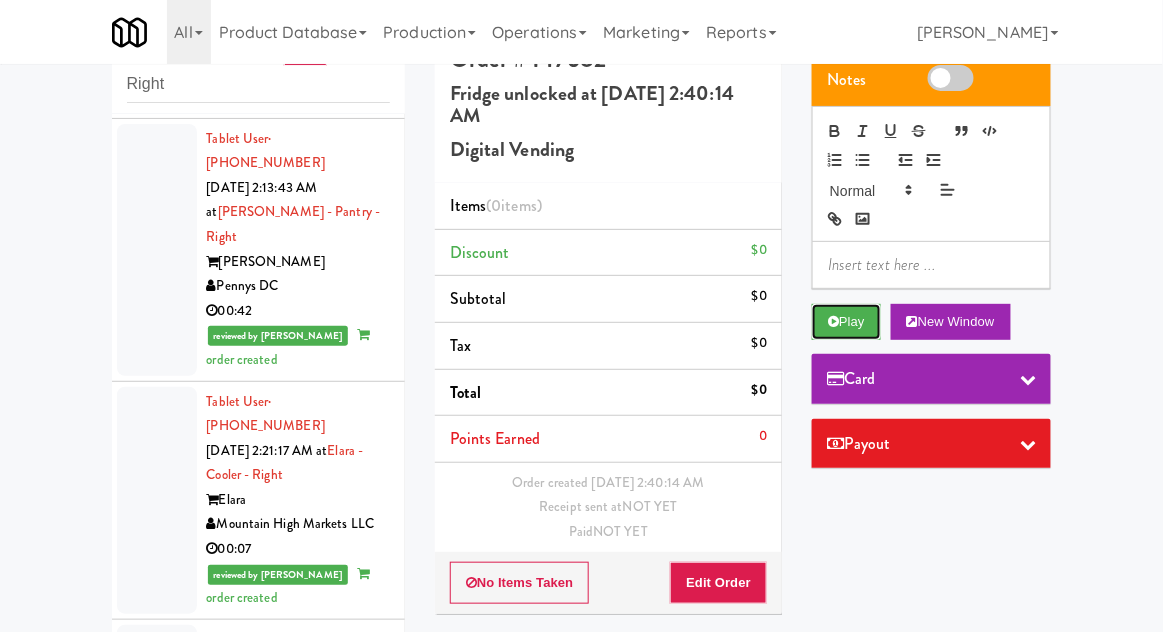 click on "Play" at bounding box center (846, 322) 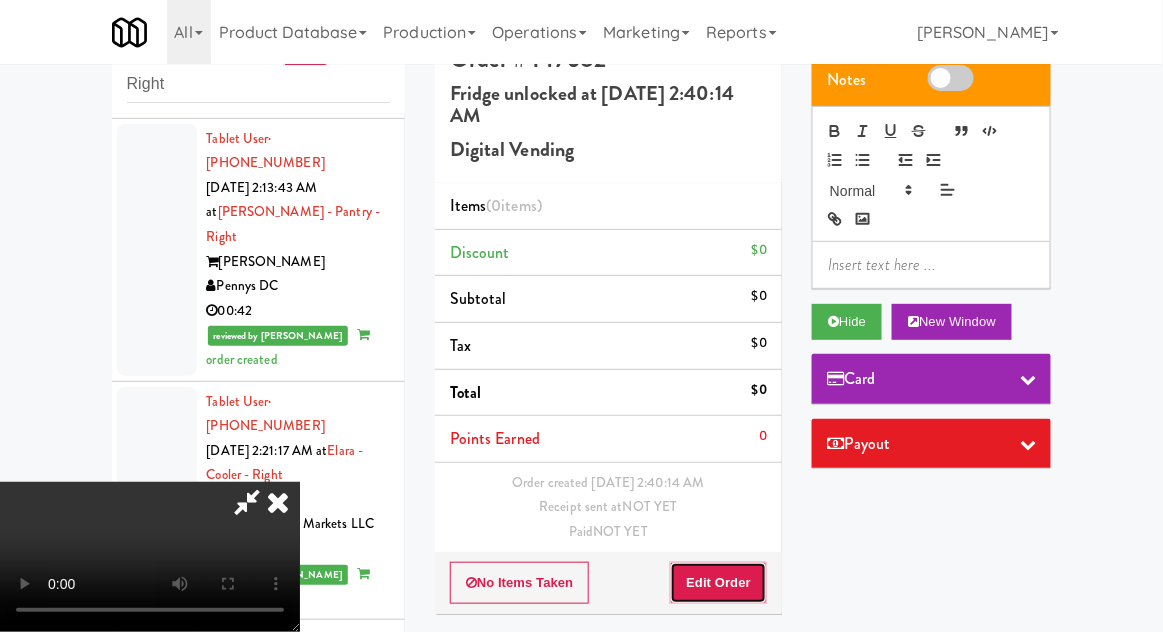 click on "Edit Order" at bounding box center (718, 583) 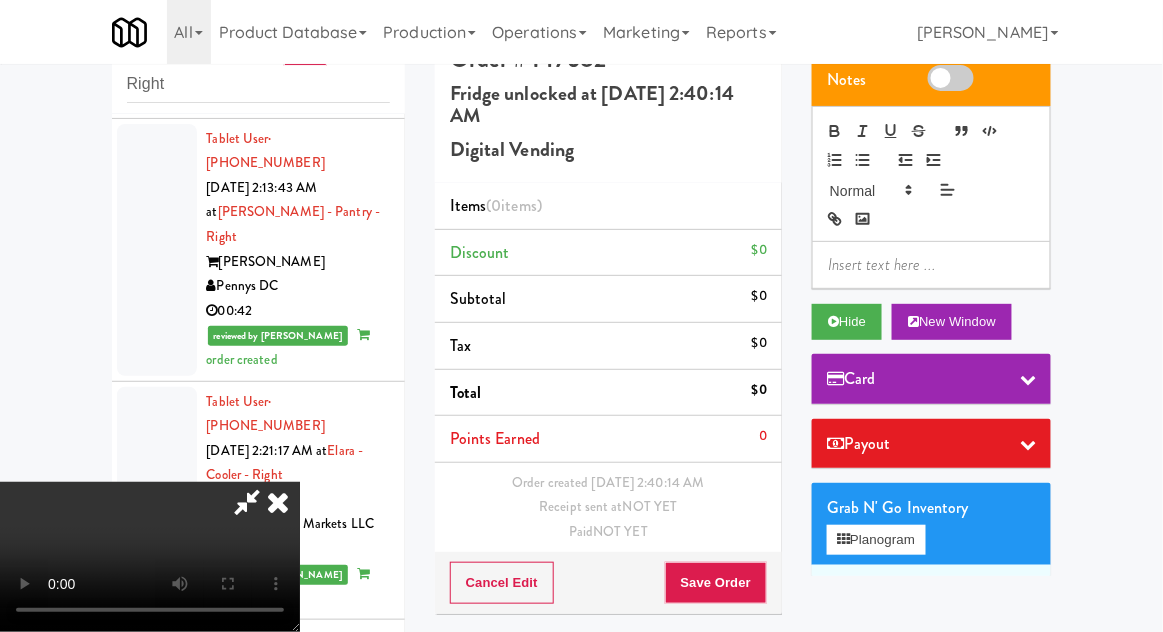 scroll, scrollTop: 73, scrollLeft: 0, axis: vertical 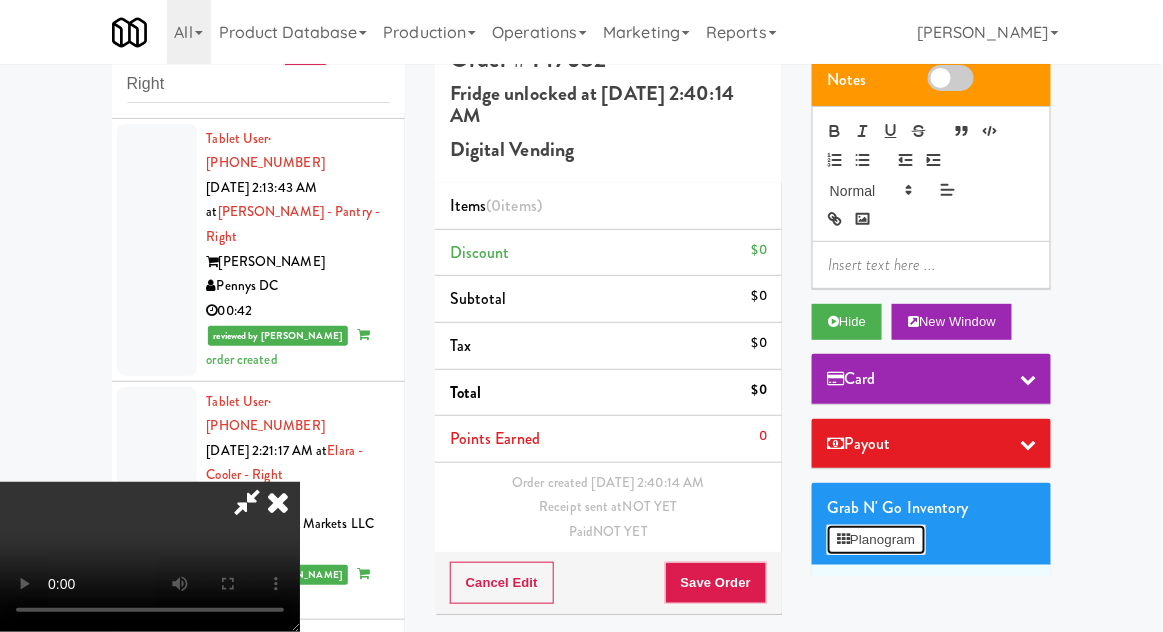 click on "Planogram" at bounding box center (876, 540) 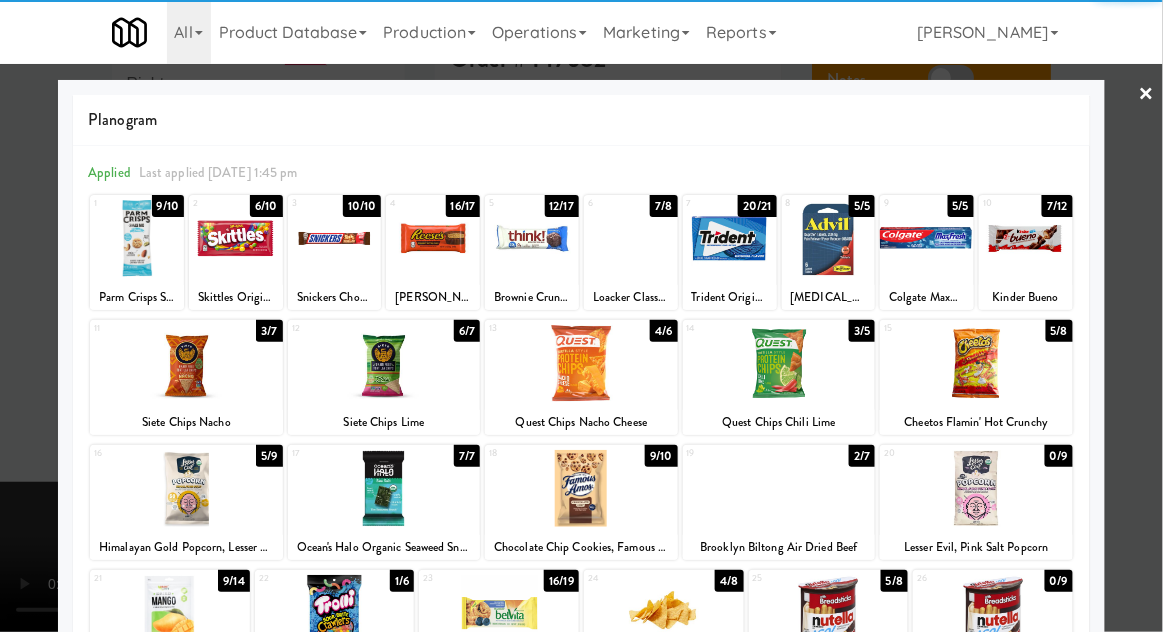 click at bounding box center [384, 363] 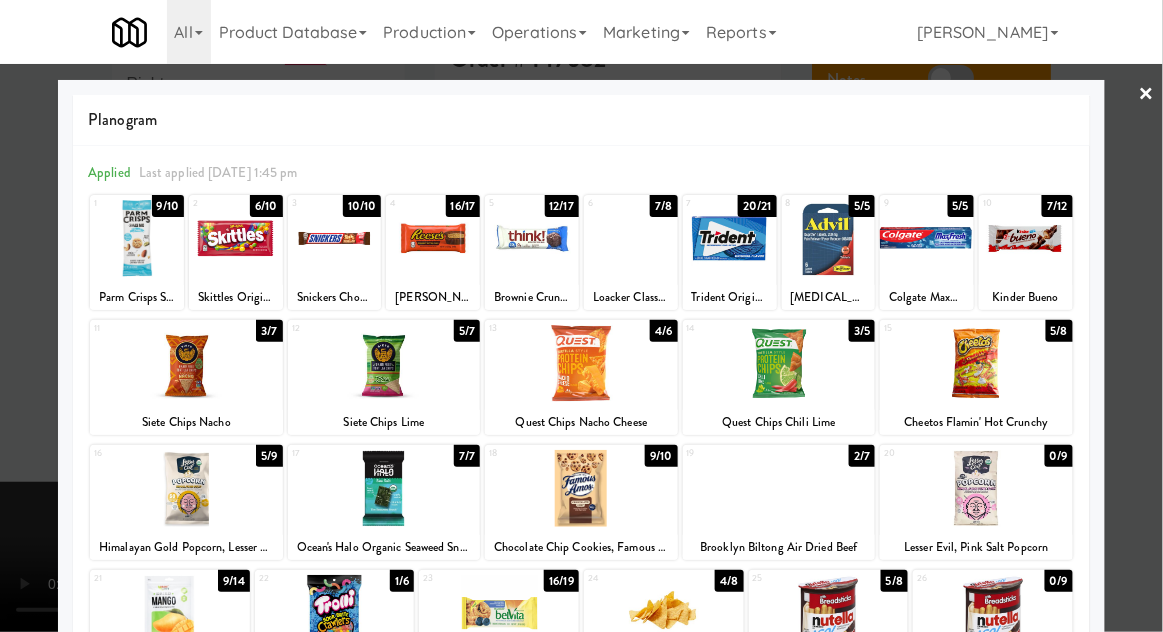 click at bounding box center [581, 316] 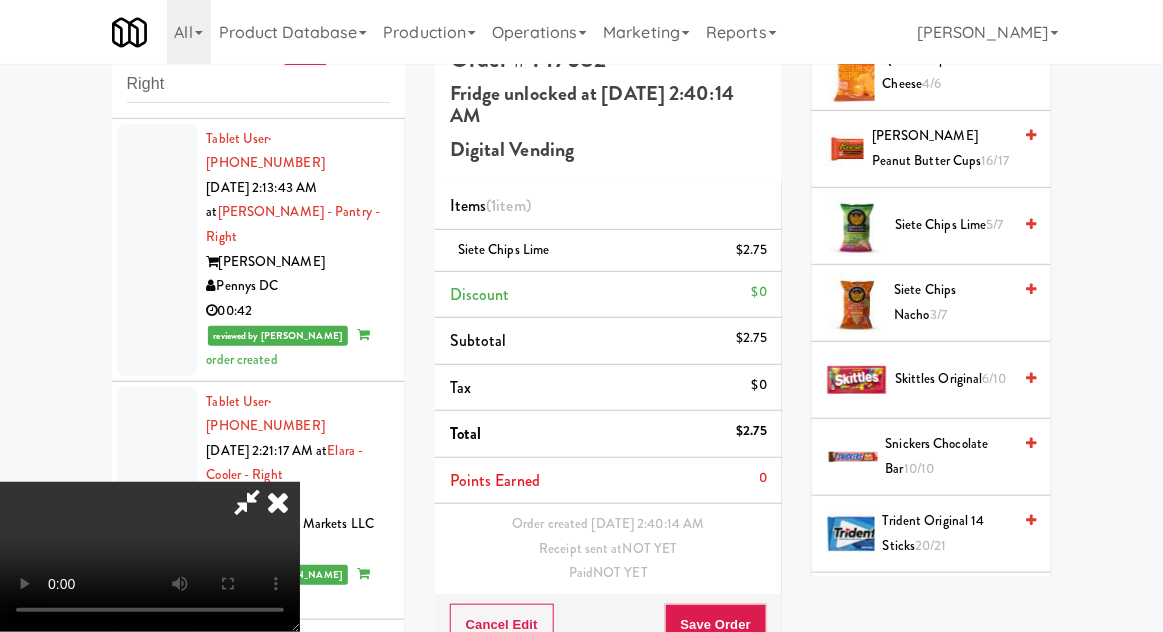 scroll, scrollTop: 2007, scrollLeft: 0, axis: vertical 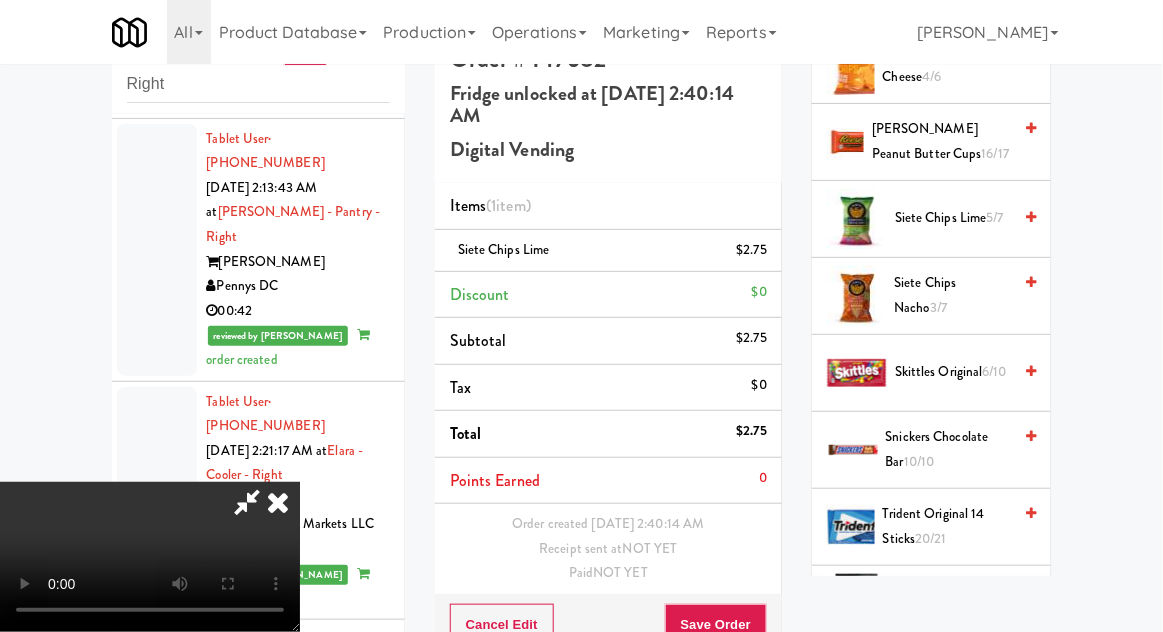 click on "Snickers Chocolate Bar  10/10" at bounding box center [949, 449] 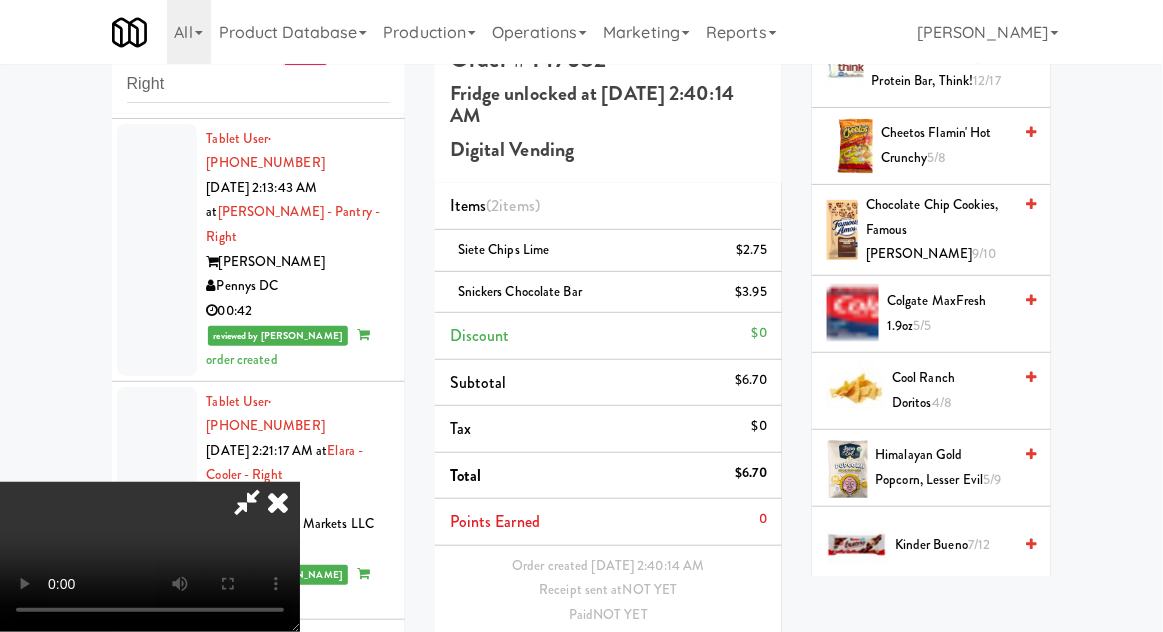 scroll, scrollTop: 0, scrollLeft: 0, axis: both 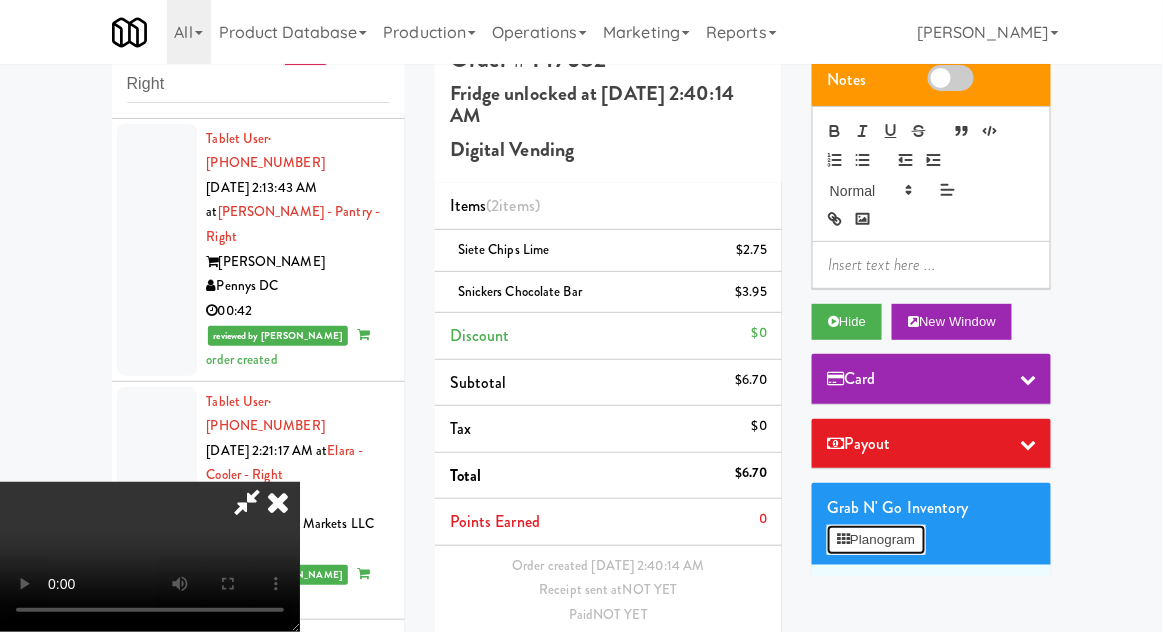 click on "Planogram" at bounding box center (876, 540) 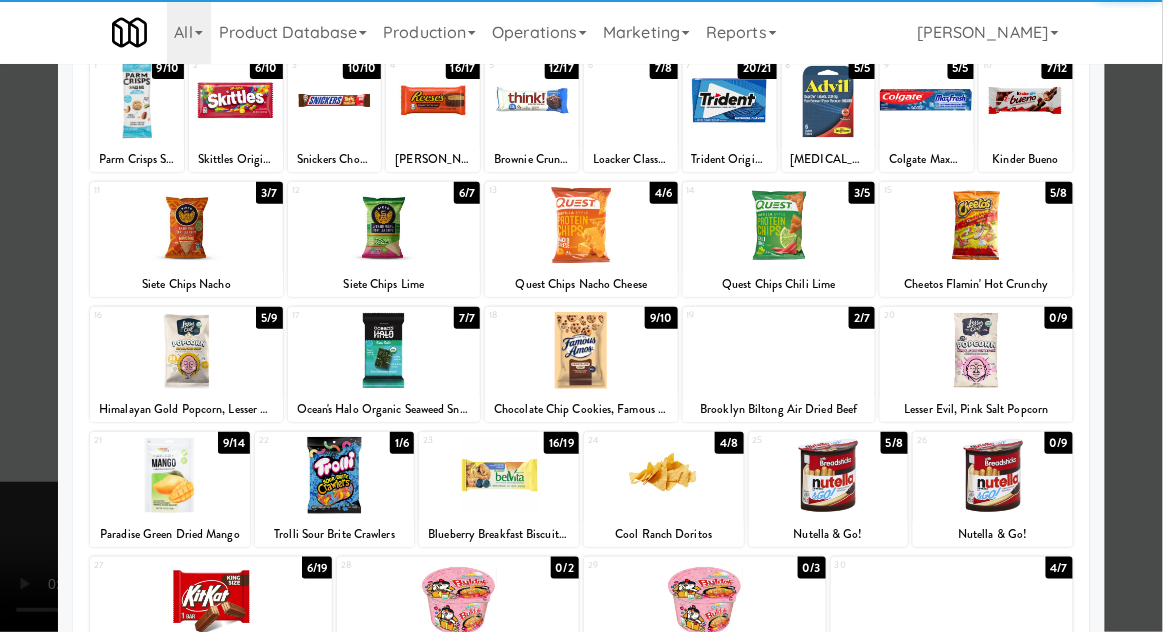 scroll, scrollTop: 137, scrollLeft: 0, axis: vertical 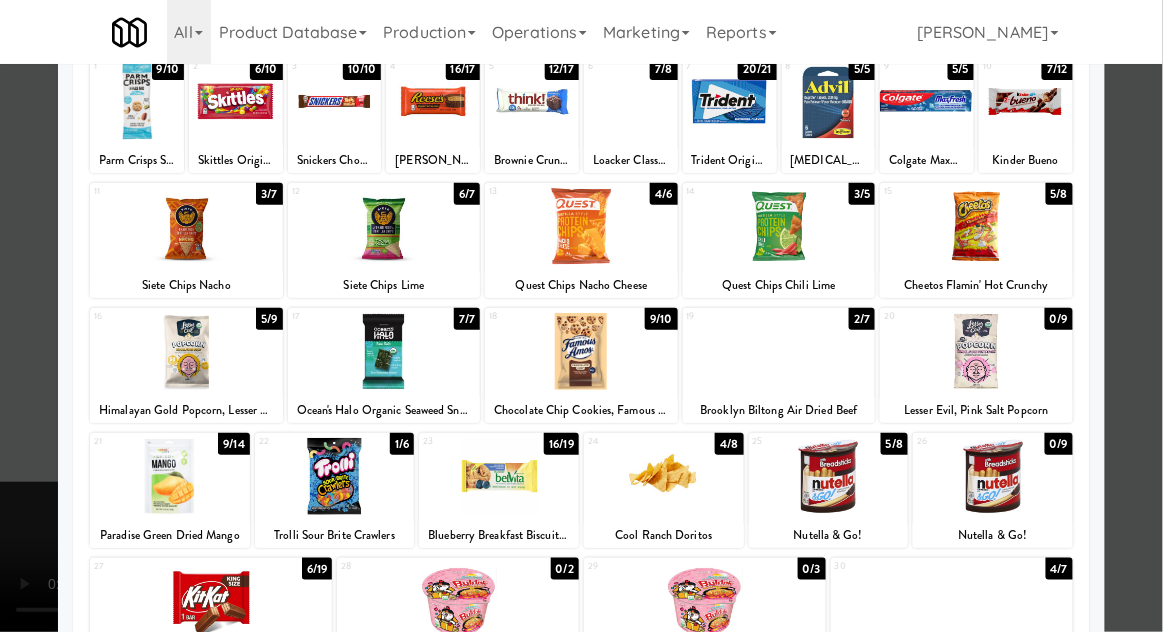 click at bounding box center (499, 476) 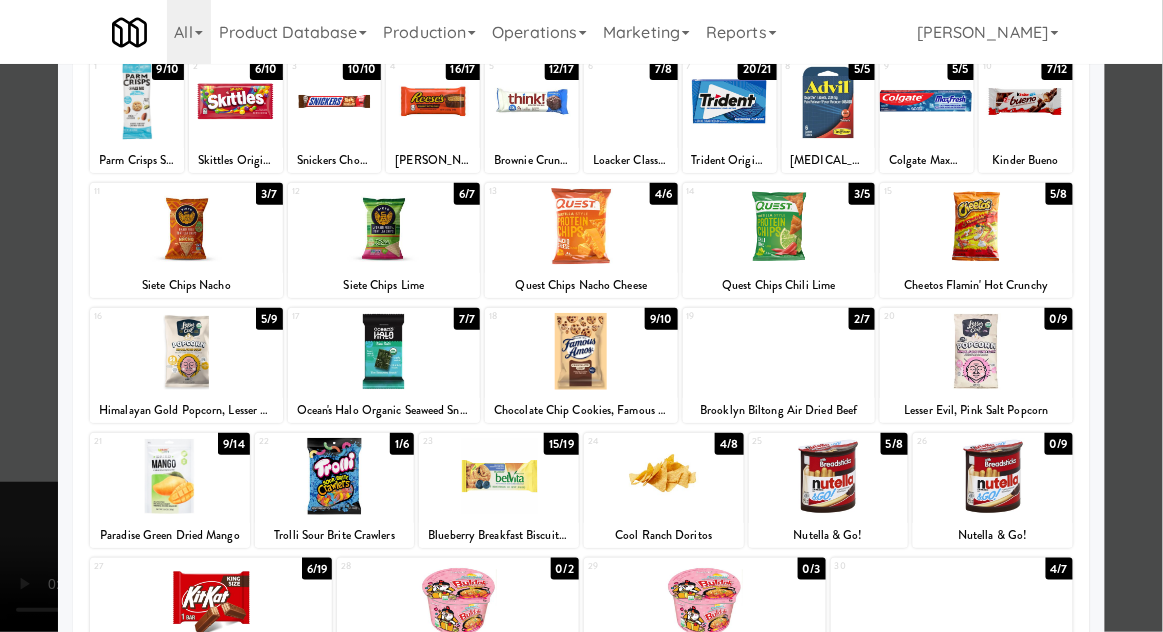 click at bounding box center [581, 316] 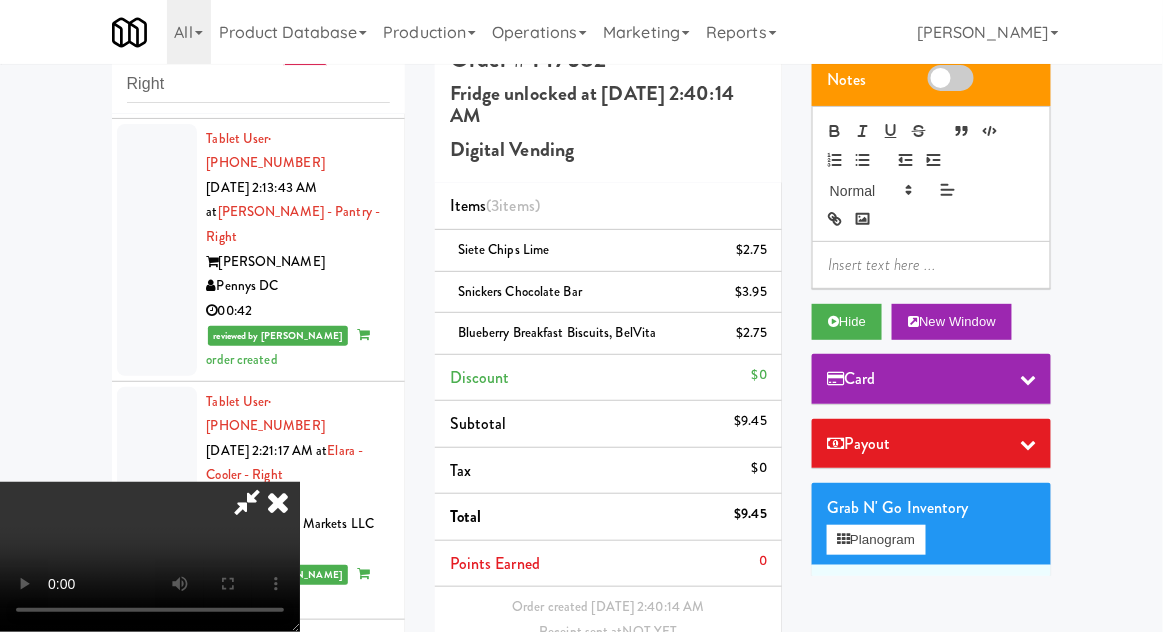 scroll, scrollTop: 70, scrollLeft: 0, axis: vertical 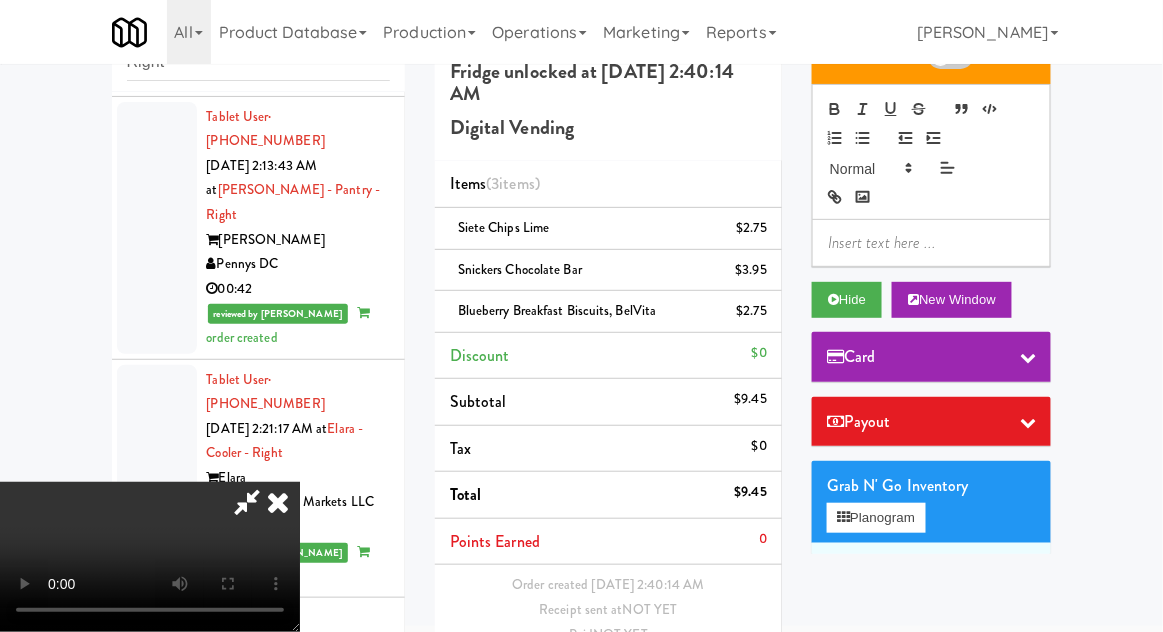 click on "Save Order" at bounding box center (716, 686) 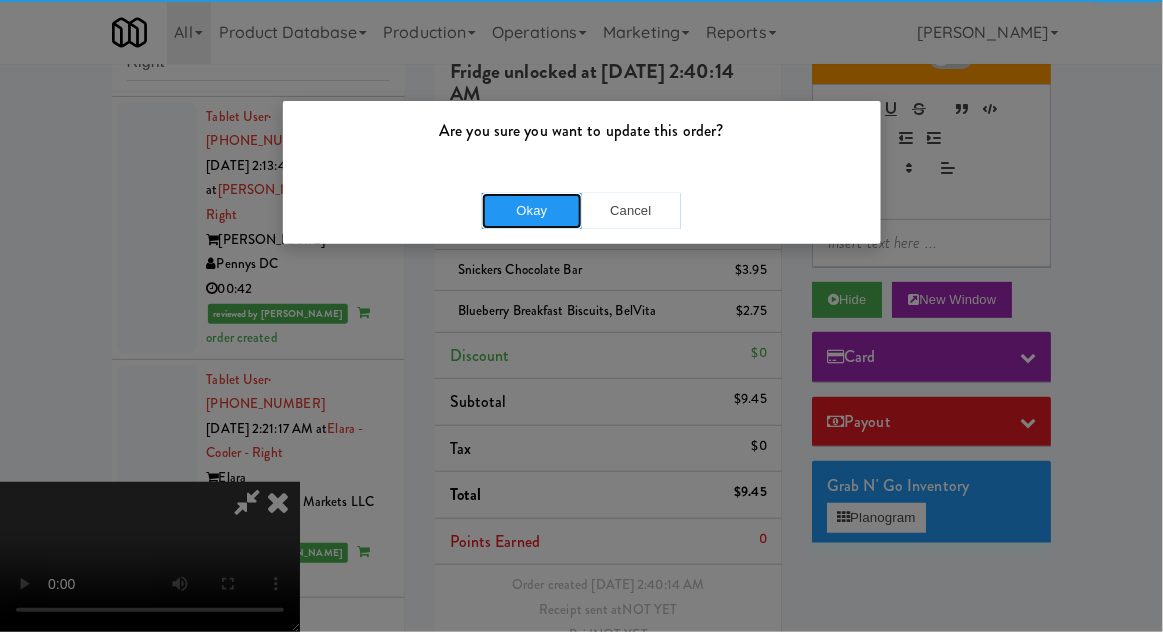 click on "Okay" at bounding box center [532, 211] 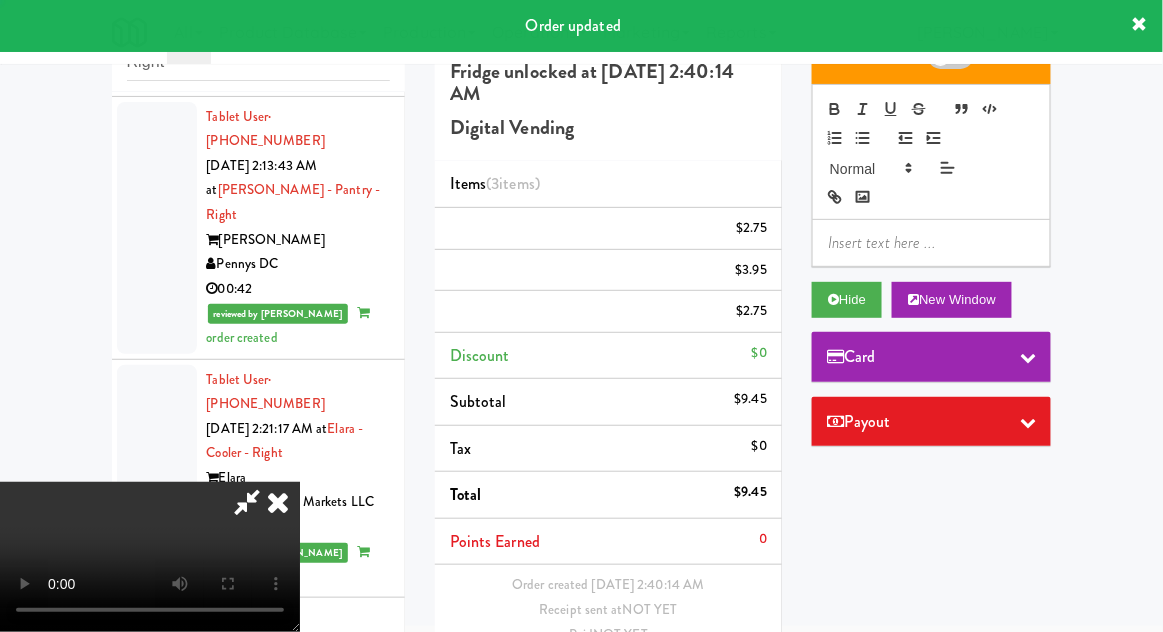 scroll, scrollTop: 0, scrollLeft: 0, axis: both 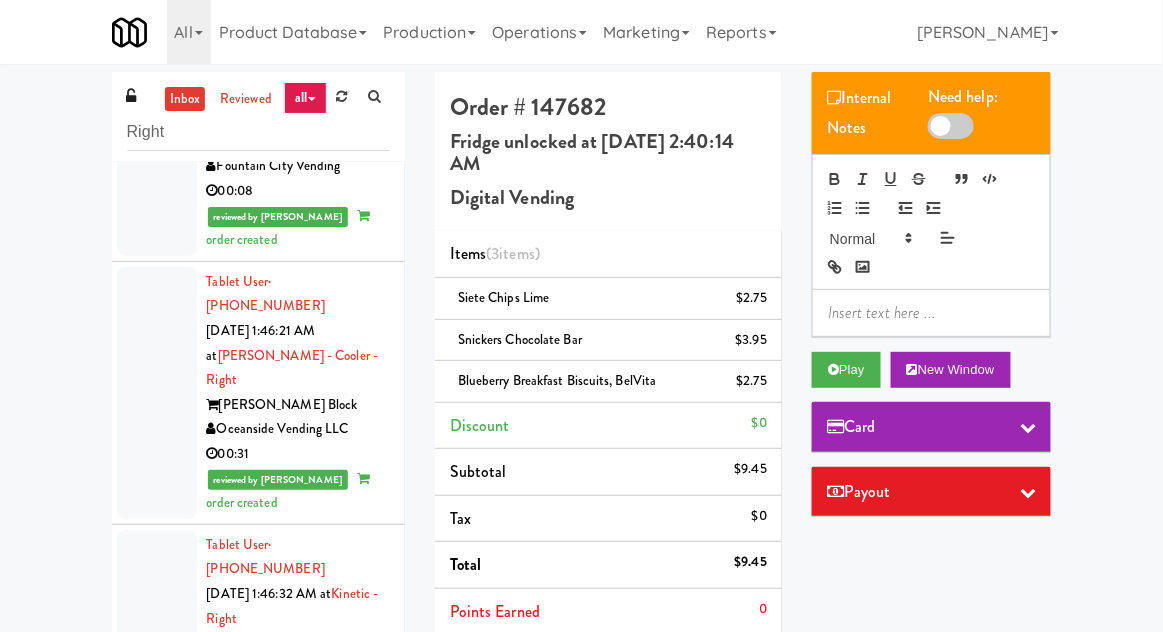 click on "inbox" at bounding box center [185, 99] 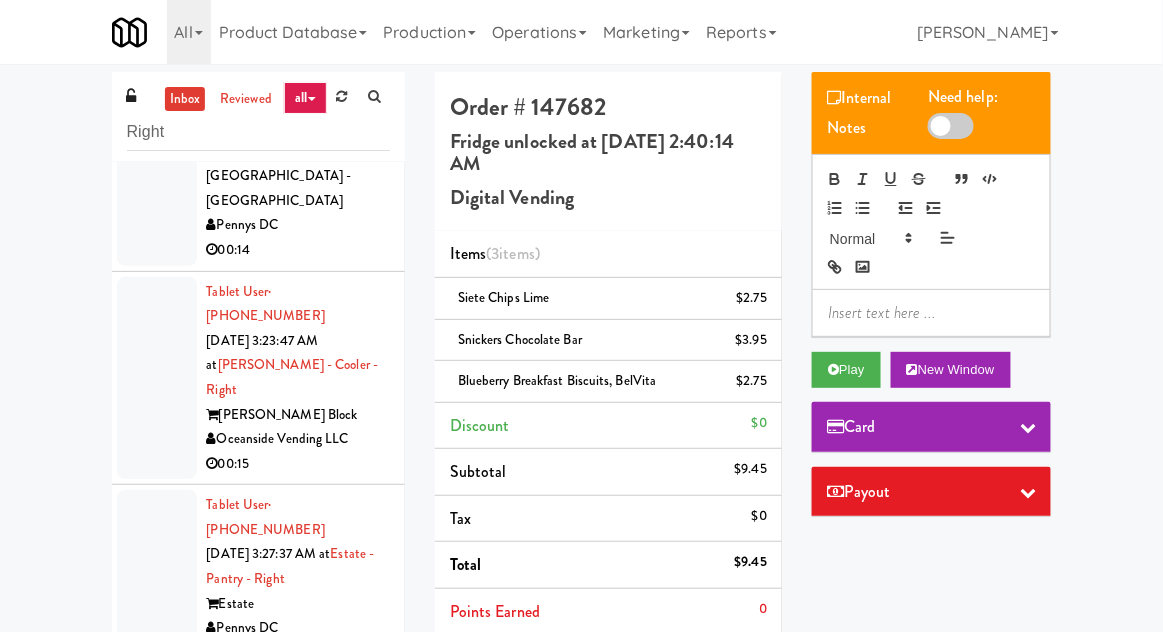 scroll, scrollTop: 1019, scrollLeft: 0, axis: vertical 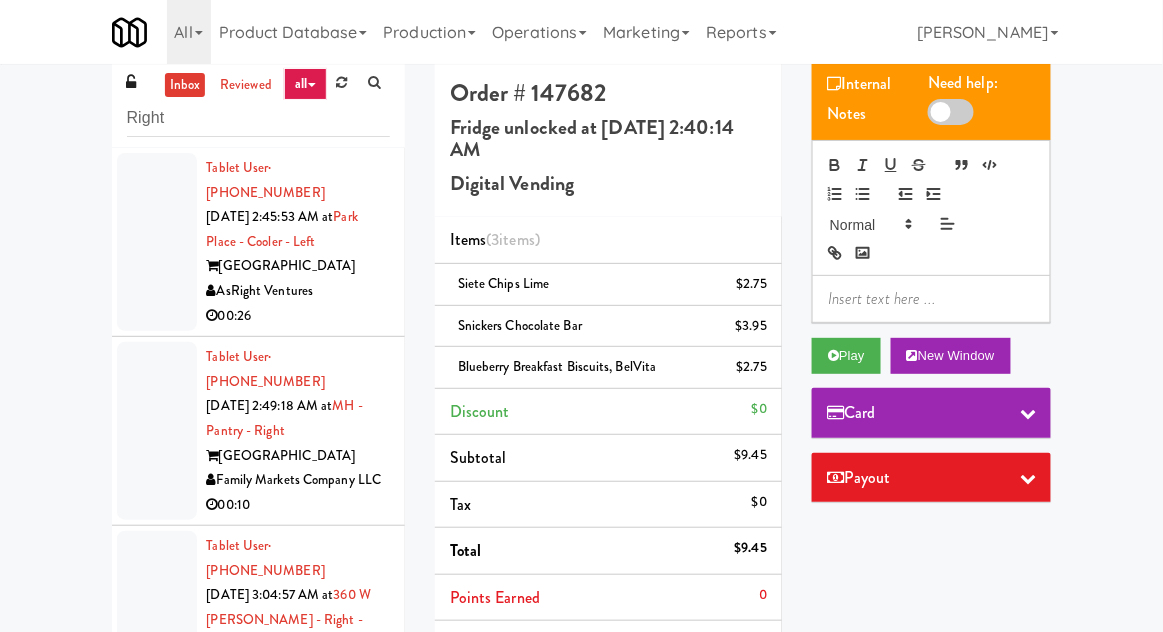 click at bounding box center (157, 242) 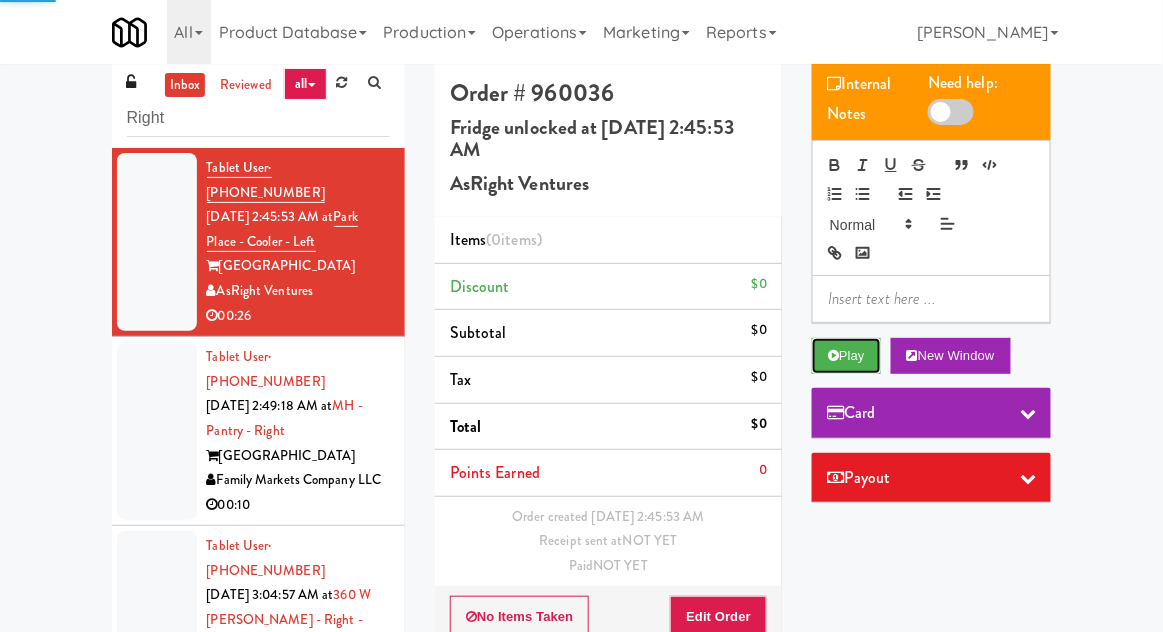 click on "Play" at bounding box center (846, 356) 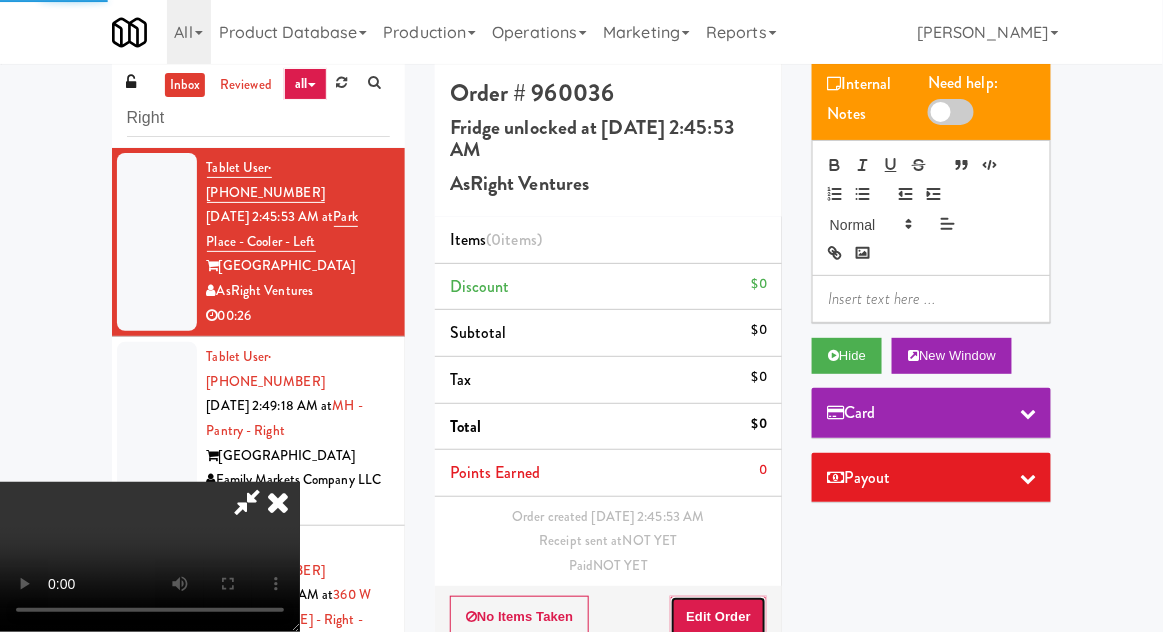 click on "Edit Order" at bounding box center [718, 617] 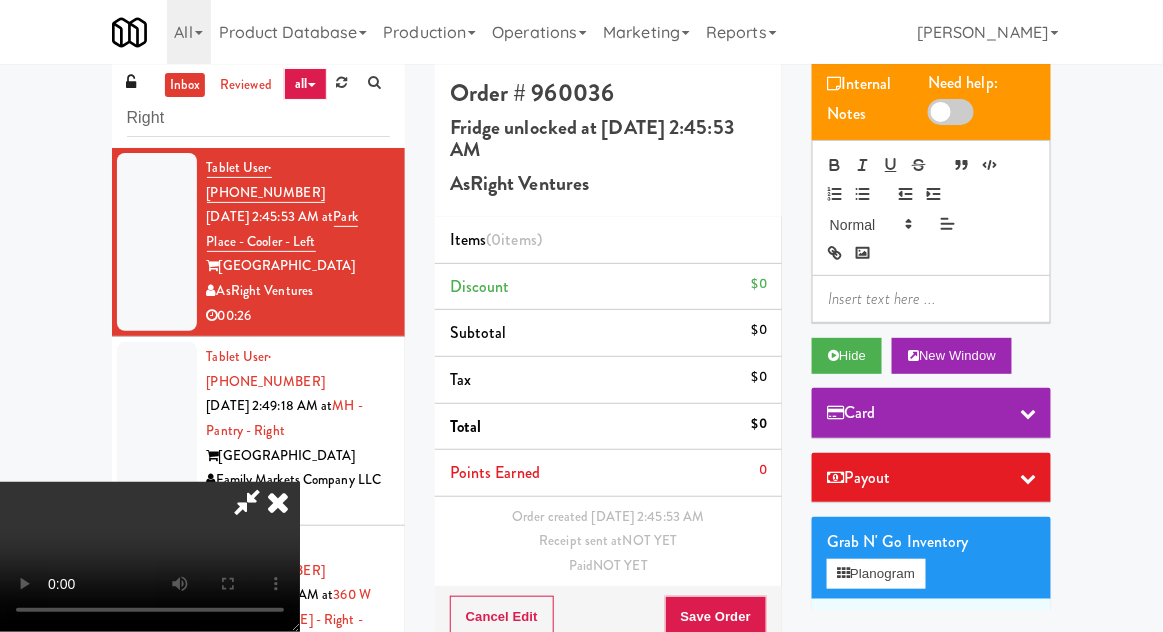type 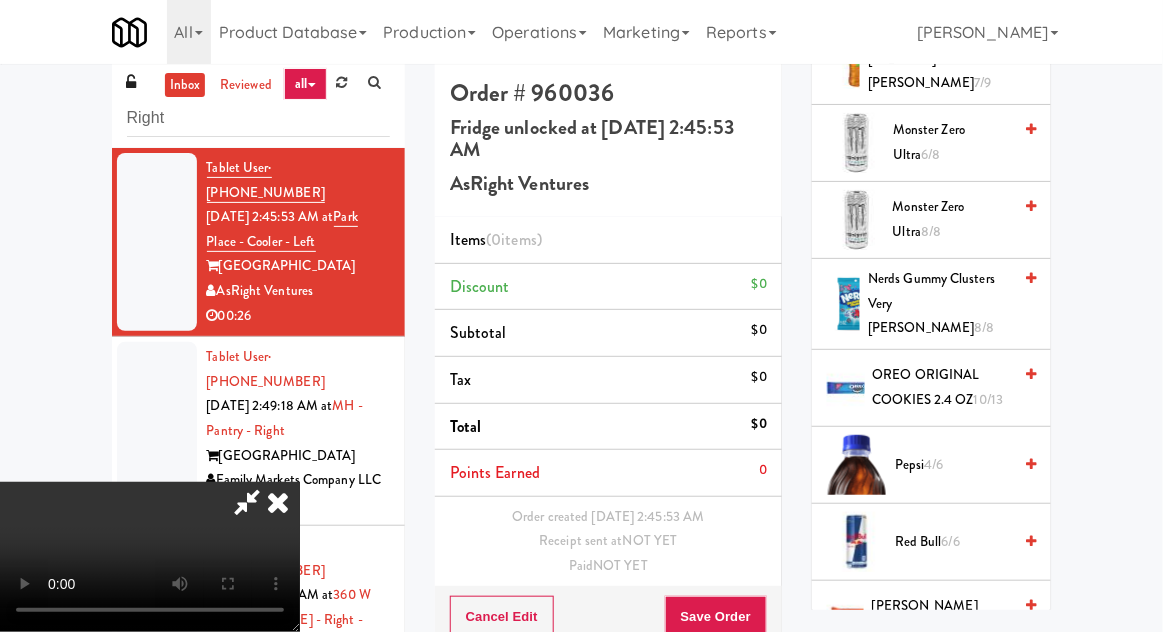 scroll, scrollTop: 2097, scrollLeft: 0, axis: vertical 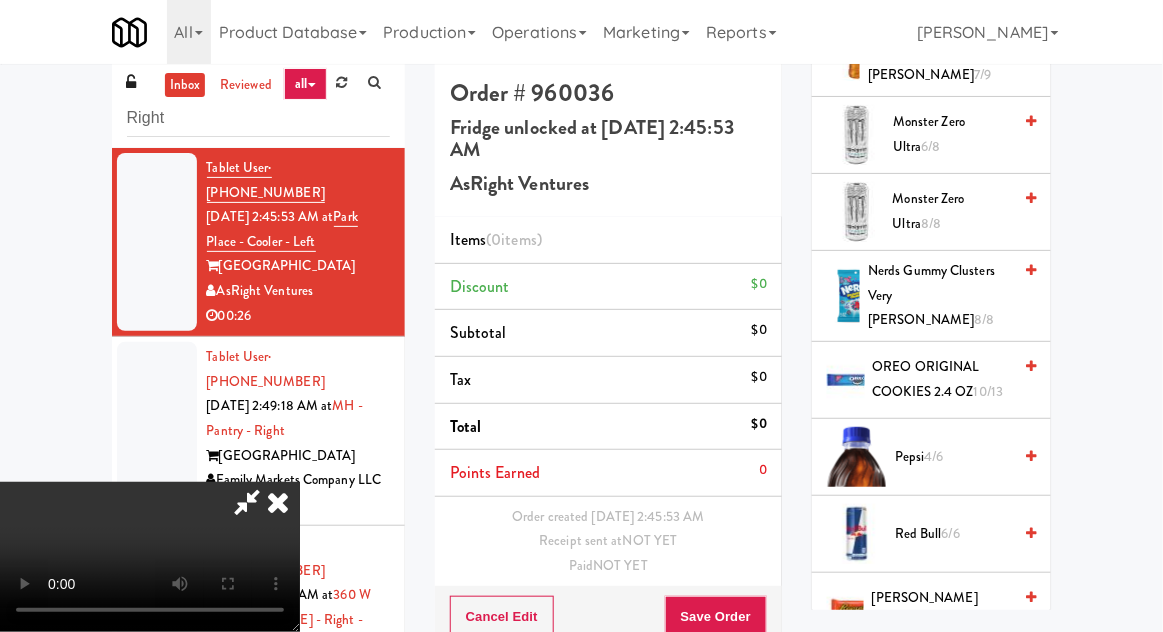 click on "OREO ORIGINAL COOKIES 2.4 OZ  10/13" at bounding box center (942, 379) 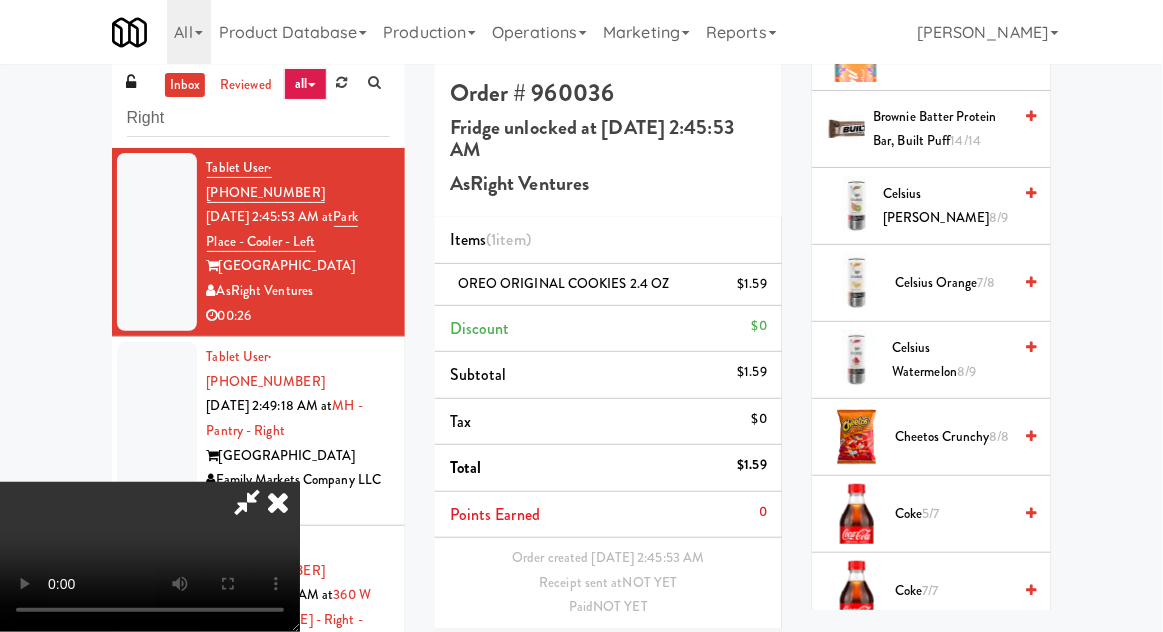 scroll, scrollTop: 784, scrollLeft: 0, axis: vertical 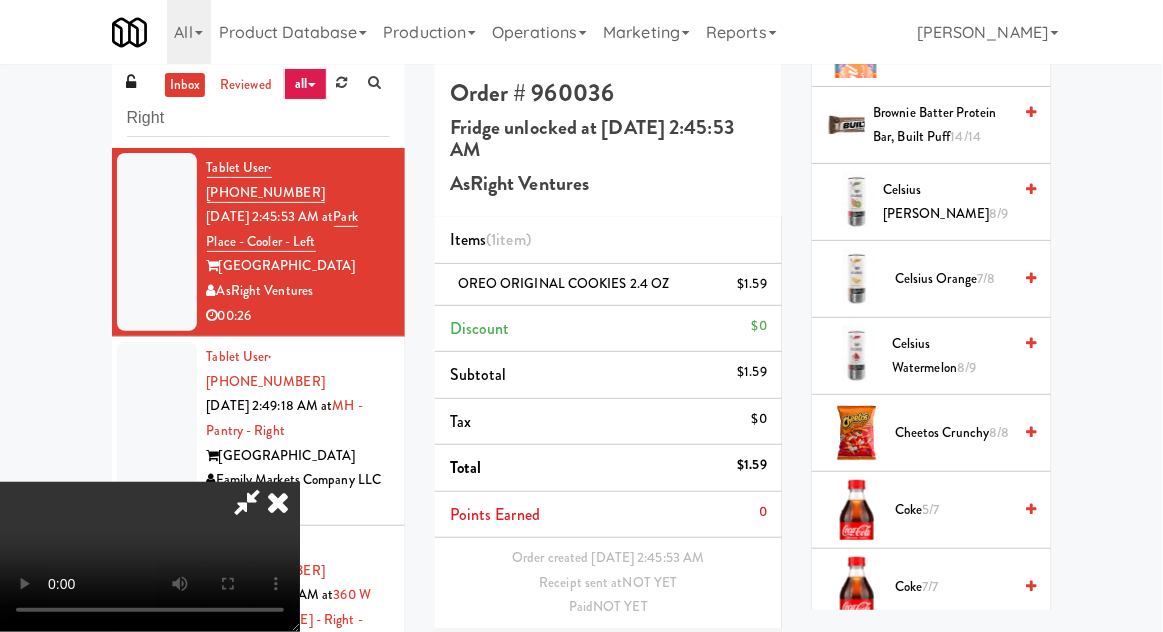 click on "Cheetos Crunchy  8/8" at bounding box center (953, 433) 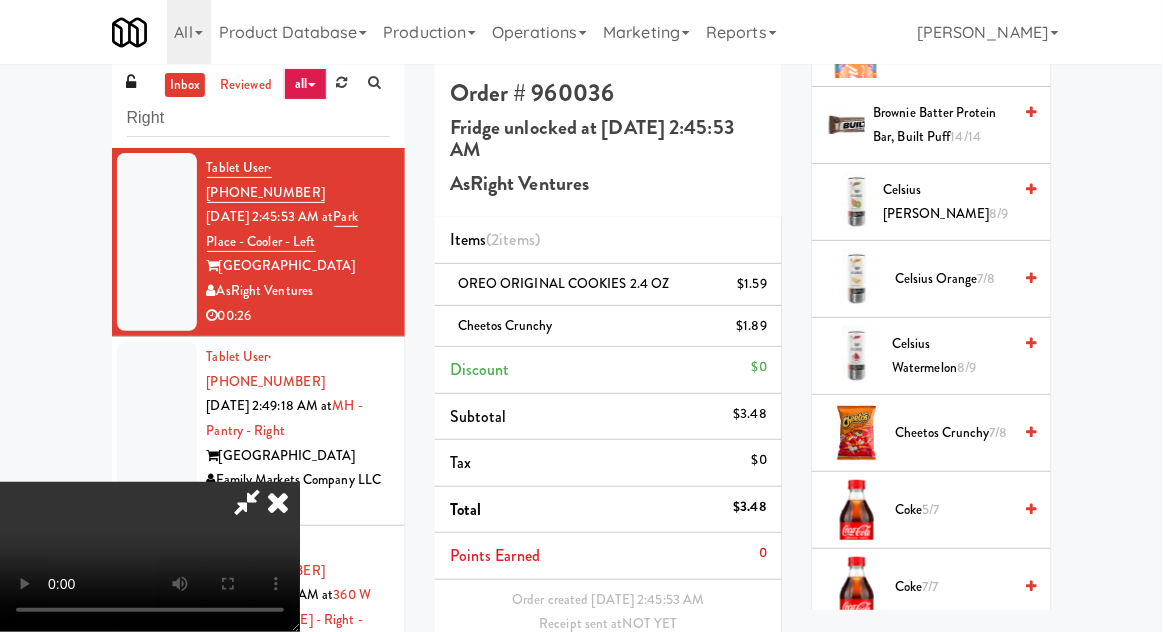 click on "Save Order" at bounding box center [716, 701] 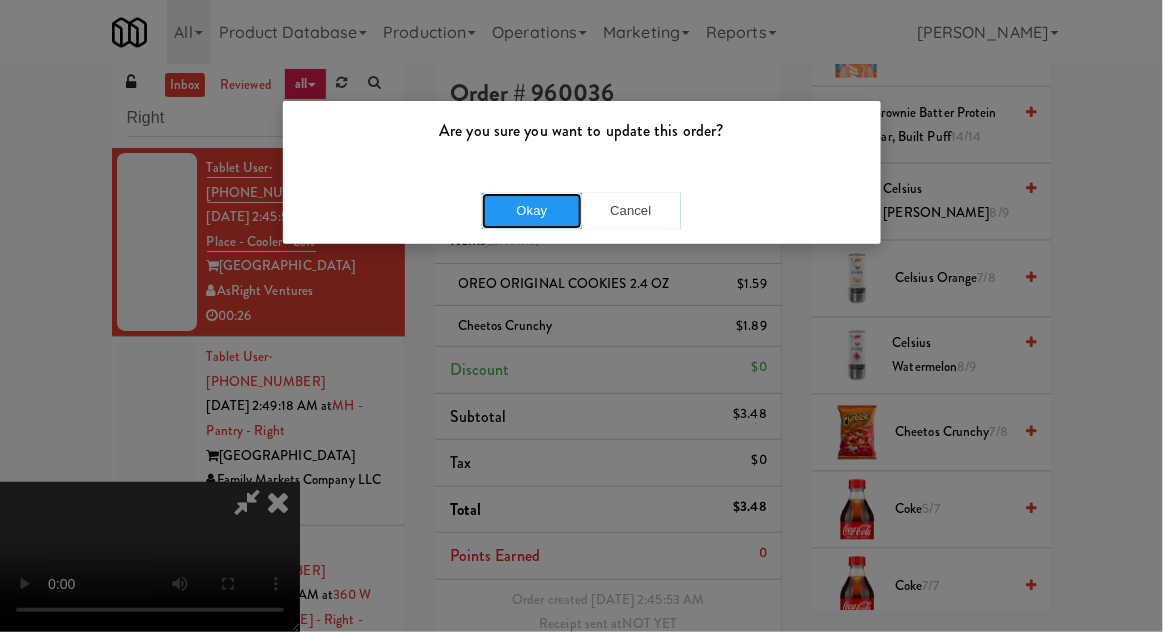 click on "Okay" at bounding box center (532, 211) 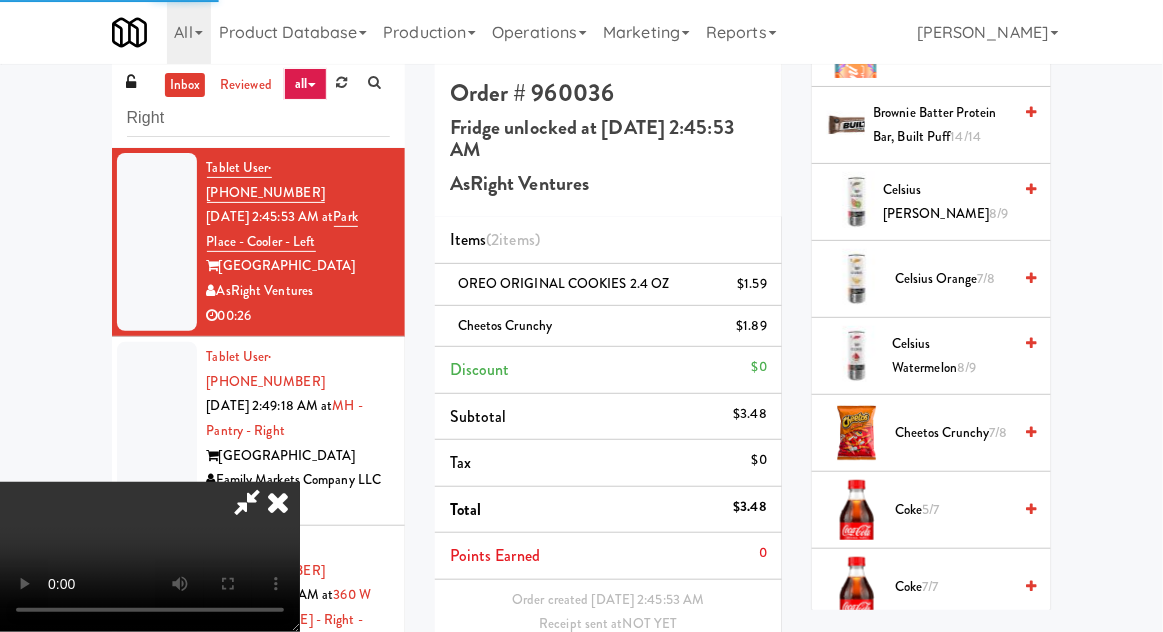 scroll, scrollTop: 0, scrollLeft: 0, axis: both 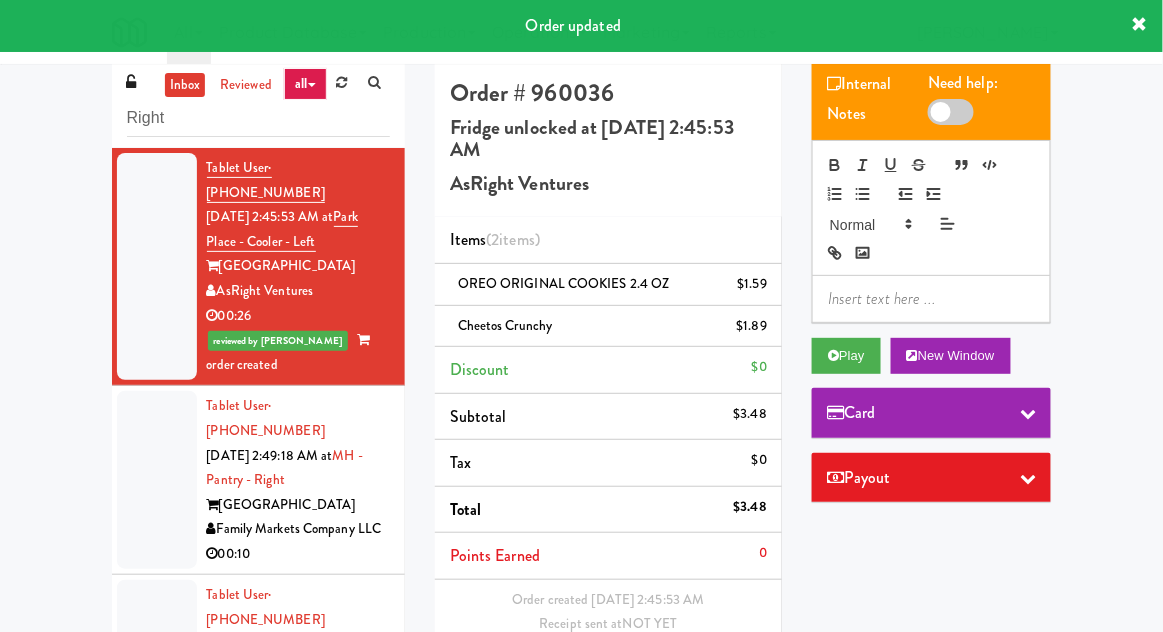 click at bounding box center [157, 480] 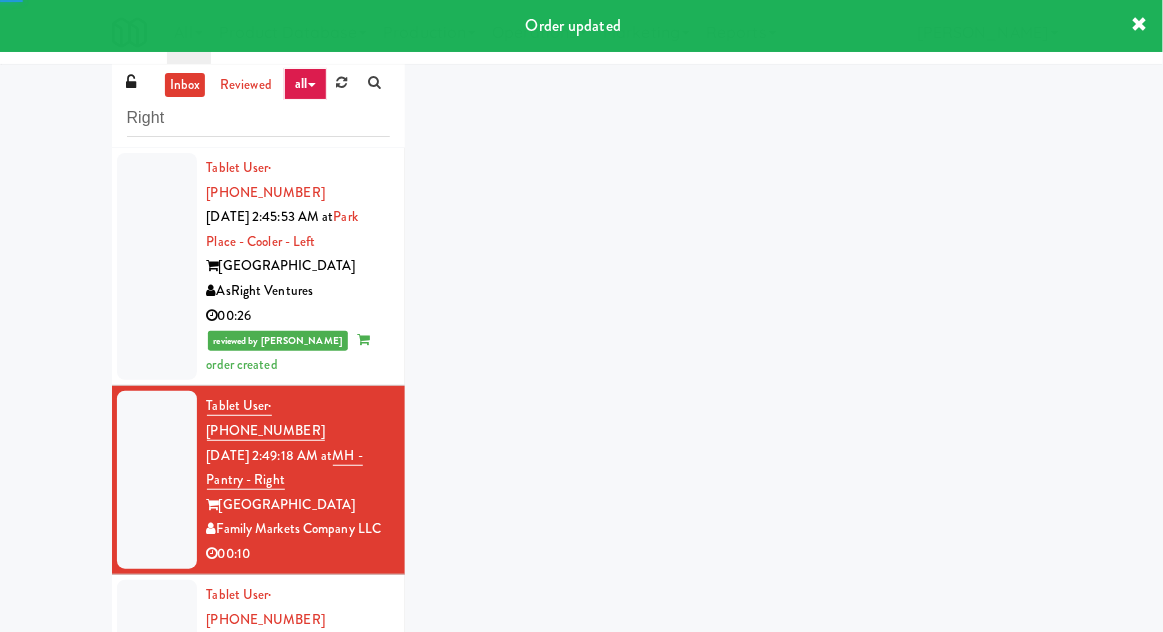scroll, scrollTop: 0, scrollLeft: 0, axis: both 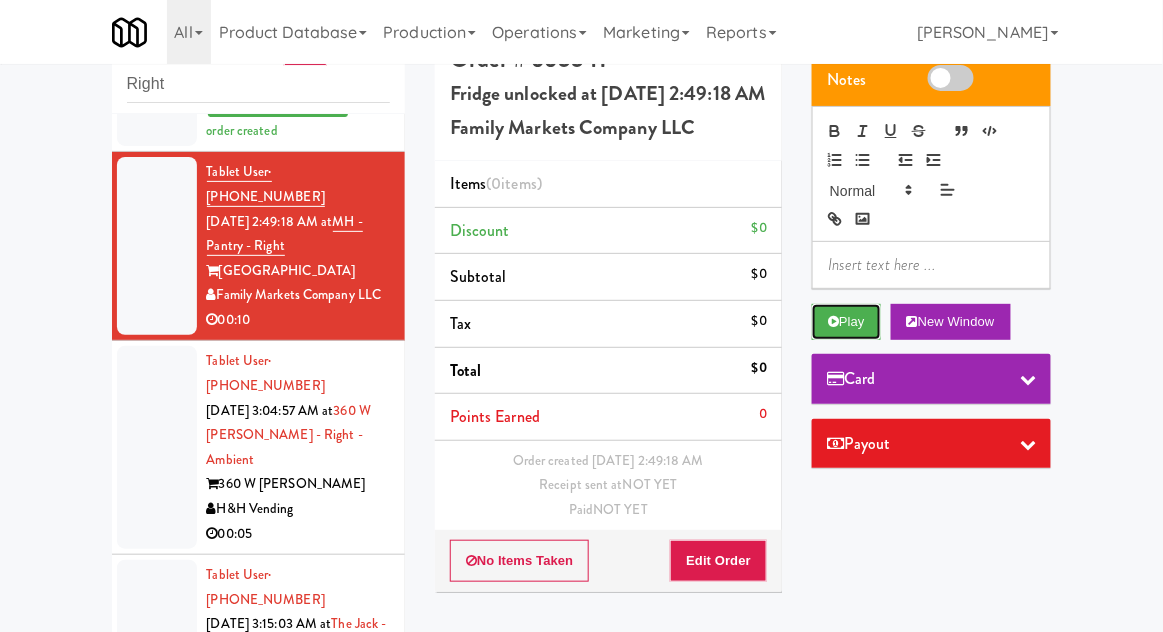 click on "Play" at bounding box center (846, 322) 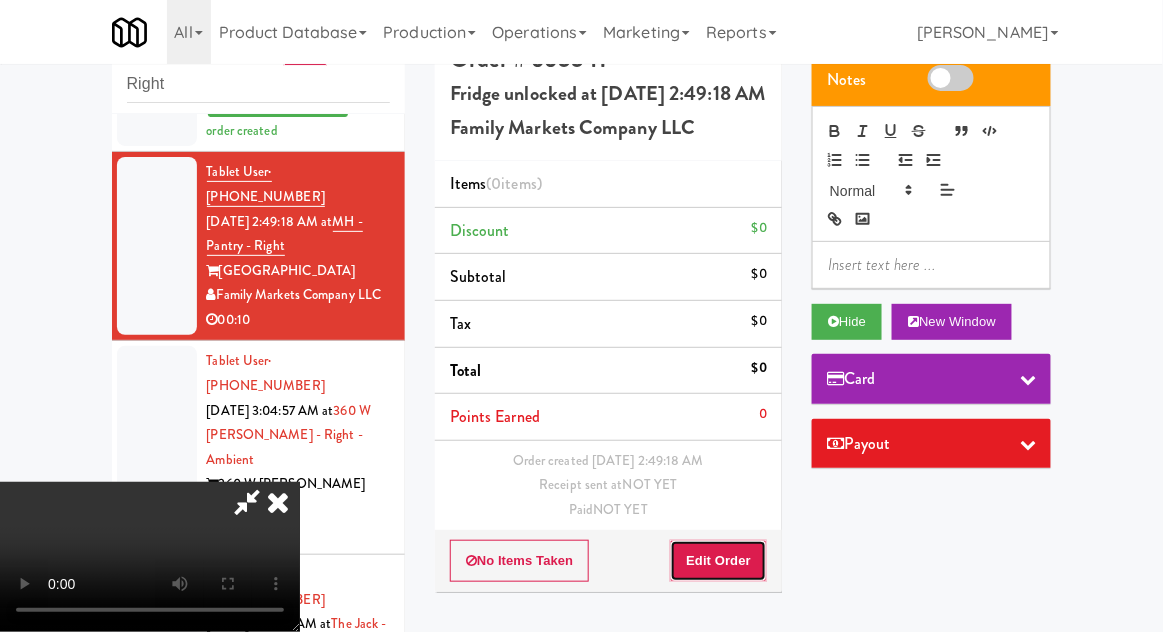 click on "Edit Order" at bounding box center [718, 561] 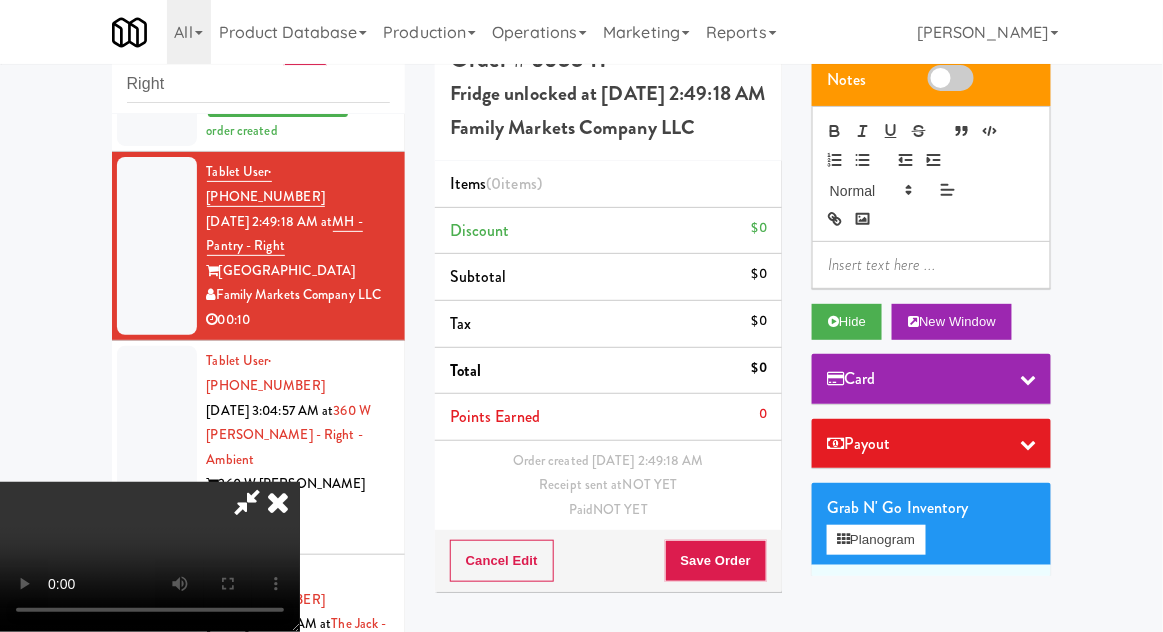 type 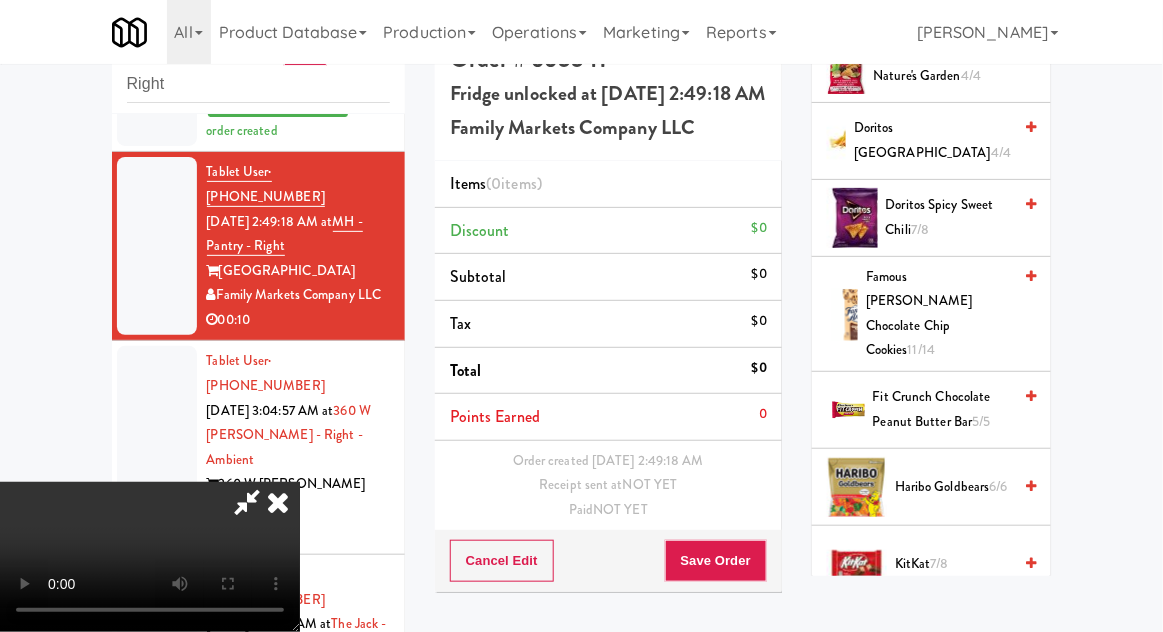 scroll, scrollTop: 1014, scrollLeft: 0, axis: vertical 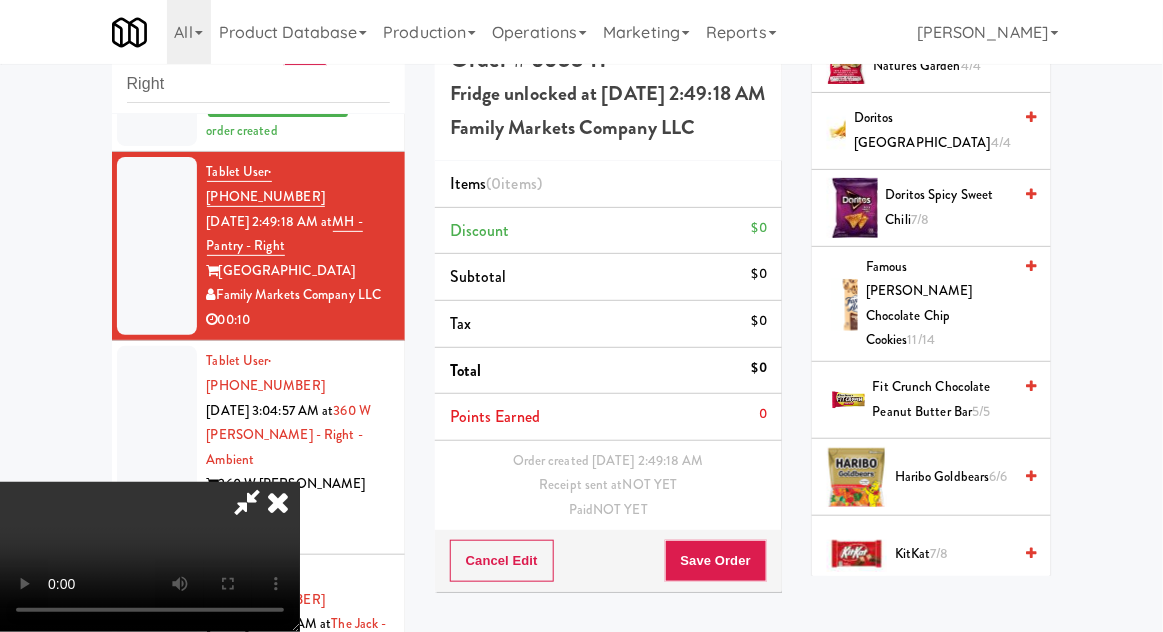click on "11/14" at bounding box center [922, 339] 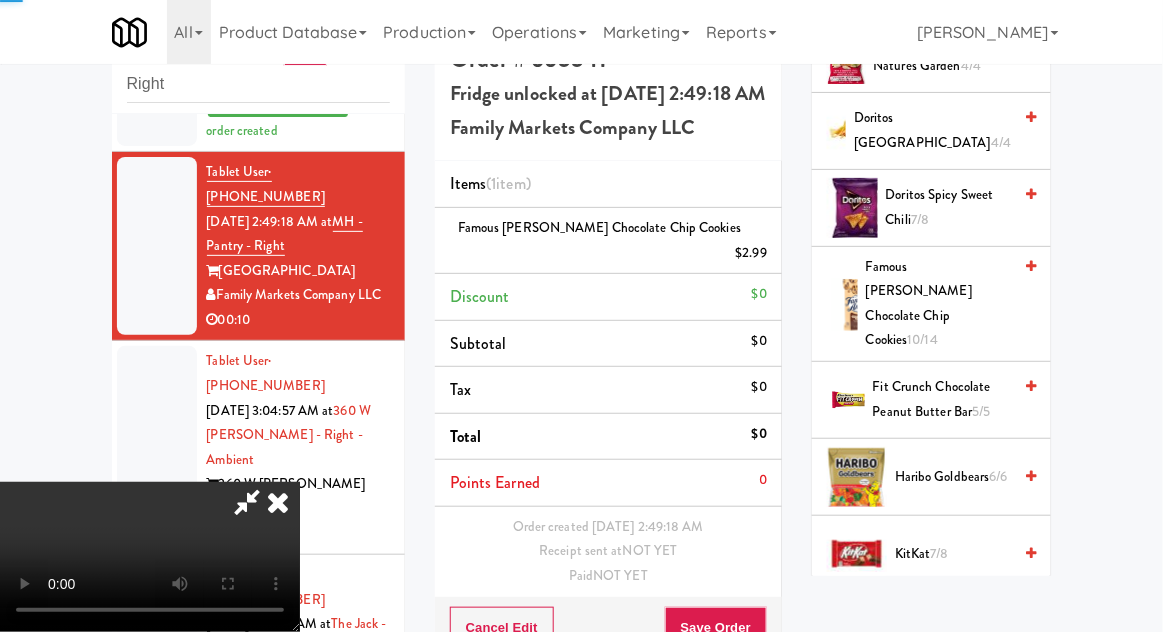 click on "Famous [PERSON_NAME] Chocolate Chip Cookies  10/14" at bounding box center (938, 304) 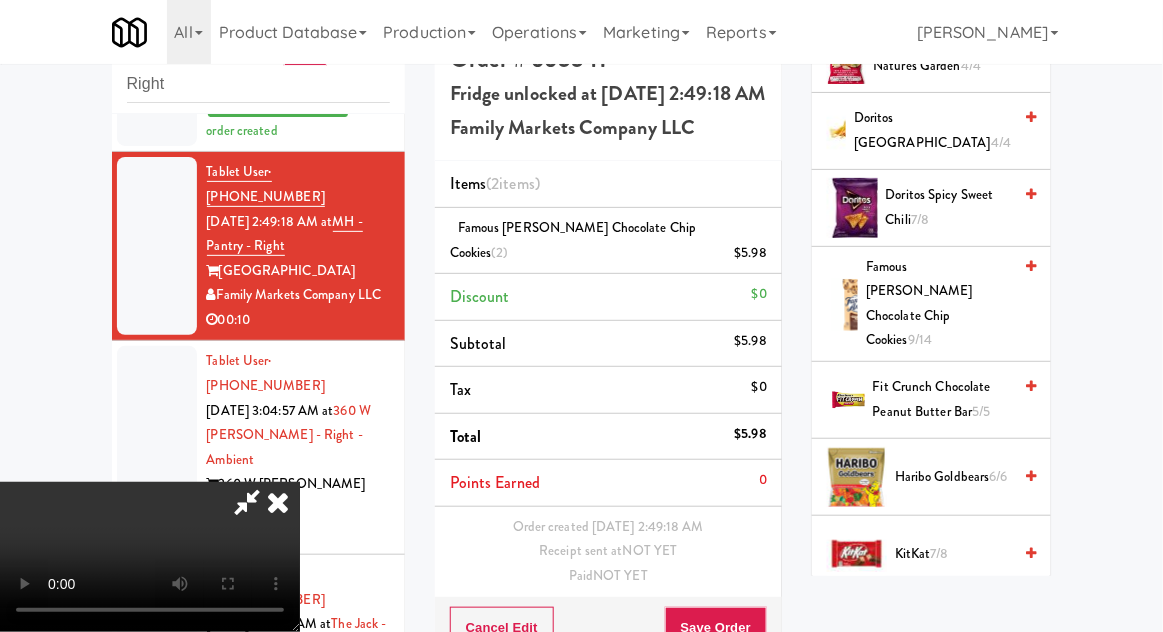 click on "9/14" at bounding box center [920, 339] 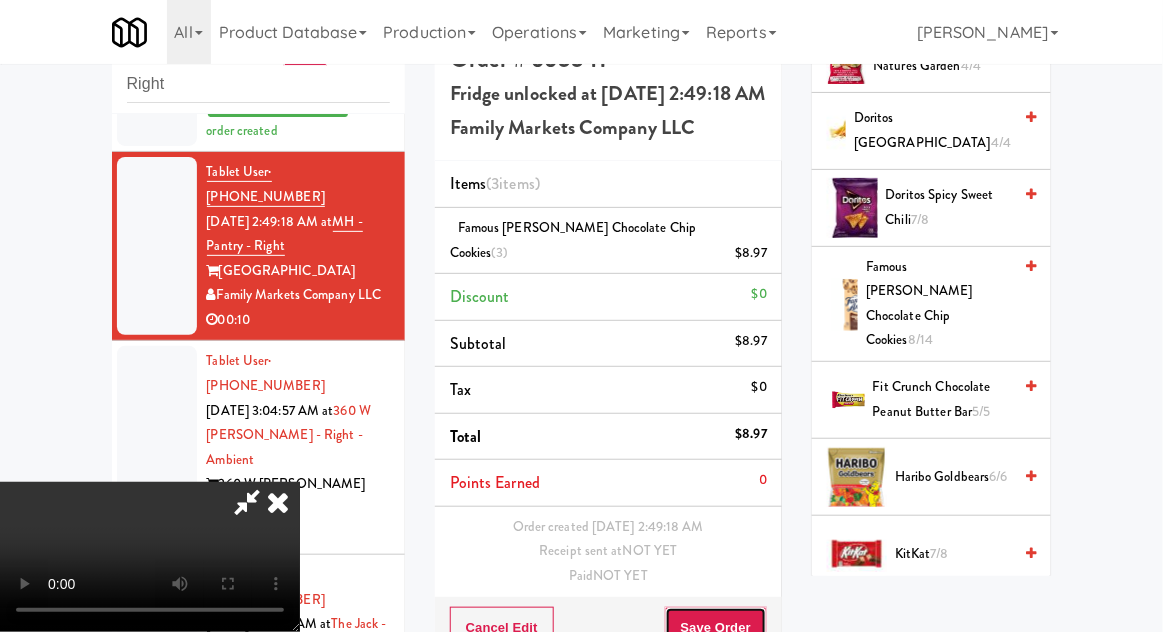 click on "Save Order" at bounding box center [716, 628] 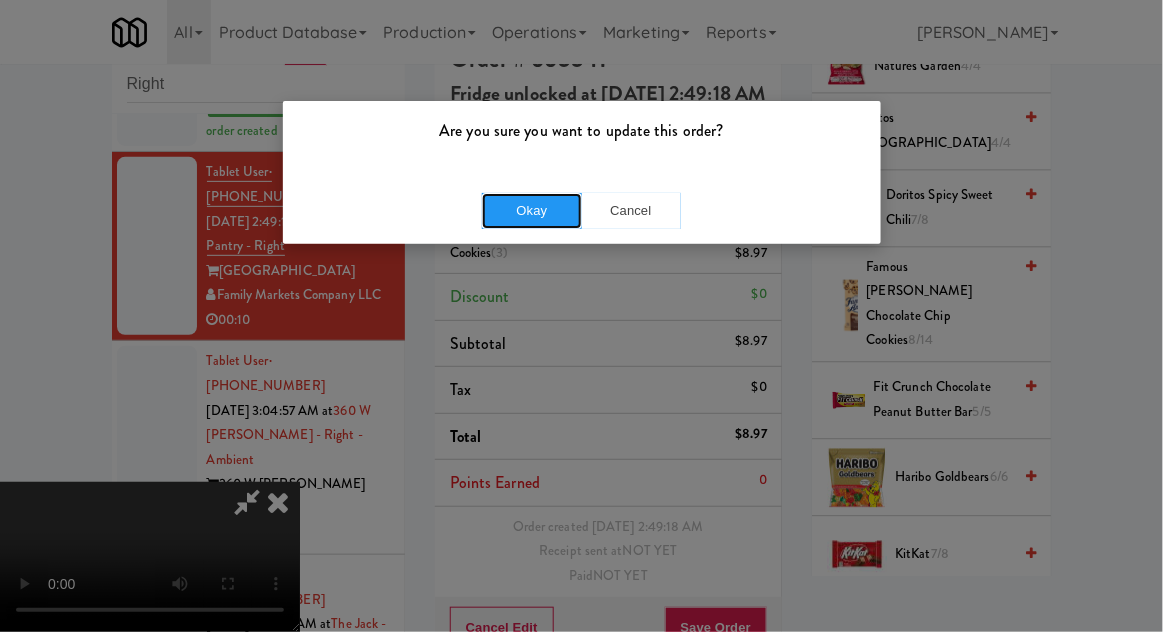 click on "Okay" at bounding box center (532, 211) 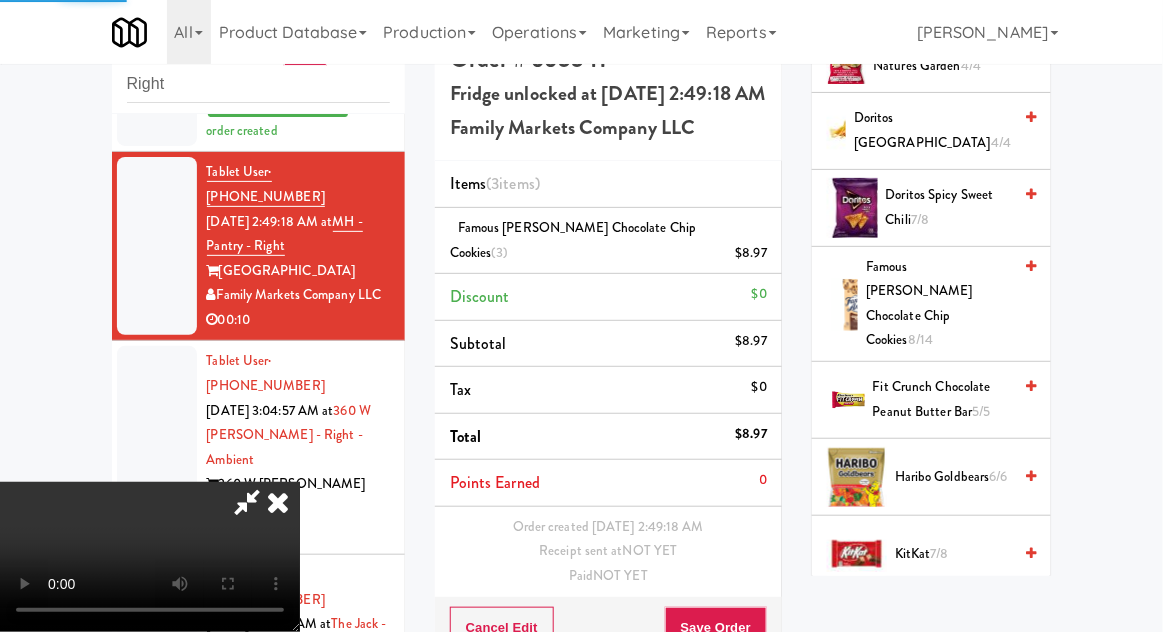 scroll, scrollTop: 0, scrollLeft: 0, axis: both 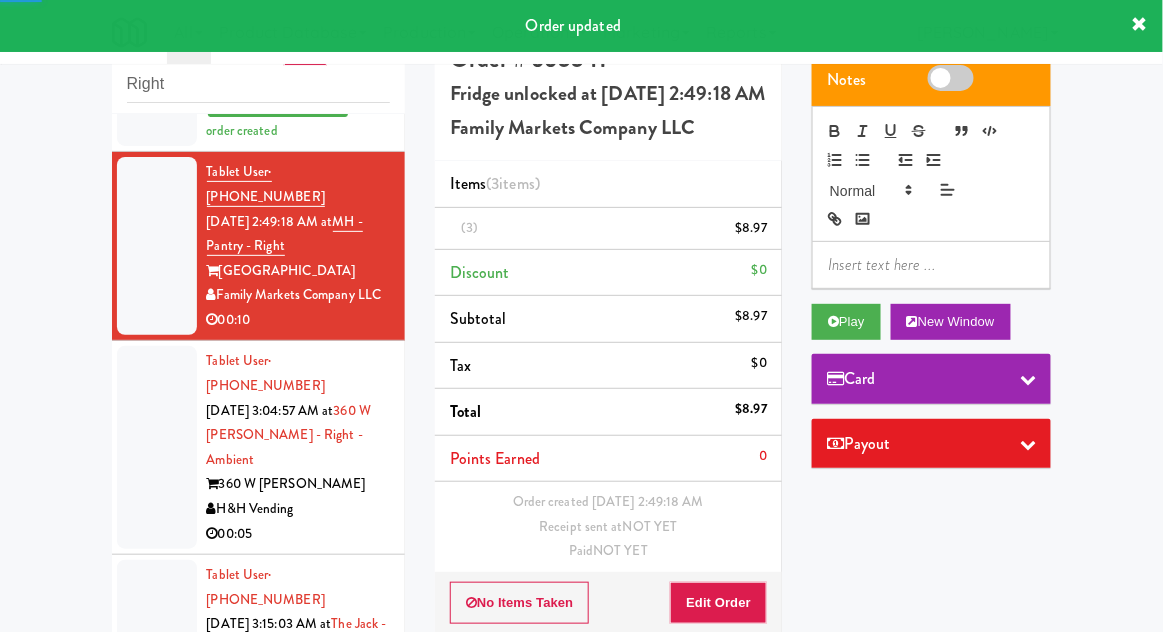 click at bounding box center [157, 447] 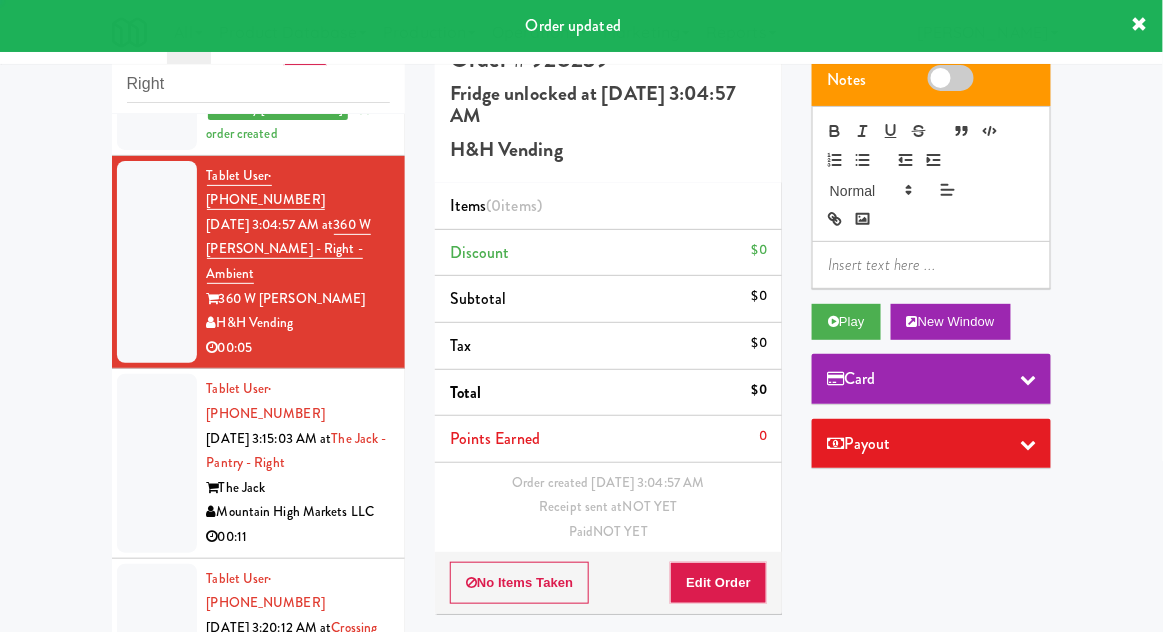 scroll, scrollTop: 439, scrollLeft: 0, axis: vertical 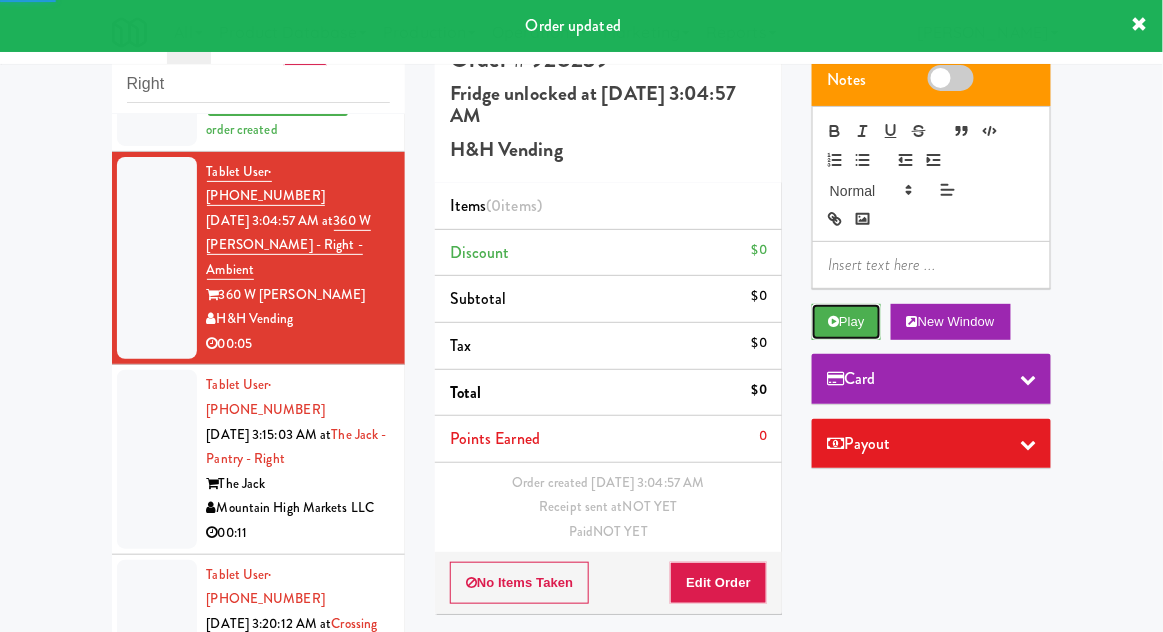 click on "Play" at bounding box center [846, 322] 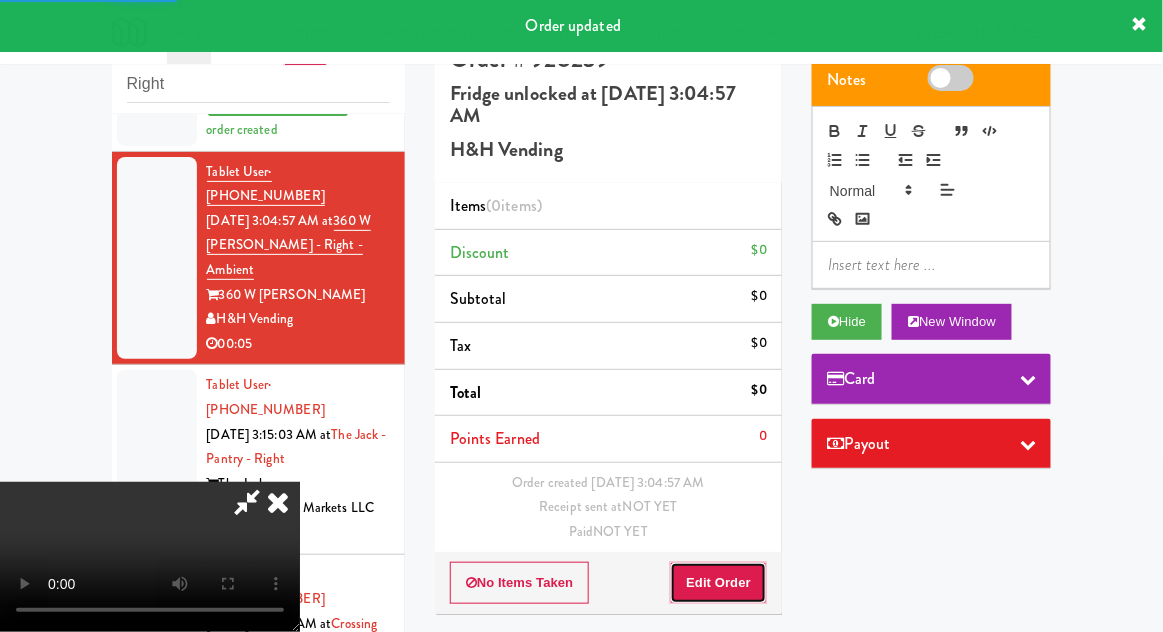 click on "Edit Order" at bounding box center [718, 583] 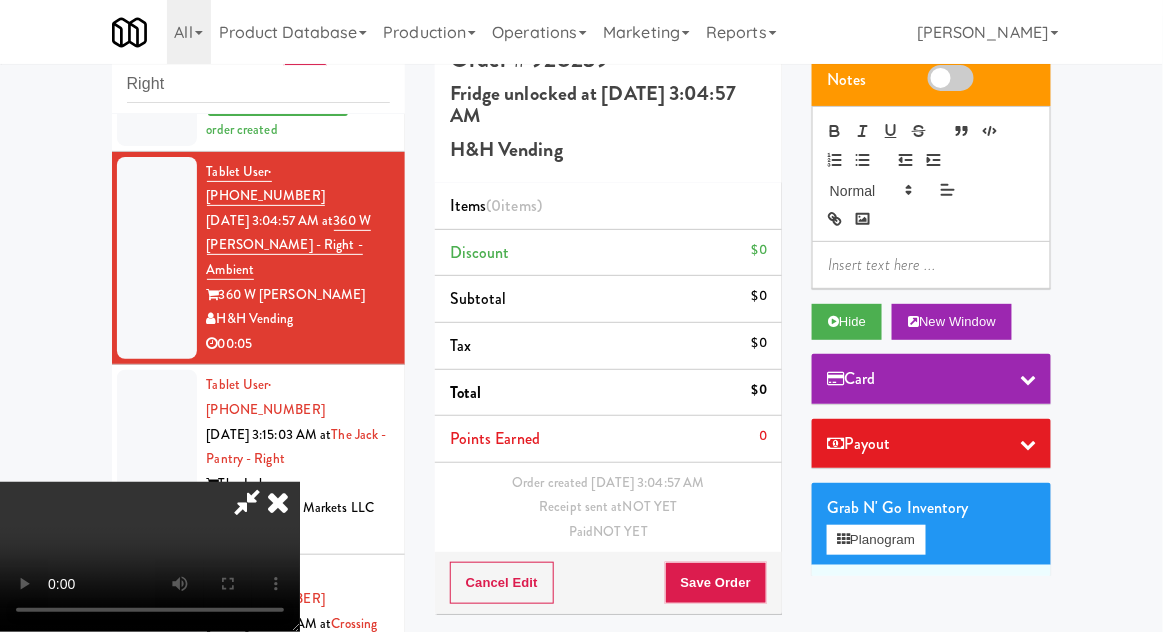type 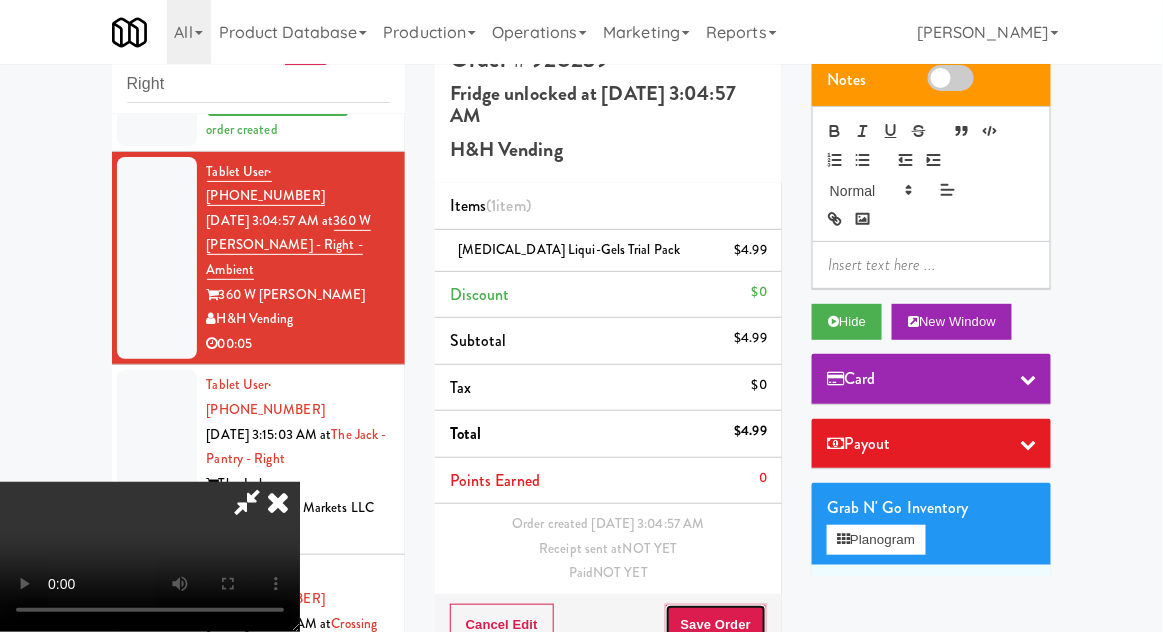 click on "Save Order" at bounding box center (716, 625) 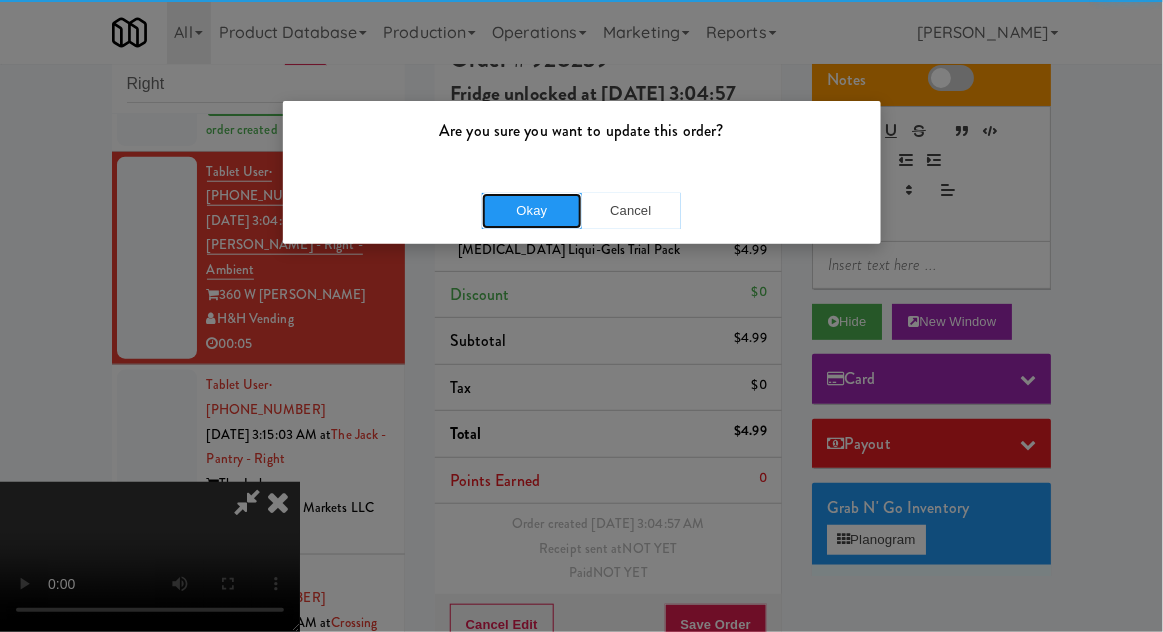 click on "Okay" at bounding box center (532, 211) 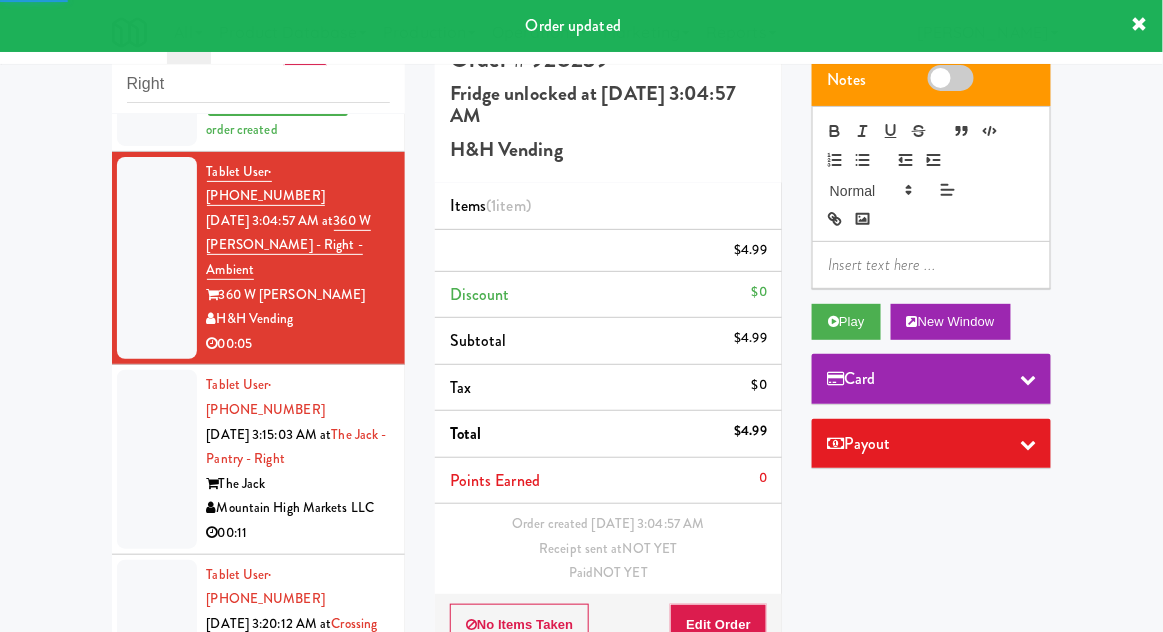 click at bounding box center (157, 459) 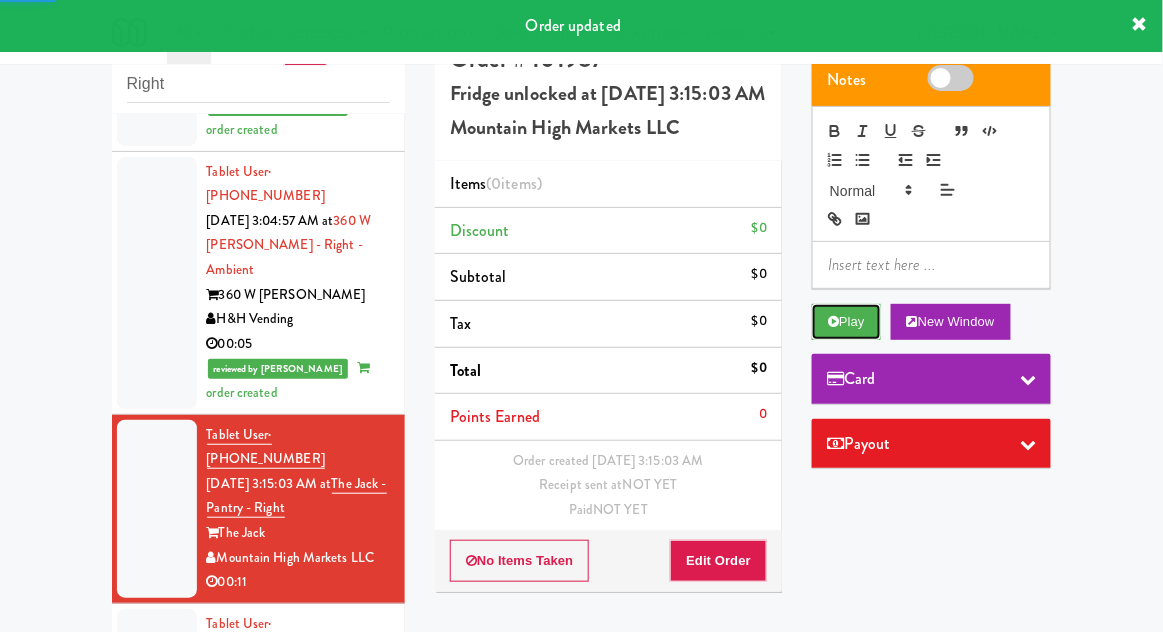 click on "Play" at bounding box center [846, 322] 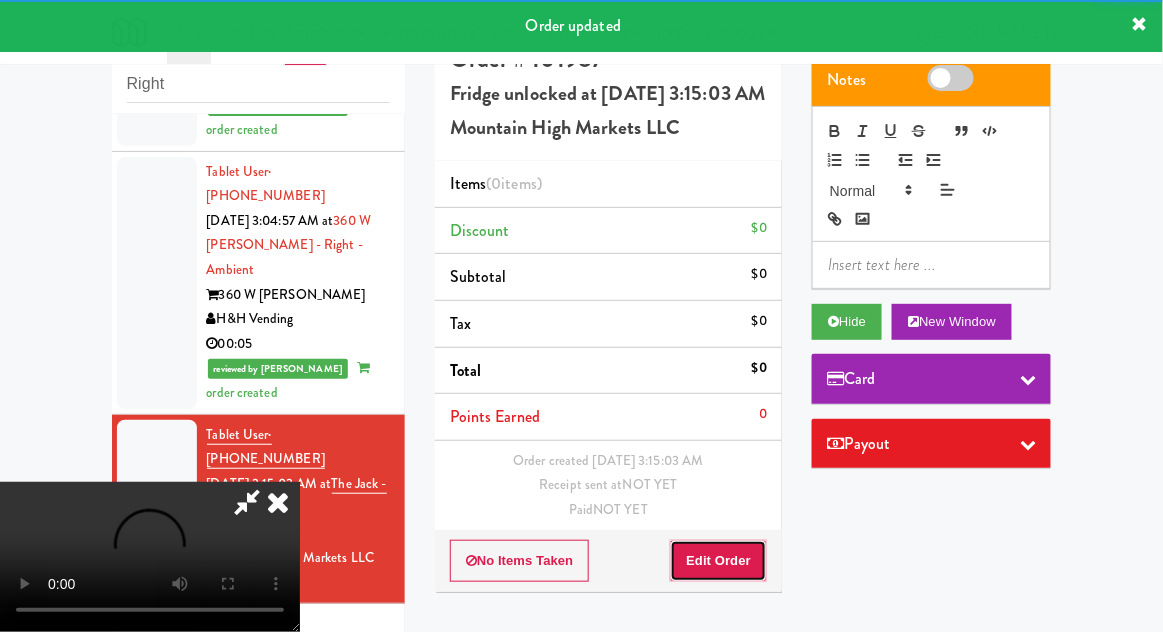 click on "Edit Order" at bounding box center (718, 561) 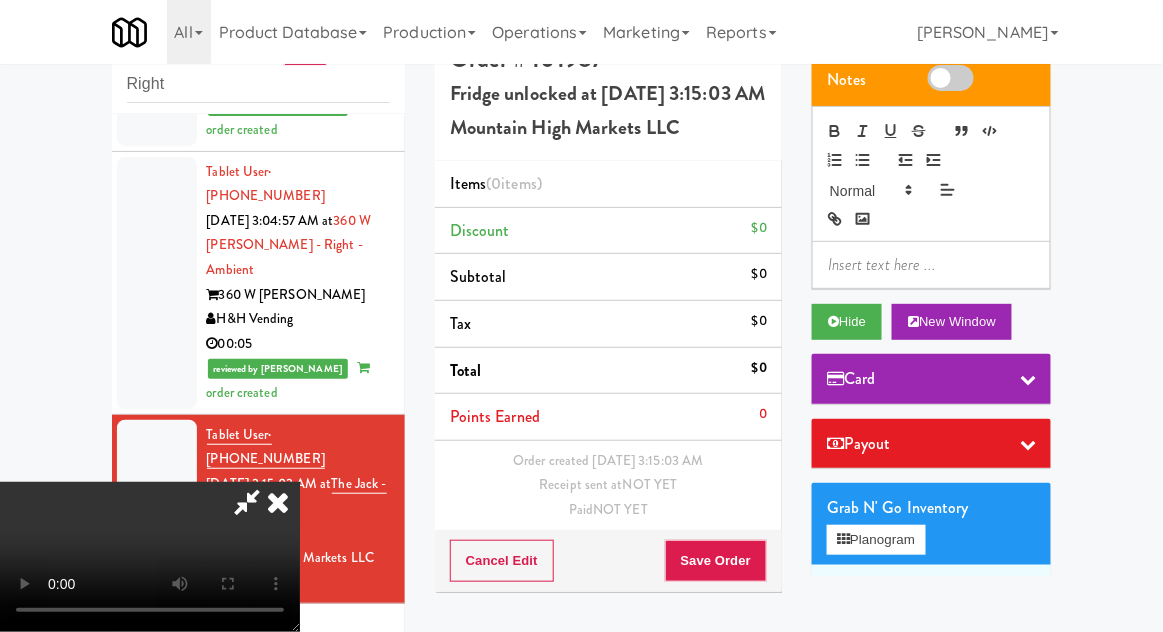 scroll, scrollTop: 73, scrollLeft: 0, axis: vertical 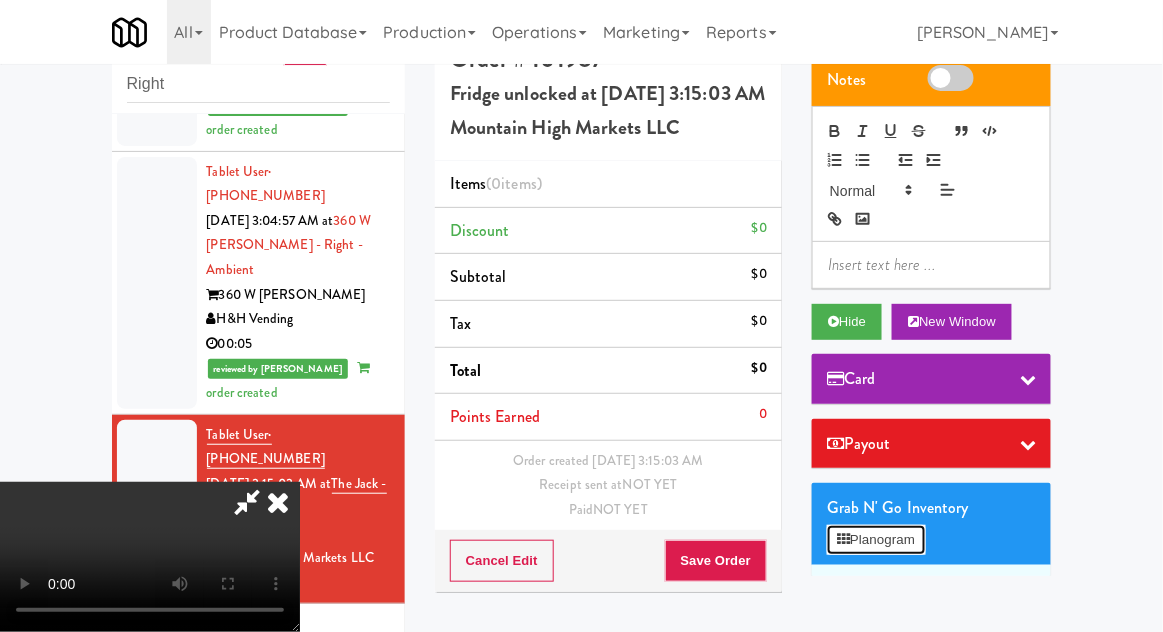 click on "Planogram" at bounding box center (876, 540) 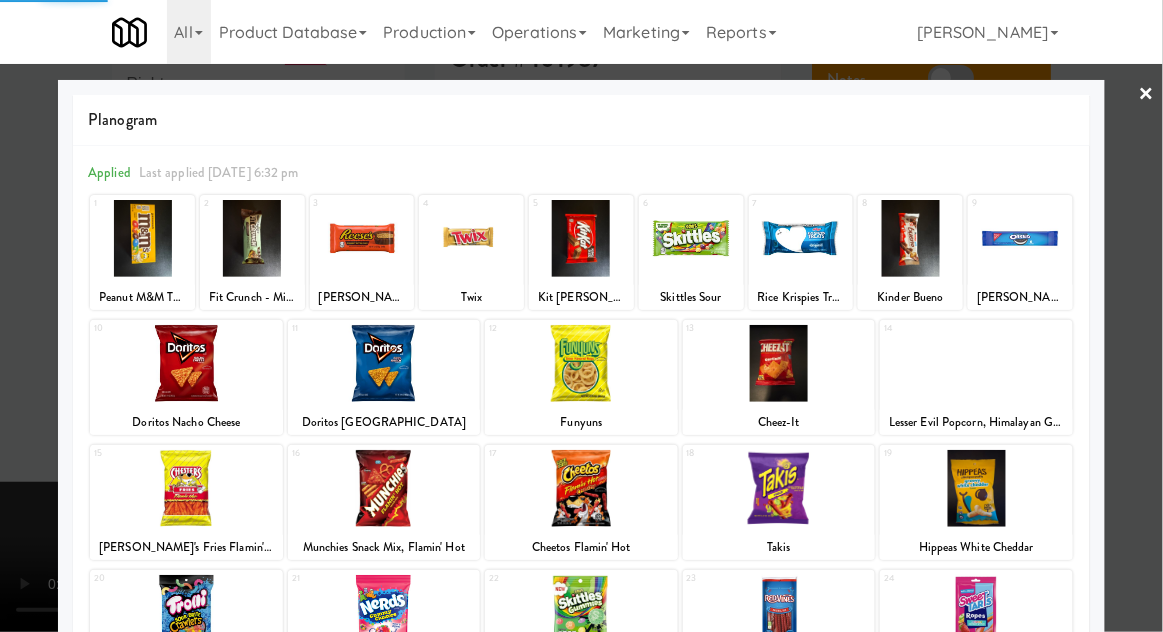 scroll, scrollTop: 253, scrollLeft: 0, axis: vertical 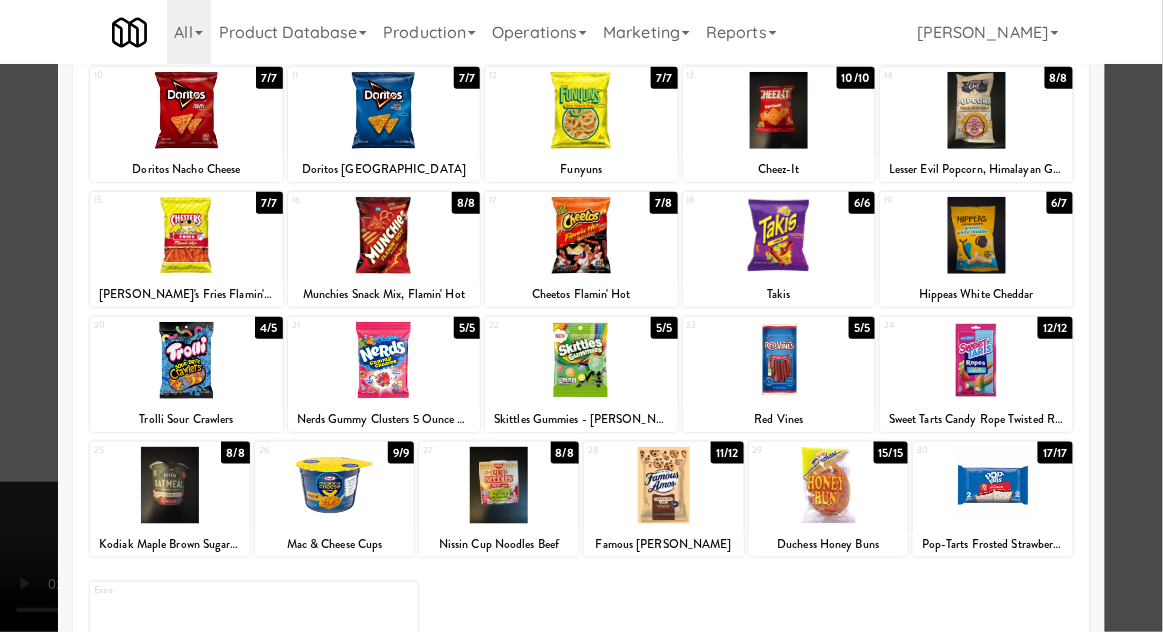 click at bounding box center (993, 485) 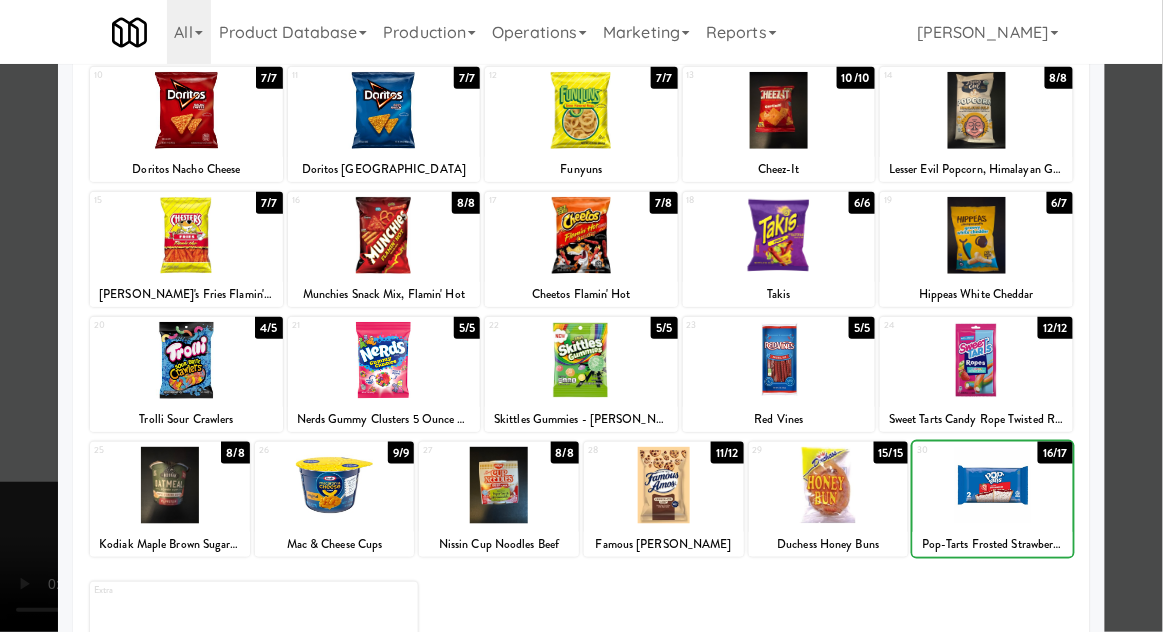 click at bounding box center [993, 485] 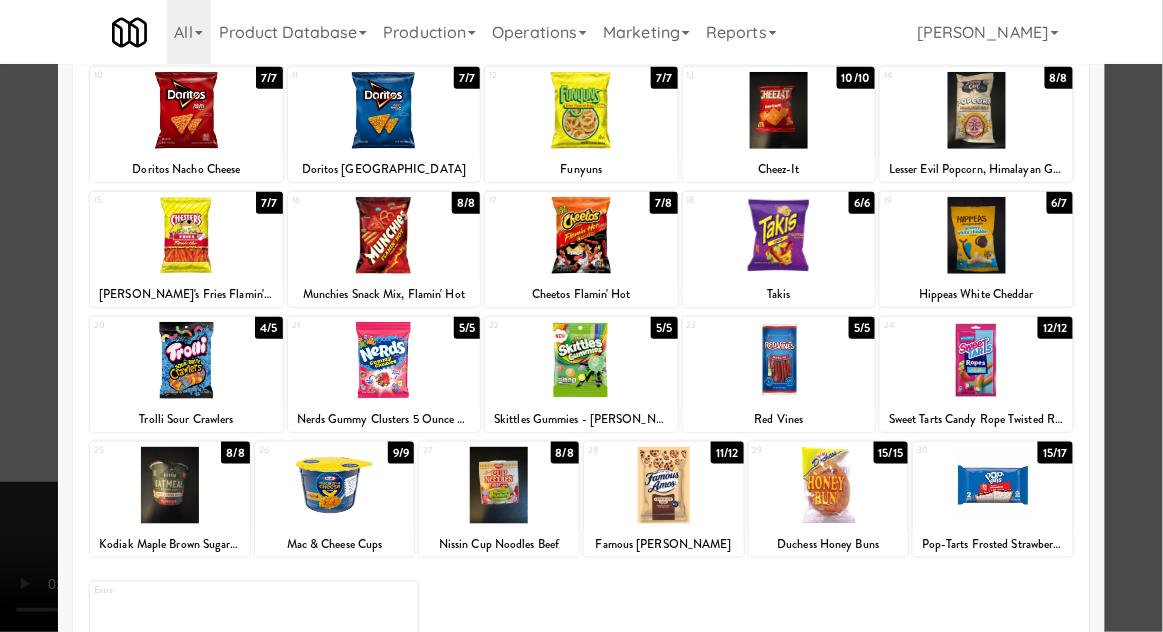 click at bounding box center [993, 485] 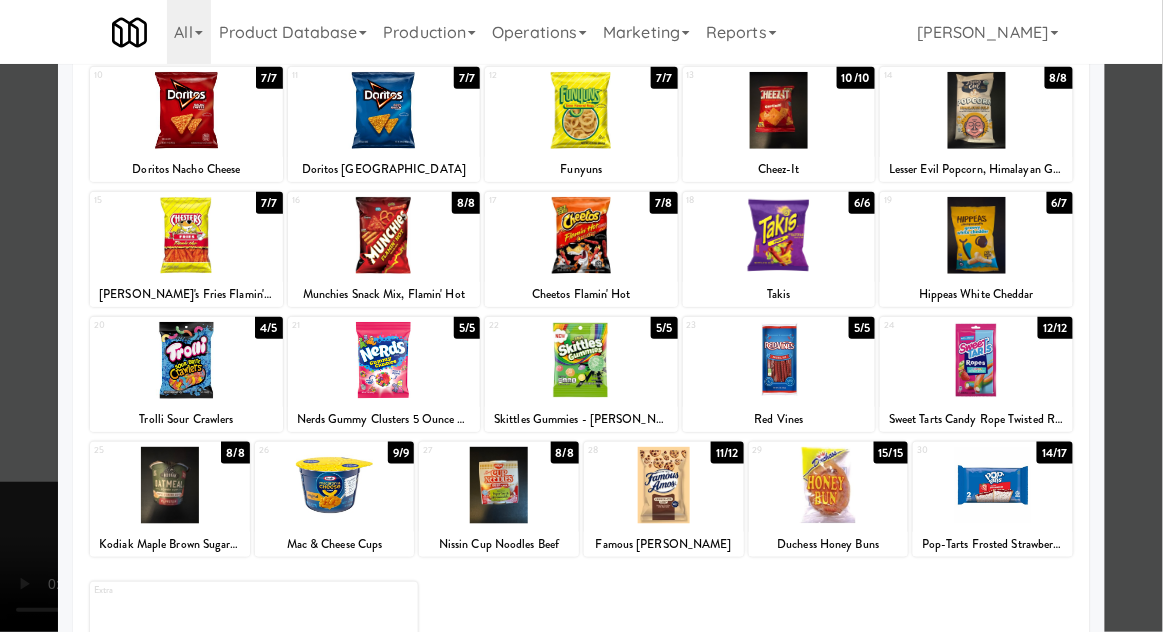 click at bounding box center [581, 316] 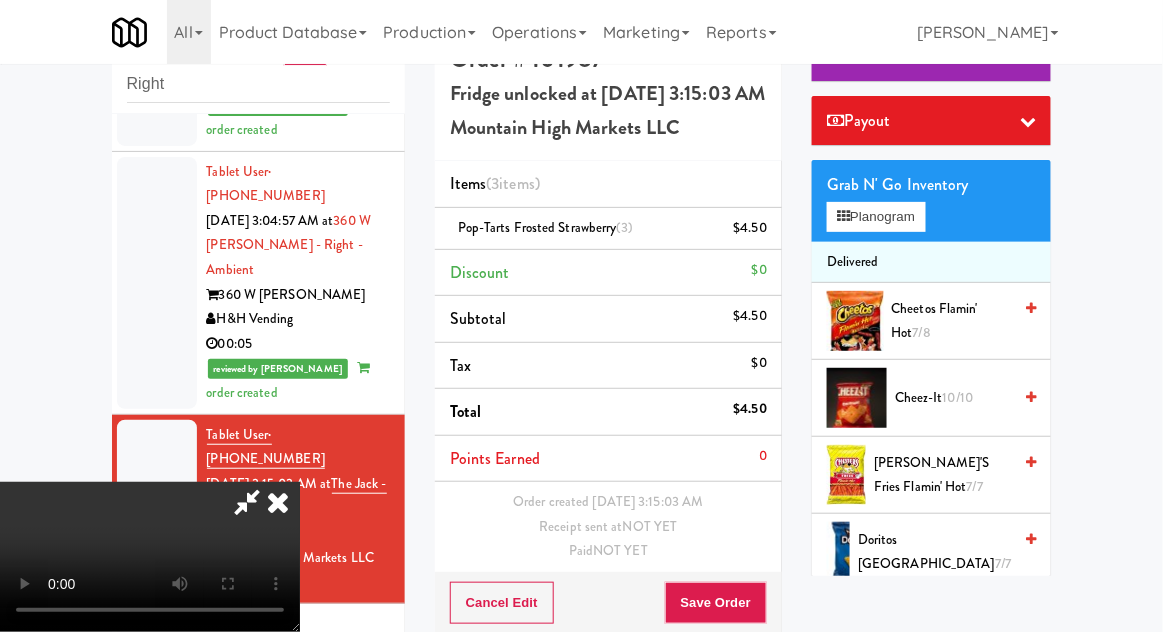 scroll, scrollTop: 321, scrollLeft: 0, axis: vertical 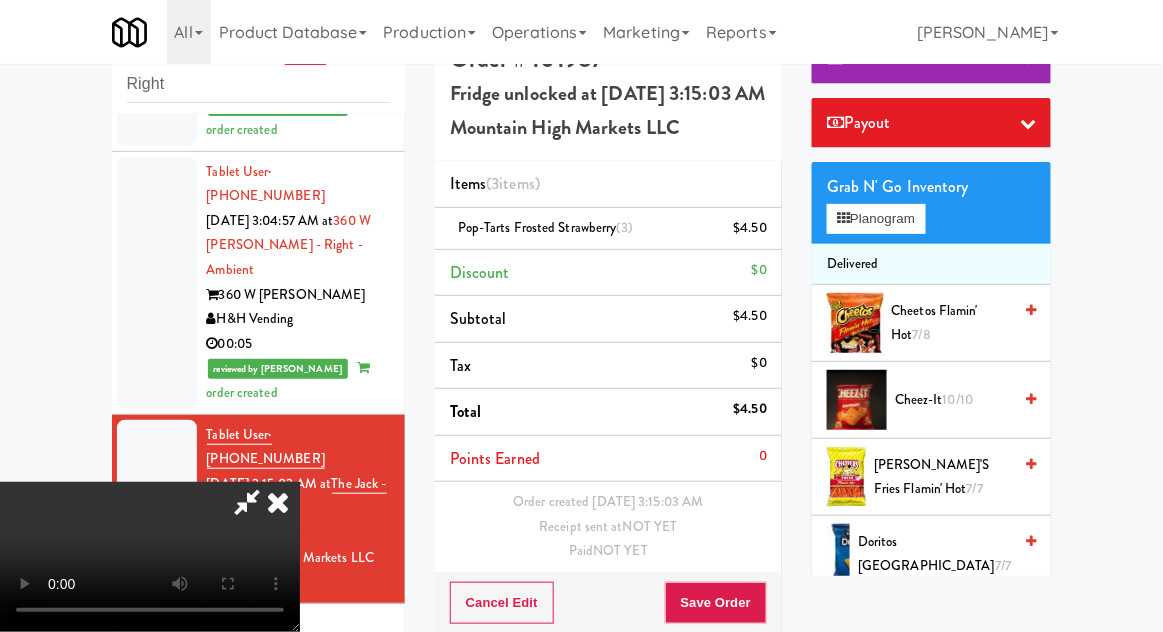 click on "Cheetos Flamin' Hot  7/8" at bounding box center (952, 323) 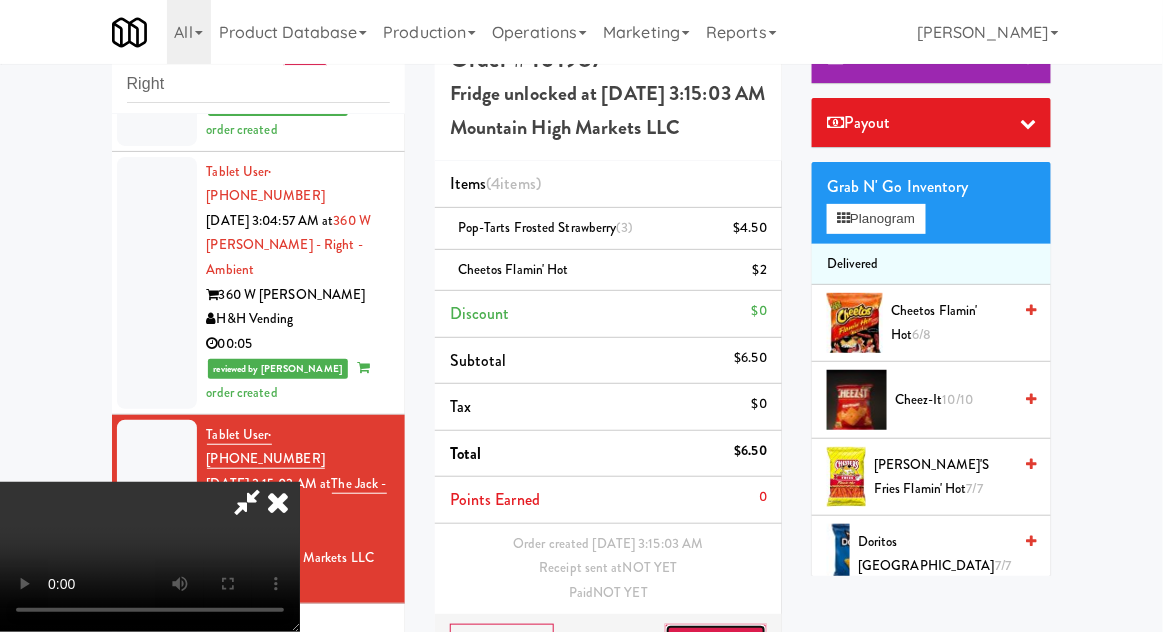 click on "Save Order" at bounding box center [716, 645] 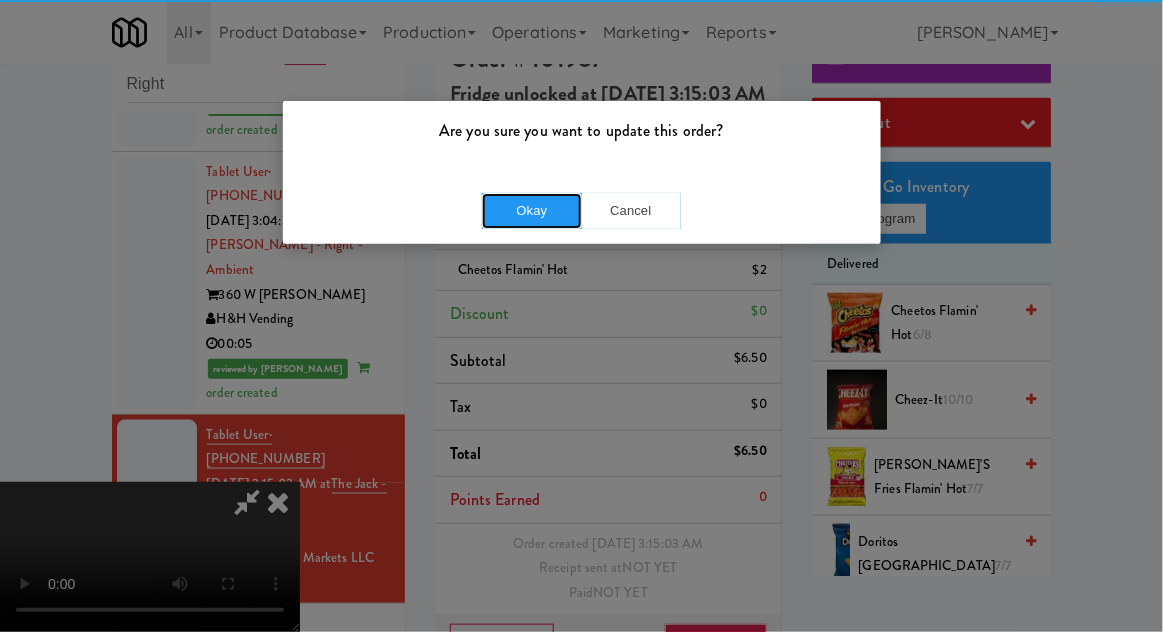 click on "Okay" at bounding box center (532, 211) 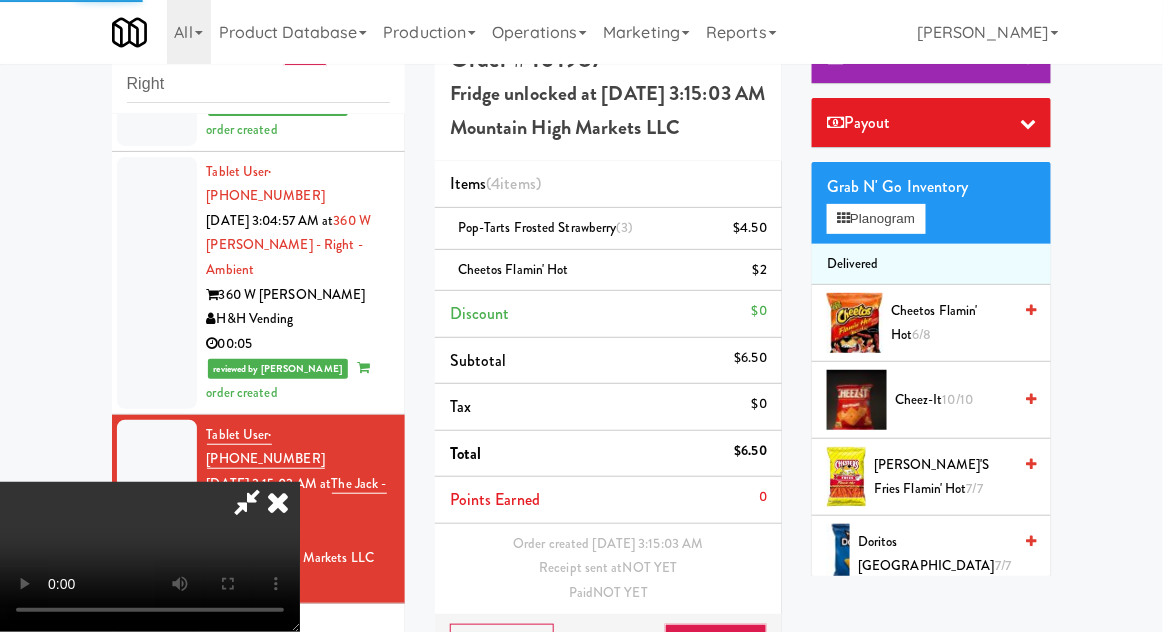 scroll, scrollTop: 0, scrollLeft: 0, axis: both 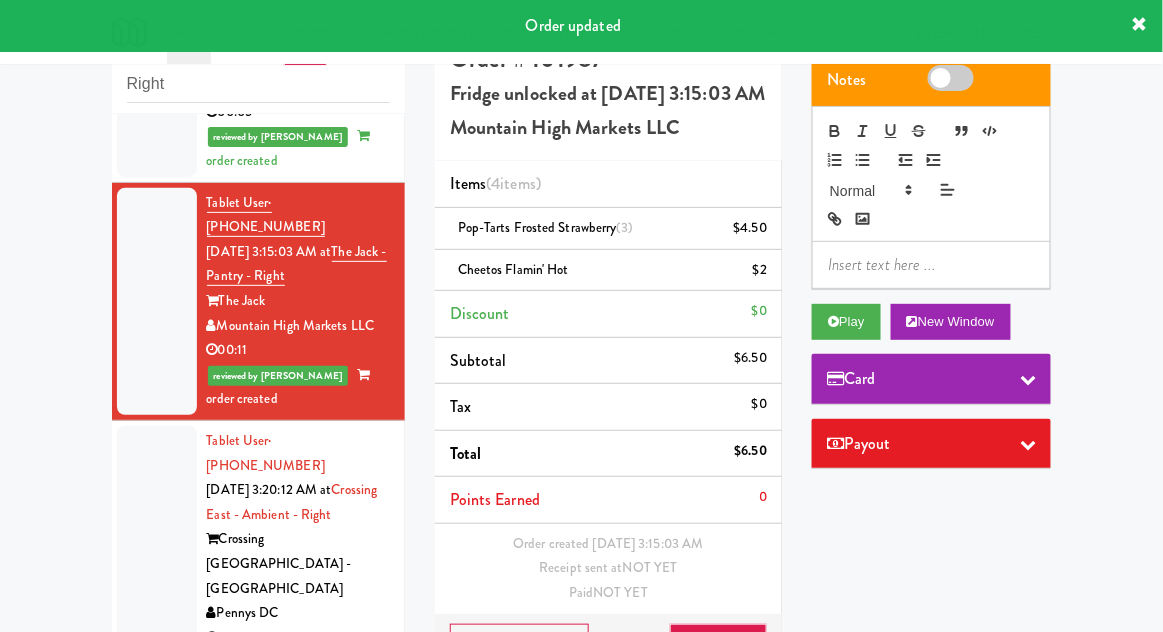 click at bounding box center (157, 539) 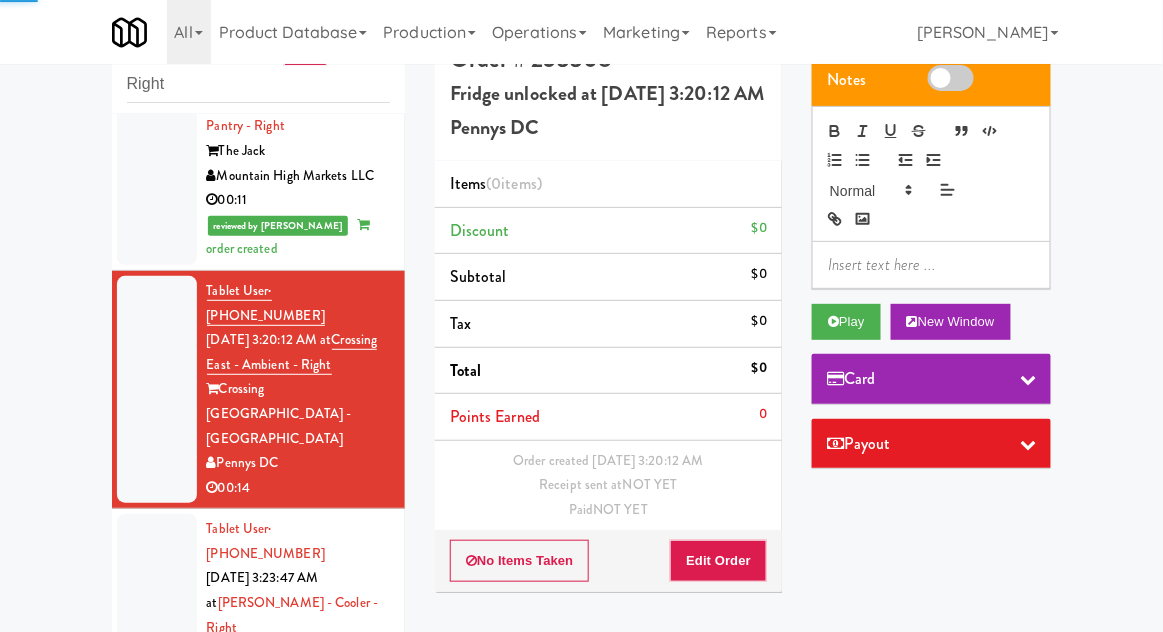 scroll, scrollTop: 834, scrollLeft: 0, axis: vertical 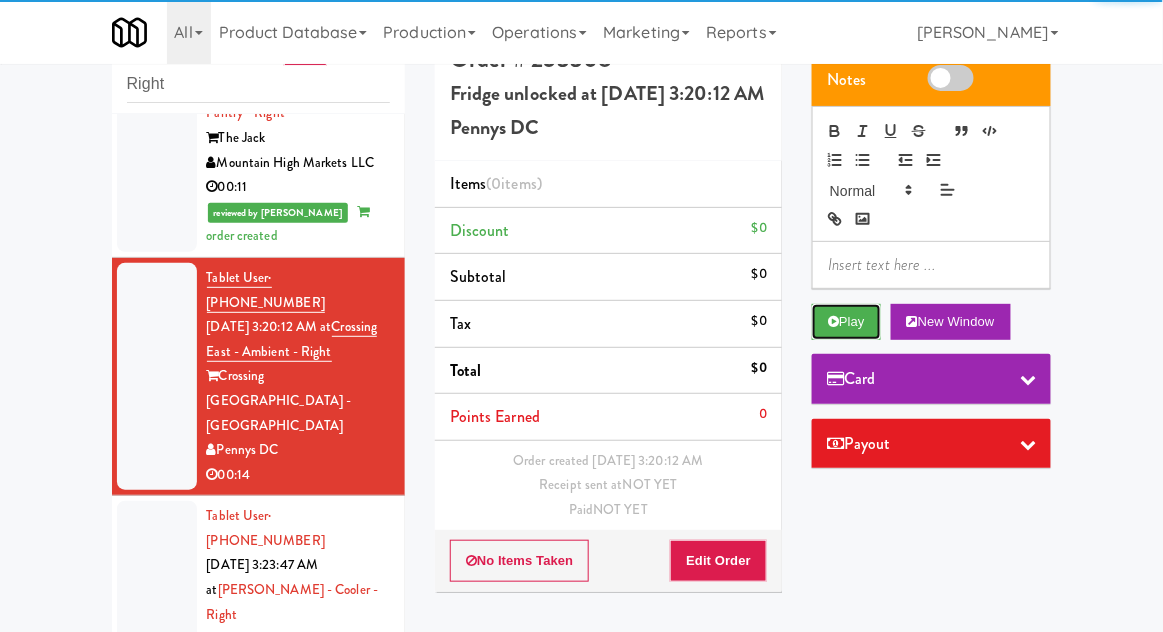 click on "Play" at bounding box center (846, 322) 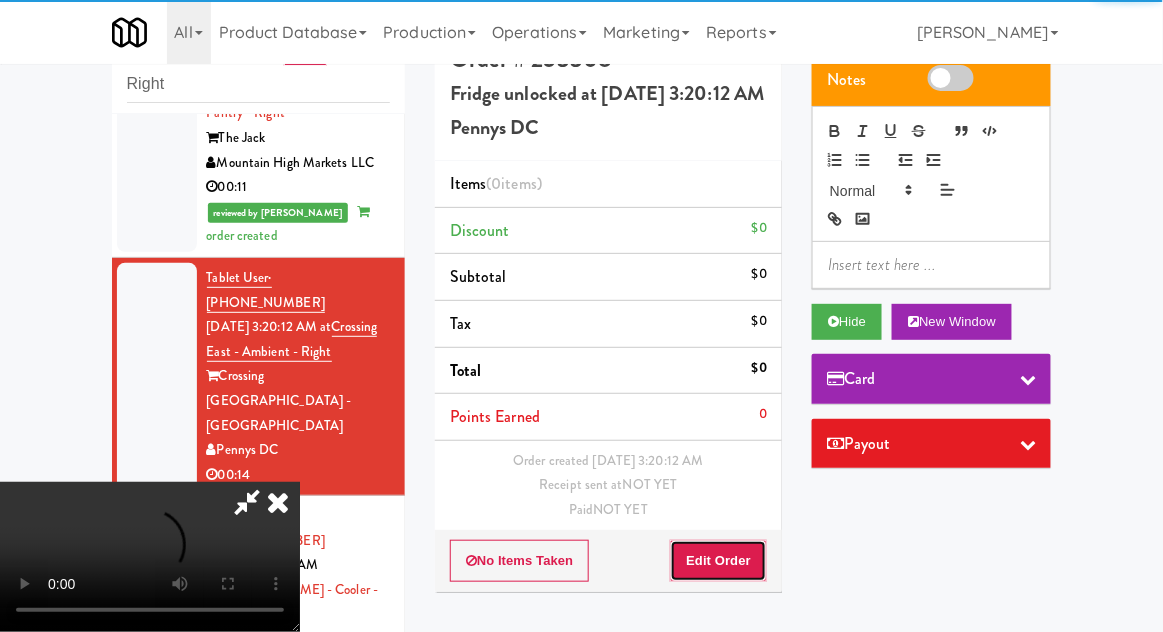 click on "Edit Order" at bounding box center (718, 561) 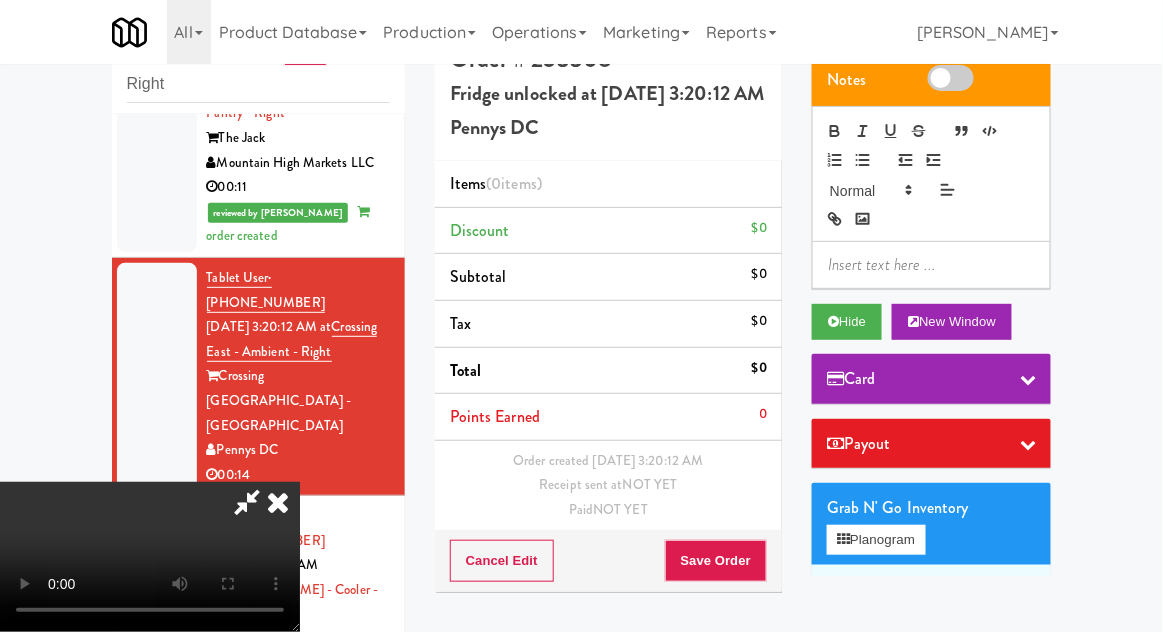 type 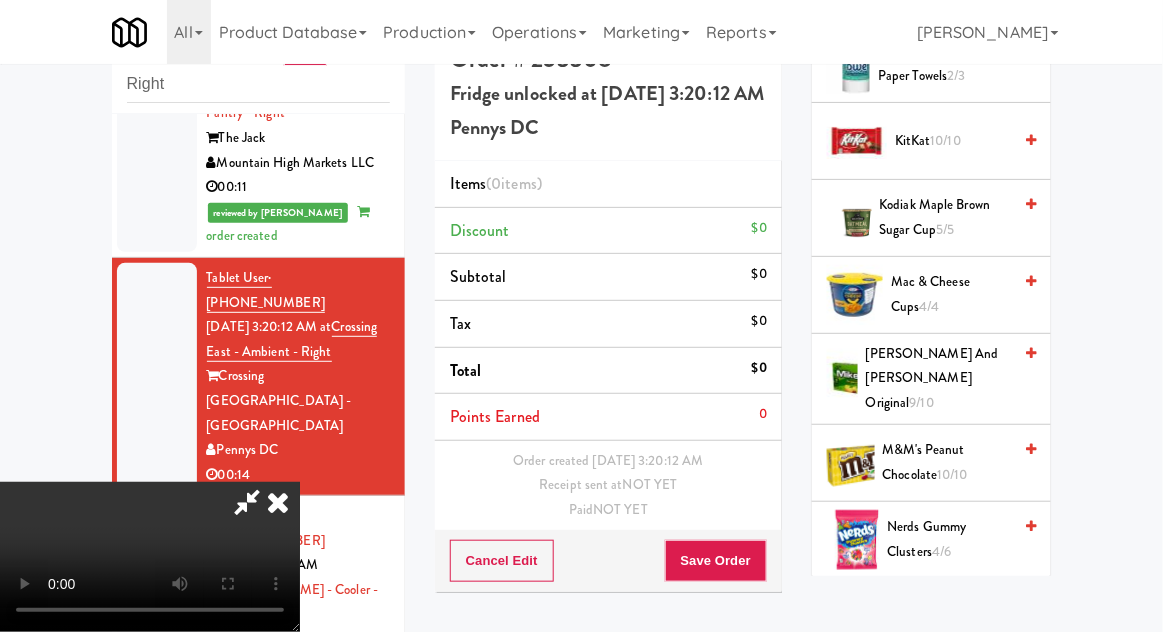 scroll, scrollTop: 1550, scrollLeft: 0, axis: vertical 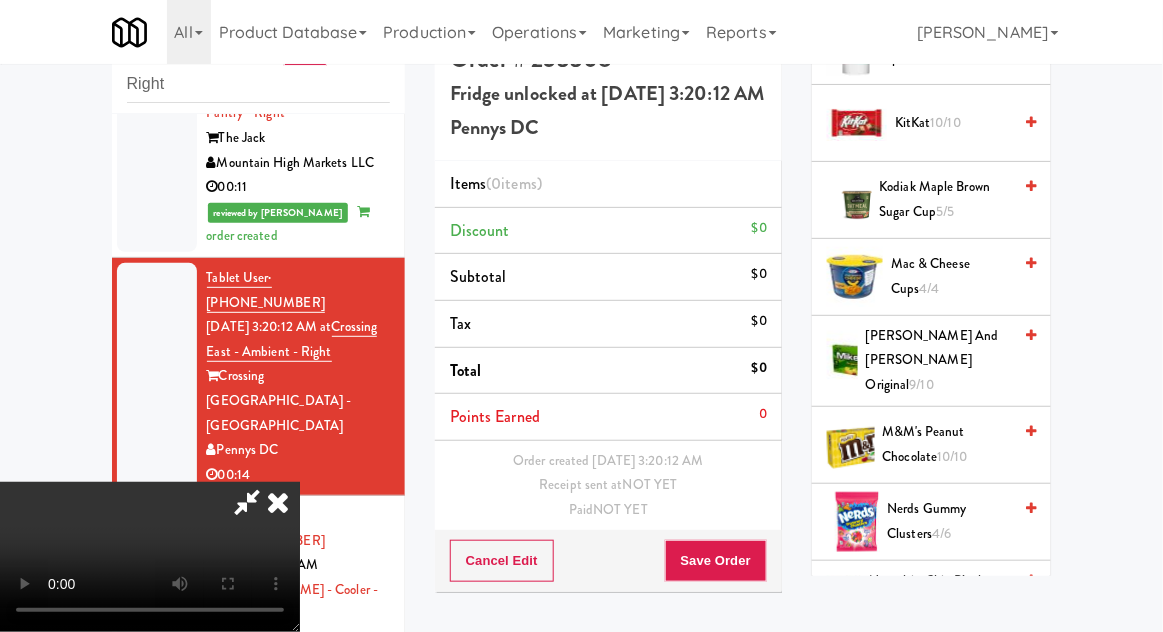 click on "M&M's Peanut Chocolate  10/10" at bounding box center [947, 444] 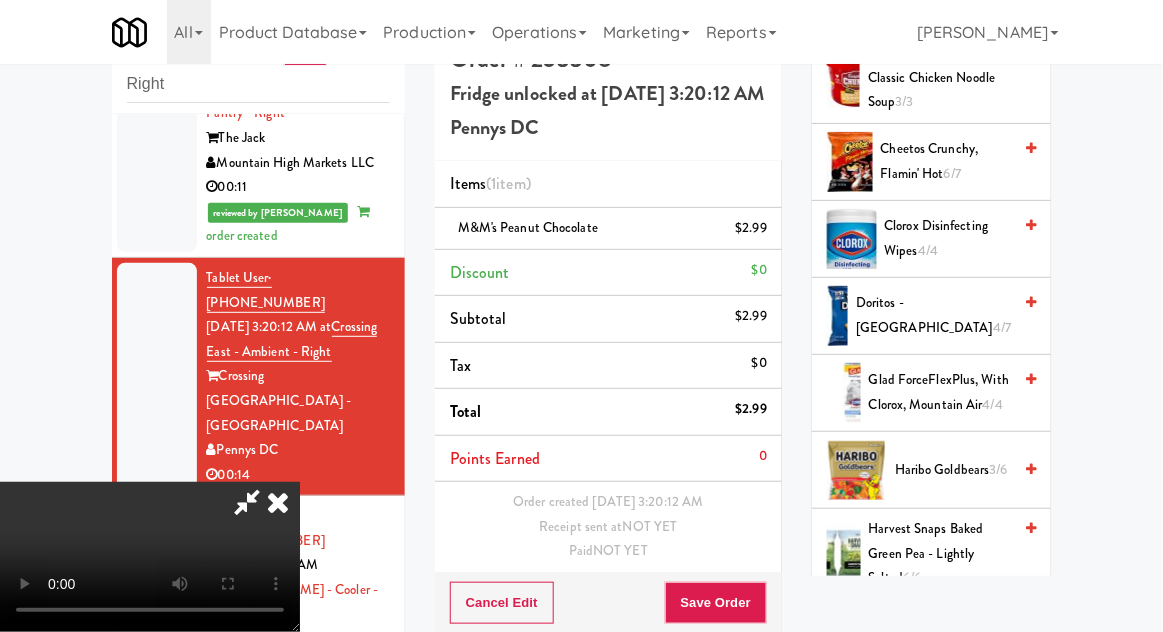 scroll, scrollTop: 571, scrollLeft: 0, axis: vertical 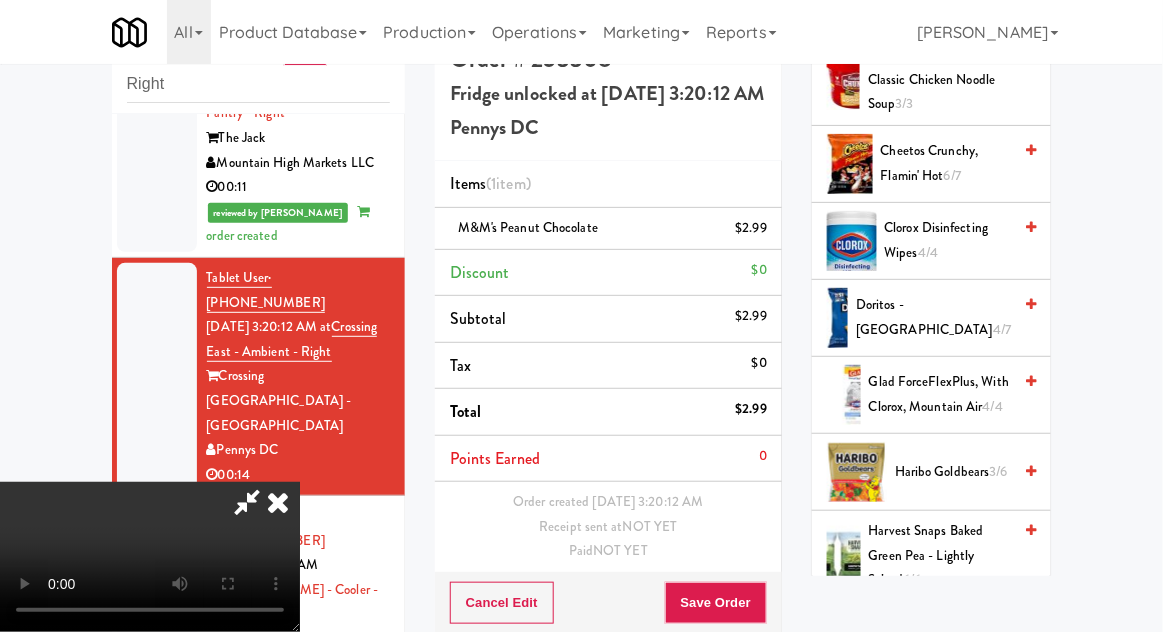 click on "Doritos - Cool Ranch  4/7" at bounding box center (933, 317) 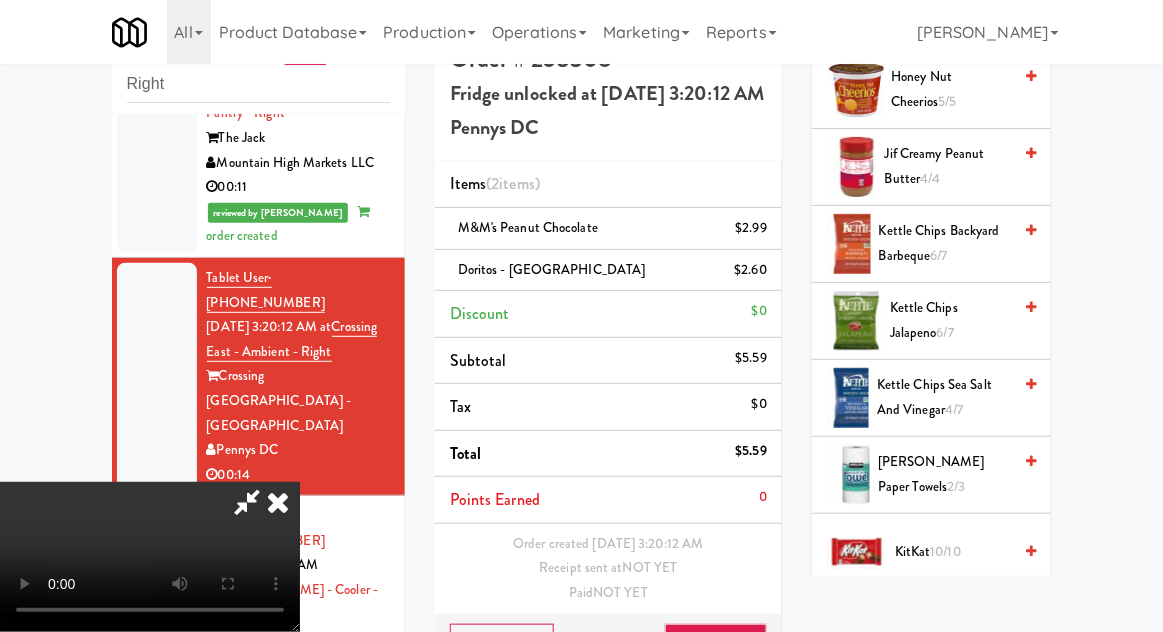 scroll, scrollTop: 1120, scrollLeft: 0, axis: vertical 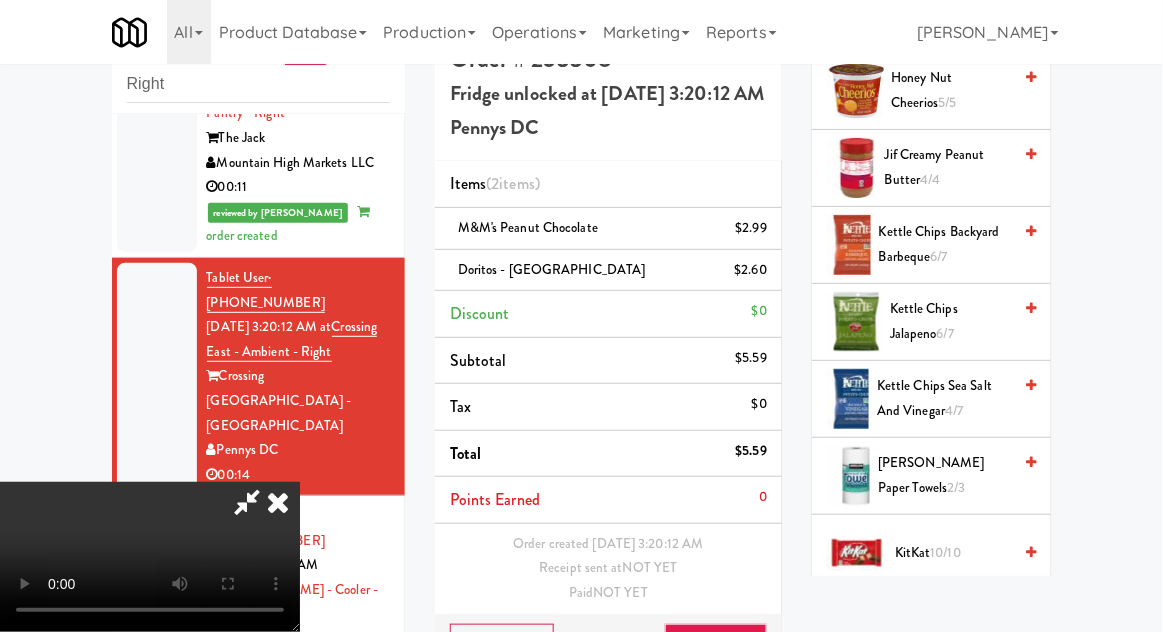 click on "Kettle Chips Sea Salt and Vinegar  4/7" at bounding box center (944, 398) 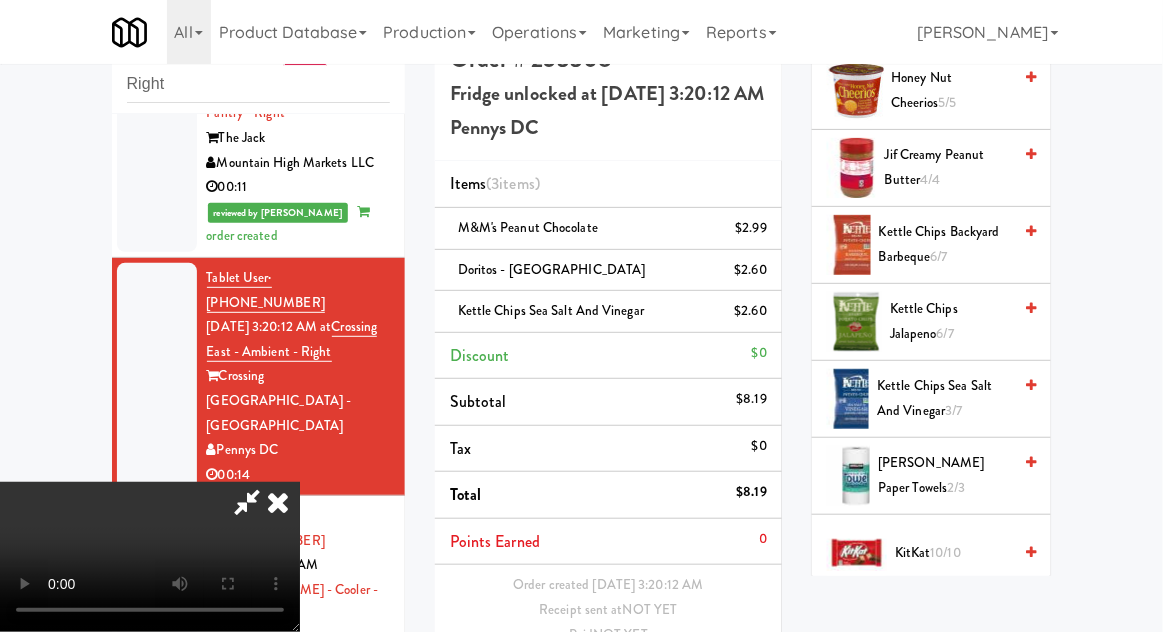 scroll, scrollTop: 70, scrollLeft: 0, axis: vertical 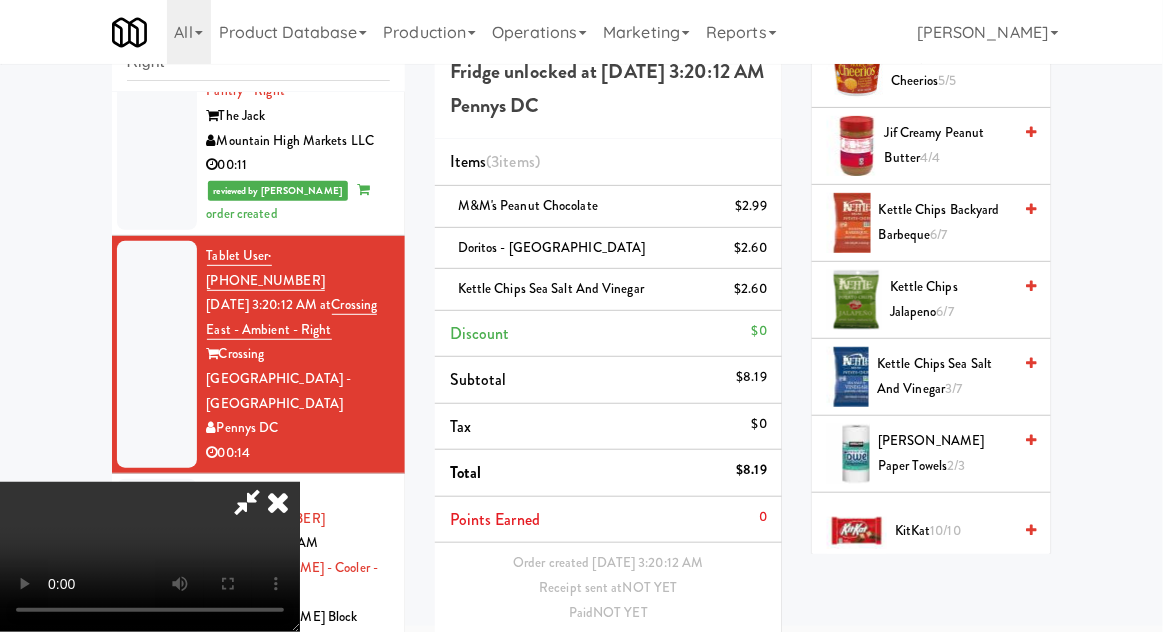 click on "Save Order" at bounding box center (716, 664) 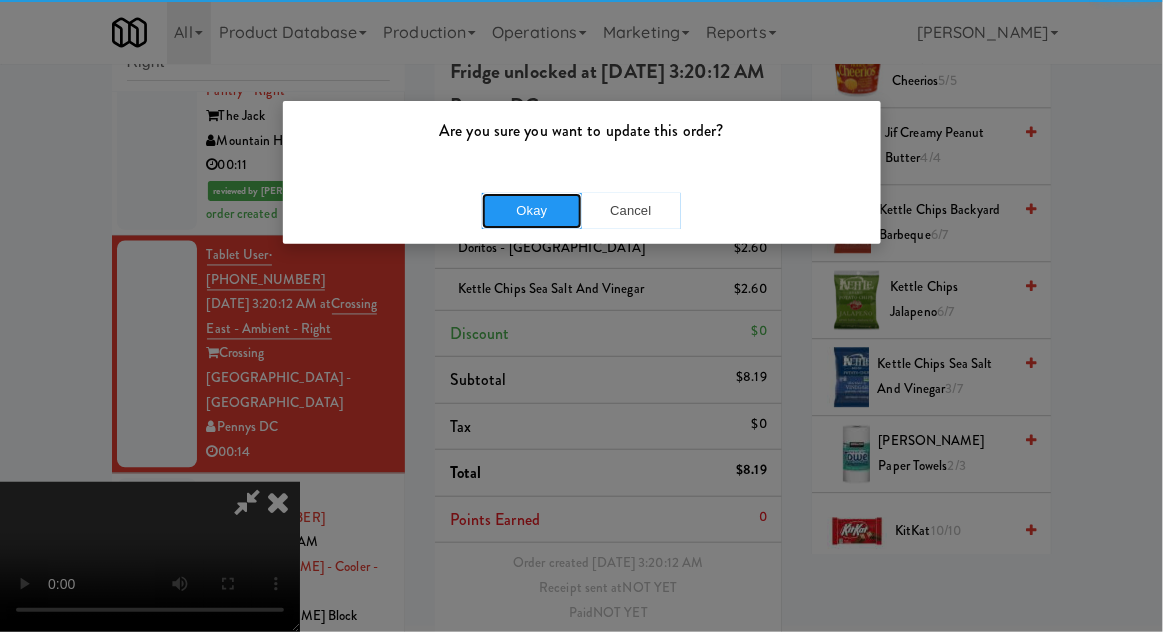 click on "Okay" at bounding box center (532, 211) 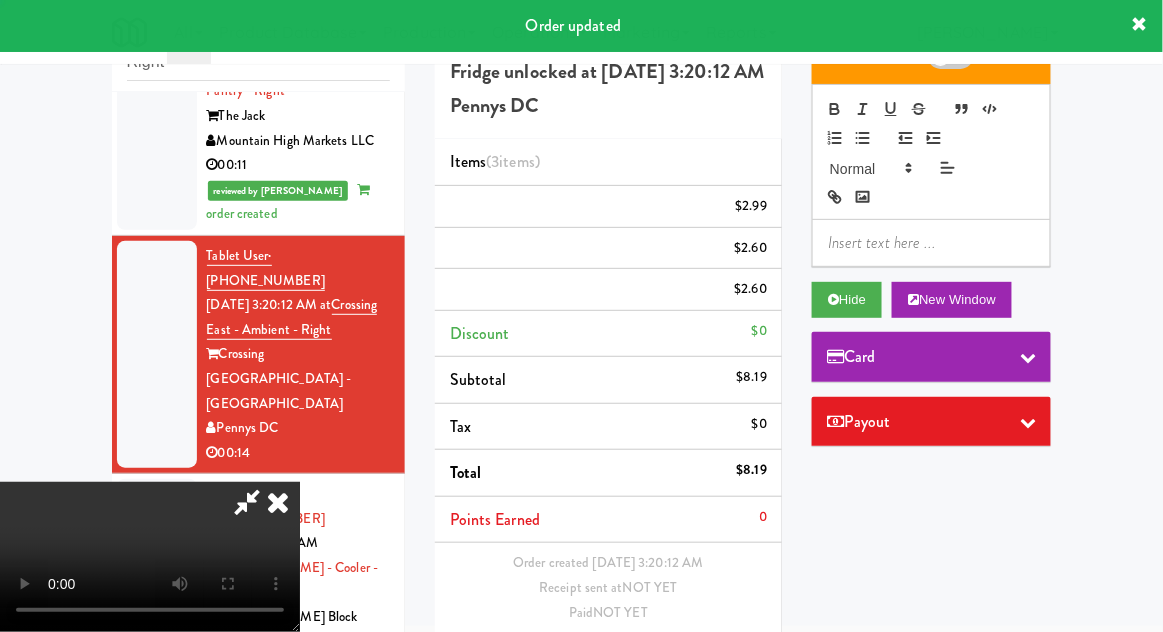 scroll, scrollTop: 0, scrollLeft: 0, axis: both 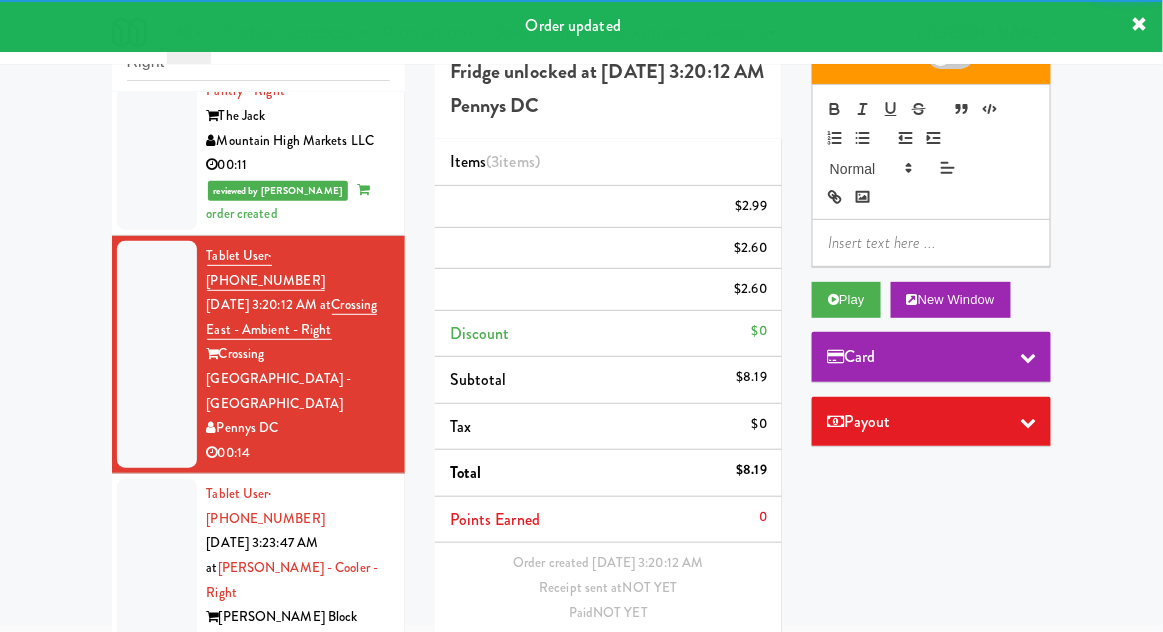 click at bounding box center [157, 580] 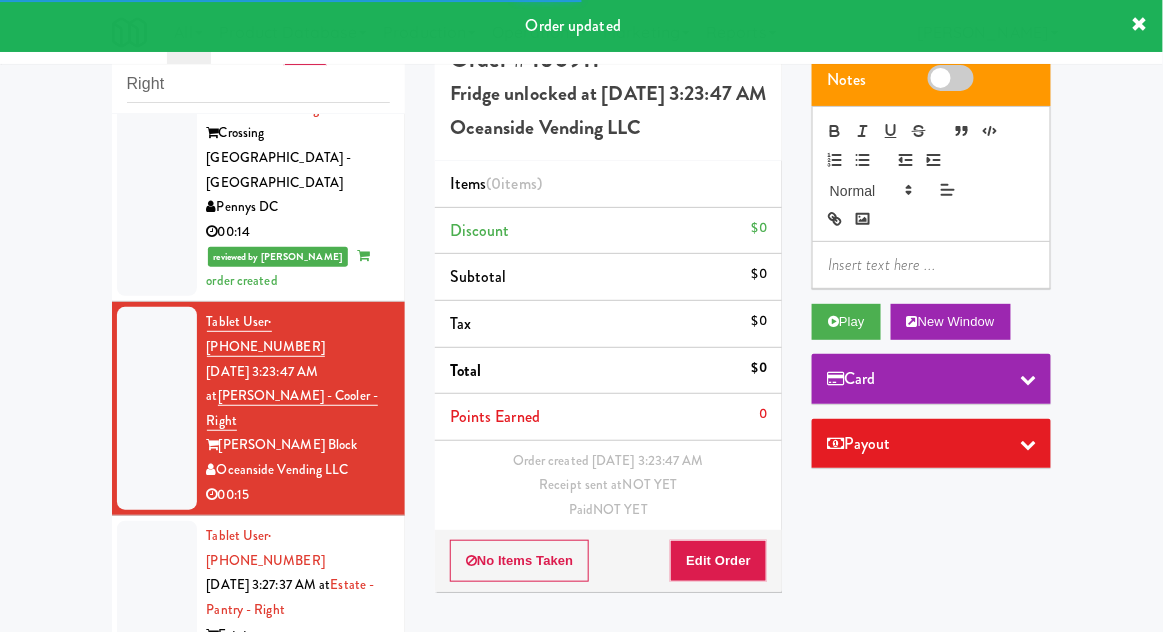 scroll, scrollTop: 1085, scrollLeft: 0, axis: vertical 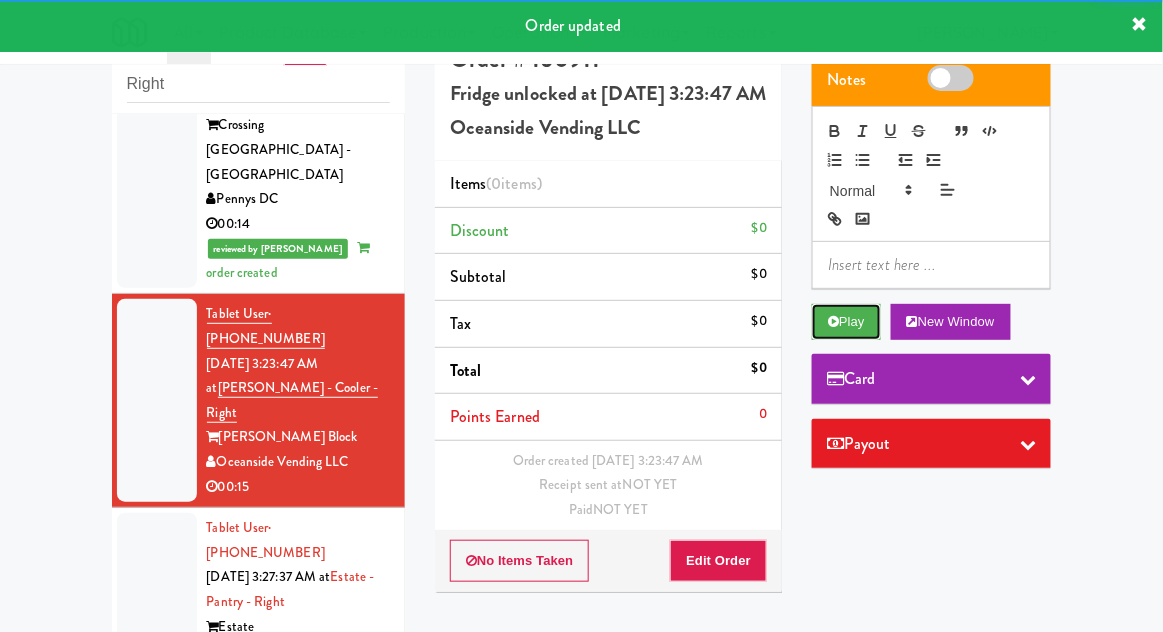 click on "Play" at bounding box center (846, 322) 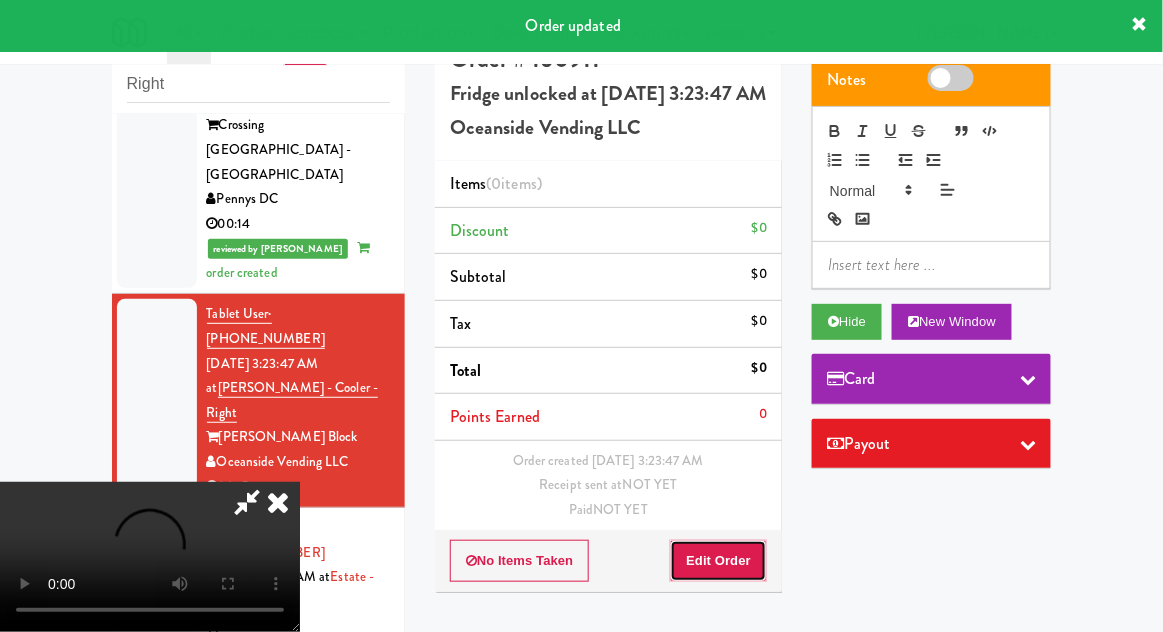 click on "Edit Order" at bounding box center (718, 561) 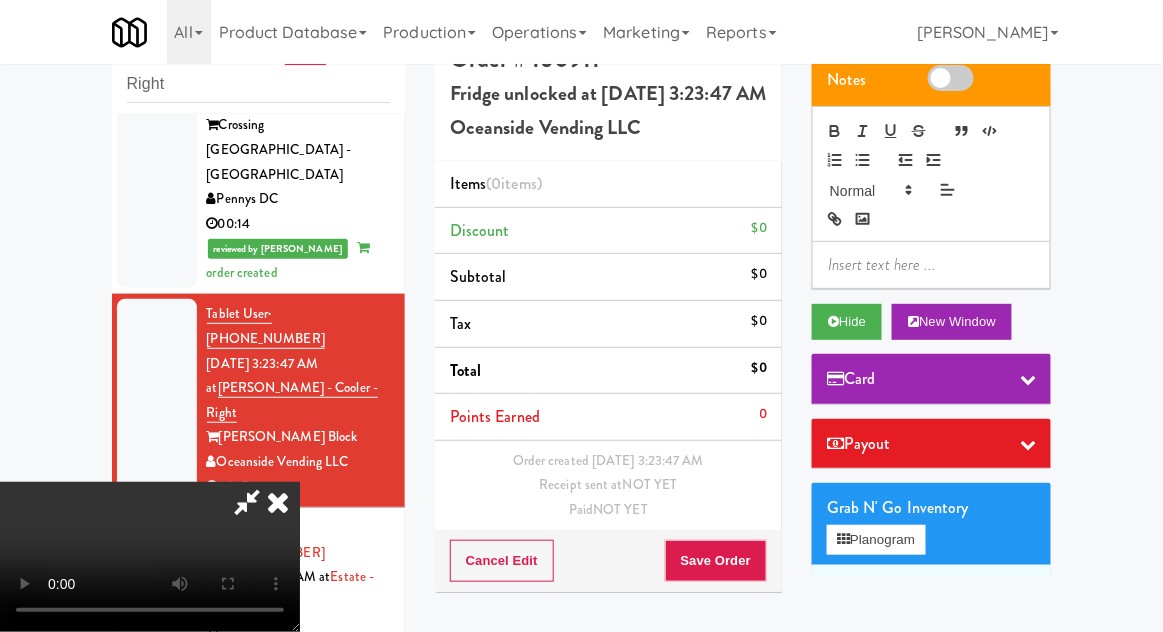 type 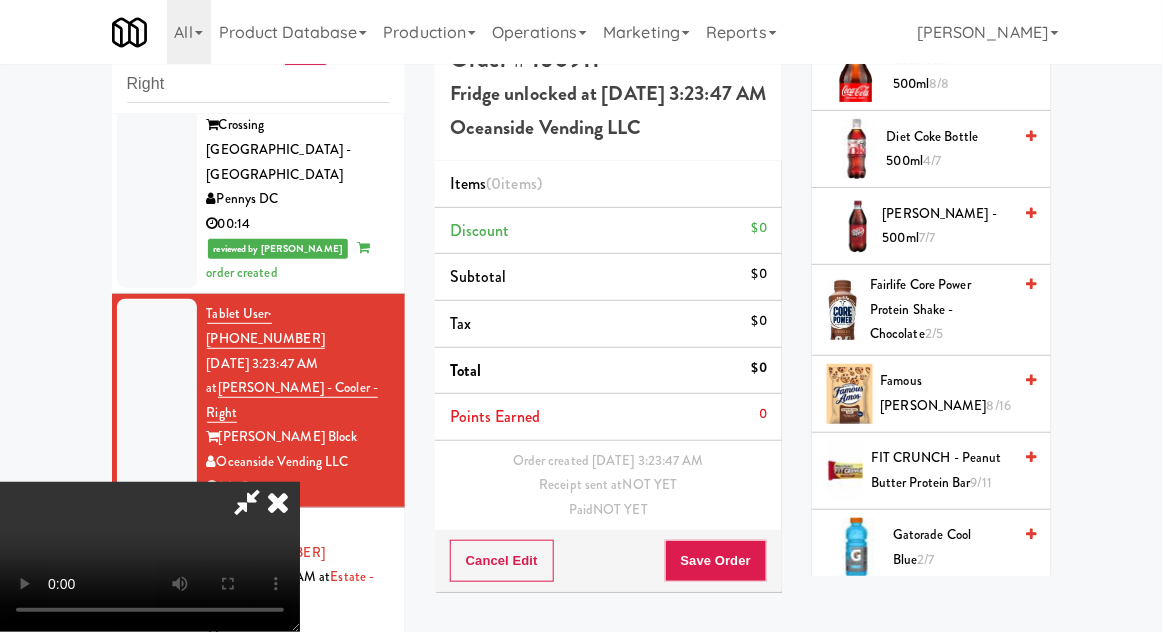 scroll, scrollTop: 1033, scrollLeft: 0, axis: vertical 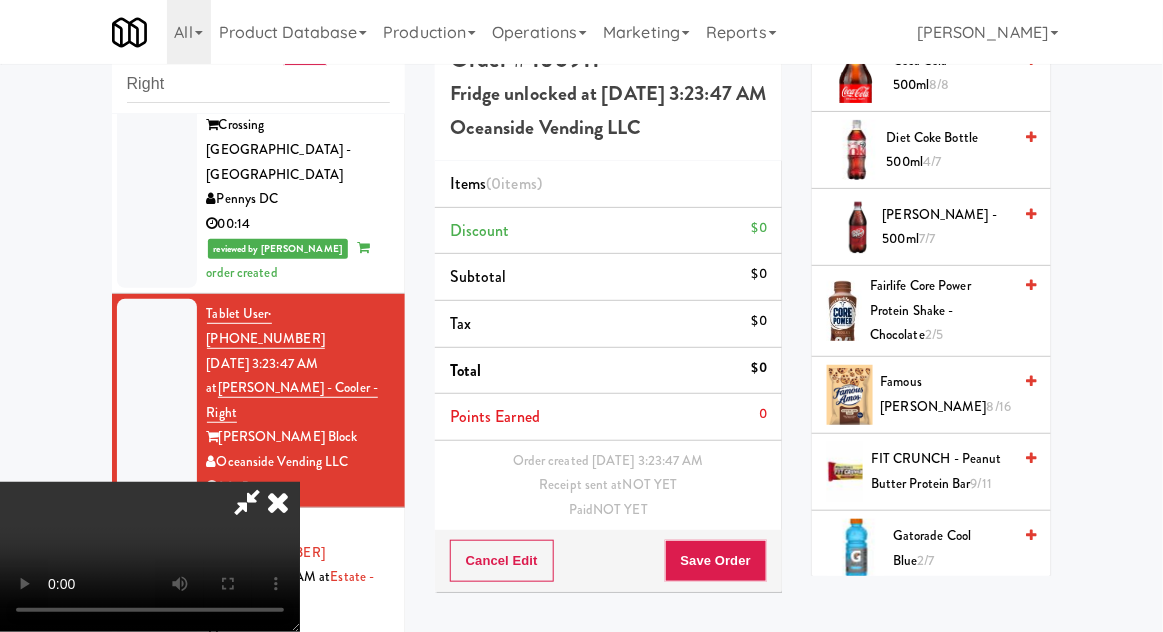 click on "Fairlife Core Power Protein Shake - Chocolate  2/5" at bounding box center [940, 311] 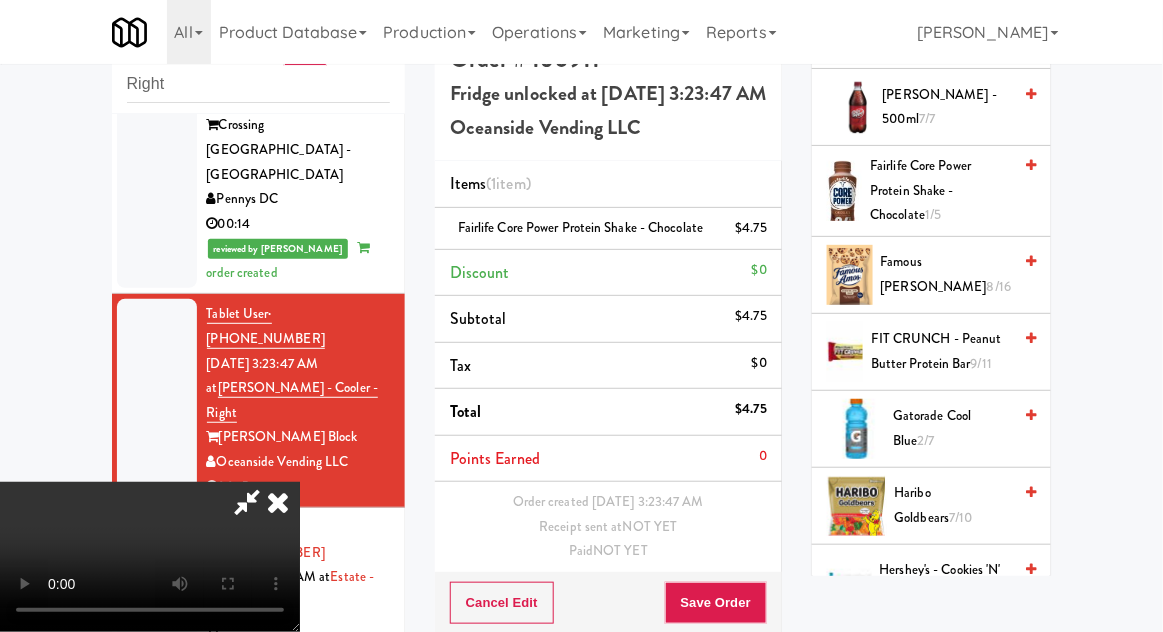 scroll, scrollTop: 1151, scrollLeft: 0, axis: vertical 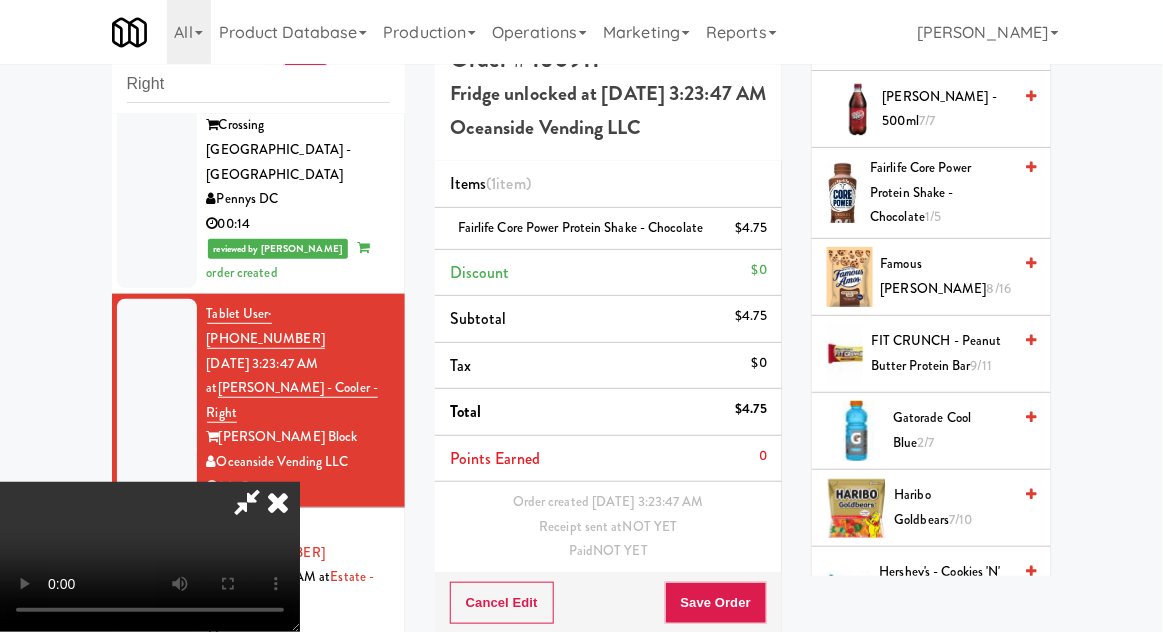 click on "Gatorade Cool Blue  2/7" at bounding box center (952, 430) 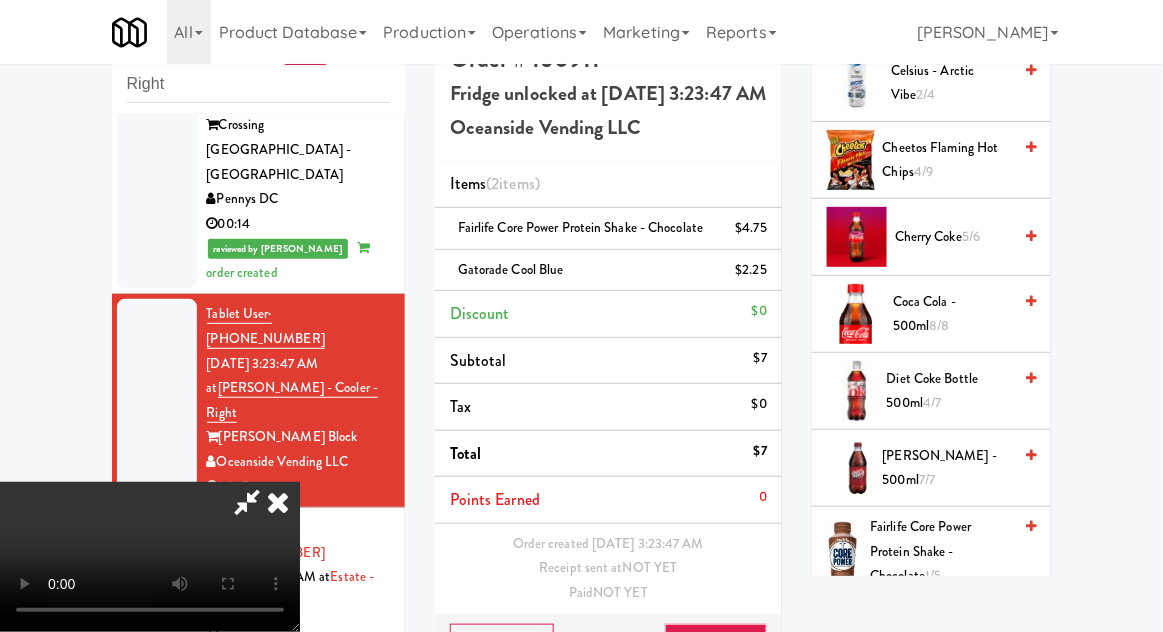 scroll, scrollTop: 776, scrollLeft: 0, axis: vertical 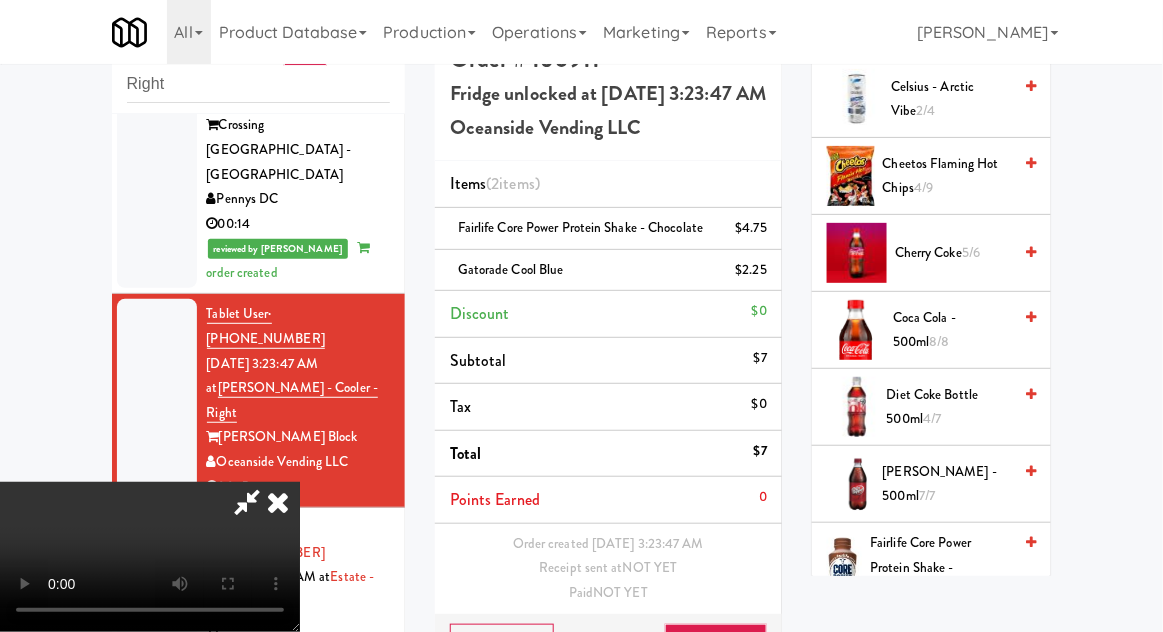 click on "Diet Coke Bottle 500ml  4/7" at bounding box center (949, 407) 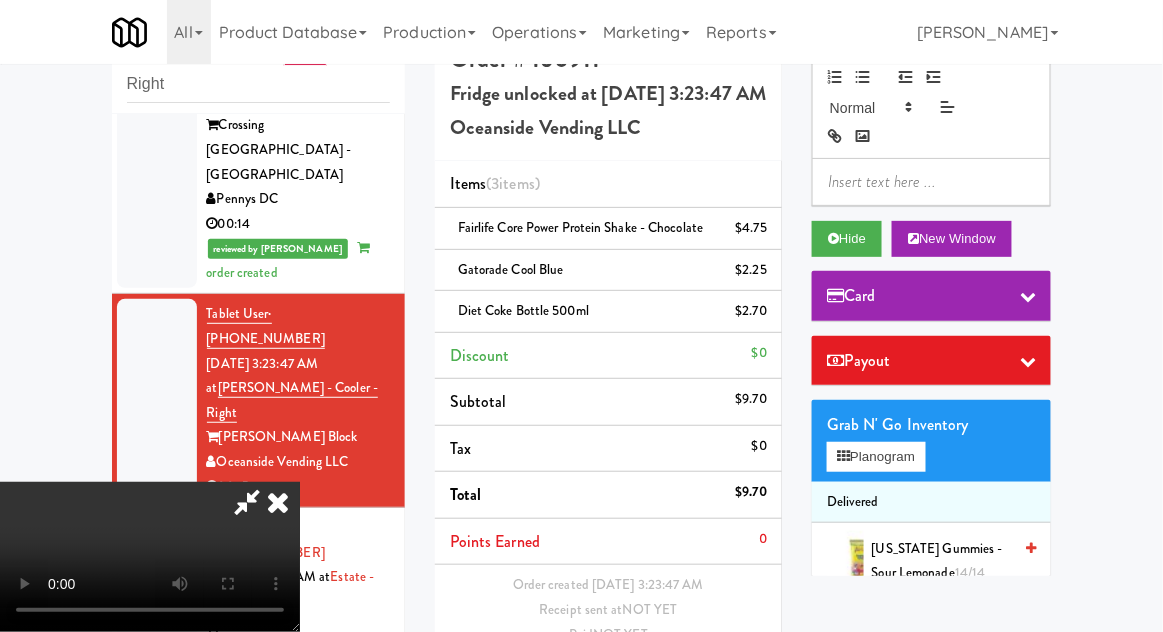 scroll, scrollTop: 0, scrollLeft: 0, axis: both 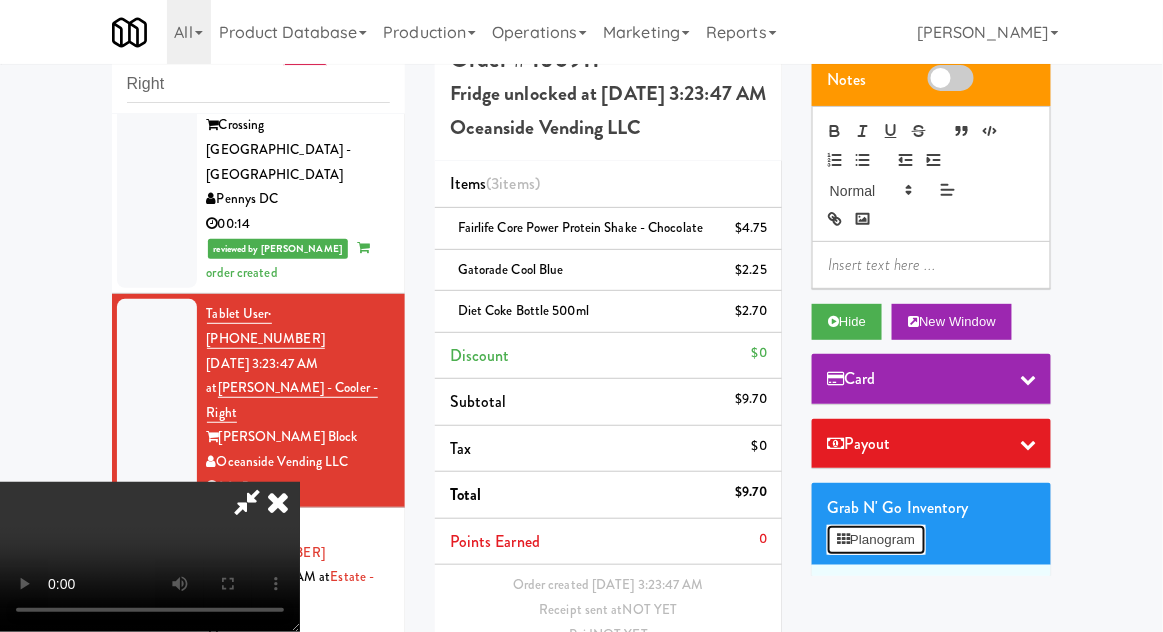 click on "Planogram" at bounding box center (876, 540) 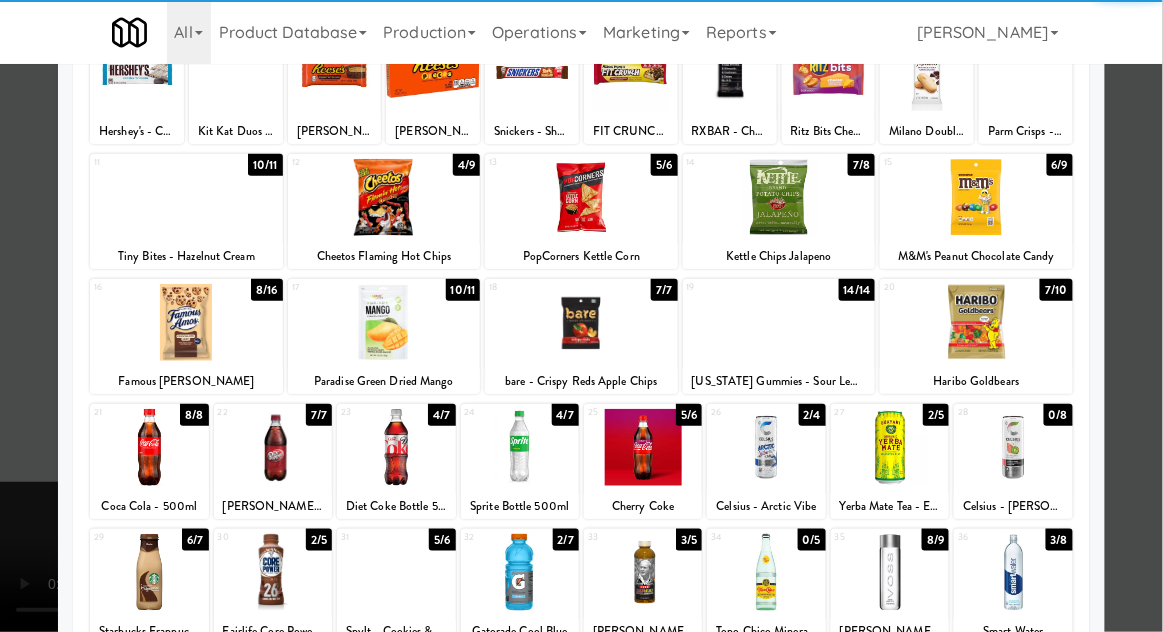 scroll, scrollTop: 167, scrollLeft: 0, axis: vertical 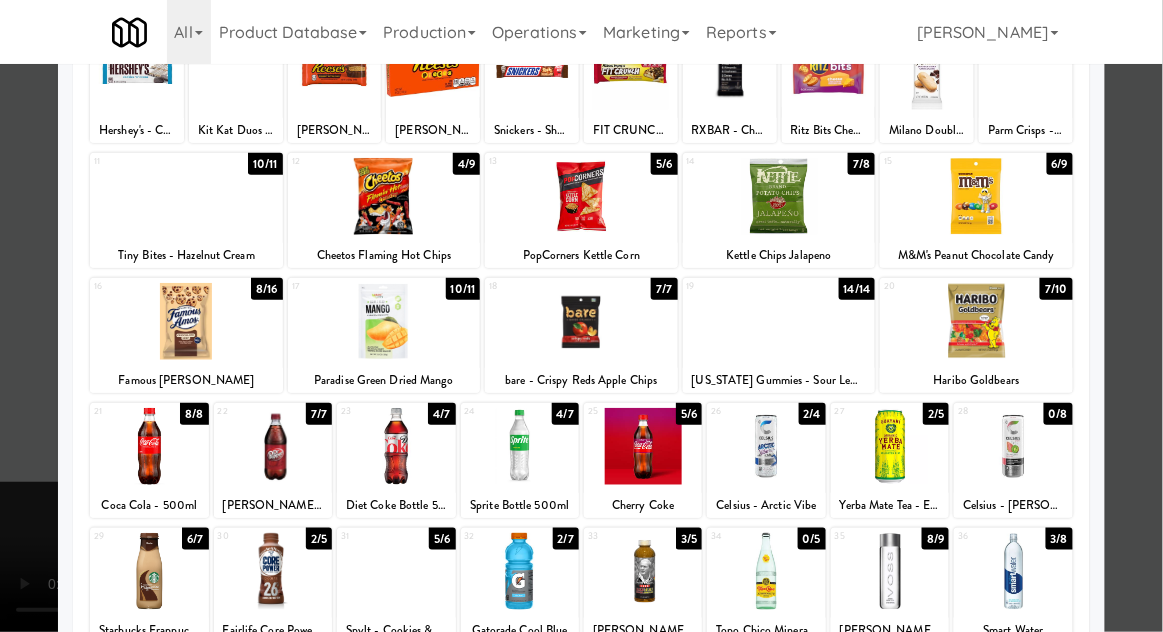 click at bounding box center [766, 446] 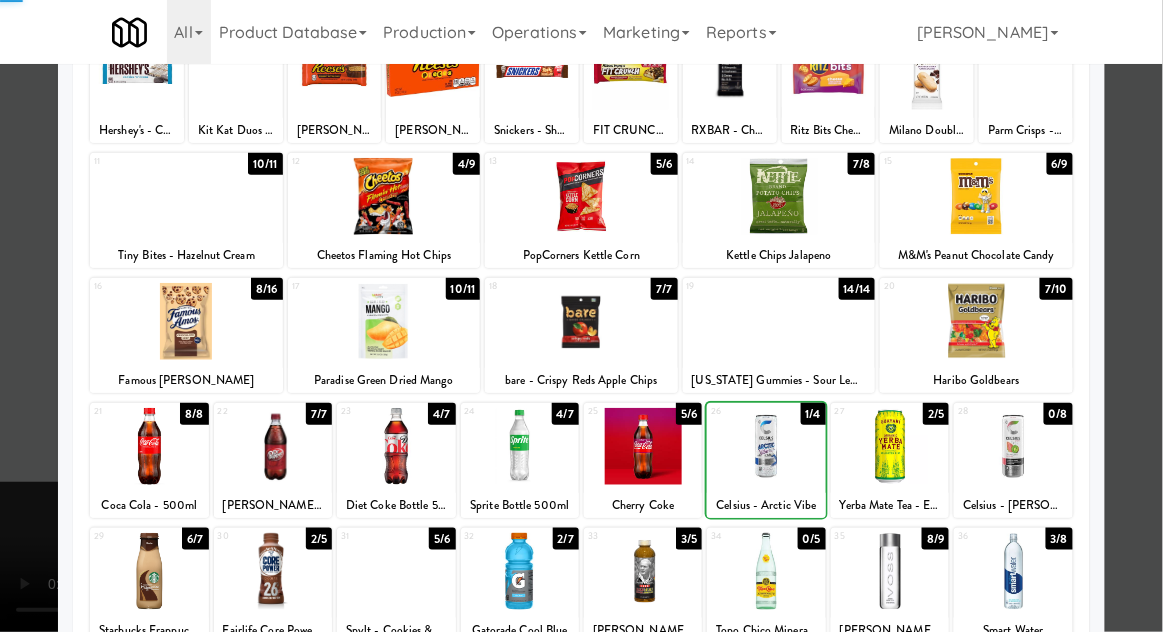 click at bounding box center (581, 316) 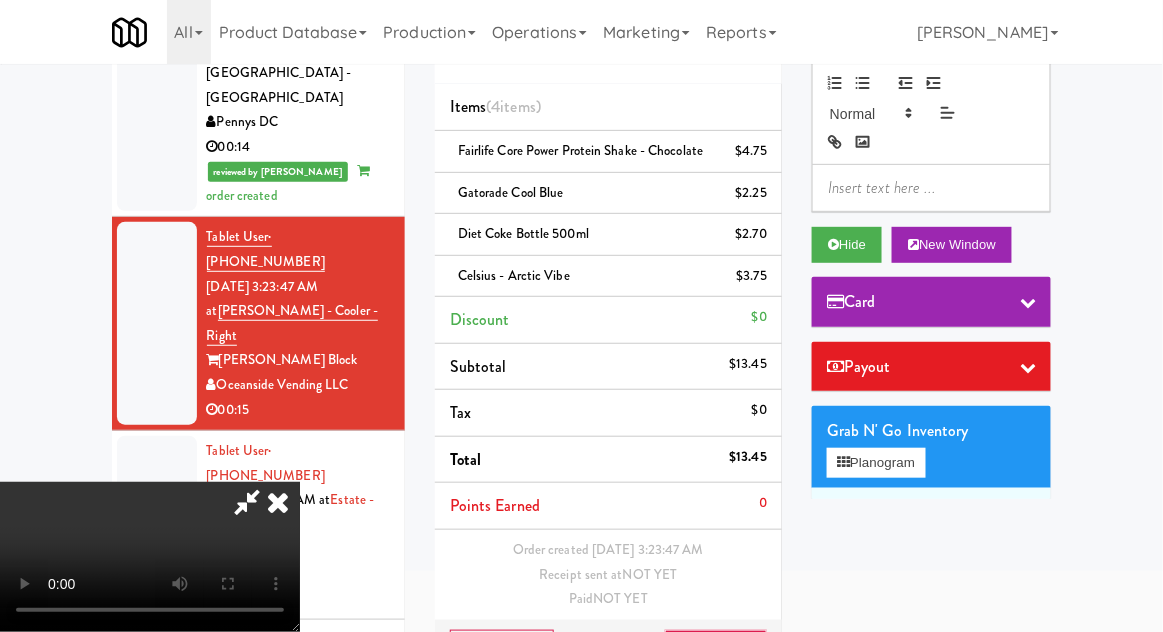 scroll, scrollTop: 137, scrollLeft: 0, axis: vertical 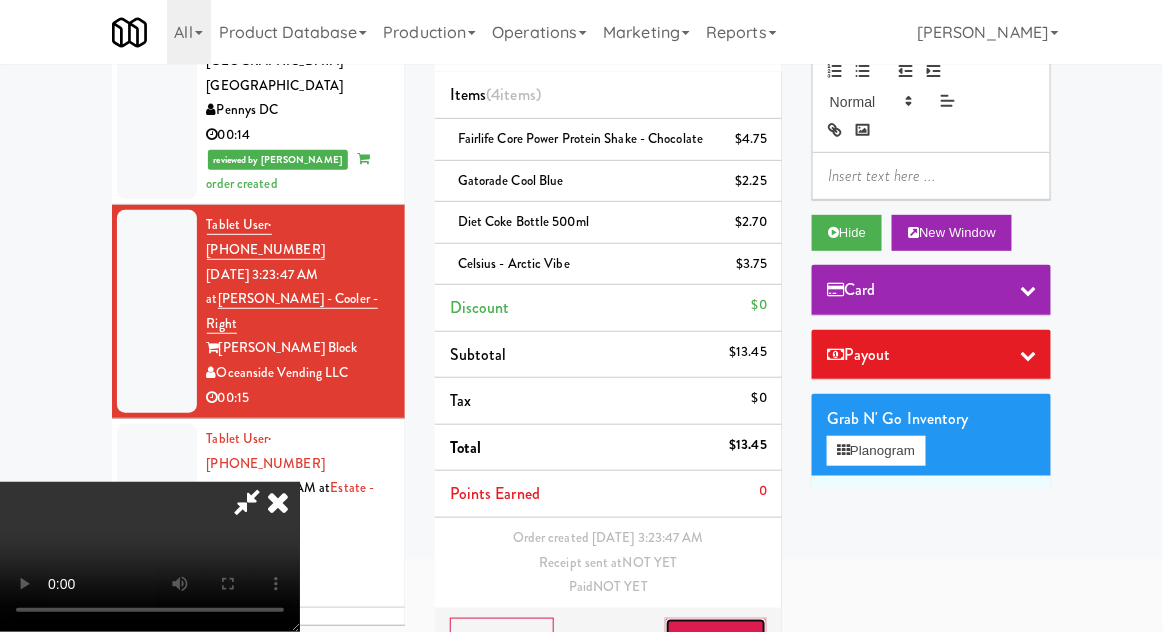 click on "Save Order" at bounding box center [716, 639] 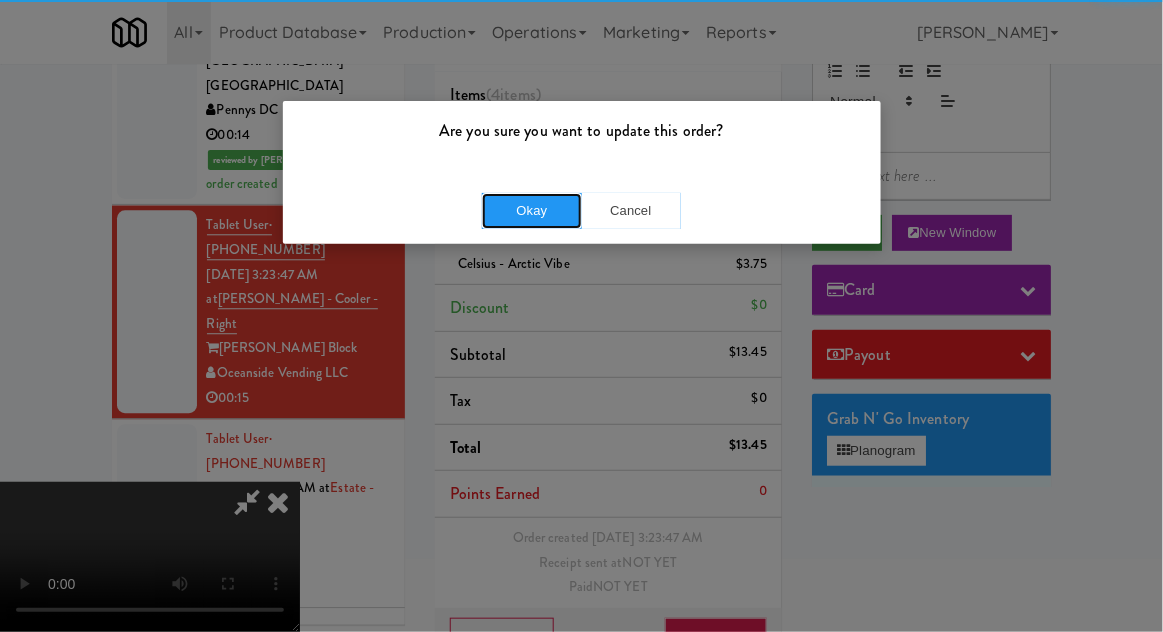 click on "Okay" at bounding box center (532, 211) 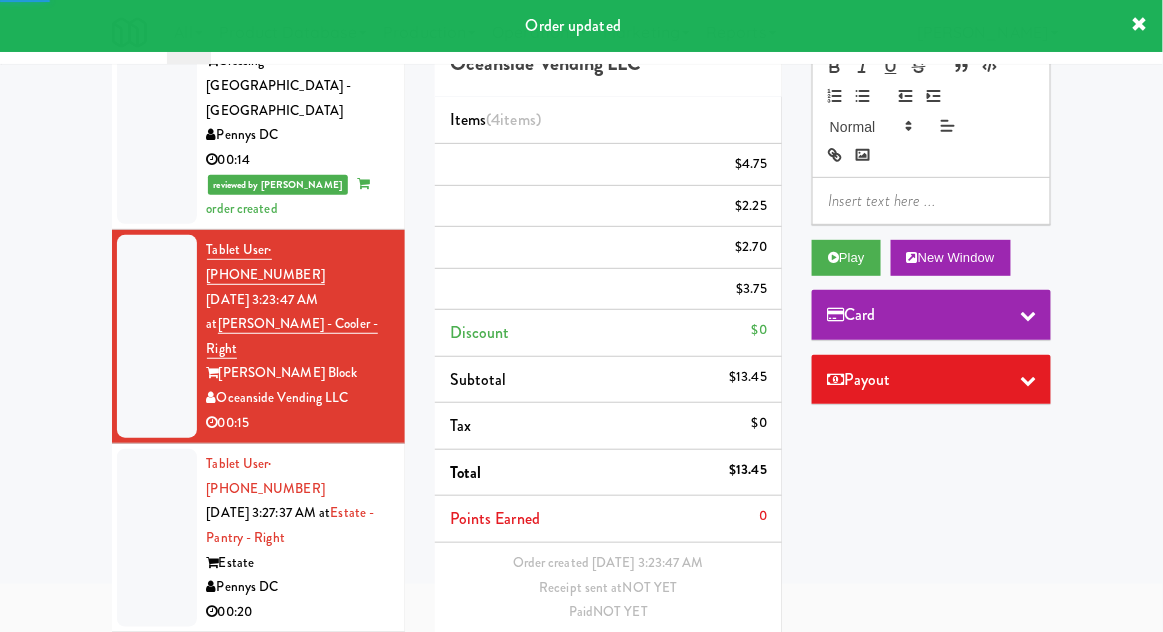 click at bounding box center (157, 538) 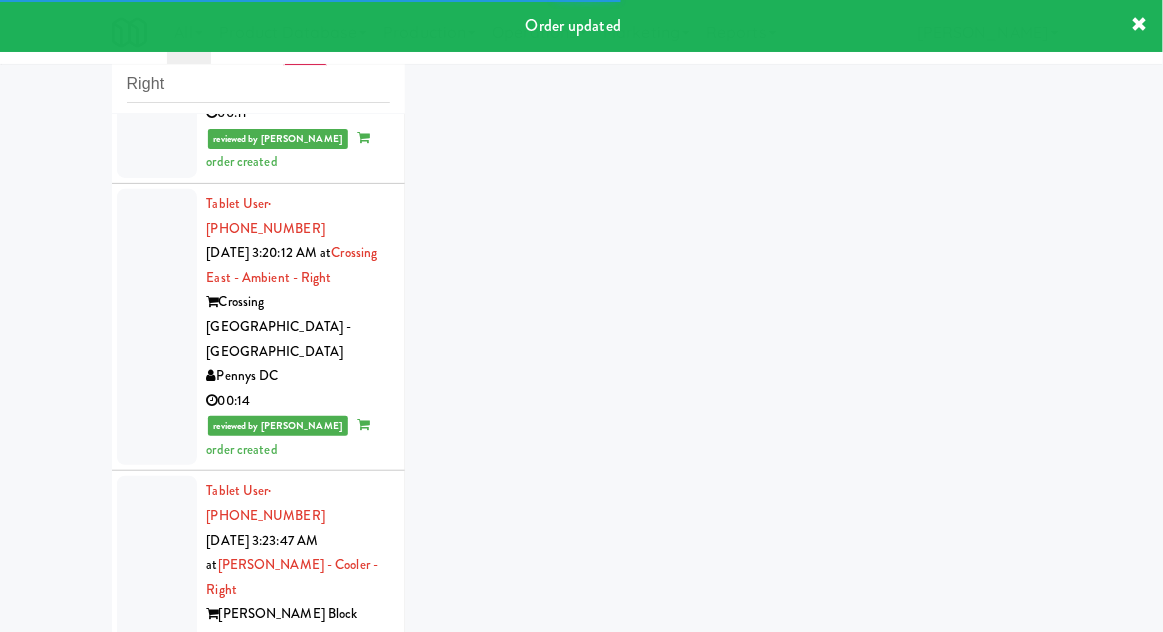 scroll, scrollTop: 1363, scrollLeft: 0, axis: vertical 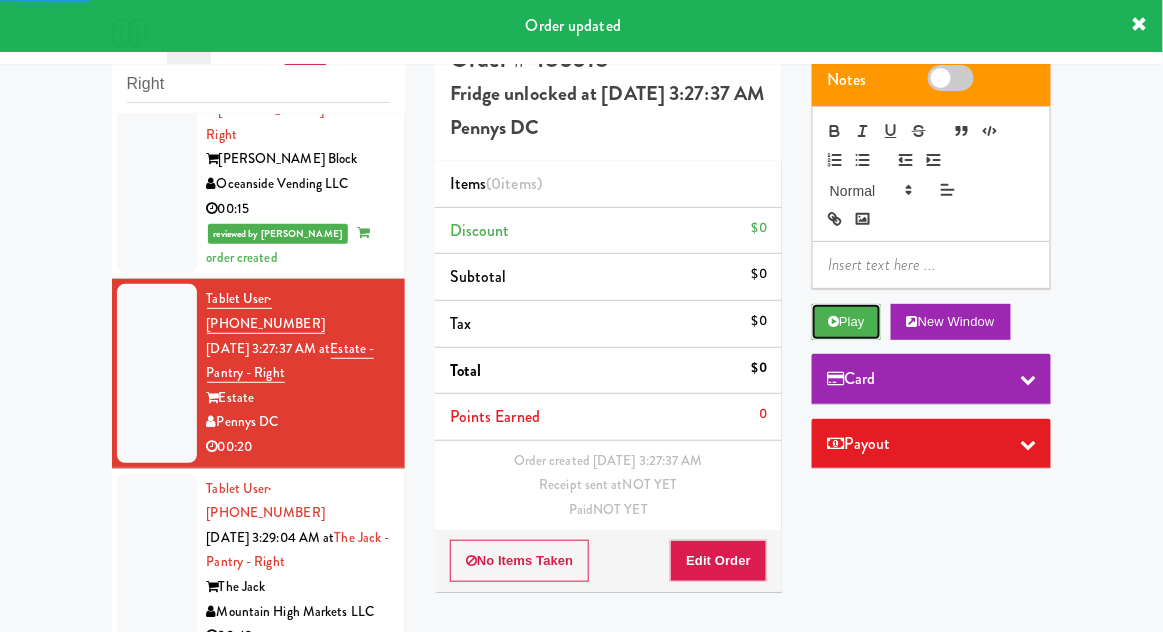click on "Play" at bounding box center [846, 322] 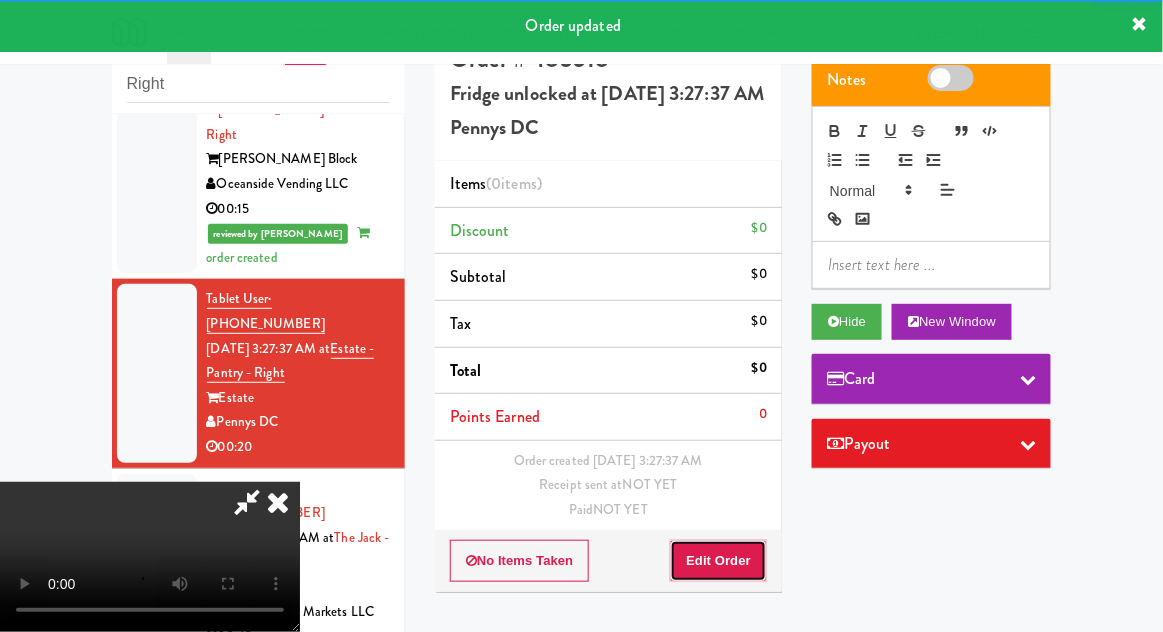 click on "Edit Order" at bounding box center [718, 561] 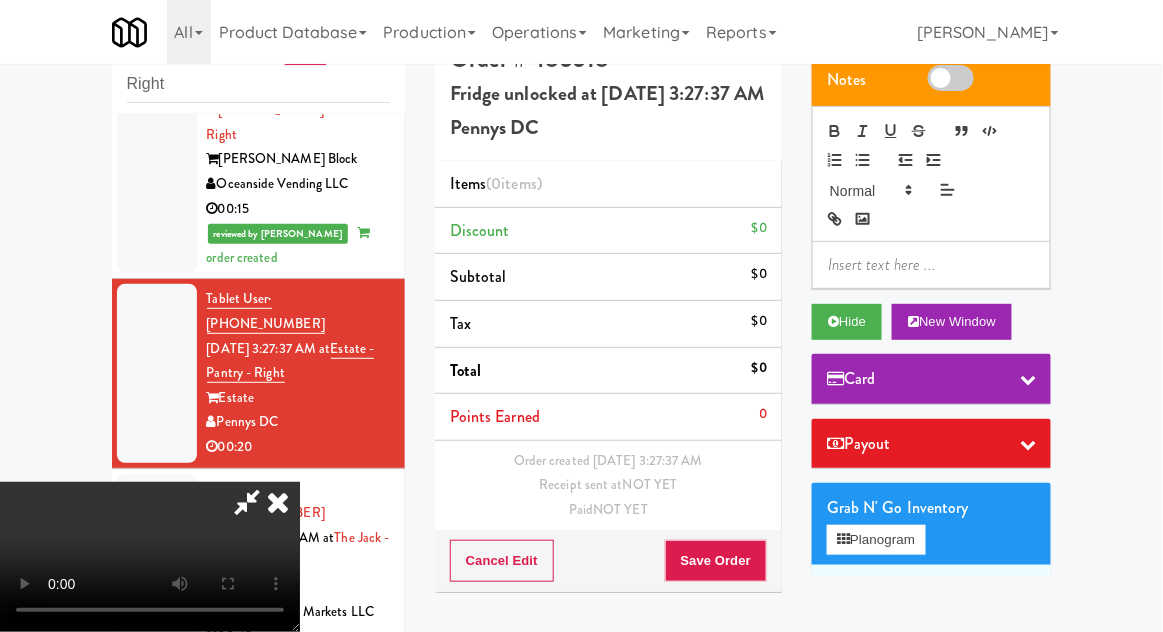 scroll, scrollTop: 73, scrollLeft: 0, axis: vertical 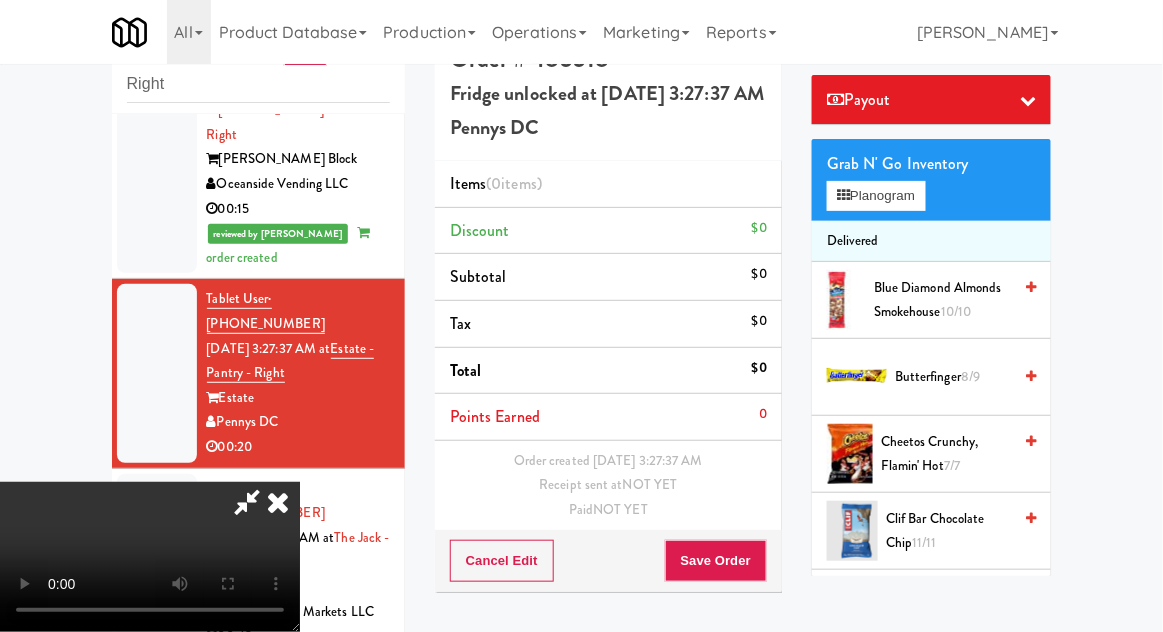 click on "Blue Diamond Almonds Smokehouse  10/10" at bounding box center (942, 300) 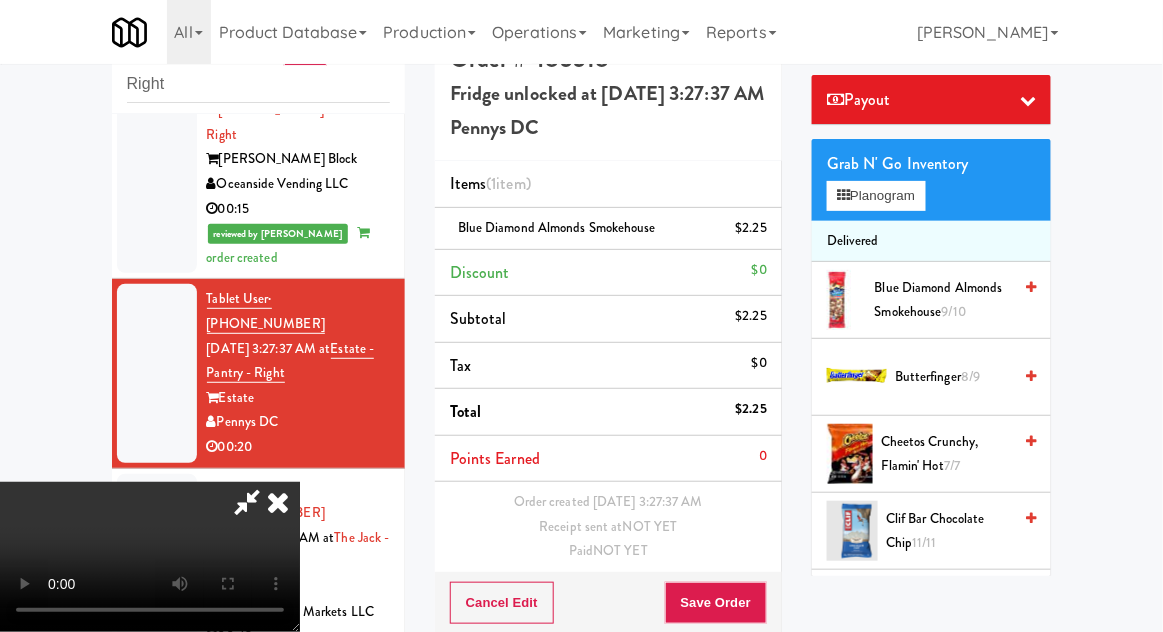 scroll, scrollTop: 73, scrollLeft: 0, axis: vertical 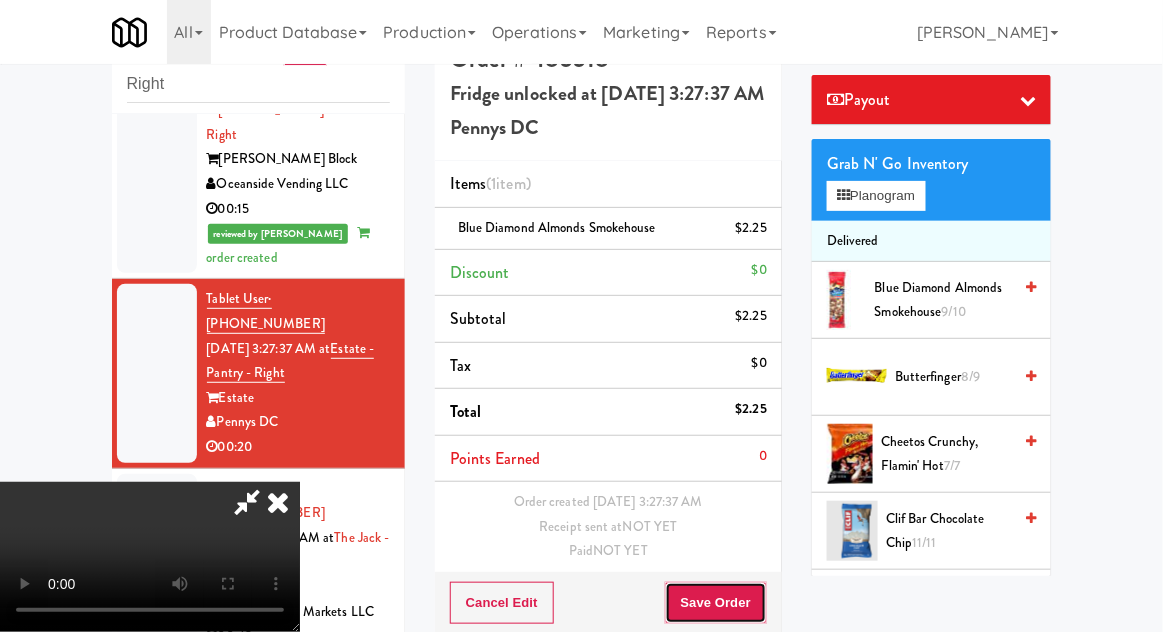click on "Save Order" at bounding box center [716, 603] 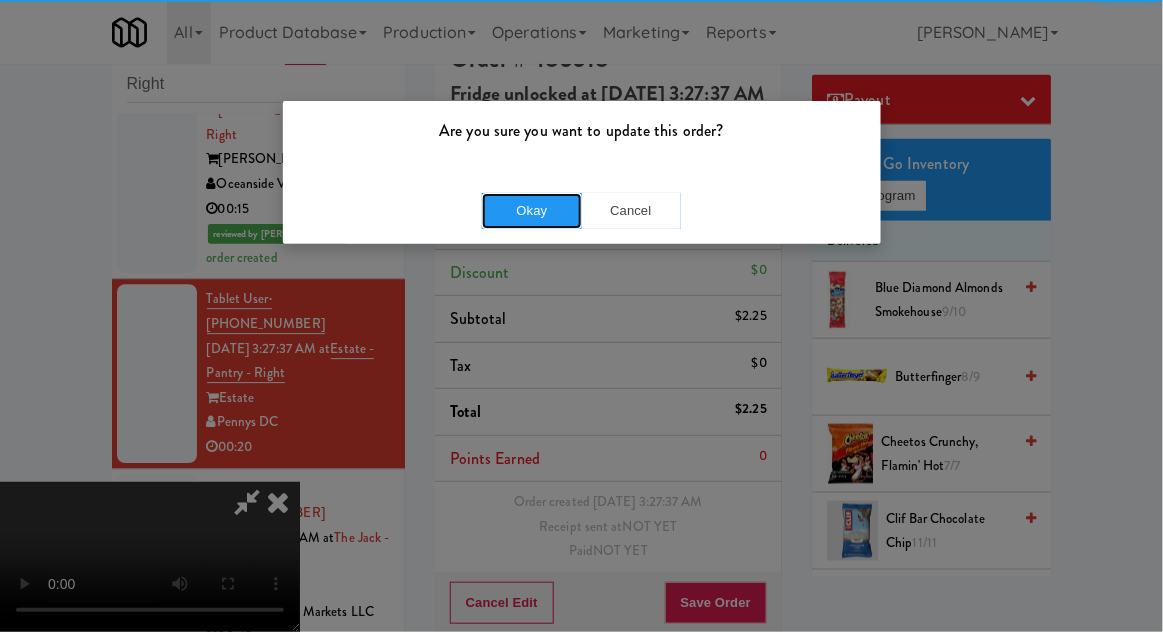 click on "Okay" at bounding box center [532, 211] 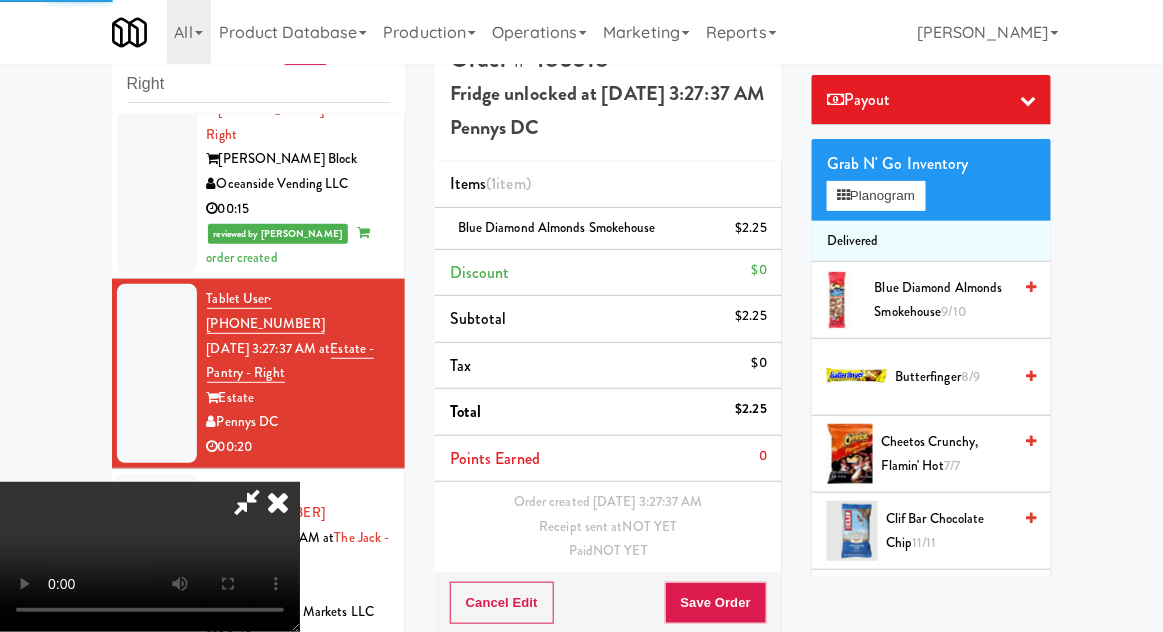 scroll, scrollTop: 0, scrollLeft: 0, axis: both 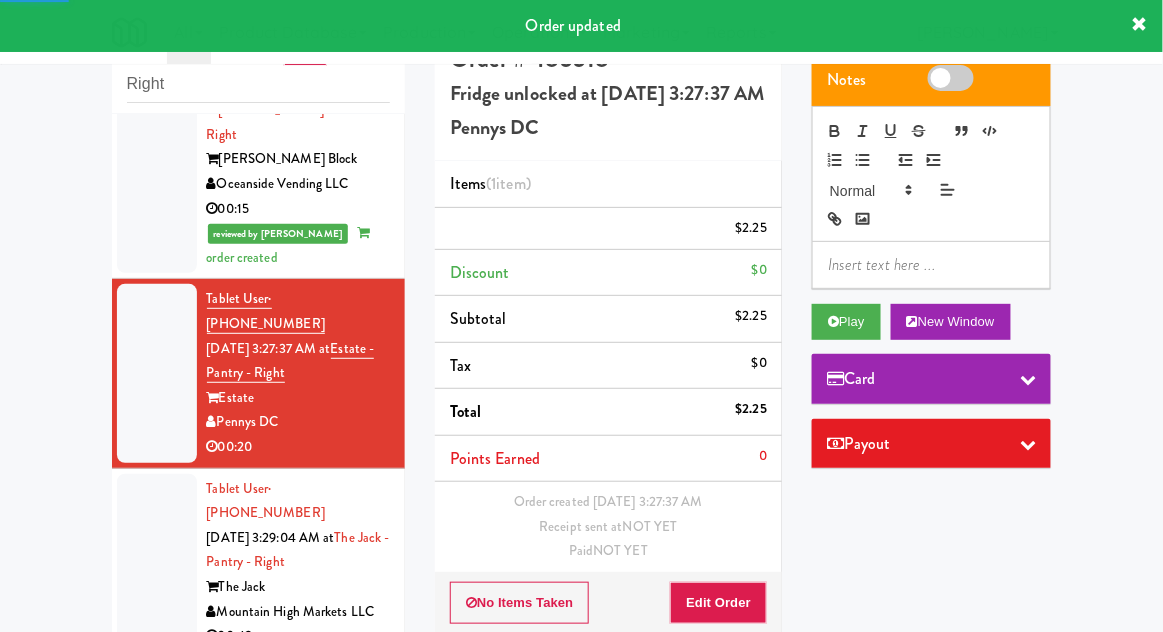click at bounding box center (157, 752) 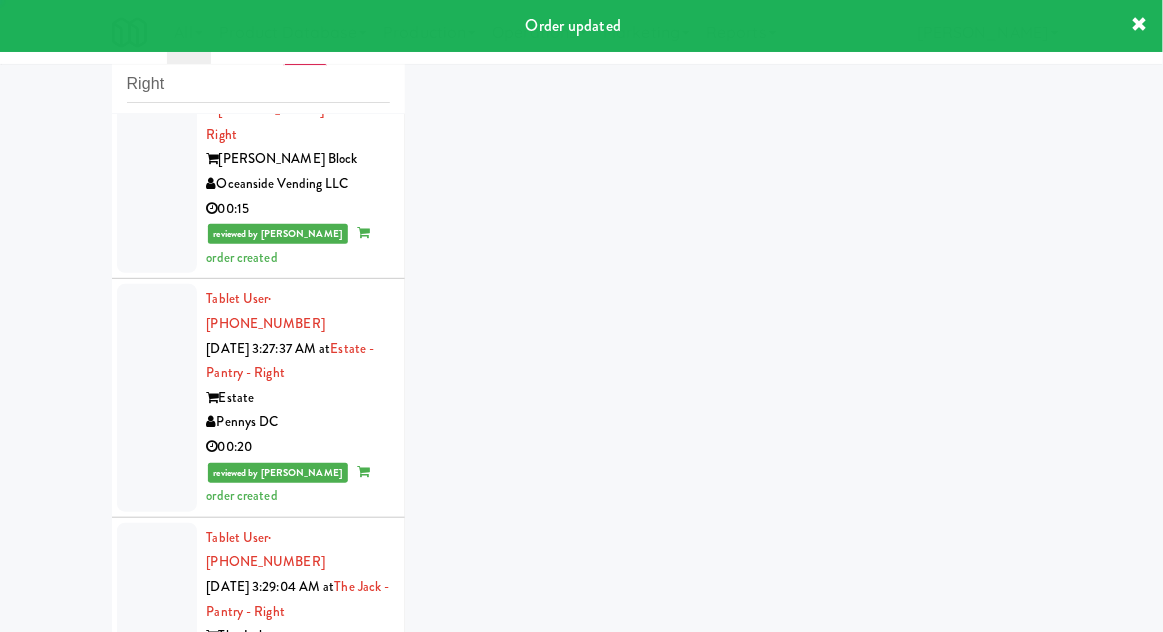 click at bounding box center (157, 612) 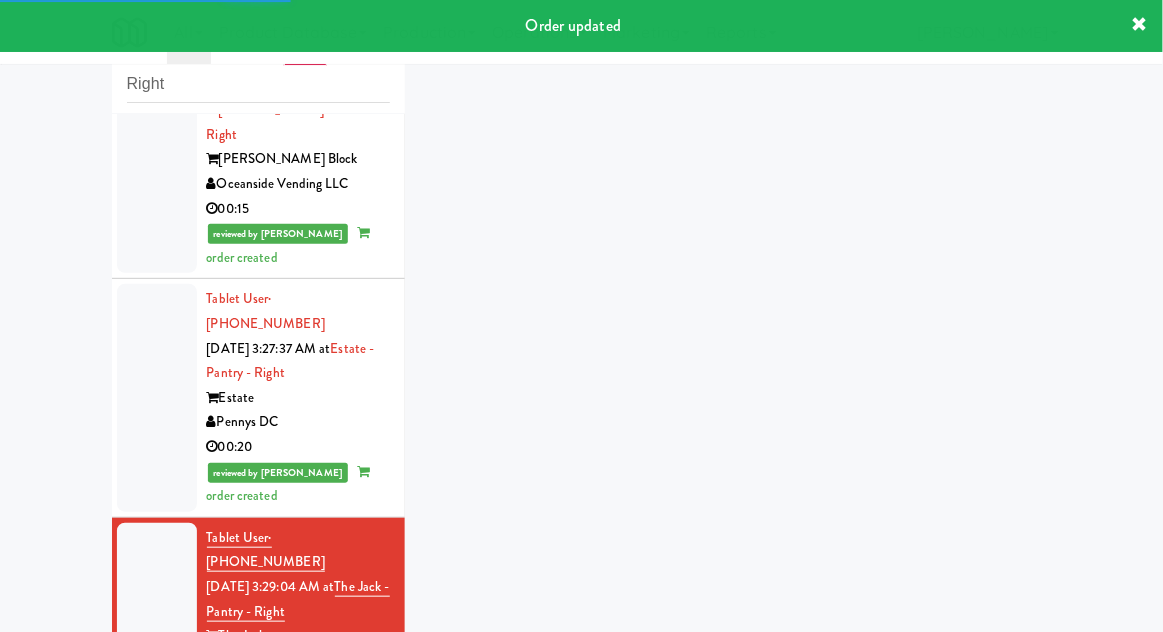 scroll, scrollTop: 1412, scrollLeft: 0, axis: vertical 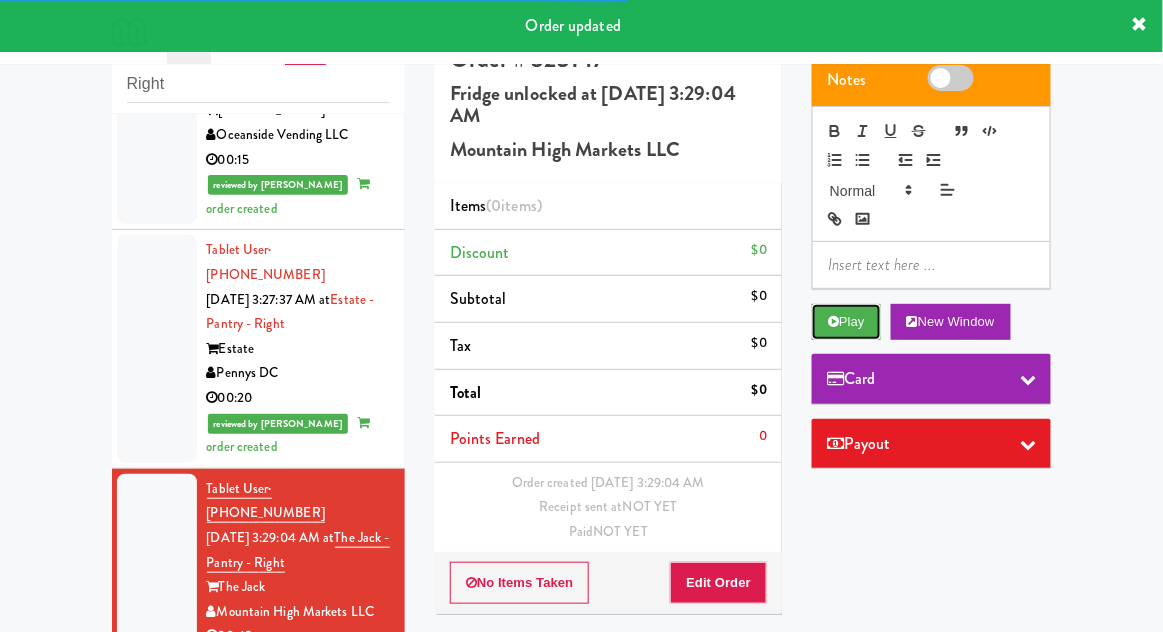 click on "Play" at bounding box center (846, 322) 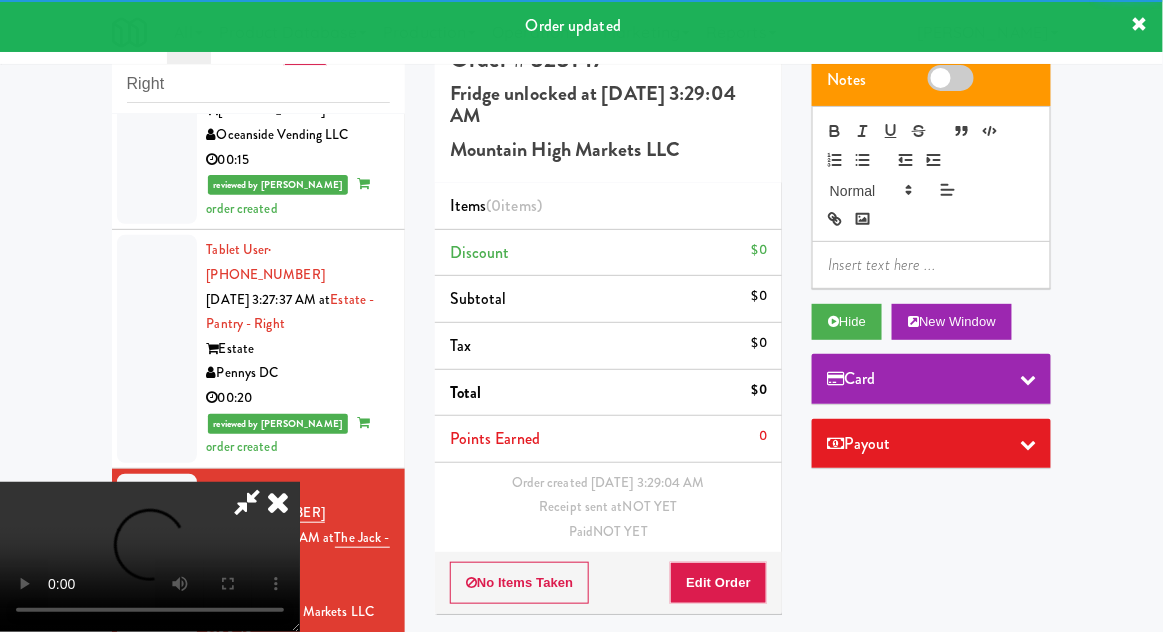 click on "Edit Order" at bounding box center [718, 583] 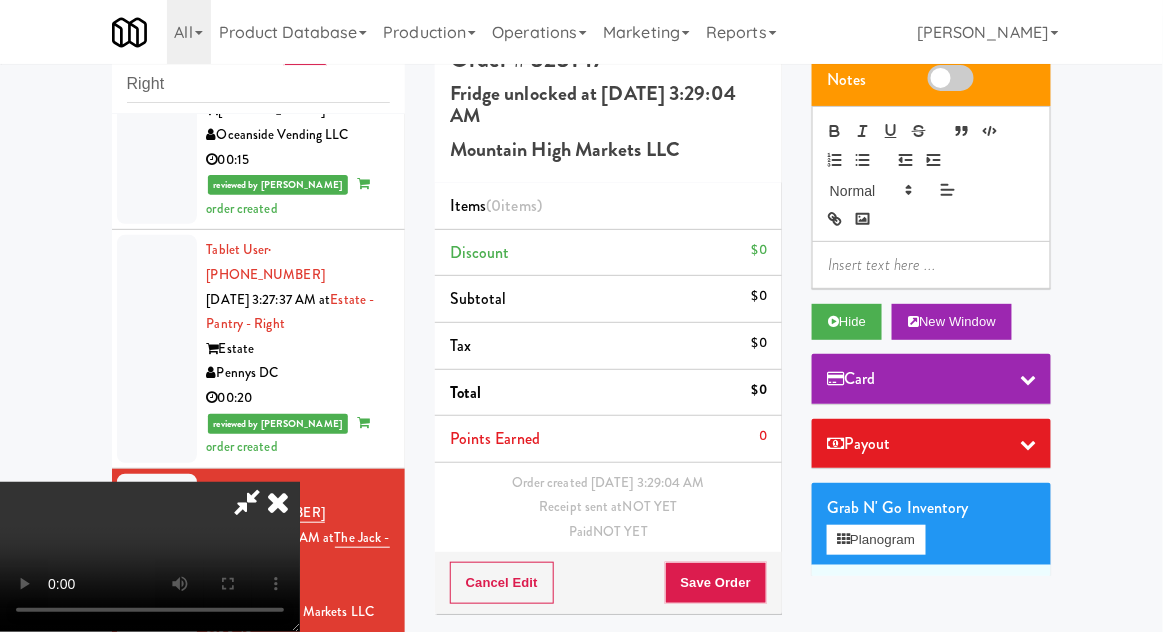 scroll, scrollTop: 73, scrollLeft: 0, axis: vertical 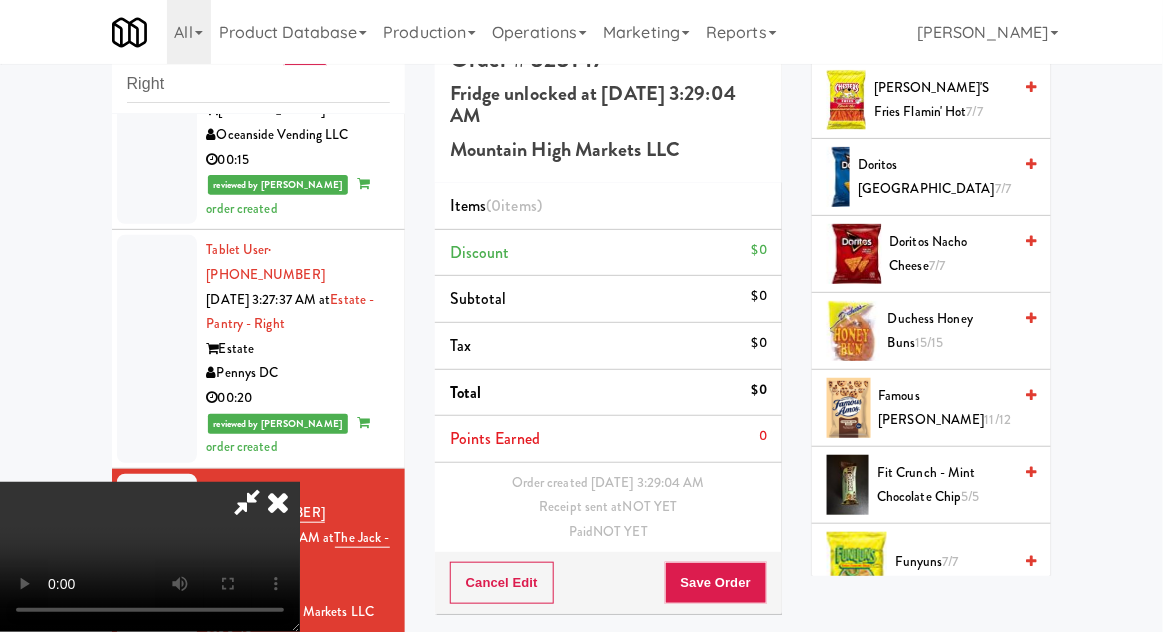 click on "Duchess Honey Buns  15/15" at bounding box center [949, 331] 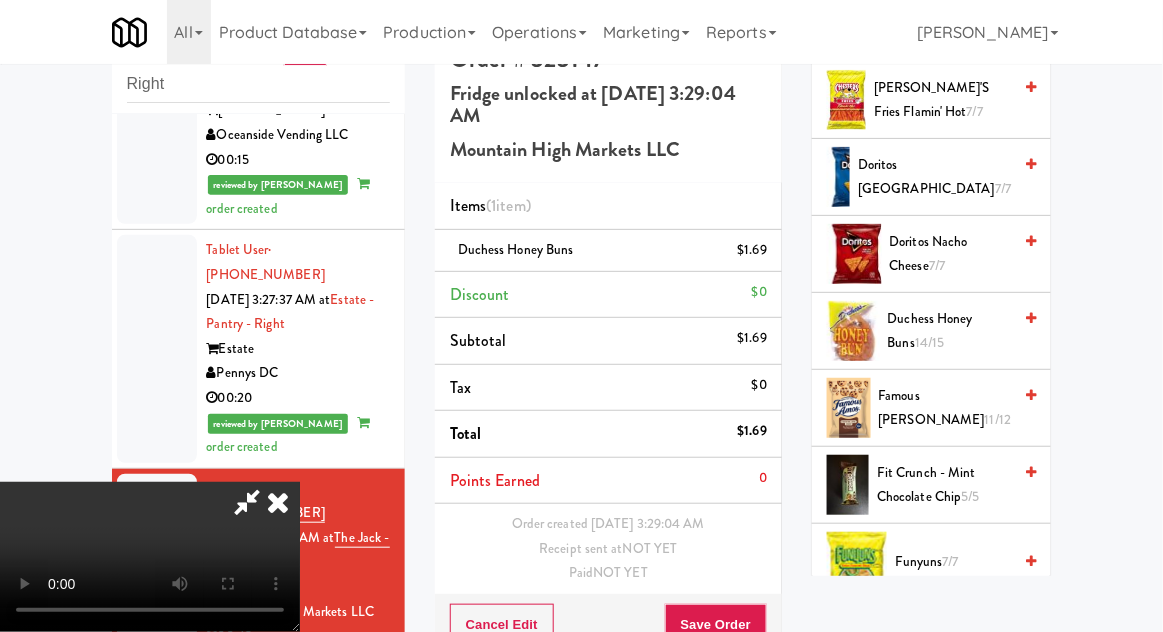 scroll, scrollTop: 0, scrollLeft: 0, axis: both 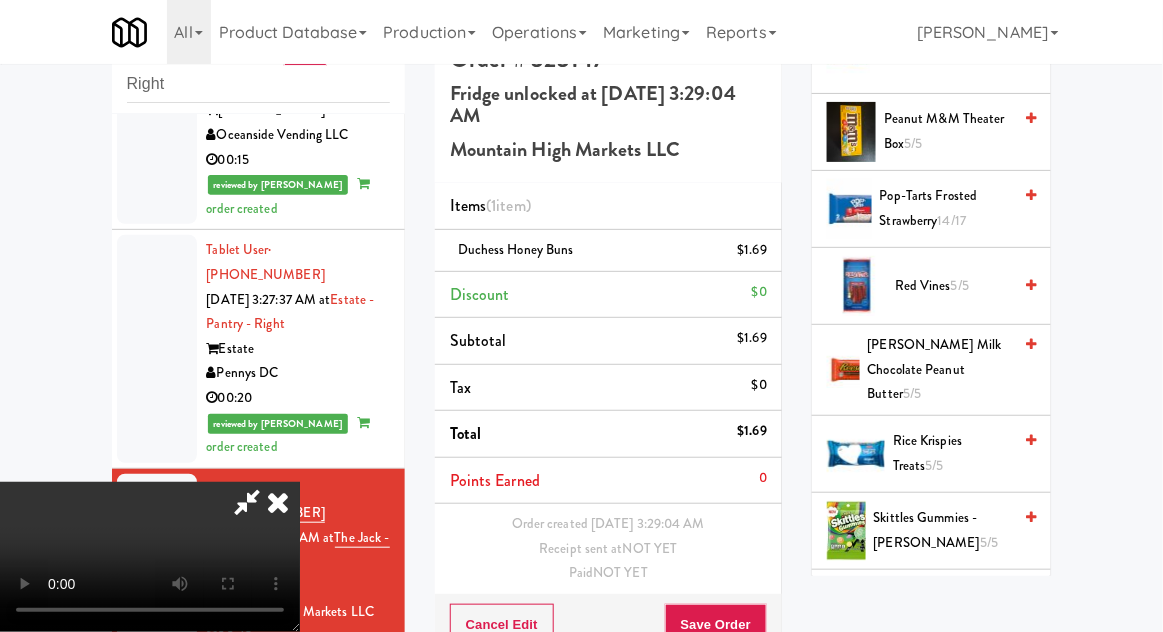 click on "Rice Krispies Treats  5/5" at bounding box center (952, 453) 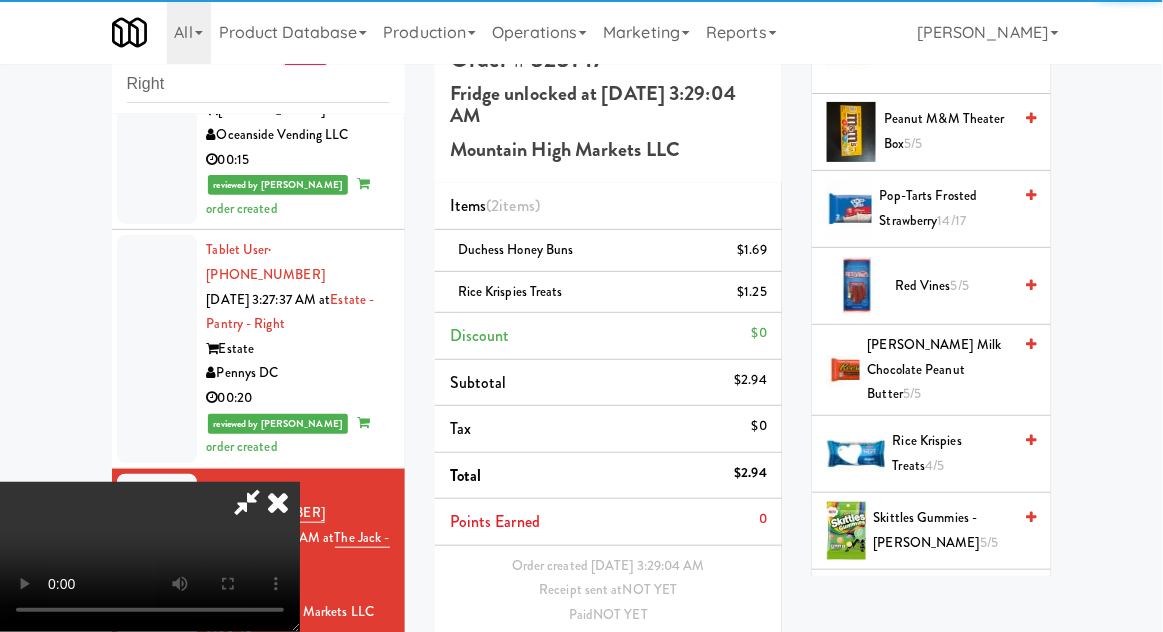 scroll, scrollTop: 73, scrollLeft: 0, axis: vertical 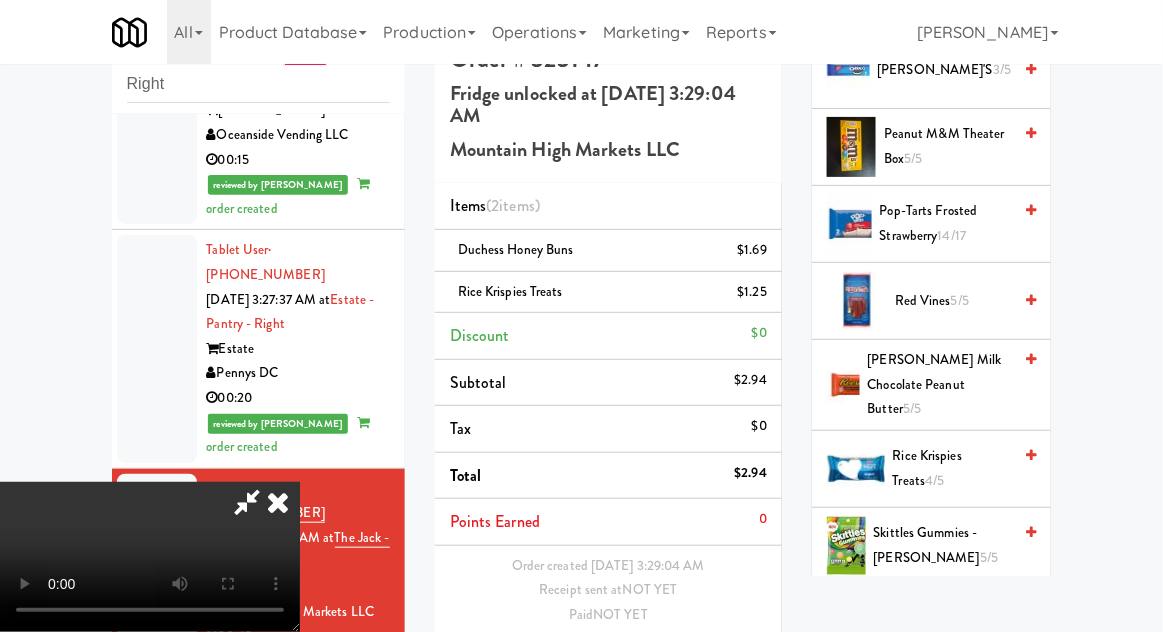 click on "Red Vines  5/5" at bounding box center (953, 301) 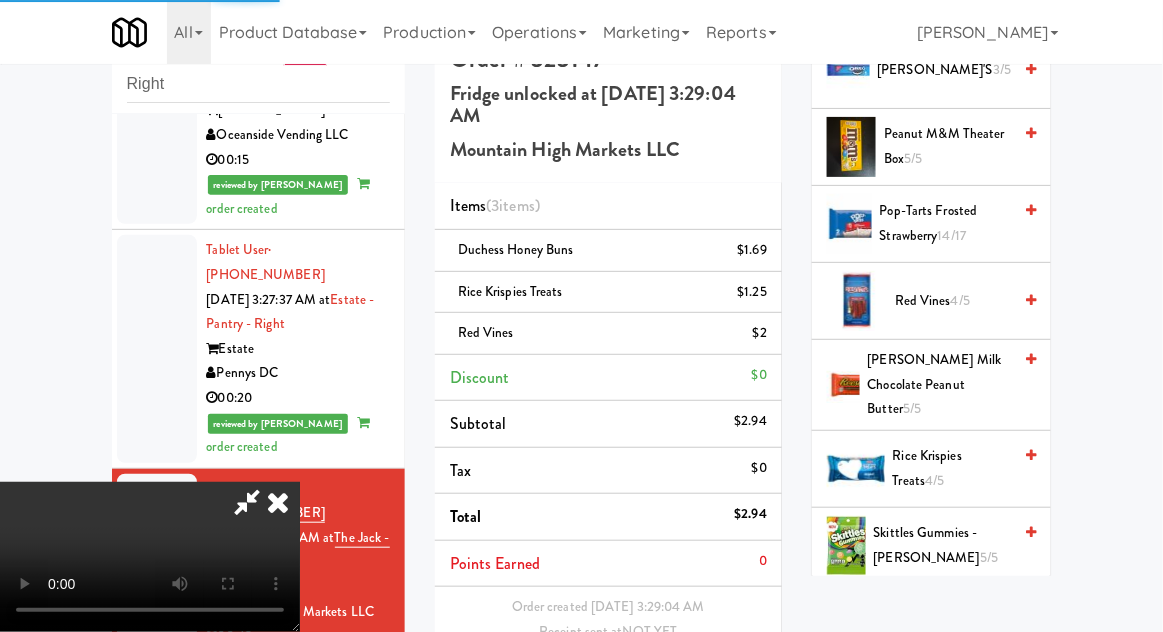 scroll, scrollTop: 70, scrollLeft: 0, axis: vertical 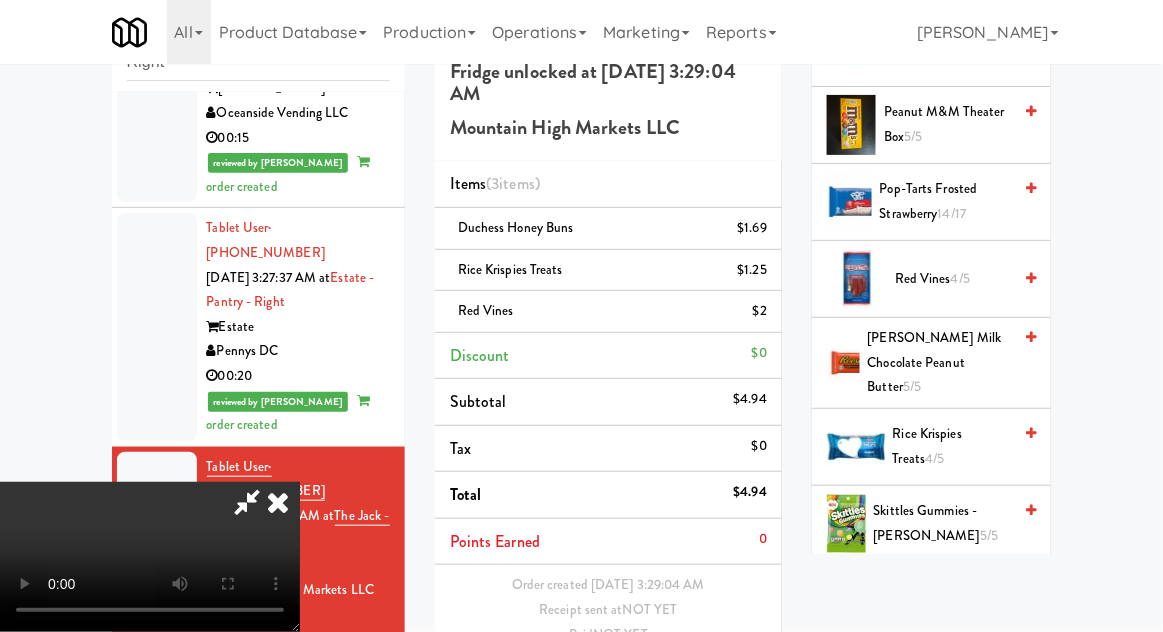 click on "Save Order" at bounding box center [716, 686] 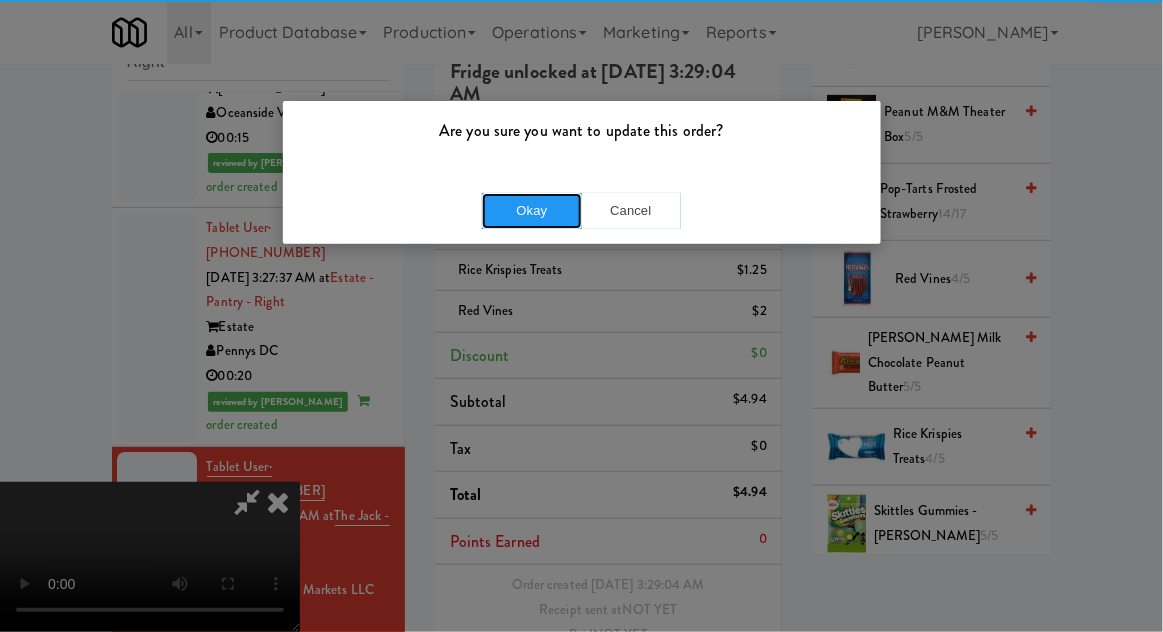 click on "Okay" at bounding box center [532, 211] 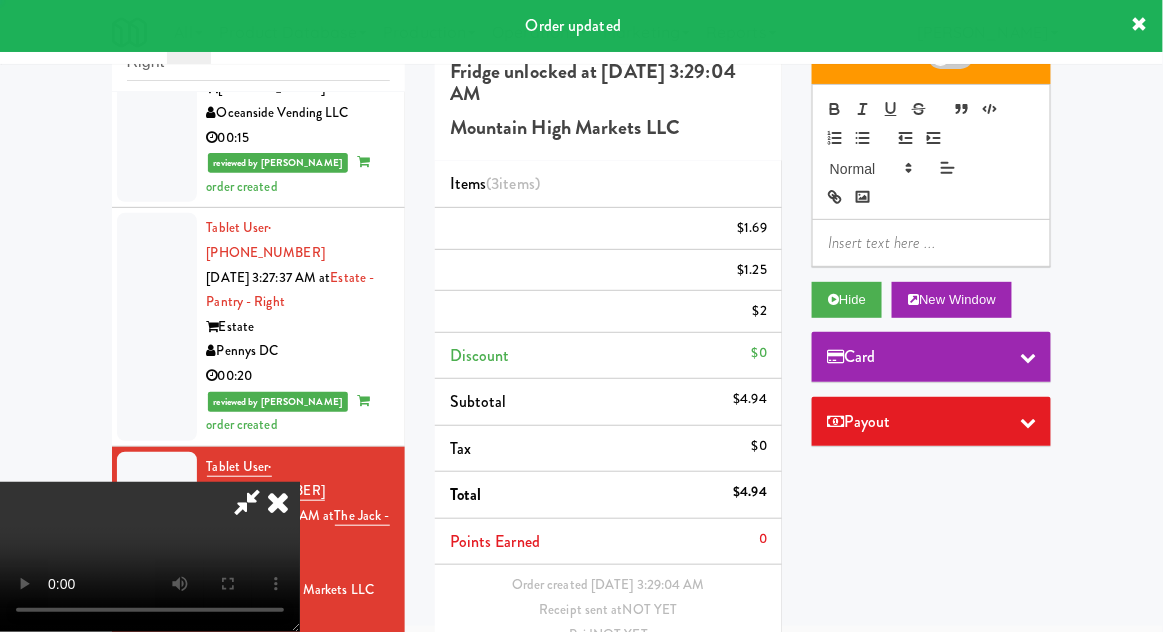 scroll, scrollTop: 0, scrollLeft: 0, axis: both 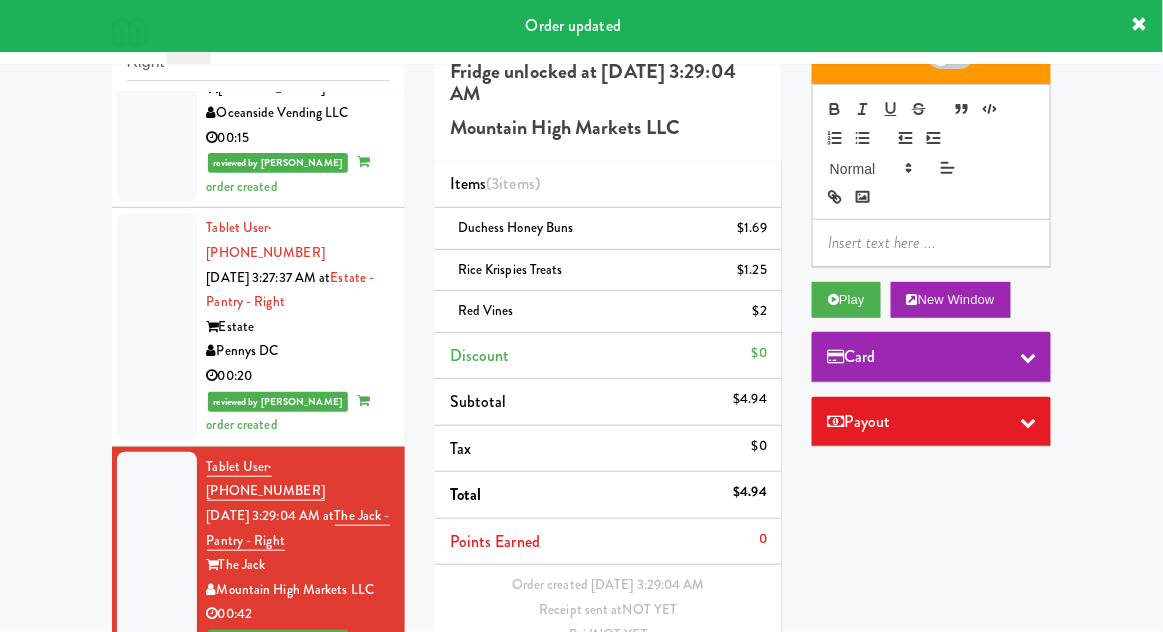 click at bounding box center [157, 779] 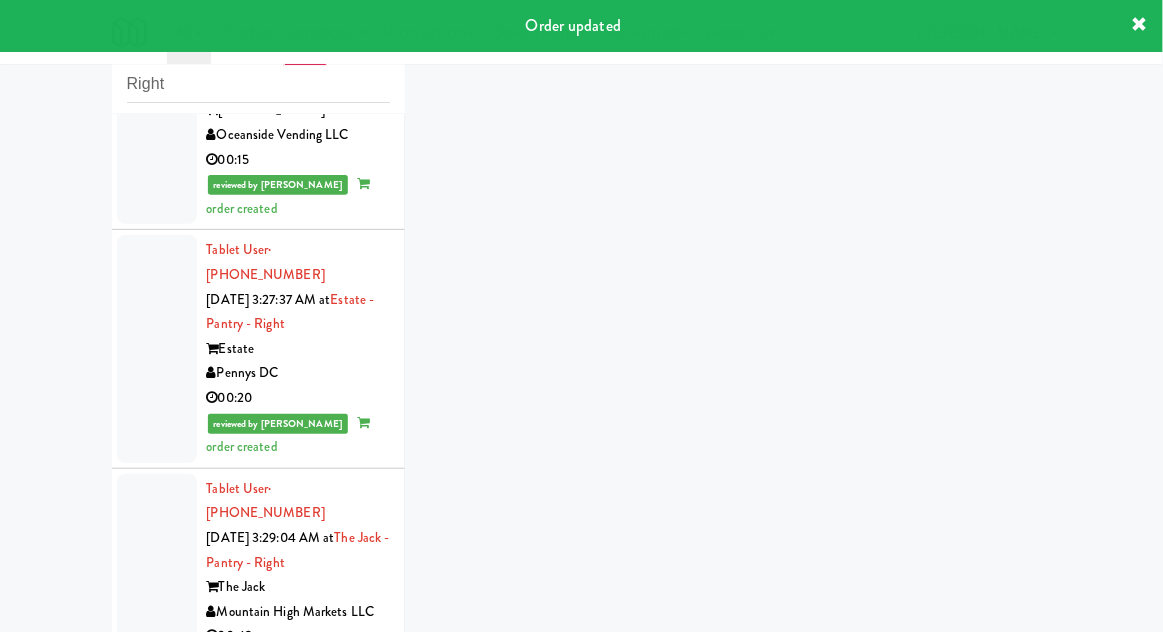 scroll, scrollTop: 1461, scrollLeft: 0, axis: vertical 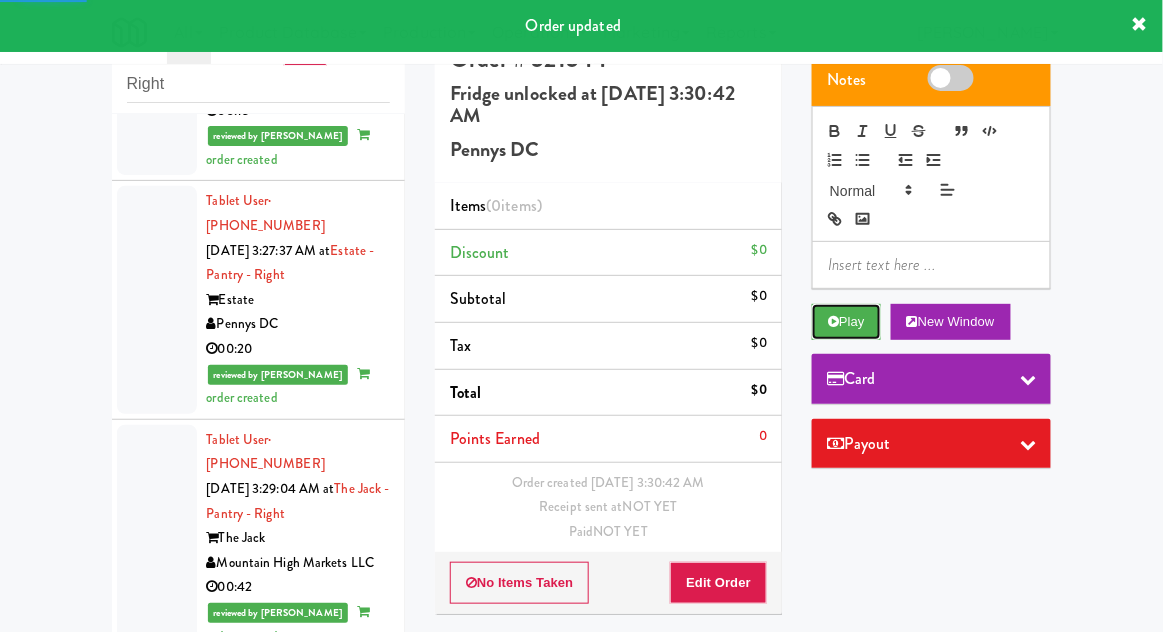 click on "Play" at bounding box center (846, 322) 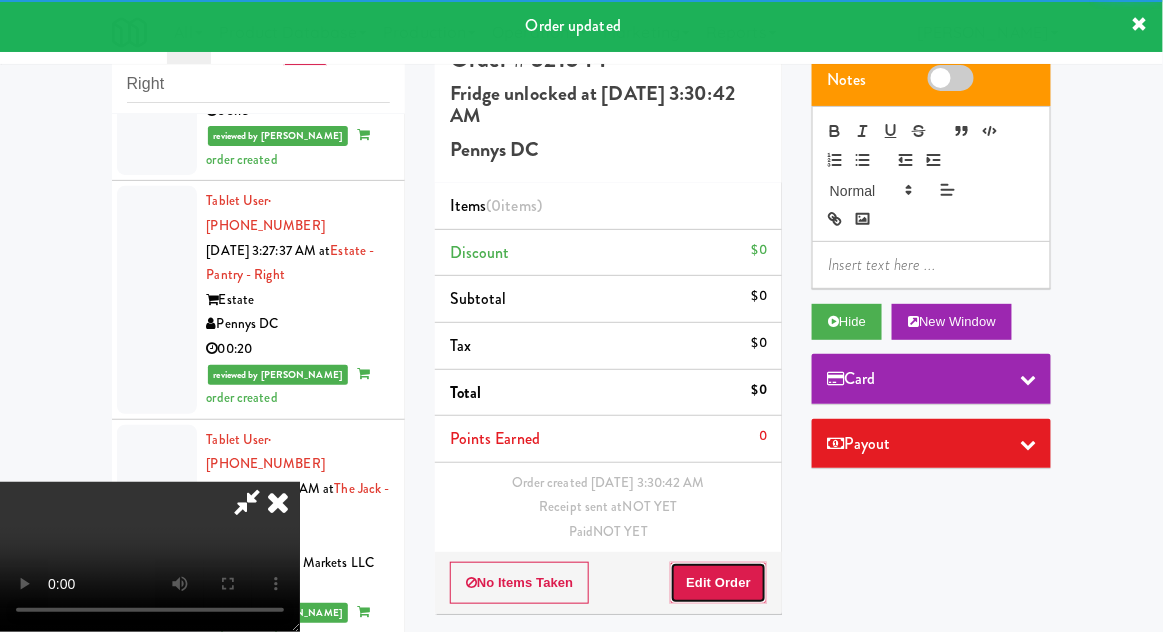 click on "Edit Order" at bounding box center [718, 583] 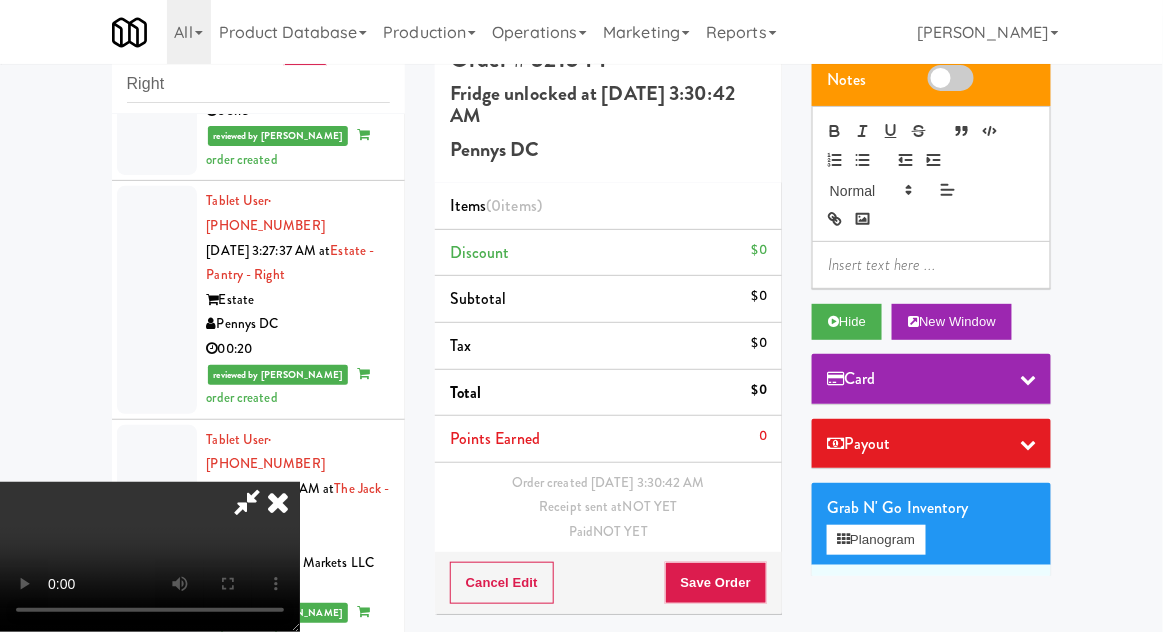 scroll, scrollTop: 73, scrollLeft: 0, axis: vertical 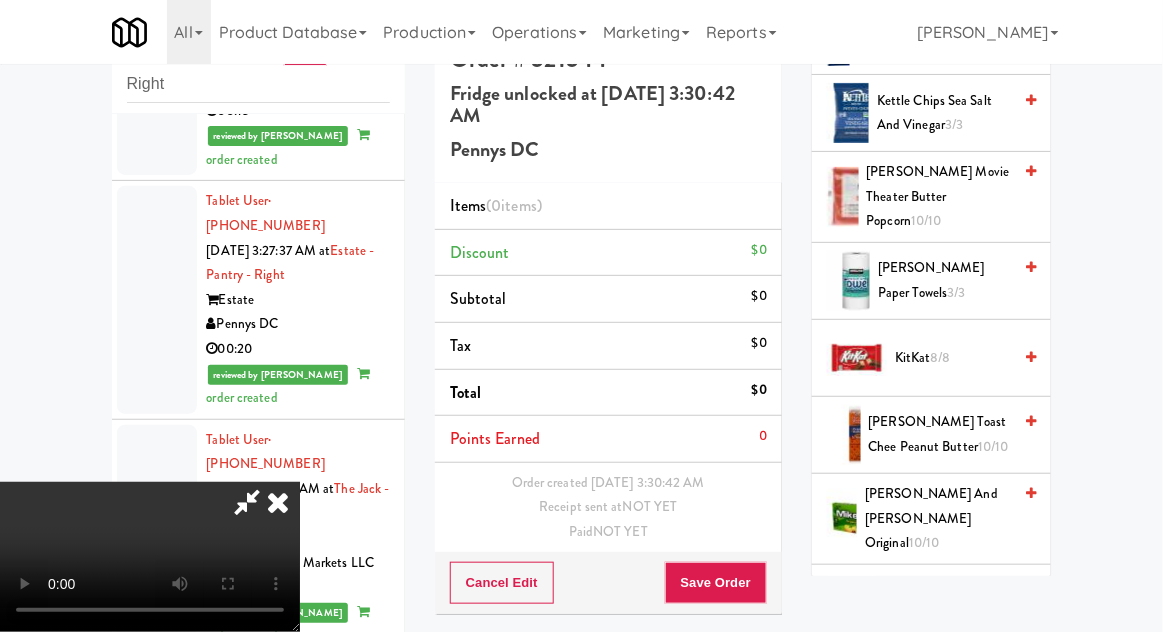 click on "10/10" at bounding box center [993, 446] 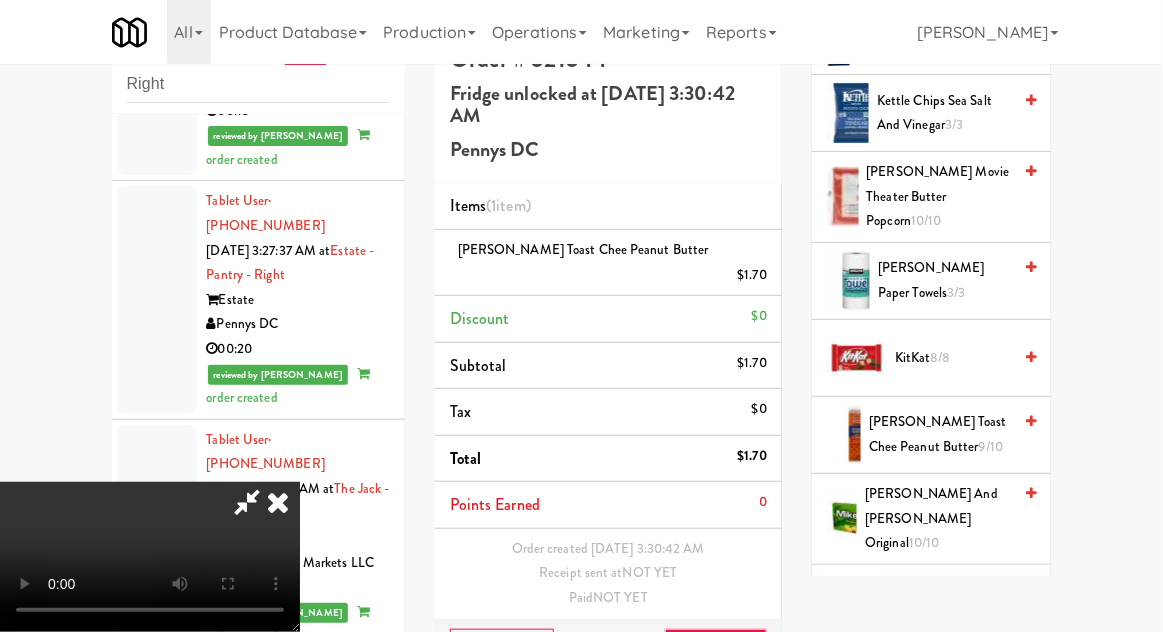 scroll, scrollTop: 73, scrollLeft: 0, axis: vertical 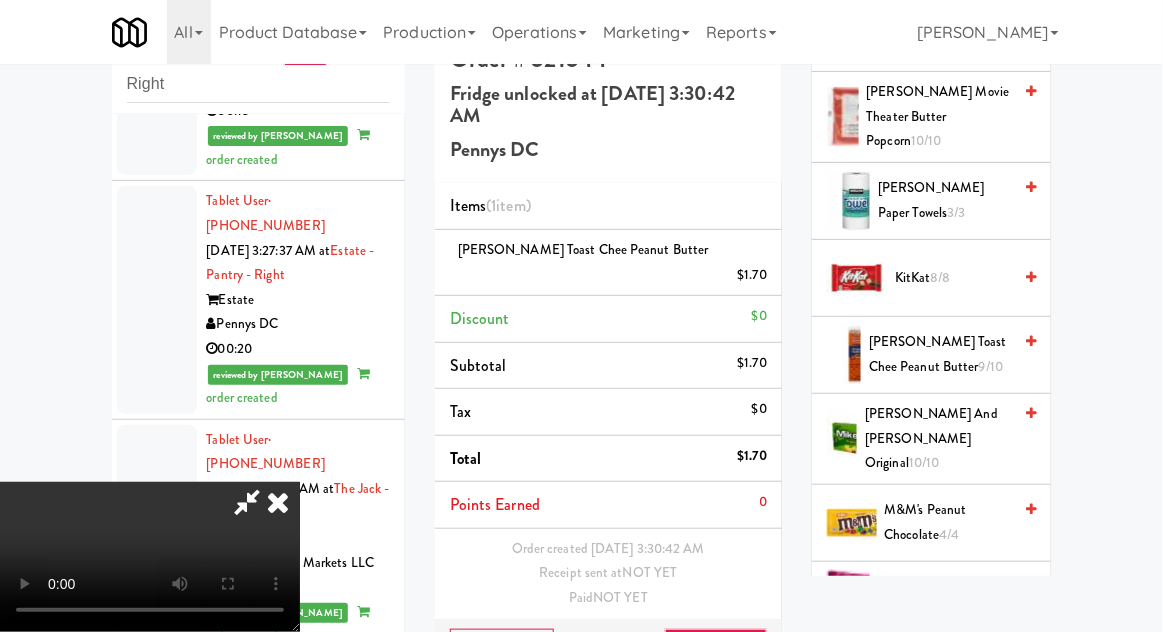 click on "M&M's Peanut Chocolate  4/4" at bounding box center [948, 522] 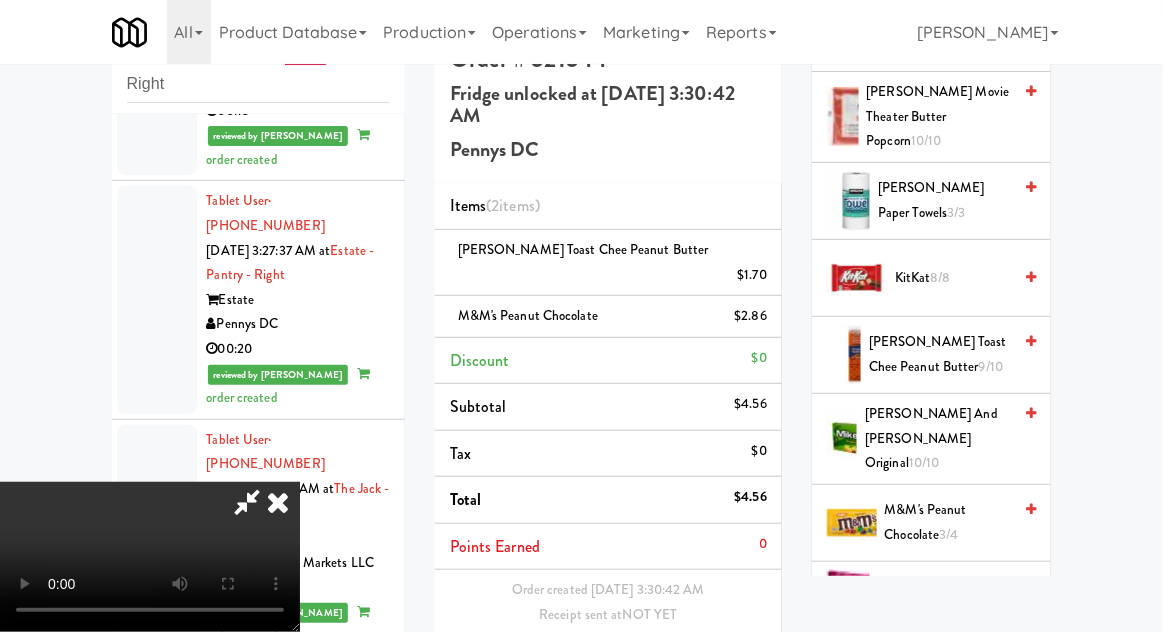 click on "Save Order" at bounding box center [716, 691] 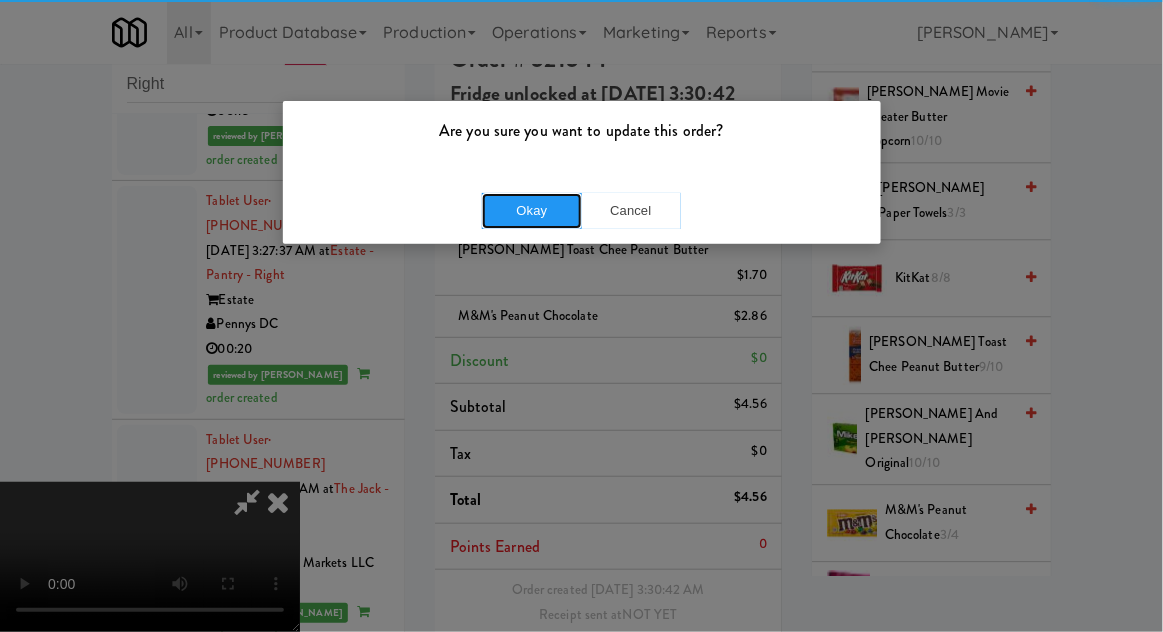 click on "Okay" at bounding box center [532, 211] 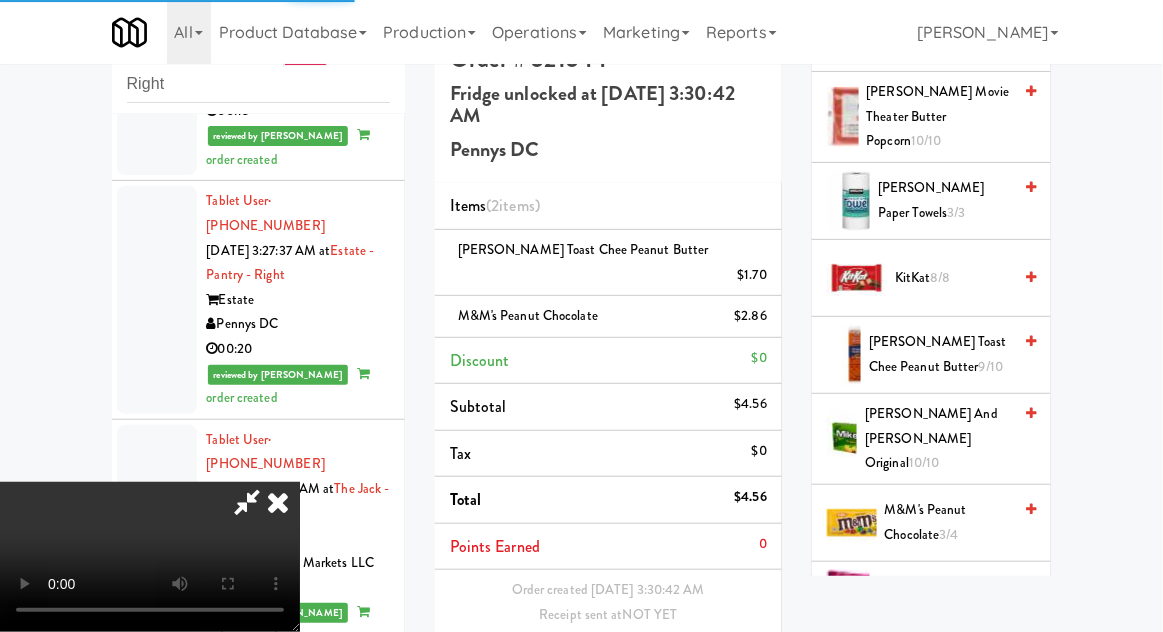 scroll, scrollTop: 0, scrollLeft: 0, axis: both 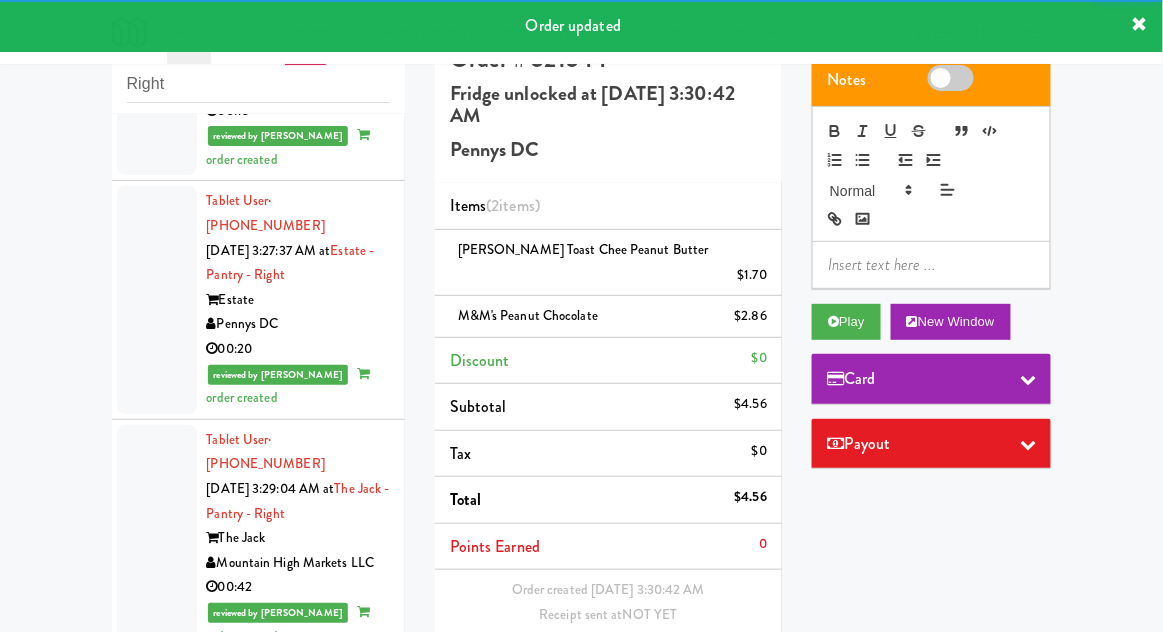 click at bounding box center (157, 990) 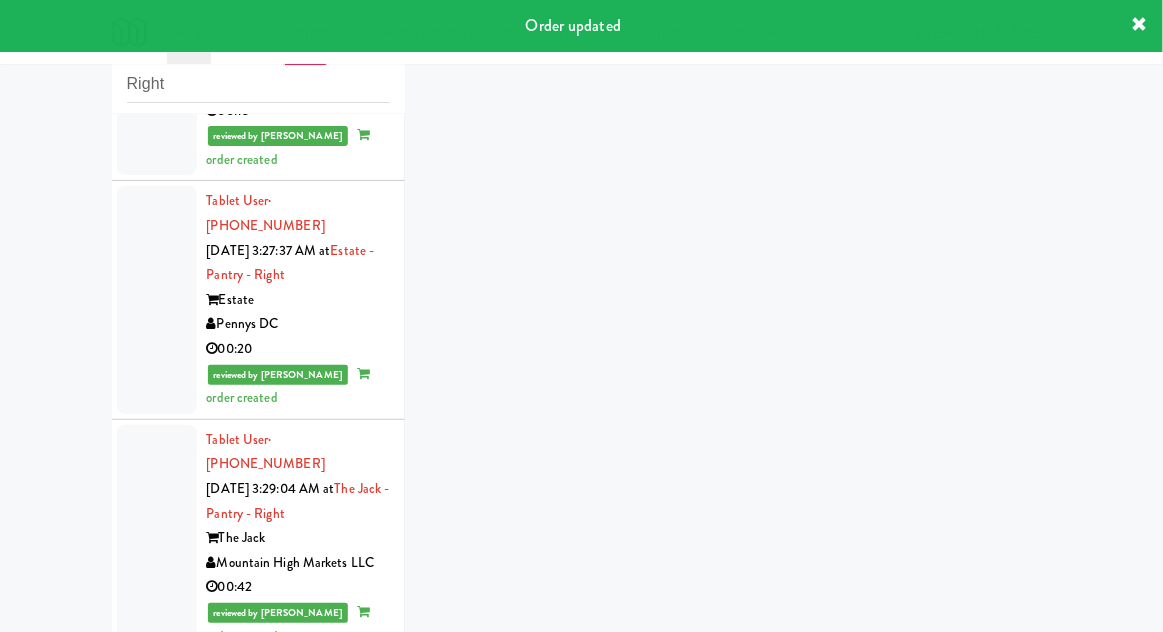 scroll, scrollTop: 1510, scrollLeft: 0, axis: vertical 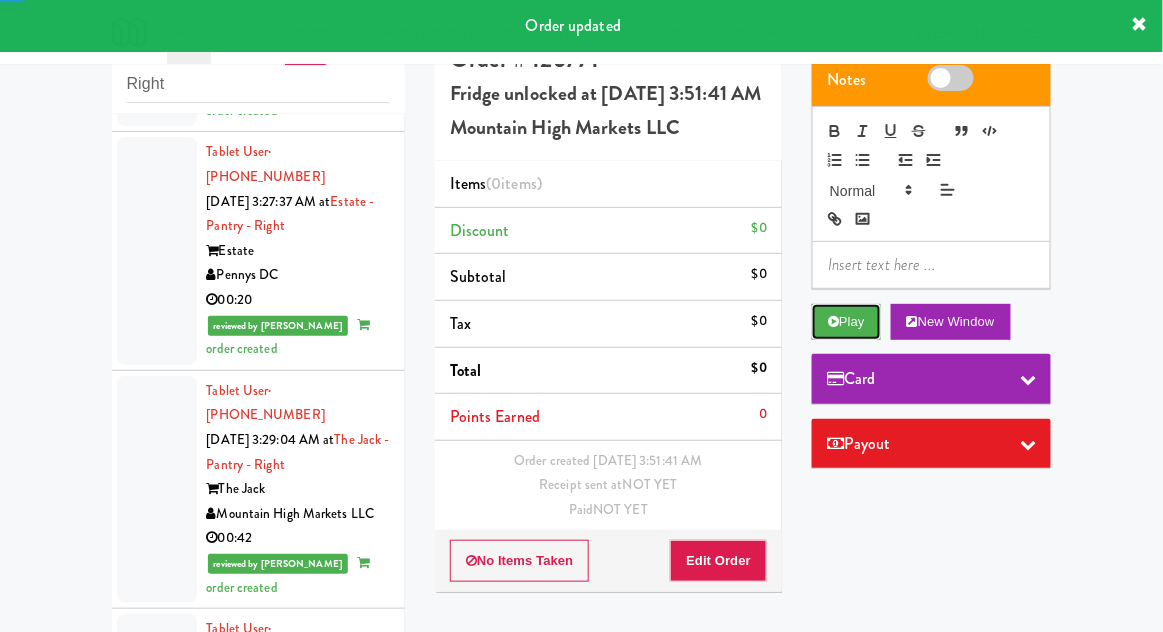 click on "Play" at bounding box center (846, 322) 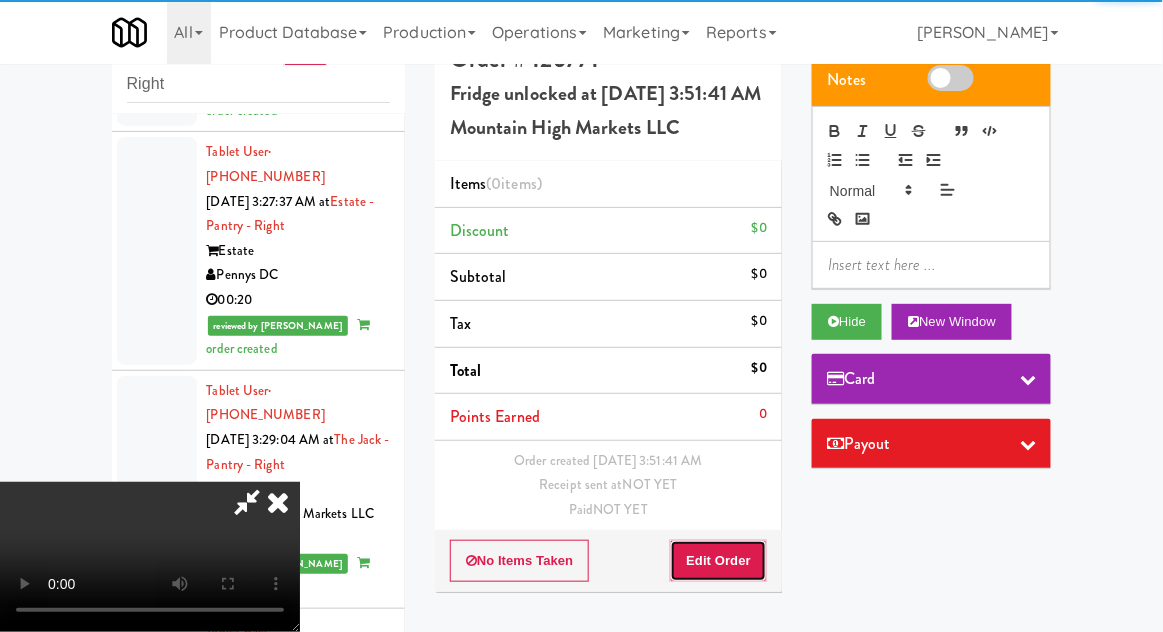 click on "Edit Order" at bounding box center (718, 561) 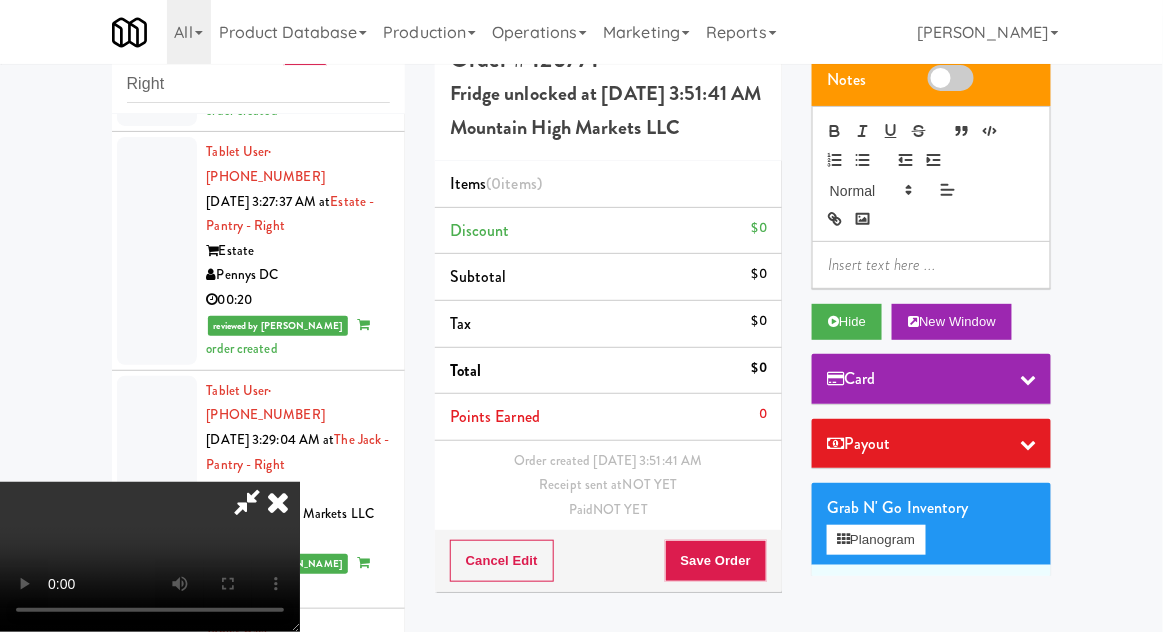 scroll, scrollTop: 73, scrollLeft: 0, axis: vertical 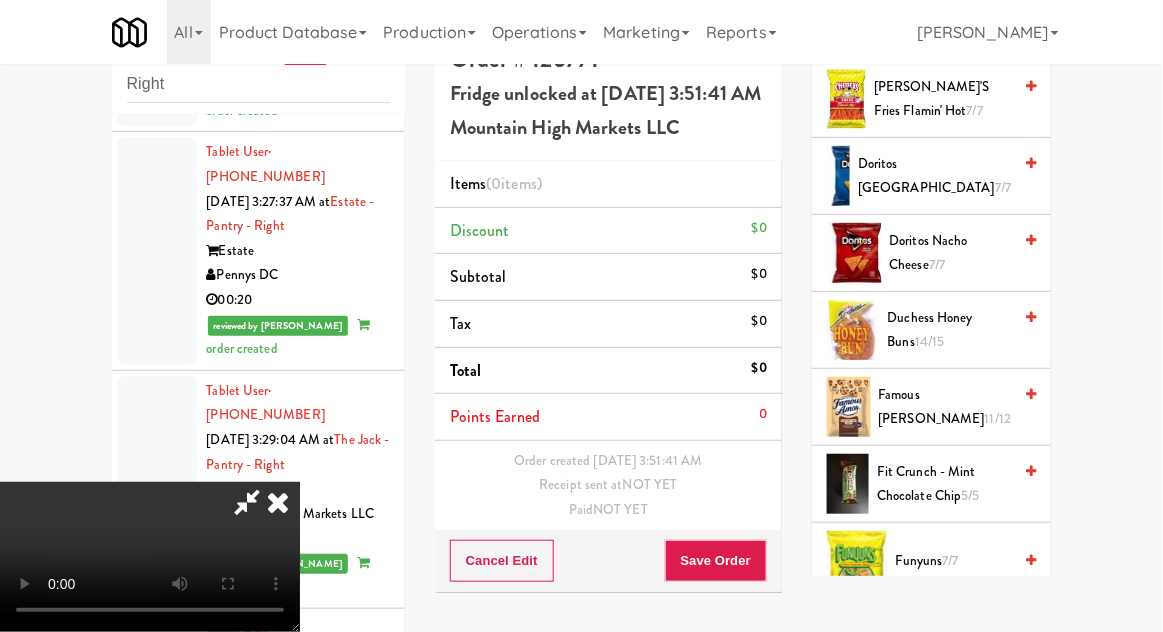 click on "Famous [PERSON_NAME]  11/12" at bounding box center [945, 407] 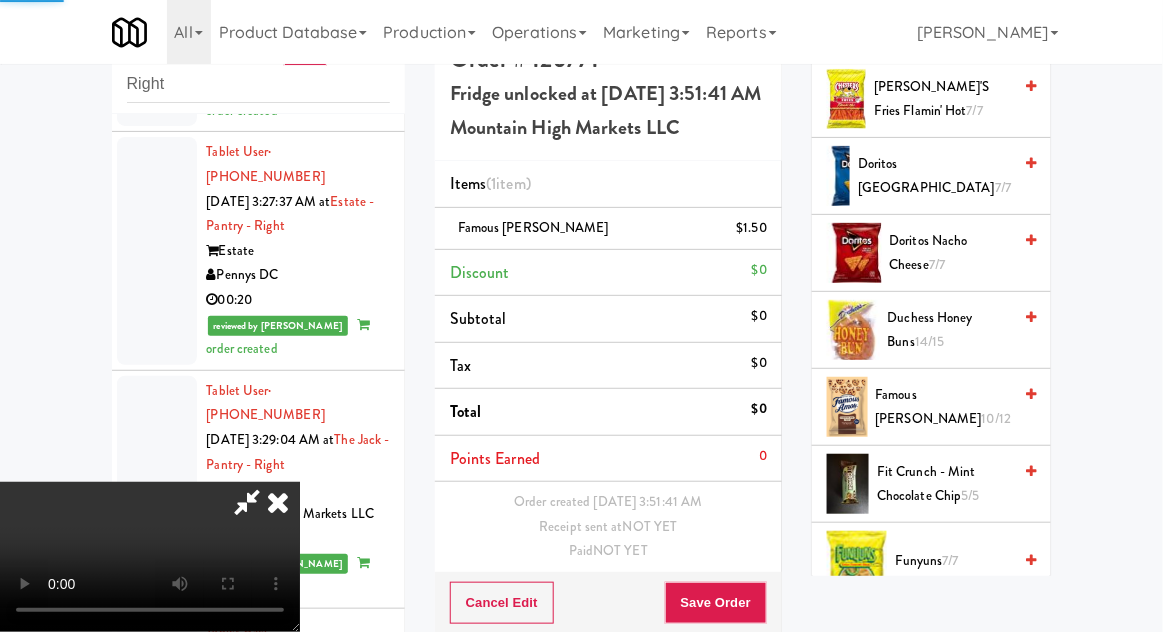 click on "Famous [PERSON_NAME]  10/12" at bounding box center (944, 407) 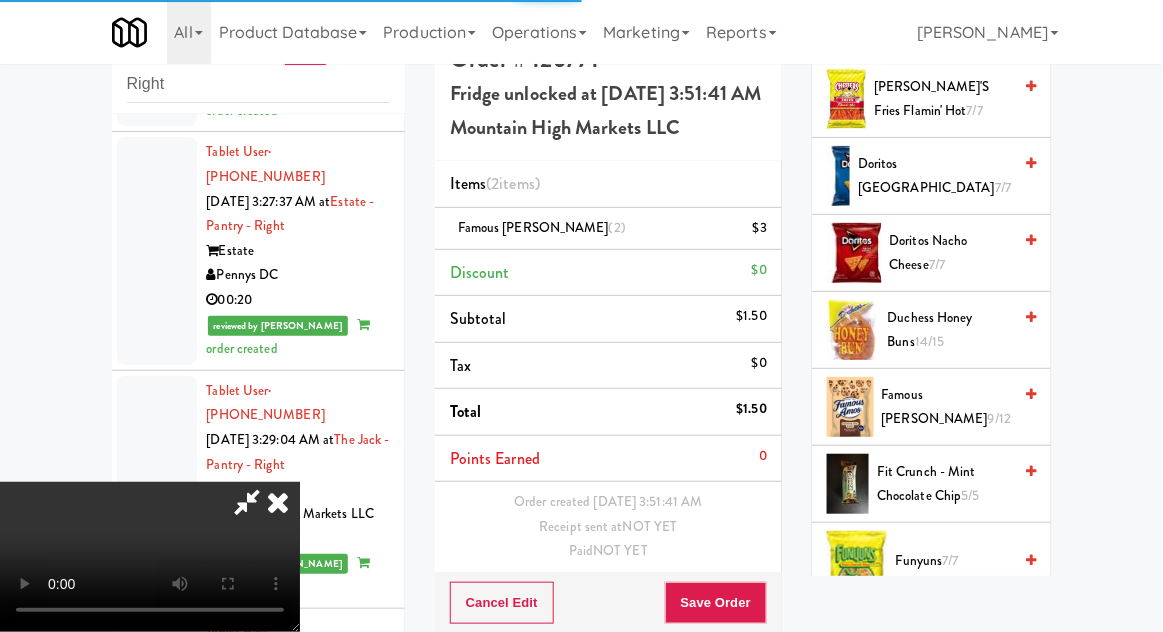 click on "Famous [PERSON_NAME]  9/12" at bounding box center (947, 407) 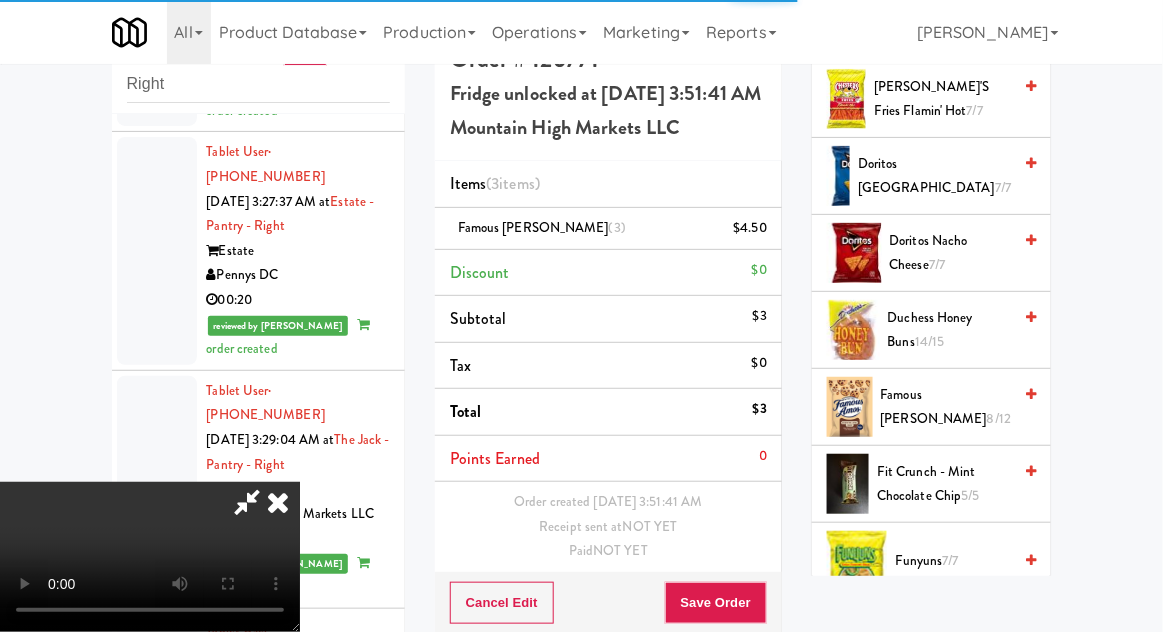 click on "Famous [PERSON_NAME]  8/12" at bounding box center (946, 407) 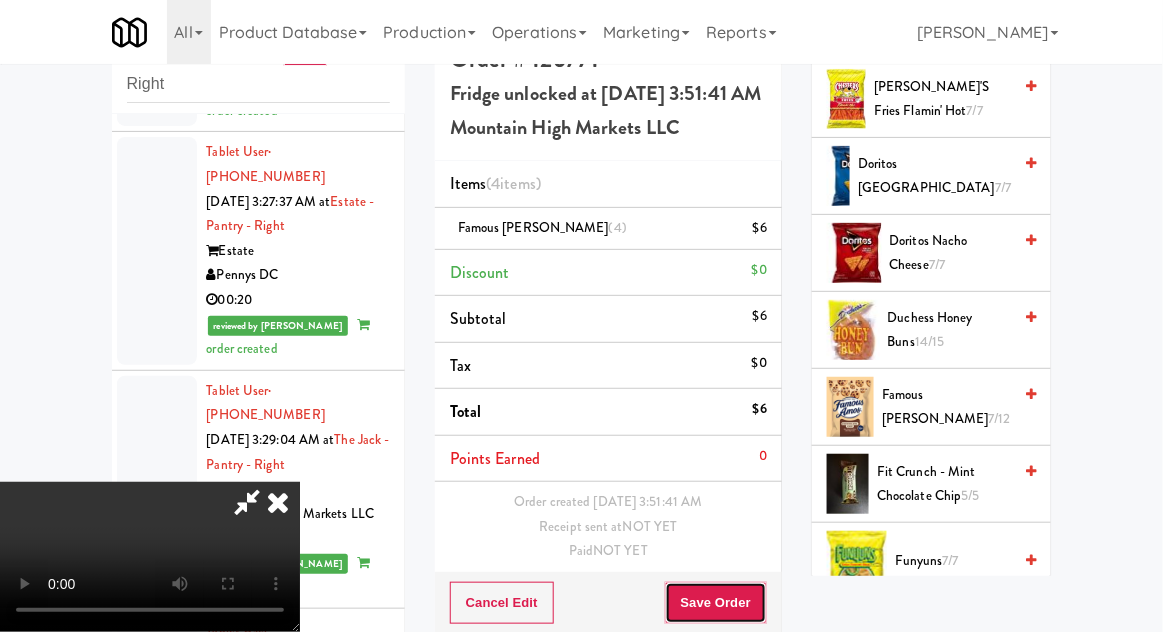click on "Save Order" at bounding box center (716, 603) 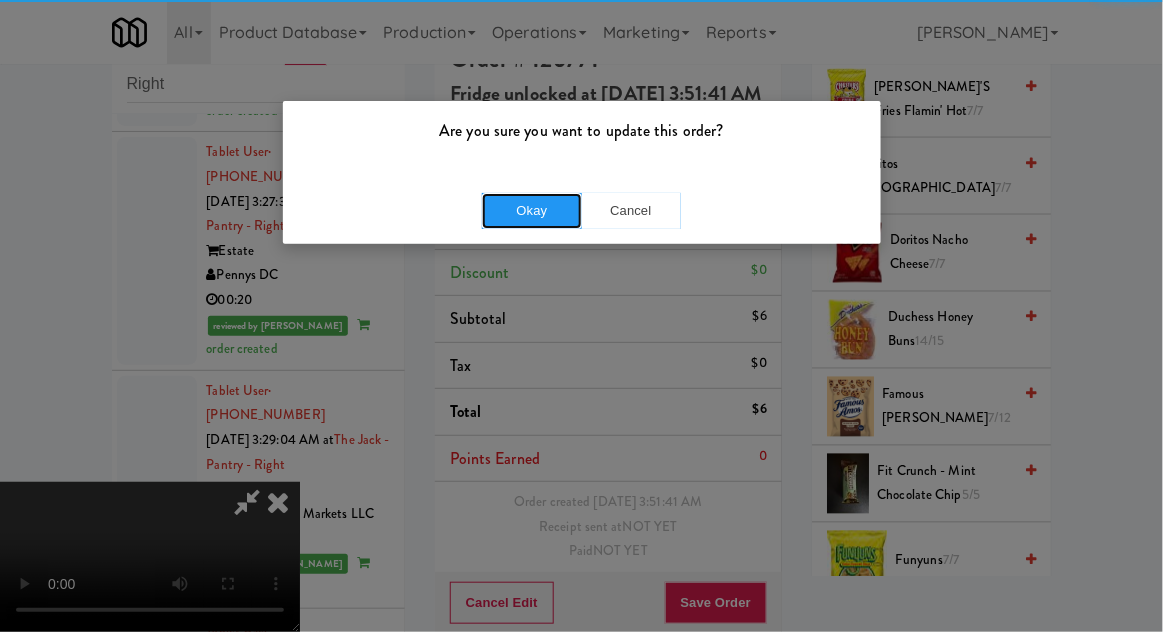 click on "Okay" at bounding box center [532, 211] 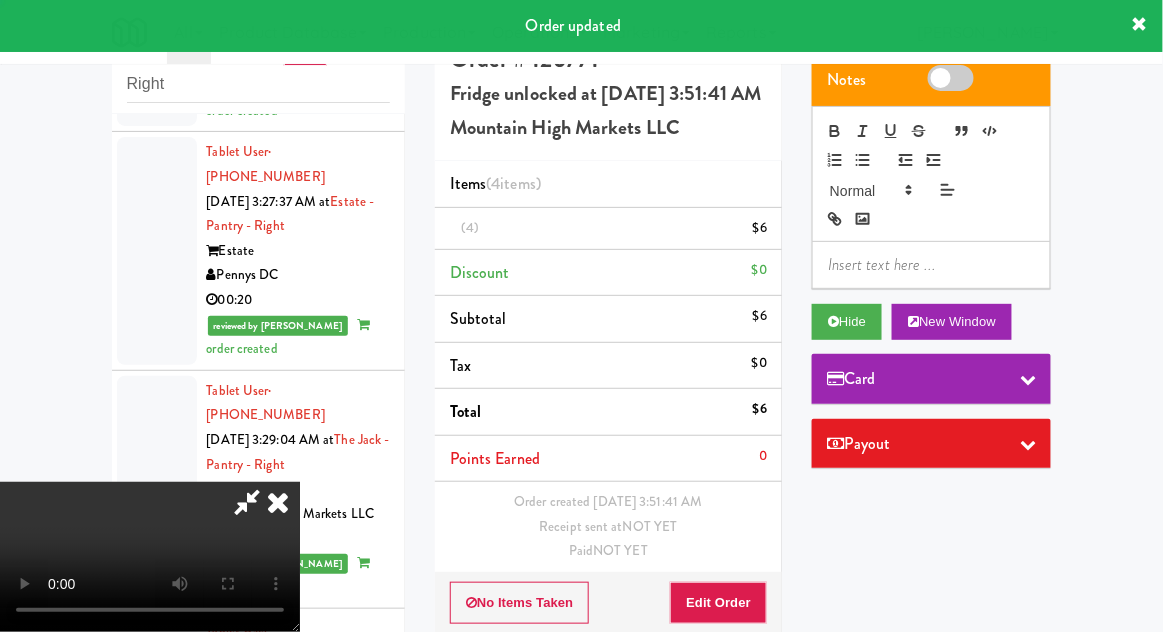 scroll, scrollTop: 0, scrollLeft: 0, axis: both 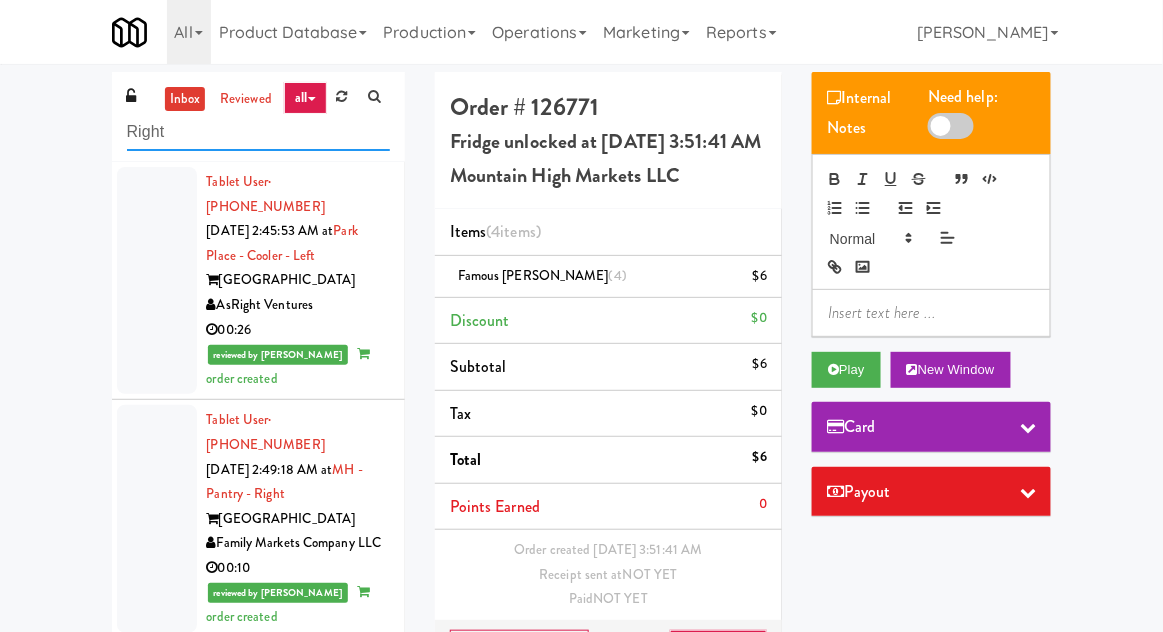 click on "Right" at bounding box center [258, 132] 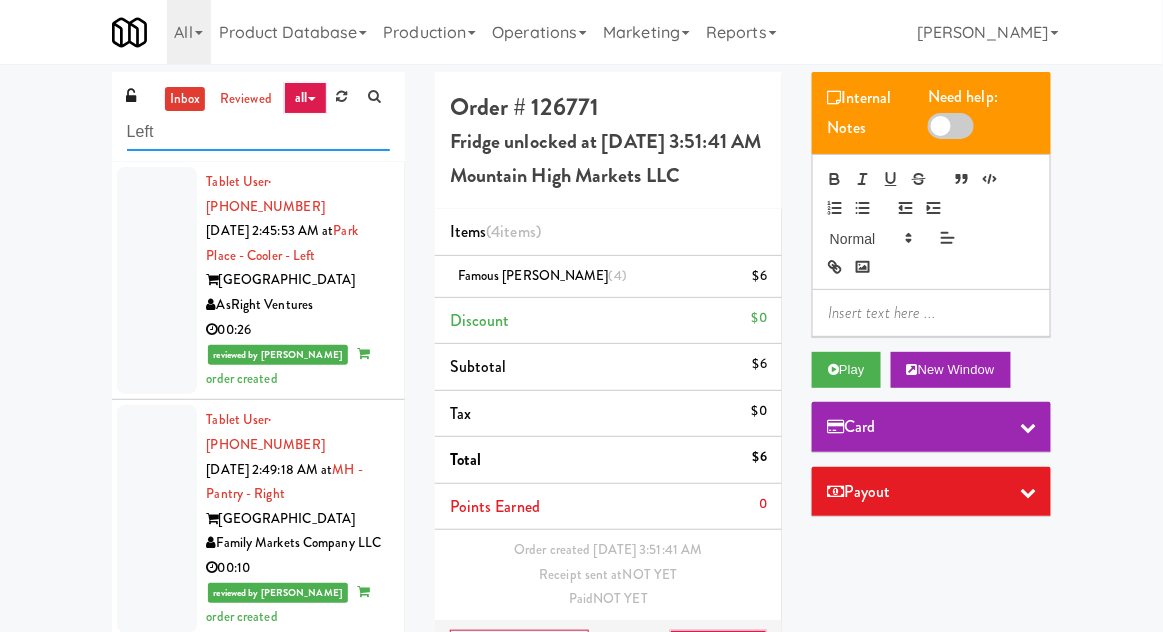 type on "Left" 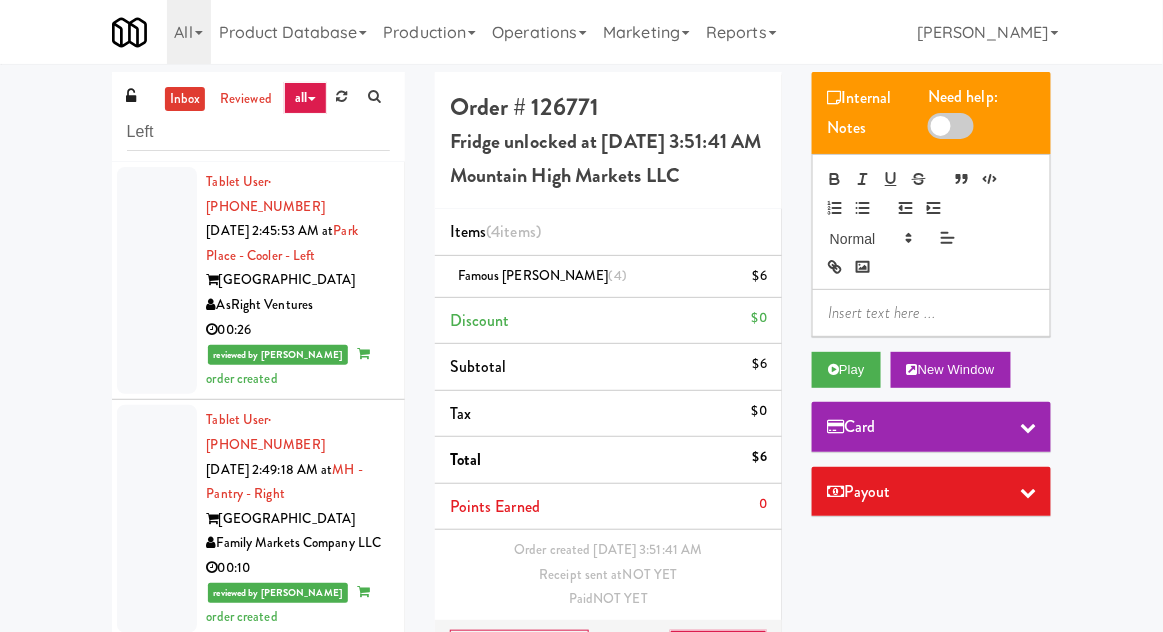 click on "inbox reviewed all    all     gen 1.5     gen 2/3     gen 4     help requested     failed   Left Tablet User  · (656) 234-5573 [DATE] 2:45:53 AM at  [GEOGRAPHIC_DATA] - [GEOGRAPHIC_DATA] [GEOGRAPHIC_DATA]  AsRight Ventures  00:26 reviewed by [PERSON_NAME]  order created     Tablet User  · (714) 501-1619 [DATE] 2:49:18 AM at  MH - Pantry - Right  Market House  Family Markets Company LLC  00:10 reviewed by [PERSON_NAME]  order created     Tablet User  · (774) 226-6331 [DATE] 3:04:57 AM at  360 W [PERSON_NAME] - Right - Ambient  360 W [PERSON_NAME]   H&H Vending  00:05 reviewed by [PERSON_NAME]  order created     Tablet User  · (928) 580-5652 [DATE] 3:15:03 AM at  The Jack - Pantry - Right  The Jack  Mountain High Markets LLC  00:11 reviewed by [PERSON_NAME]  order created     Tablet User  · (202) 929-7018 [DATE] 3:20:12 AM at  [GEOGRAPHIC_DATA] - Ambient - Right  Crossing DC - [GEOGRAPHIC_DATA] DC  00:14 reviewed by [PERSON_NAME]  order created     Tablet User  · (909) 247-6339 [DATE] 3:23:47 AM at  [PERSON_NAME][GEOGRAPHIC_DATA] - Right" at bounding box center [581, 424] 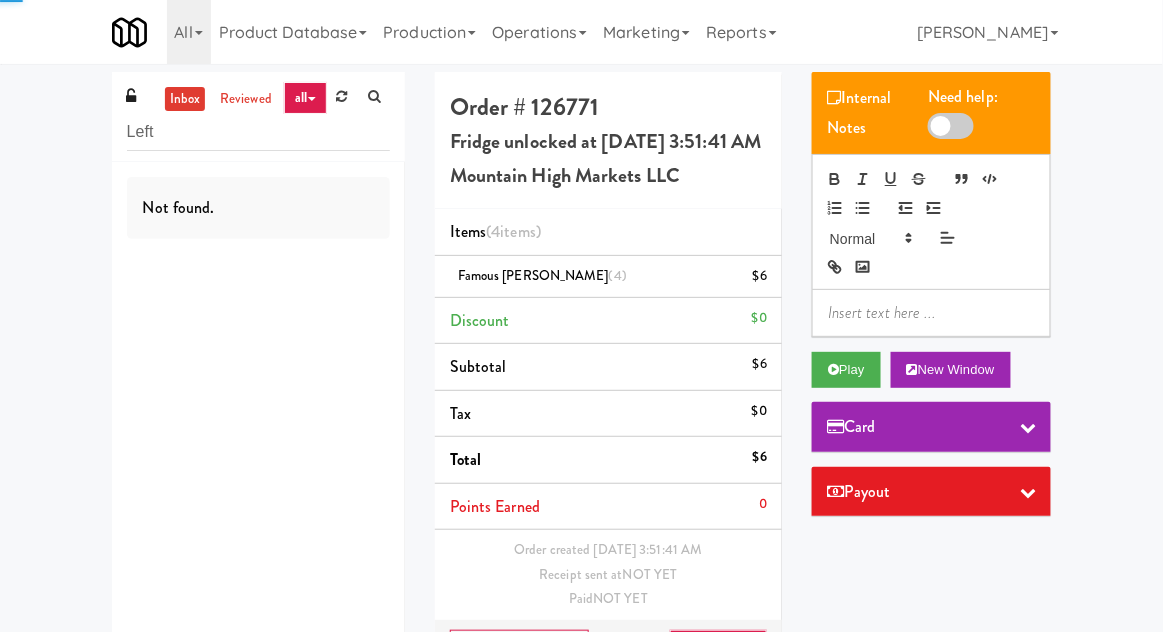 click on "inbox" at bounding box center (185, 99) 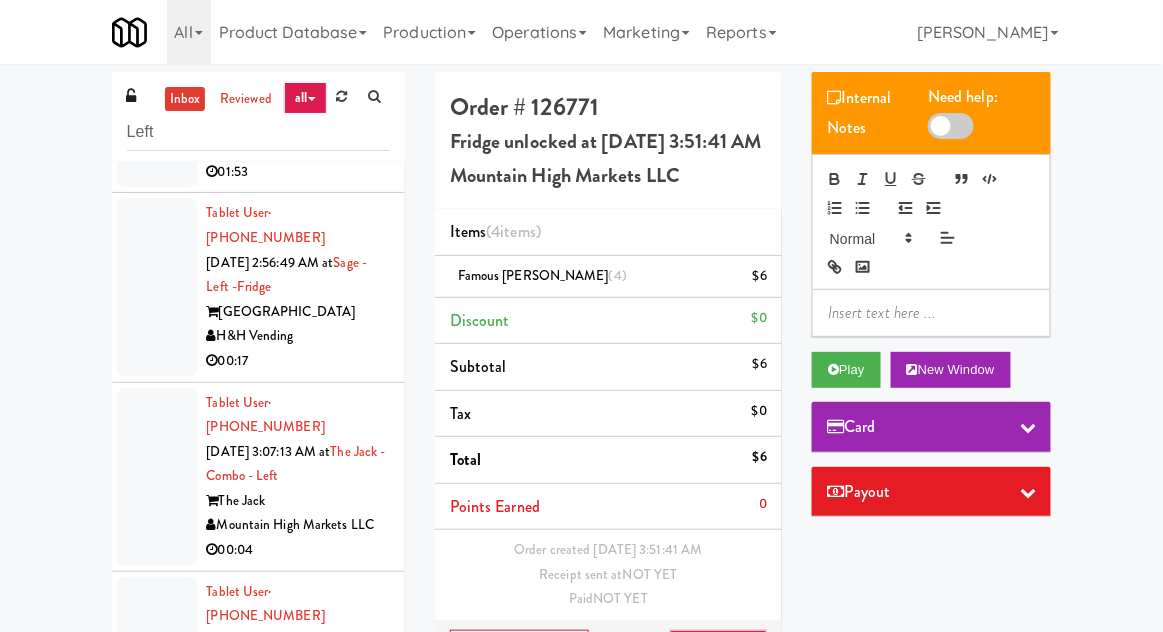 scroll, scrollTop: 2358, scrollLeft: 0, axis: vertical 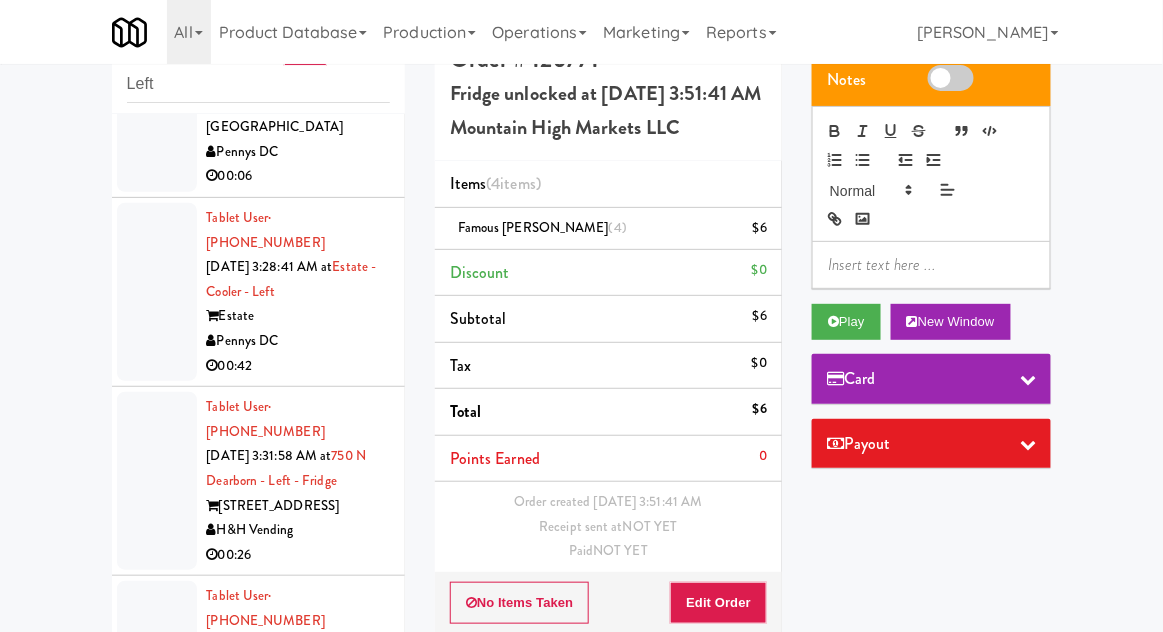 click at bounding box center (157, 1299) 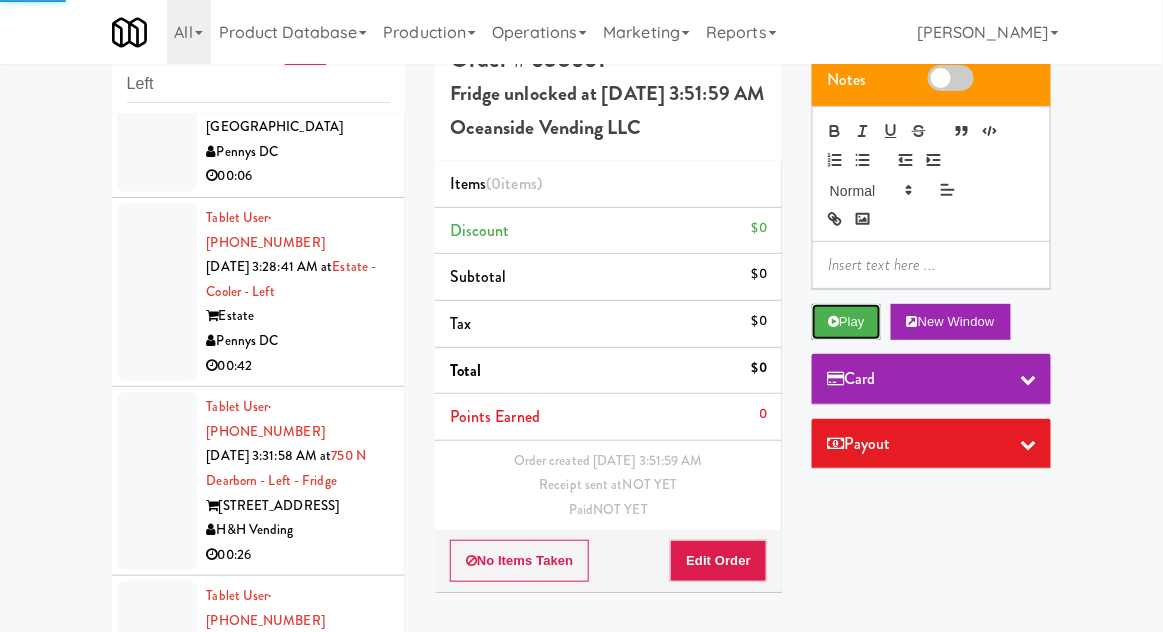 click on "Play" at bounding box center [846, 322] 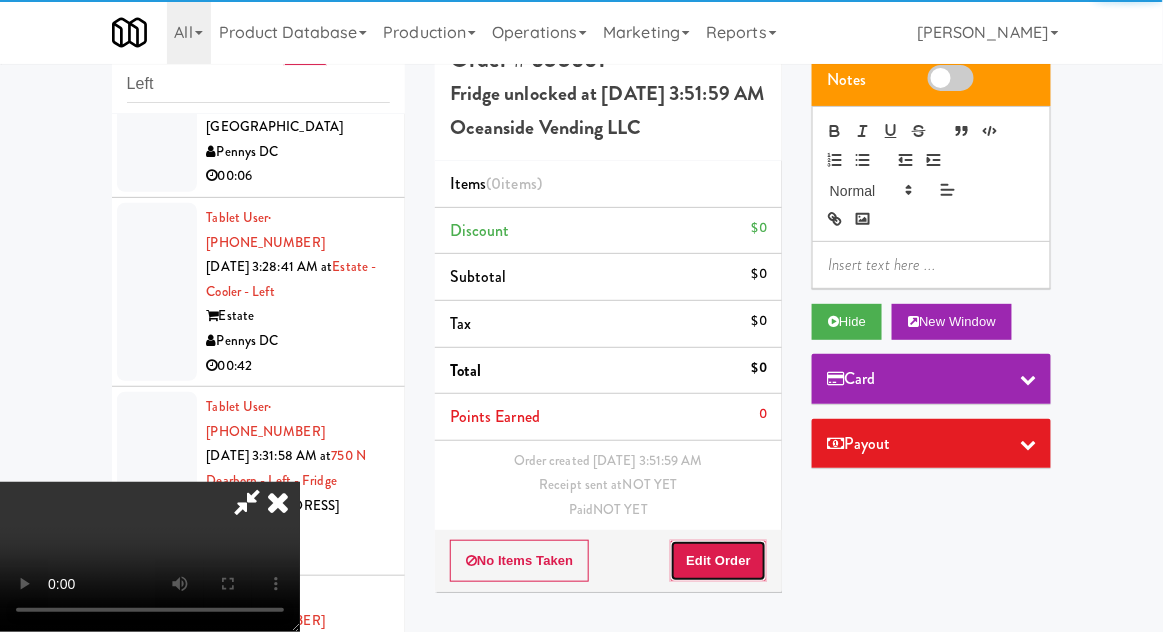 click on "Edit Order" at bounding box center (718, 561) 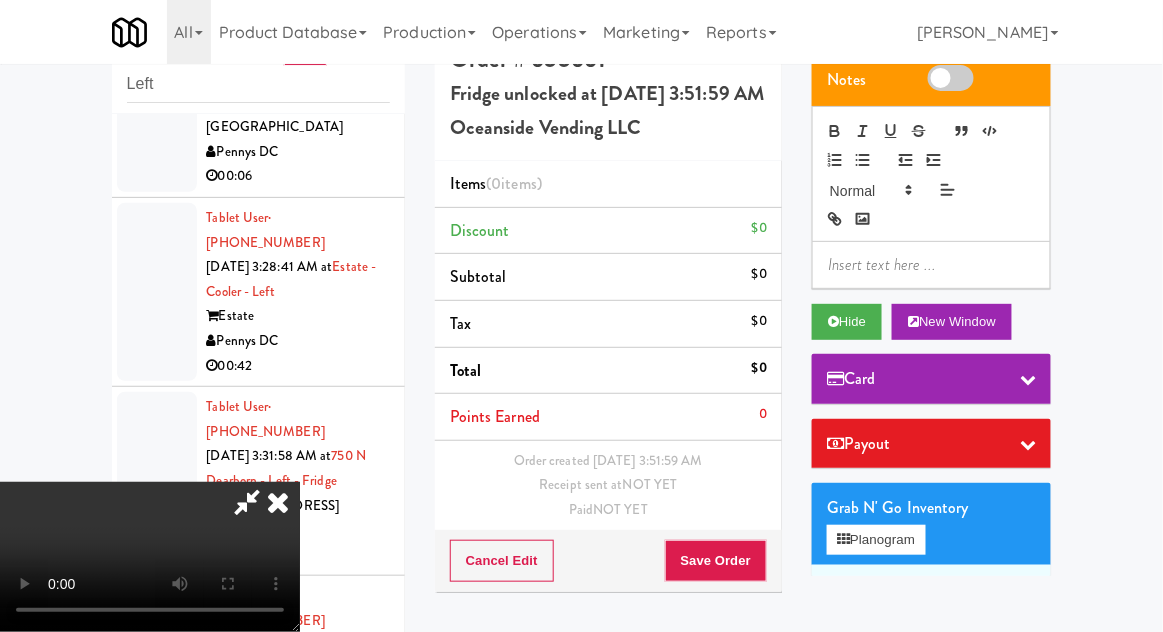 type 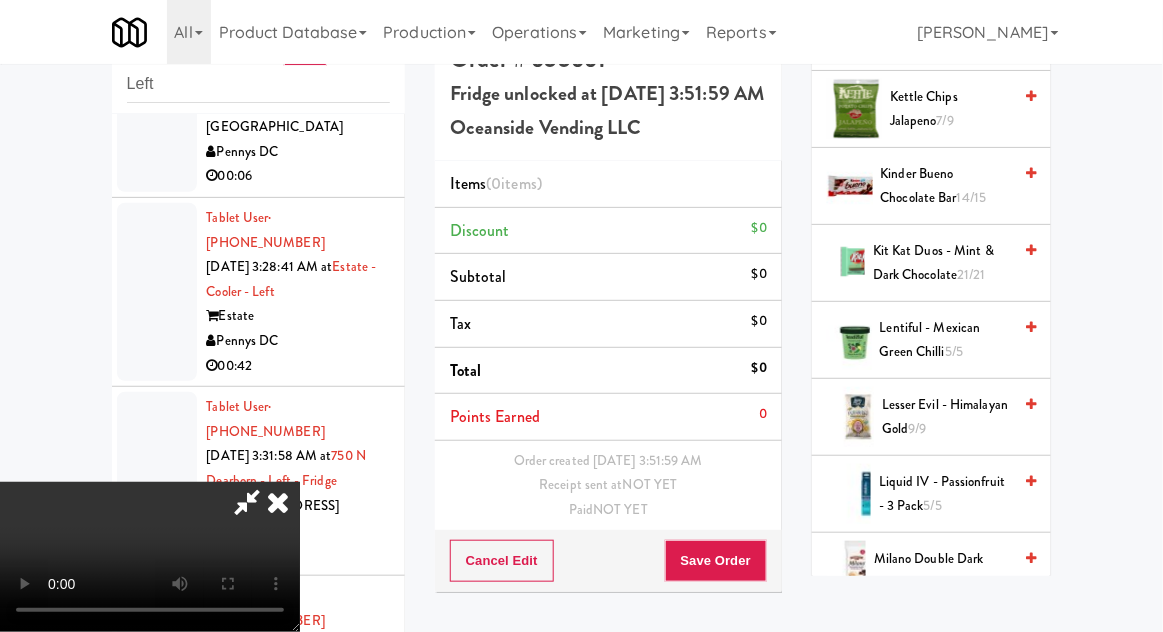 scroll, scrollTop: 1078, scrollLeft: 0, axis: vertical 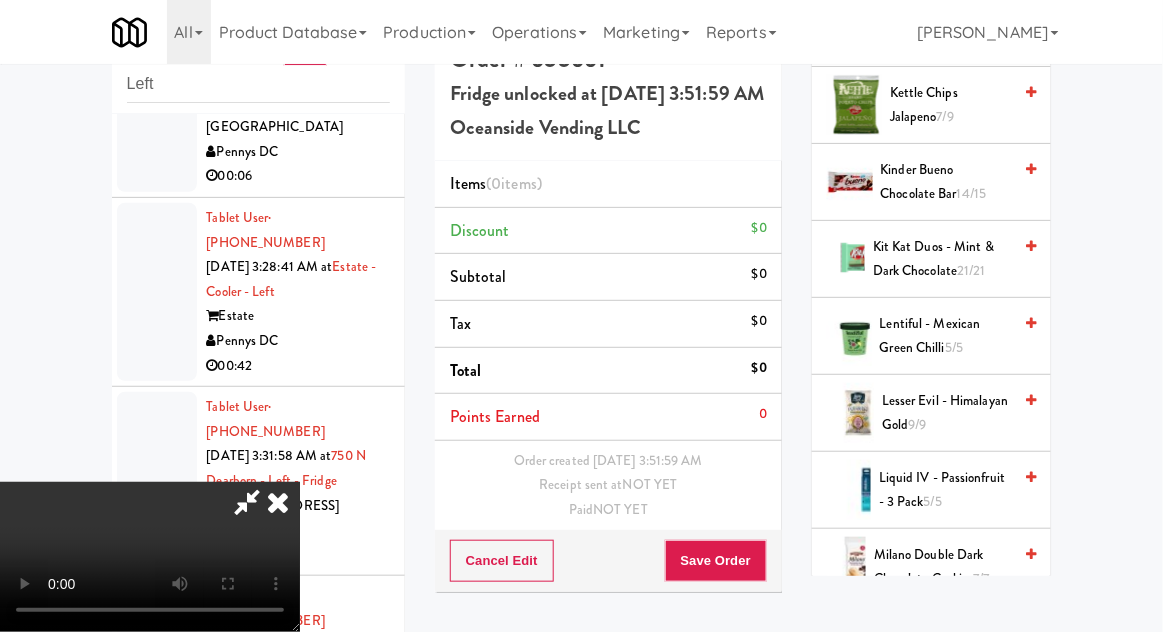 click on "Lesser Evil - Himalayan Gold  9/9" at bounding box center [946, 413] 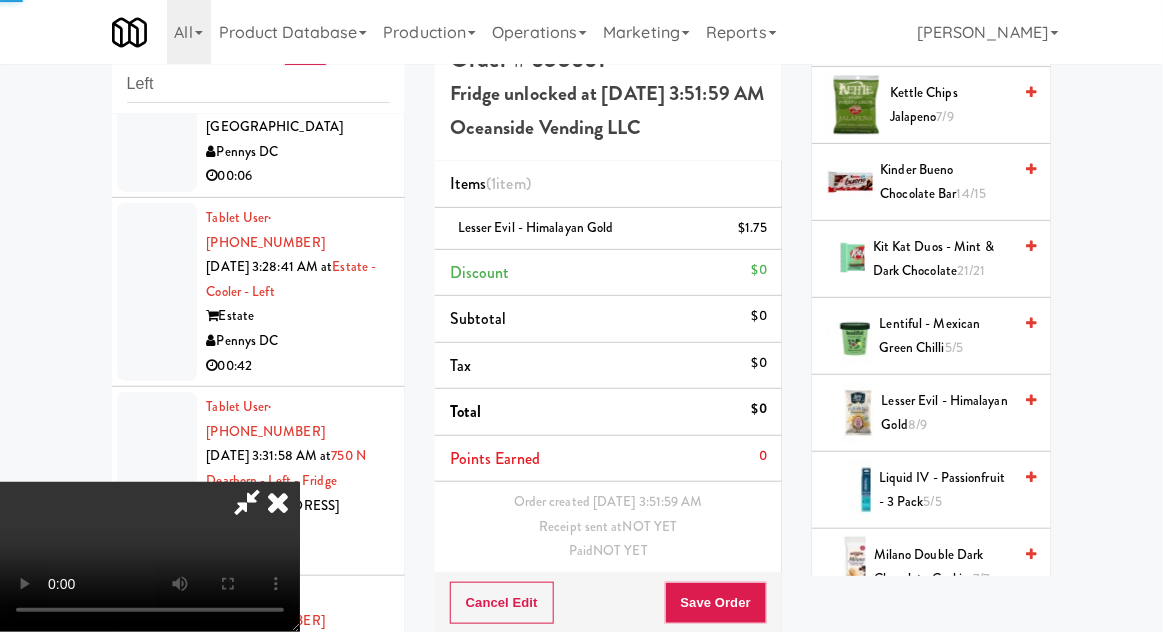 click on "Lesser Evil - Himalayan Gold  8/9" at bounding box center [946, 413] 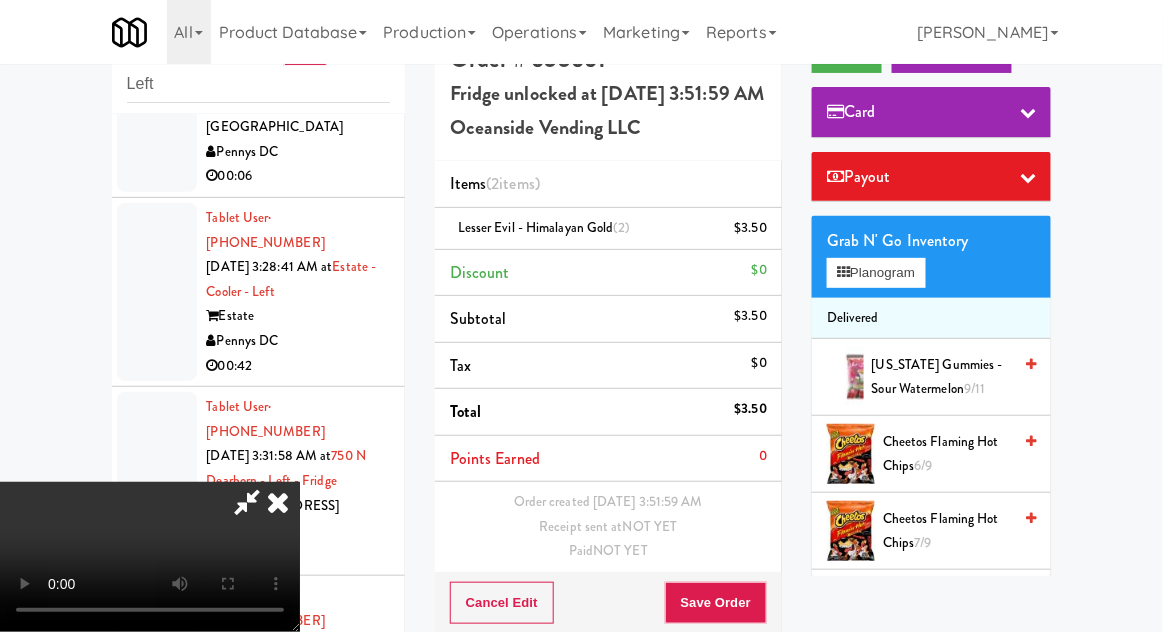scroll, scrollTop: 0, scrollLeft: 0, axis: both 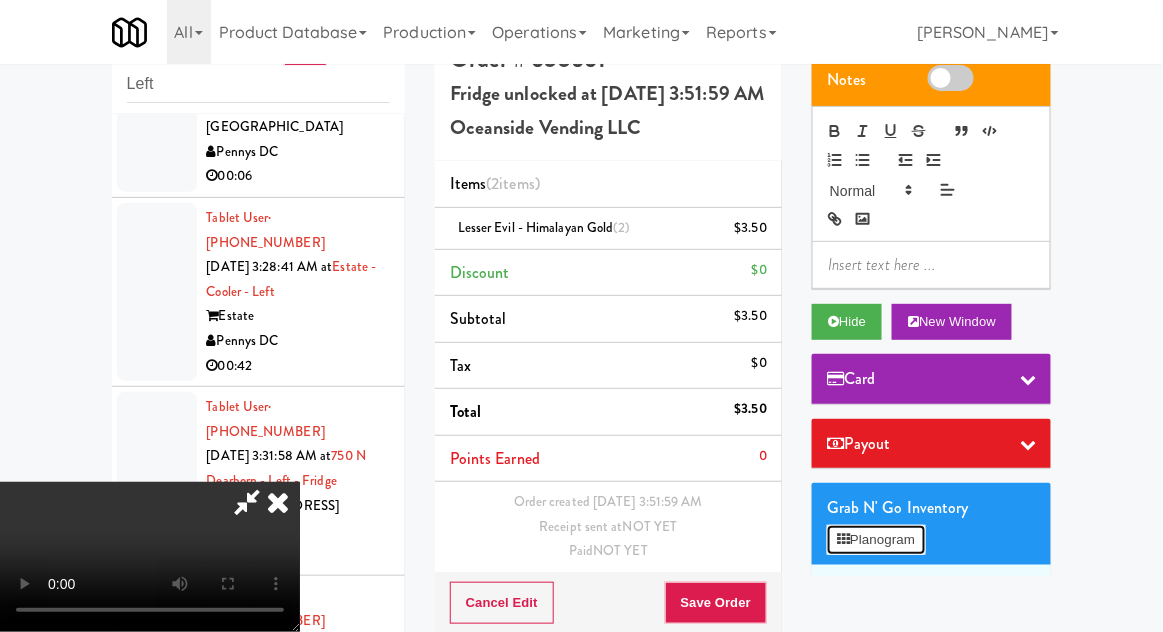 click on "Planogram" at bounding box center (876, 540) 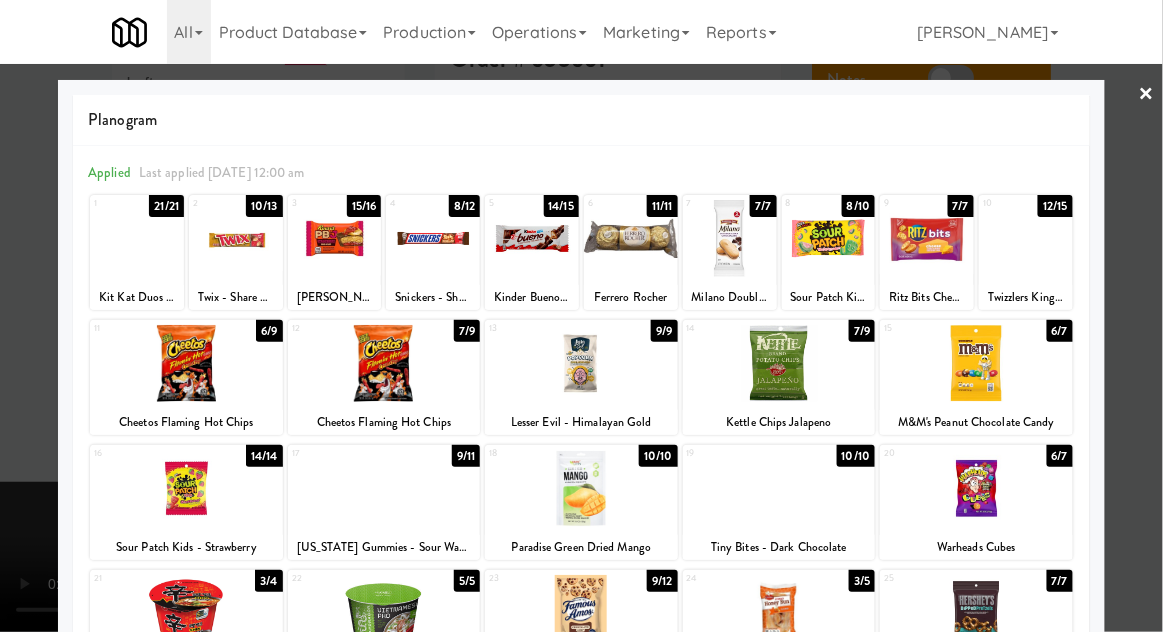 click at bounding box center [1026, 238] 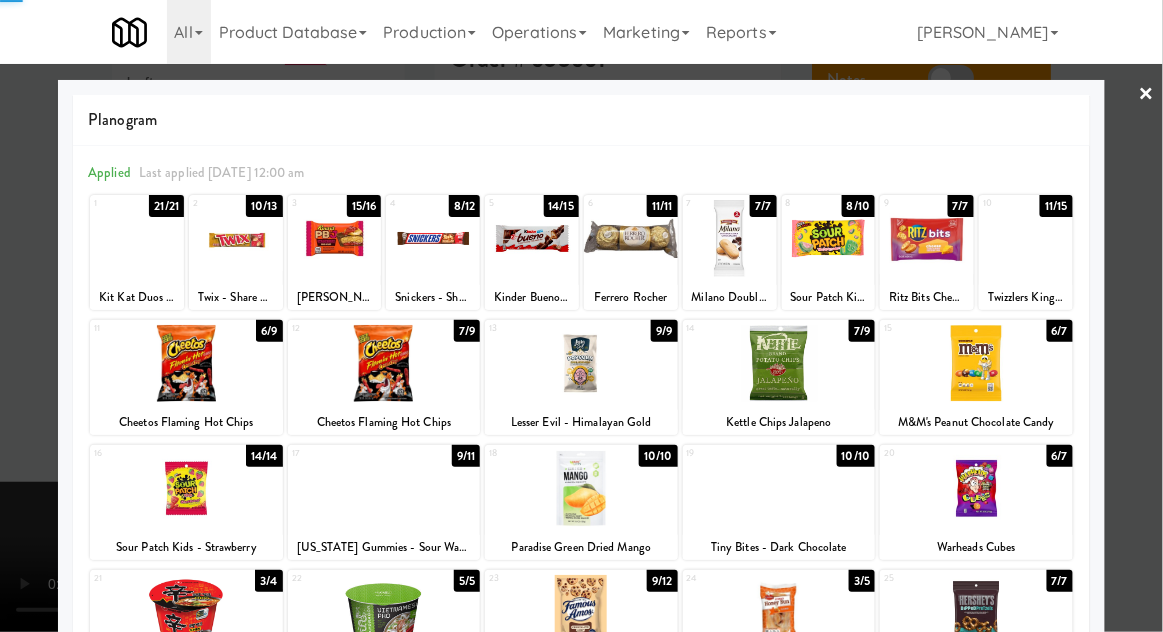click at bounding box center (581, 316) 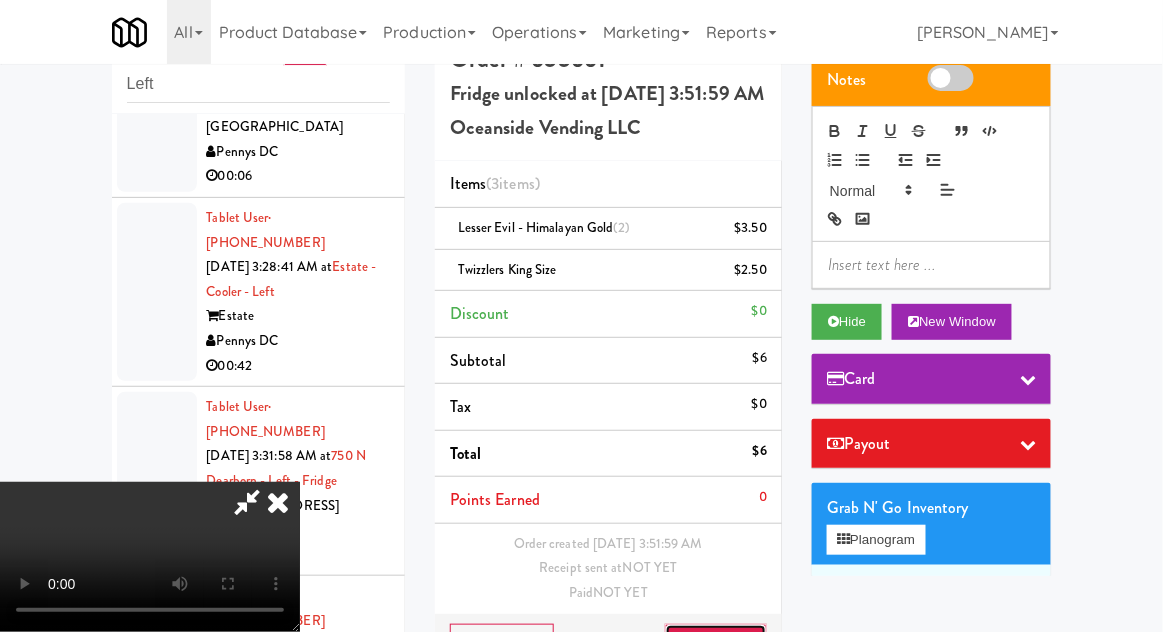 click on "Save Order" at bounding box center (716, 645) 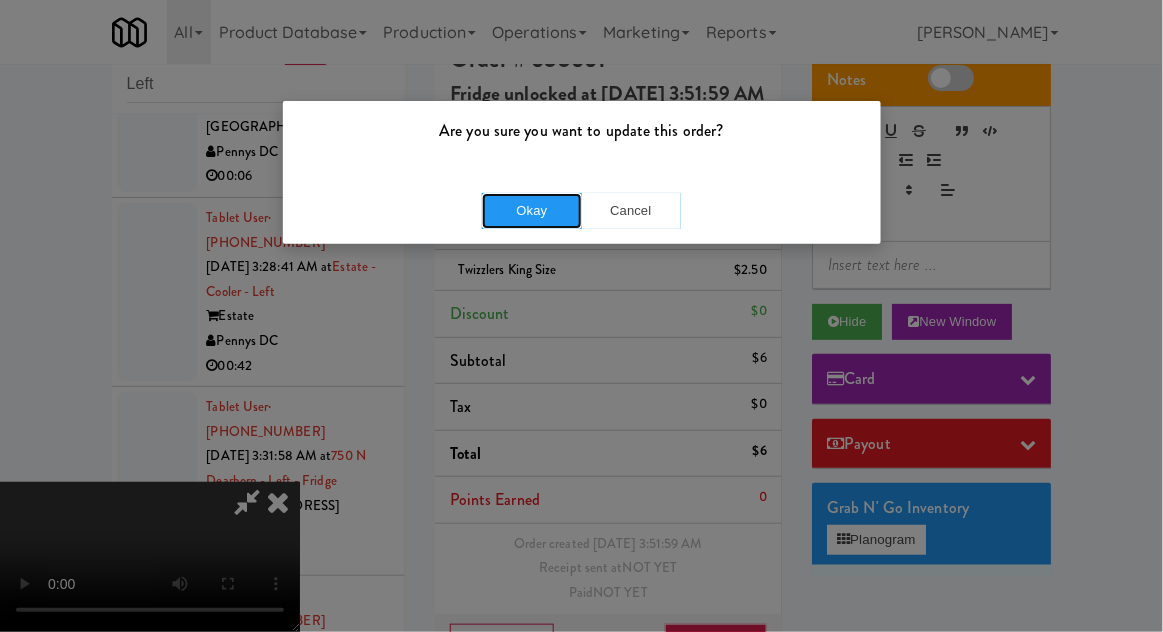 click on "Okay" at bounding box center [532, 211] 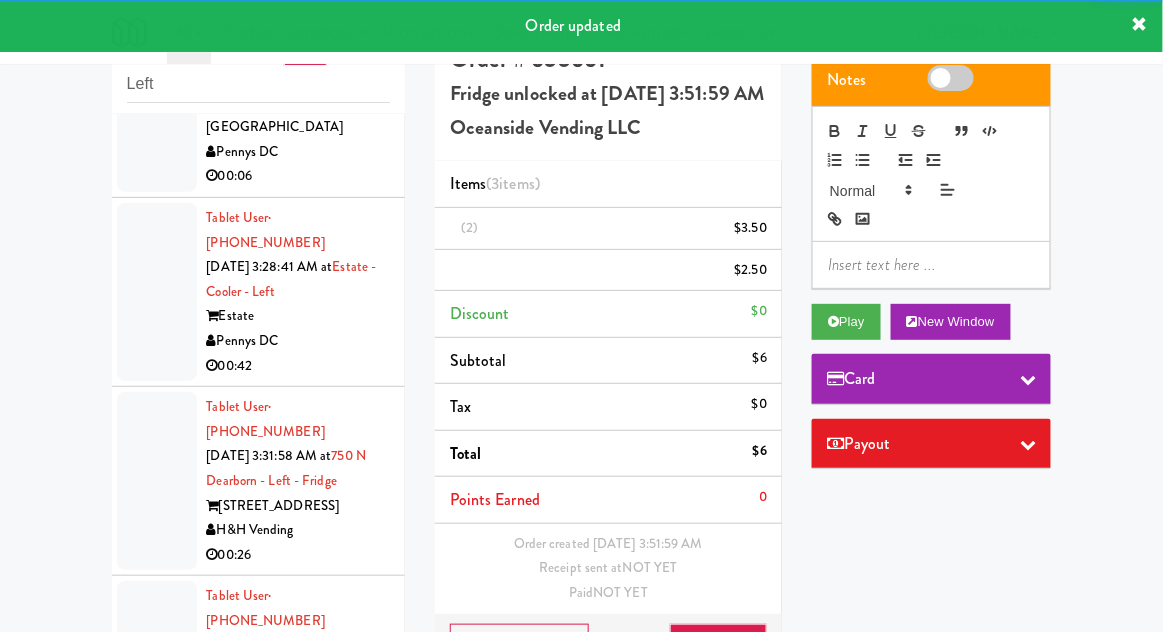 click at bounding box center [157, 1098] 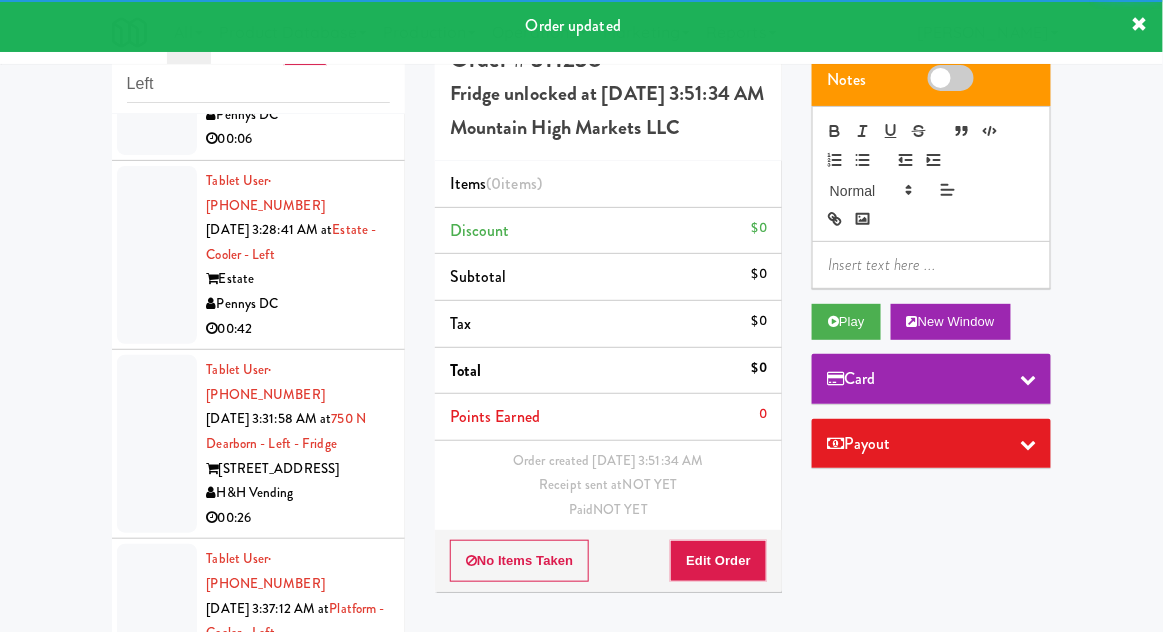 scroll, scrollTop: 2408, scrollLeft: 0, axis: vertical 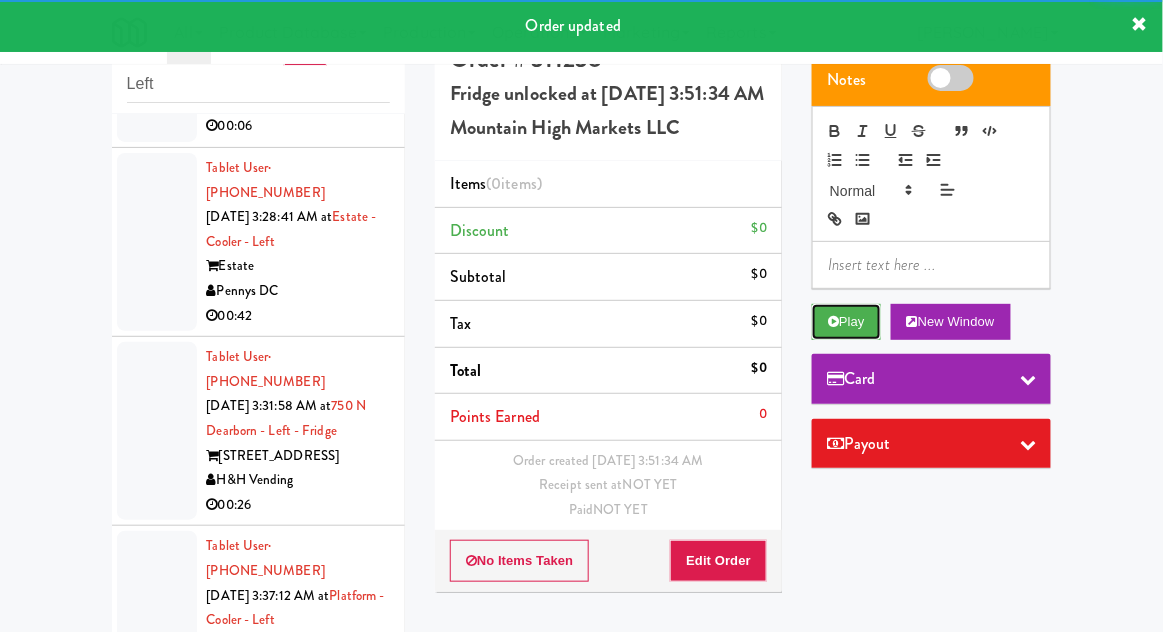 click on "Play" at bounding box center [846, 322] 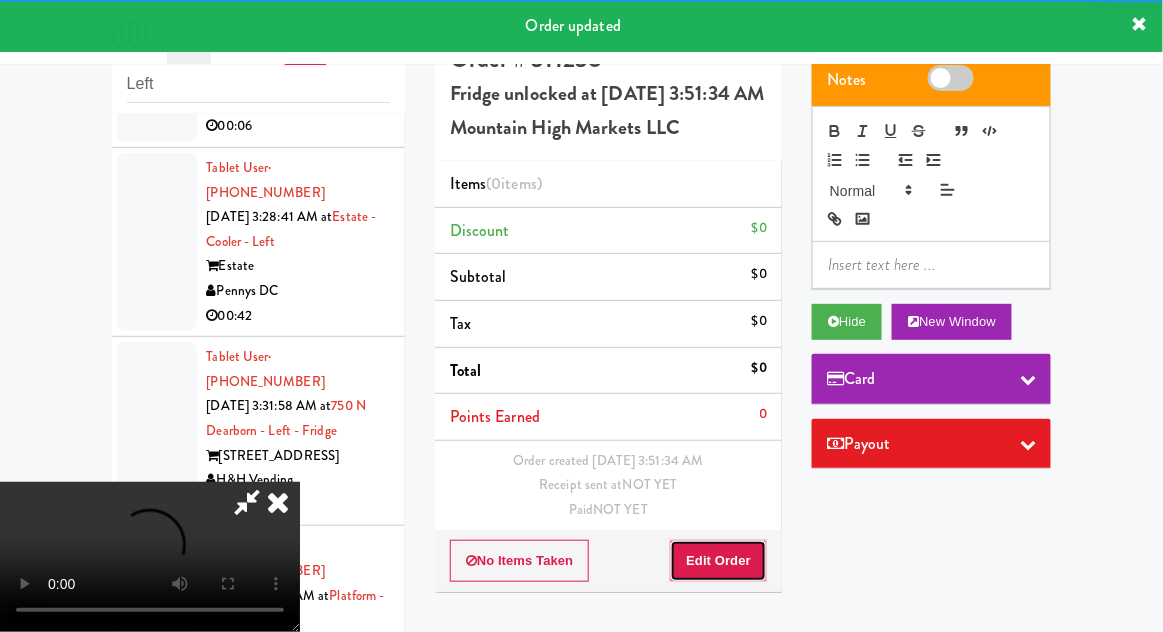 click on "Edit Order" at bounding box center [718, 561] 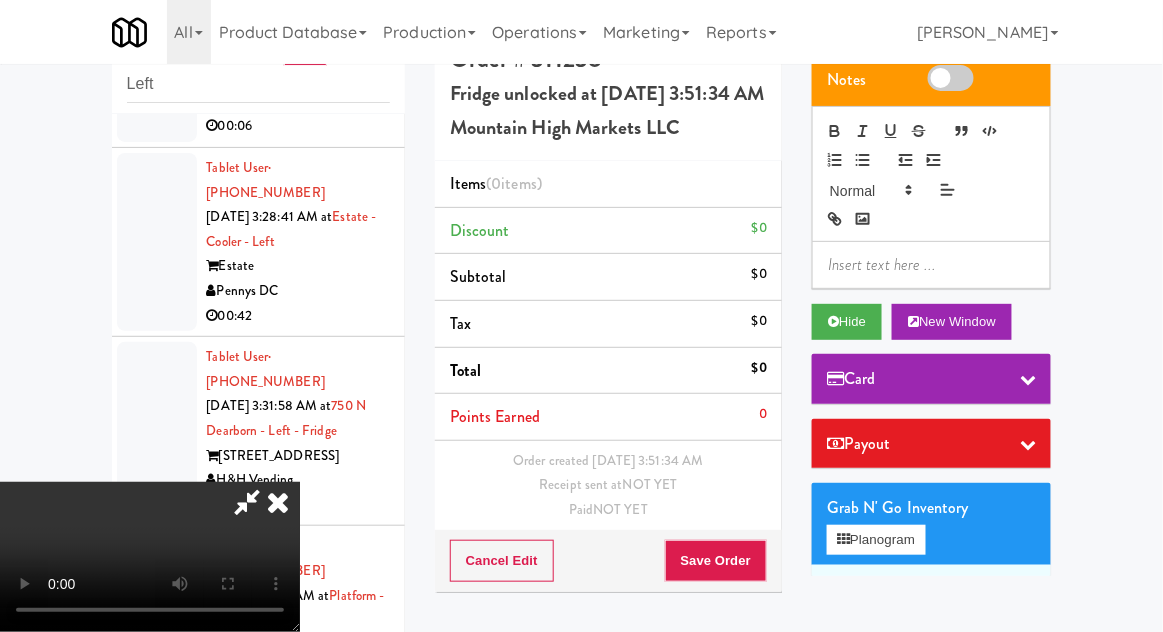 type 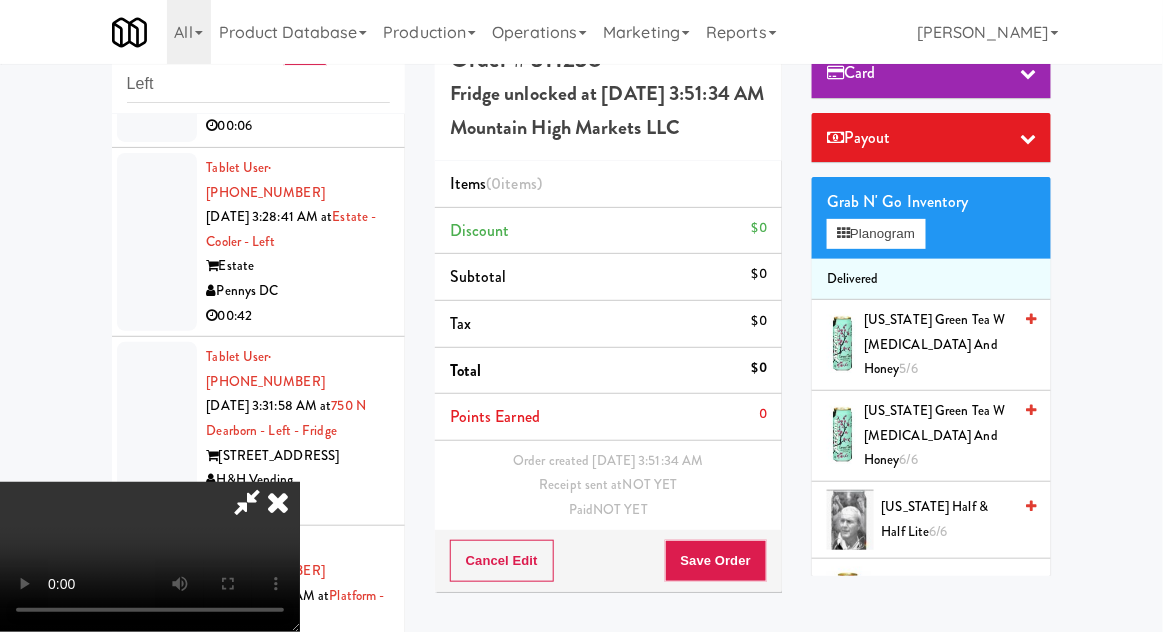 scroll, scrollTop: 297, scrollLeft: 0, axis: vertical 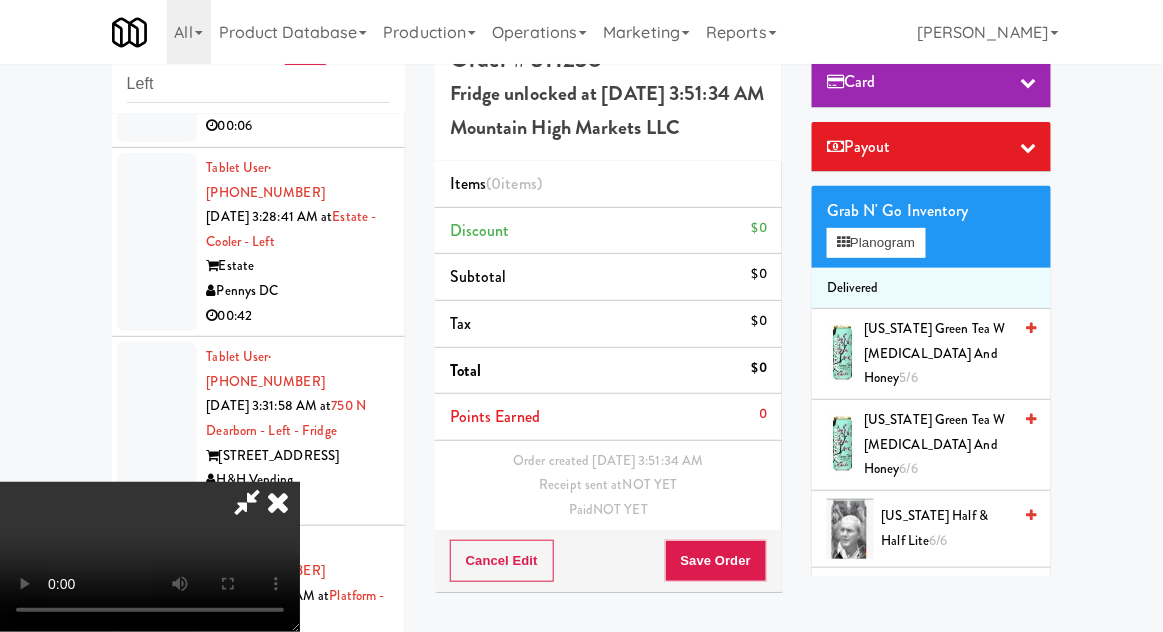 click on "[US_STATE] Green Tea w [MEDICAL_DATA] and Honey   5/6" at bounding box center [937, 354] 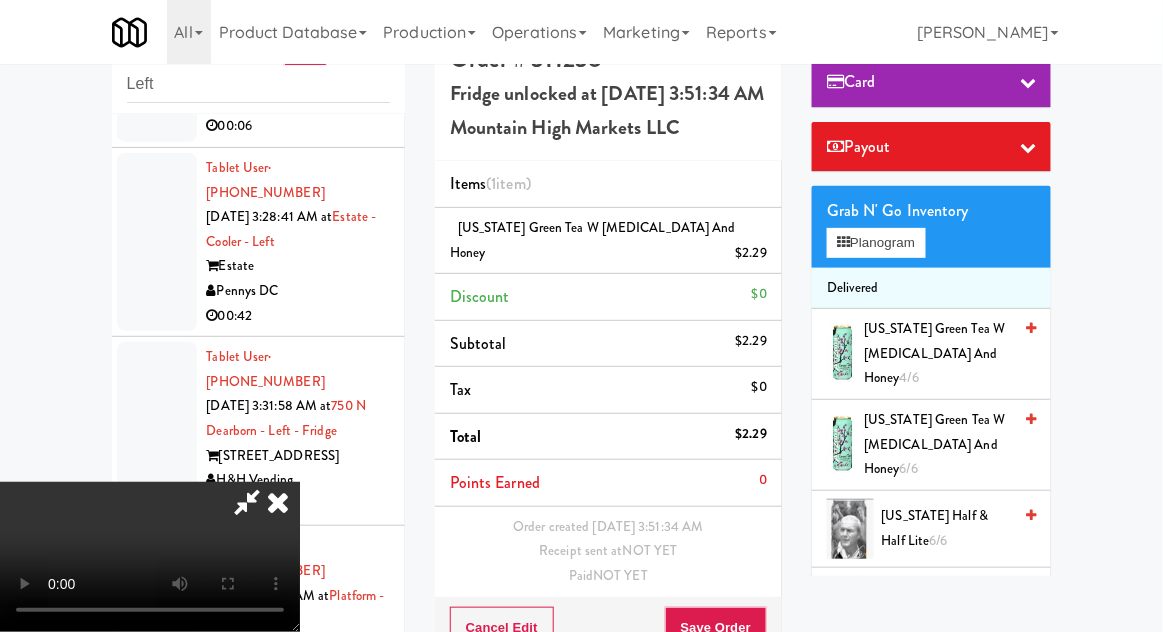 click on "[US_STATE] Green Tea w [MEDICAL_DATA] and Honey   6/6" at bounding box center (937, 445) 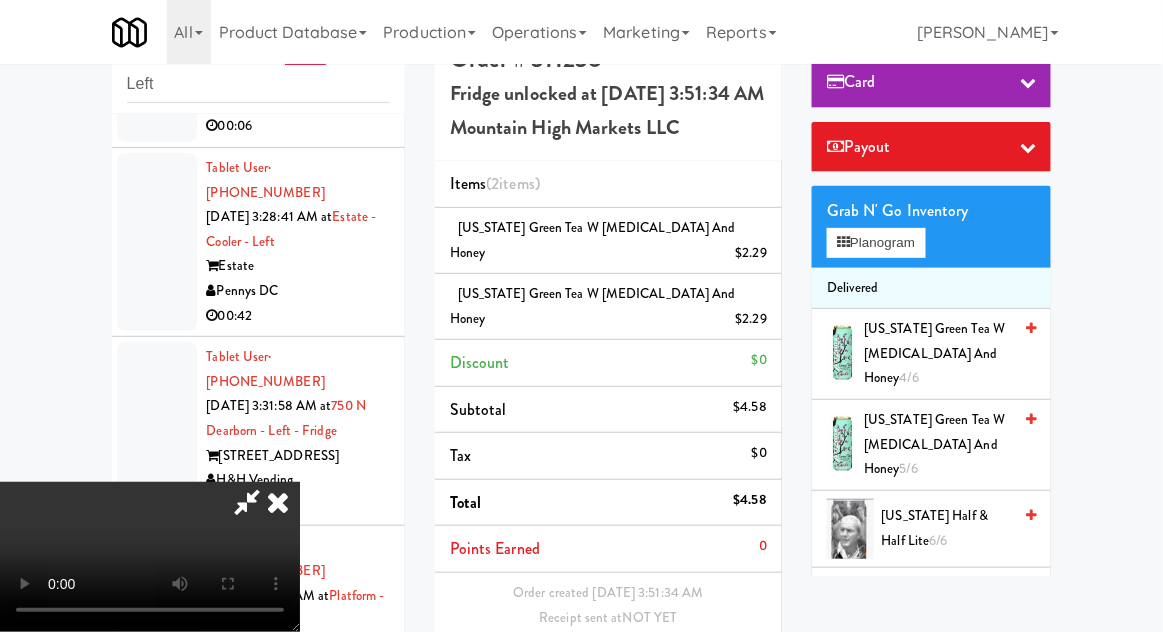 click on "Save Order" at bounding box center [716, 694] 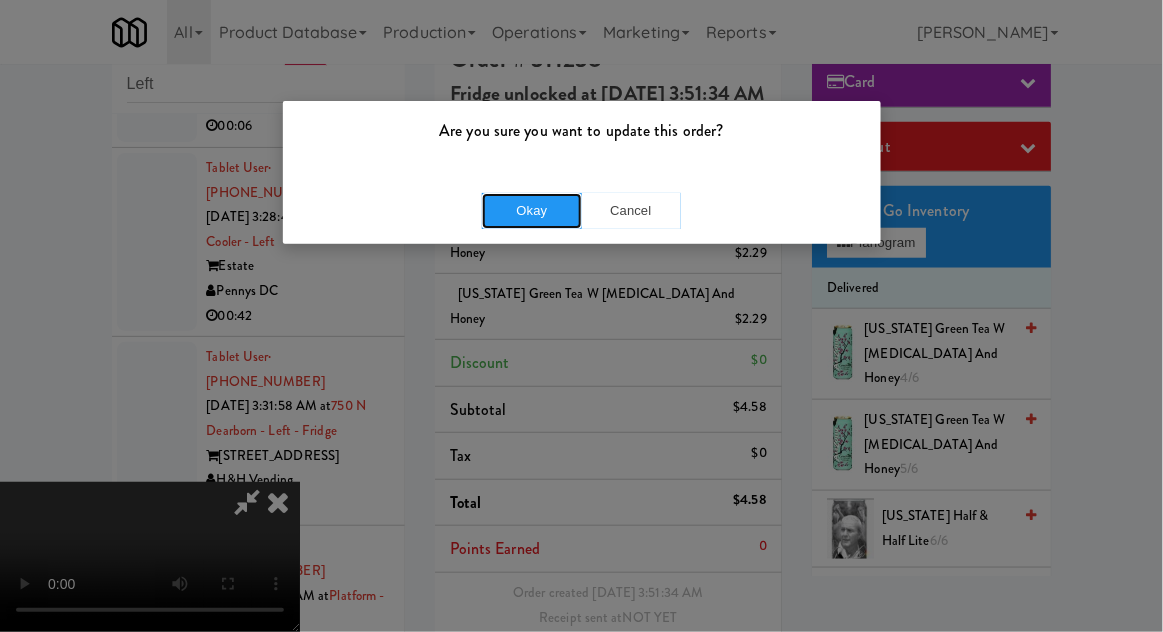 click on "Okay" at bounding box center [532, 211] 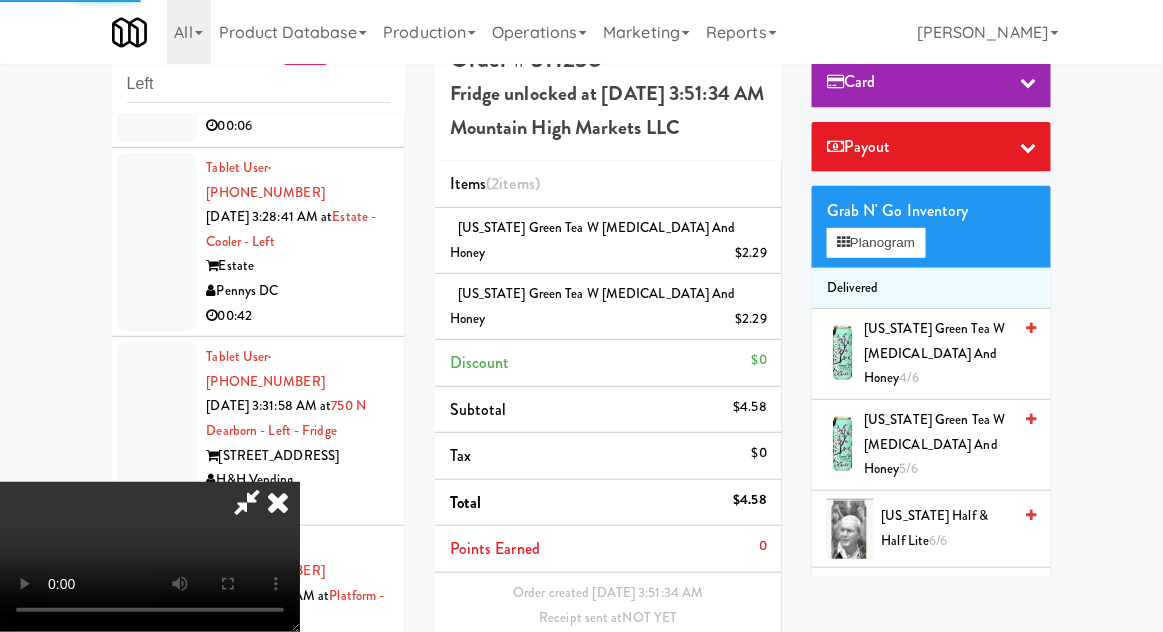 scroll, scrollTop: 0, scrollLeft: 0, axis: both 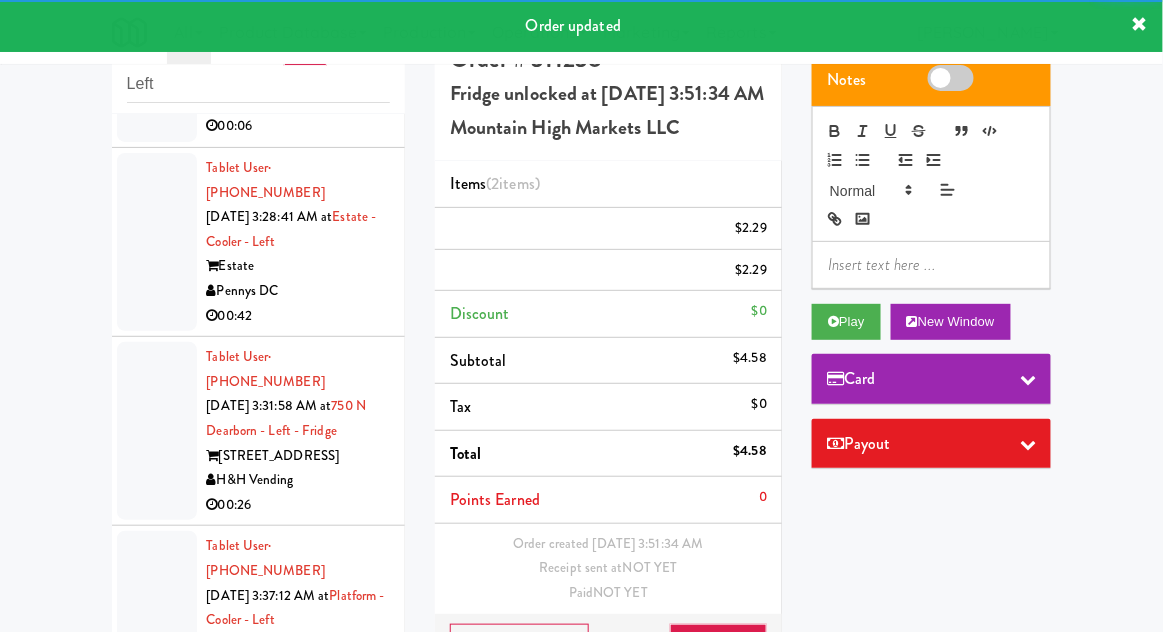 click at bounding box center (157, 846) 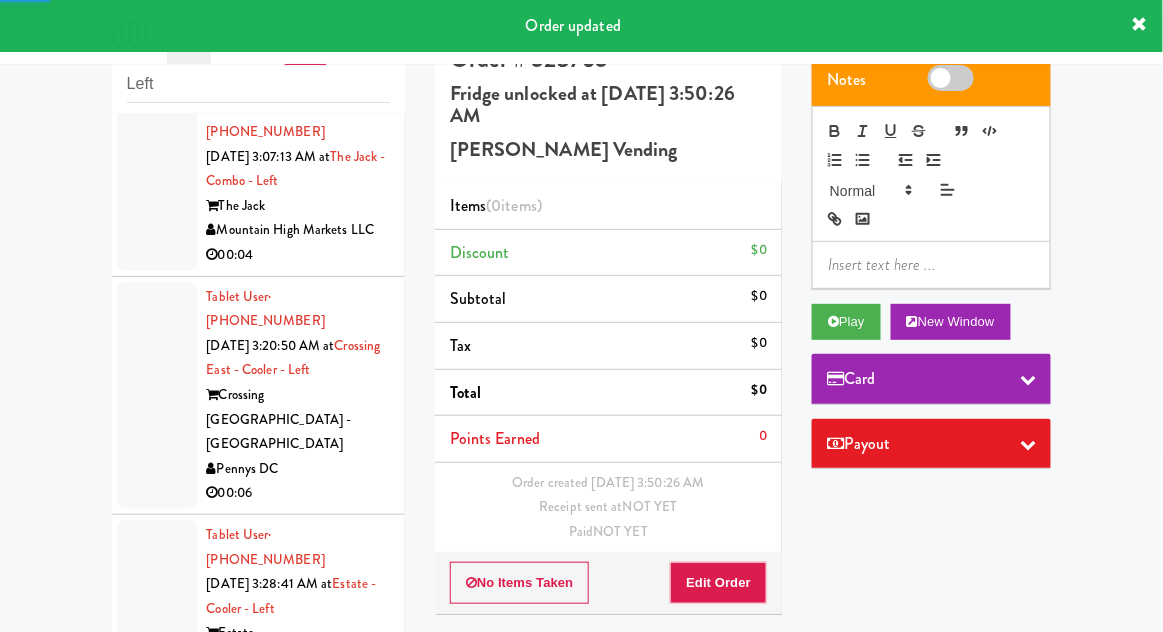 scroll, scrollTop: 2048, scrollLeft: 0, axis: vertical 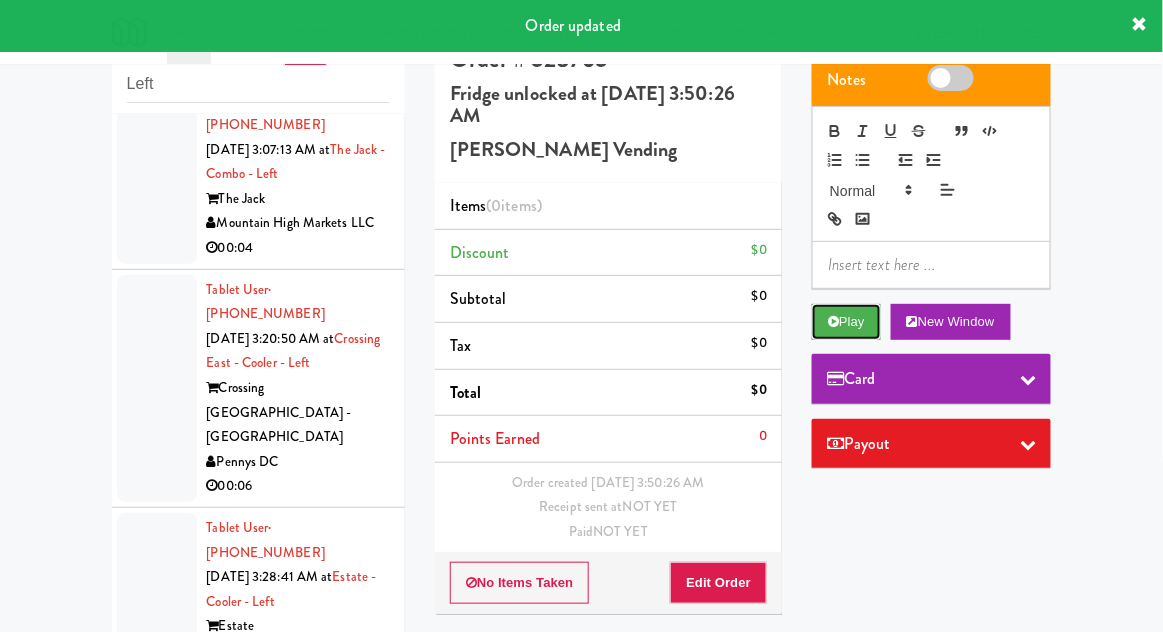 click on "Play" at bounding box center (846, 322) 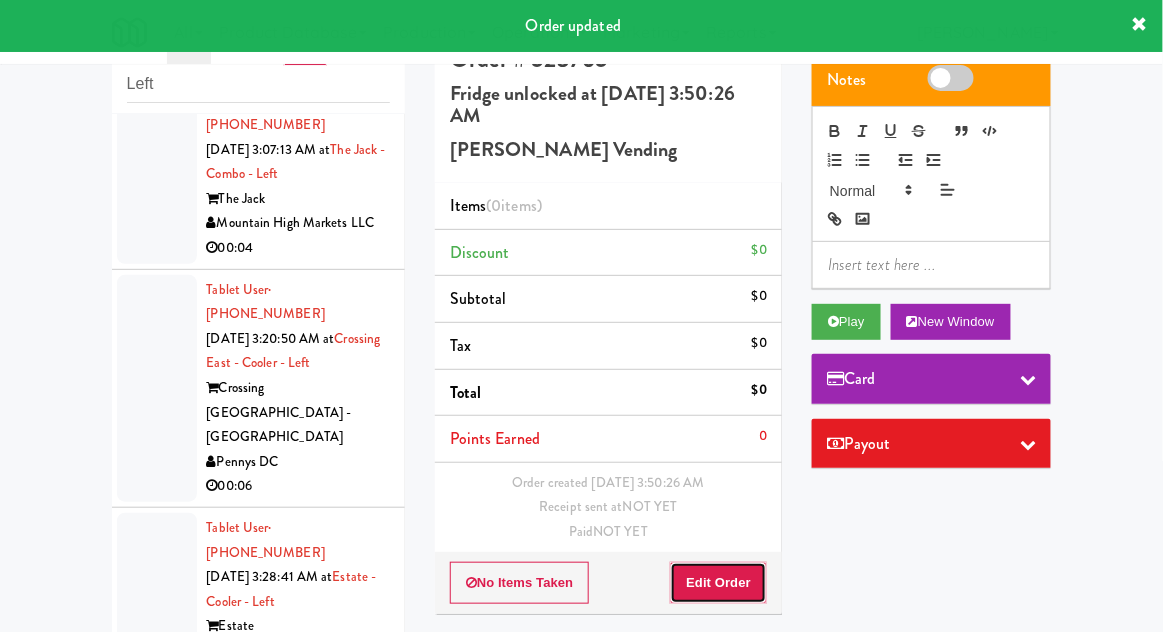 click on "Edit Order" at bounding box center (718, 583) 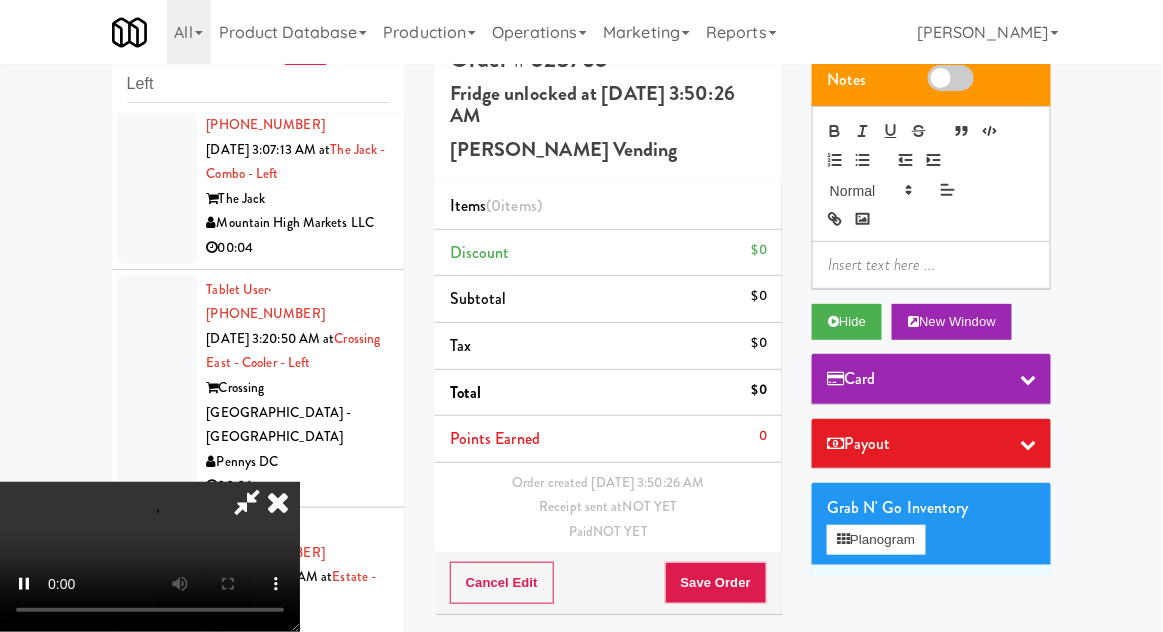 scroll, scrollTop: 73, scrollLeft: 0, axis: vertical 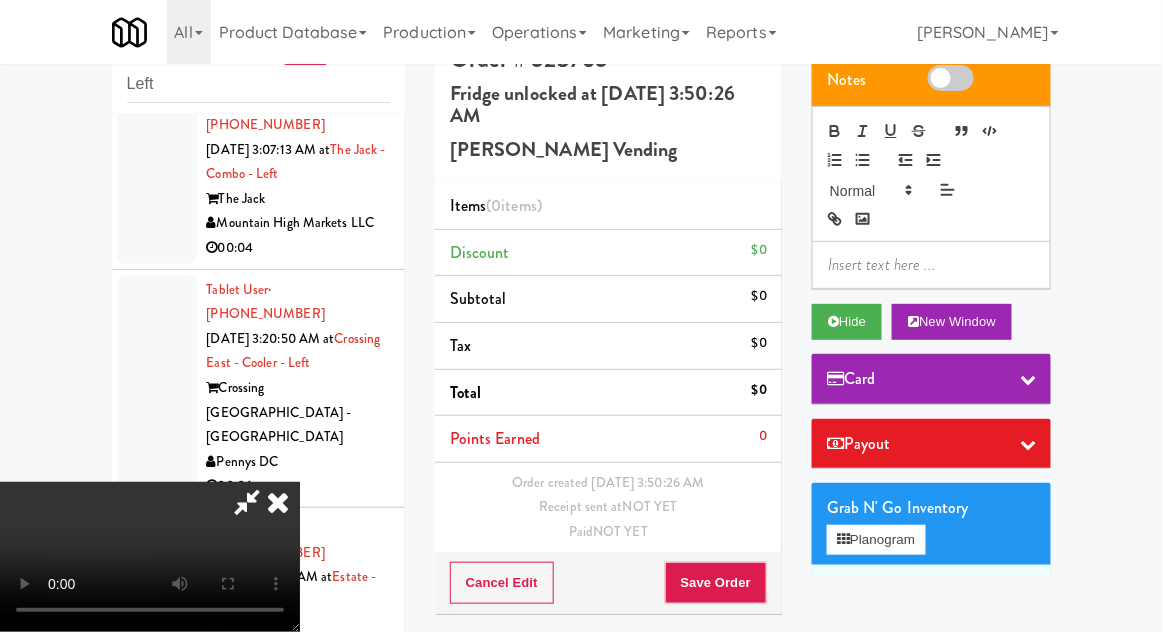 type 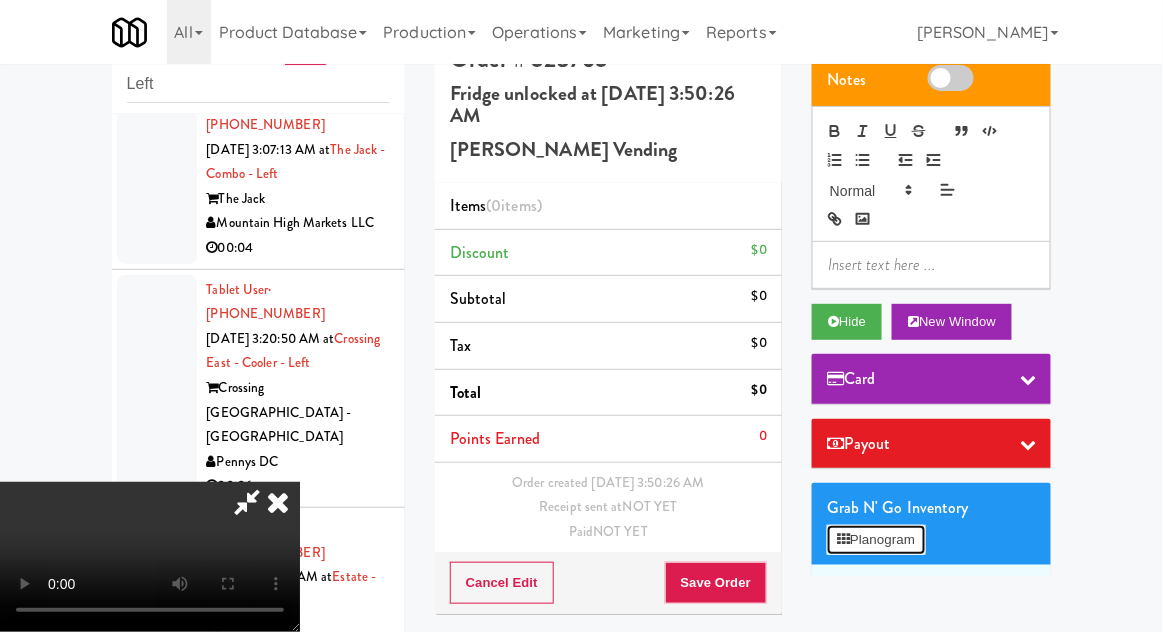 click on "Planogram" at bounding box center (876, 540) 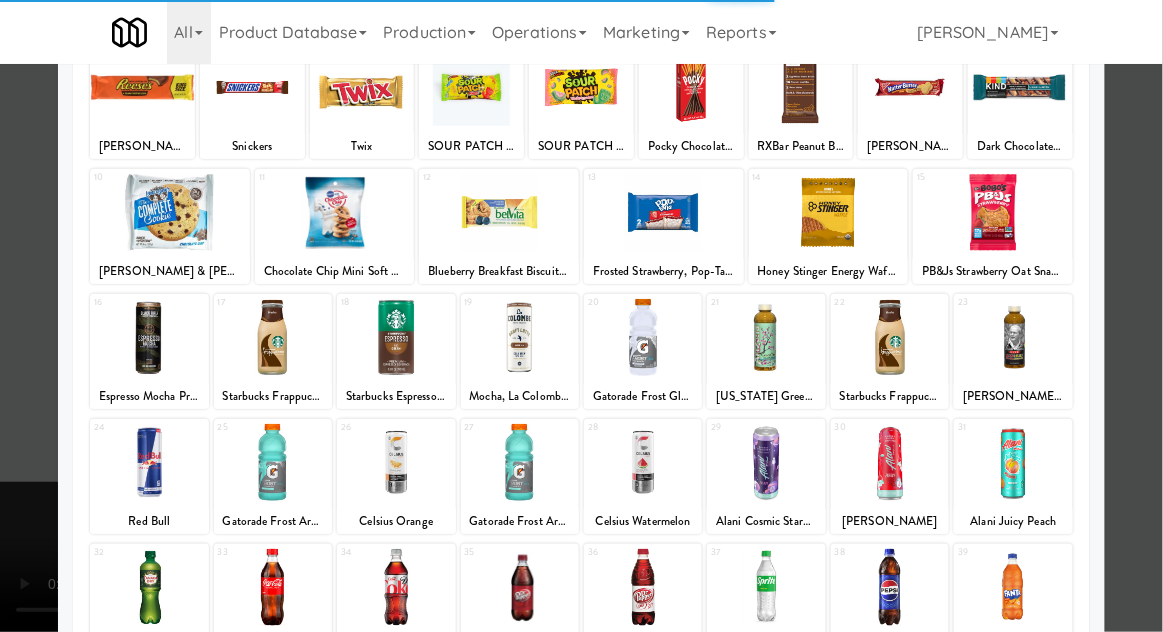 scroll, scrollTop: 206, scrollLeft: 0, axis: vertical 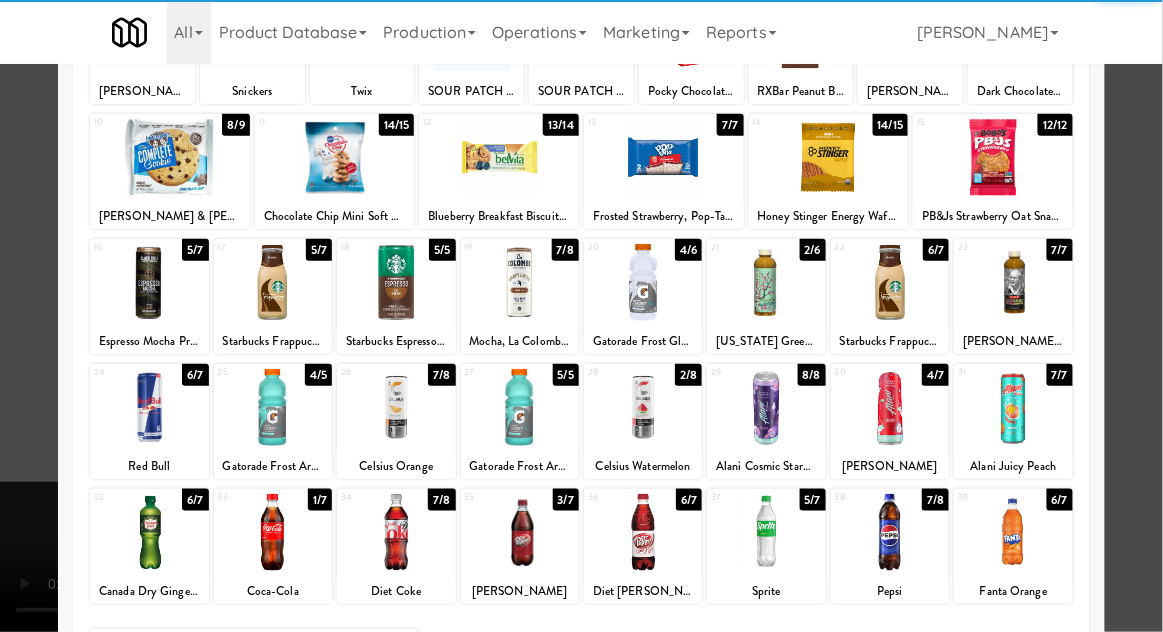 click at bounding box center (149, 407) 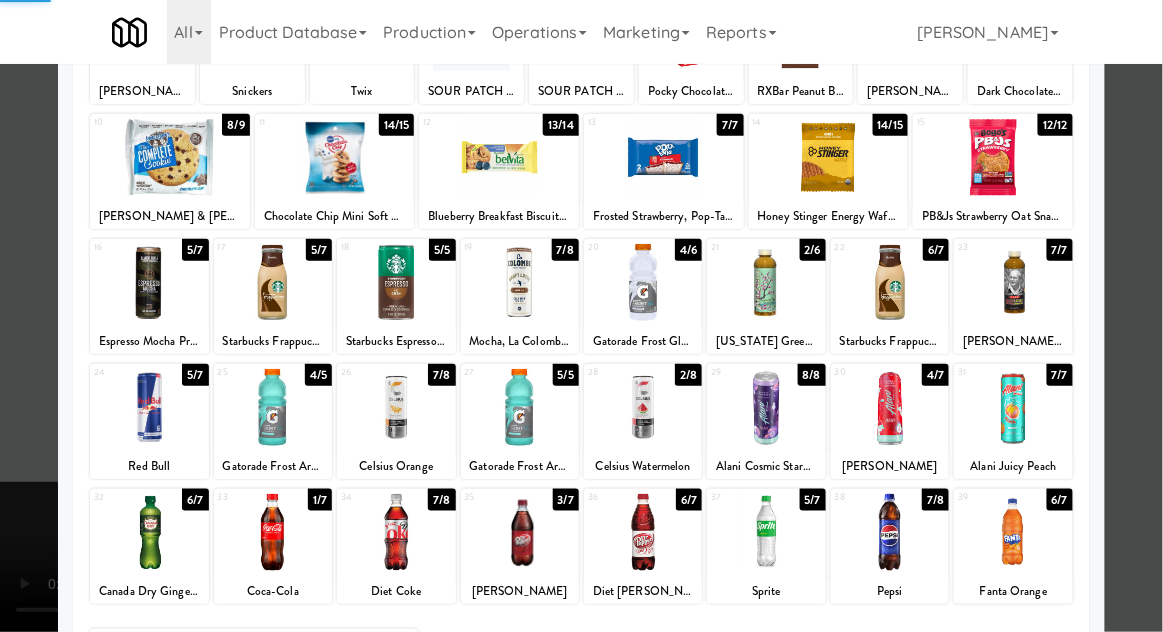 click at bounding box center (581, 316) 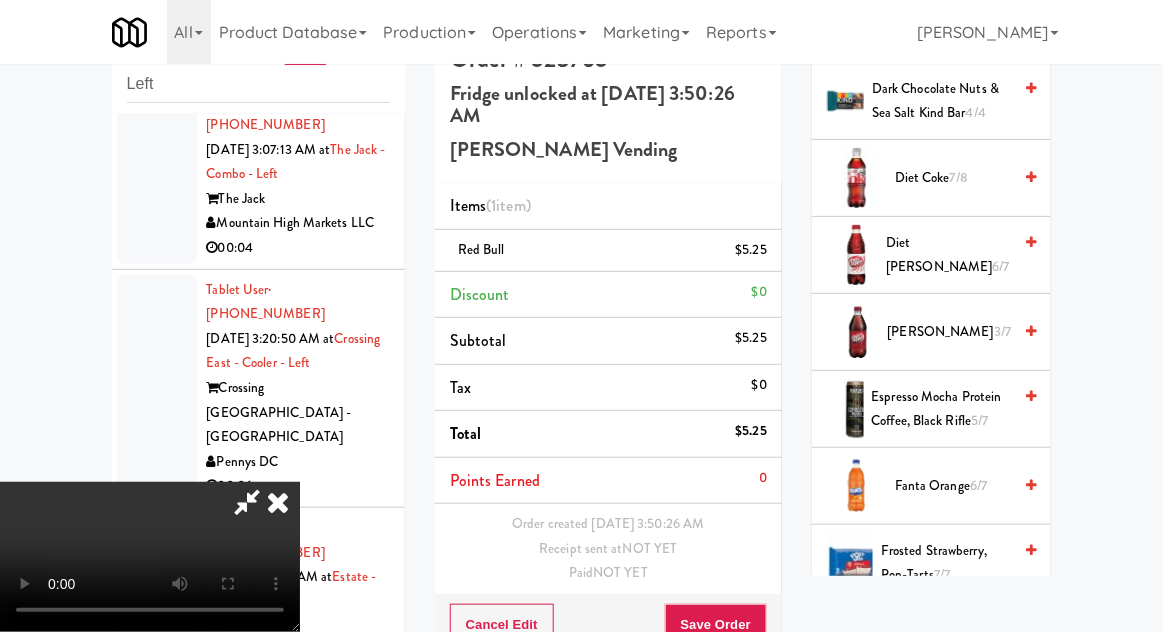 scroll, scrollTop: 1468, scrollLeft: 0, axis: vertical 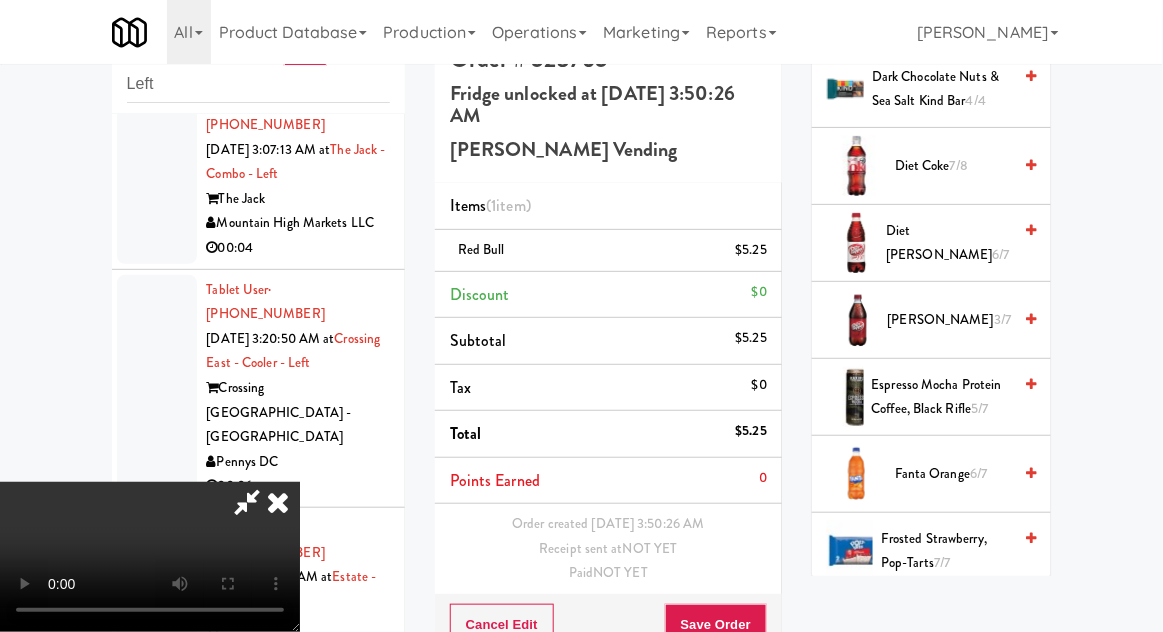click on "6/7" at bounding box center [978, 473] 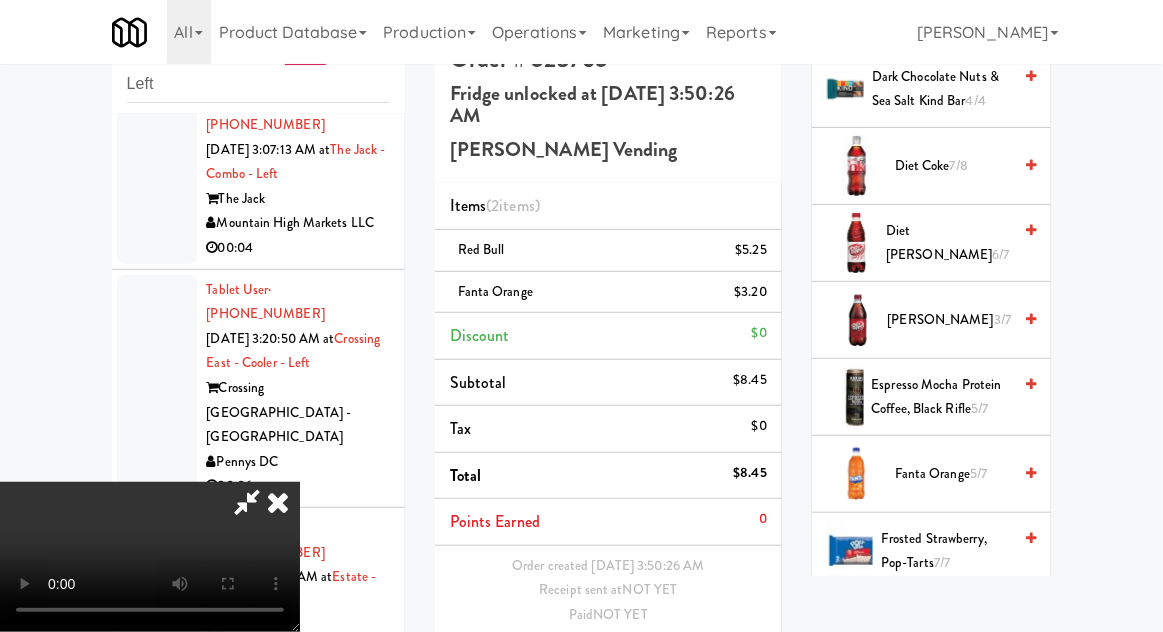 click on "Save Order" at bounding box center [716, 667] 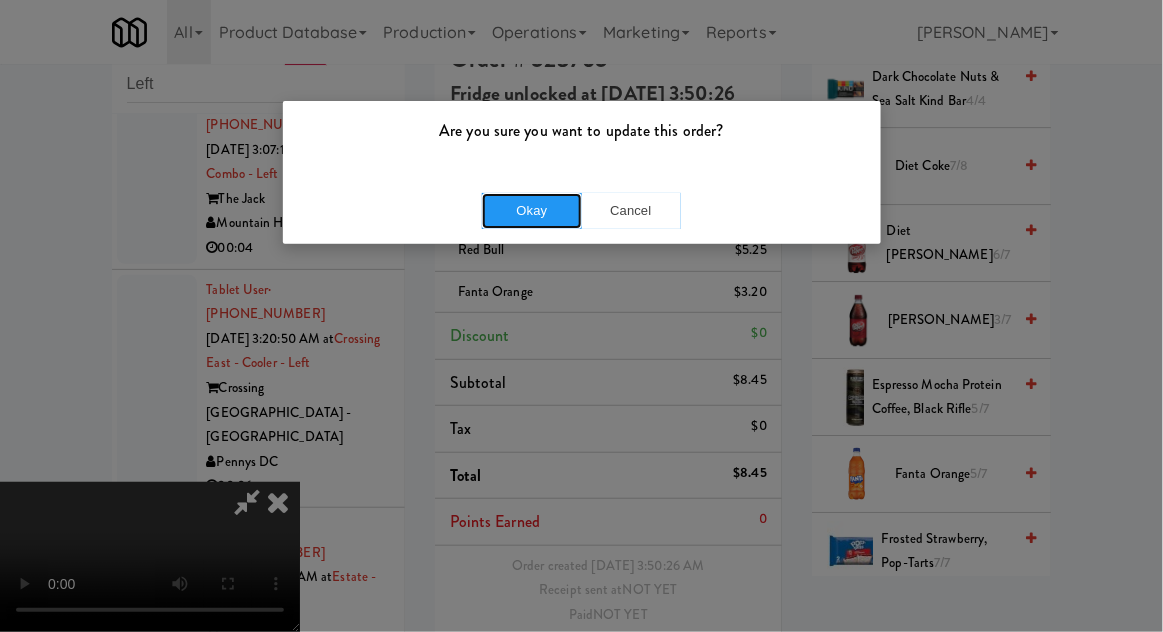 click on "Okay" at bounding box center [532, 211] 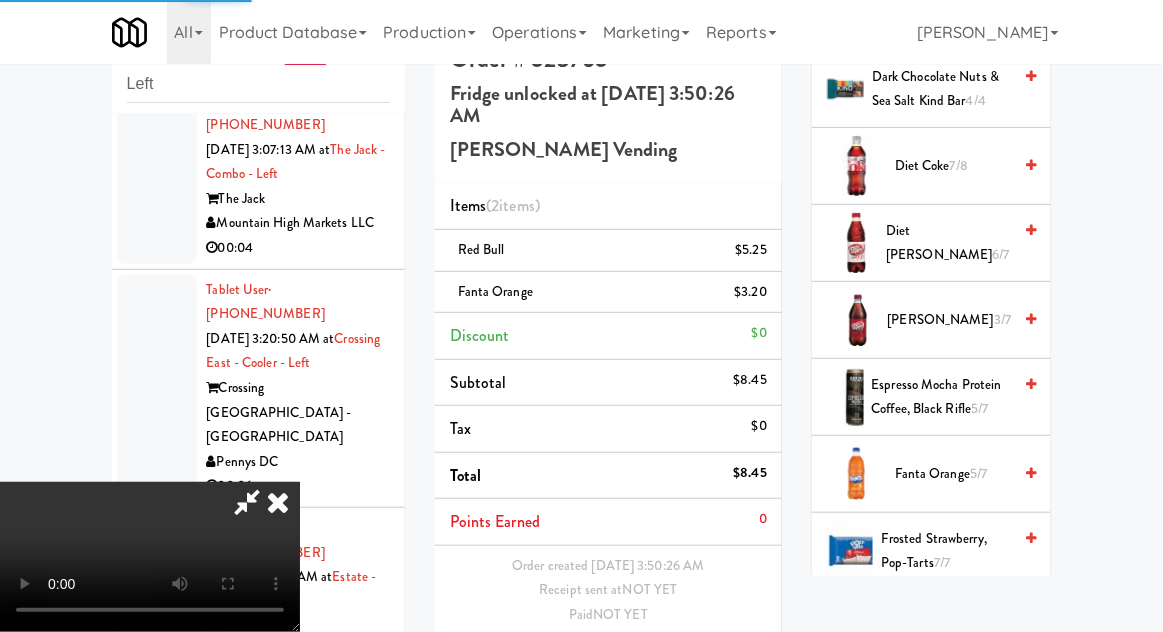 scroll, scrollTop: 0, scrollLeft: 0, axis: both 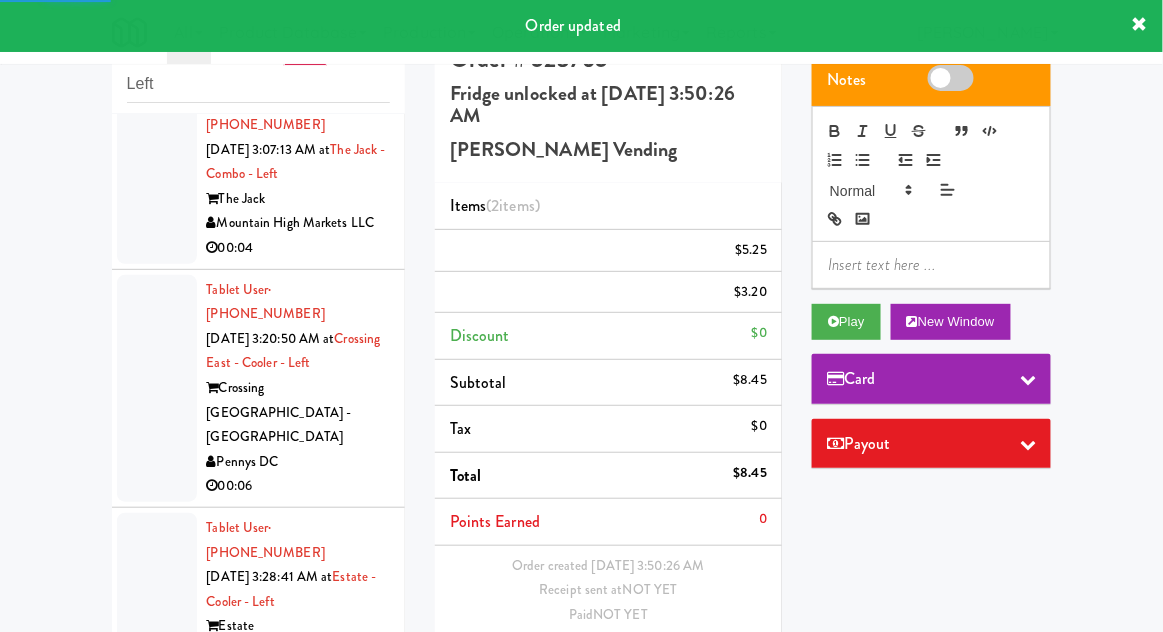 click at bounding box center (157, 992) 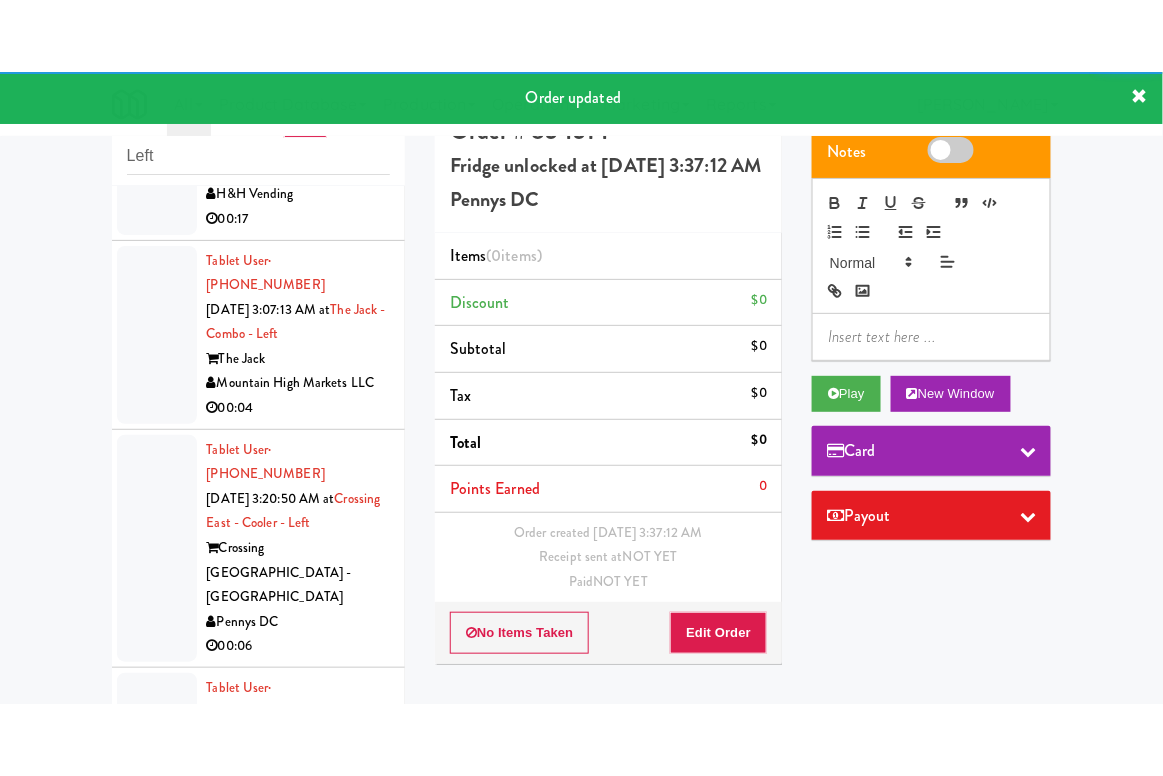 scroll, scrollTop: 1962, scrollLeft: 0, axis: vertical 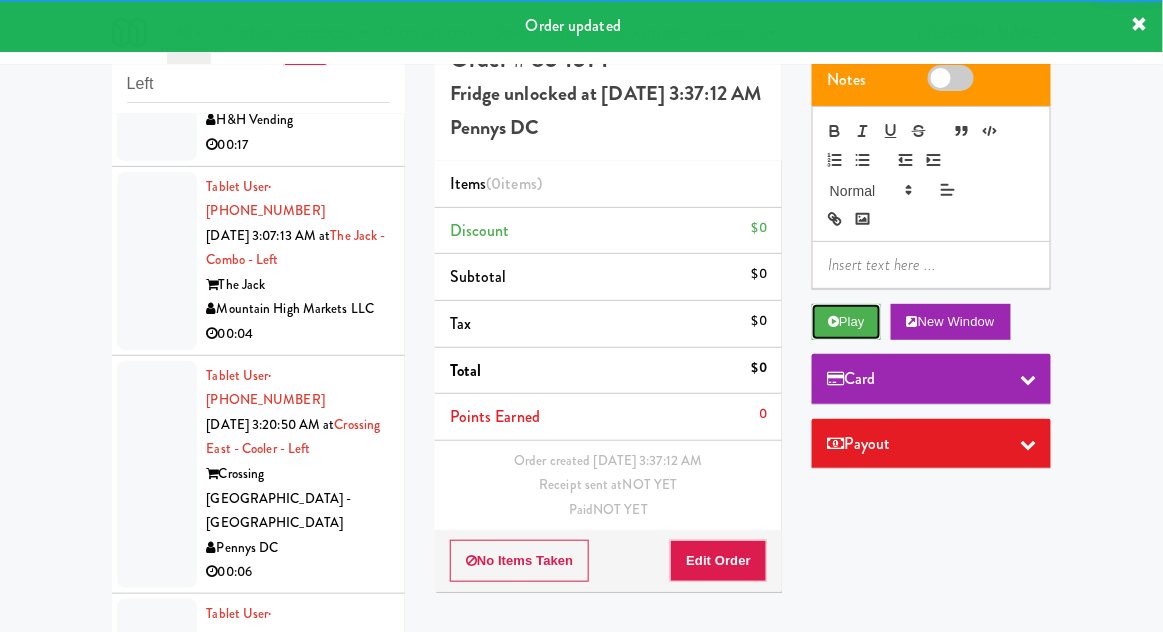 click on "Play" at bounding box center [846, 322] 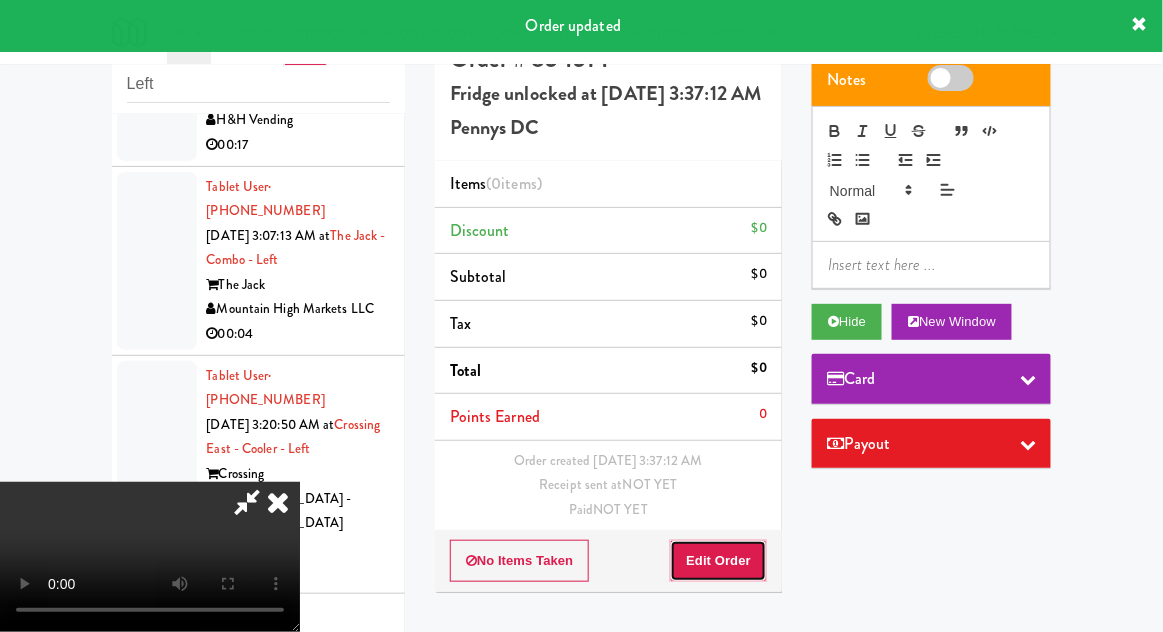 click on "Edit Order" at bounding box center (718, 561) 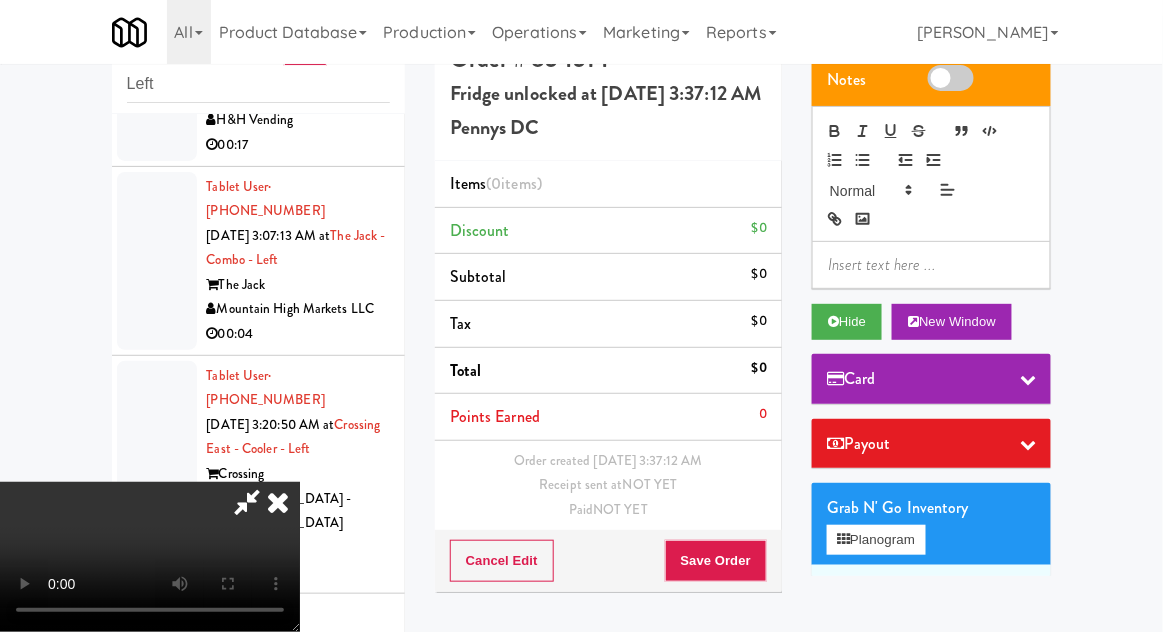 click on "inbox reviewed all    all     gen 1.5     gen 2/3     gen 4     help requested     failed   Left Tablet User  · (470) 642-4510 [DATE] 1:33:57 AM at  Kinetic - Left  Kinetic Atlanta  Royalty Financial & Consulting  01:41     Tablet User  · (470) 302-9279 [DATE] 2:04:40 AM at  Kinetic - Left  Kinetic Atlanta  Royalty Financial & Consulting  00:06     Tablet User  · (816) 267-1192 [DATE] 2:06:53 AM at  The [PERSON_NAME] - Cooler - Left  The [PERSON_NAME] Vending  00:06     Tablet User  · (580) 596-8944 [DATE] 2:10:31 AM at  Standard - Drink - Left  The Standard  Mountain High Markets LLC  00:19     Tablet User  · (773) 835-2438 [DATE] 2:16:14 AM at  Axis Pantry - Left  Axis Apartments & Lofts  Next-Gen Vending  00:04     Tablet User  · (715) 393-9495 [DATE] 2:16:38 AM at  Platform - Cooler - Left  Platform - [GEOGRAPHIC_DATA]   Pennys DC  00:07     Tablet User  · (312) 216-7233 [DATE] 2:21:39 AM at  [GEOGRAPHIC_DATA][PERSON_NAME] - Left - Fridge  [STREET_ADDRESS][PERSON_NAME]  H&H Vending  00:04" at bounding box center [581, 376] 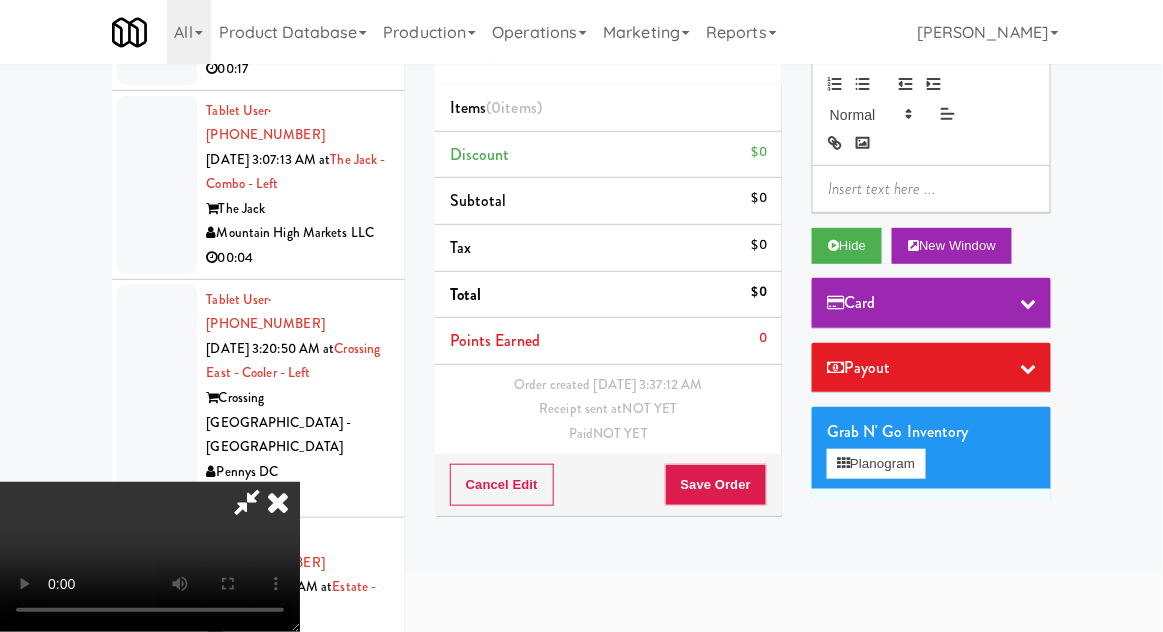 scroll, scrollTop: 140, scrollLeft: 0, axis: vertical 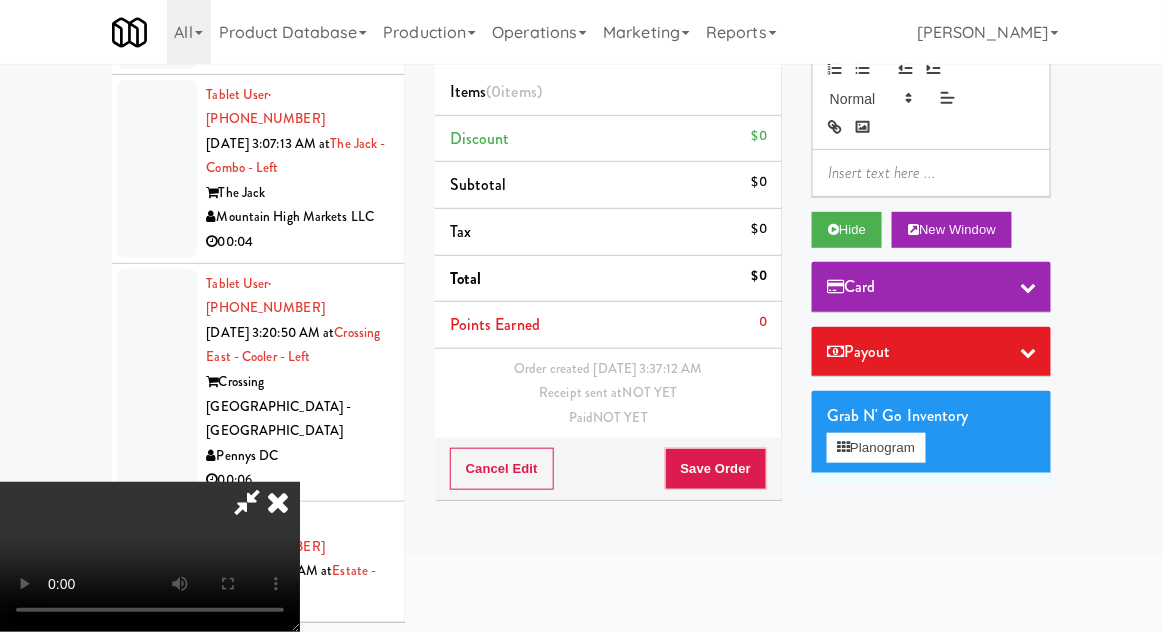 type 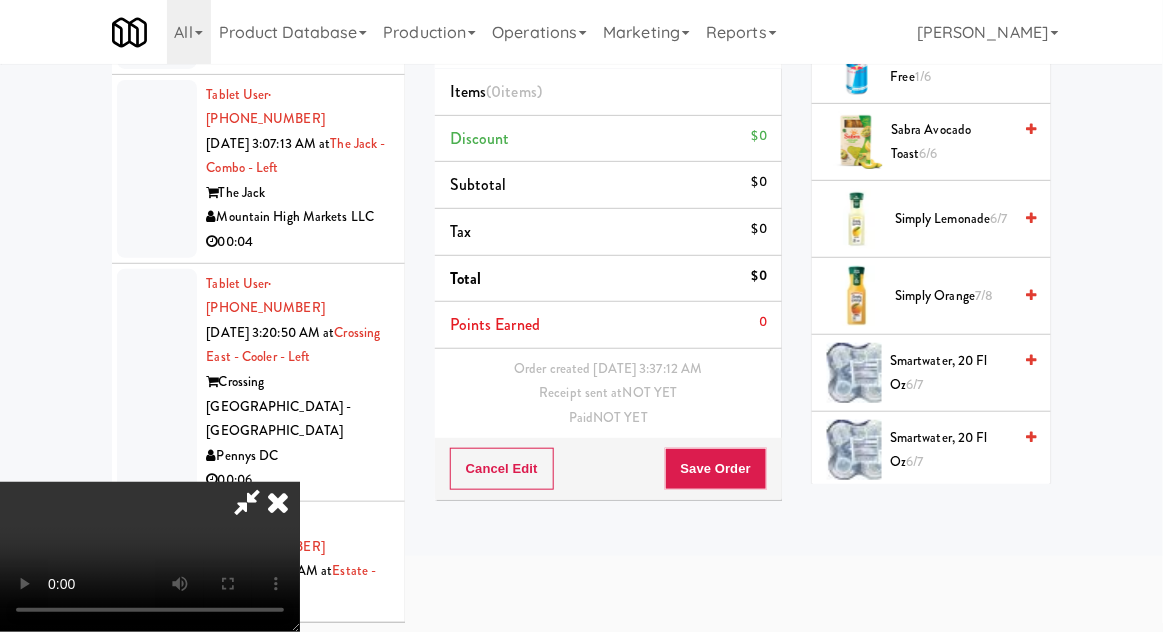 scroll, scrollTop: 2260, scrollLeft: 0, axis: vertical 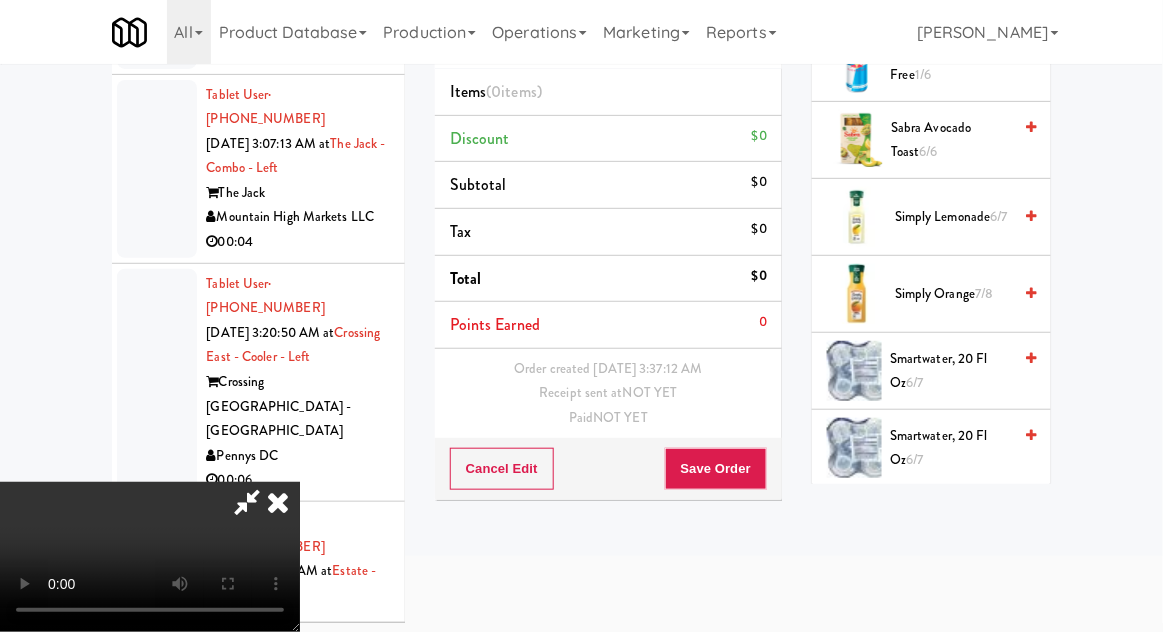 click on "smartwater, 20 fl oz  6/7" at bounding box center (950, 371) 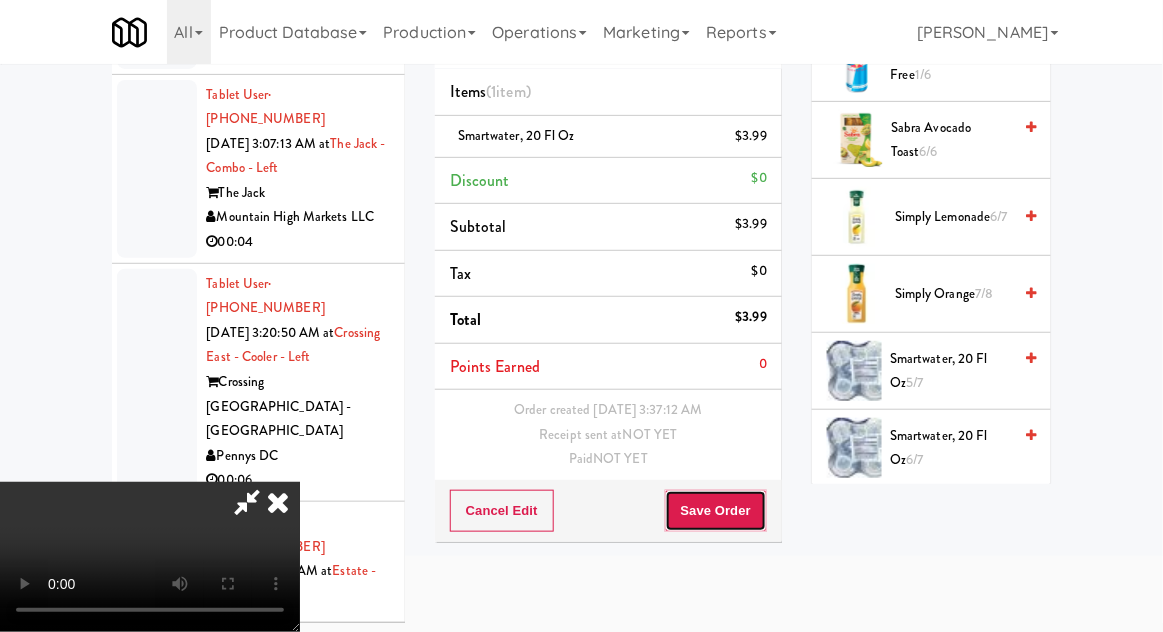 click on "Save Order" at bounding box center [716, 511] 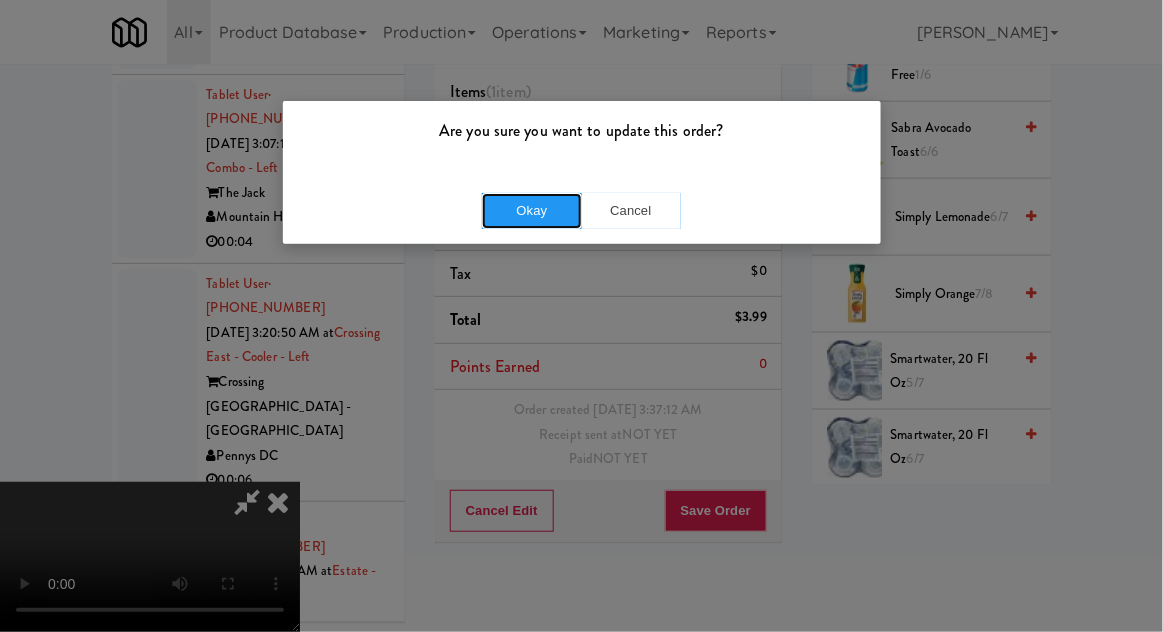 click on "Okay" at bounding box center (532, 211) 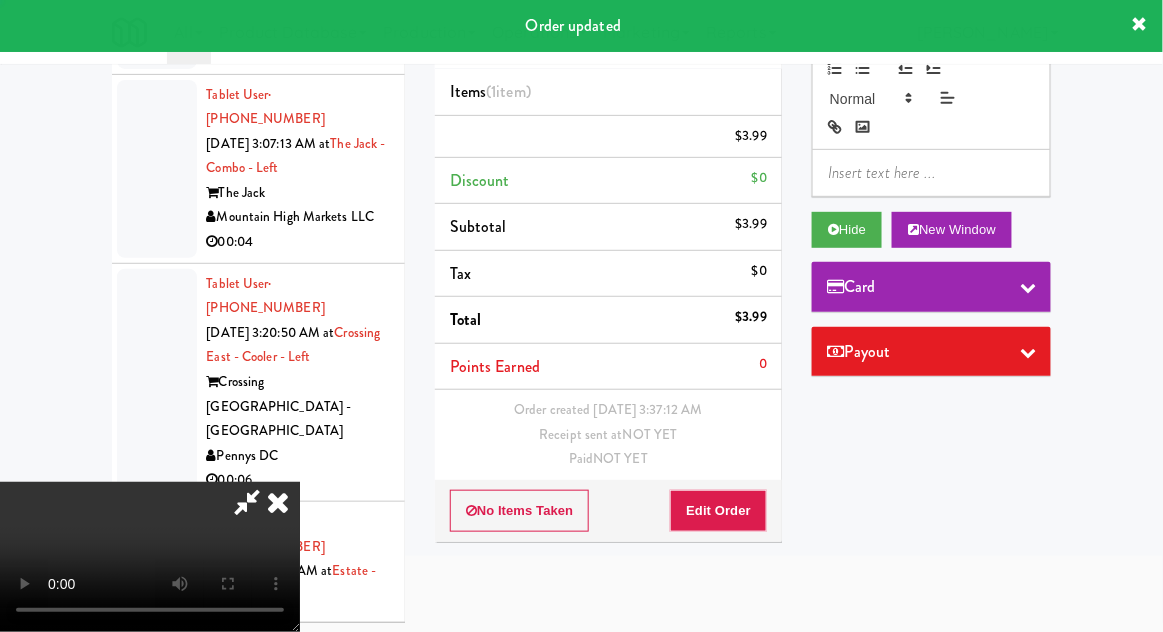 scroll, scrollTop: 0, scrollLeft: 0, axis: both 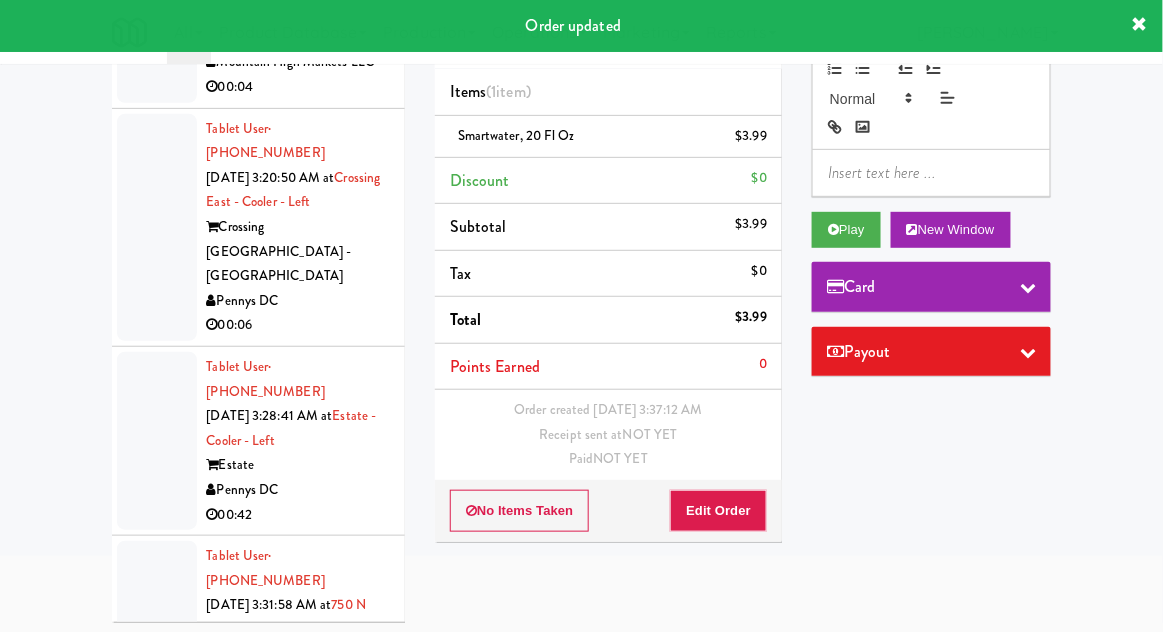 click at bounding box center [157, 630] 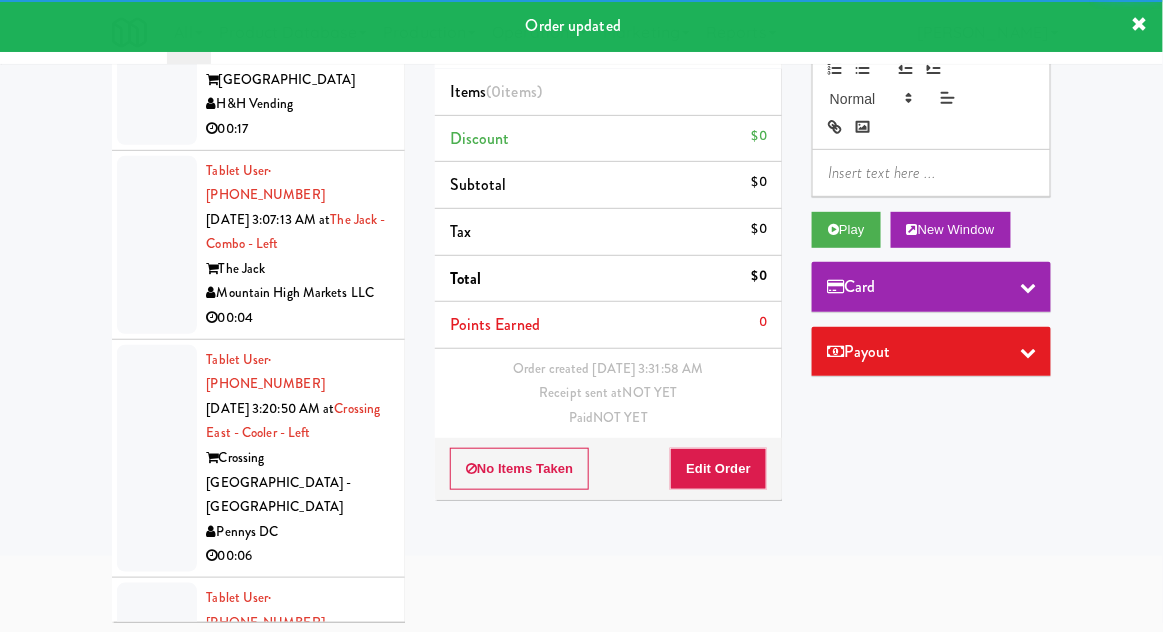 scroll, scrollTop: 1875, scrollLeft: 0, axis: vertical 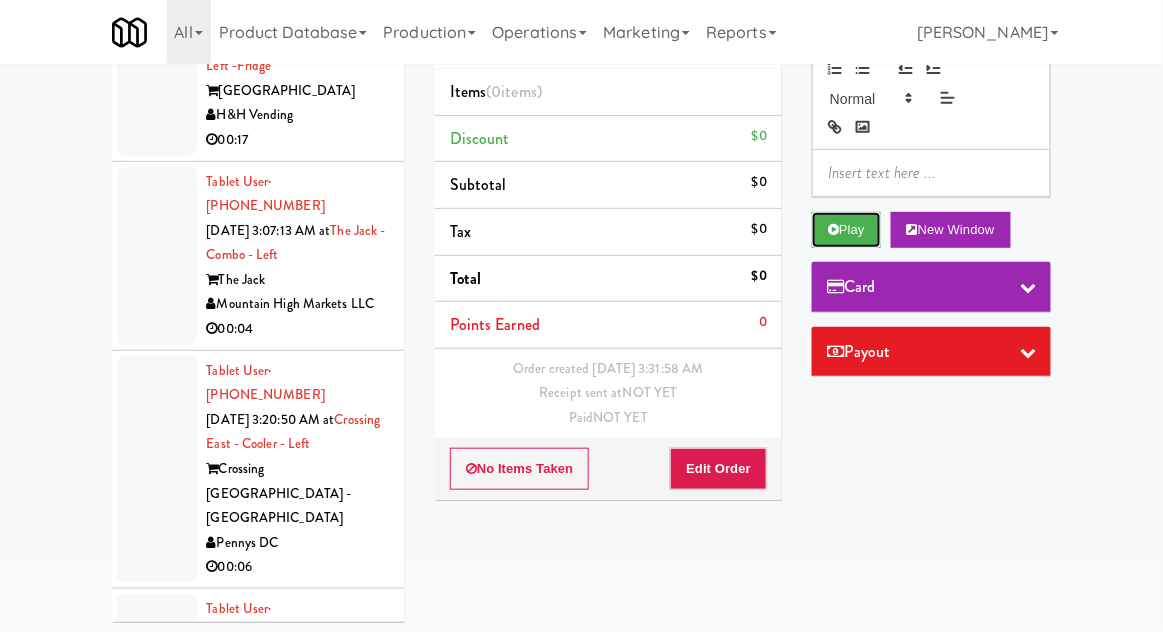 click on "Play" at bounding box center [846, 230] 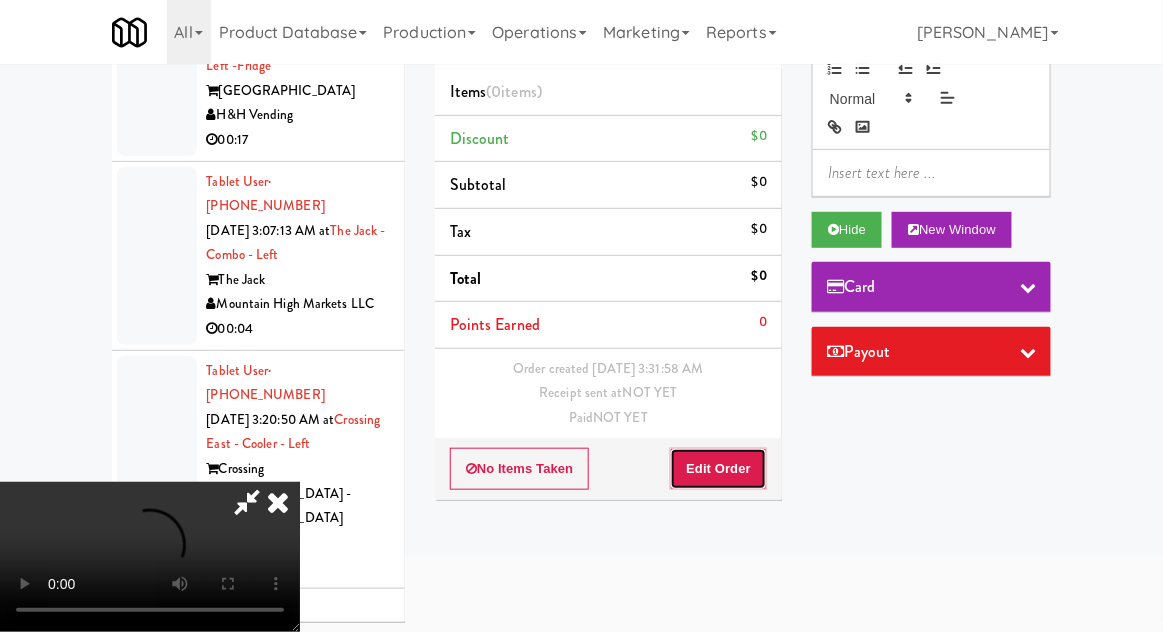click on "Edit Order" at bounding box center (718, 469) 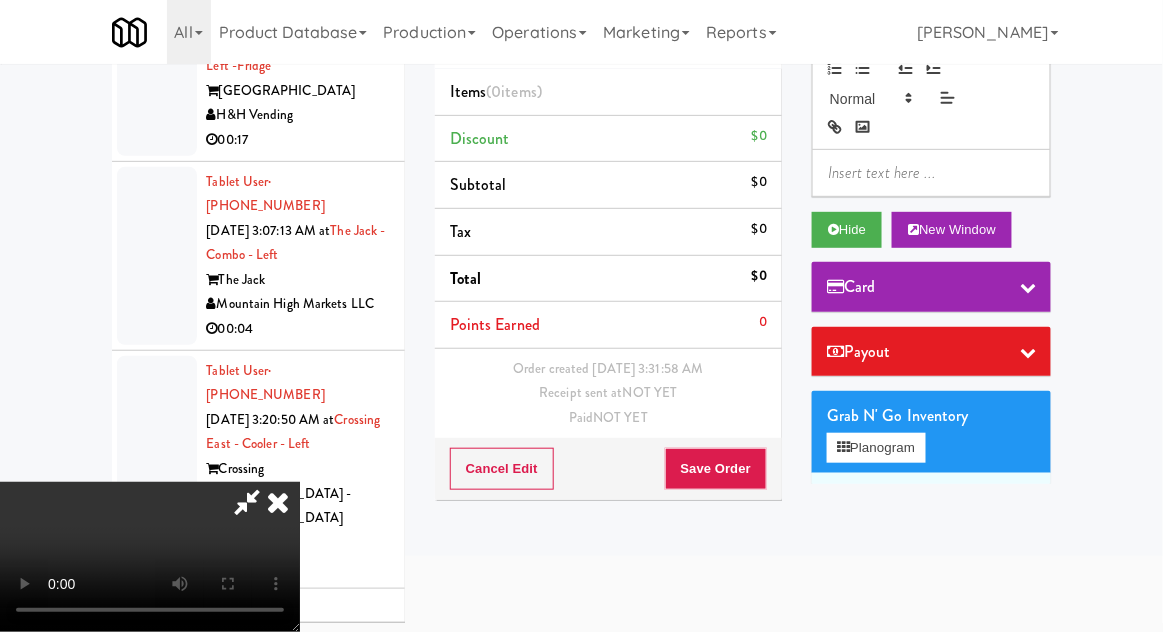 scroll, scrollTop: 73, scrollLeft: 0, axis: vertical 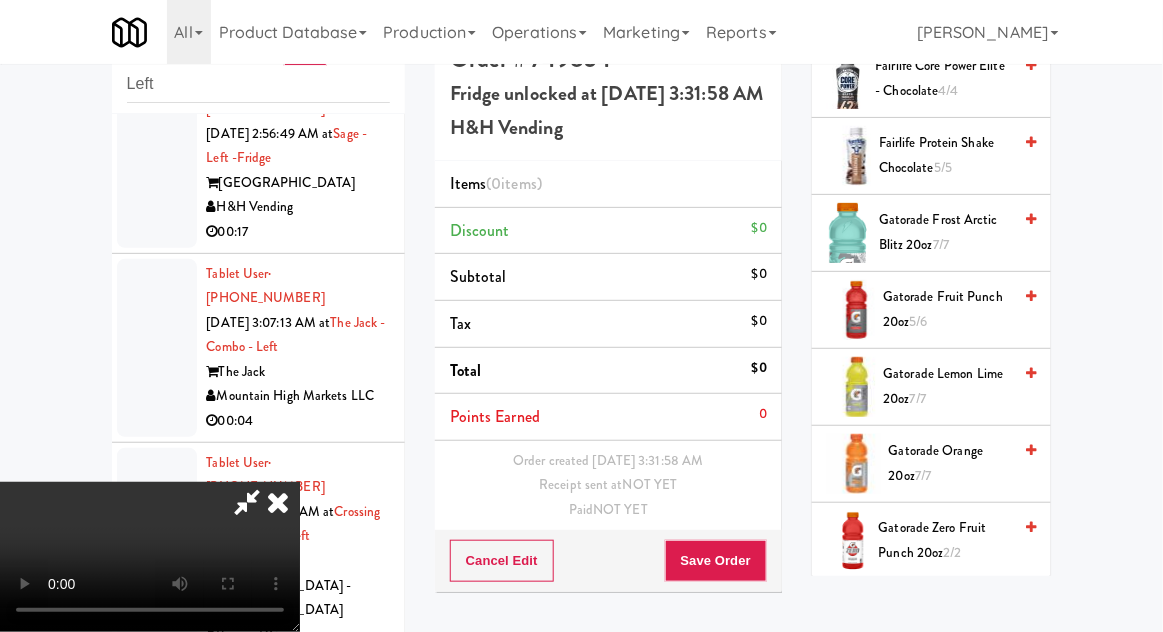 click on "Gatorade Zero Fruit Punch 20oz  2/2" at bounding box center (945, 540) 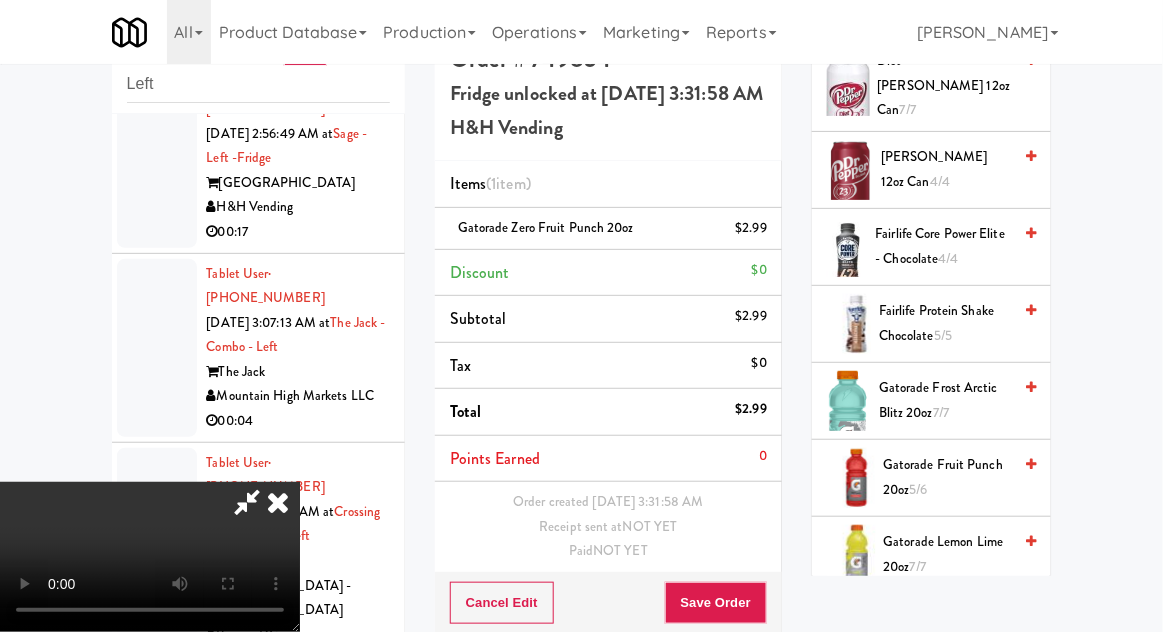 scroll, scrollTop: 1416, scrollLeft: 0, axis: vertical 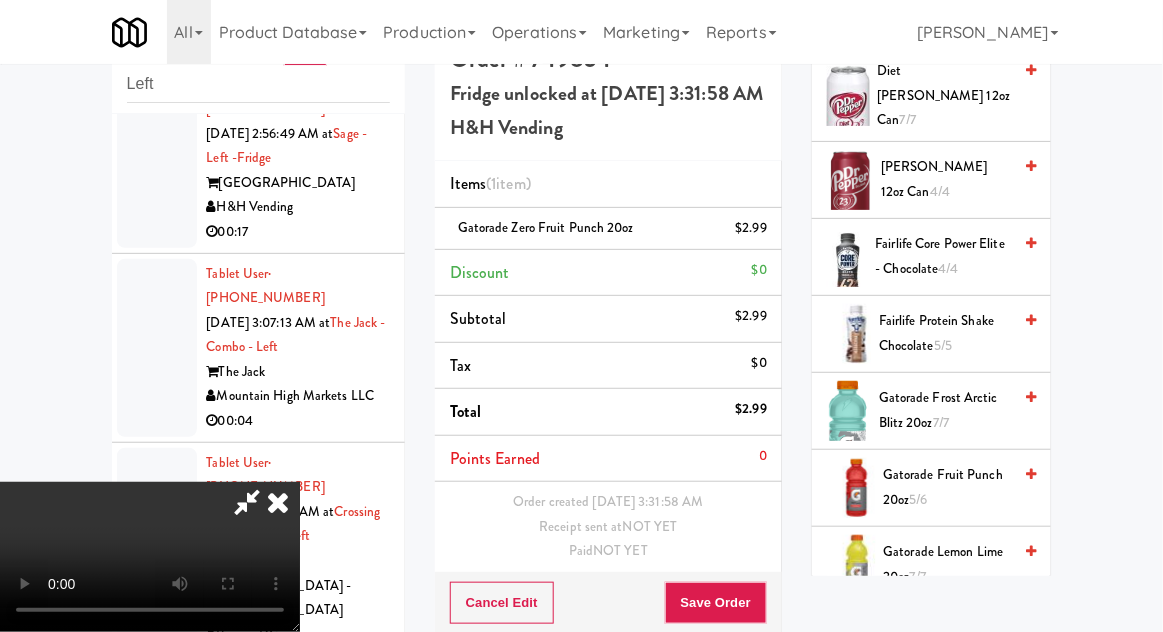 click on "Gatorade Frost Arctic Blitz 20oz  7/7" at bounding box center (945, 410) 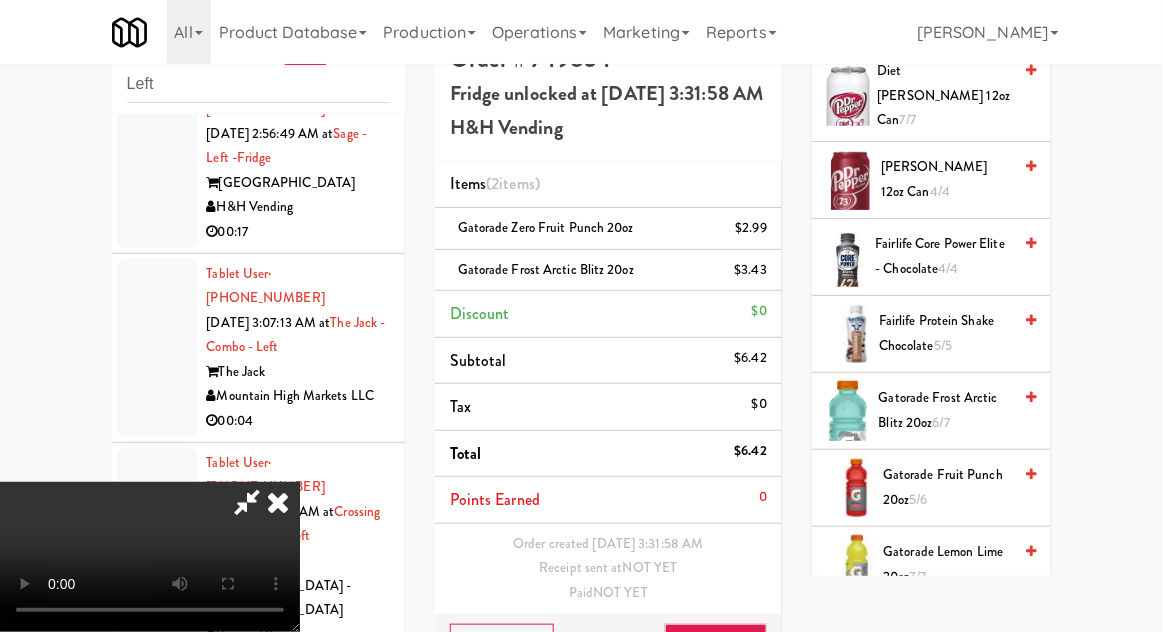 scroll, scrollTop: 73, scrollLeft: 0, axis: vertical 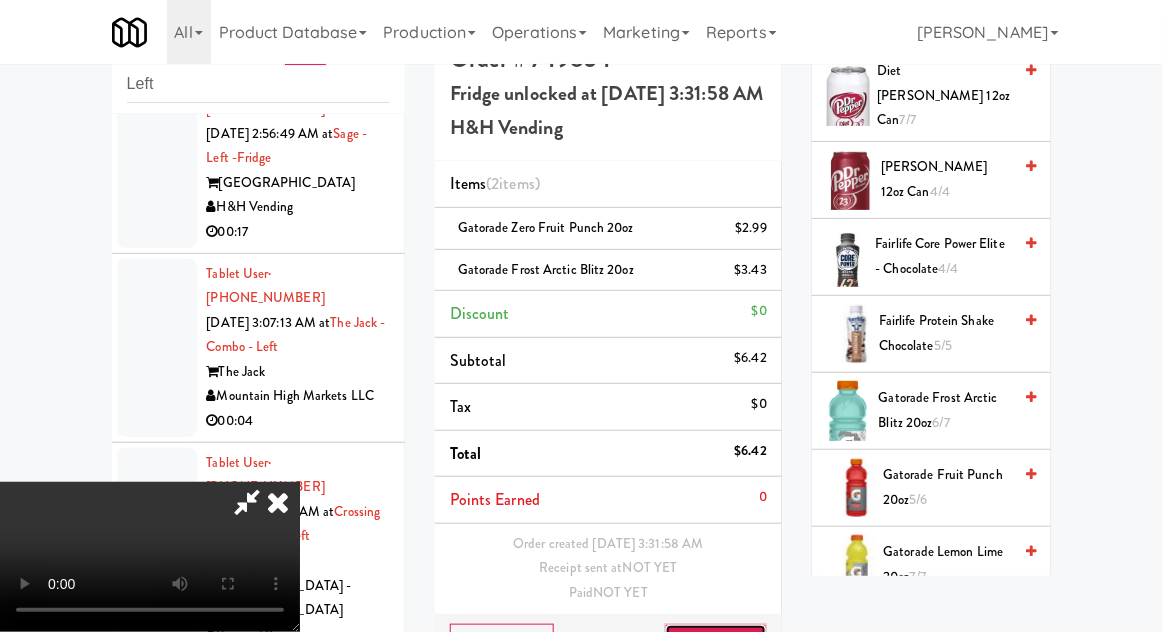 click on "Save Order" at bounding box center [716, 645] 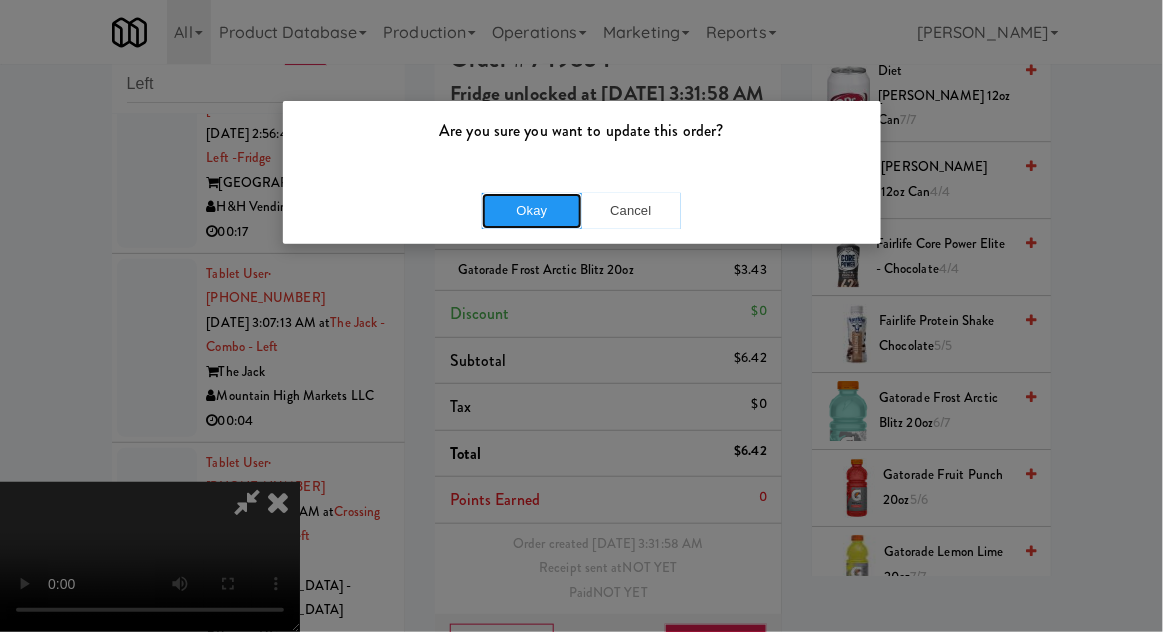 click on "Okay" at bounding box center [532, 211] 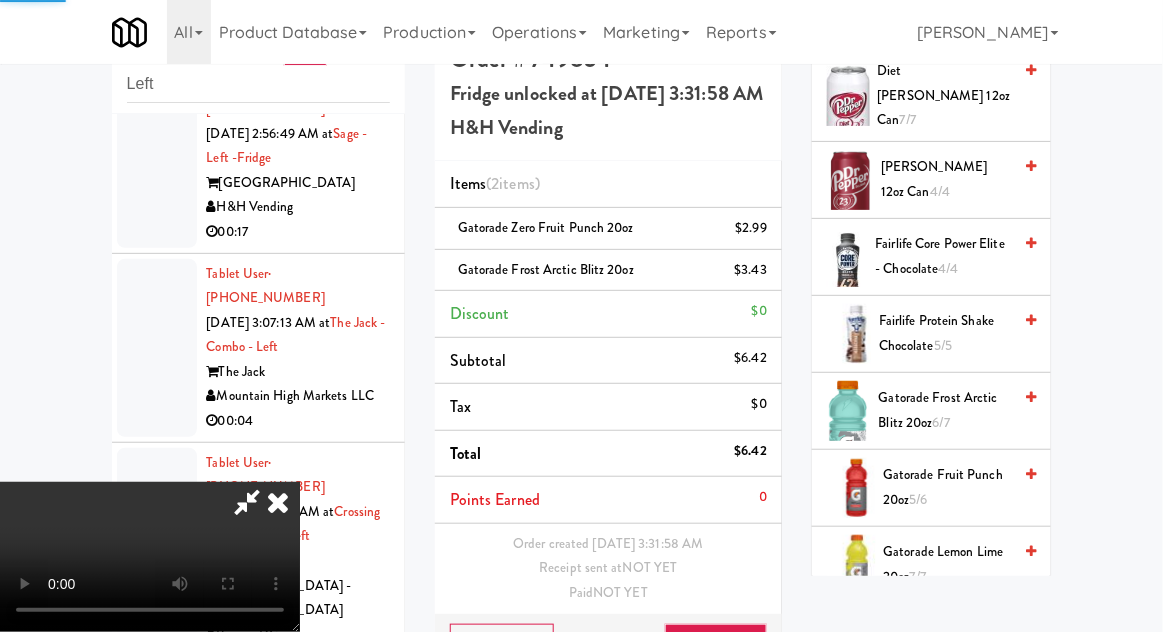 scroll, scrollTop: 0, scrollLeft: 0, axis: both 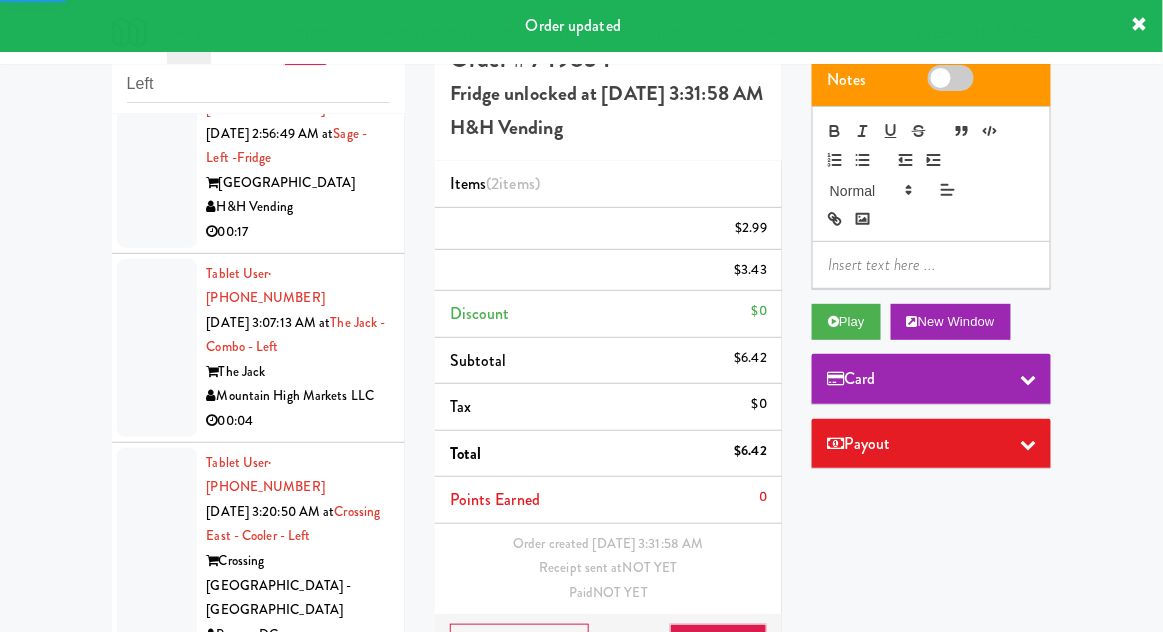 click on "Tablet User  · (301) 442-2193 [DATE] 3:28:41 AM at  Estate - Cooler - Left  Estate  Pennys DC  00:42" at bounding box center (258, 775) 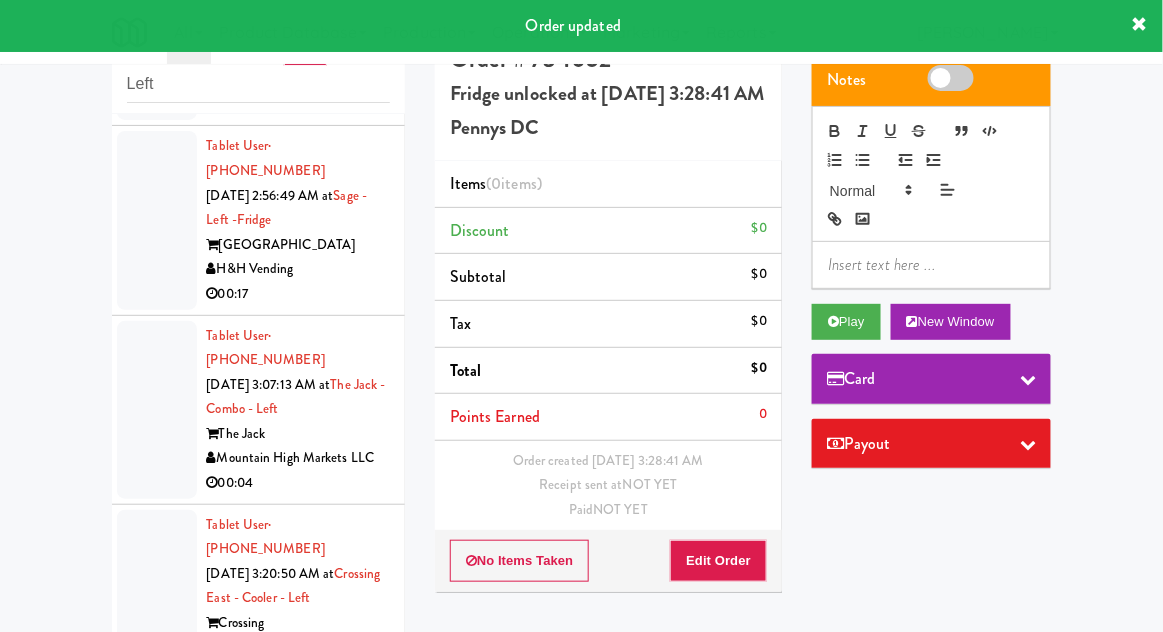 scroll, scrollTop: 1783, scrollLeft: 0, axis: vertical 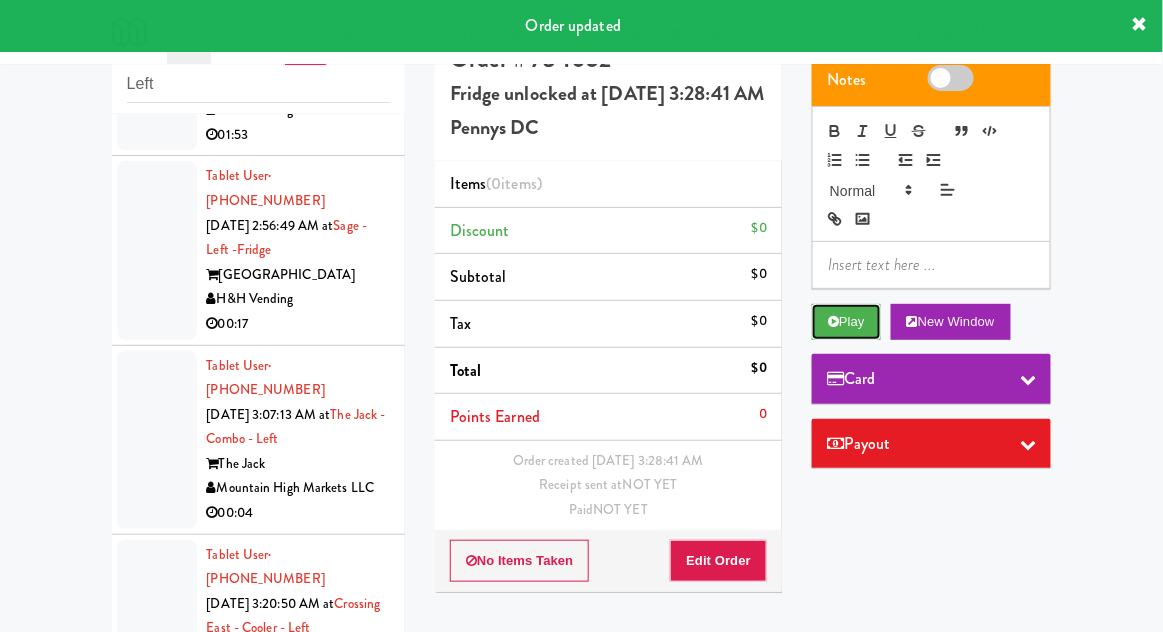 click on "Play" at bounding box center (846, 322) 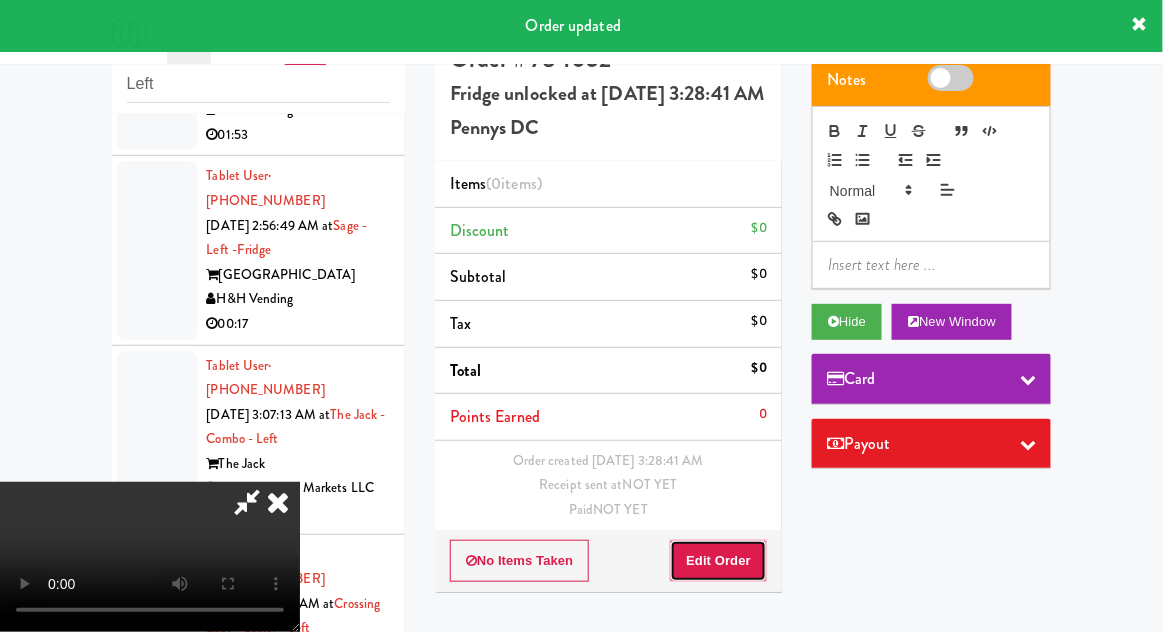 click on "Edit Order" at bounding box center (718, 561) 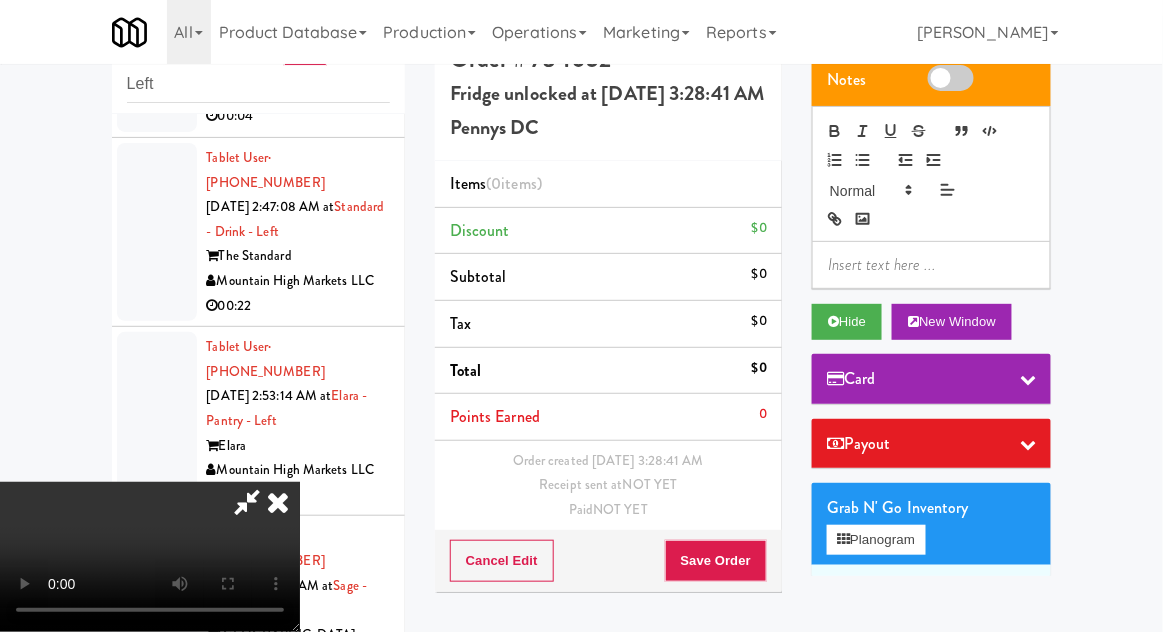 scroll, scrollTop: 2604, scrollLeft: 0, axis: vertical 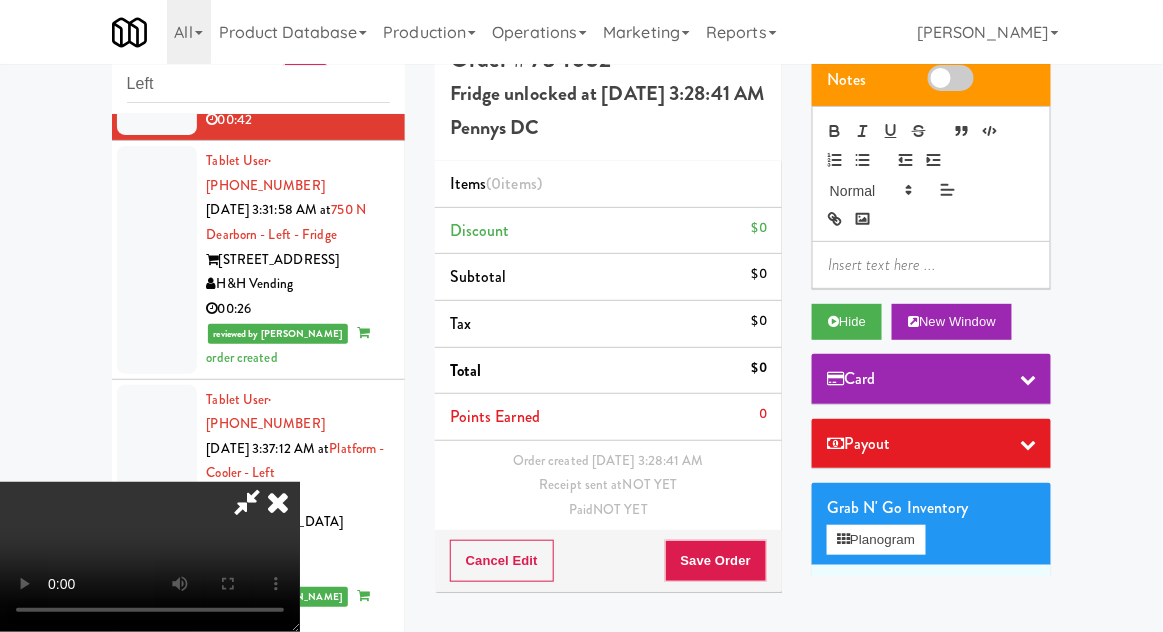 type 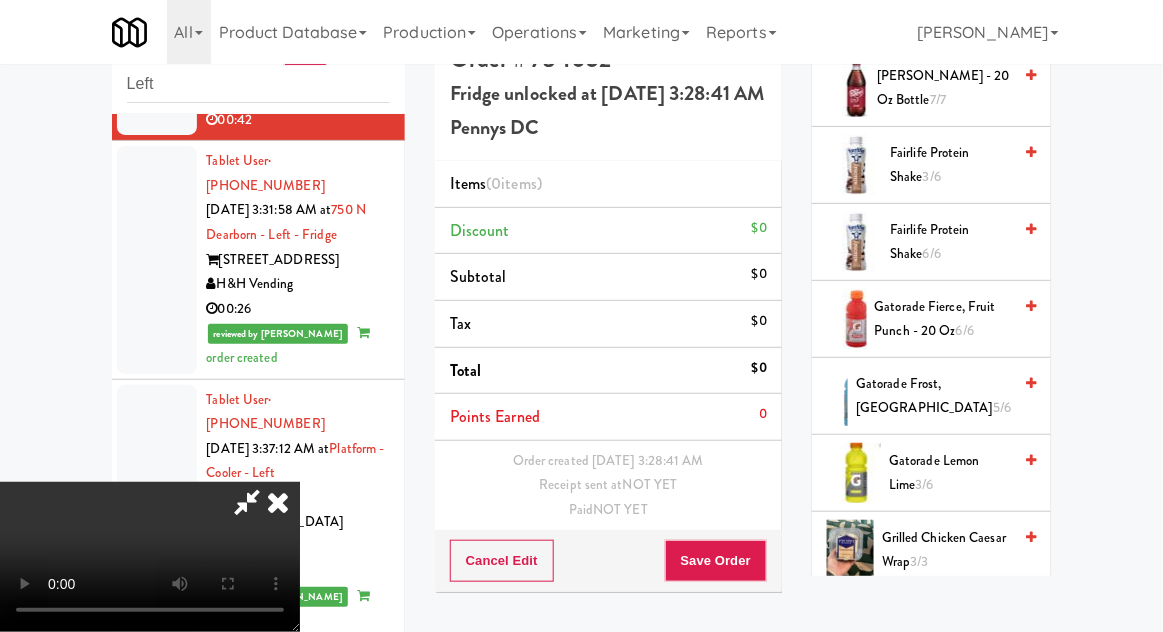 scroll, scrollTop: 1481, scrollLeft: 0, axis: vertical 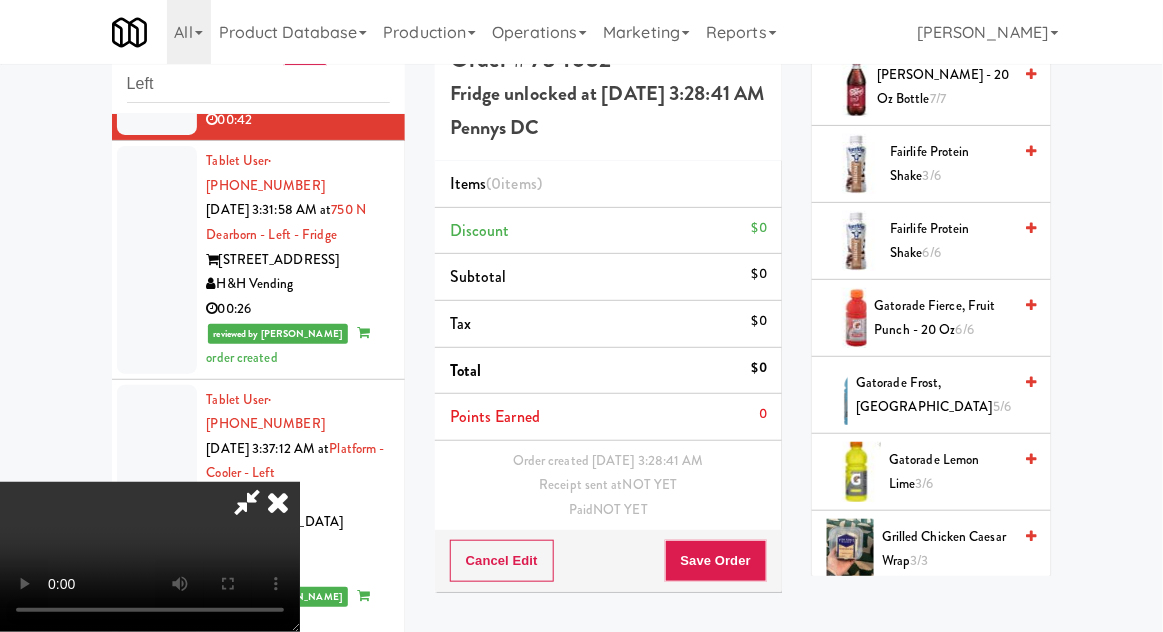 click on "Gatorade Frost, Glacier Freeze  5/6" at bounding box center [933, 395] 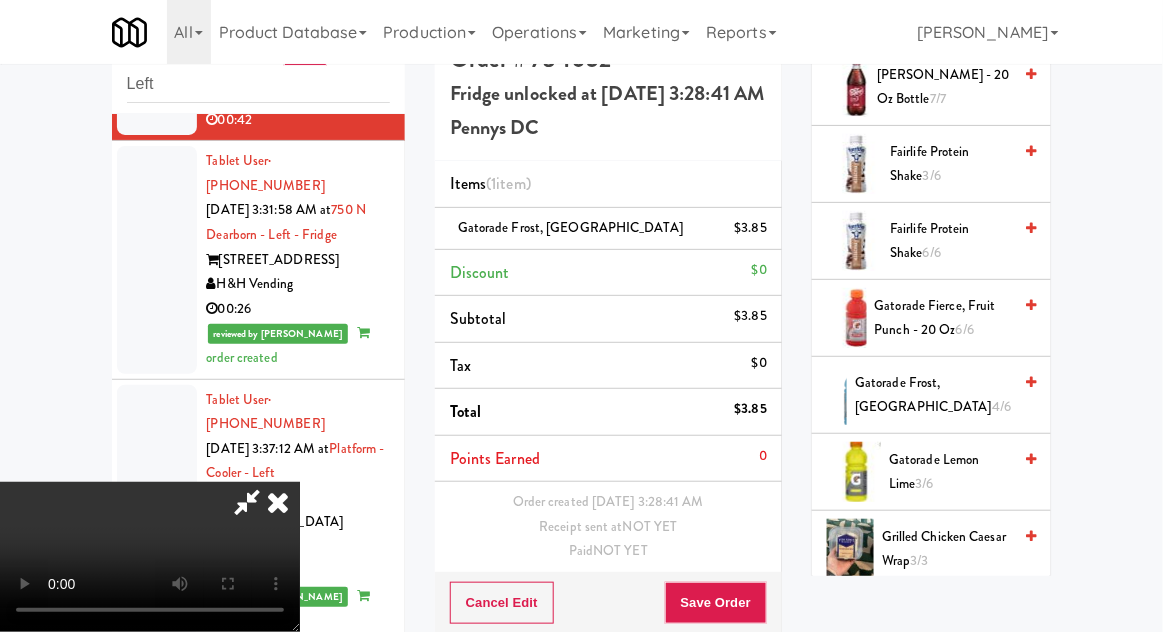 scroll, scrollTop: 73, scrollLeft: 0, axis: vertical 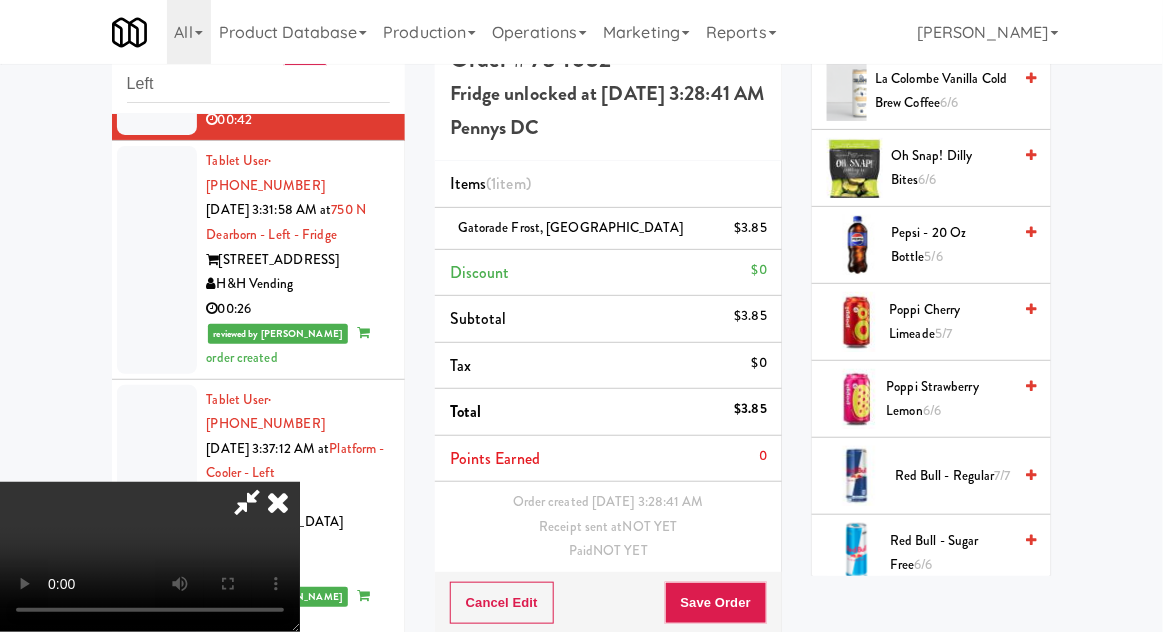 click on "Poppi Strawberry Lemon  6/6" at bounding box center [949, 399] 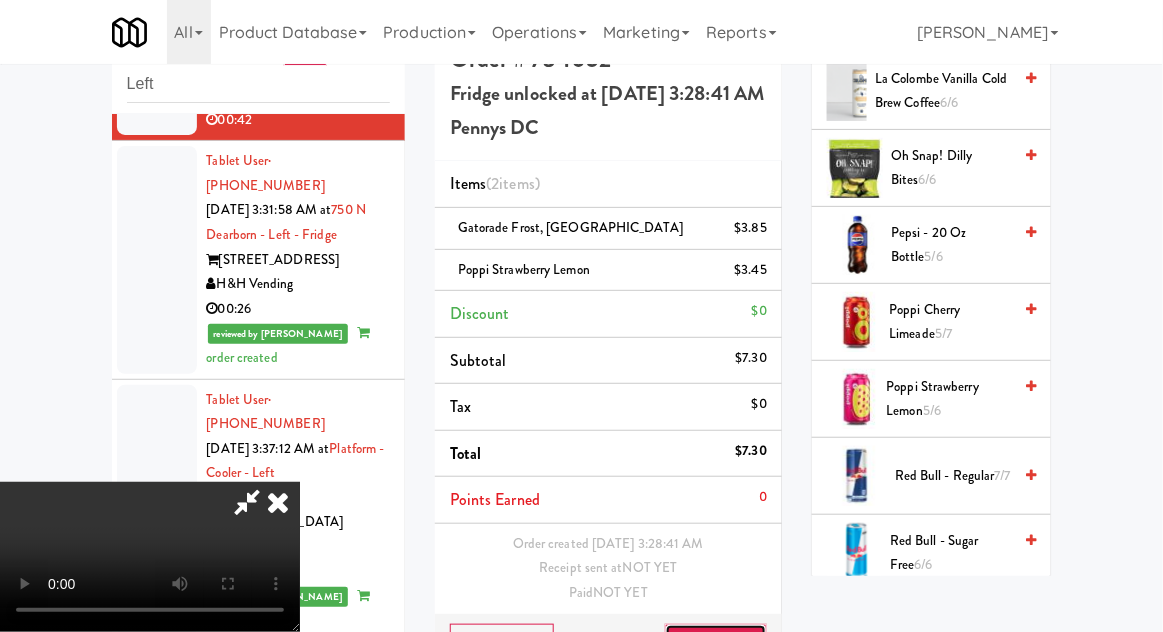 click on "Save Order" at bounding box center (716, 645) 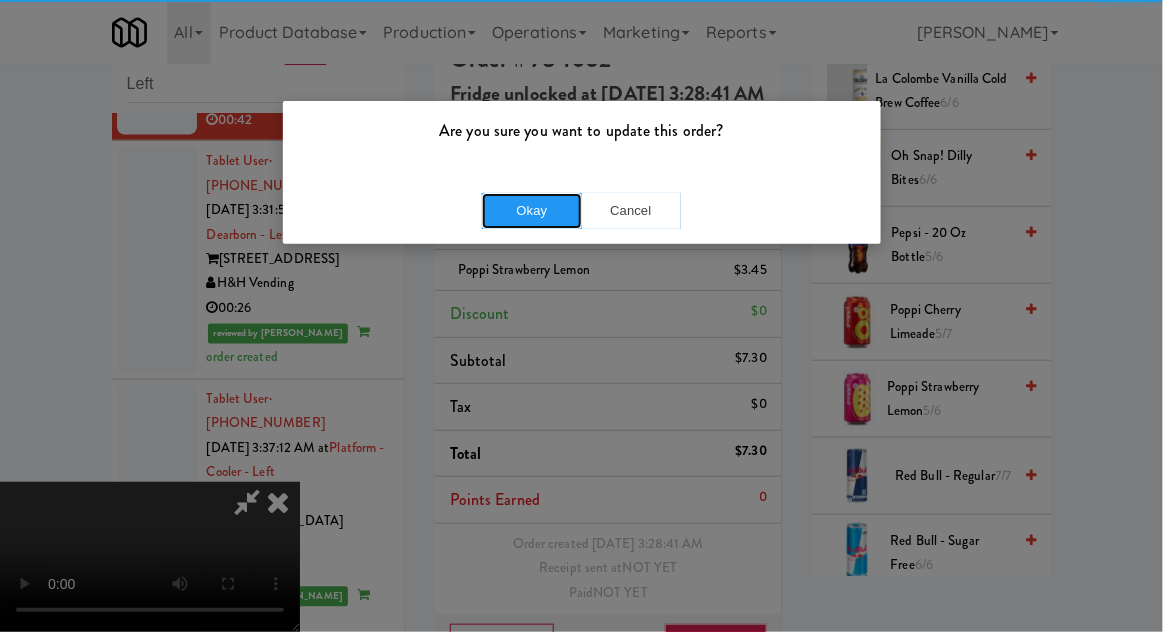 click on "Okay" at bounding box center (532, 211) 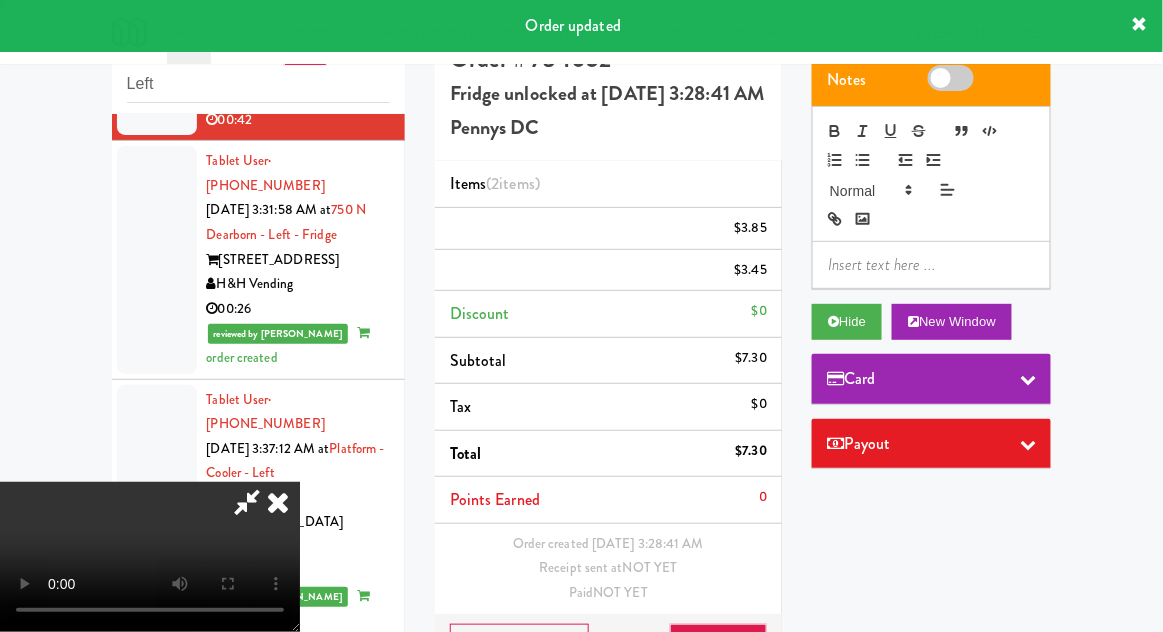scroll, scrollTop: 0, scrollLeft: 0, axis: both 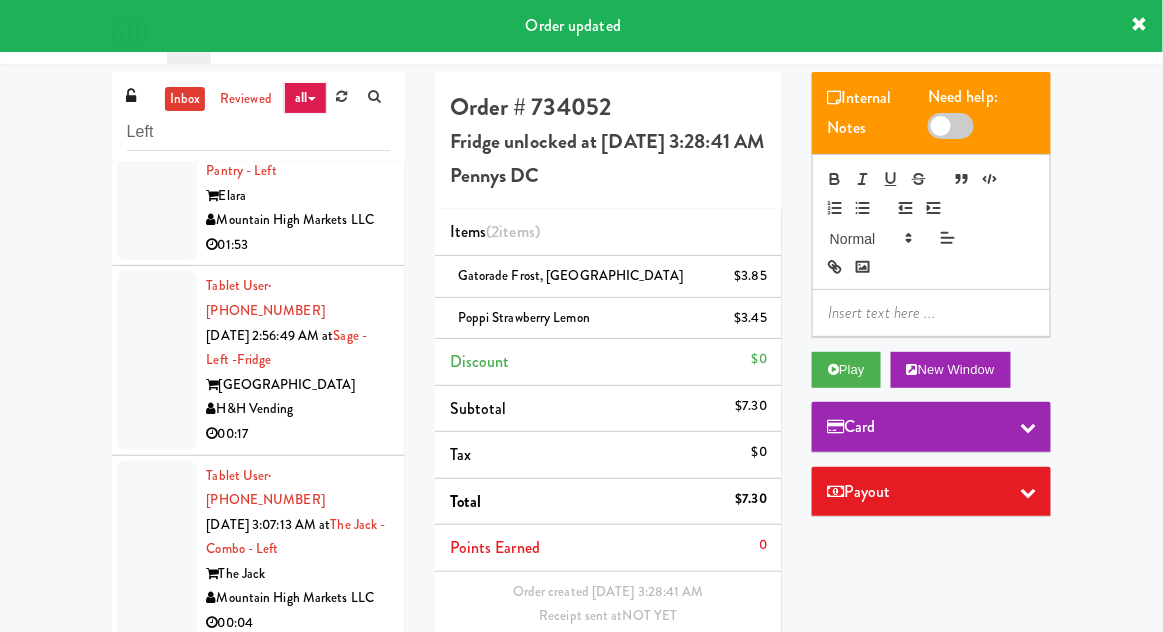click at bounding box center (157, 763) 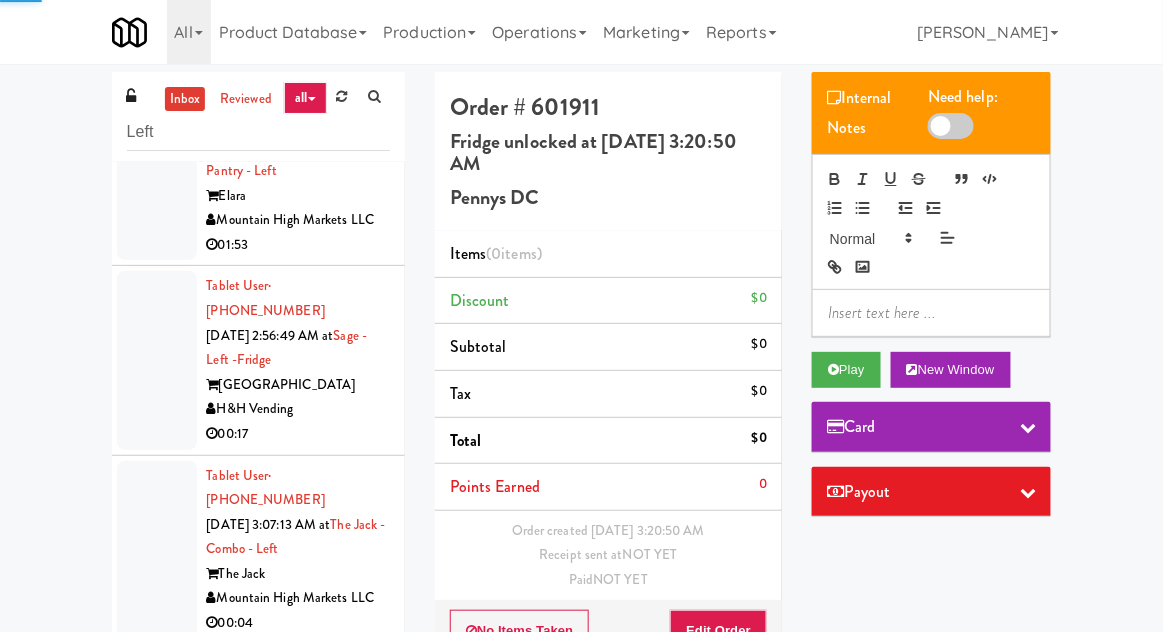 scroll, scrollTop: 48, scrollLeft: 0, axis: vertical 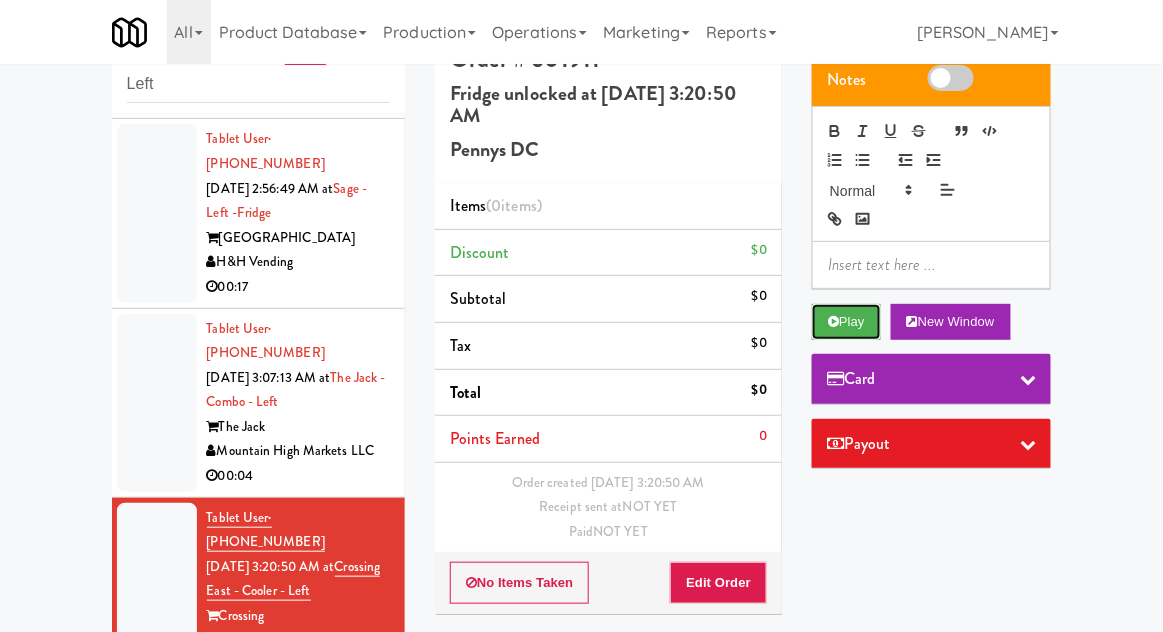 click on "Play" at bounding box center [846, 322] 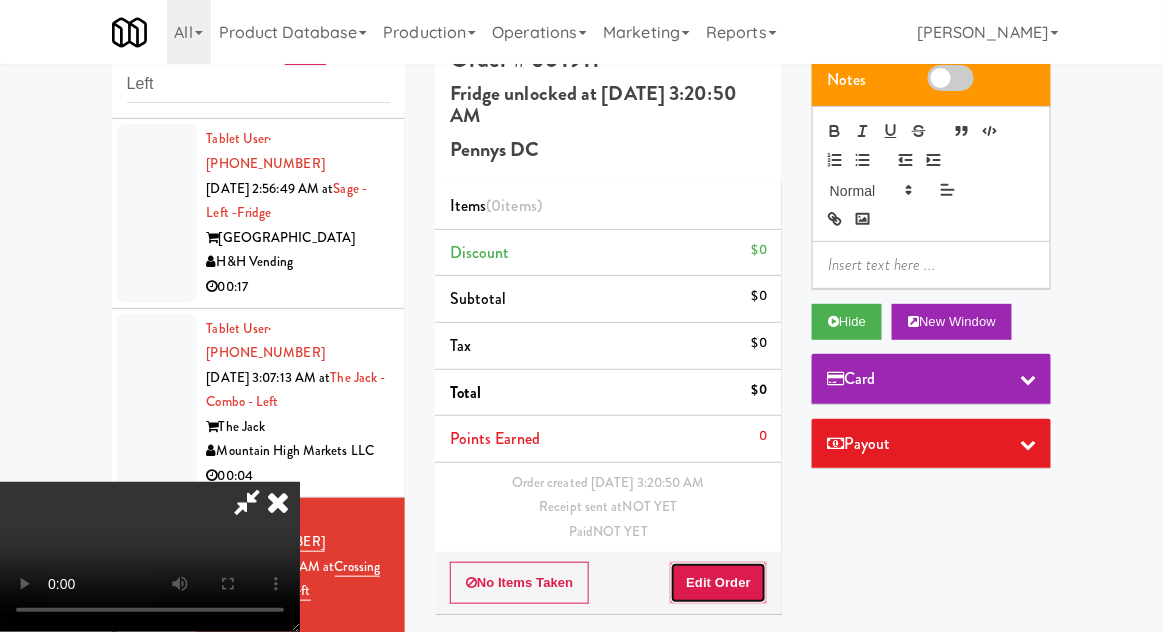 click on "Edit Order" at bounding box center [718, 583] 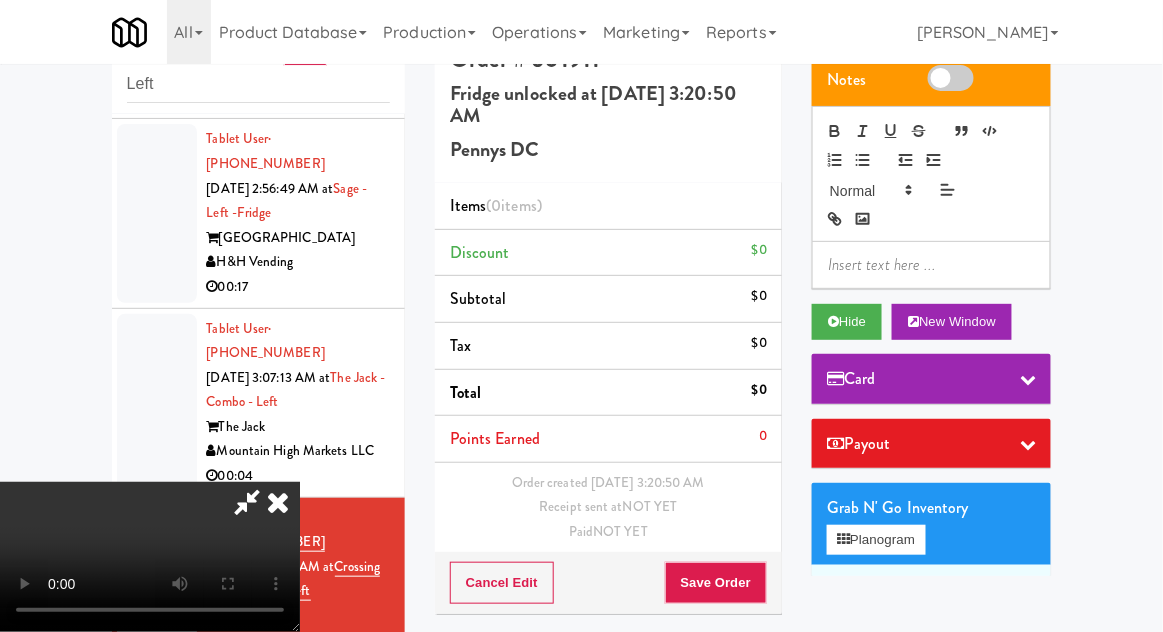 type 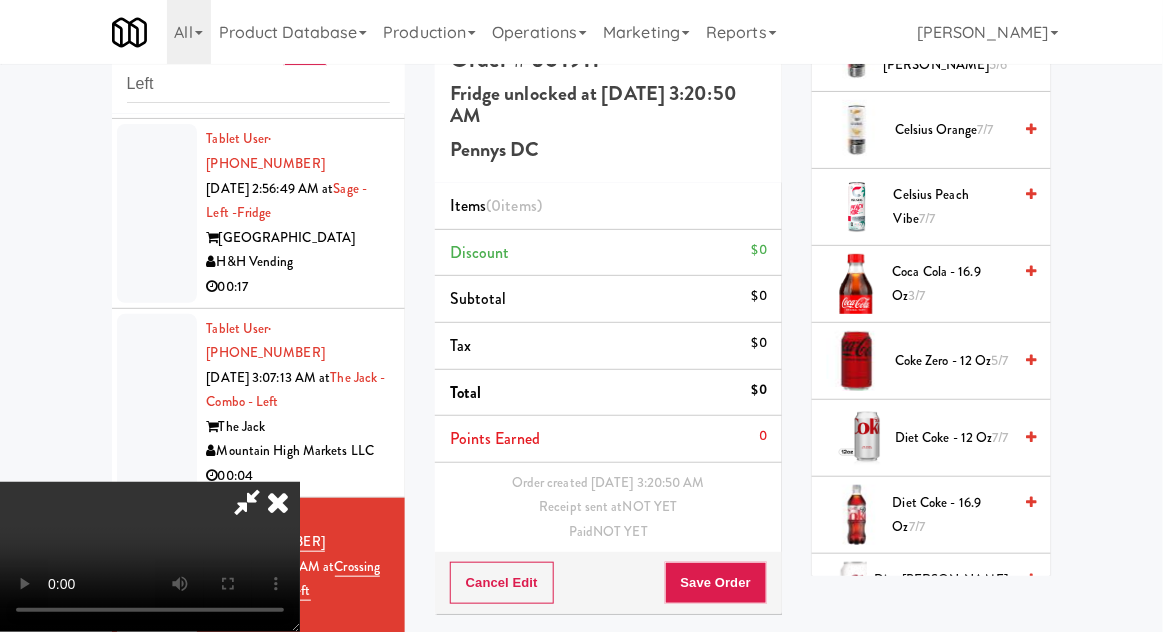 scroll, scrollTop: 678, scrollLeft: 0, axis: vertical 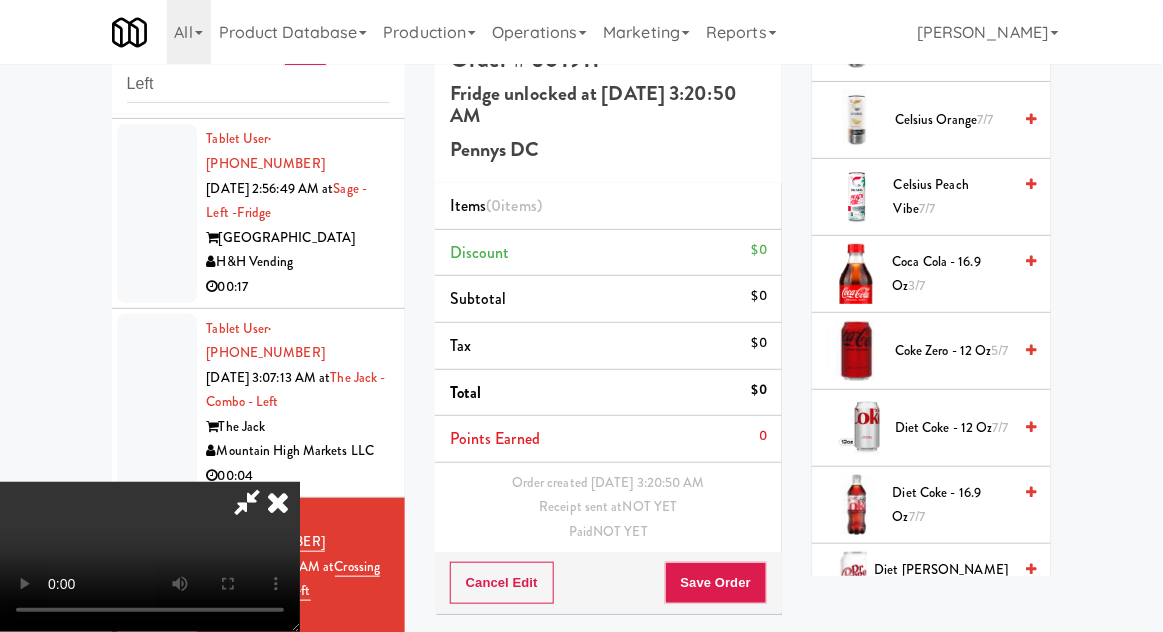 click on "Diet Coke - 12 oz   7/7" at bounding box center [953, 428] 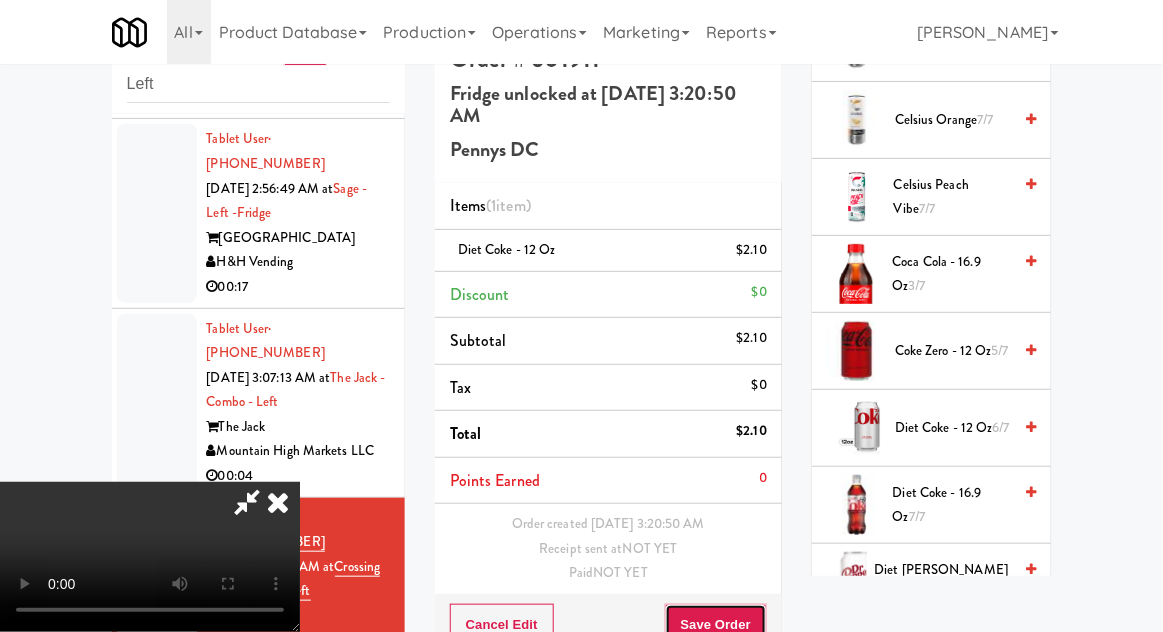 click on "Save Order" at bounding box center [716, 625] 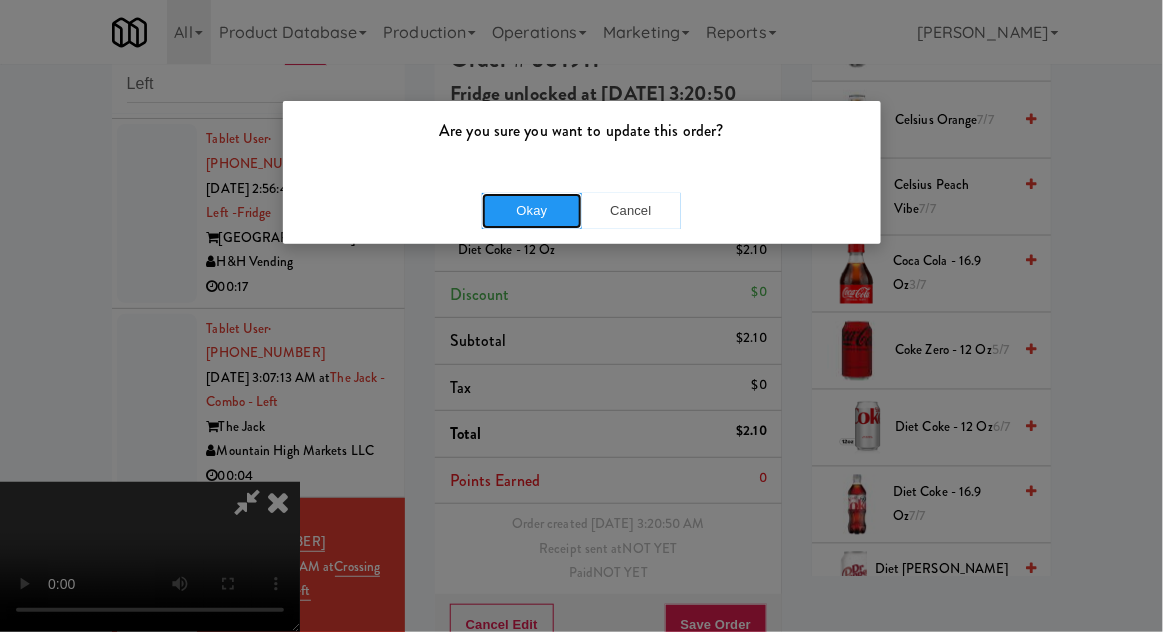 click on "Okay" at bounding box center (532, 211) 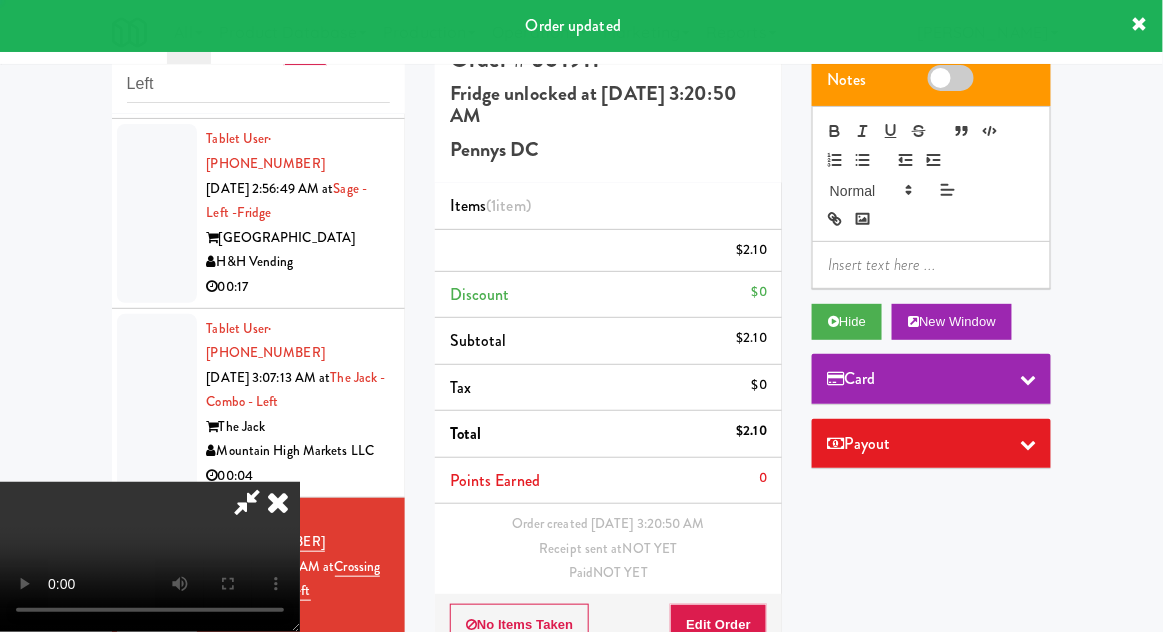 scroll, scrollTop: 0, scrollLeft: 0, axis: both 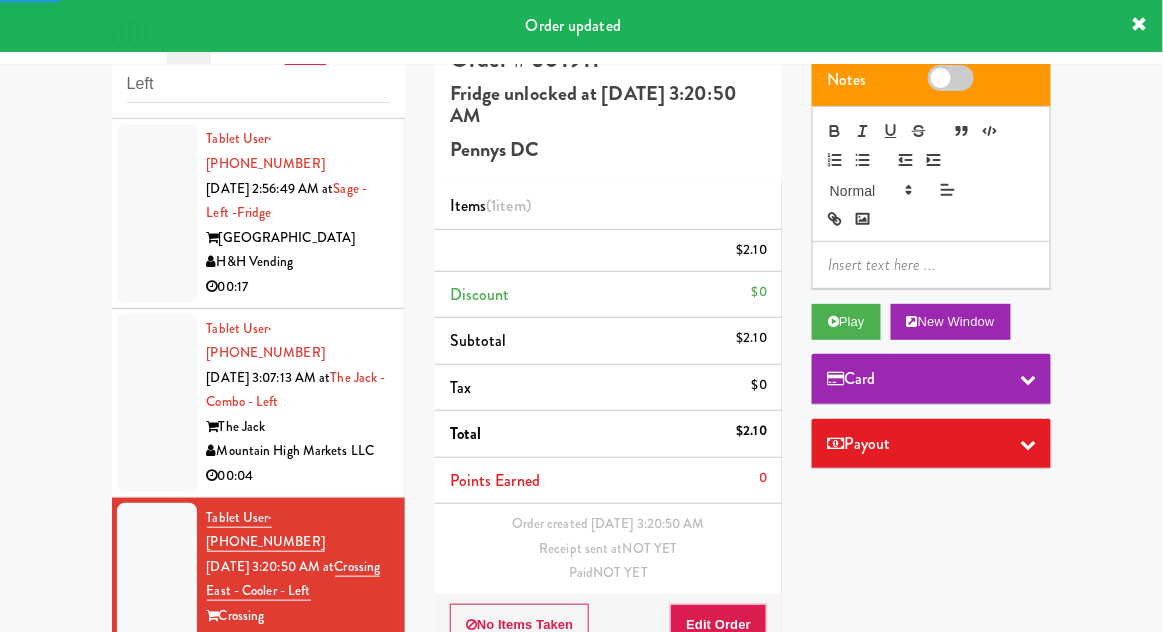 click at bounding box center [157, 854] 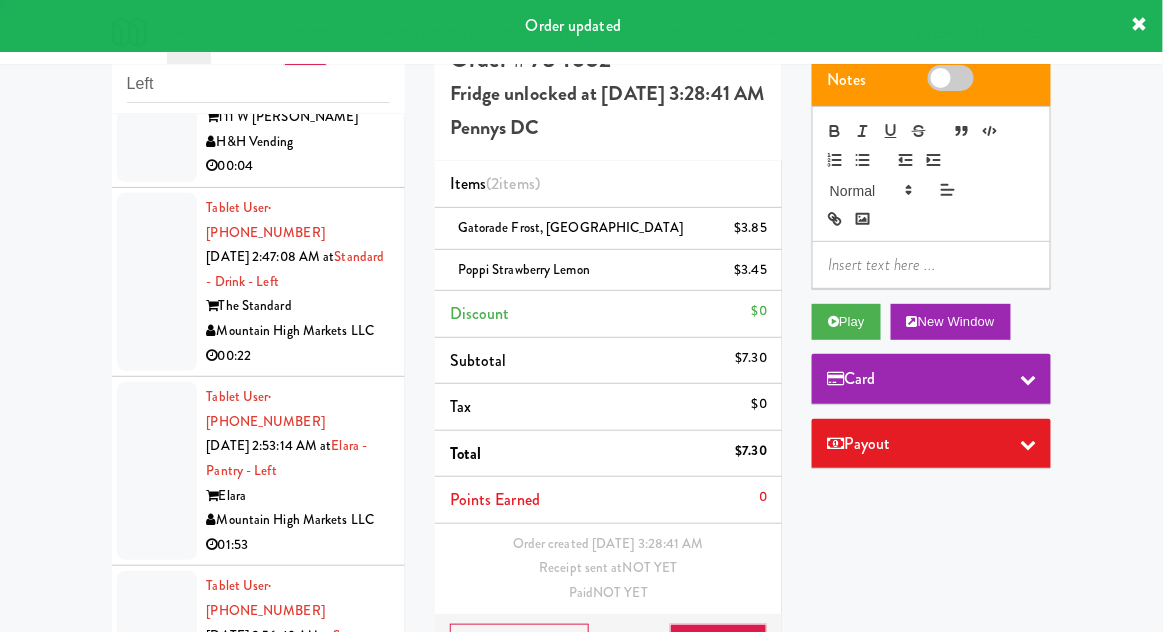 scroll, scrollTop: 1372, scrollLeft: 0, axis: vertical 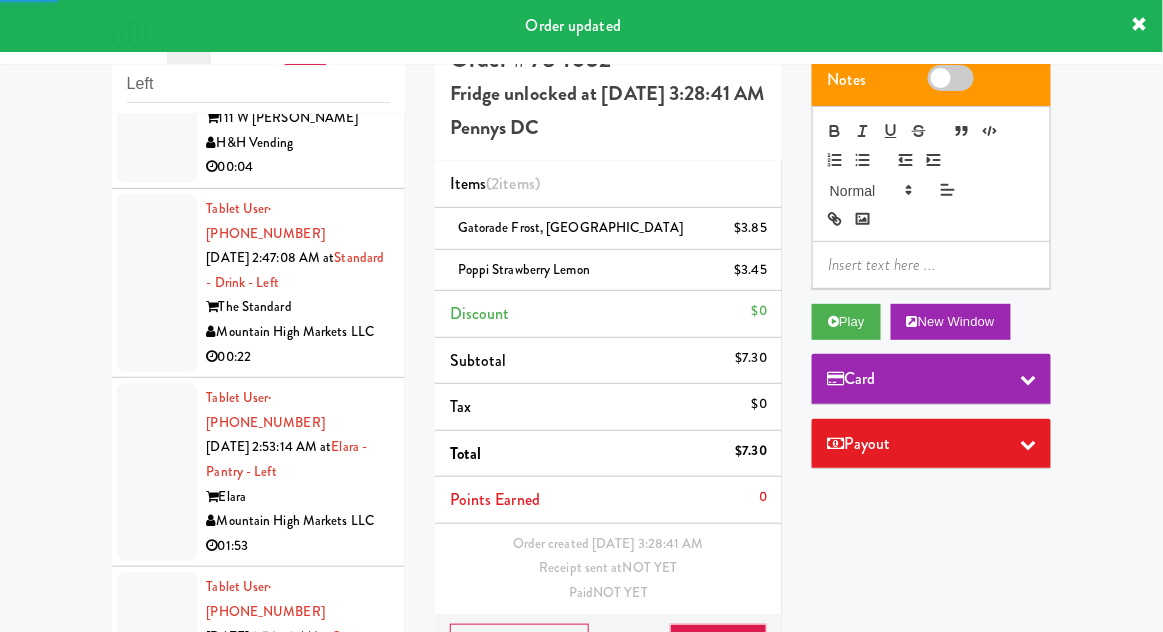 click at bounding box center (157, 851) 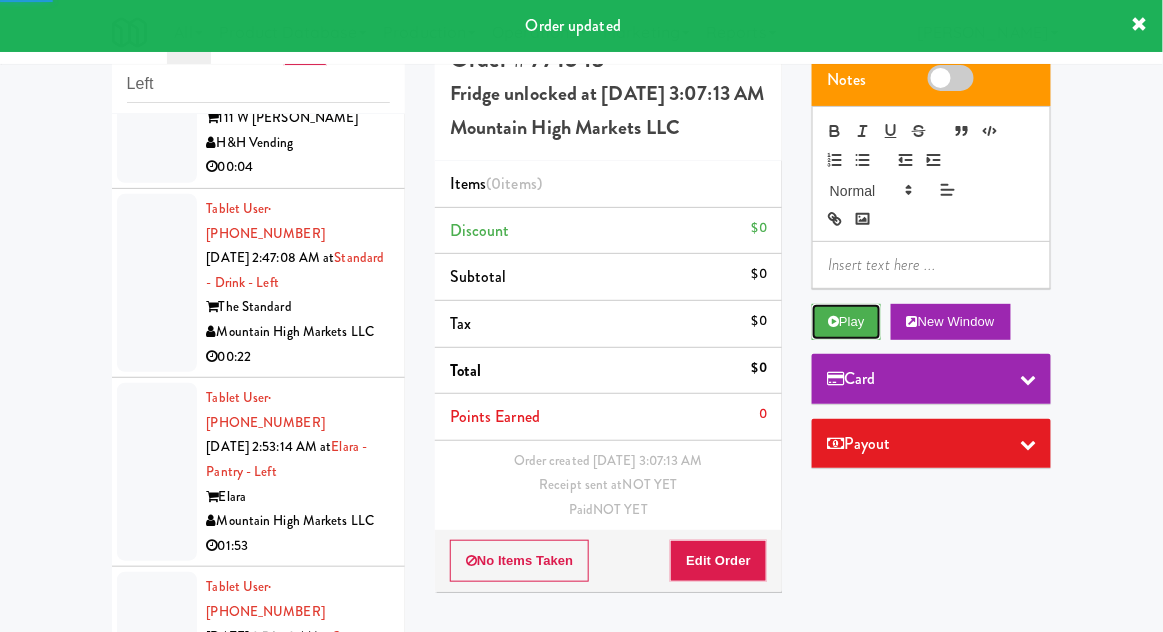 click at bounding box center (833, 321) 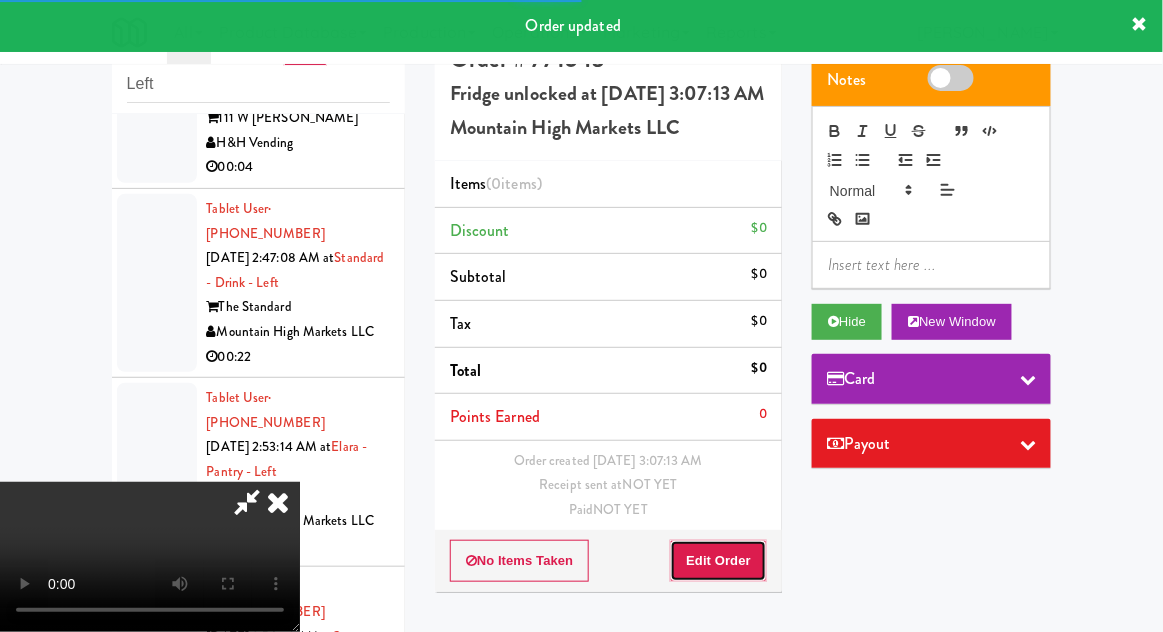 click on "Edit Order" at bounding box center (718, 561) 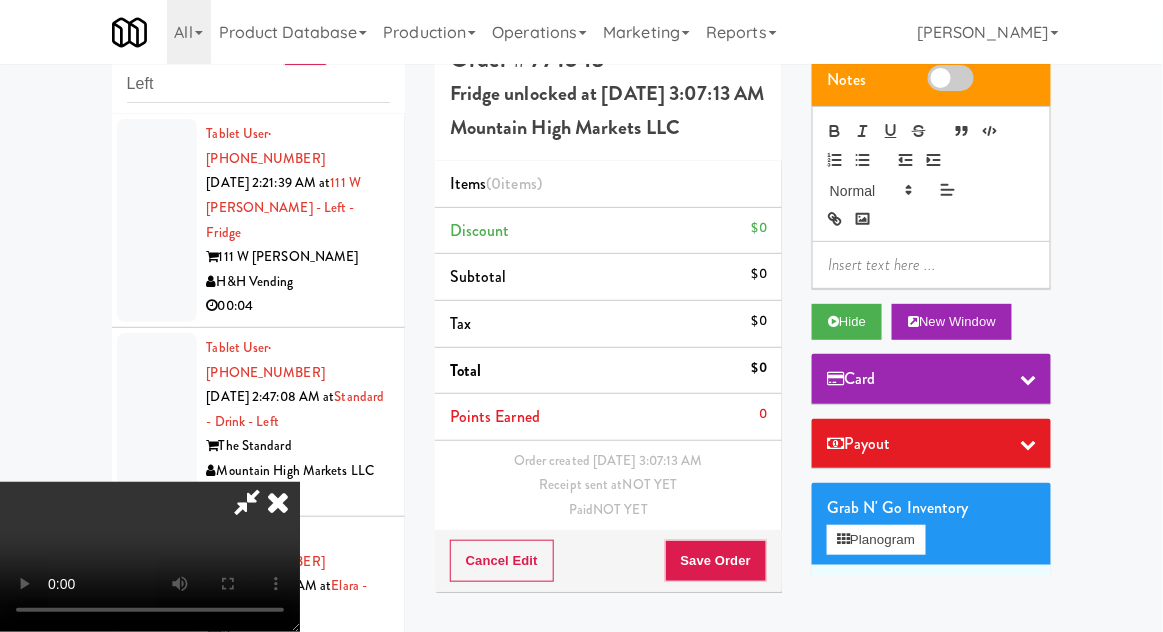 scroll, scrollTop: 1232, scrollLeft: 0, axis: vertical 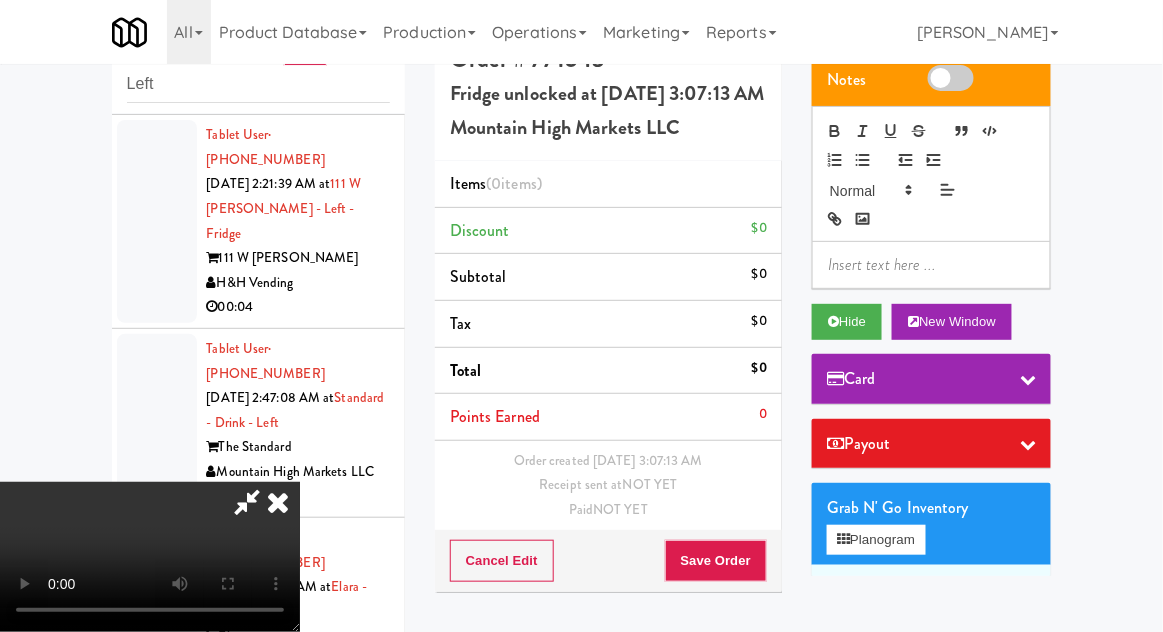 type 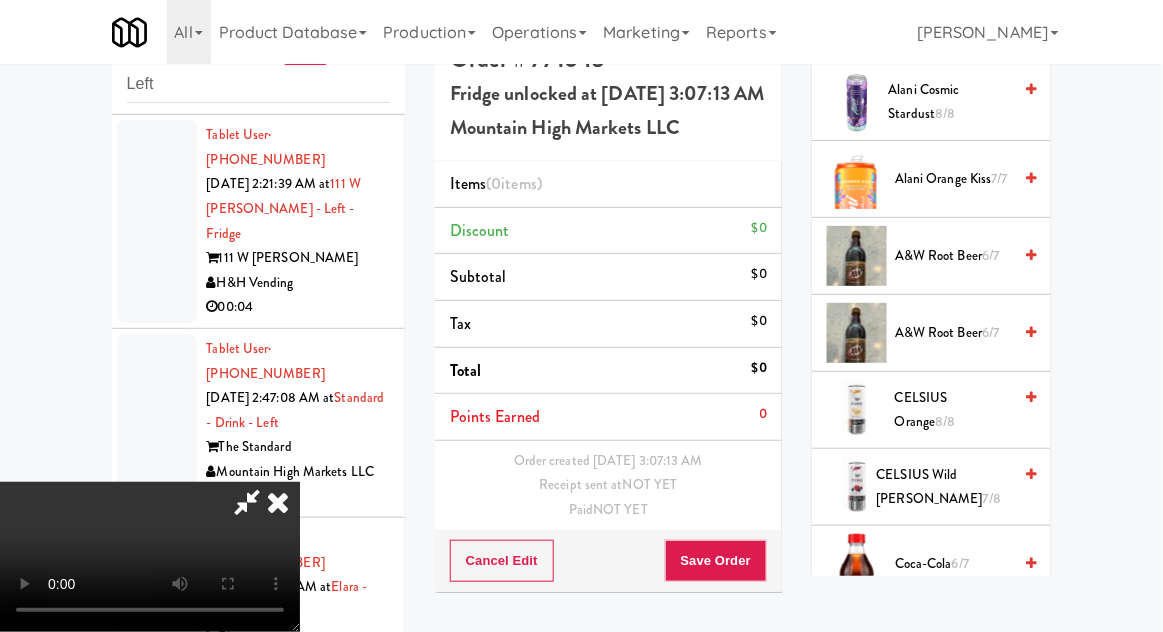 scroll, scrollTop: 706, scrollLeft: 0, axis: vertical 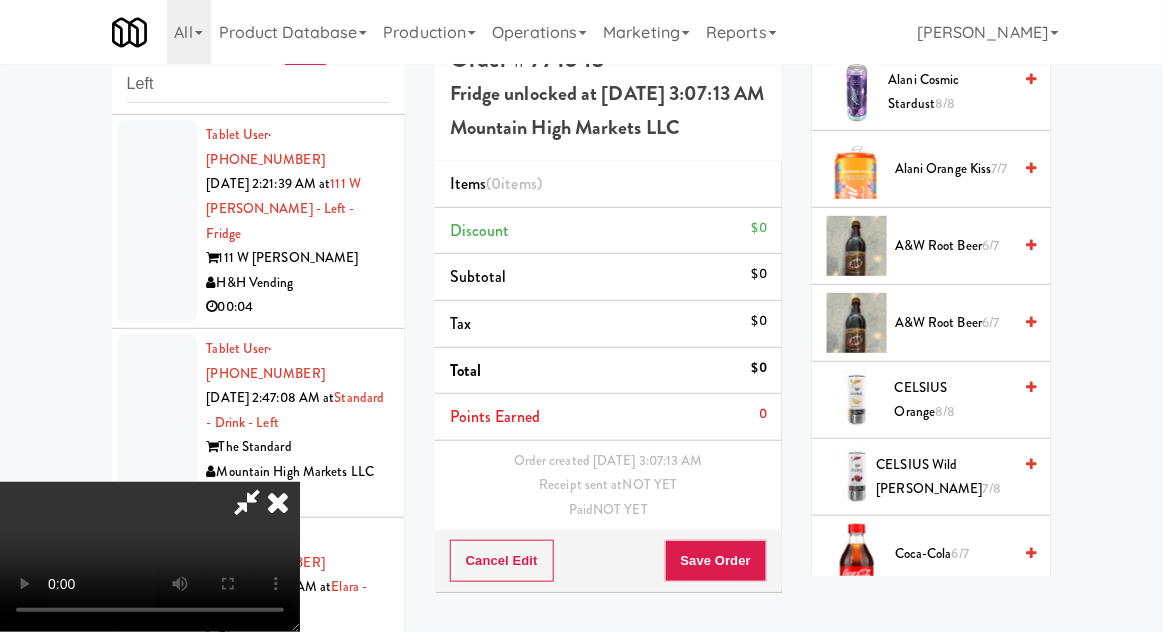 click on "A&W Root Beer  6/7" at bounding box center (953, 323) 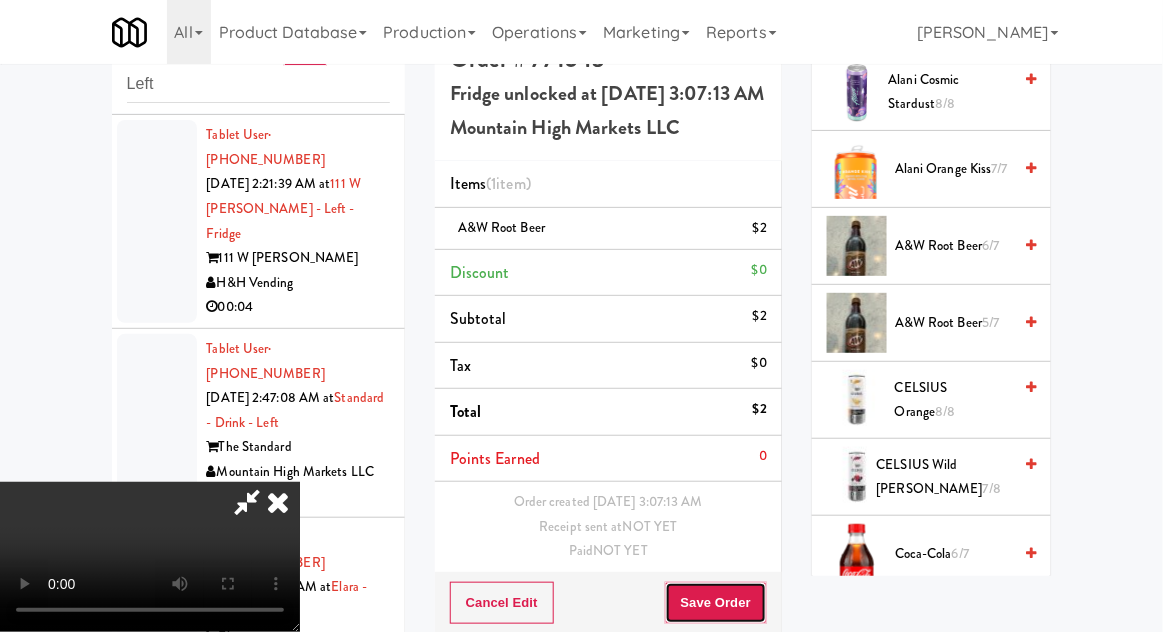 click on "Save Order" at bounding box center [716, 603] 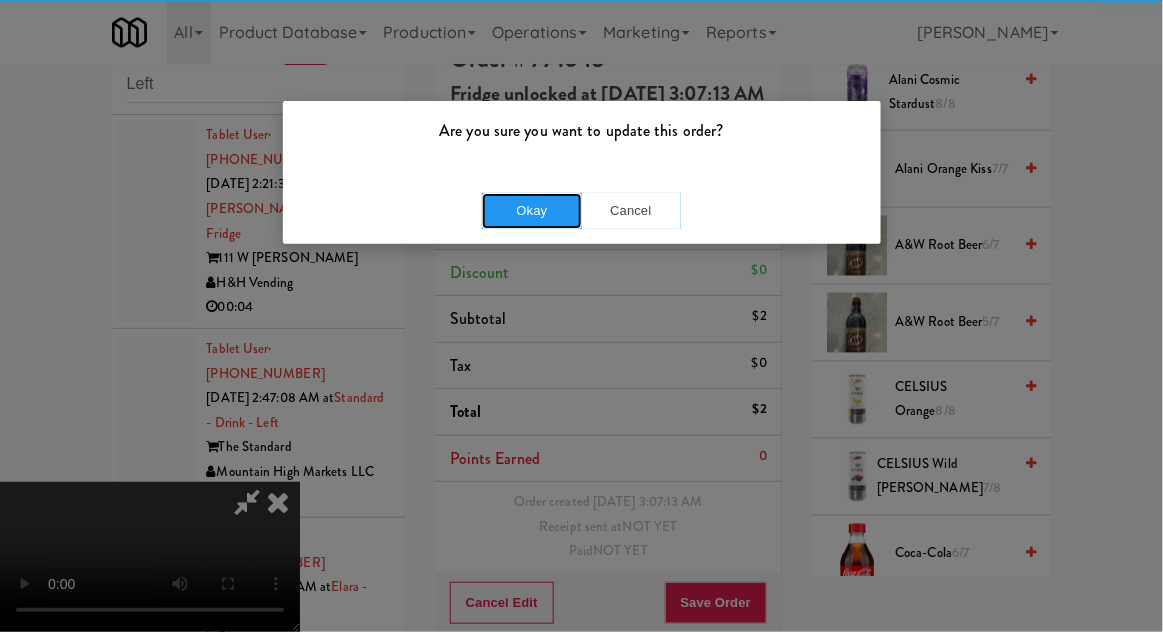 click on "Okay" at bounding box center [532, 211] 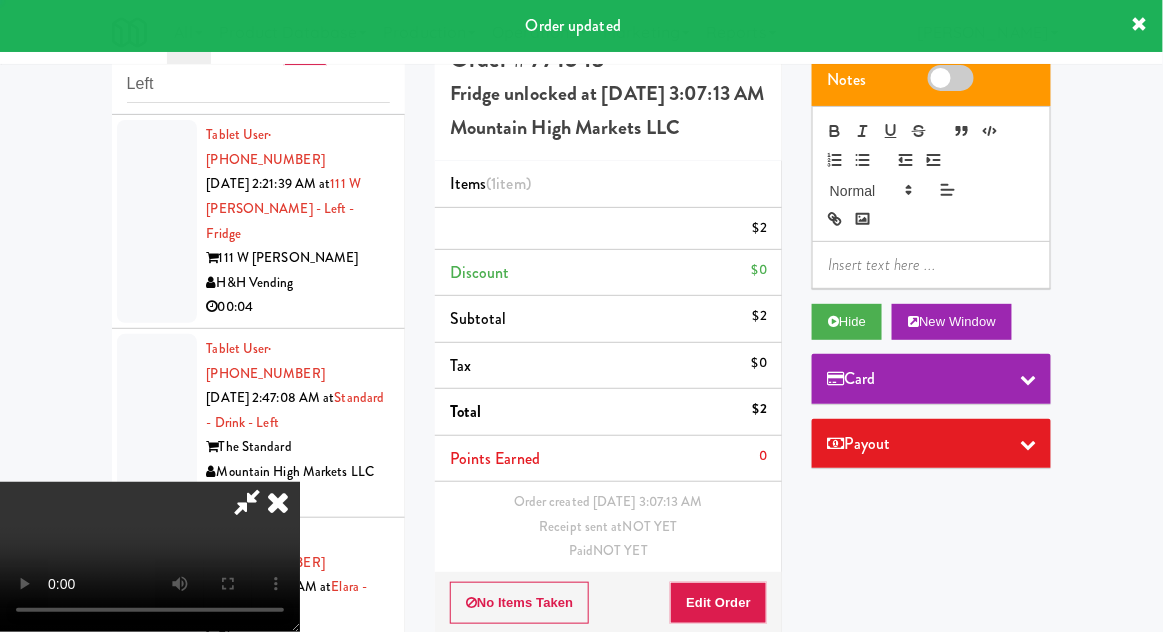 scroll, scrollTop: 0, scrollLeft: 0, axis: both 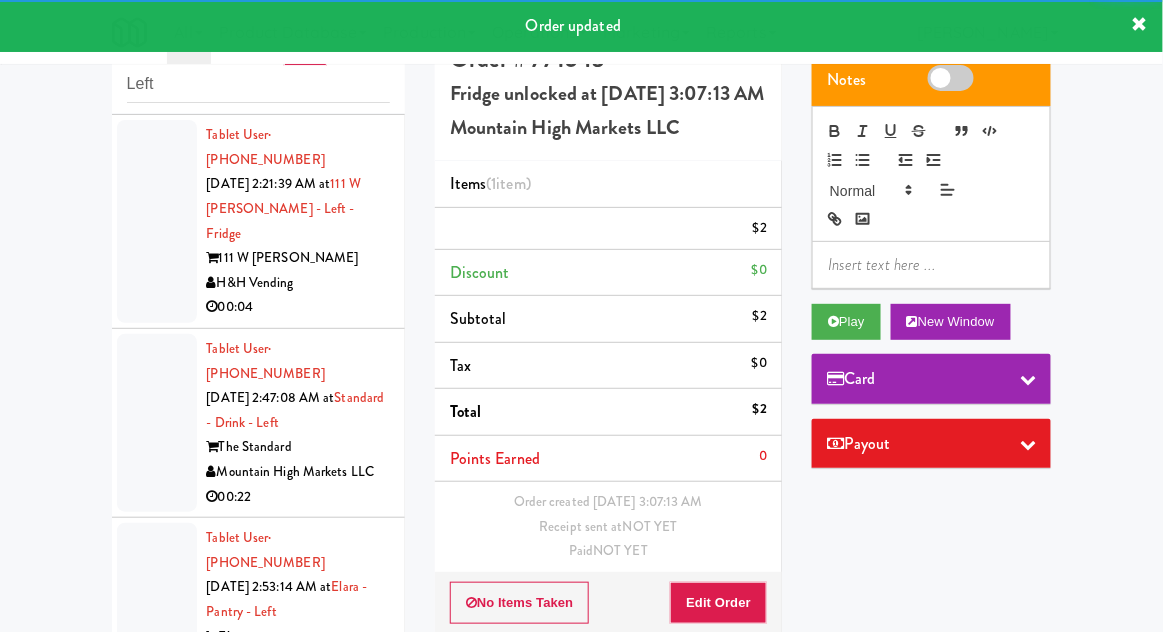click at bounding box center (157, 801) 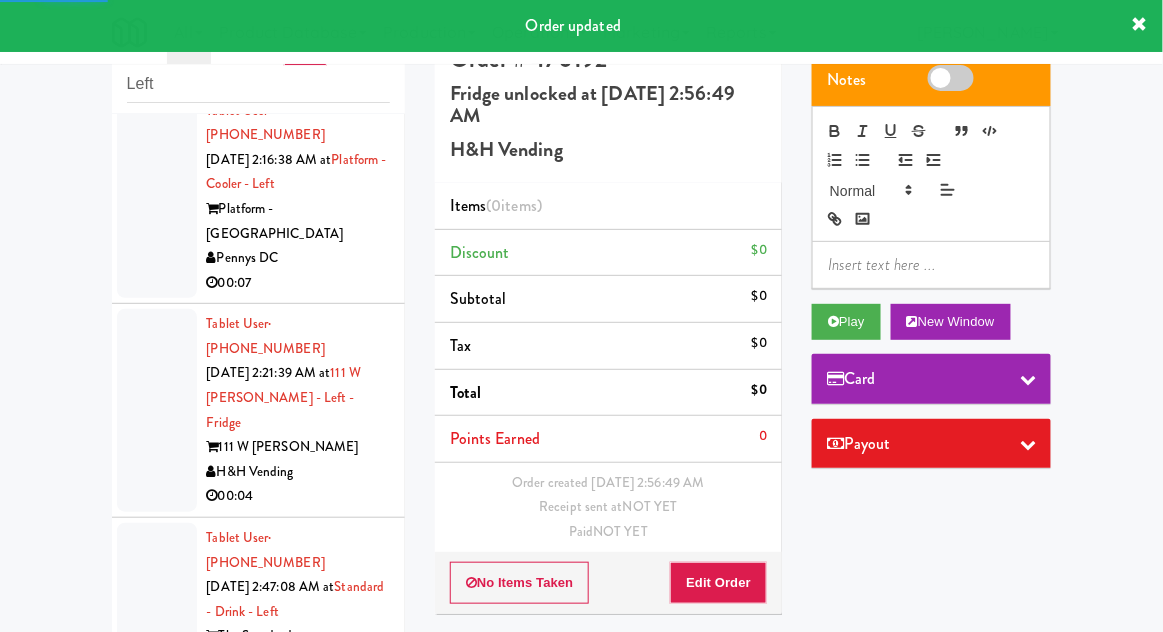 scroll, scrollTop: 1042, scrollLeft: 0, axis: vertical 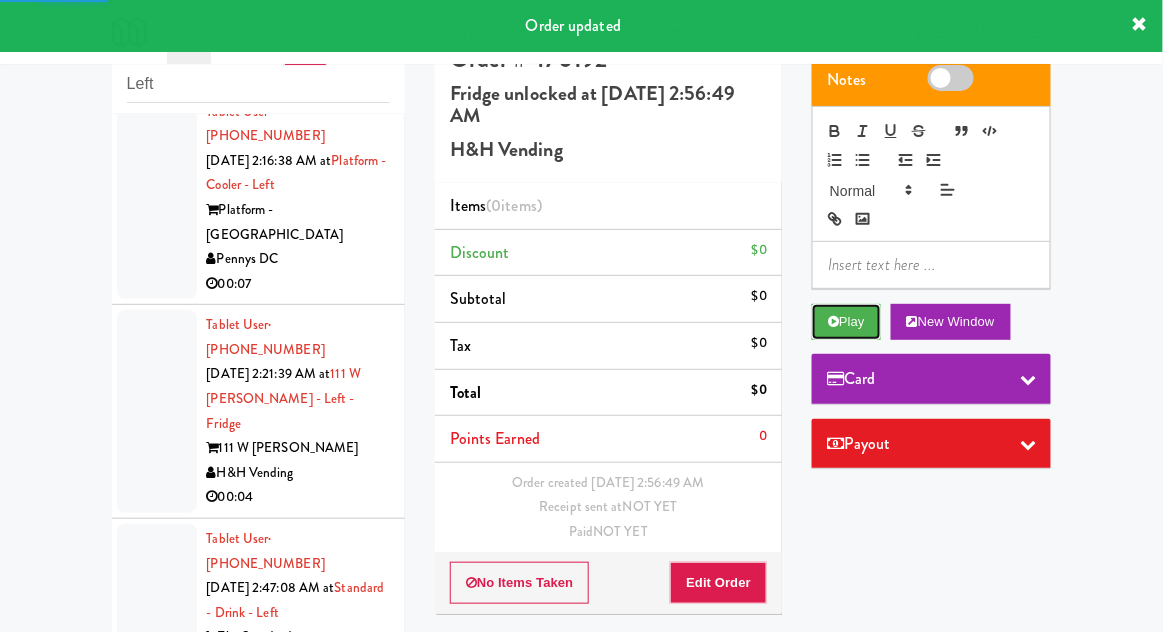 click on "Play" at bounding box center (846, 322) 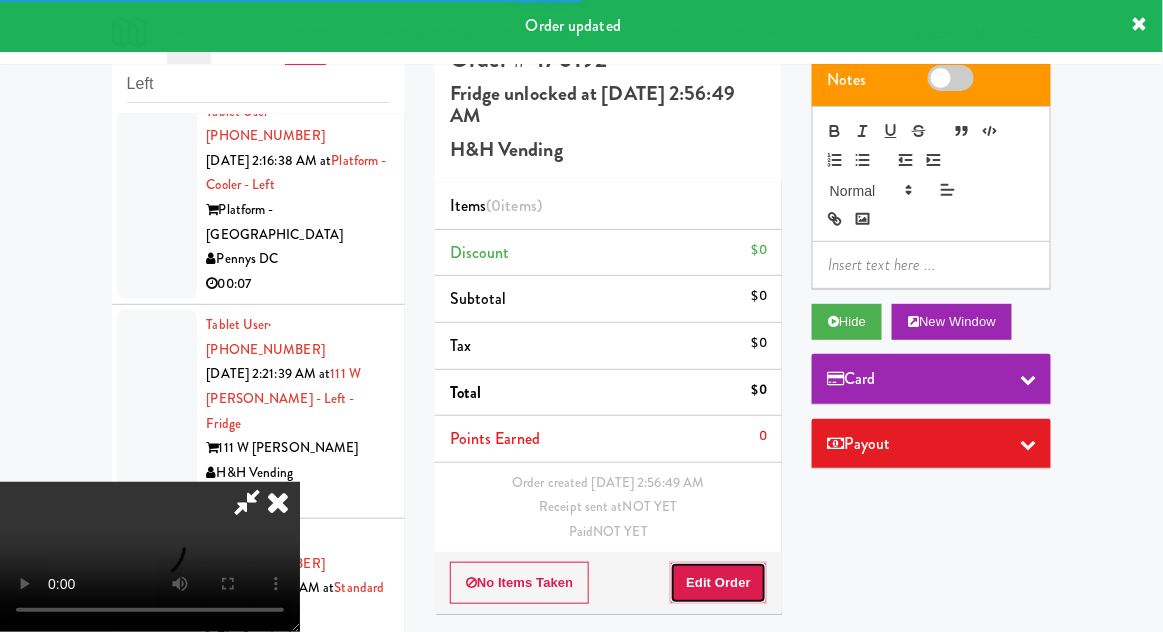 click on "Edit Order" at bounding box center [718, 583] 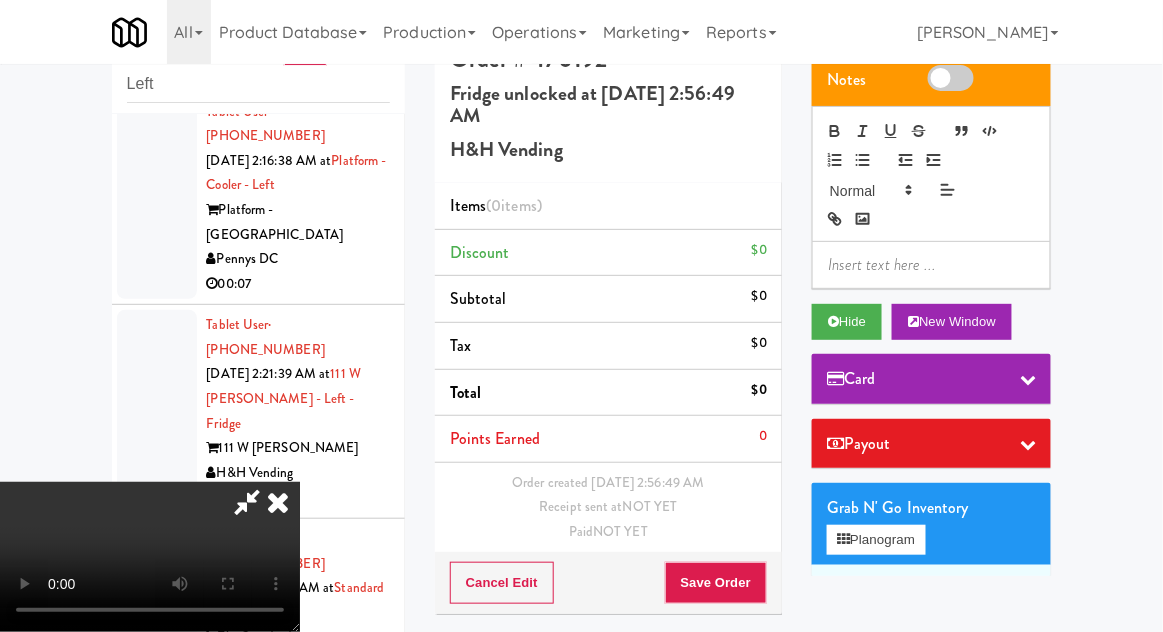 type 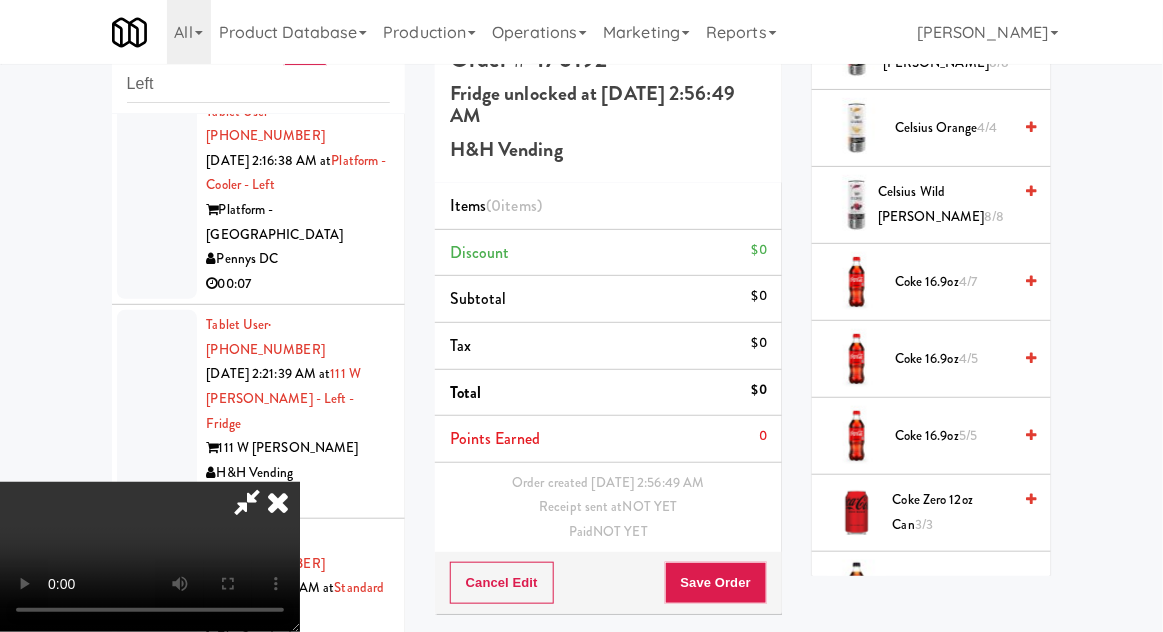 scroll, scrollTop: 661, scrollLeft: 0, axis: vertical 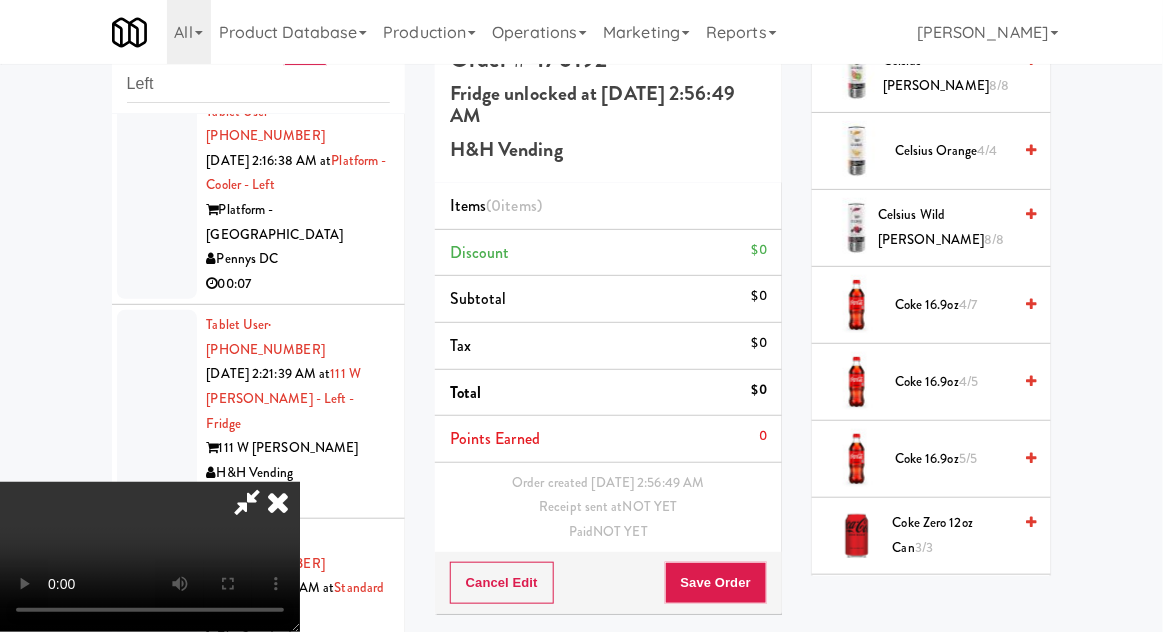 click on "Coke 16.9oz  4/5" at bounding box center (931, 382) 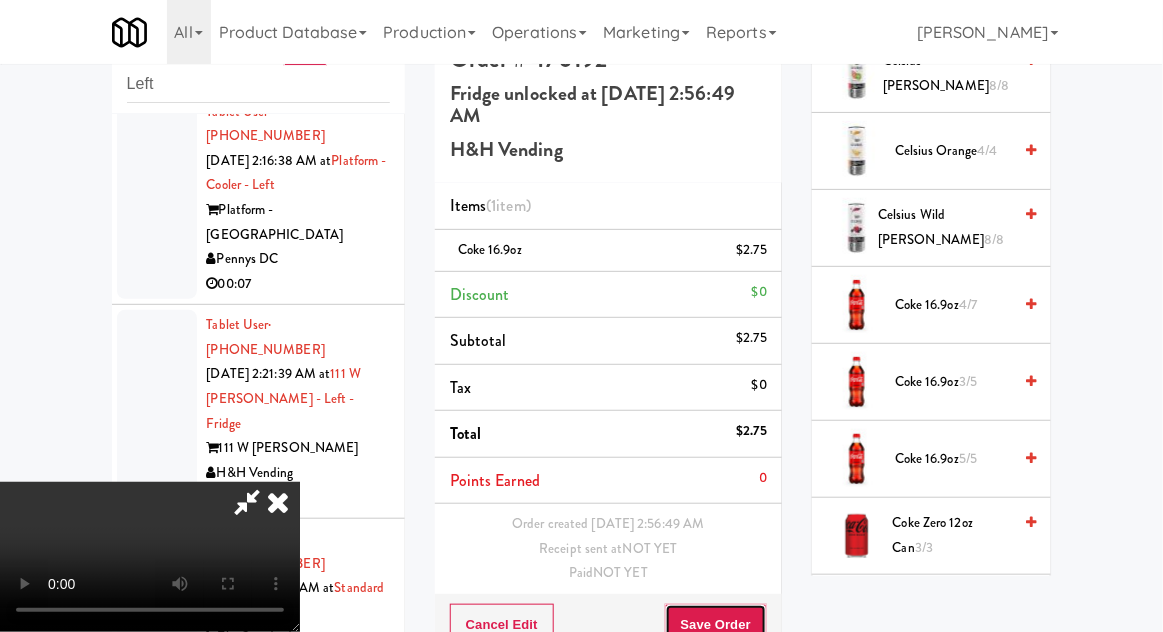 click on "Save Order" at bounding box center (716, 625) 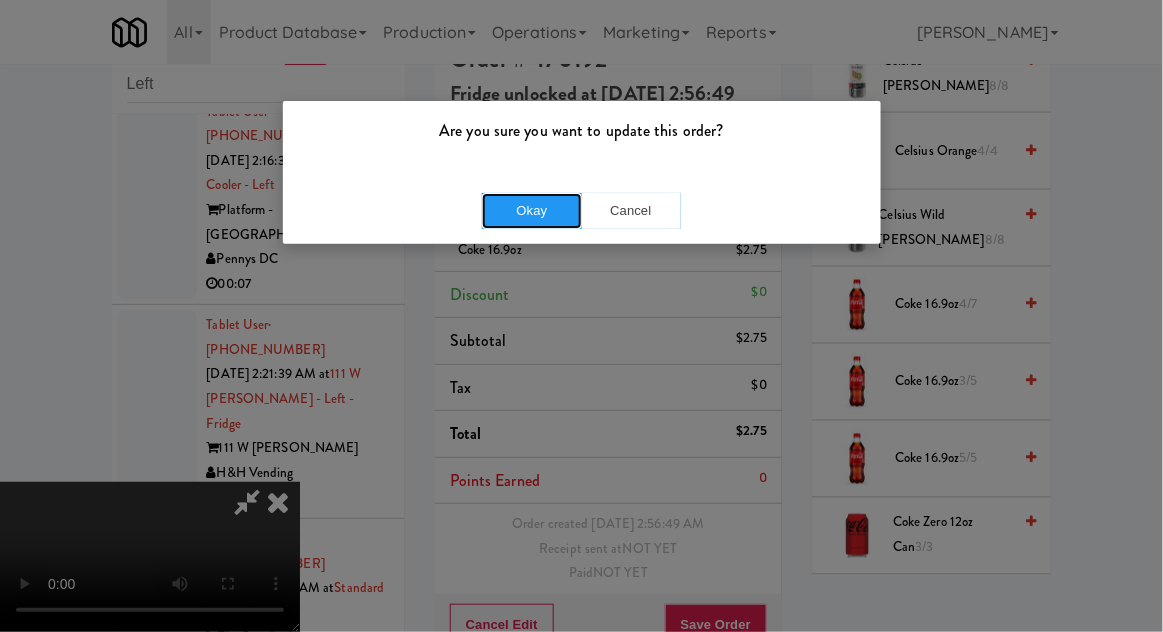 click on "Okay" at bounding box center [532, 211] 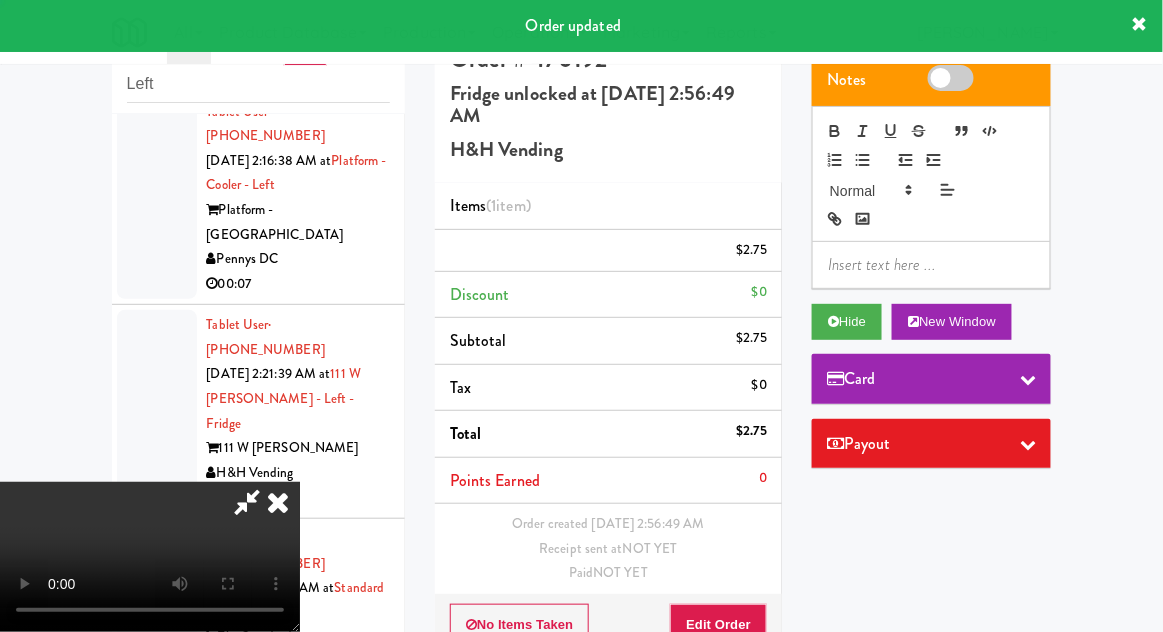 scroll, scrollTop: 0, scrollLeft: 0, axis: both 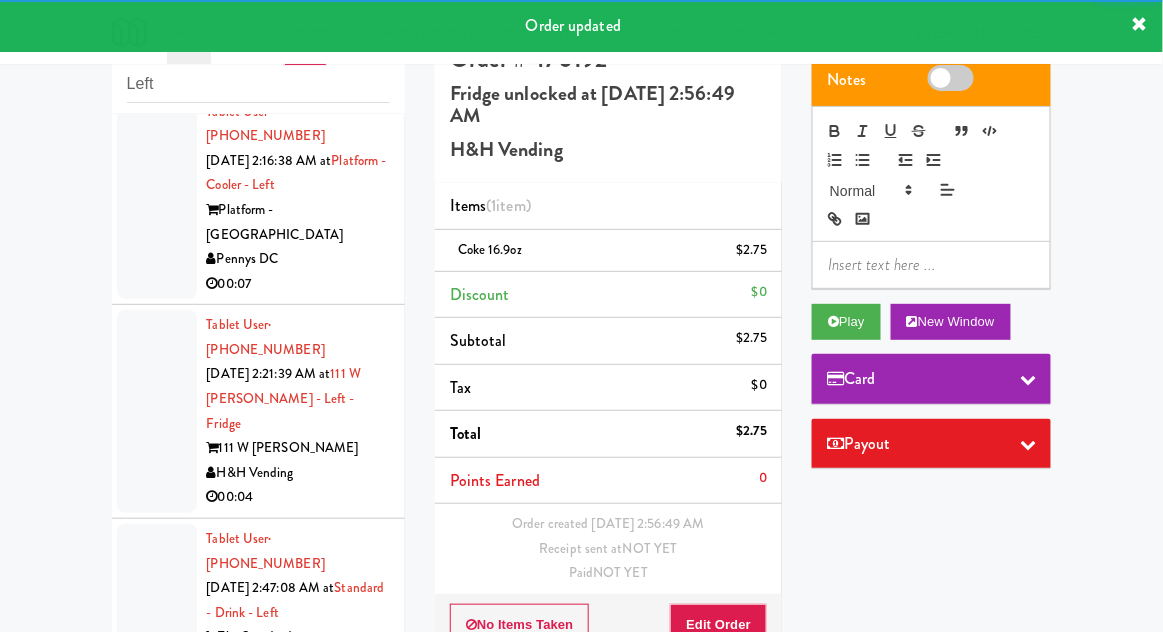 click at bounding box center (157, 802) 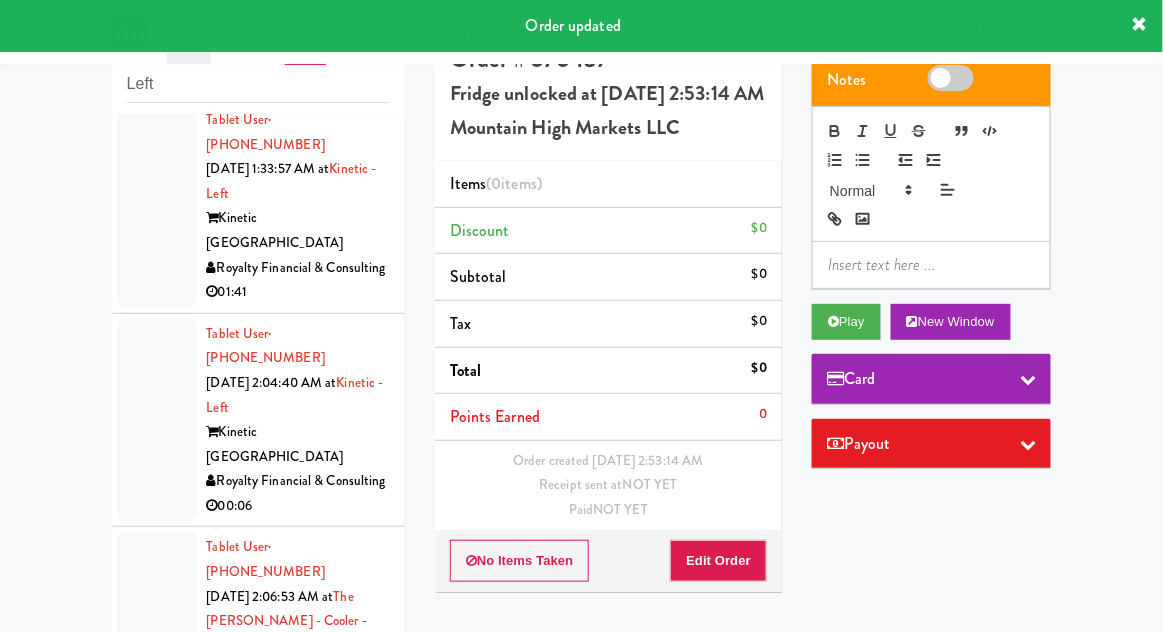 scroll, scrollTop: 20, scrollLeft: 0, axis: vertical 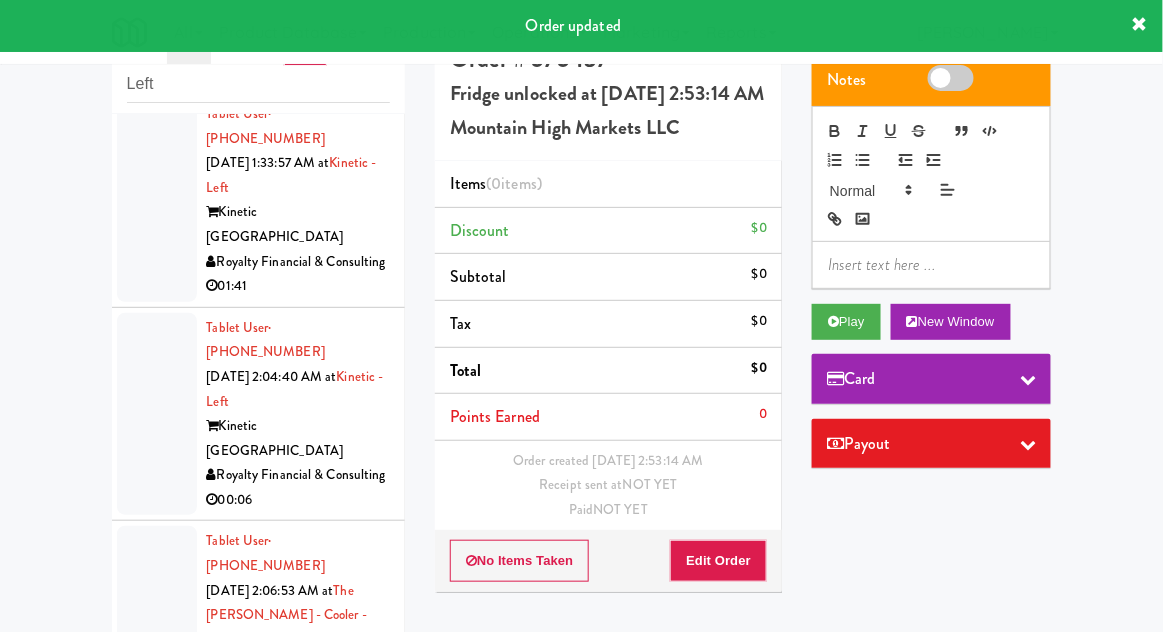 click at bounding box center [157, 414] 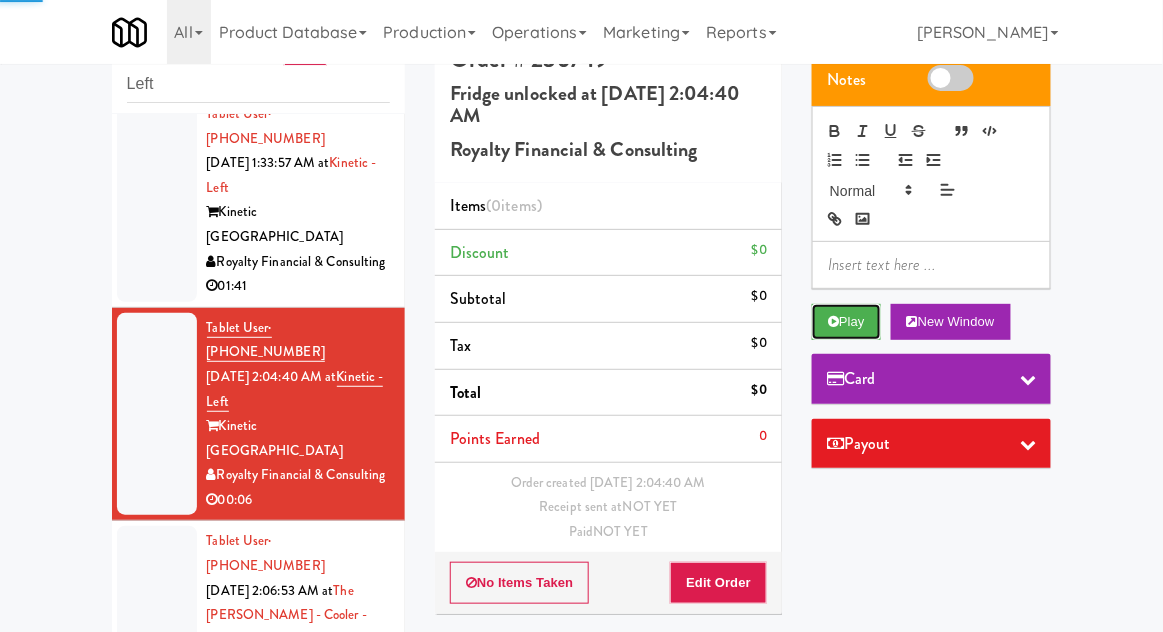 click on "Play" at bounding box center (846, 322) 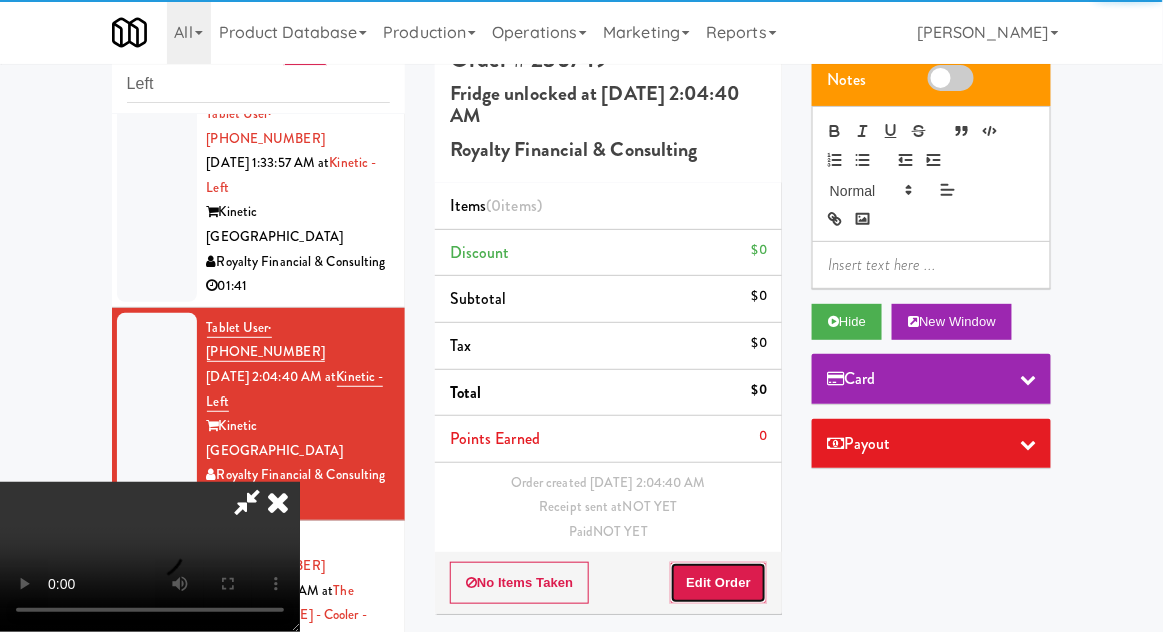 click on "Edit Order" at bounding box center (718, 583) 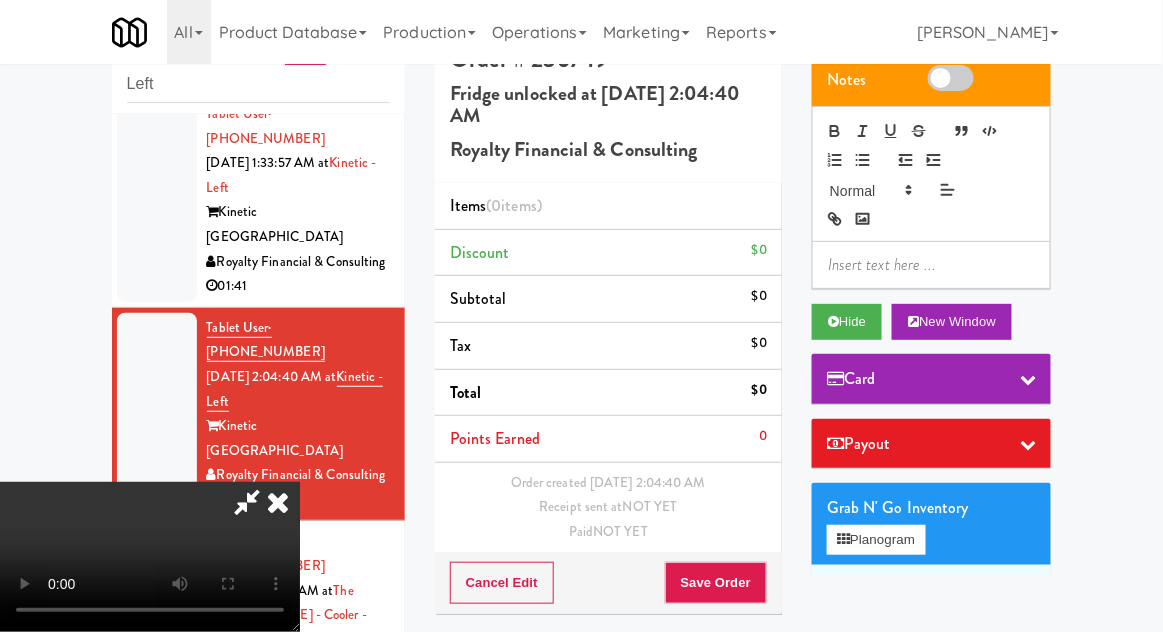 click at bounding box center (278, 502) 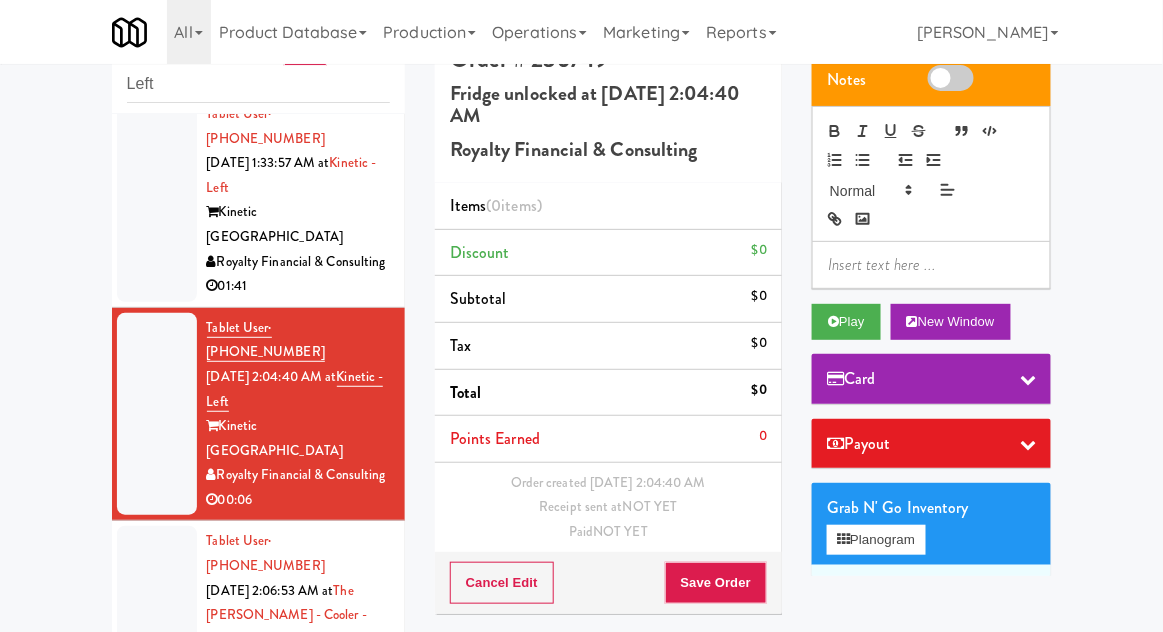 scroll, scrollTop: 0, scrollLeft: 0, axis: both 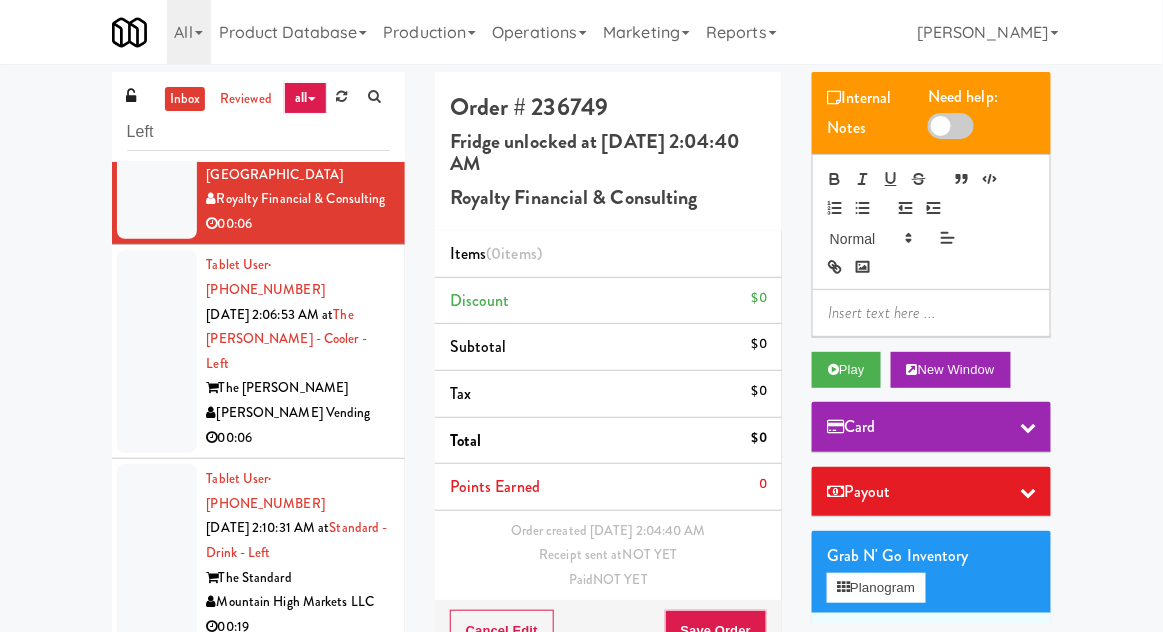 click at bounding box center (157, 553) 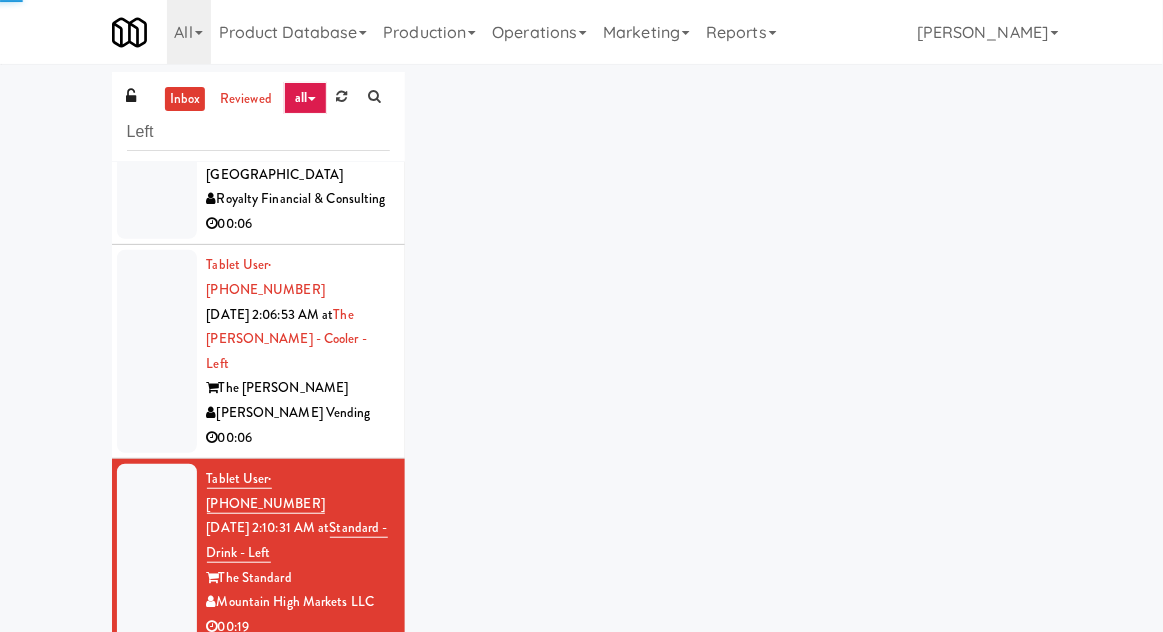 scroll, scrollTop: 144, scrollLeft: 0, axis: vertical 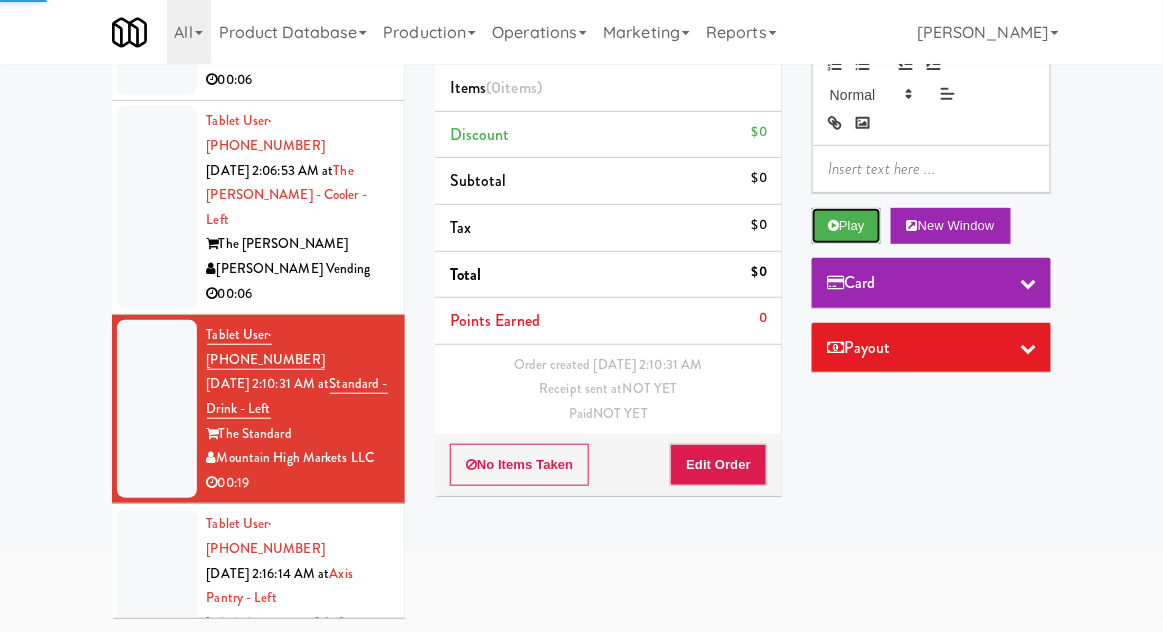 click on "Play" at bounding box center [846, 226] 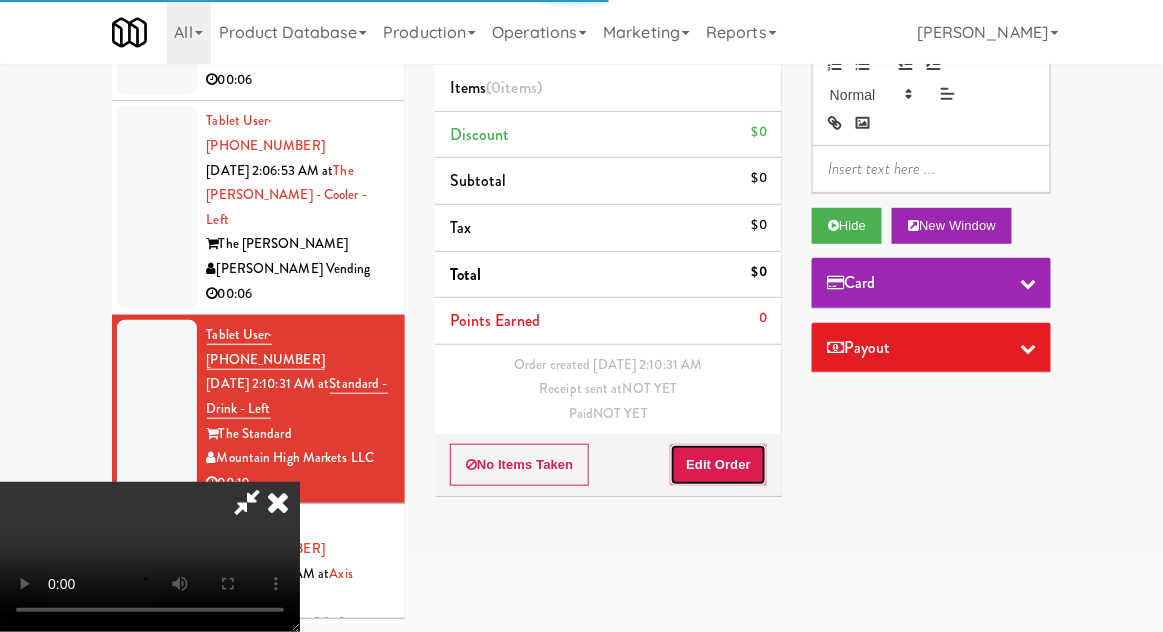 click on "Edit Order" at bounding box center (718, 465) 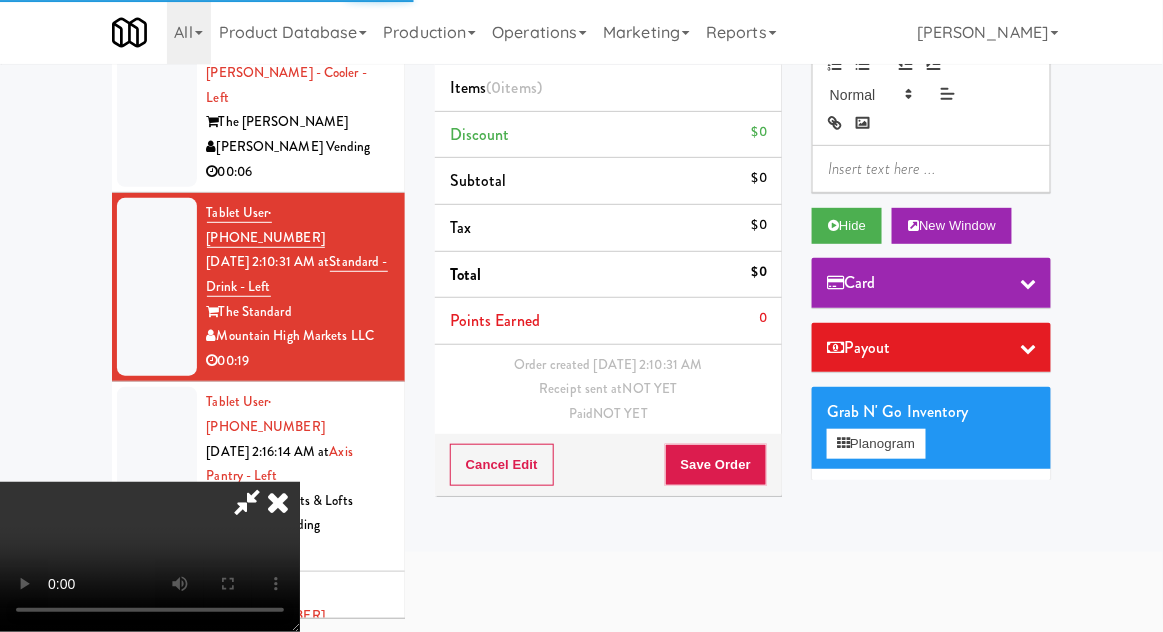 scroll, scrollTop: 495, scrollLeft: 0, axis: vertical 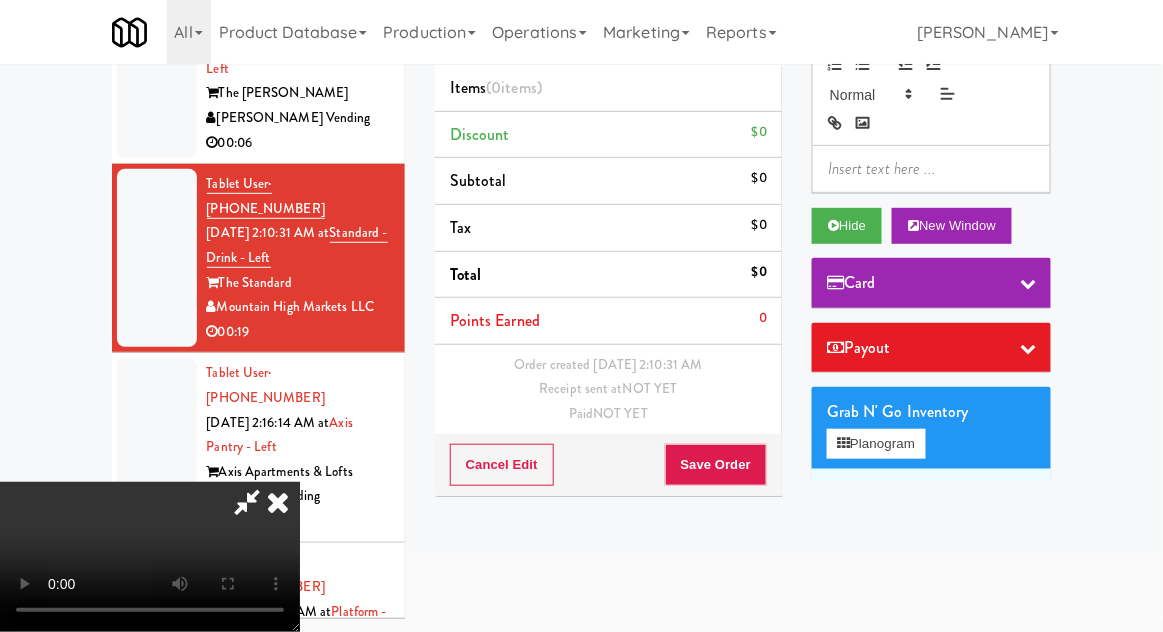 type 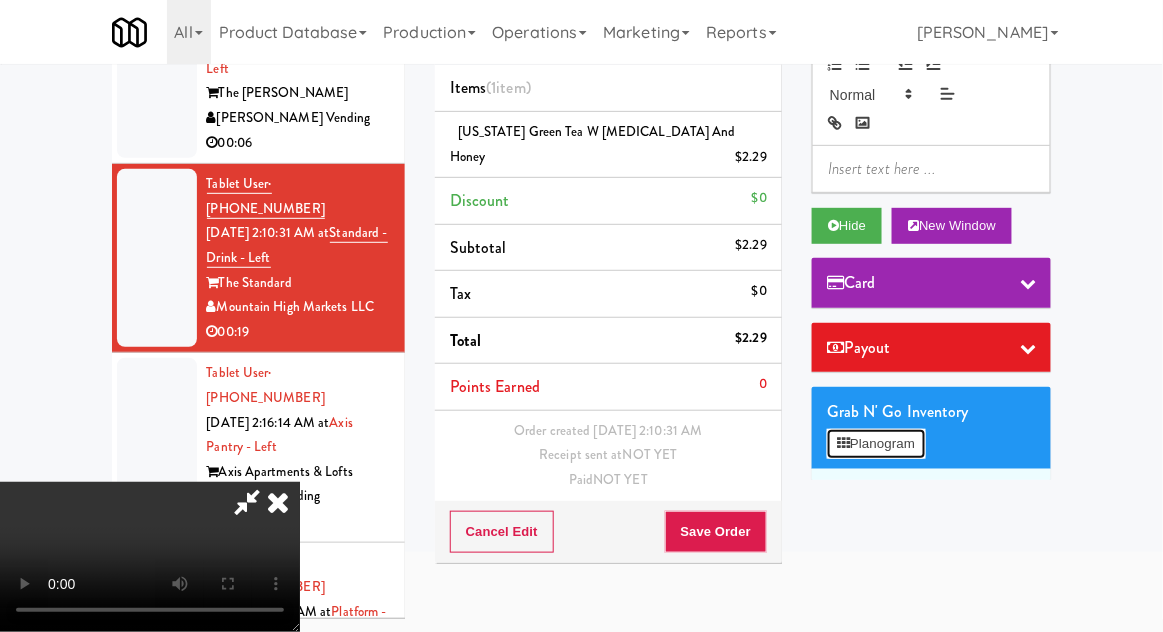 click on "Planogram" at bounding box center [876, 444] 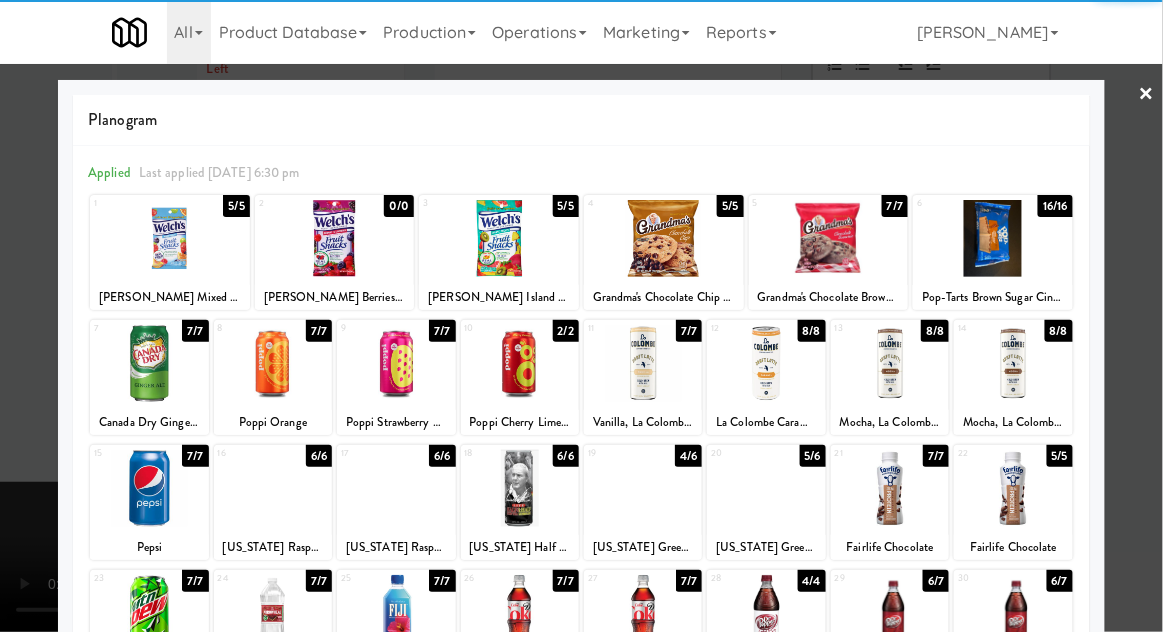 click at bounding box center (993, 238) 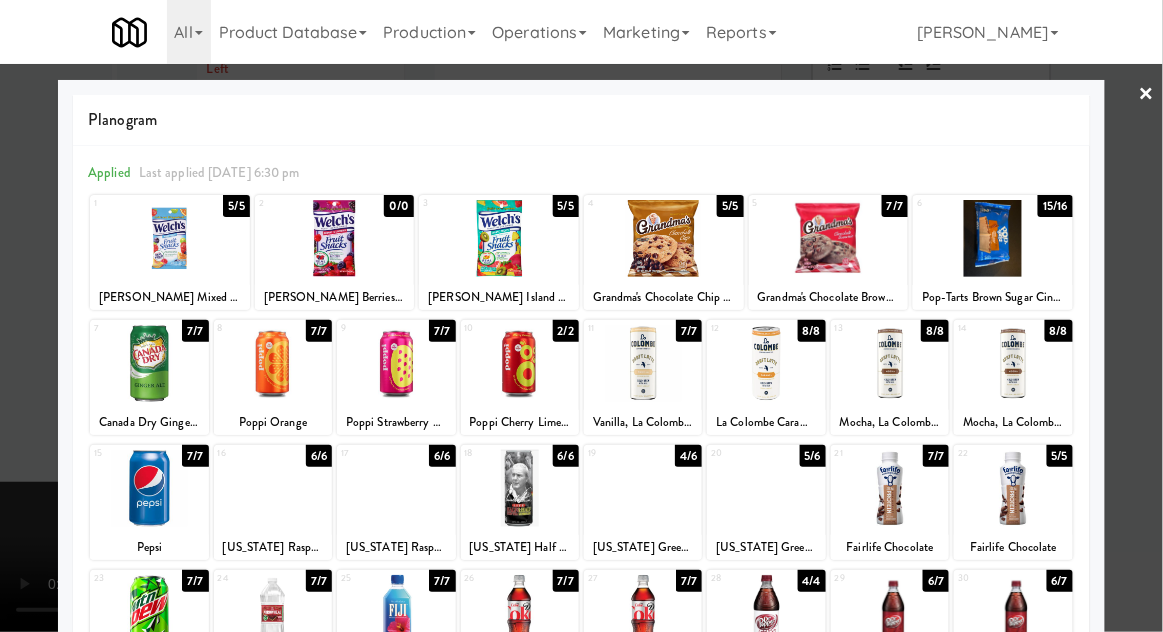 click at bounding box center (581, 316) 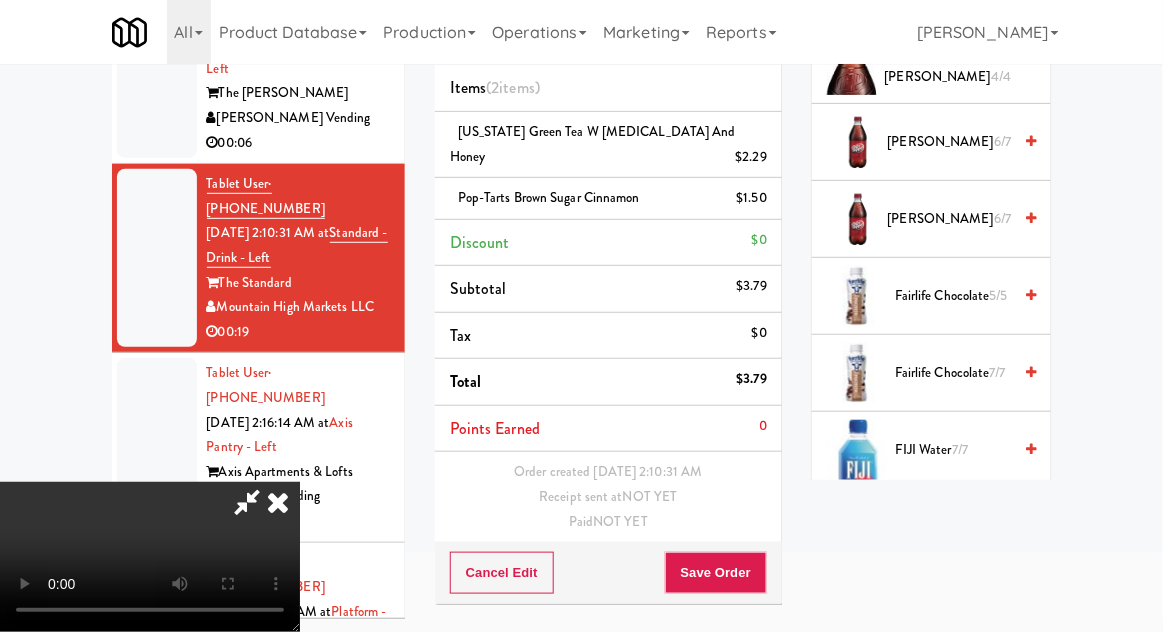 scroll, scrollTop: 1591, scrollLeft: 0, axis: vertical 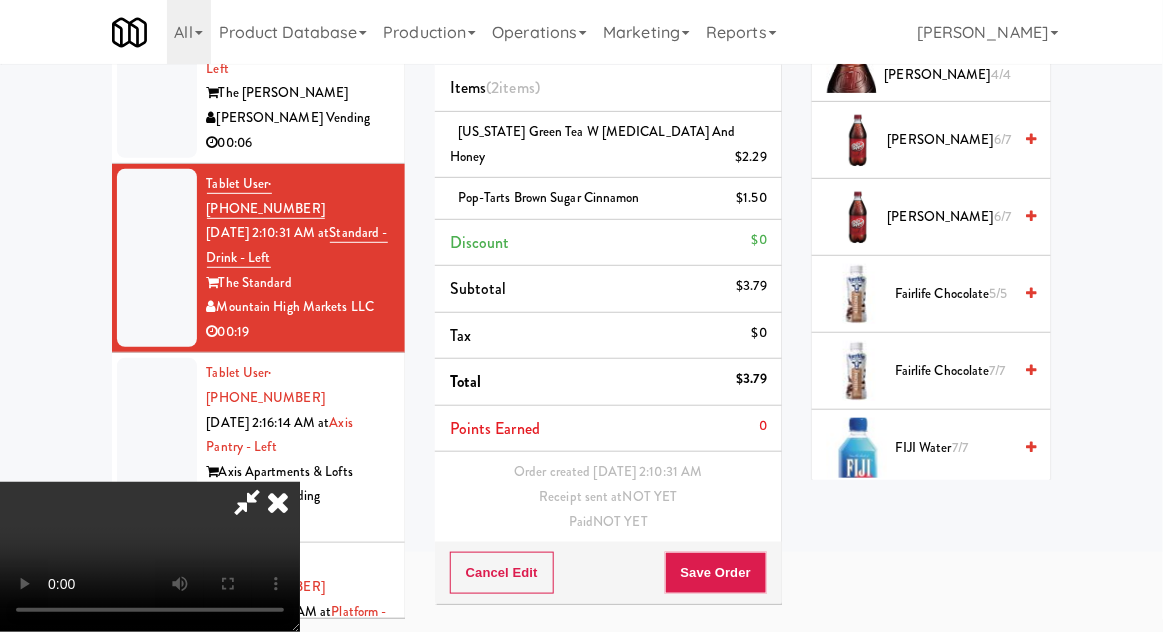 click on "Fairlife Chocolate  5/5" at bounding box center (953, 294) 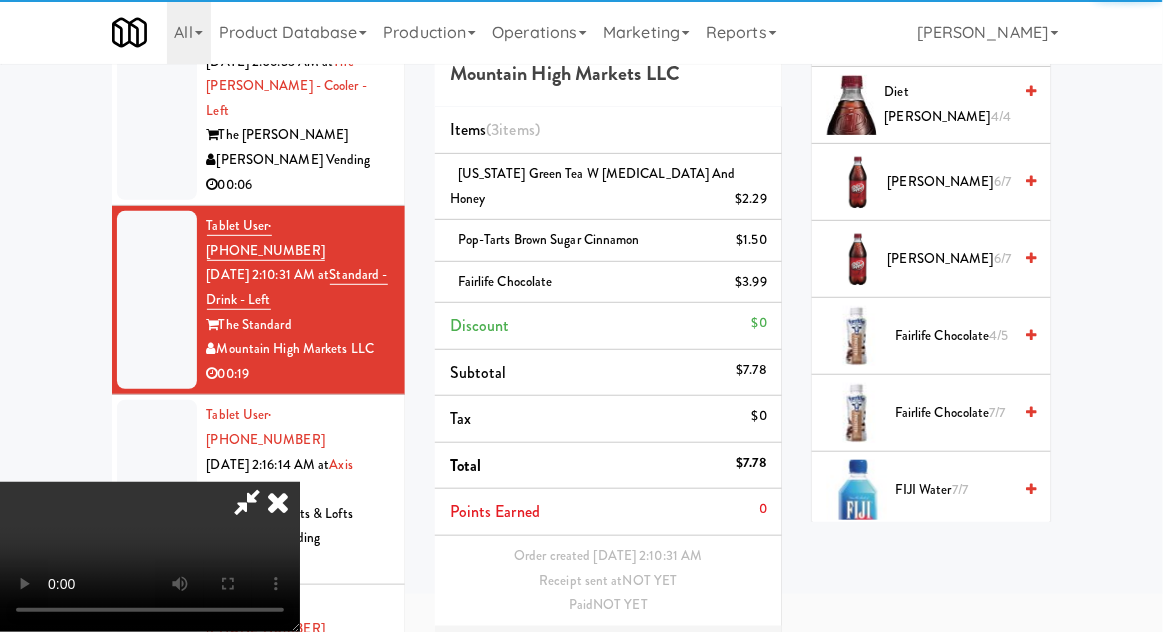 scroll, scrollTop: 70, scrollLeft: 0, axis: vertical 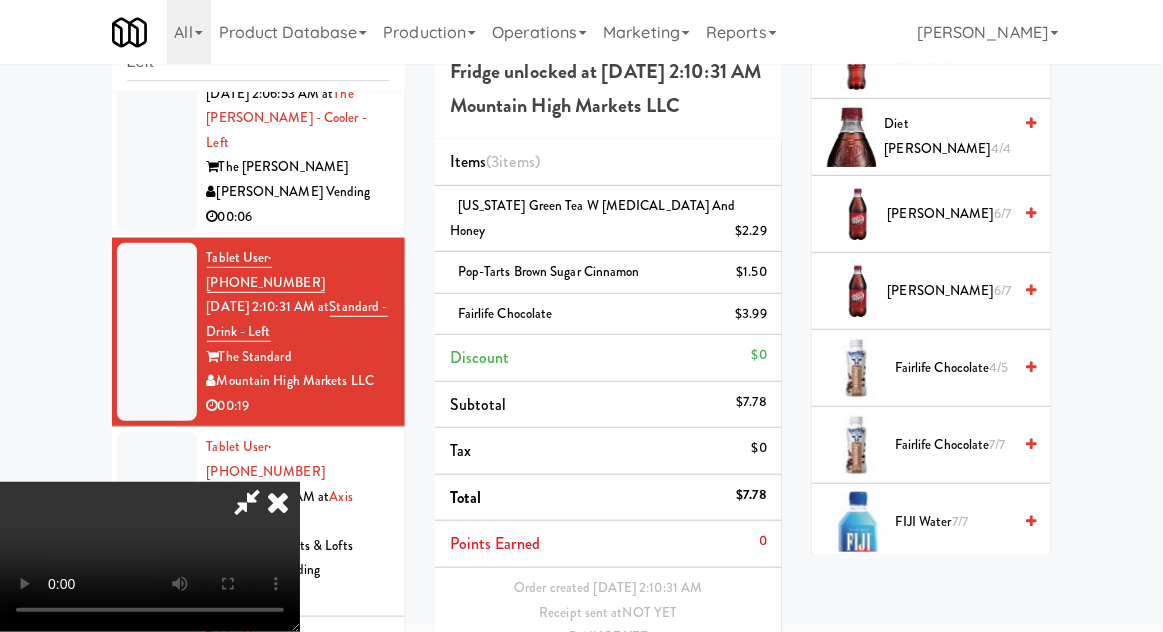 click on "Save Order" at bounding box center [716, 689] 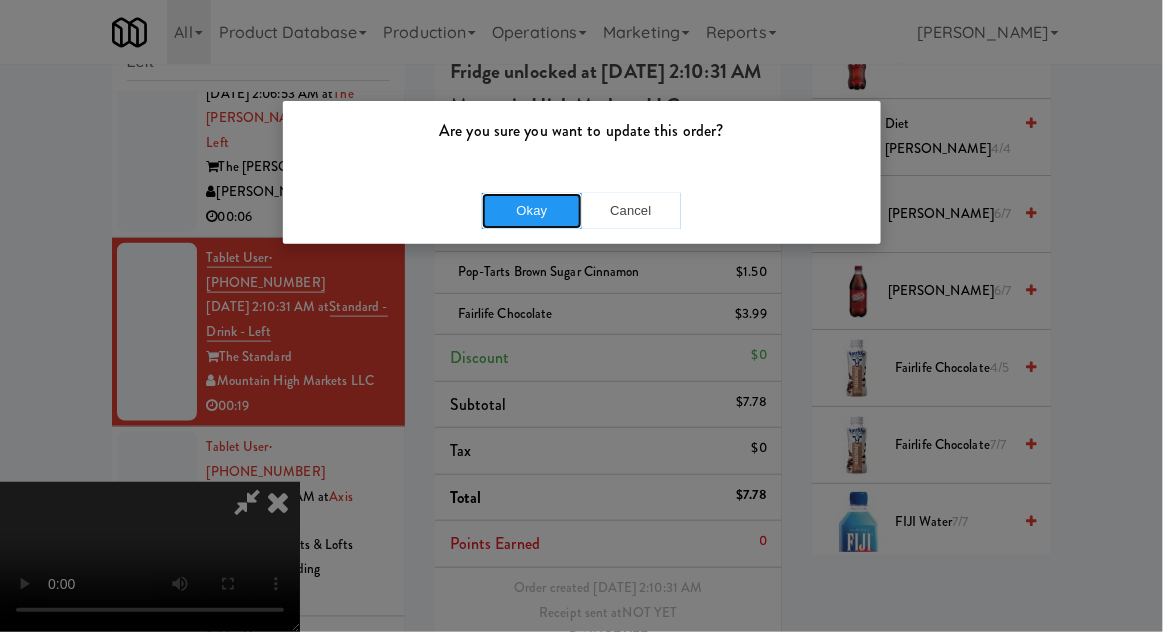 click on "Okay" at bounding box center (532, 211) 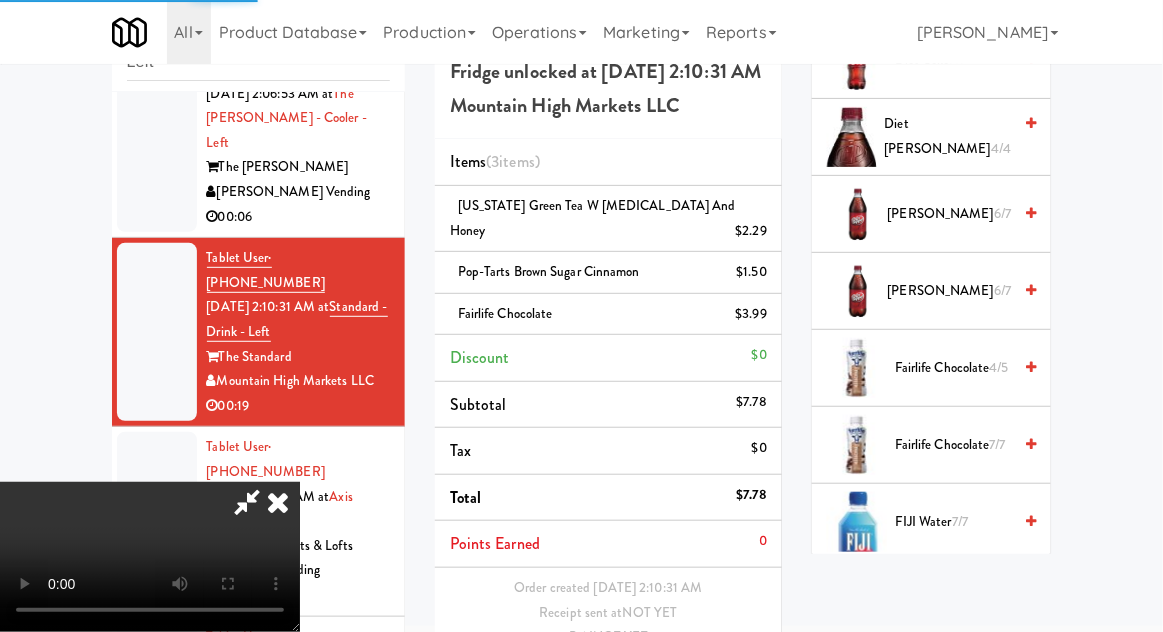 scroll, scrollTop: 0, scrollLeft: 0, axis: both 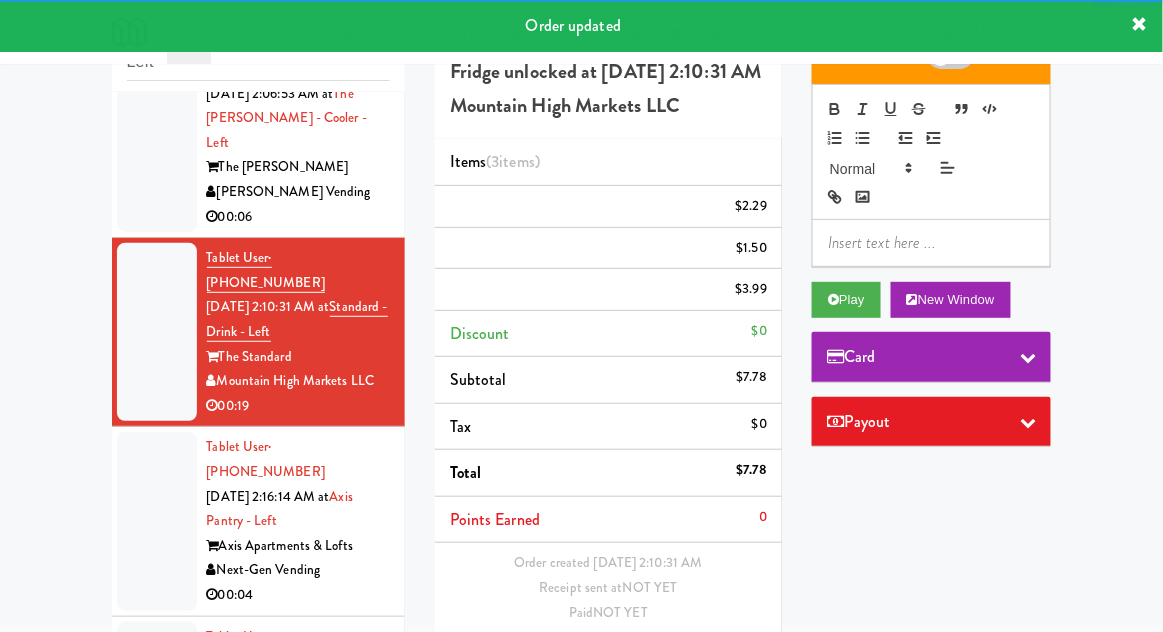 click at bounding box center (157, 521) 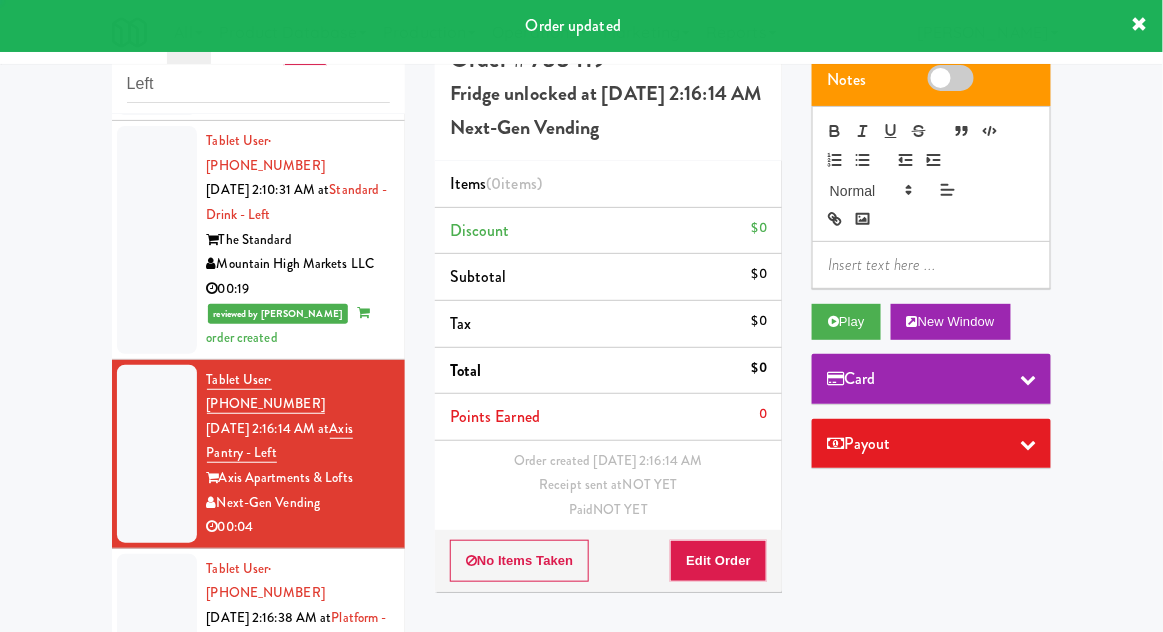 scroll, scrollTop: 697, scrollLeft: 0, axis: vertical 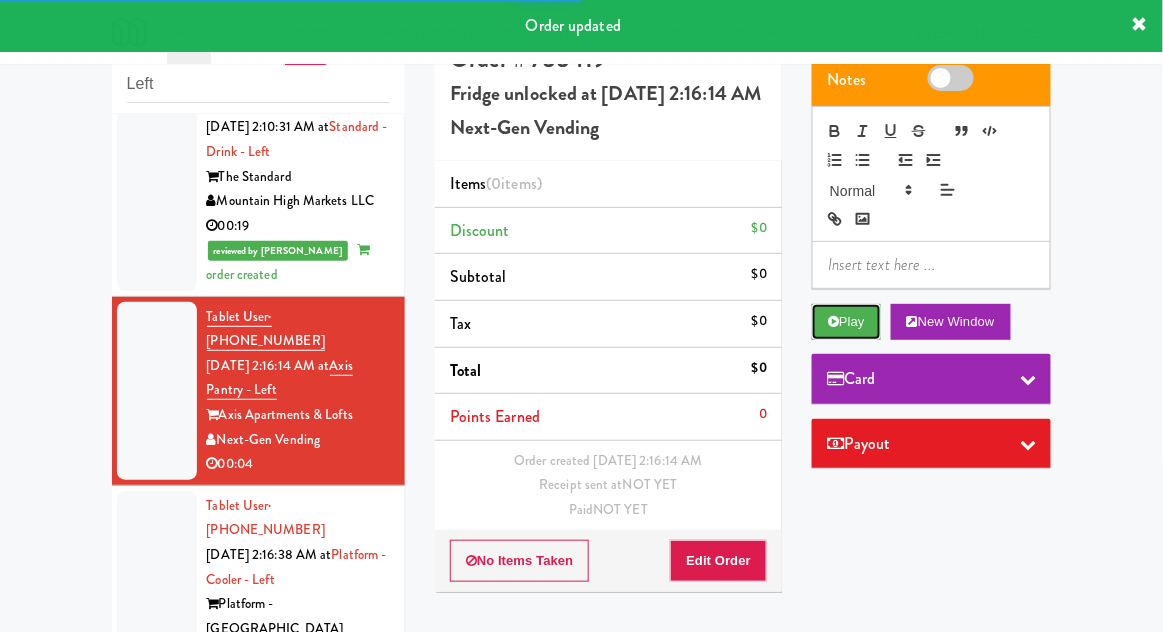 click on "Play" at bounding box center [846, 322] 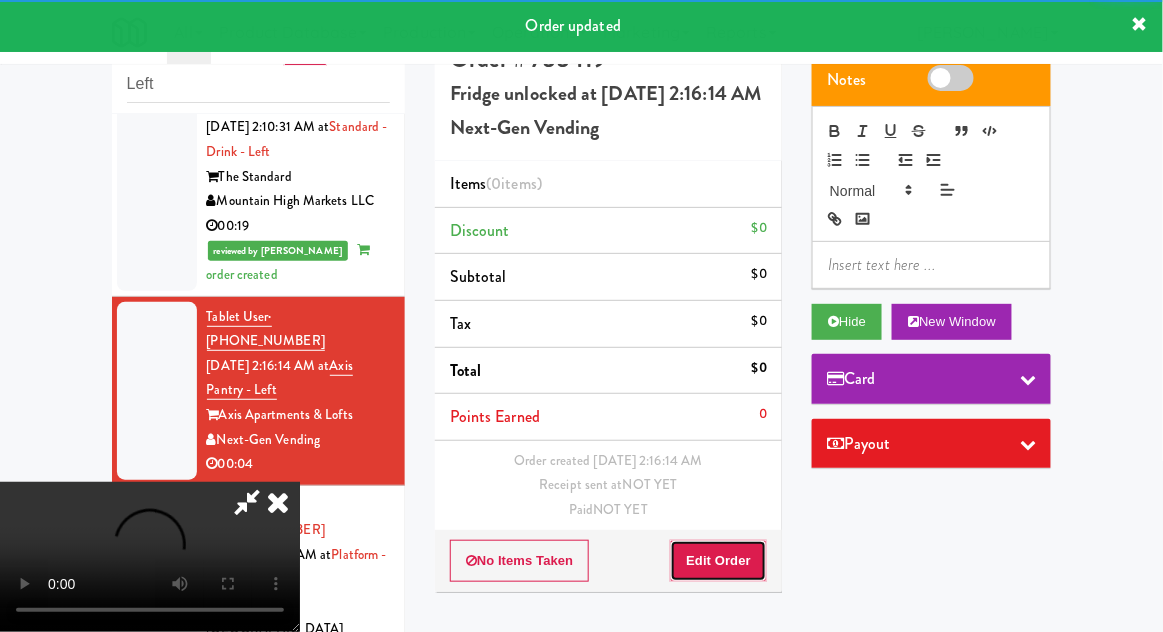 click on "Edit Order" at bounding box center (718, 561) 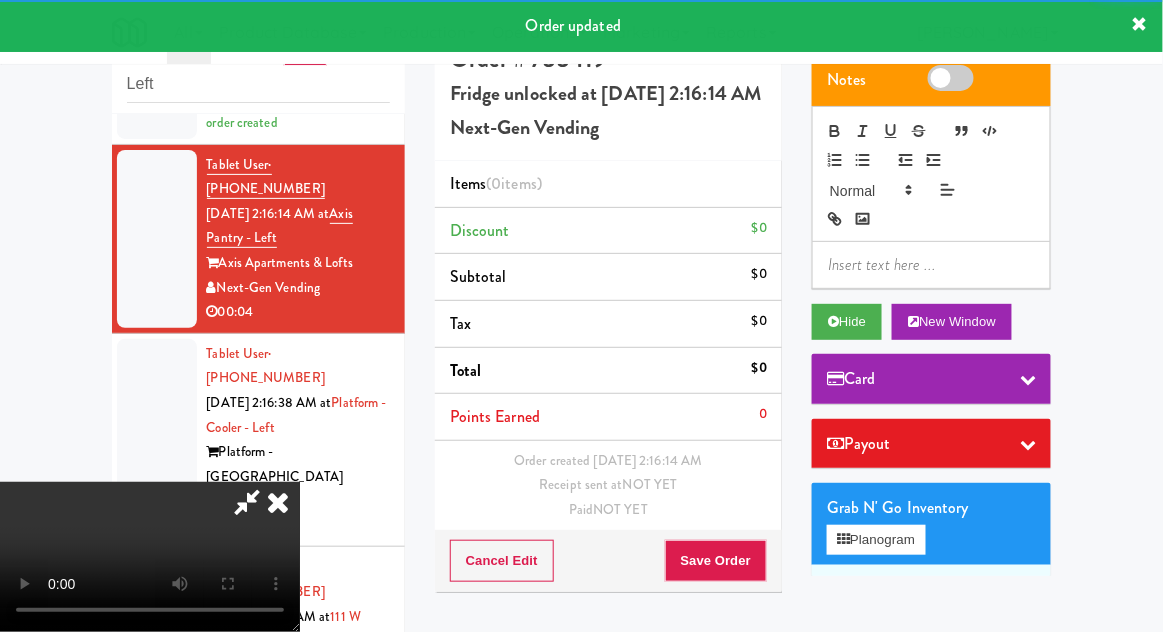 scroll, scrollTop: 848, scrollLeft: 0, axis: vertical 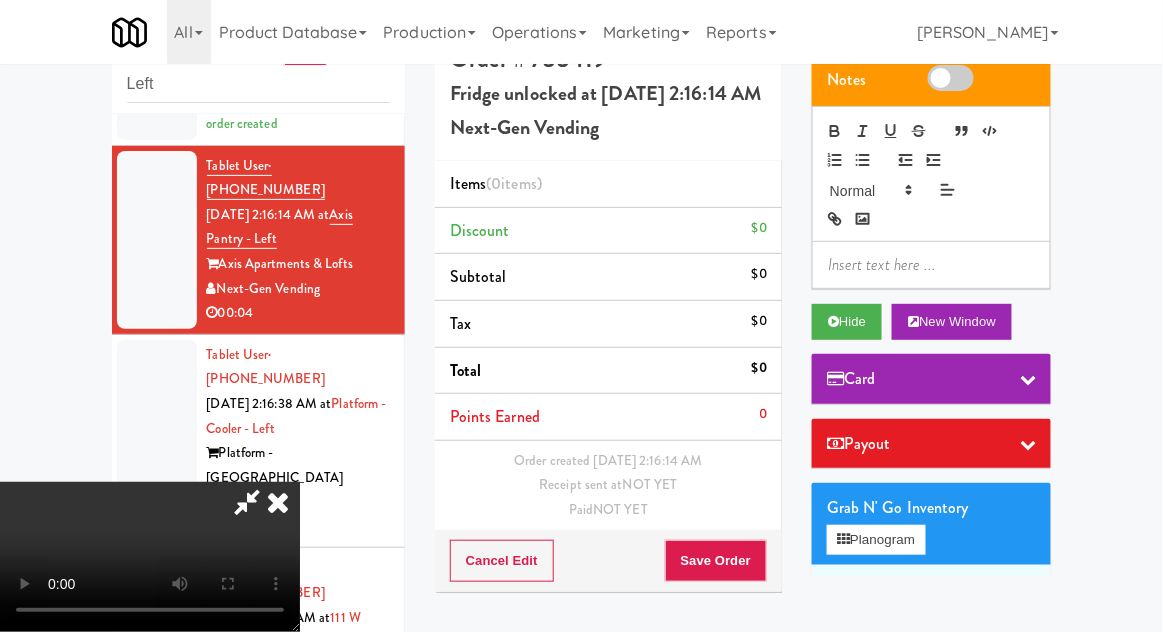 type 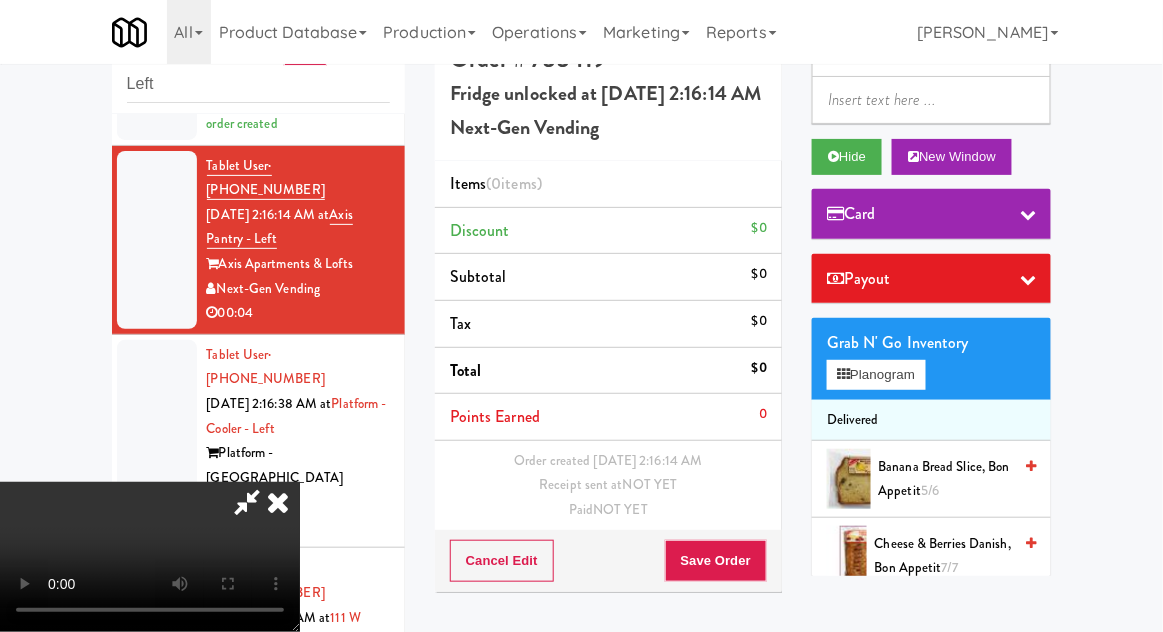 scroll, scrollTop: 109, scrollLeft: 0, axis: vertical 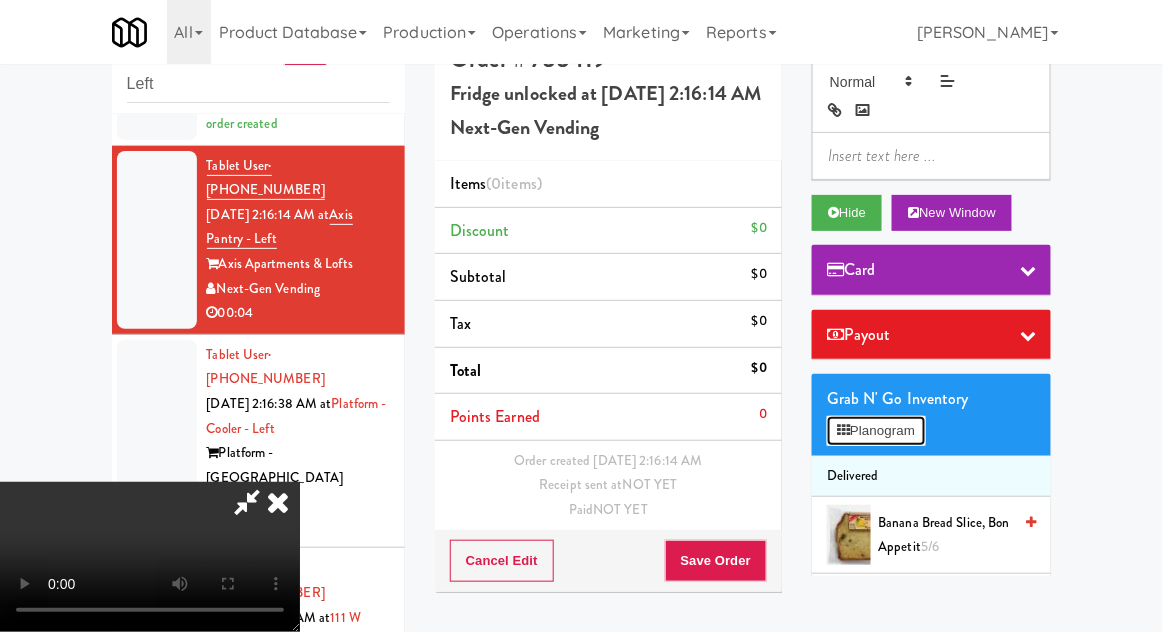 click on "Planogram" at bounding box center (876, 431) 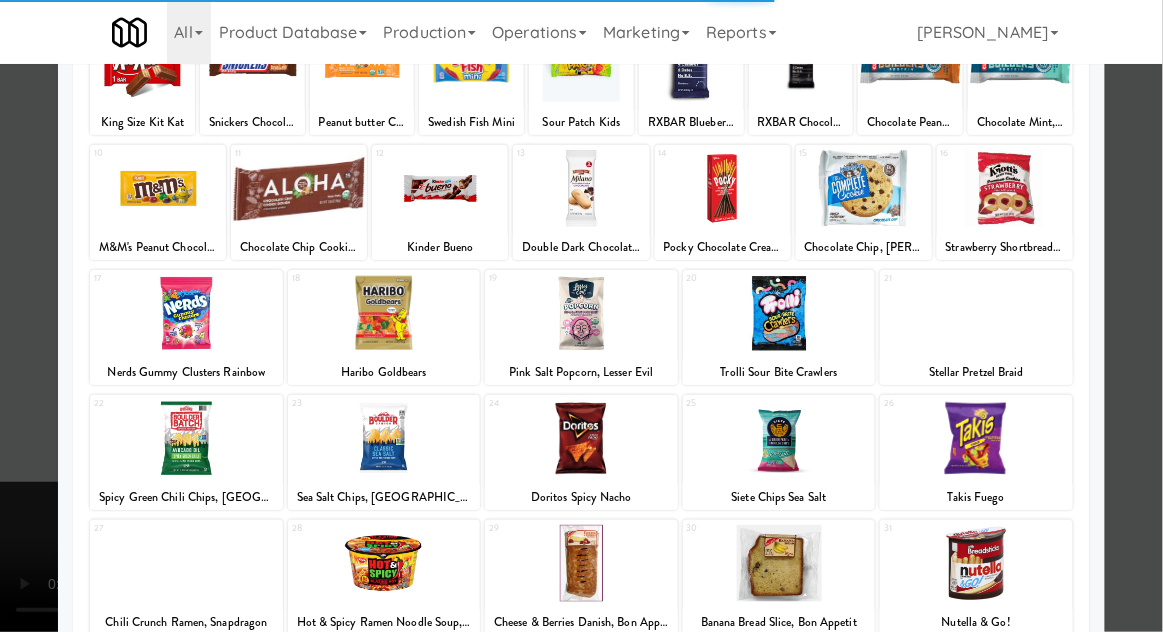 scroll, scrollTop: 182, scrollLeft: 0, axis: vertical 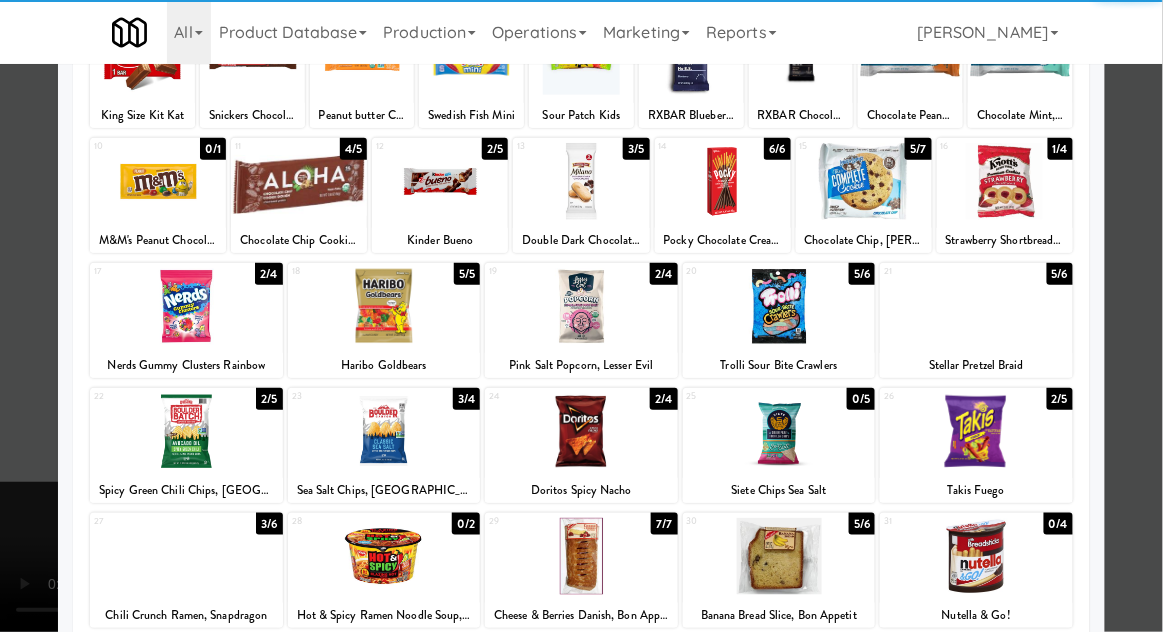click at bounding box center (186, 431) 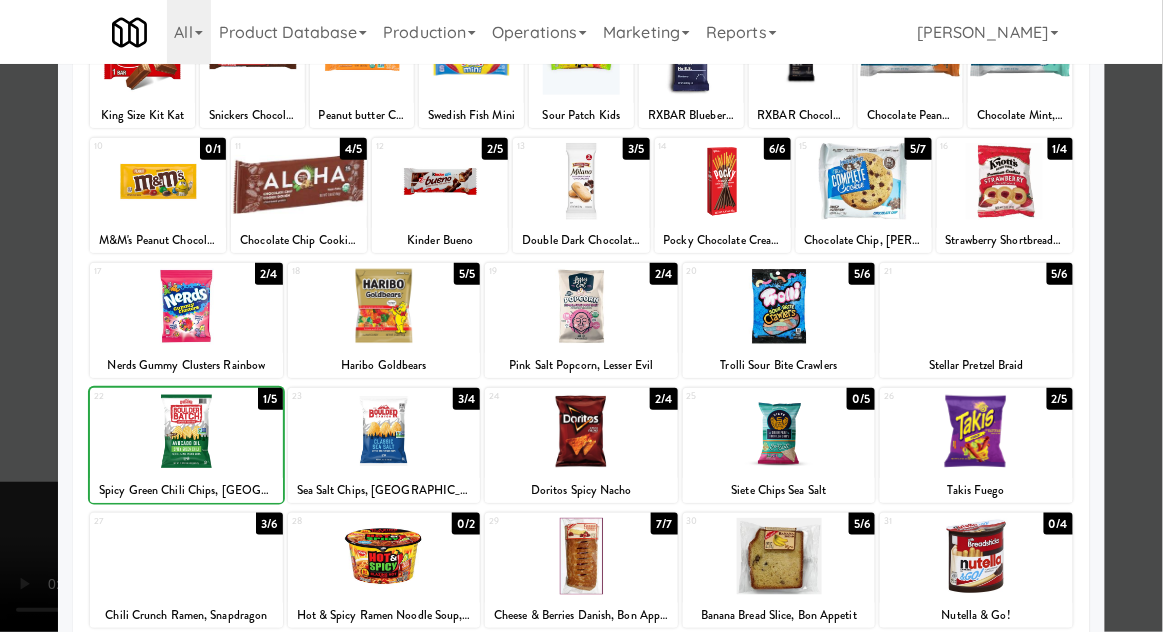 click at bounding box center (581, 316) 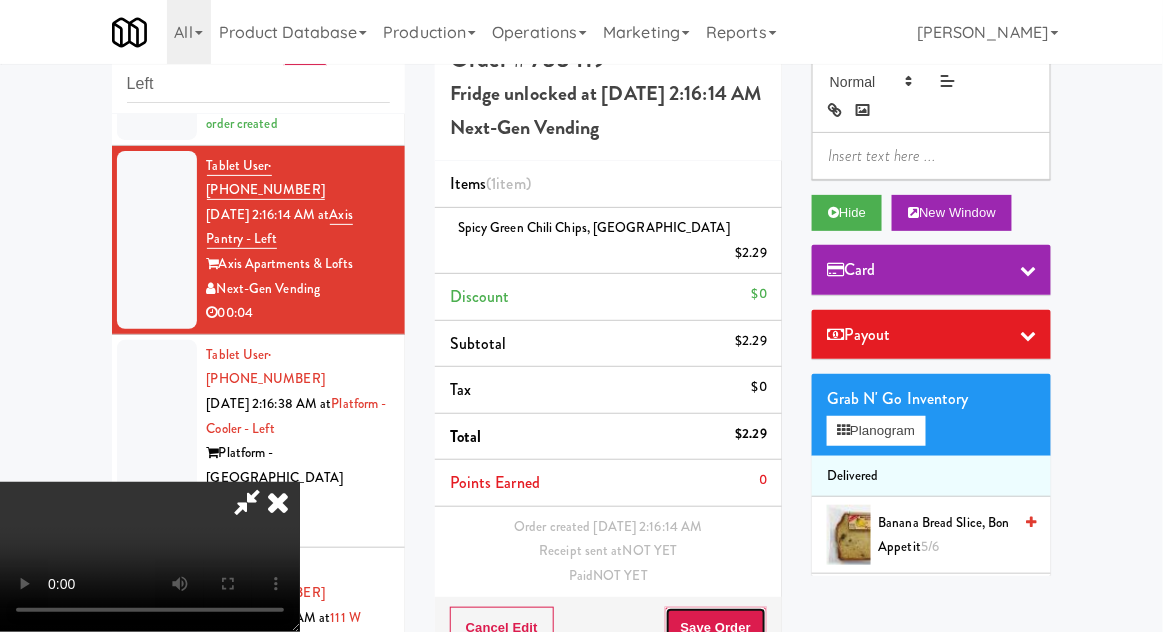 click on "Save Order" at bounding box center (716, 628) 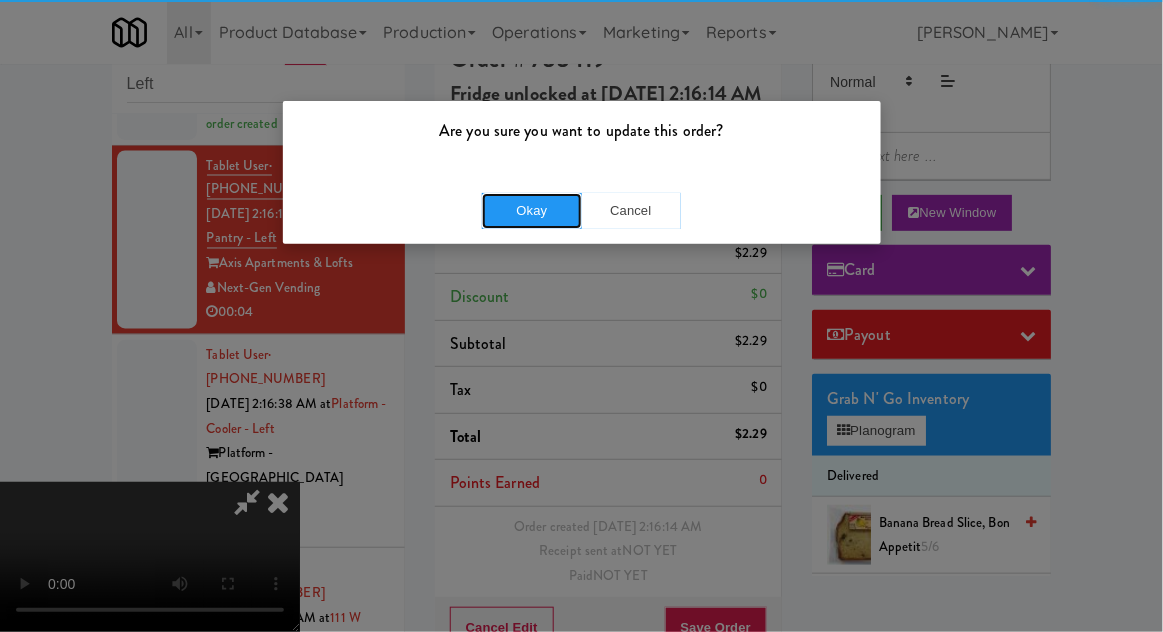 click on "Okay" at bounding box center (532, 211) 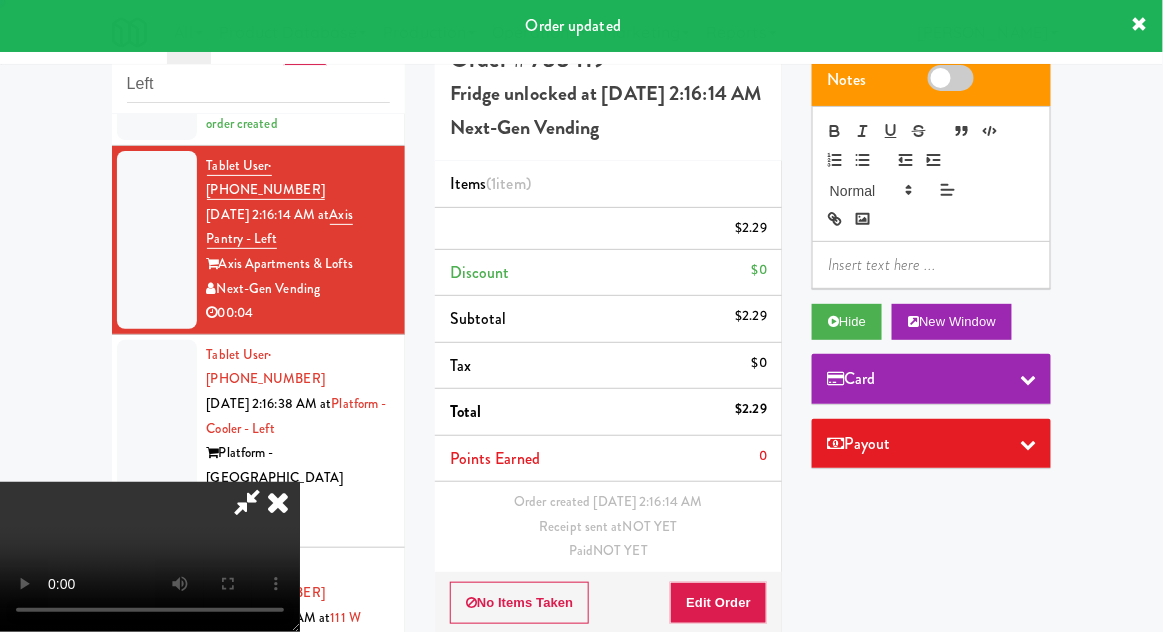 scroll, scrollTop: 0, scrollLeft: 0, axis: both 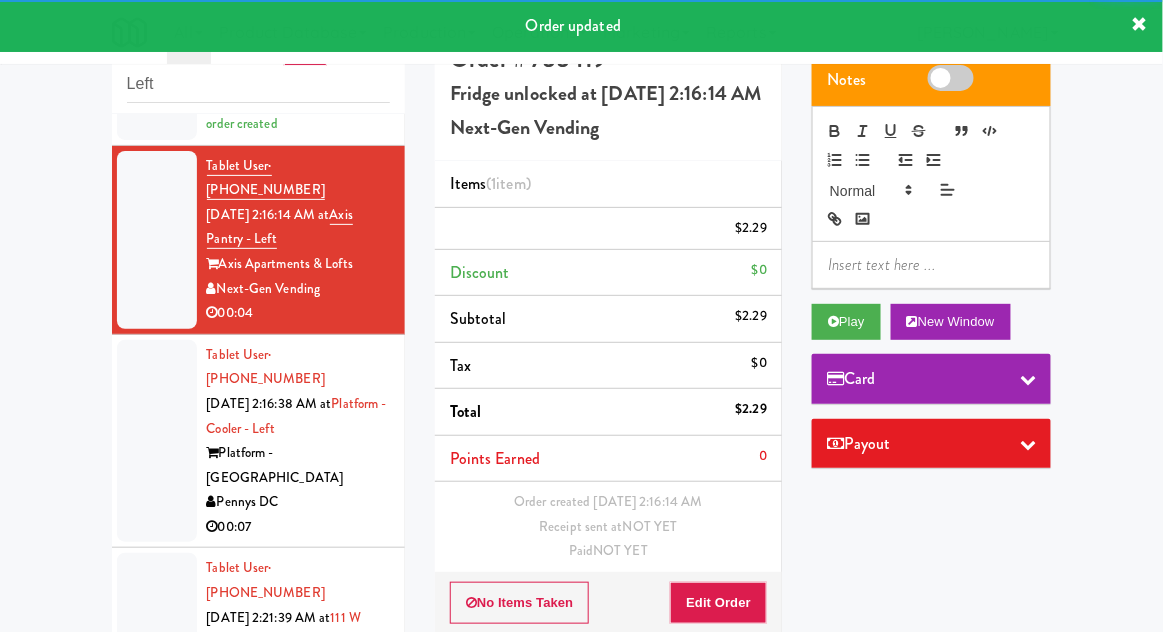 click at bounding box center (157, 441) 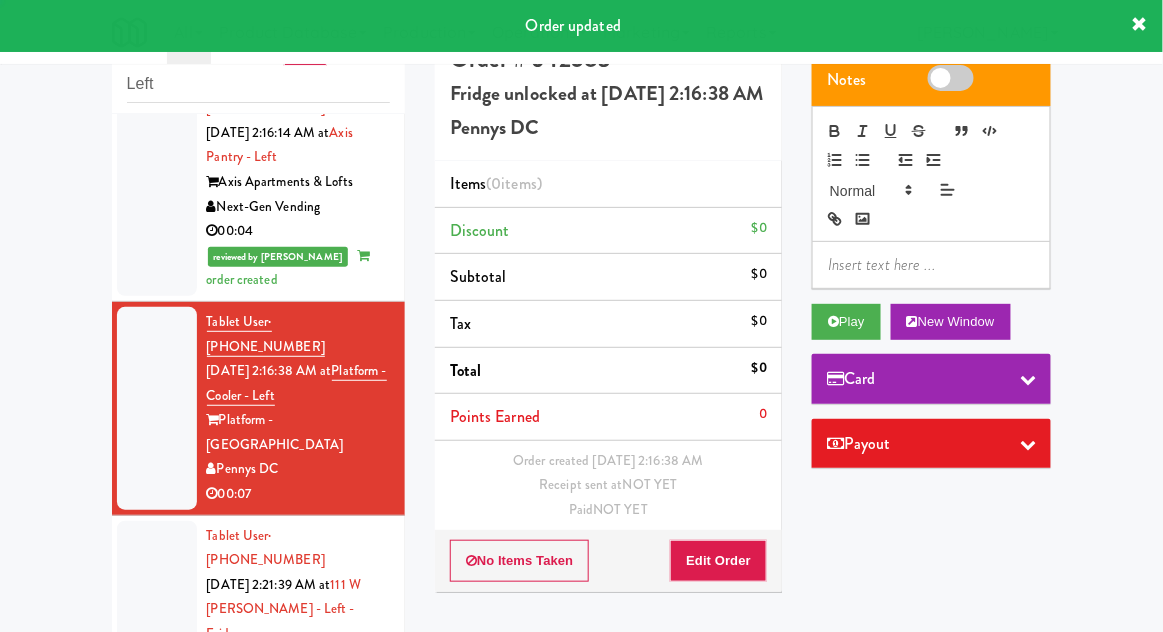 scroll, scrollTop: 947, scrollLeft: 0, axis: vertical 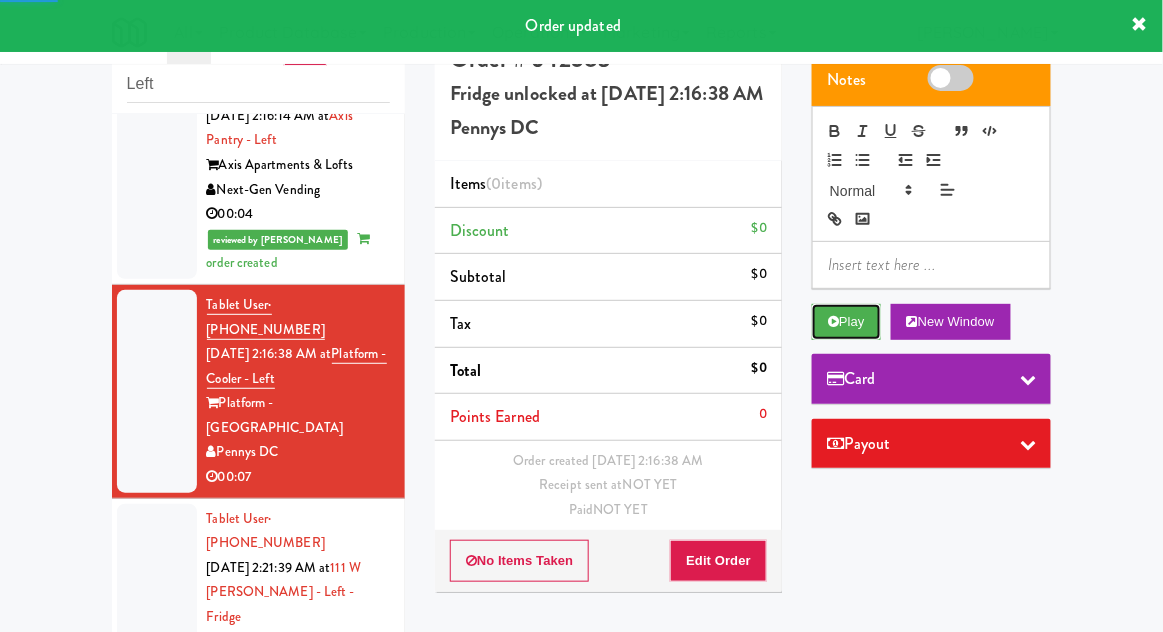 click on "Play" at bounding box center (846, 322) 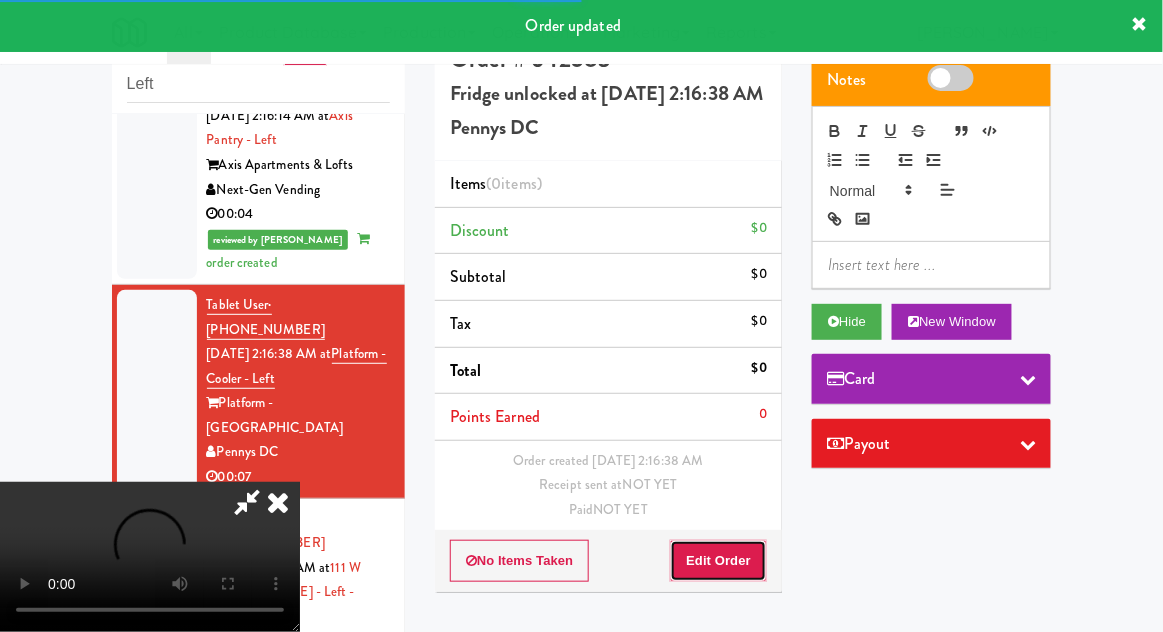 click on "Edit Order" at bounding box center [718, 561] 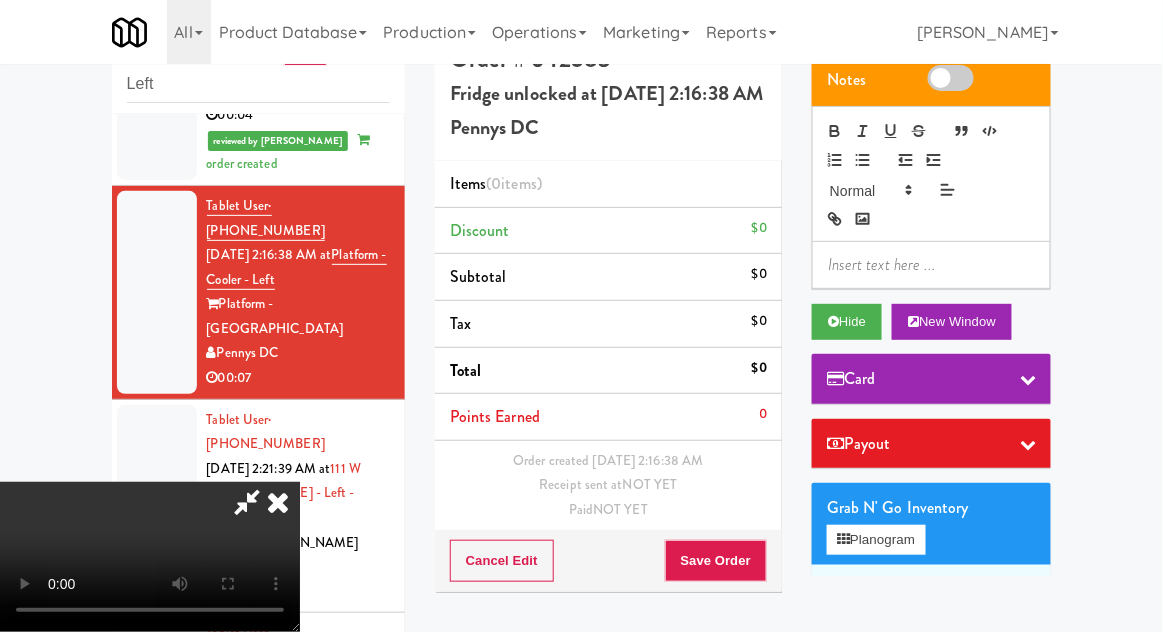 scroll, scrollTop: 889, scrollLeft: 0, axis: vertical 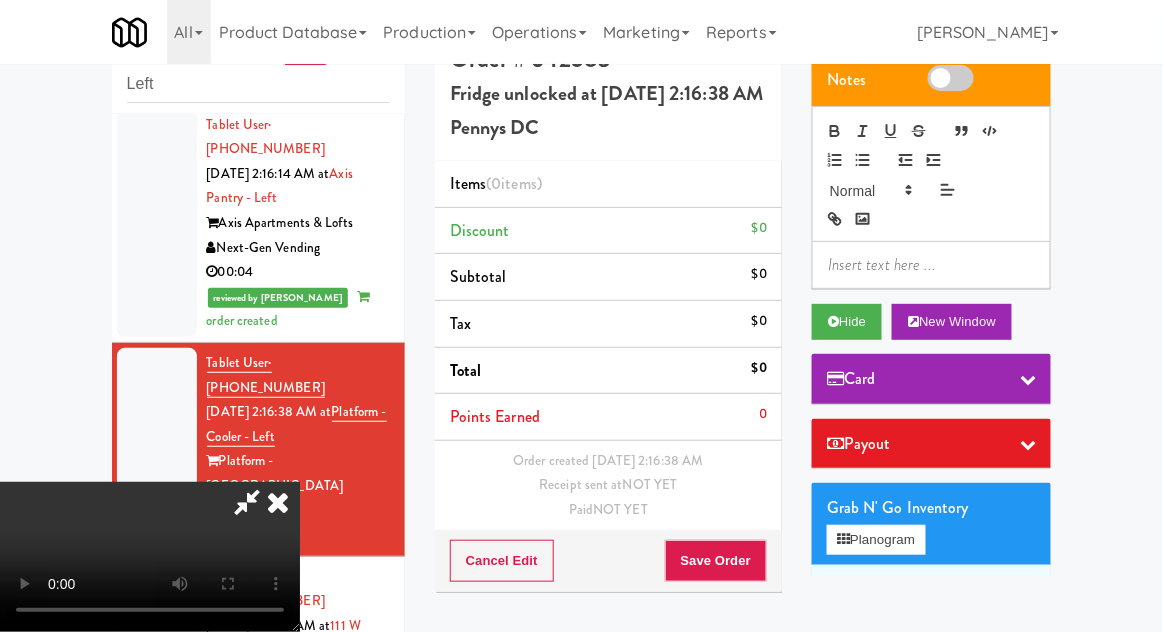 type 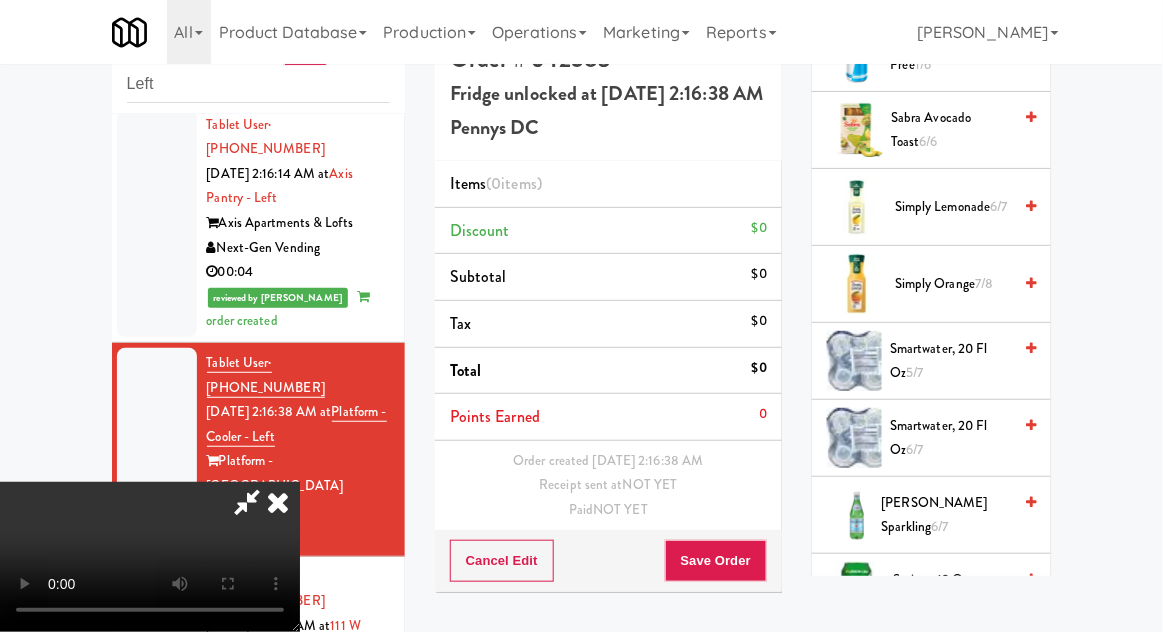 scroll, scrollTop: 2390, scrollLeft: 0, axis: vertical 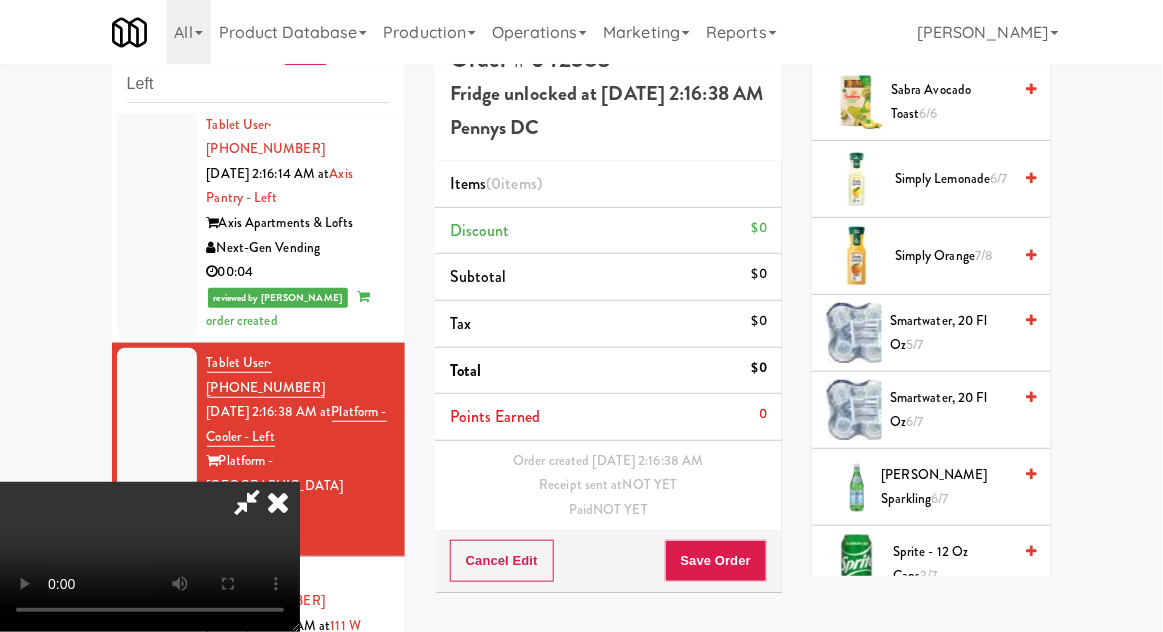 click on "[PERSON_NAME] Sparkling  6/7" at bounding box center (947, 487) 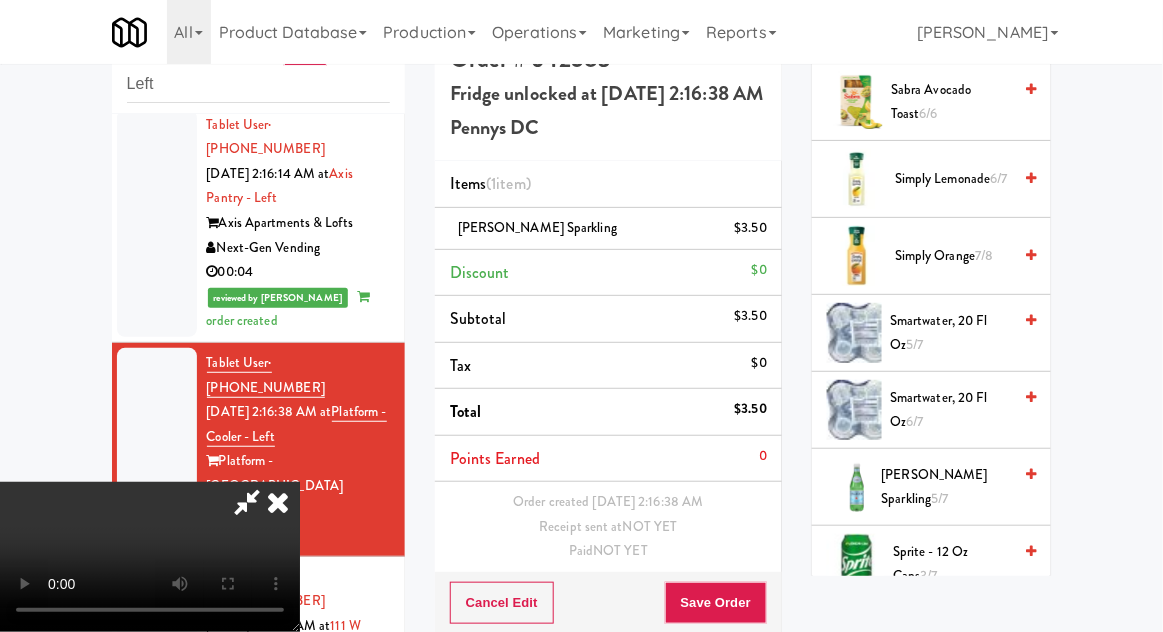 click on "[PERSON_NAME] Sparkling  5/7" at bounding box center [947, 487] 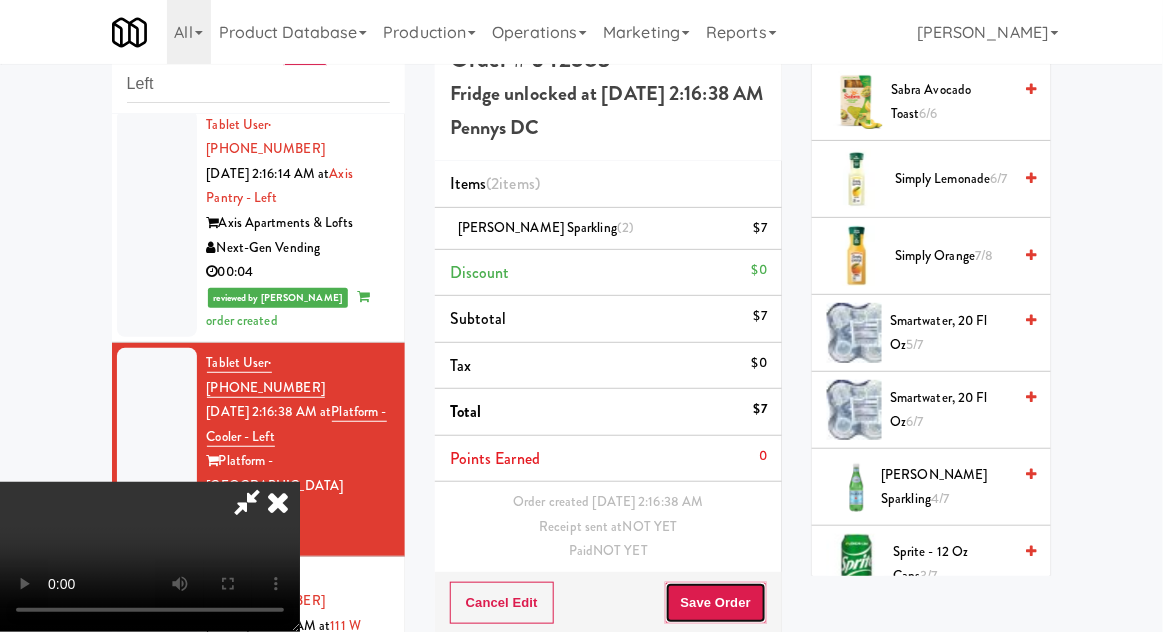 click on "Save Order" at bounding box center [716, 603] 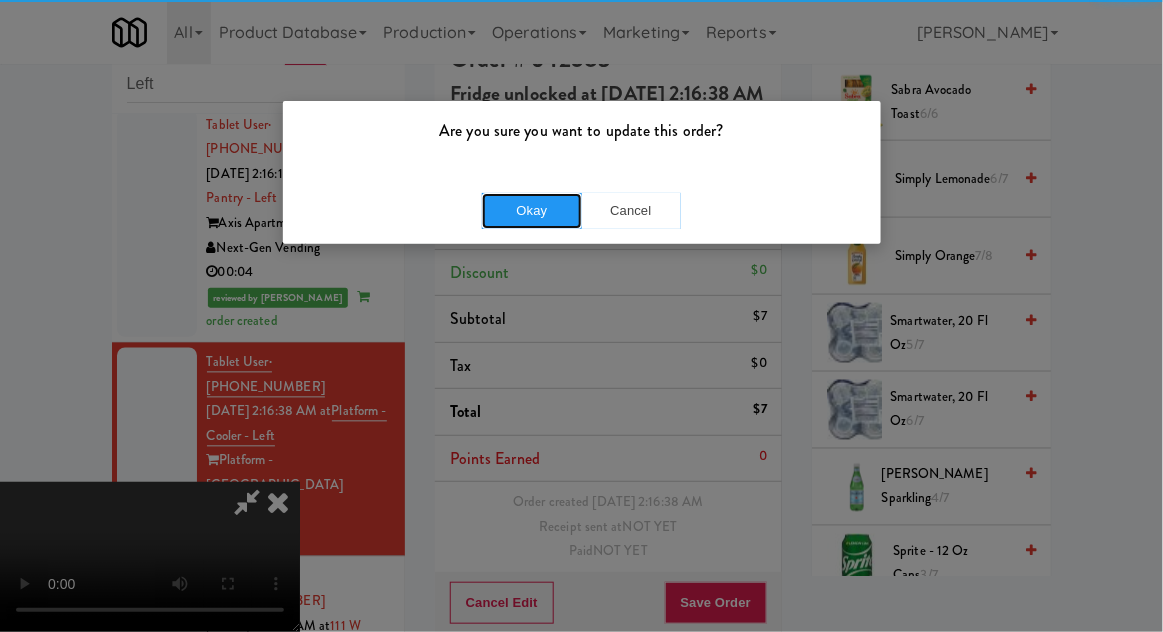 click on "Okay" at bounding box center (532, 211) 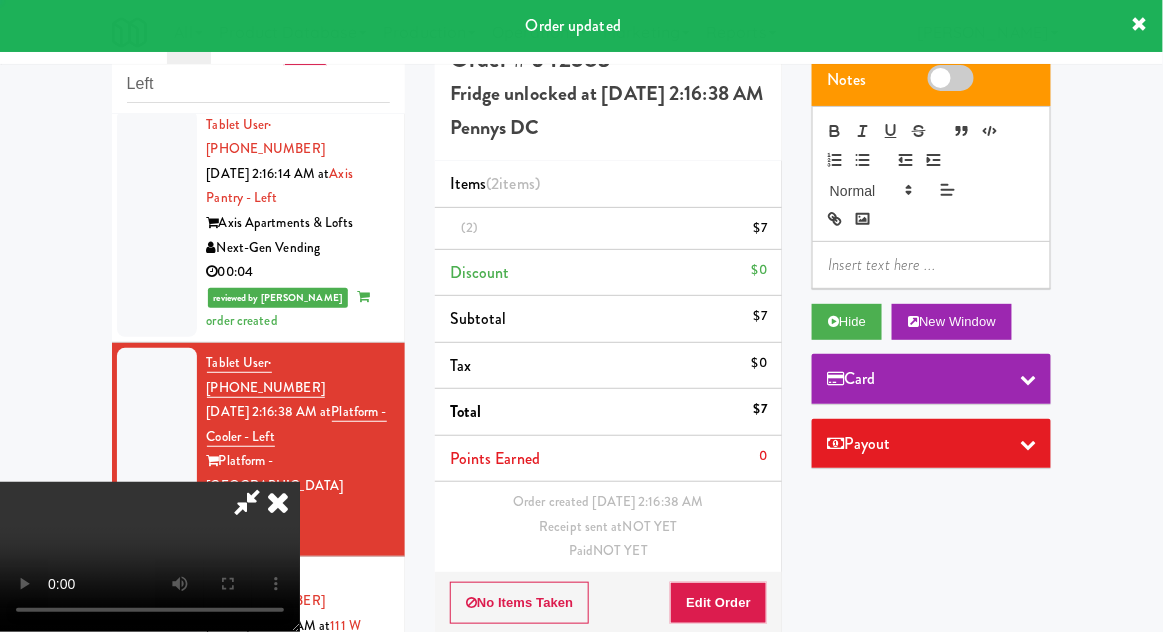 scroll, scrollTop: 0, scrollLeft: 0, axis: both 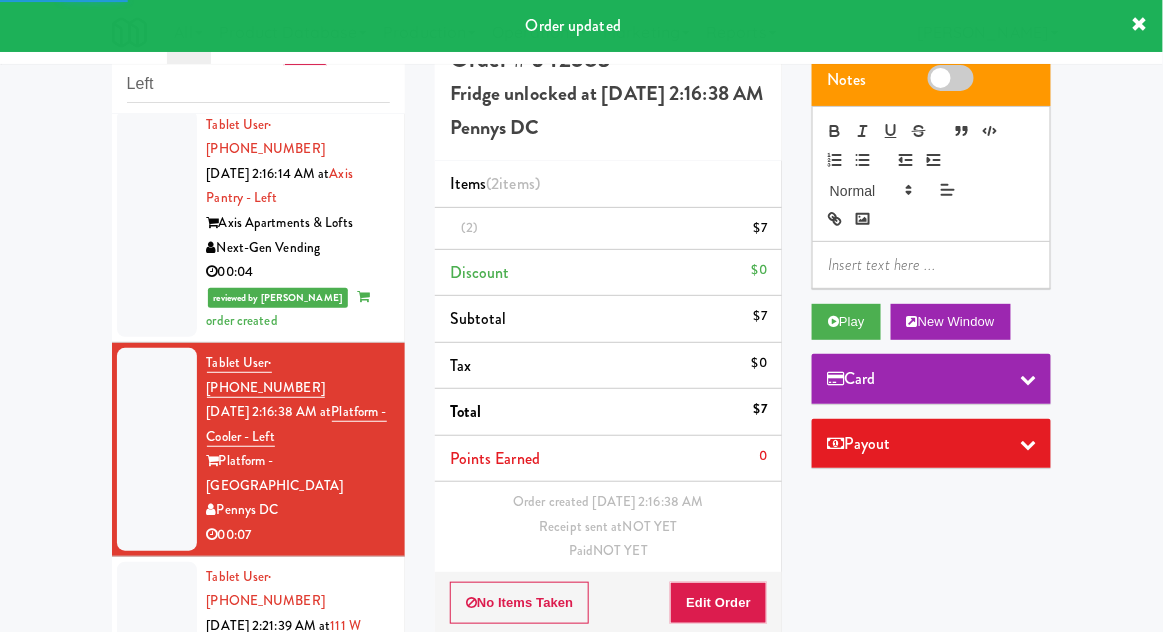click at bounding box center (157, 663) 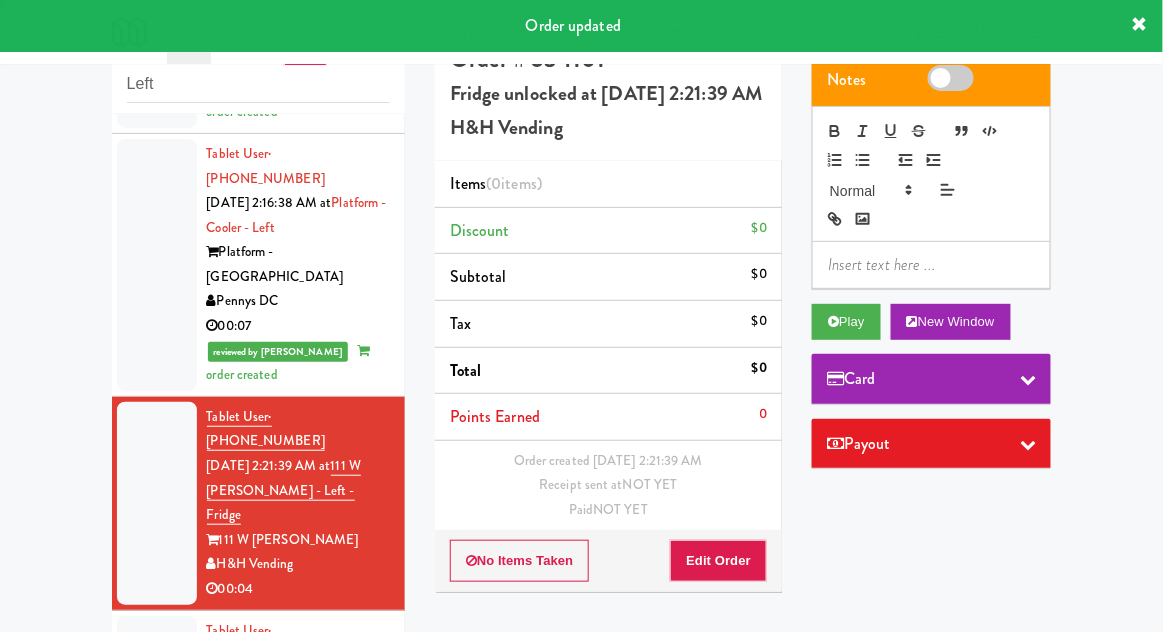 scroll, scrollTop: 1121, scrollLeft: 0, axis: vertical 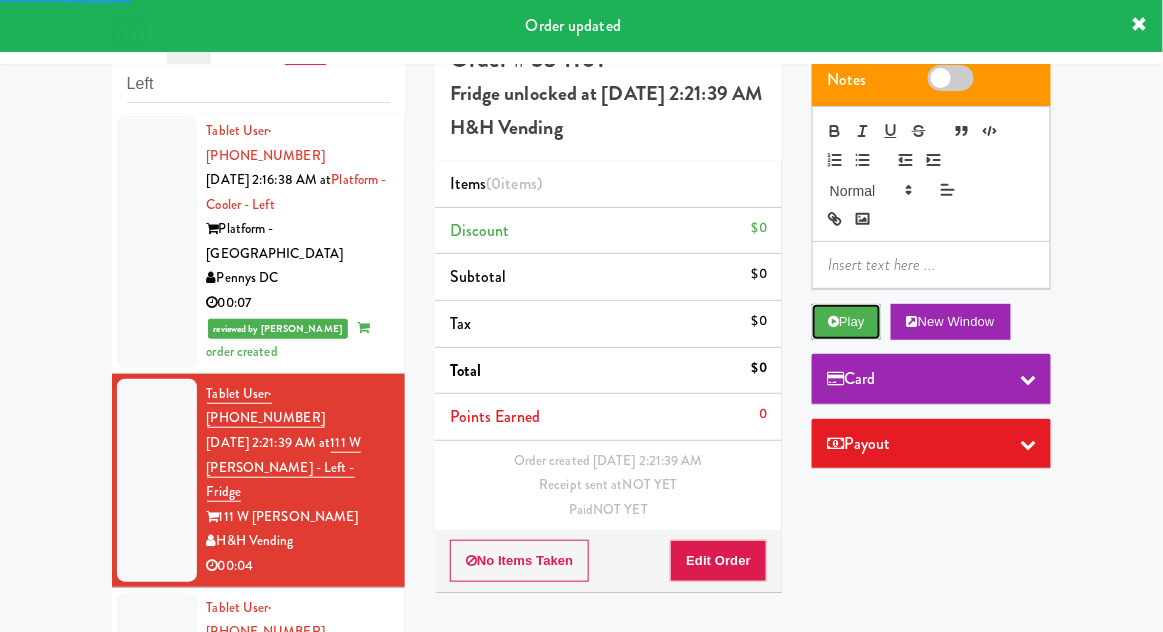 click on "Play" at bounding box center [846, 322] 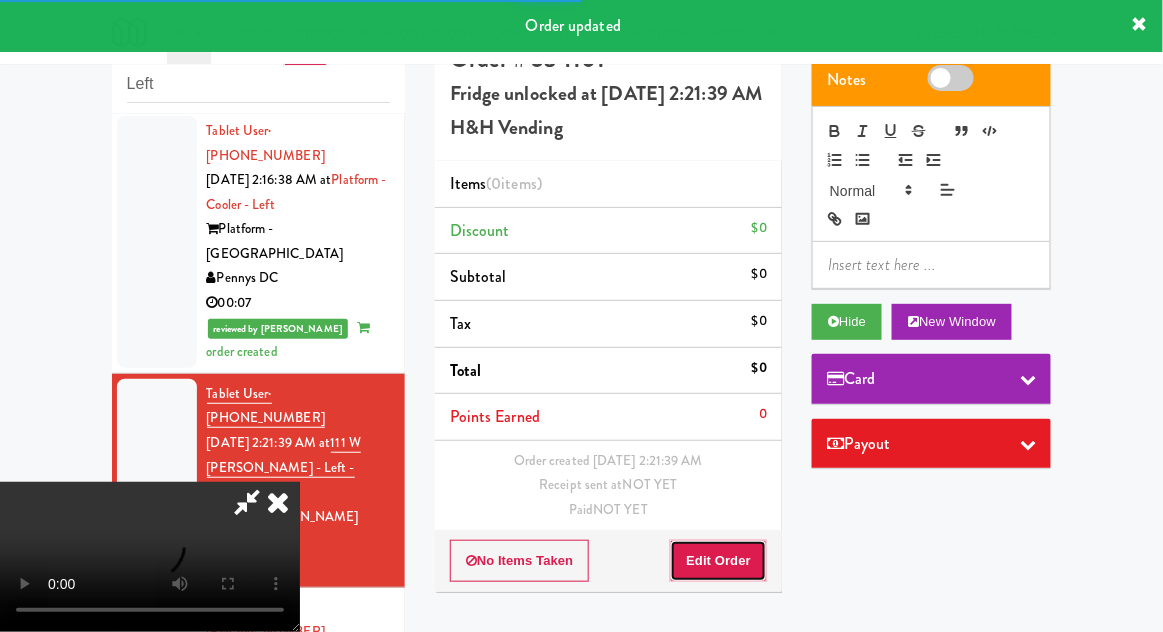 click on "Edit Order" at bounding box center [718, 561] 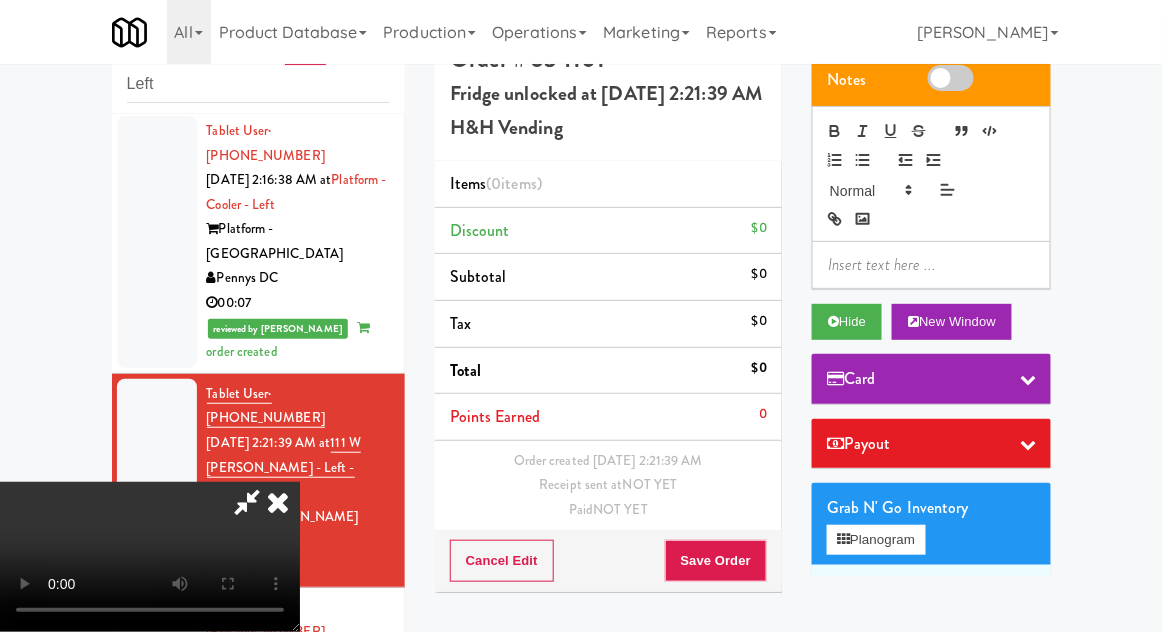 scroll, scrollTop: 73, scrollLeft: 0, axis: vertical 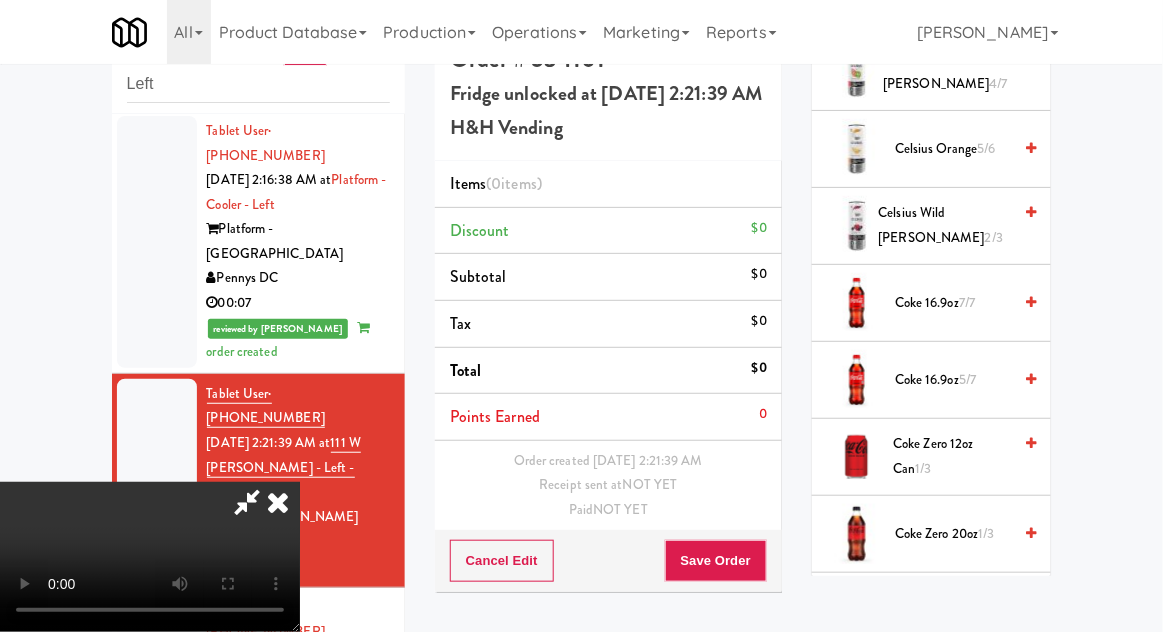 click on "Coke Zero 12oz can  1/3" at bounding box center [952, 456] 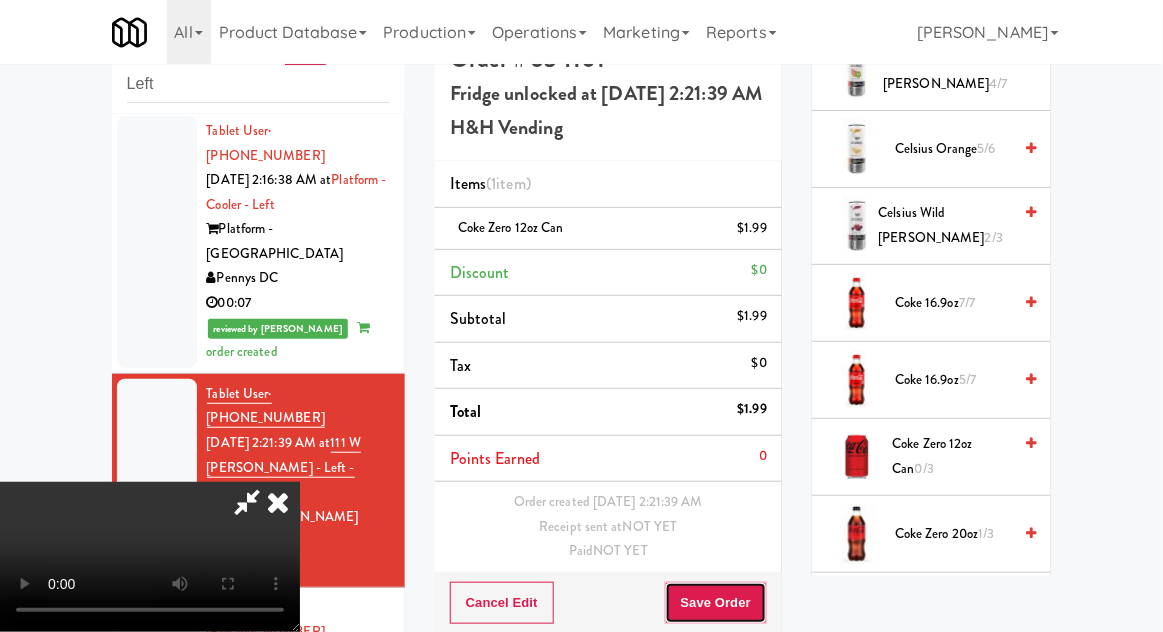 click on "Save Order" at bounding box center (716, 603) 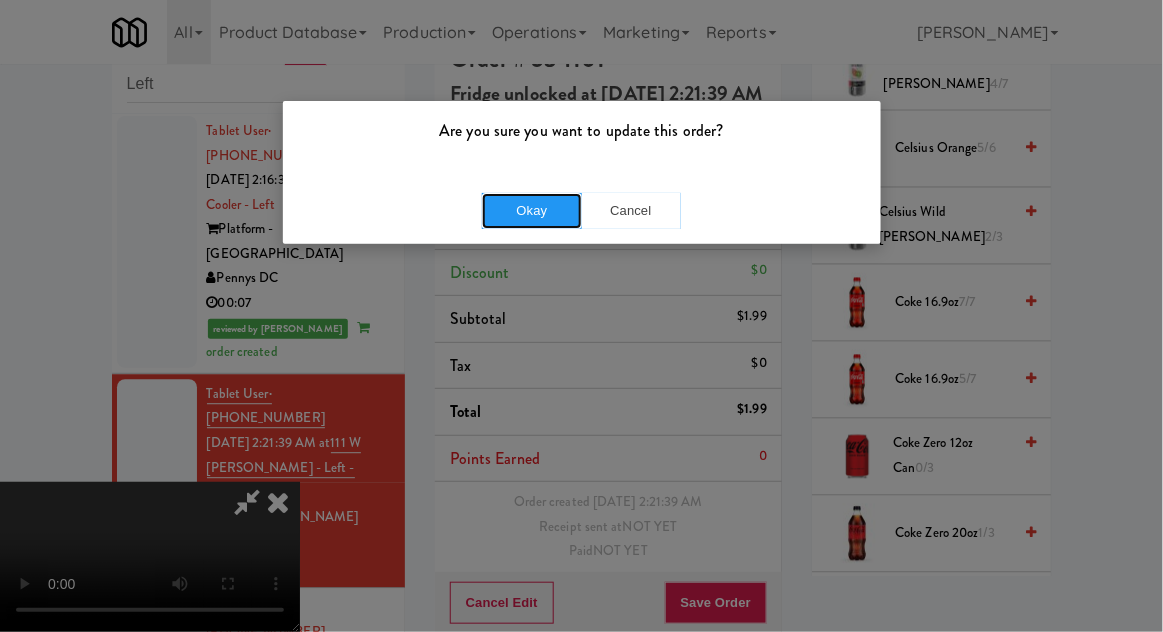 click on "Okay" at bounding box center (532, 211) 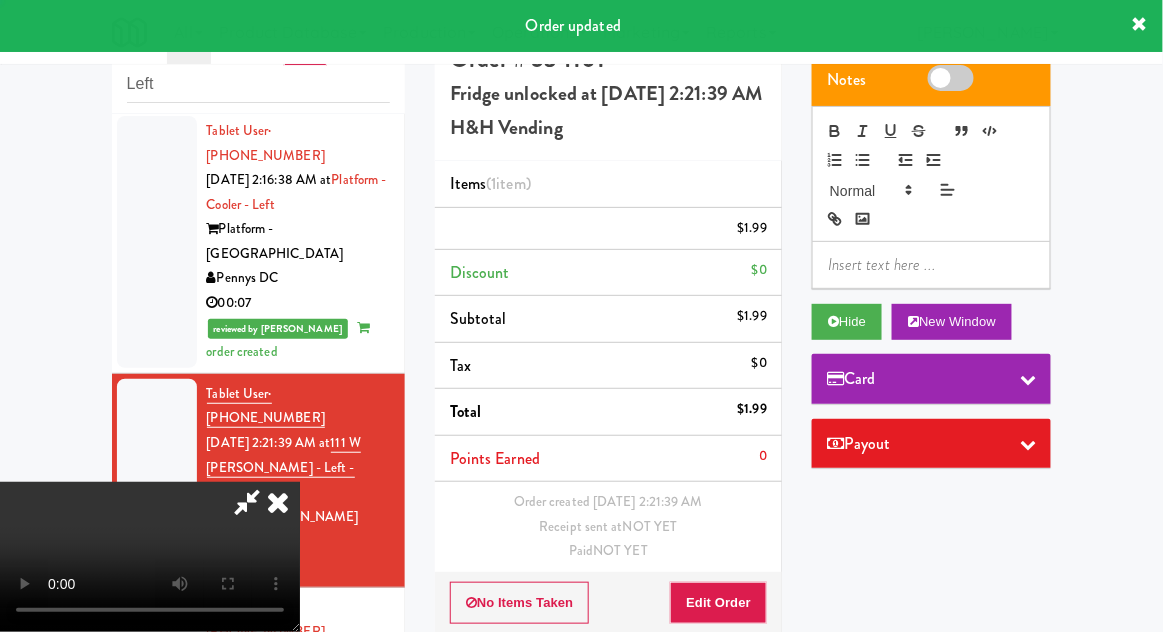 scroll, scrollTop: 0, scrollLeft: 0, axis: both 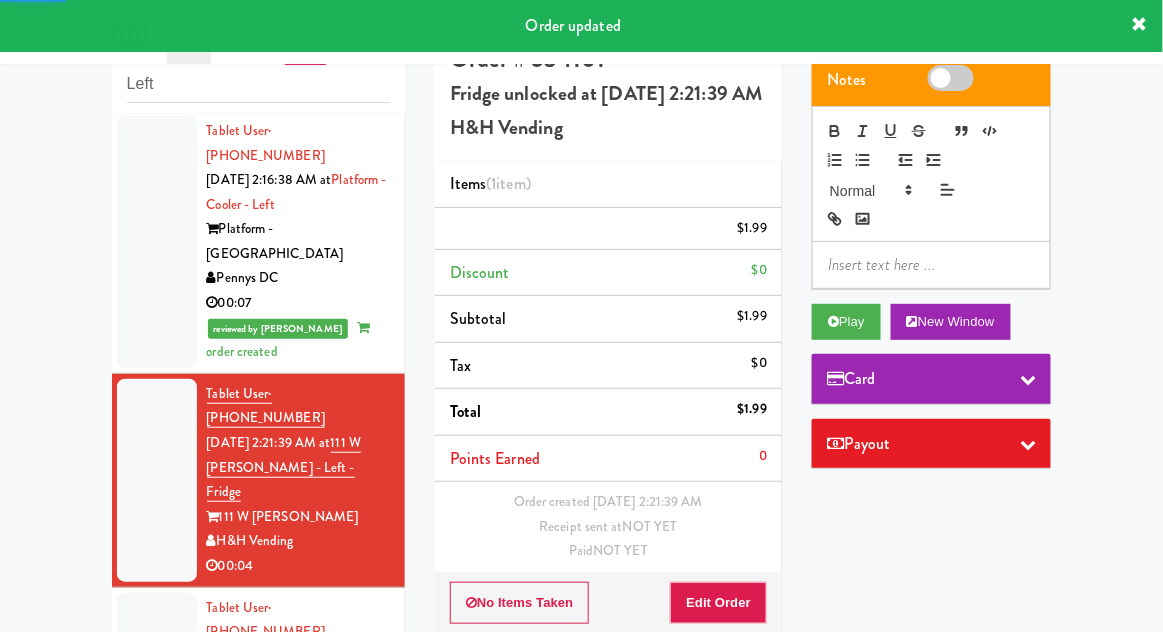 click at bounding box center [157, 682] 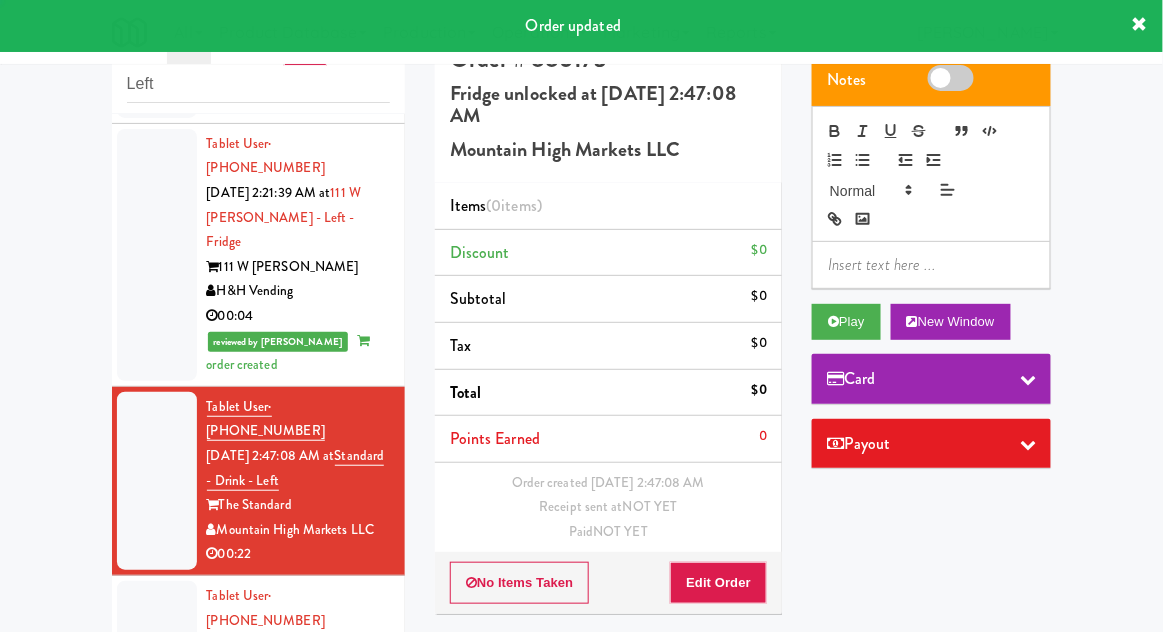 scroll, scrollTop: 1369, scrollLeft: 0, axis: vertical 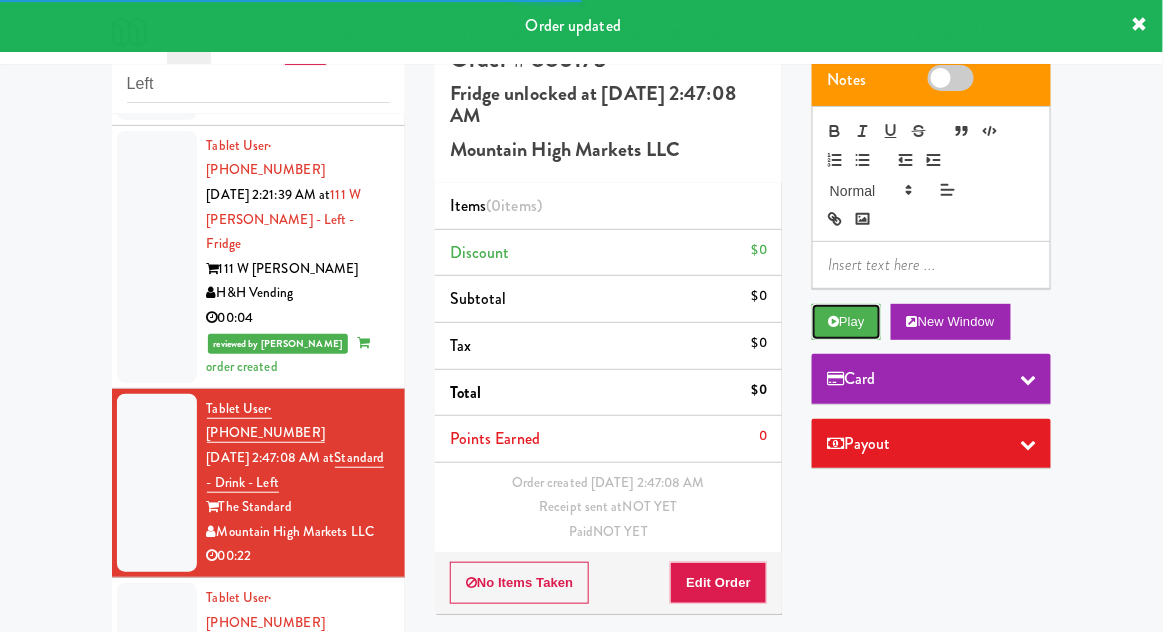 click on "Play" at bounding box center [846, 322] 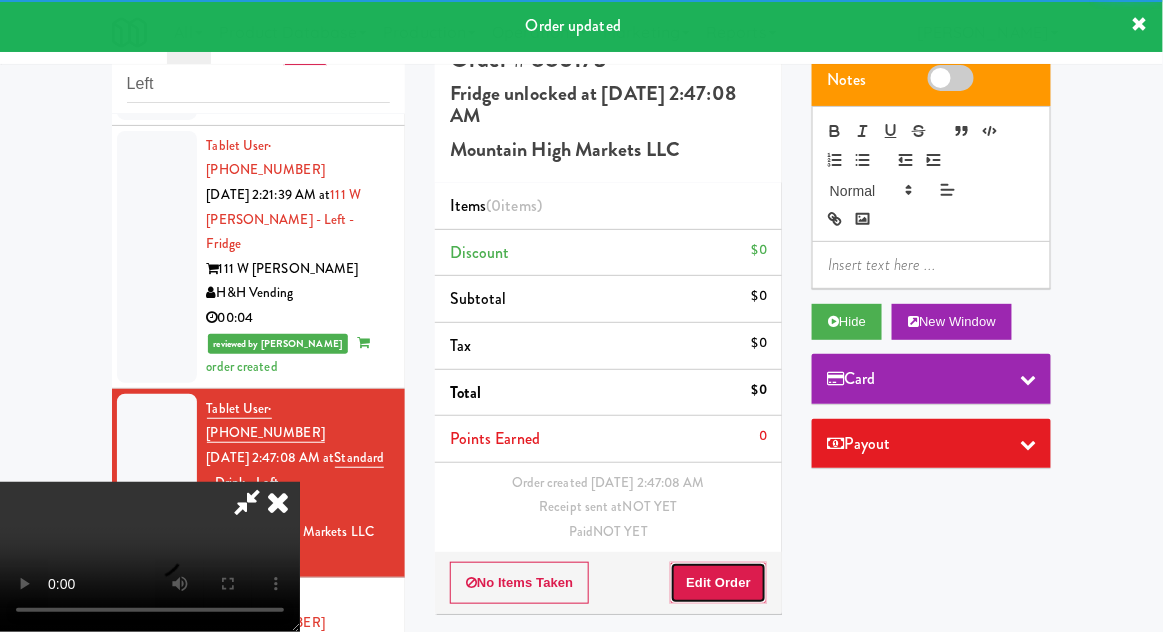 click on "Edit Order" at bounding box center [718, 583] 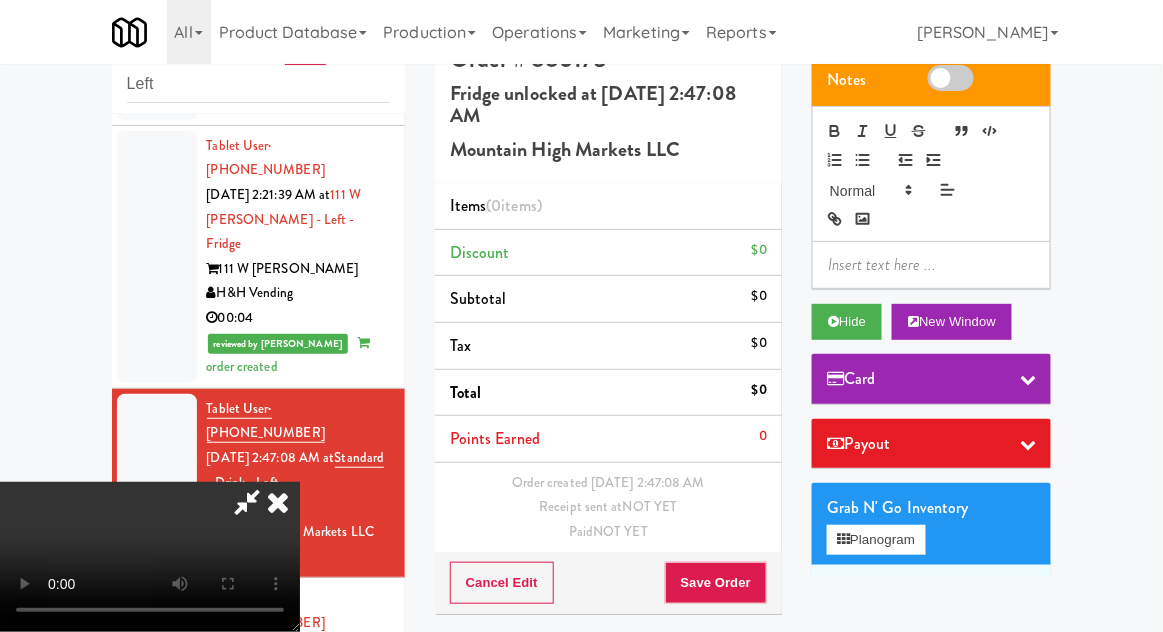 type 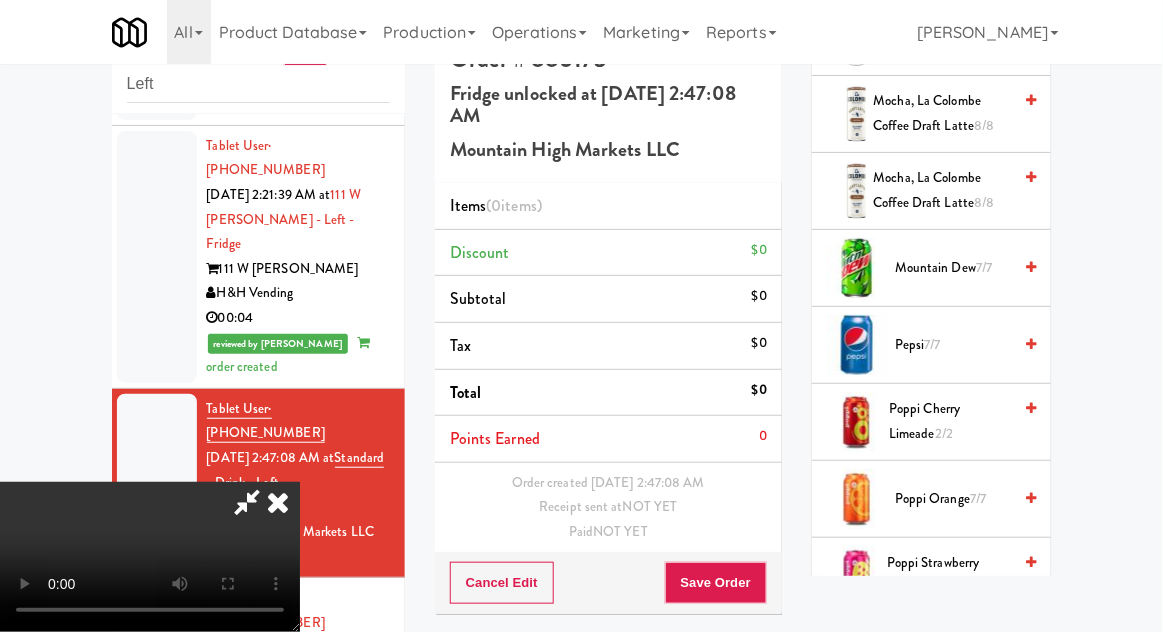 scroll, scrollTop: 2328, scrollLeft: 0, axis: vertical 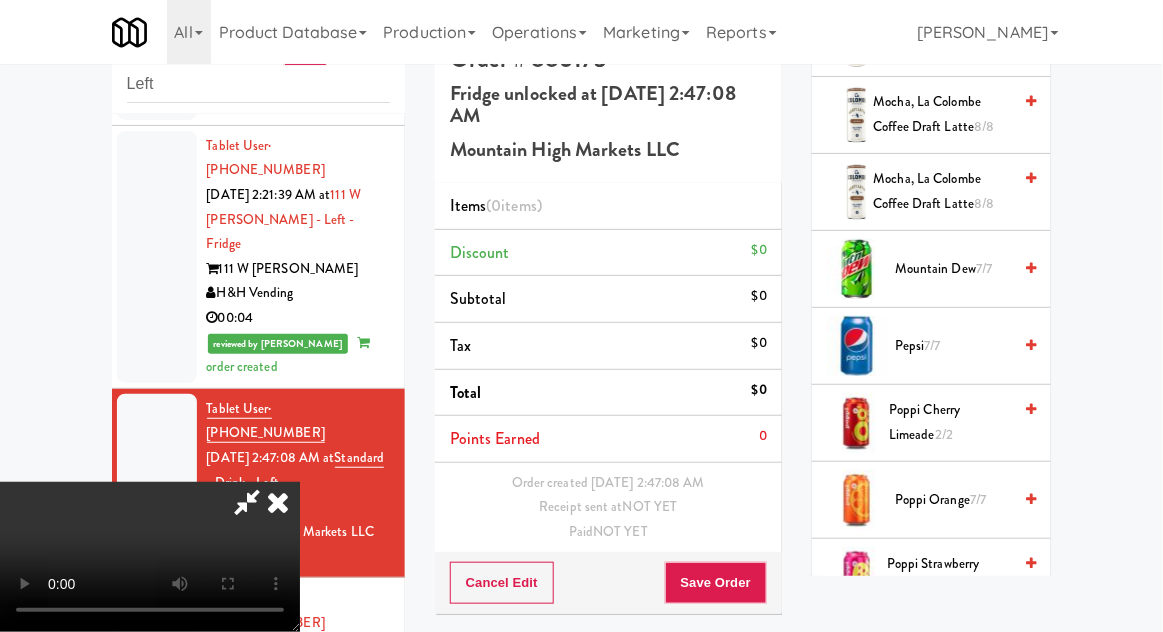 click on "Poppi Orange  7/7" at bounding box center [953, 500] 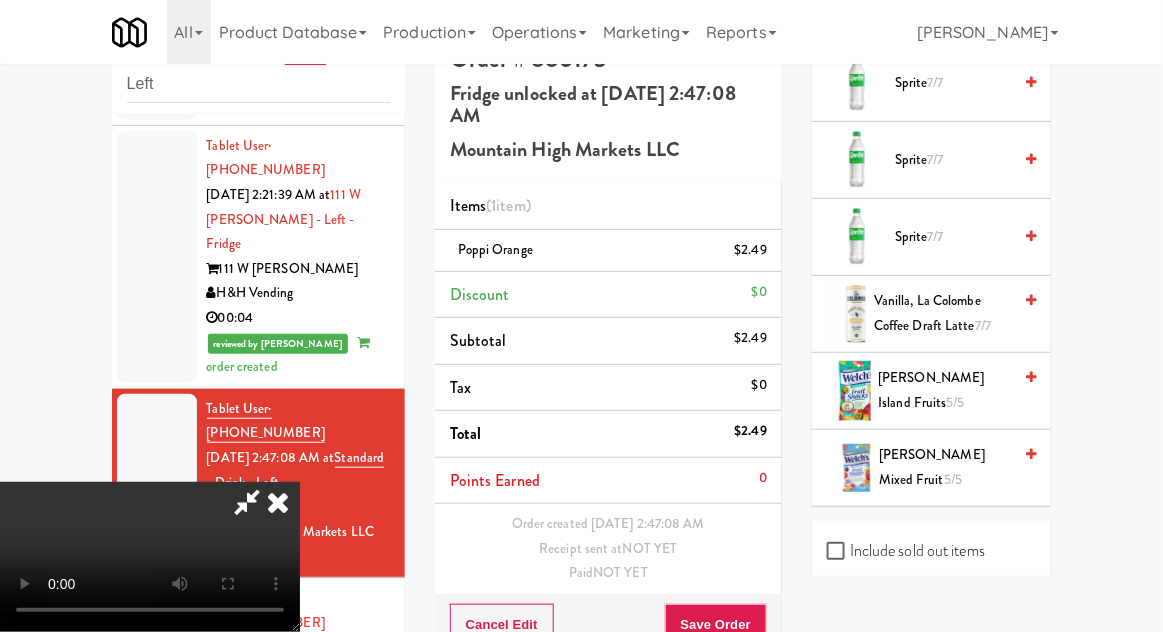 scroll, scrollTop: 2990, scrollLeft: 0, axis: vertical 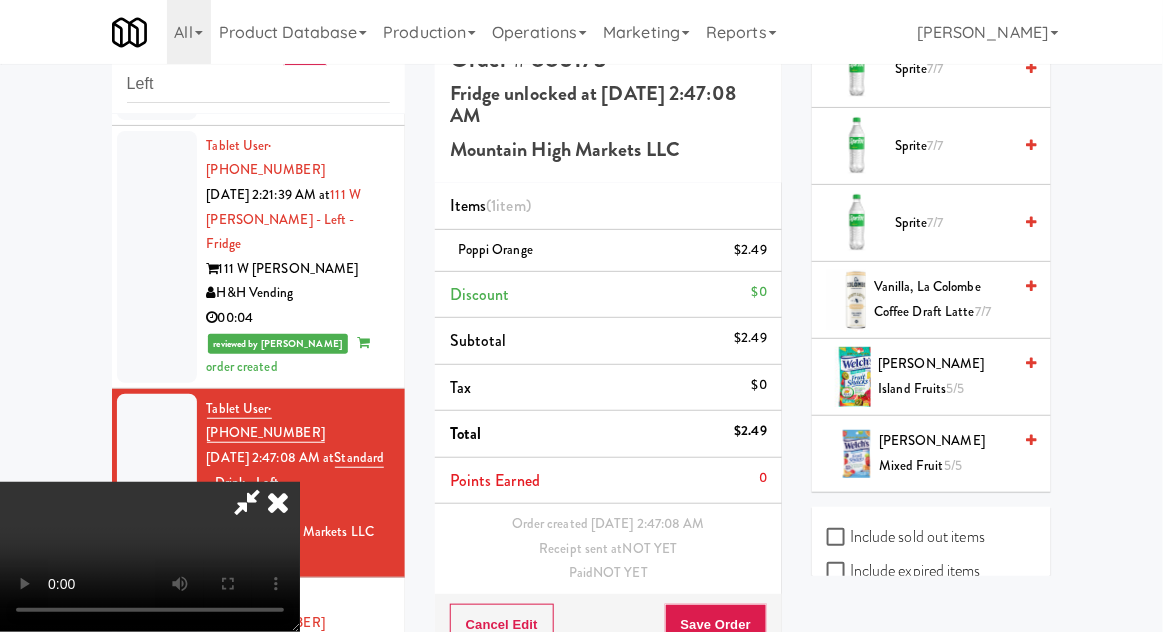 click on "[PERSON_NAME] Island Fruits  5/5" at bounding box center [945, 376] 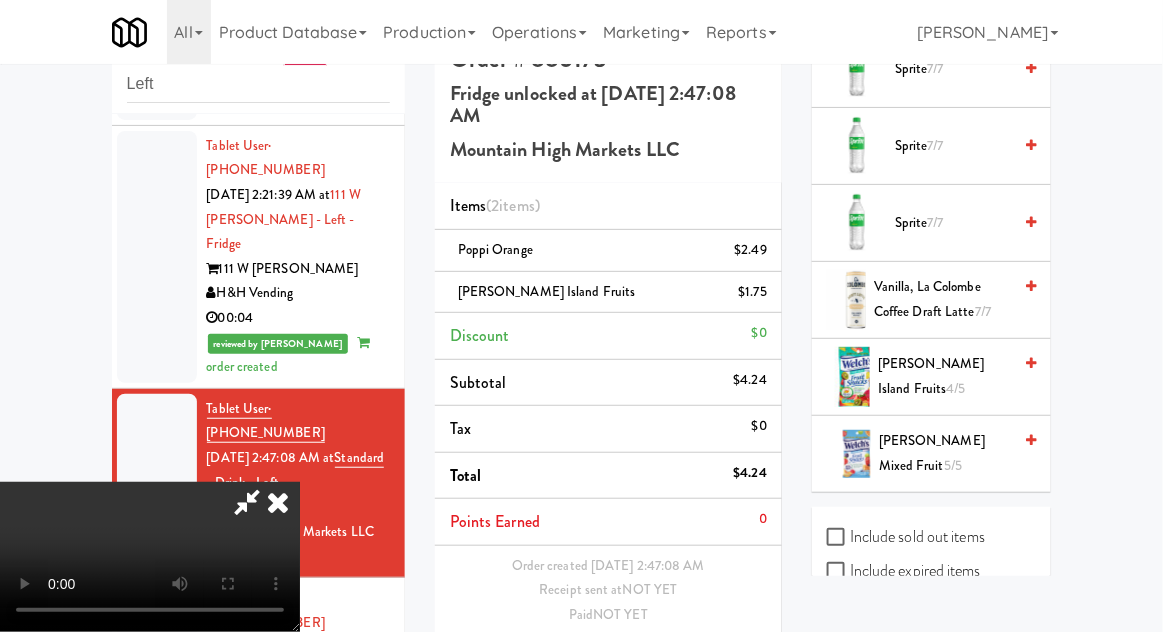 click on "Save Order" at bounding box center [716, 667] 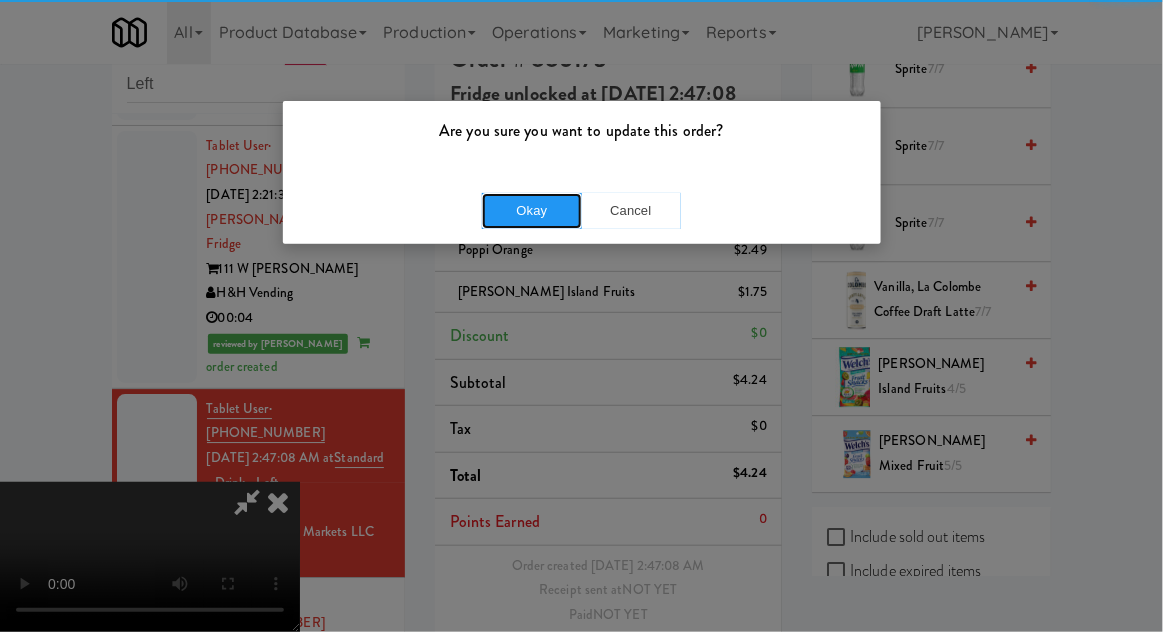 click on "Okay" at bounding box center (532, 211) 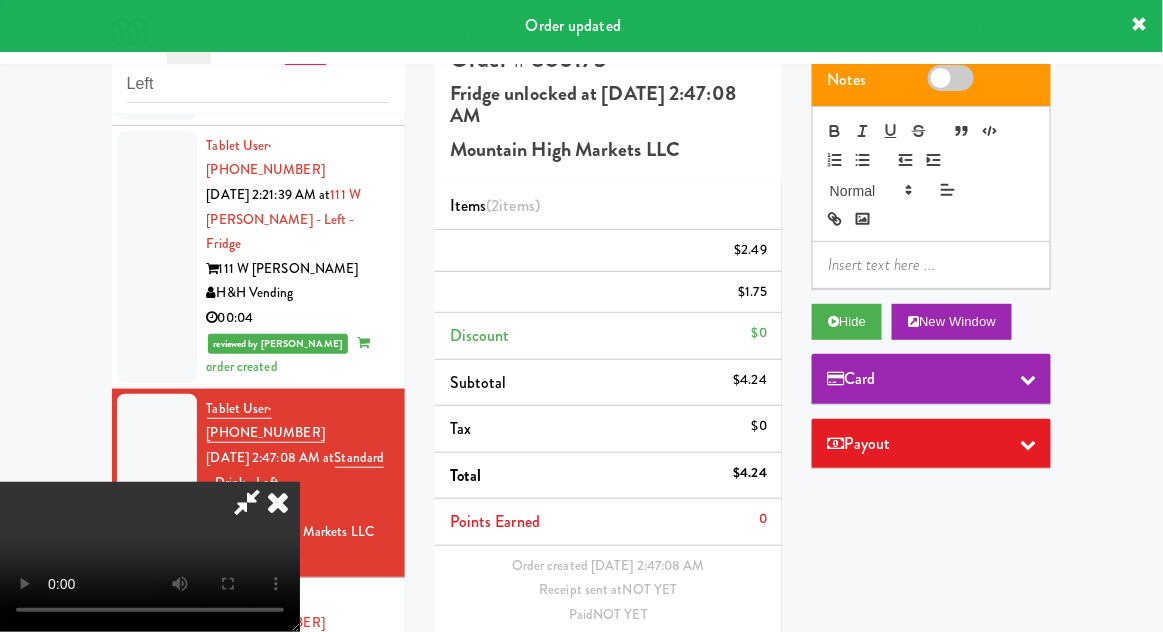 scroll, scrollTop: 0, scrollLeft: 0, axis: both 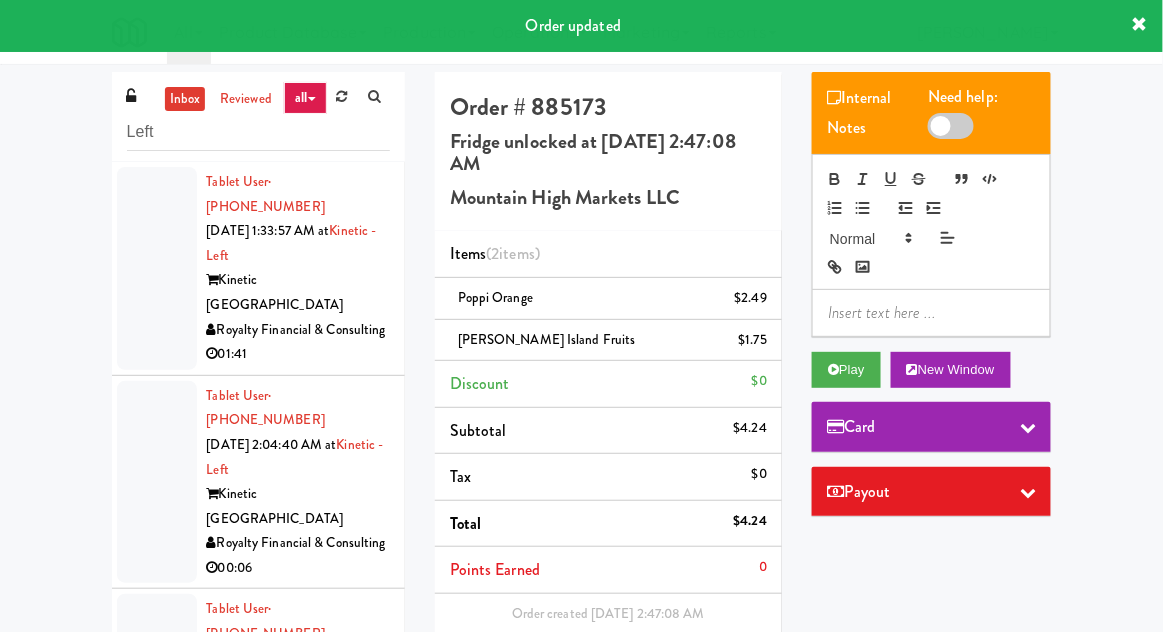 click on "inbox" at bounding box center (185, 99) 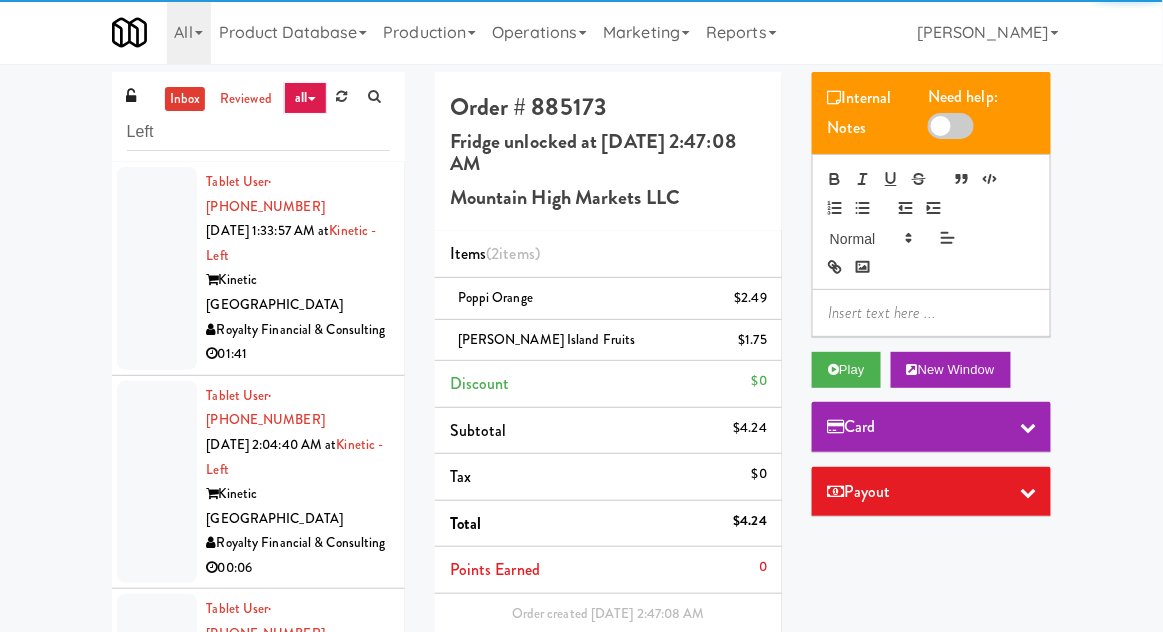 scroll, scrollTop: 221, scrollLeft: 0, axis: vertical 